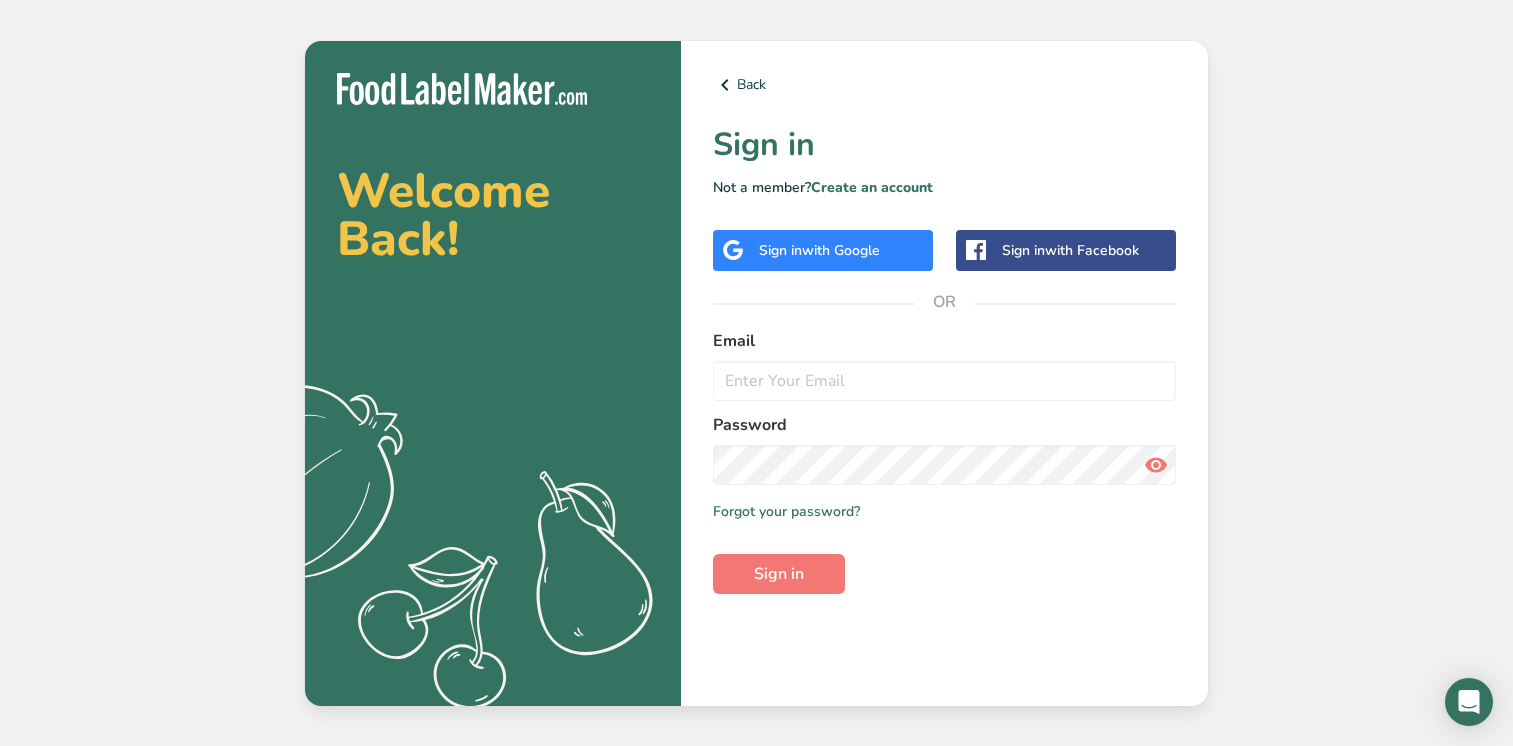 scroll, scrollTop: 0, scrollLeft: 0, axis: both 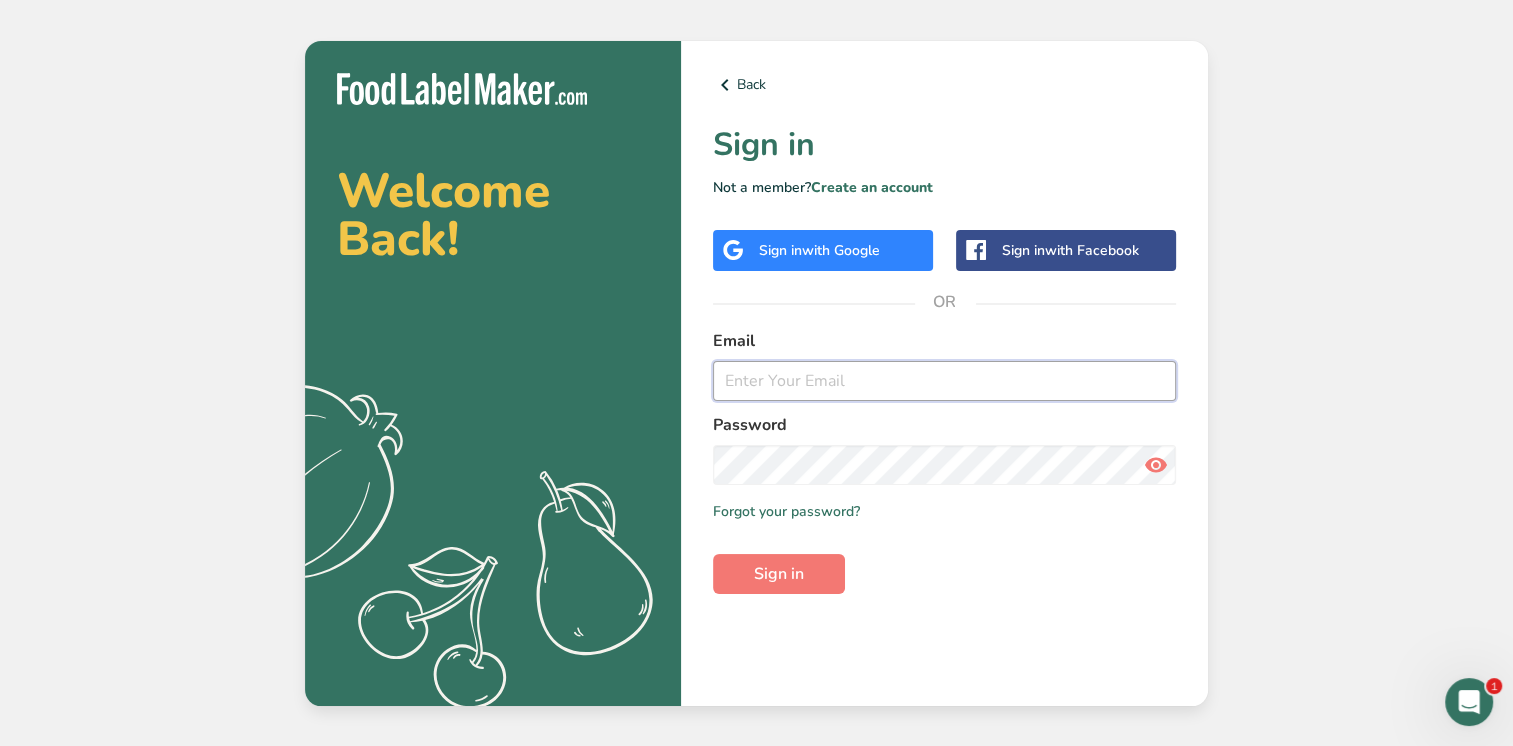 click at bounding box center (944, 381) 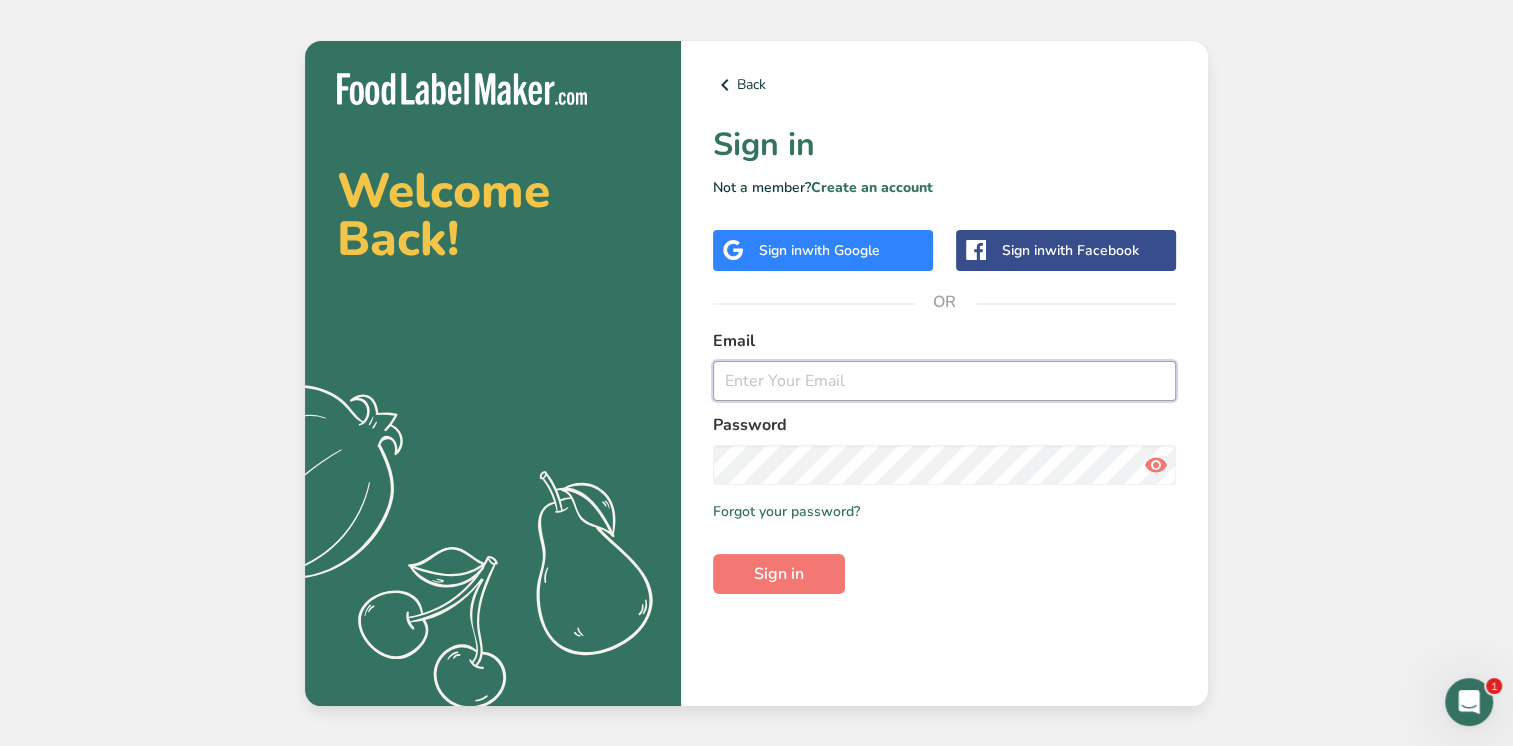 type on "chandrashekhar@glifeglobal.com" 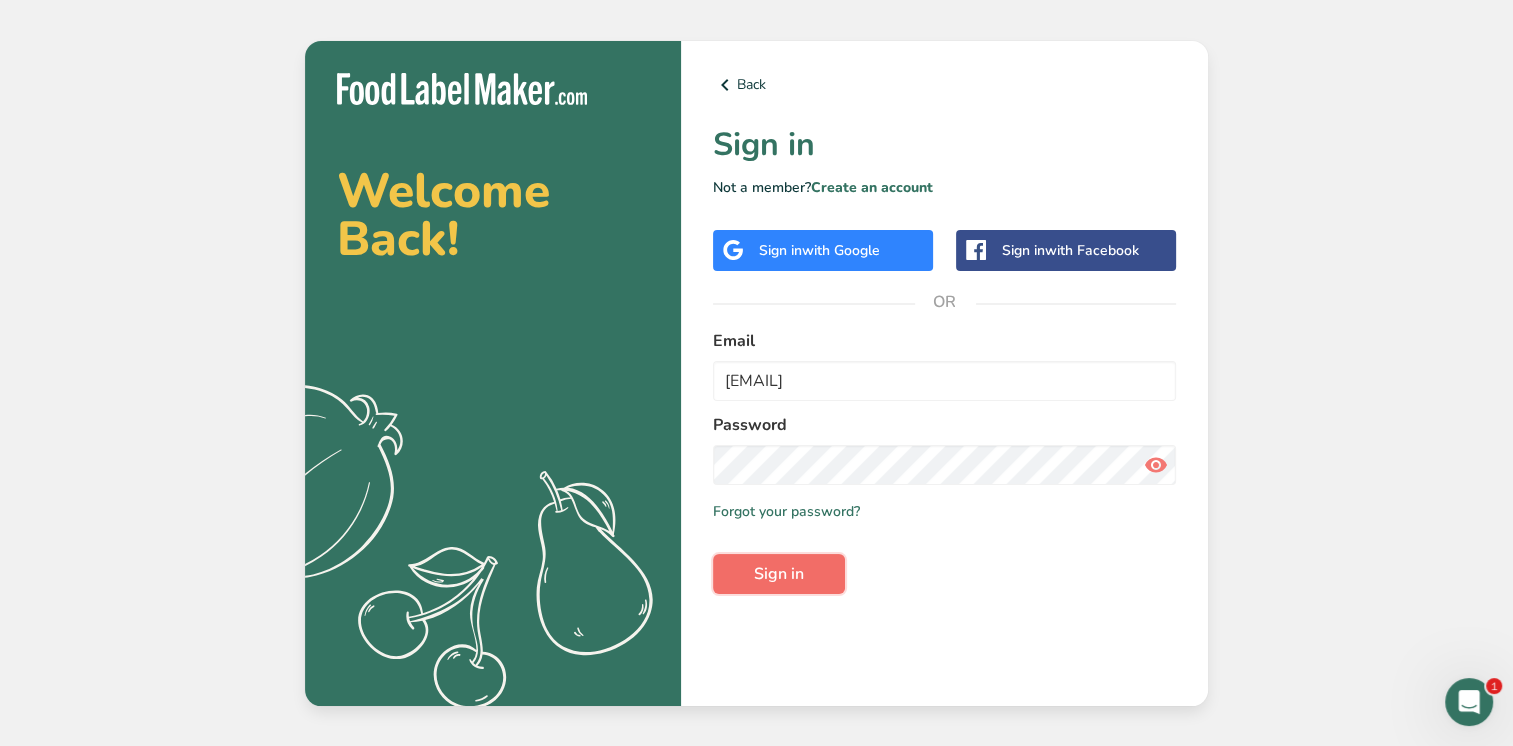 click on "Sign in" at bounding box center [779, 574] 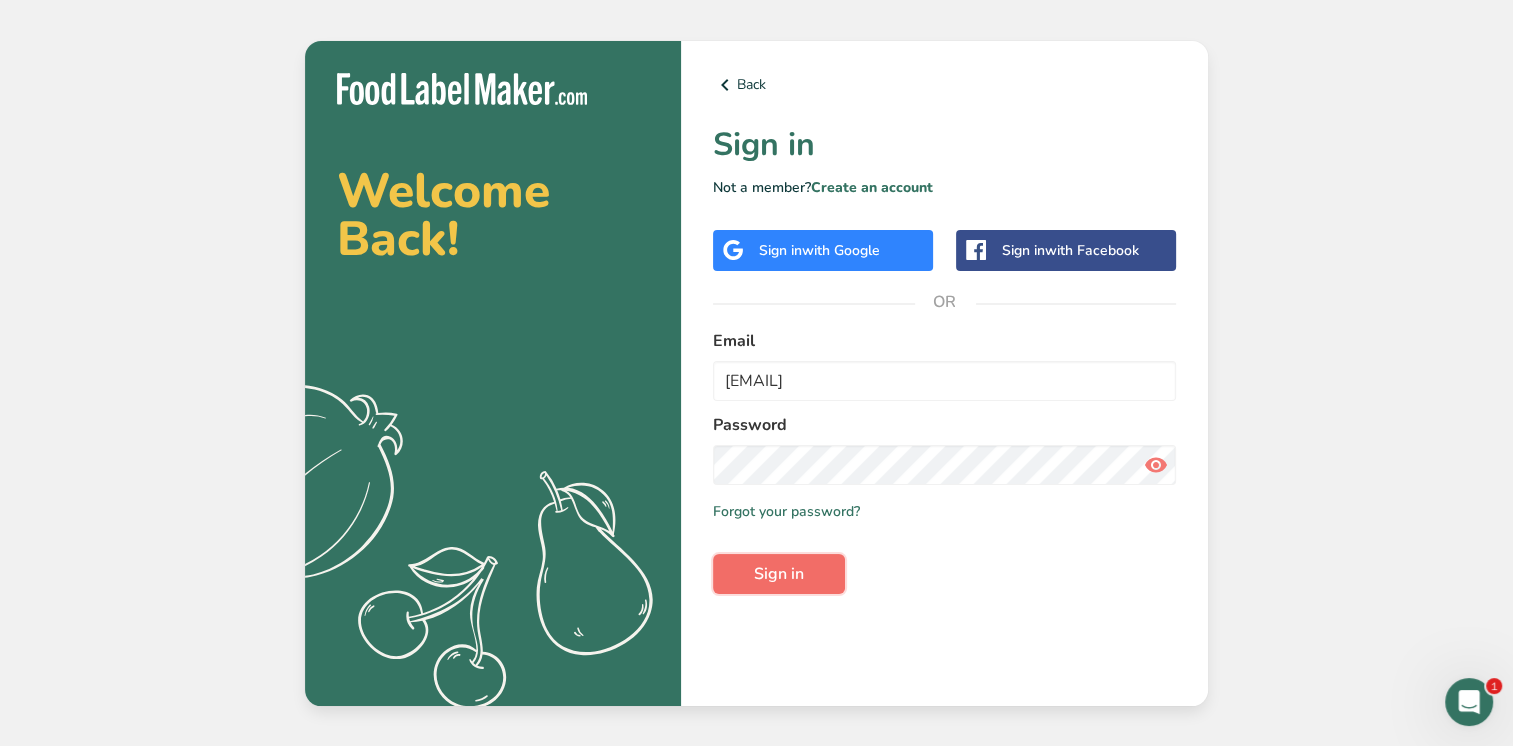 click on "Sign in" at bounding box center (779, 574) 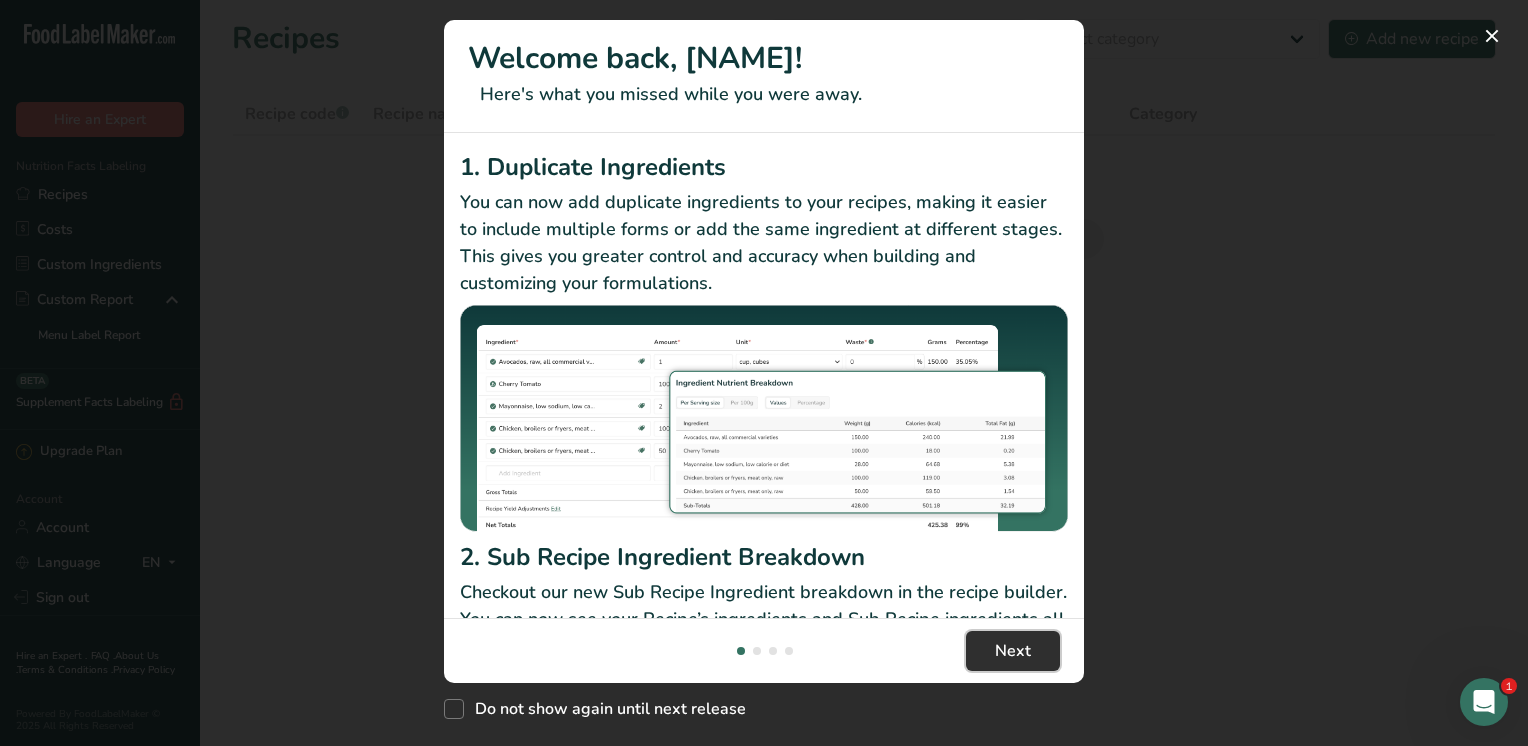 click on "Next" at bounding box center [1013, 651] 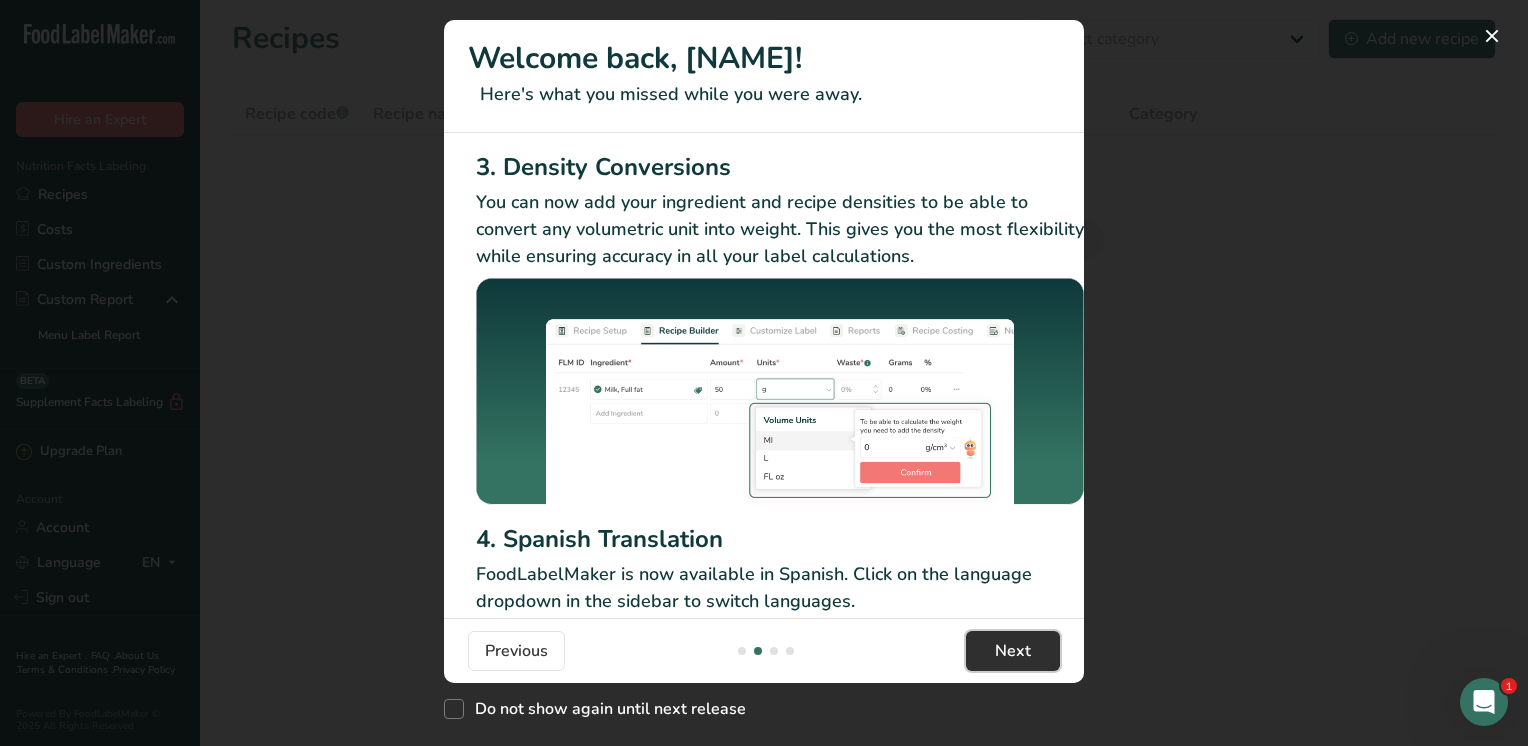 click on "Next" at bounding box center [1013, 651] 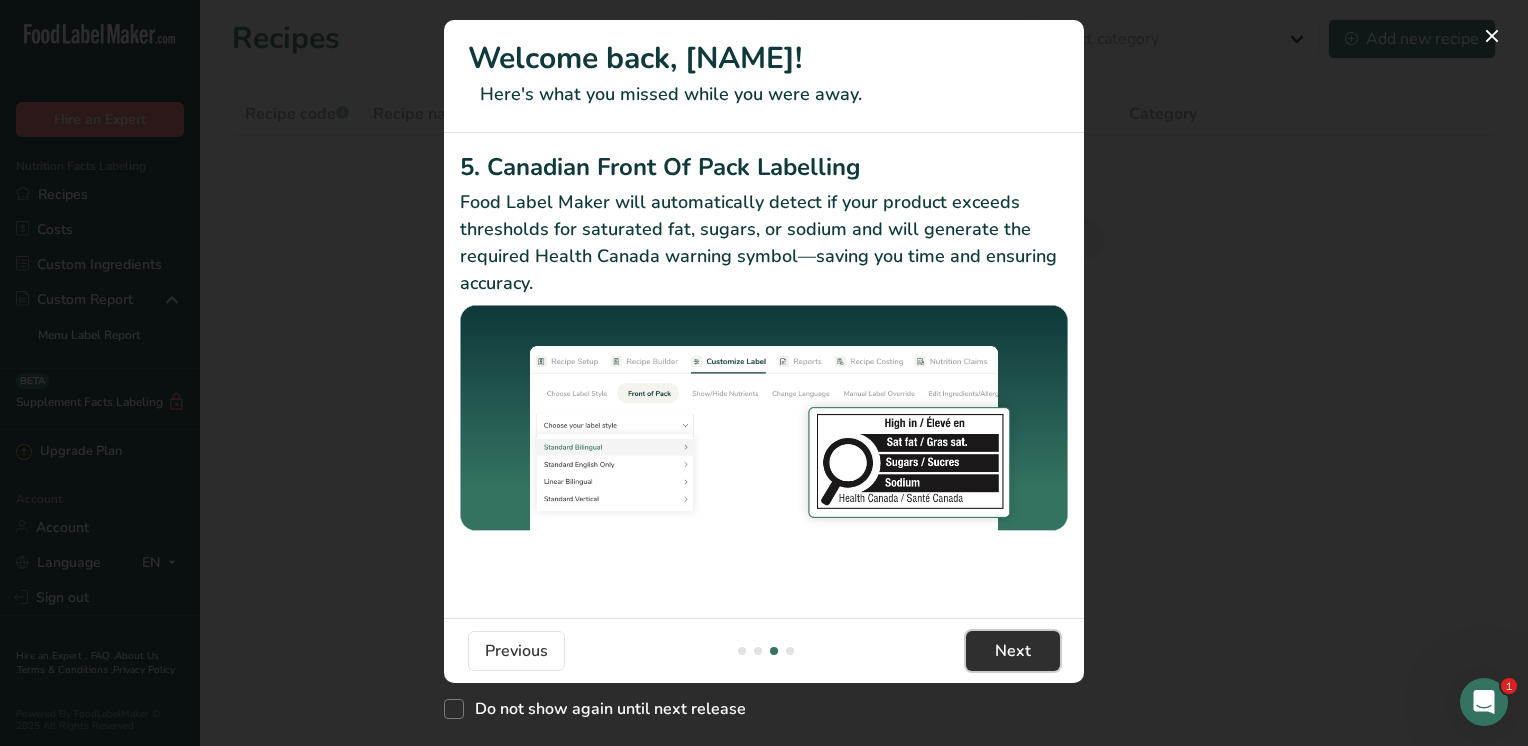 click on "Next" at bounding box center (1013, 651) 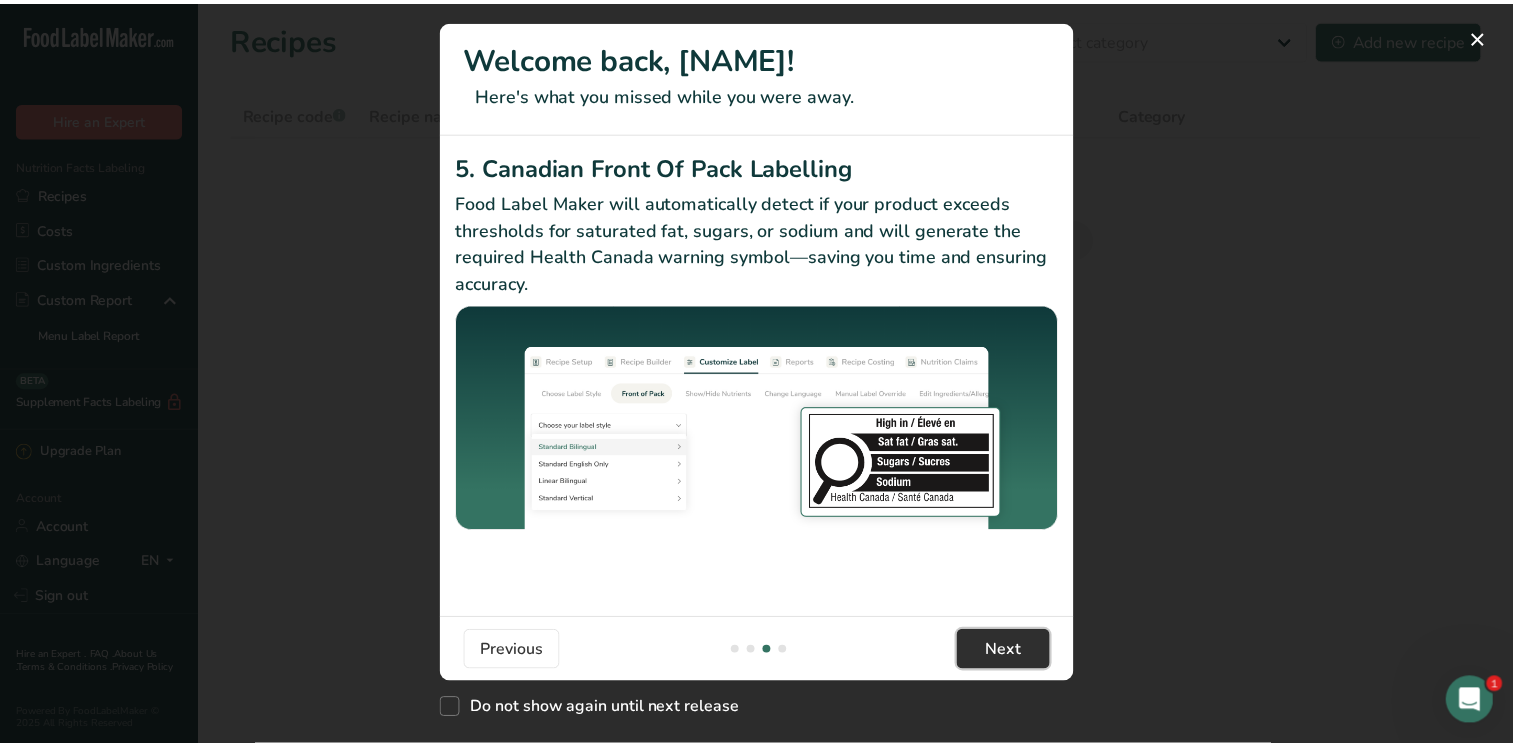 scroll, scrollTop: 0, scrollLeft: 1904, axis: horizontal 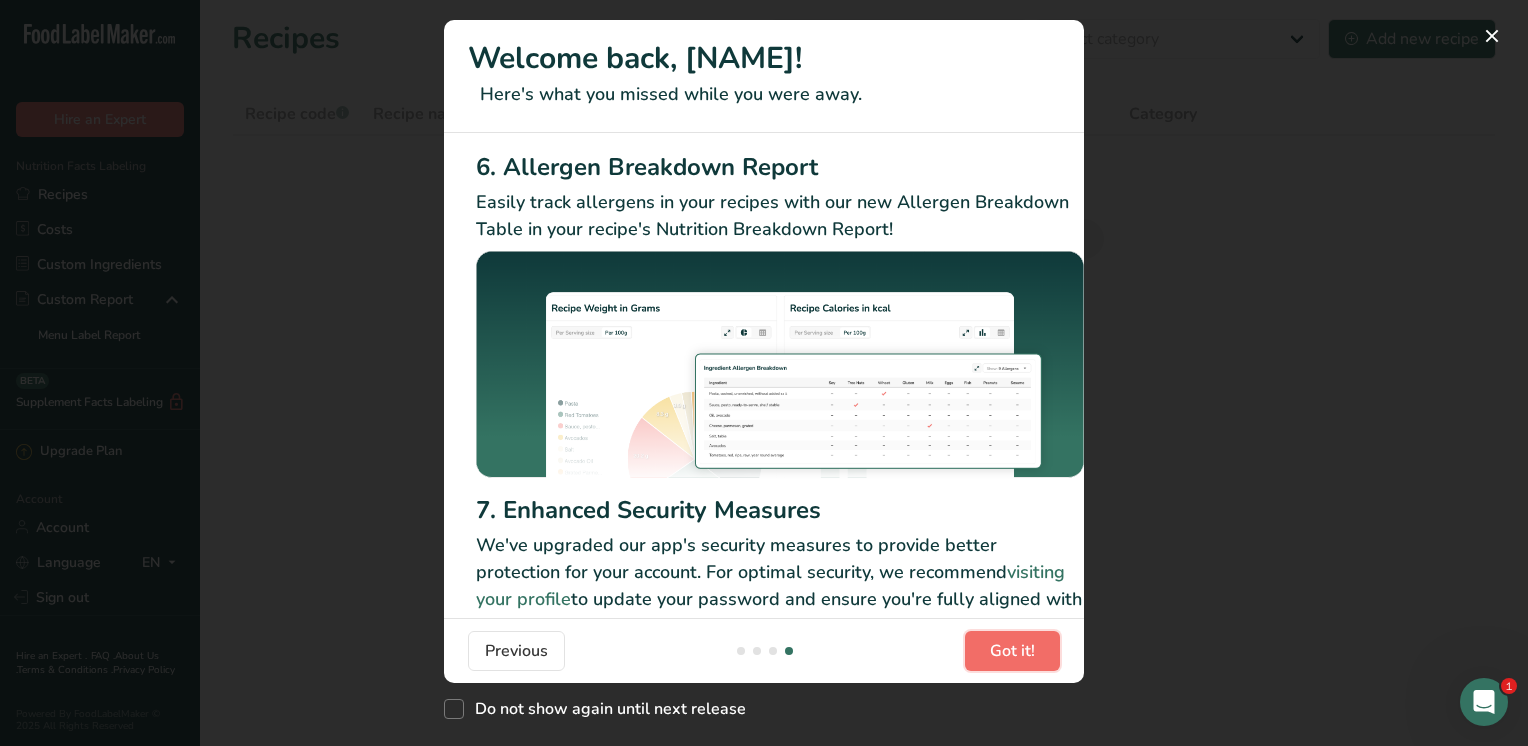 click on "Got it!" at bounding box center [1012, 651] 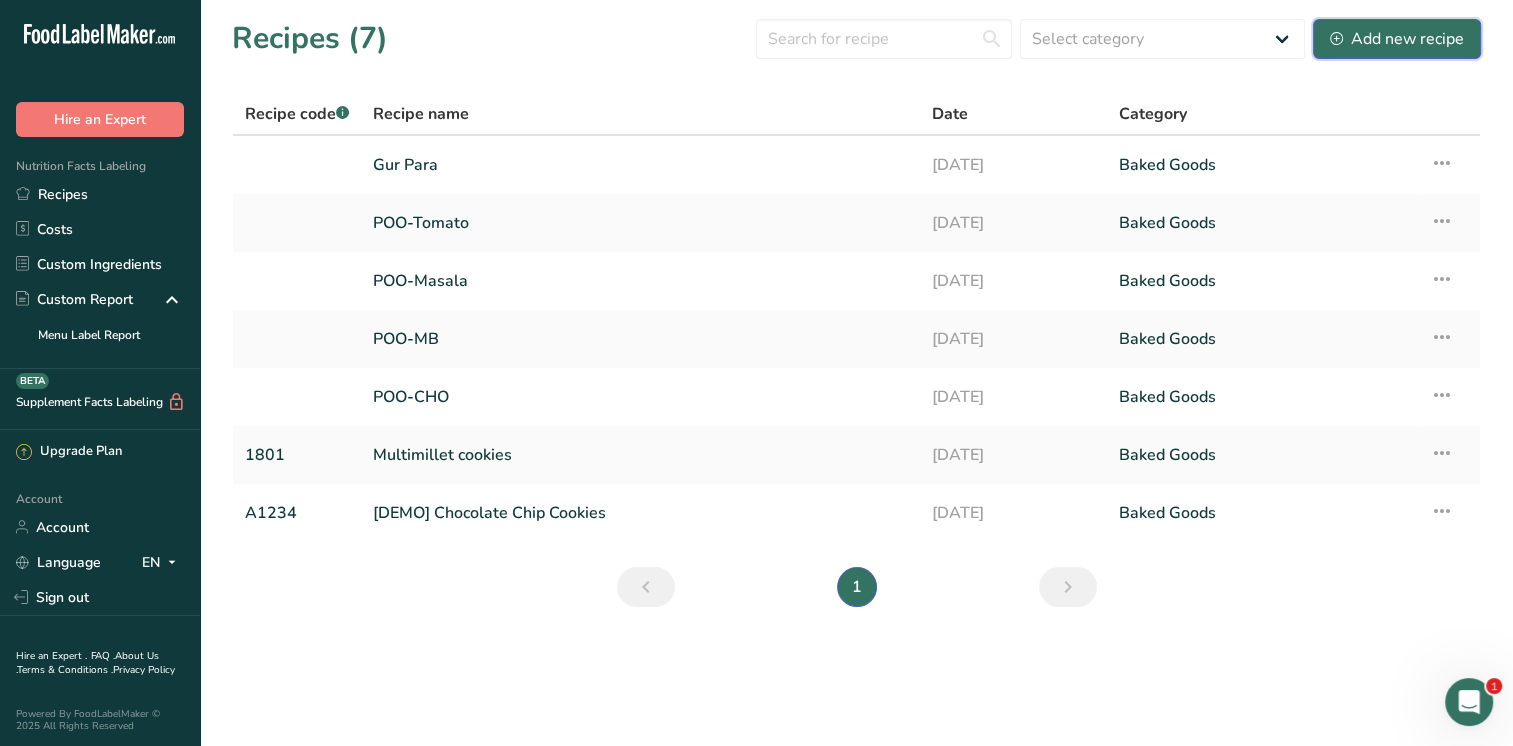 click on "Add new recipe" at bounding box center [1397, 39] 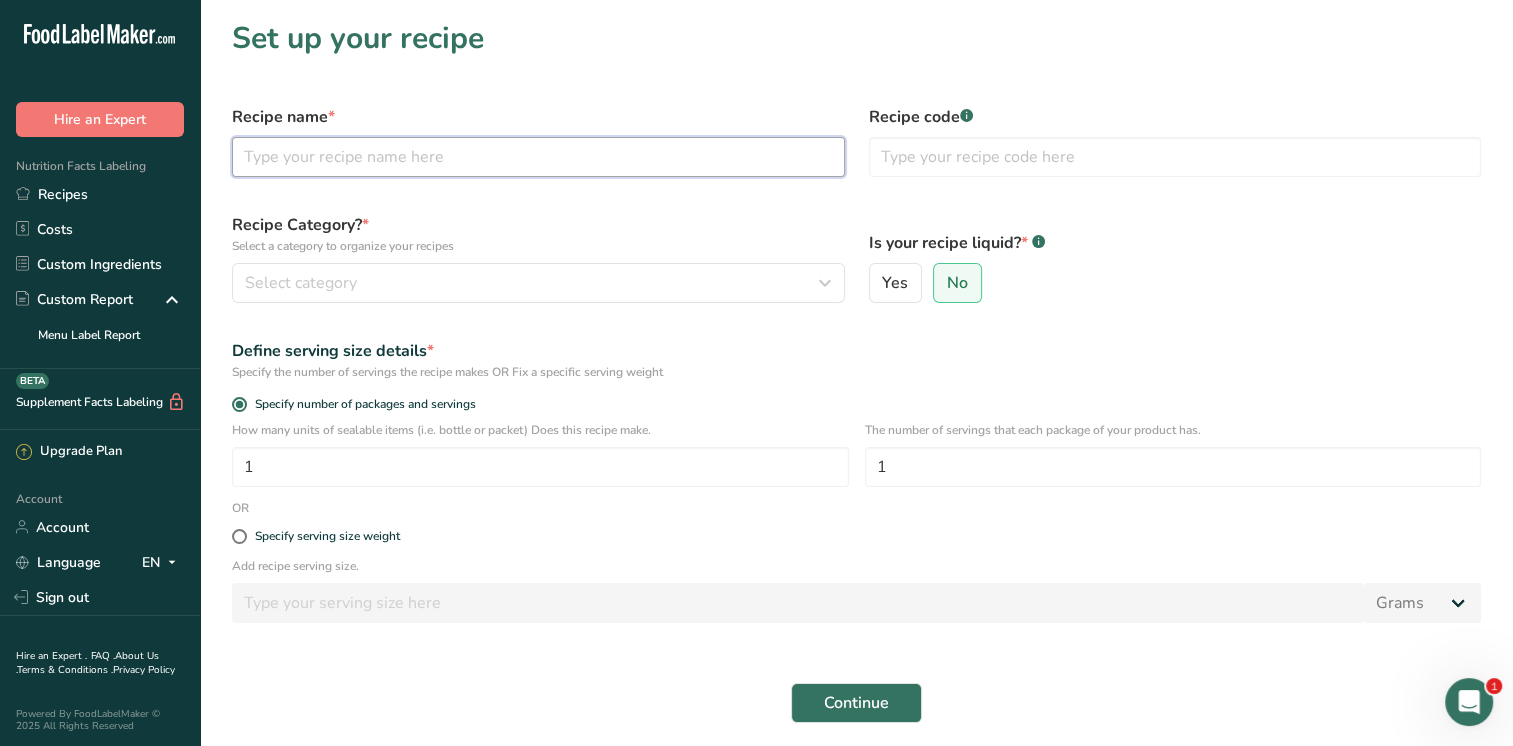 click at bounding box center (538, 157) 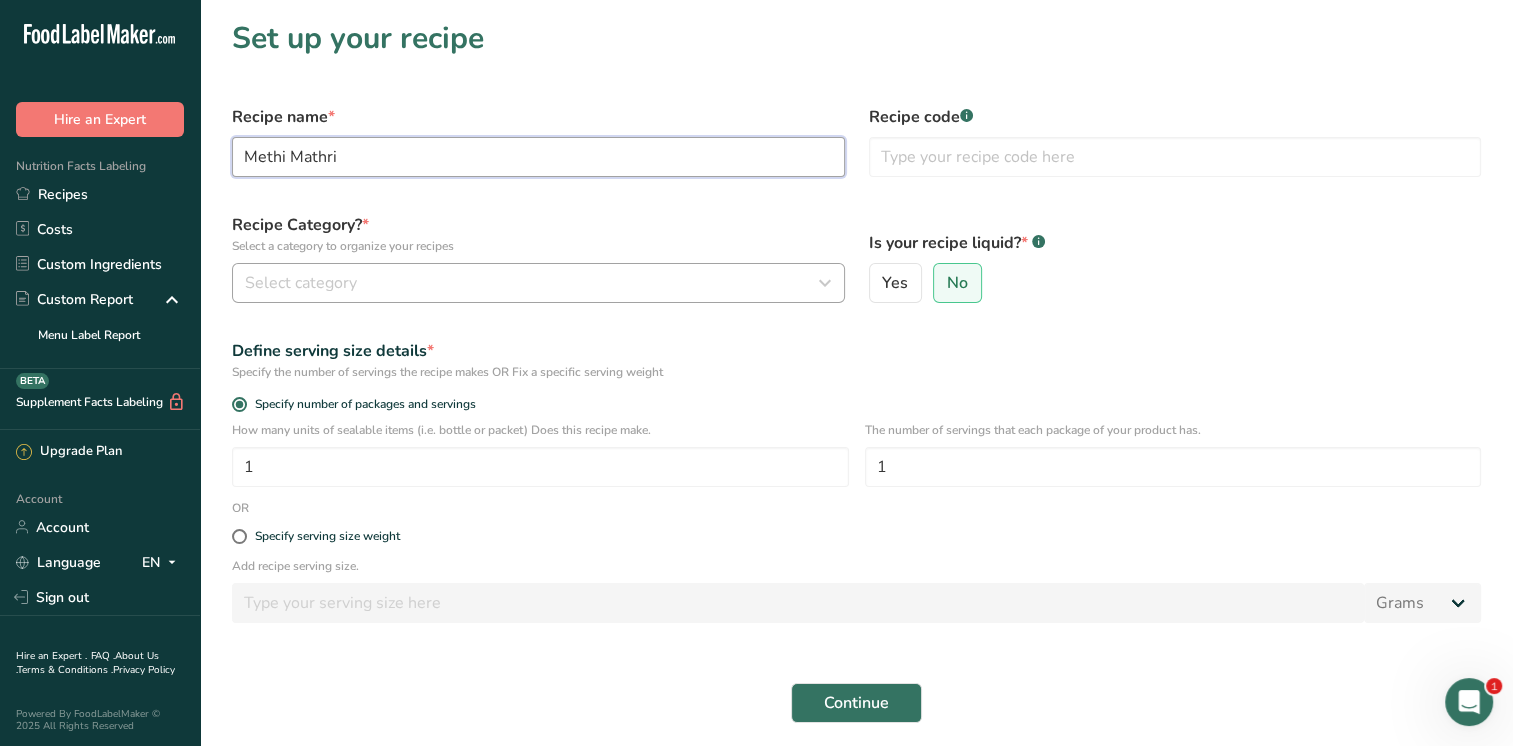 type on "Methi Mathri" 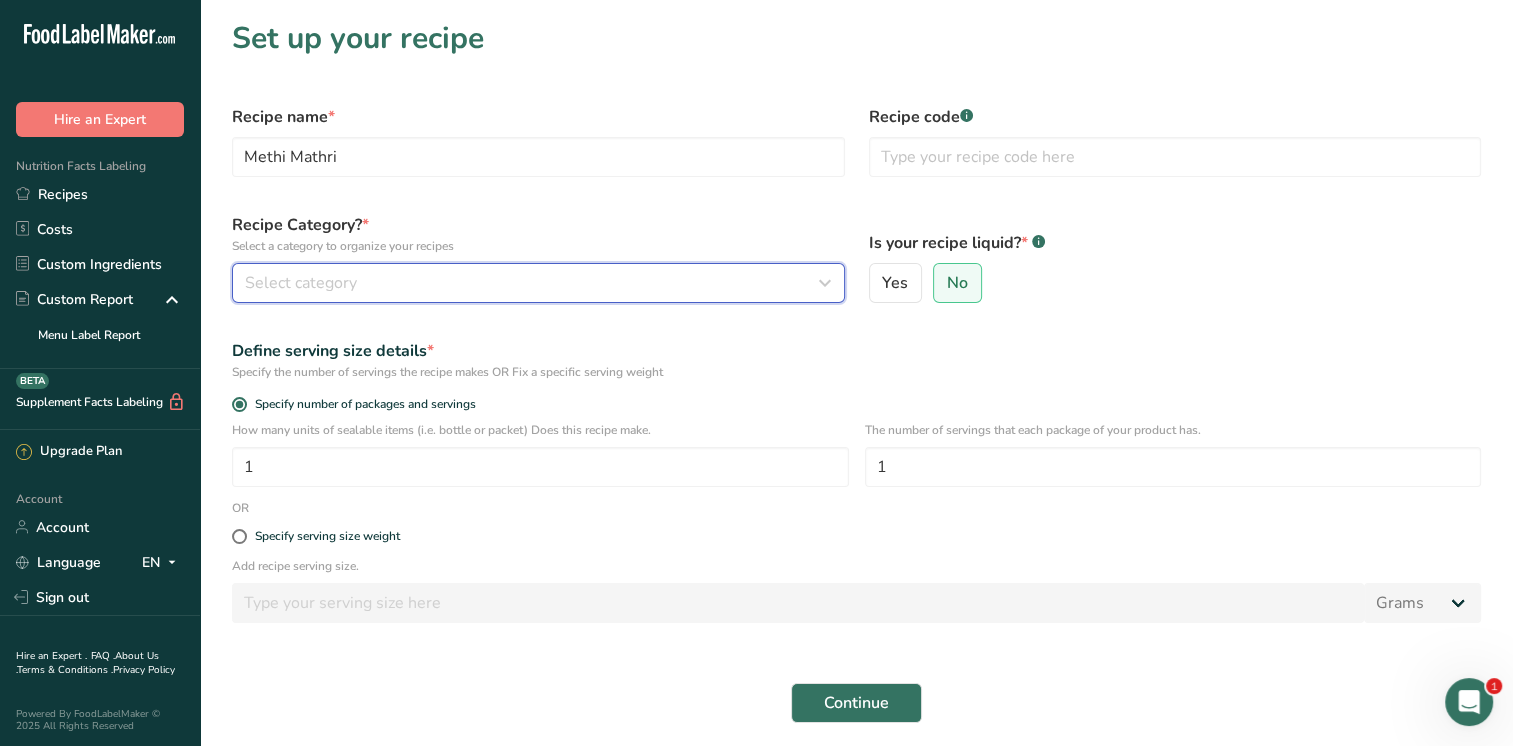 click on "Select category" at bounding box center (532, 283) 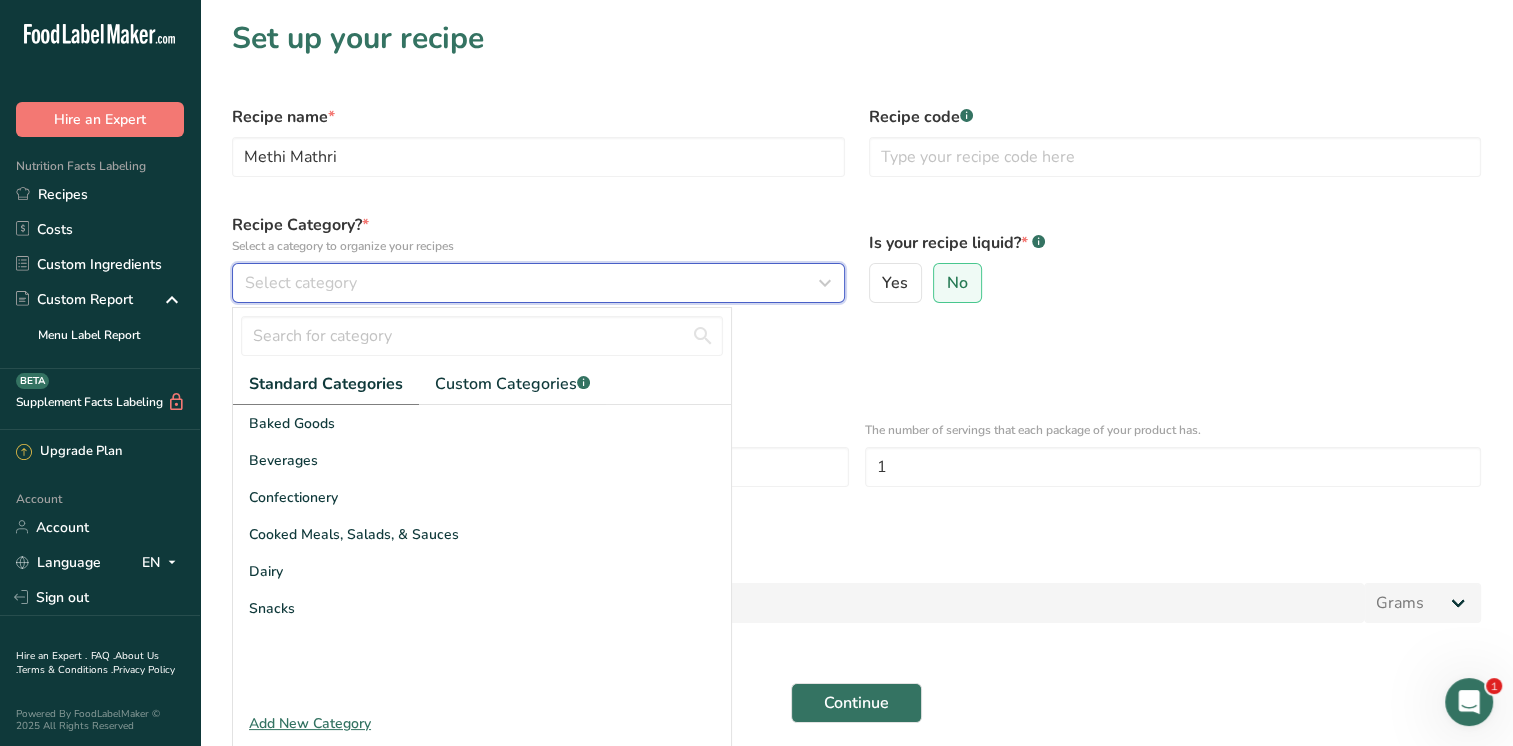 click on "Select category" at bounding box center [532, 283] 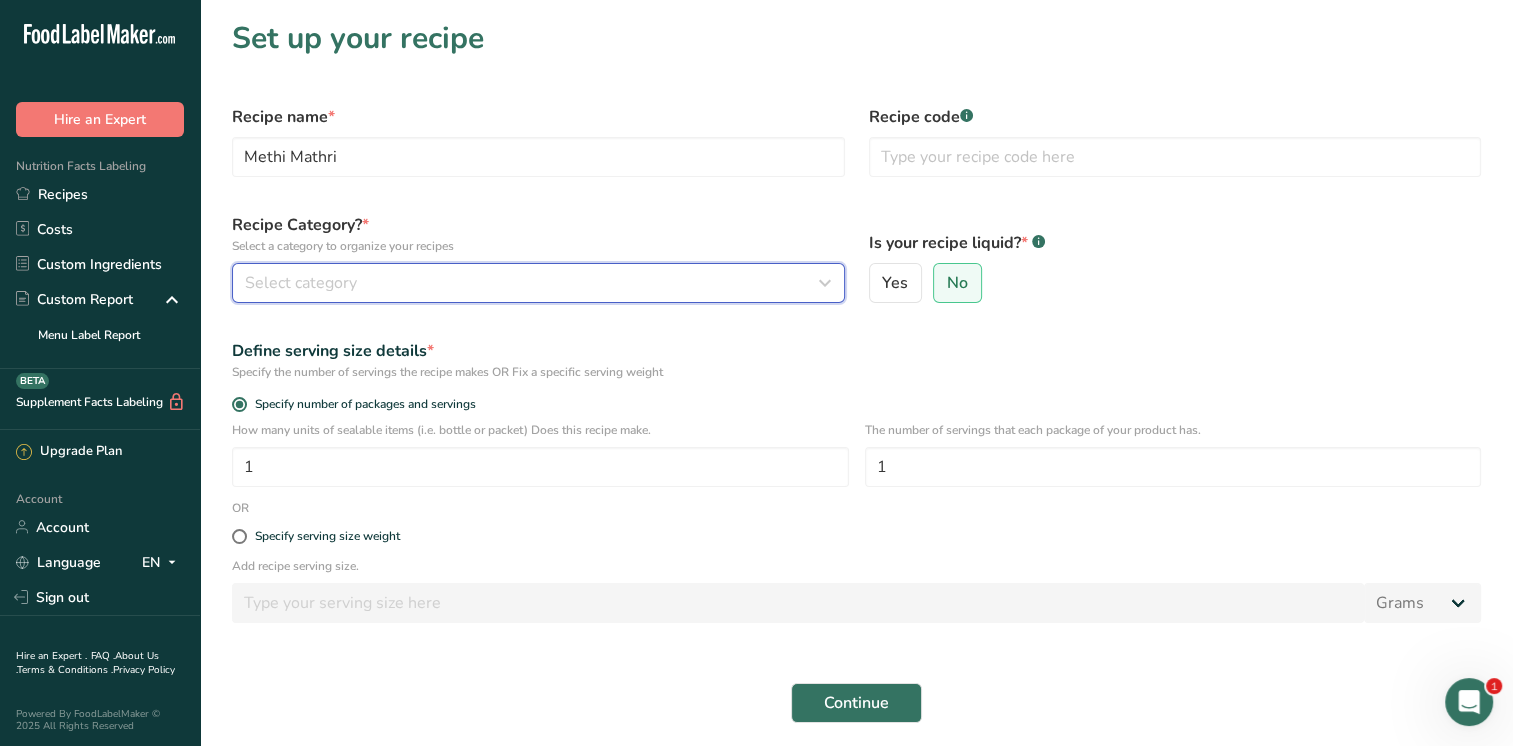 click at bounding box center (825, 283) 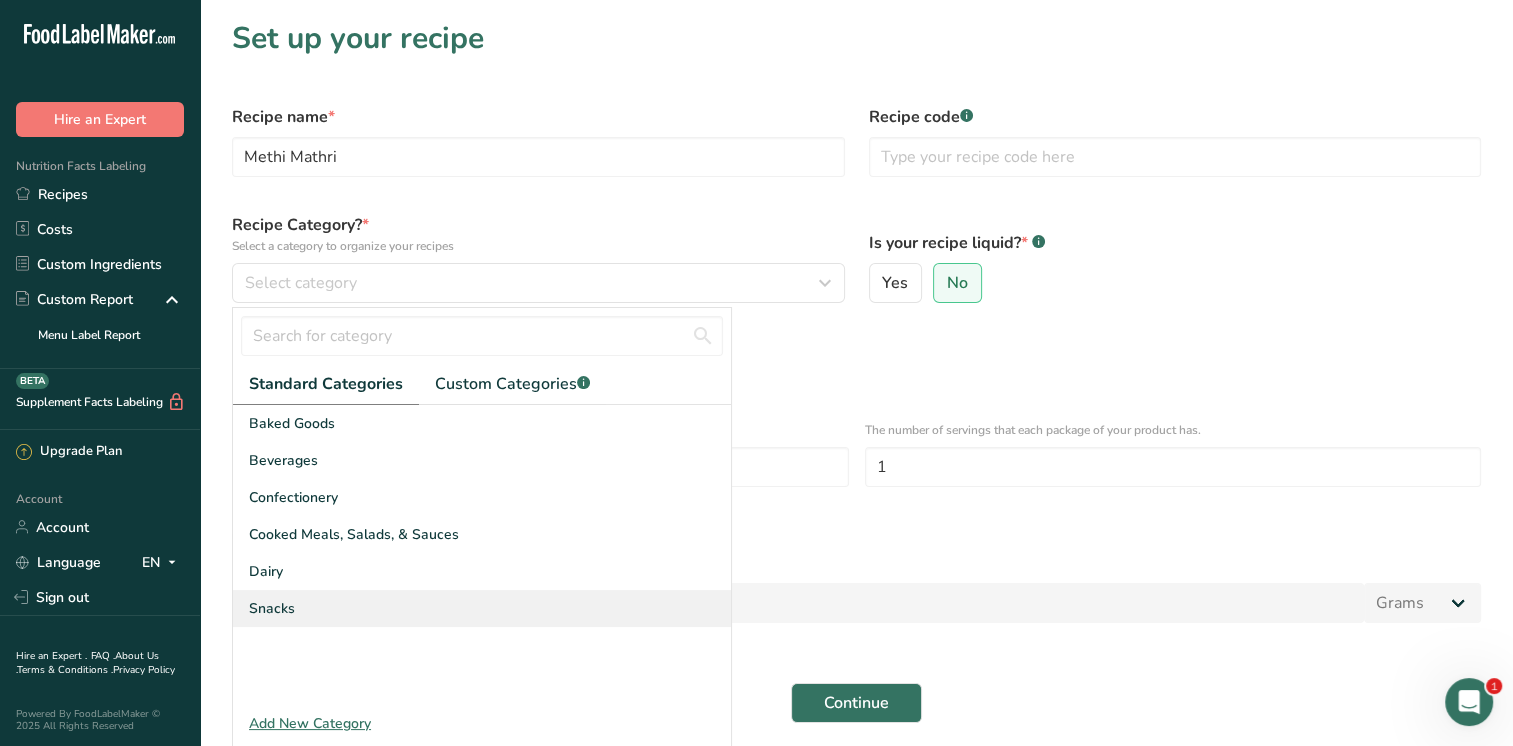 click on "Snacks" at bounding box center (482, 608) 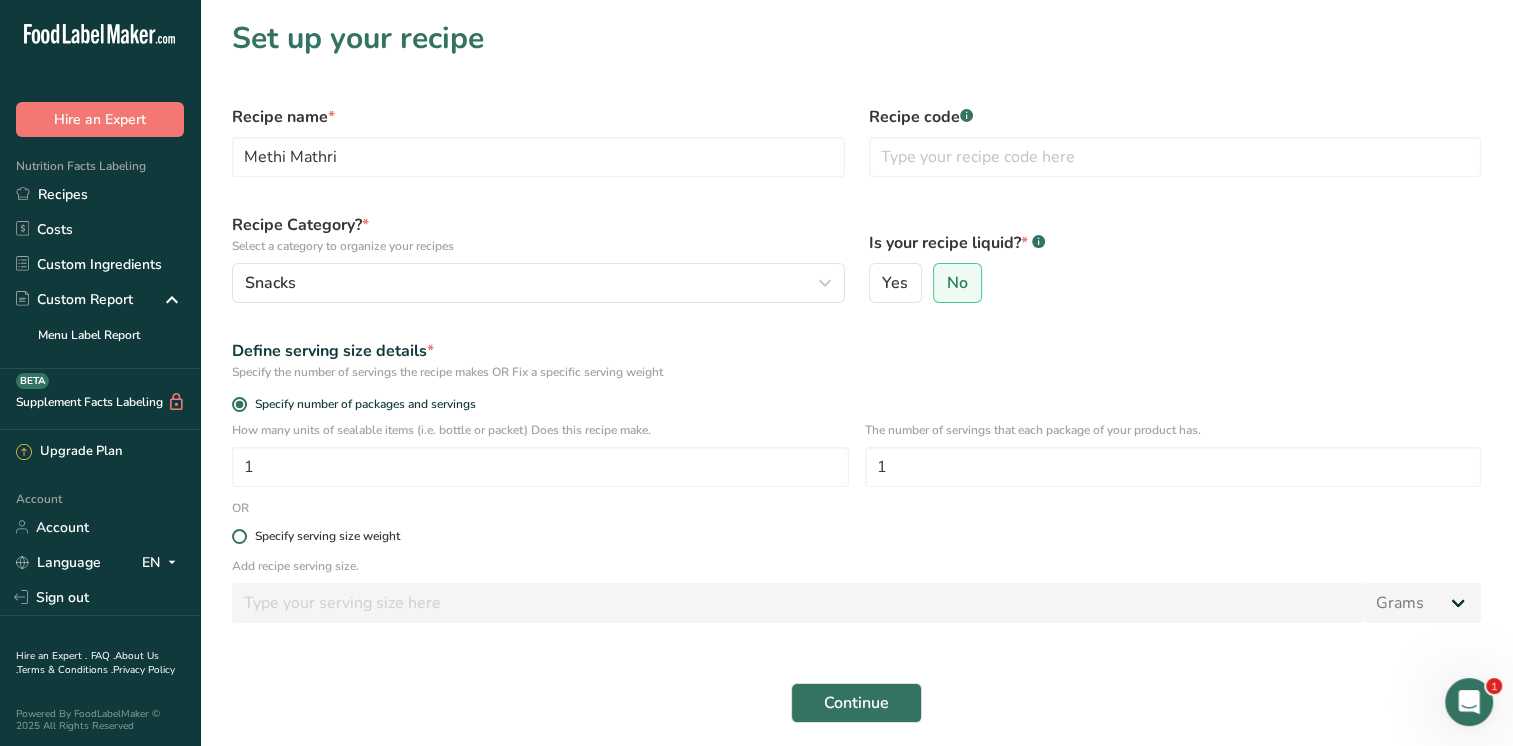 click at bounding box center [239, 536] 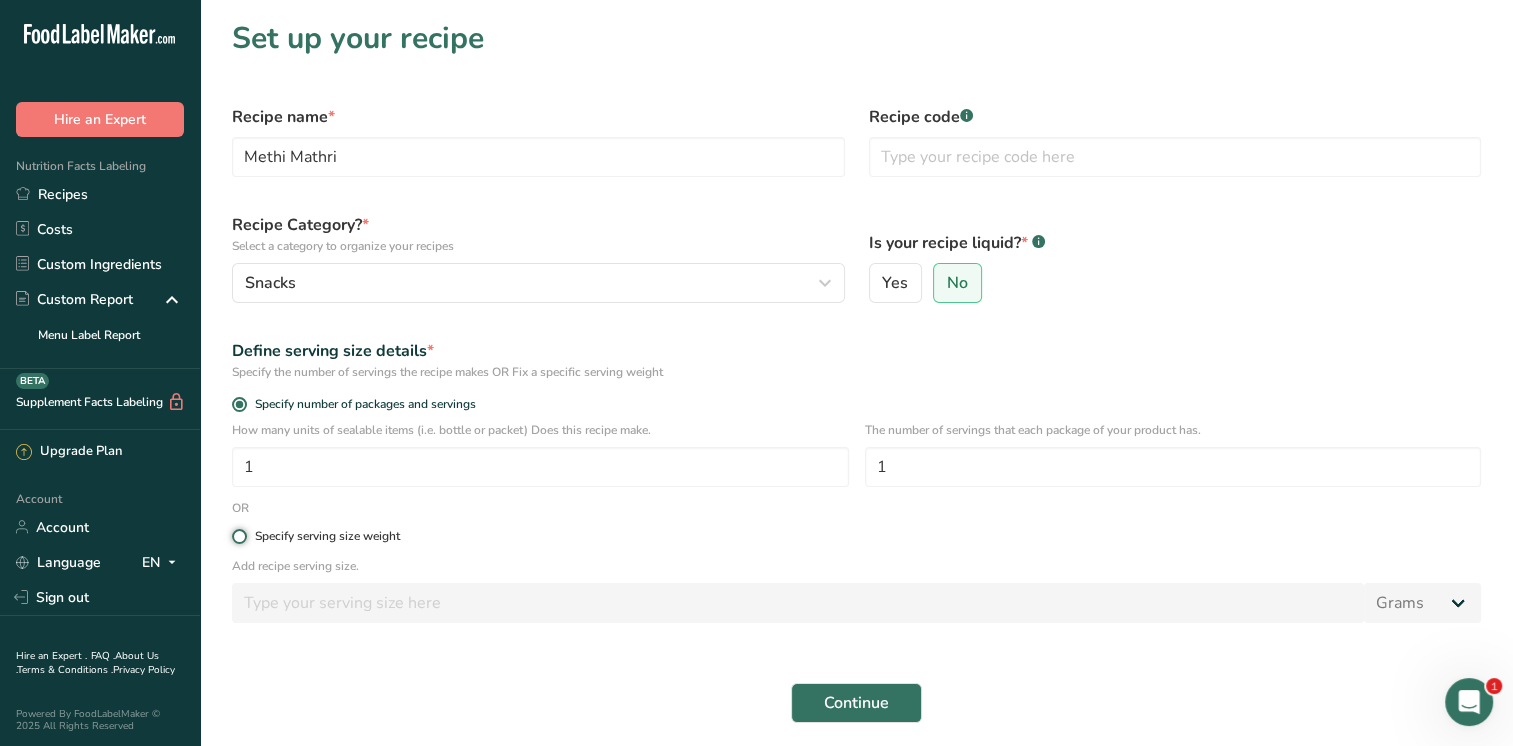 click on "Specify serving size weight" at bounding box center [238, 536] 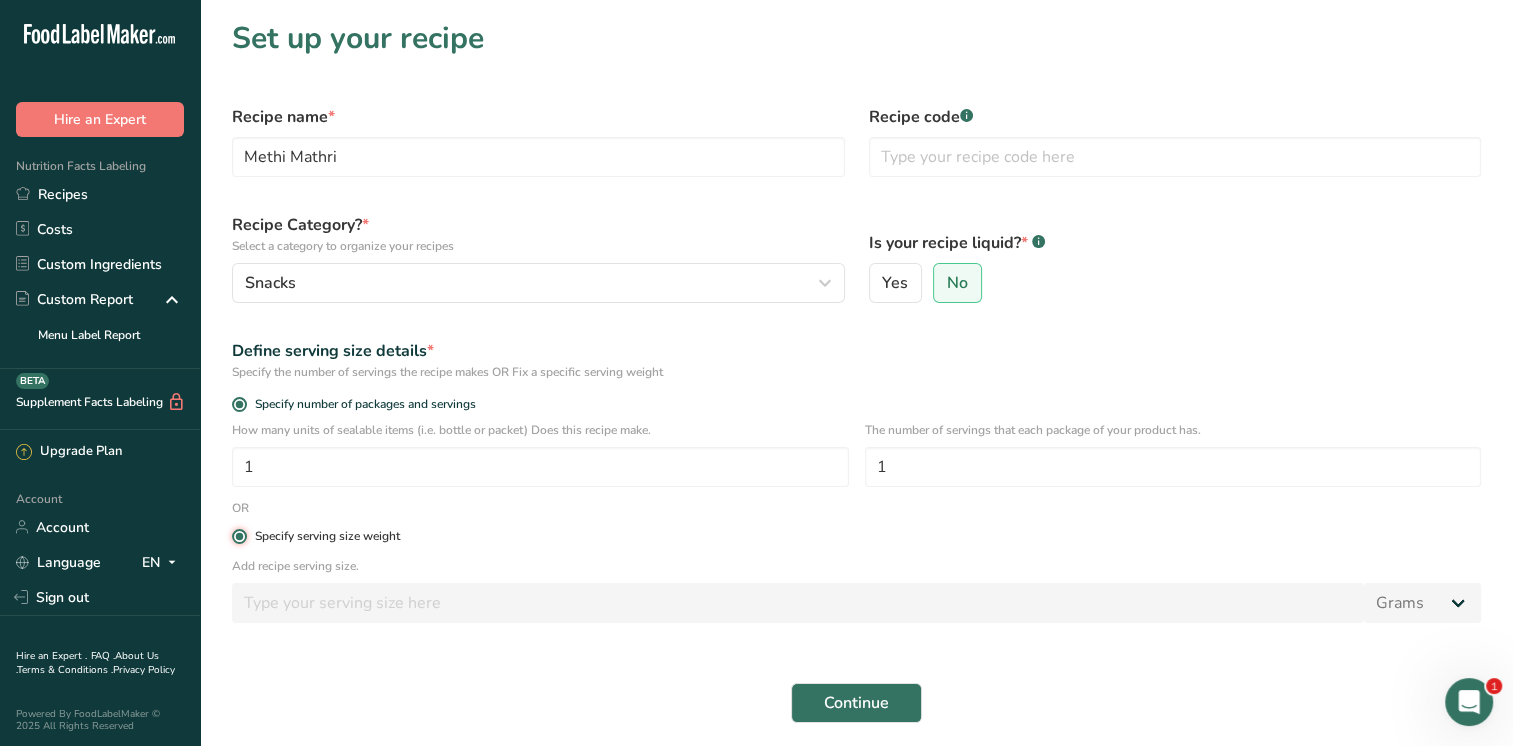 radio on "false" 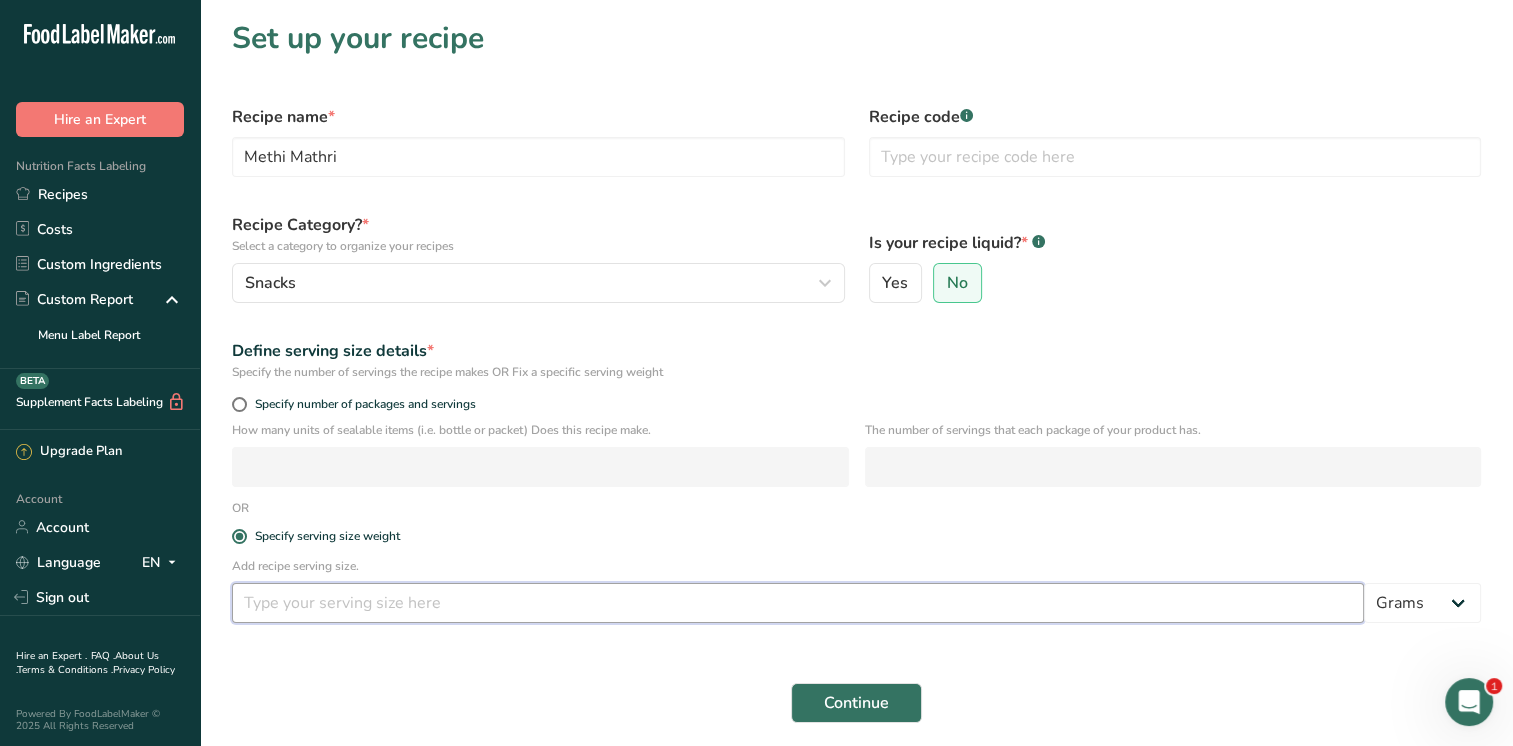 click at bounding box center (798, 603) 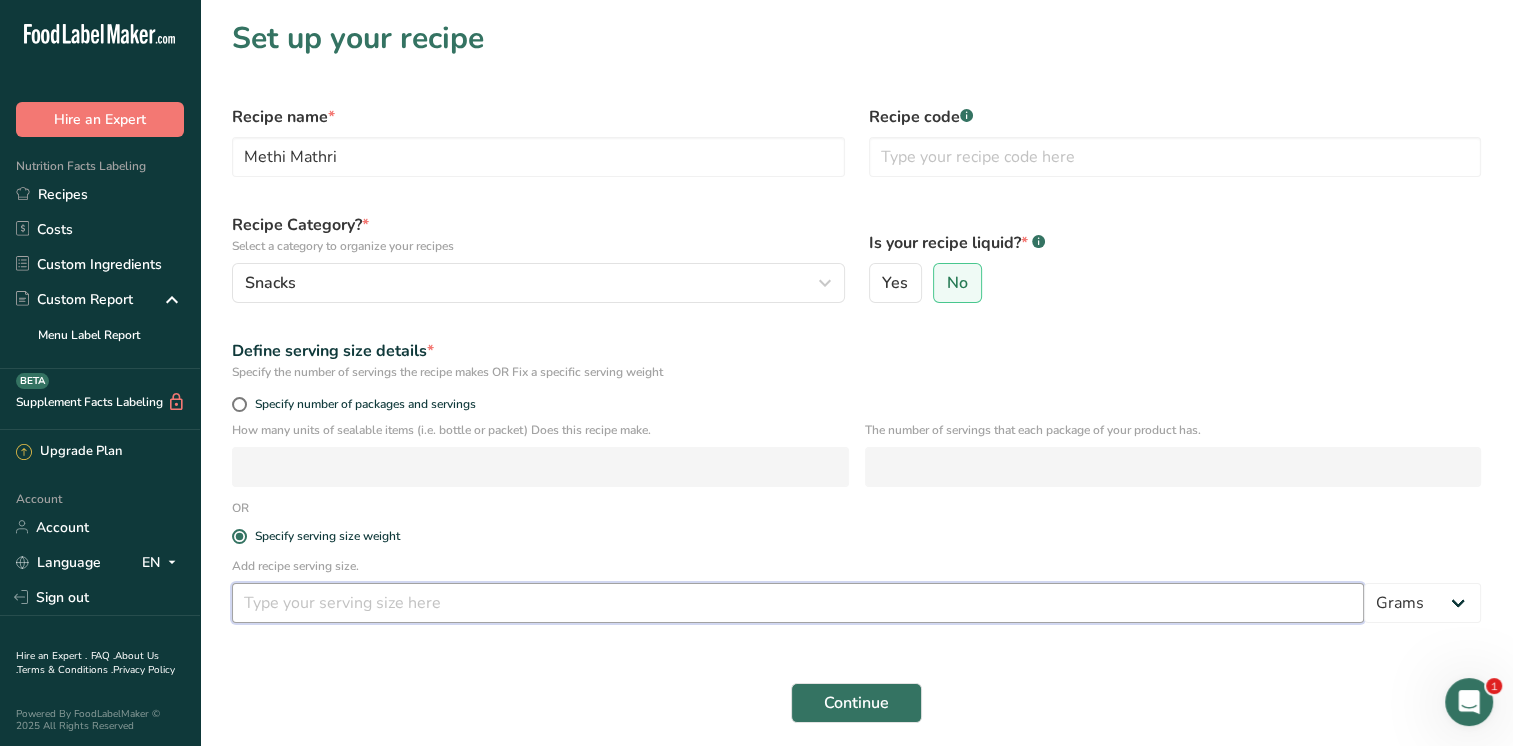 type on "0" 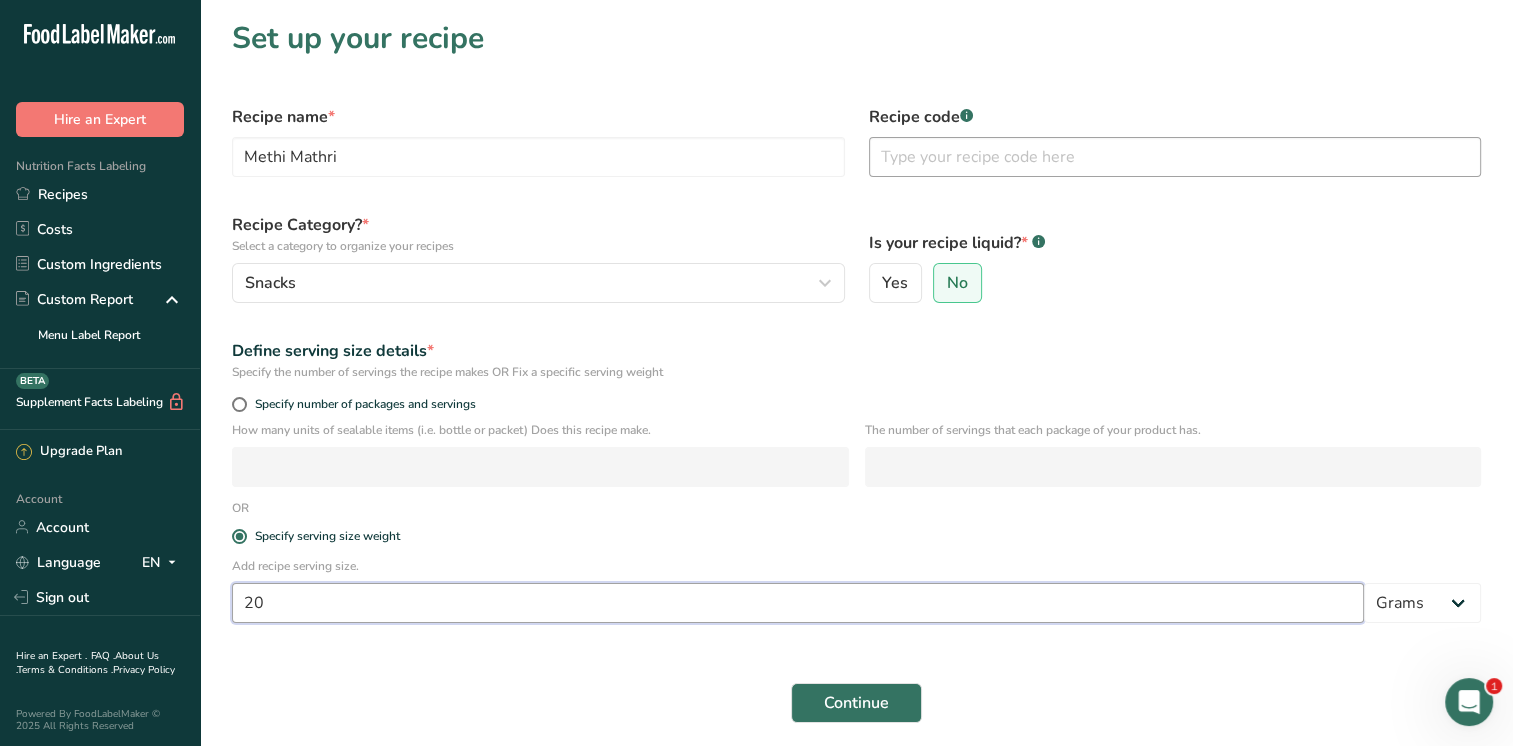 type on "20" 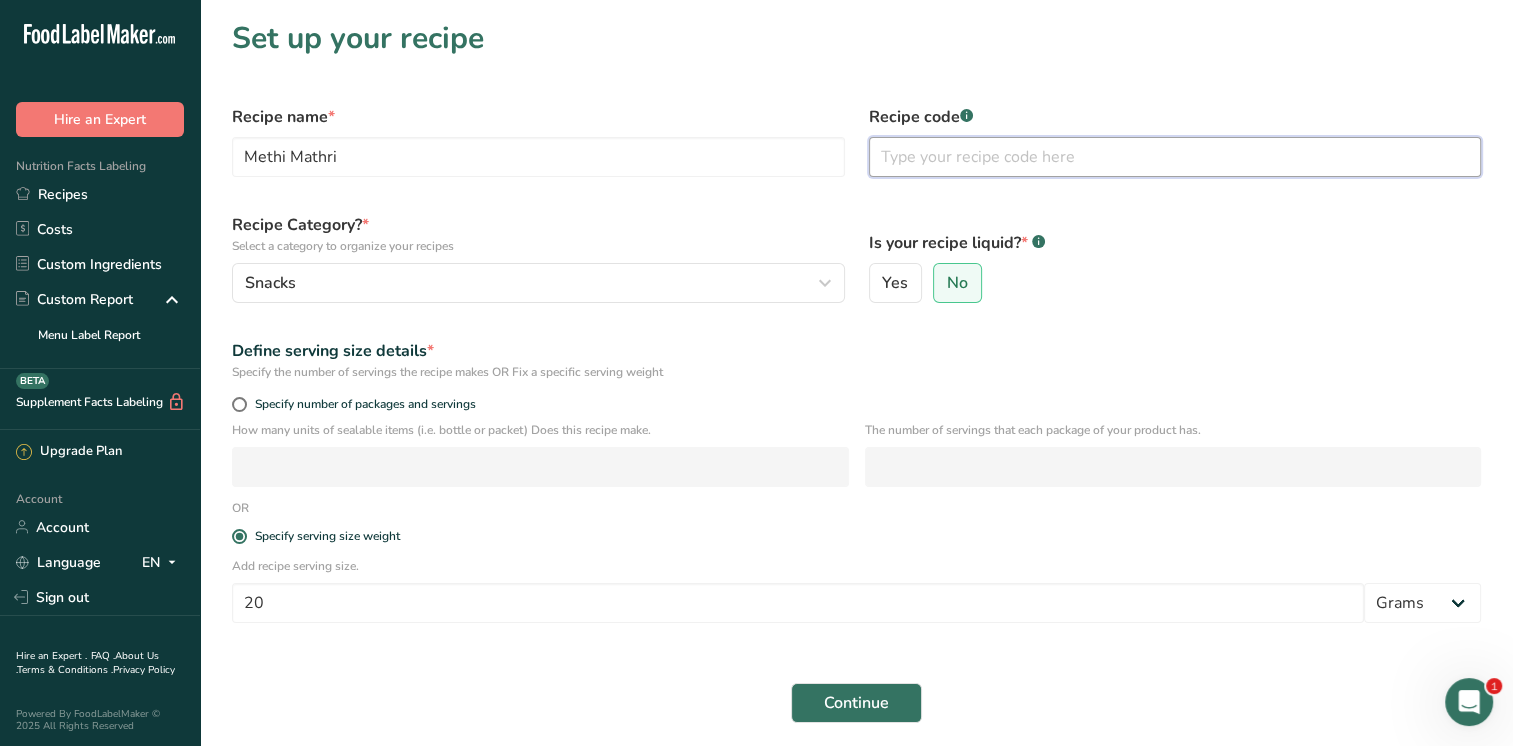 click at bounding box center [1175, 157] 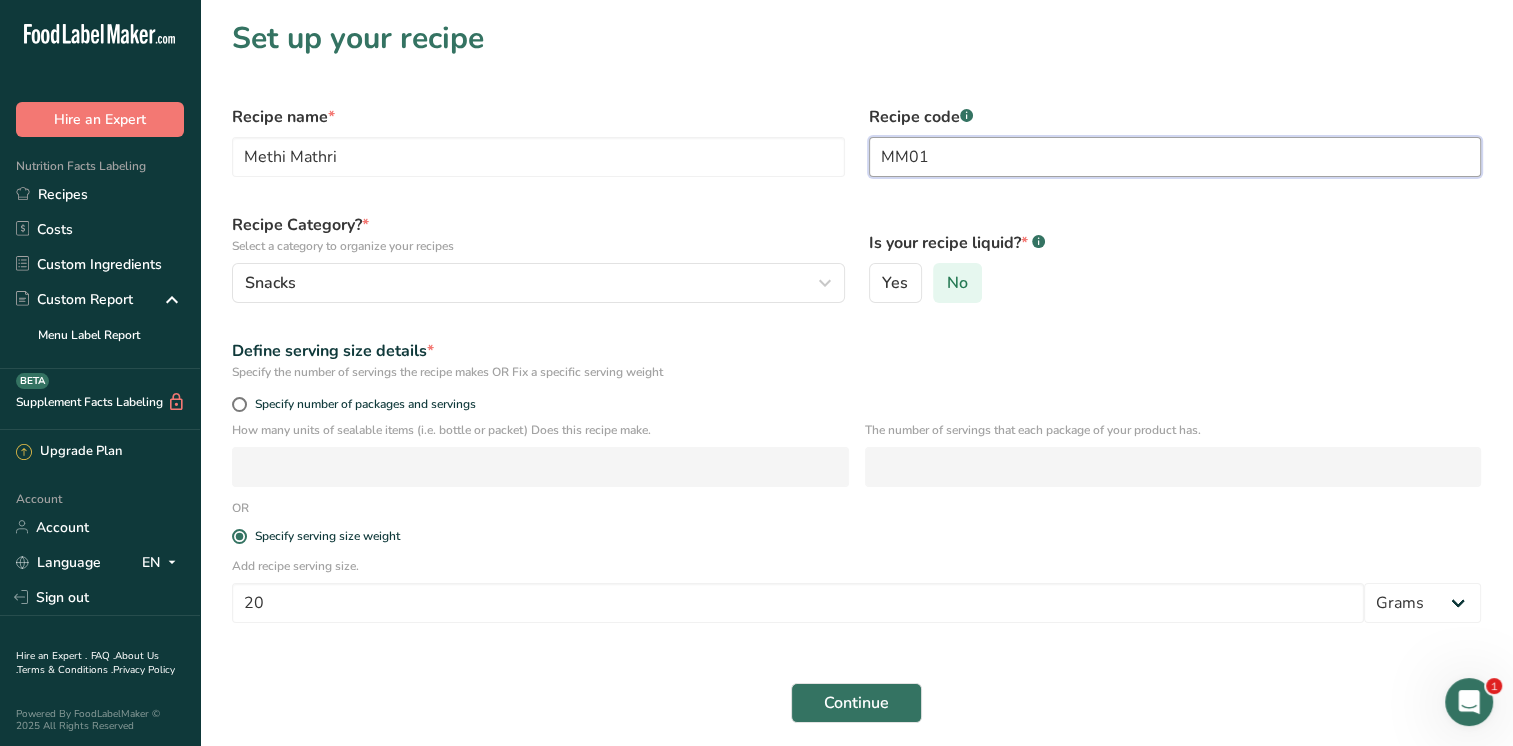 type on "MM01" 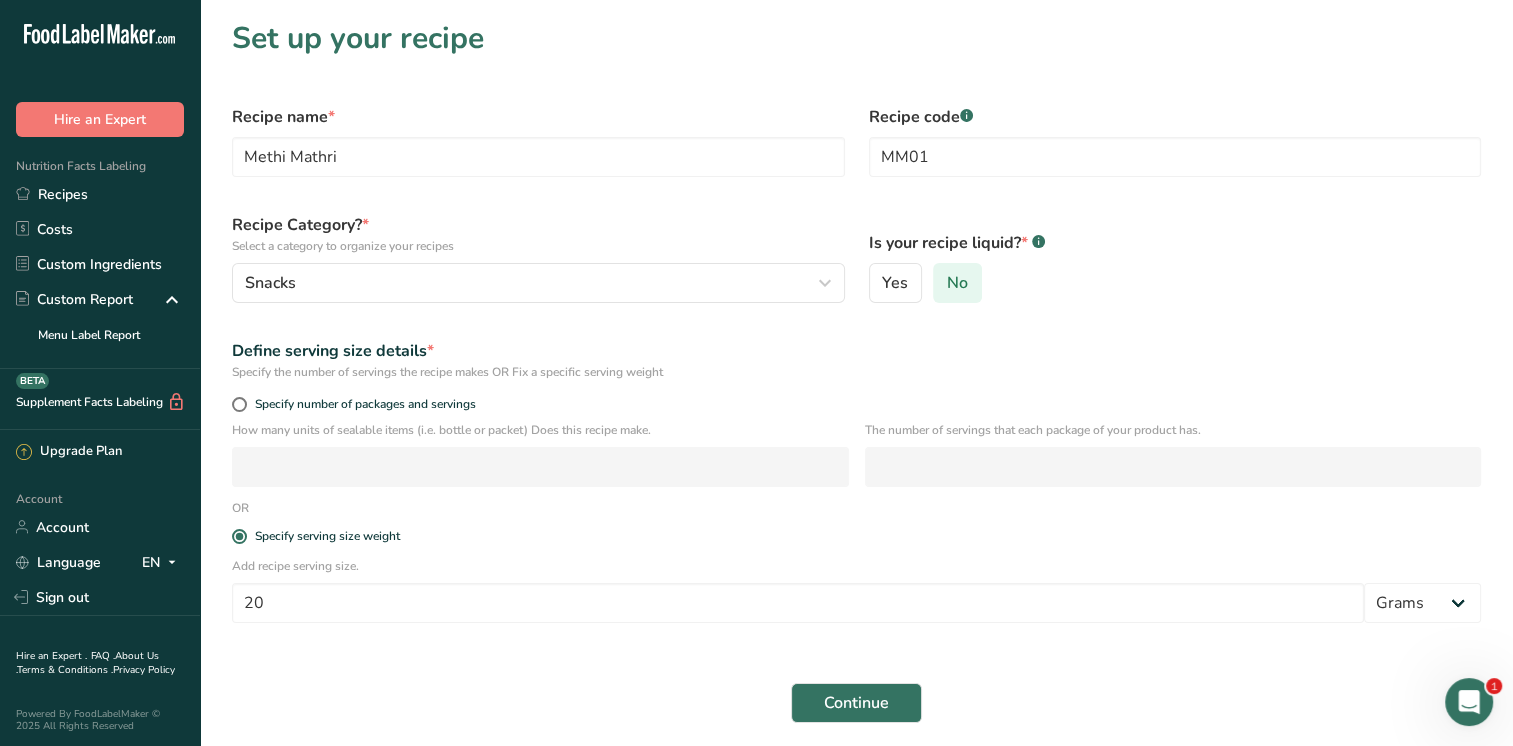 click on "No" at bounding box center (957, 283) 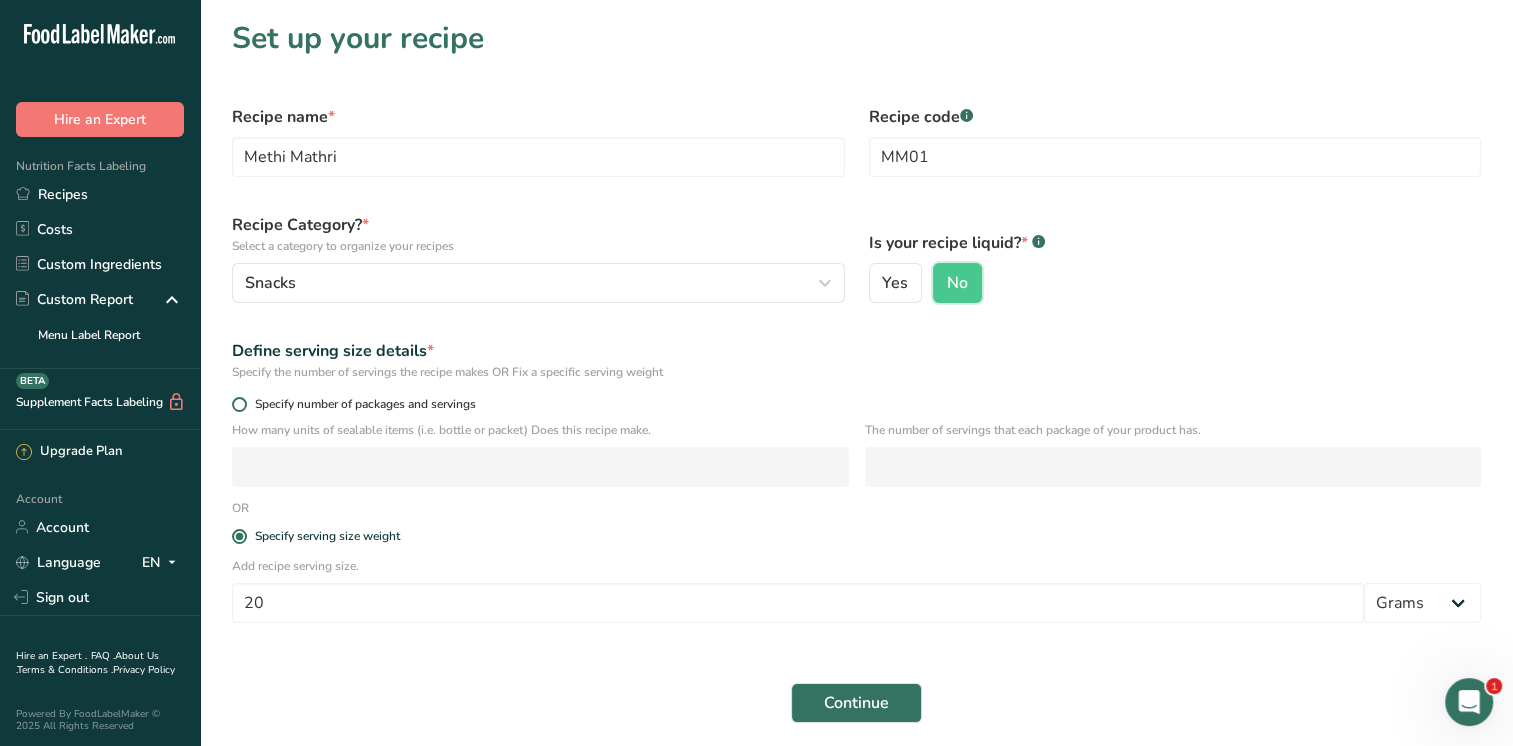 click at bounding box center [239, 404] 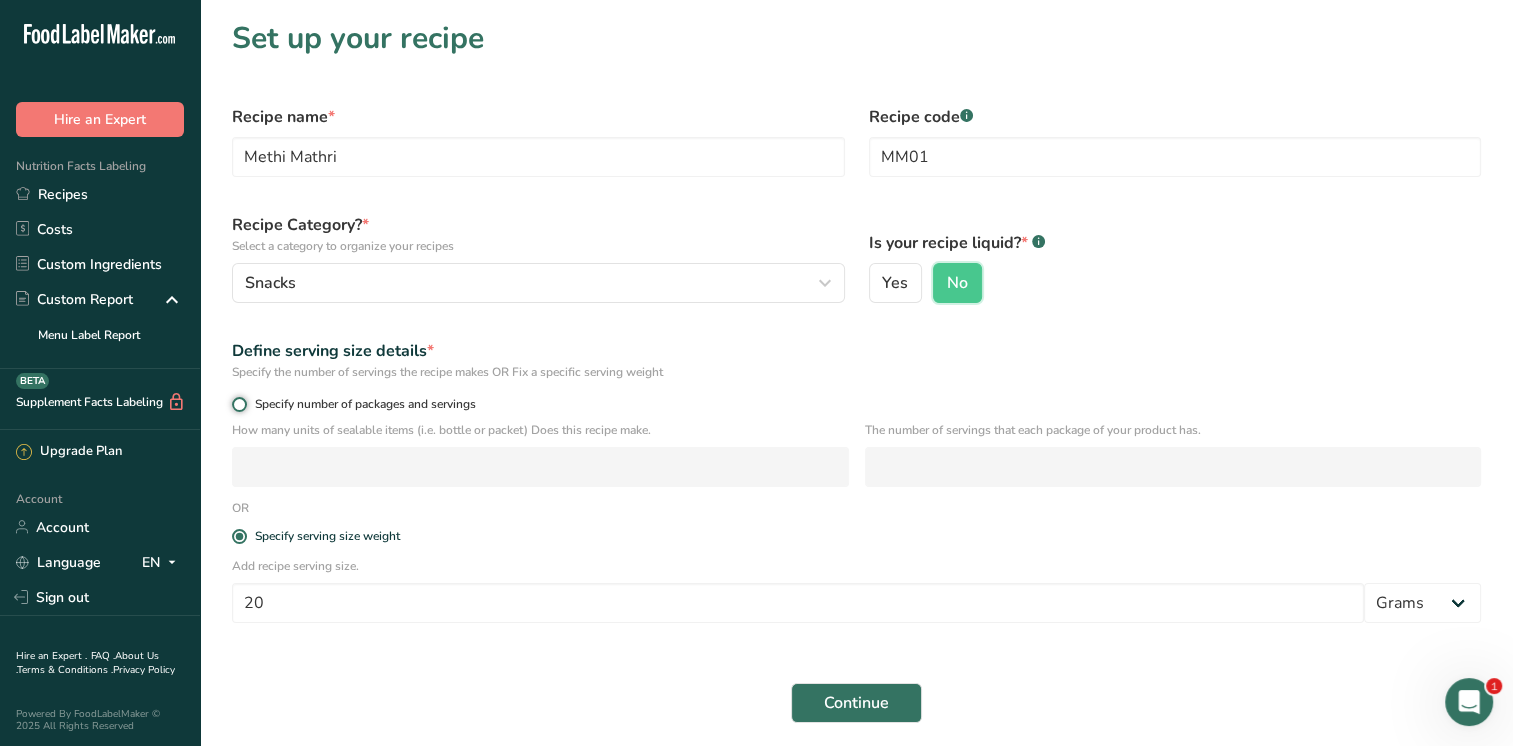 click on "Specify number of packages and servings" at bounding box center (238, 404) 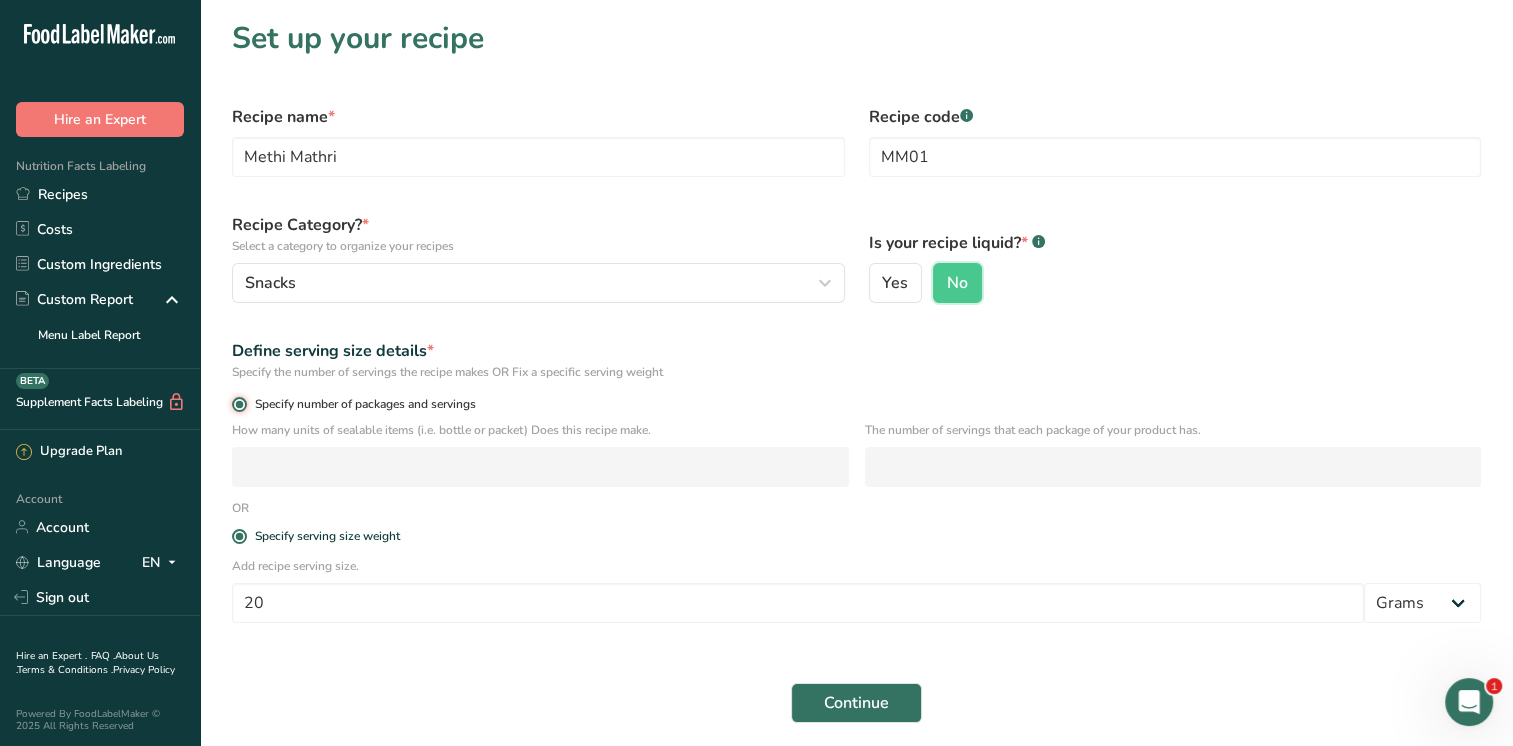 radio on "false" 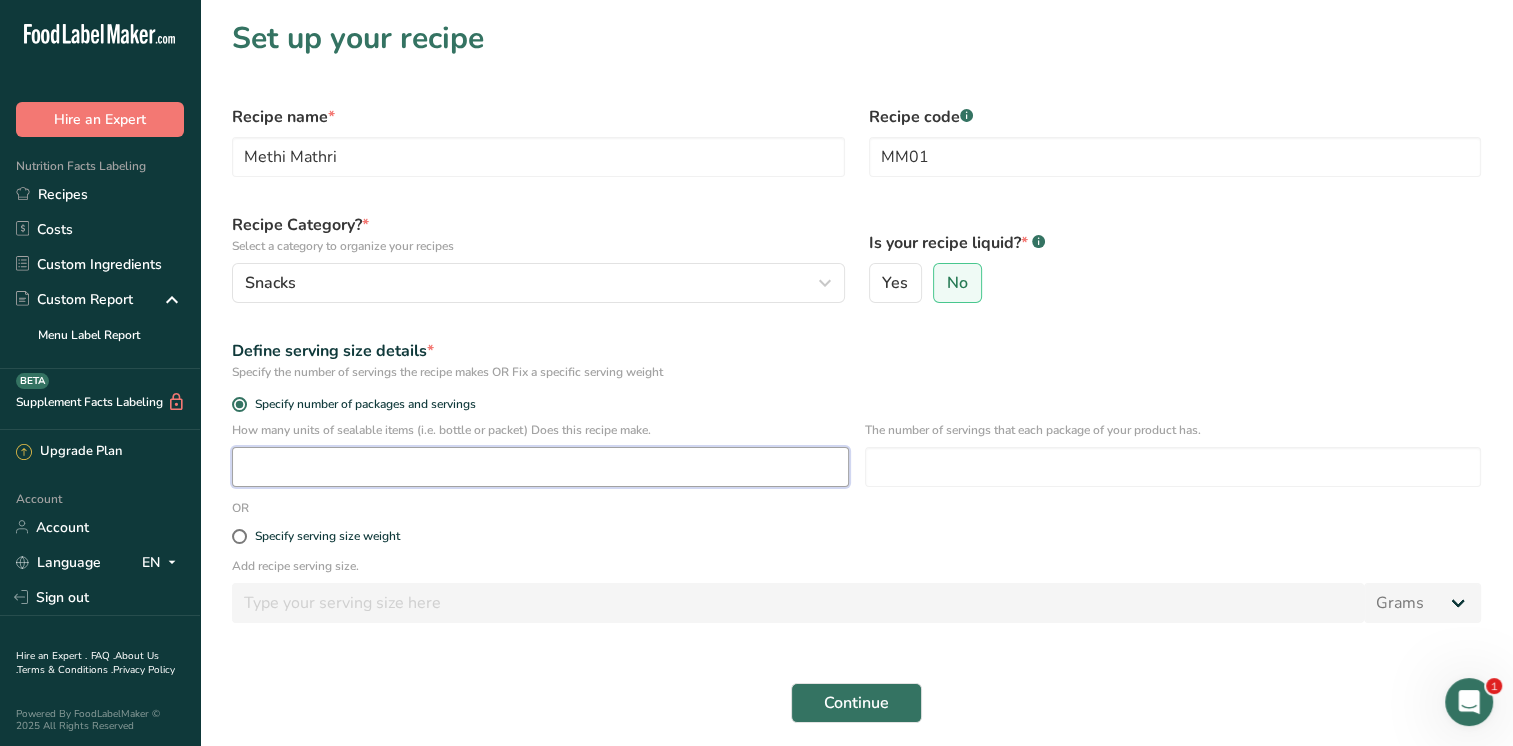 click at bounding box center [540, 467] 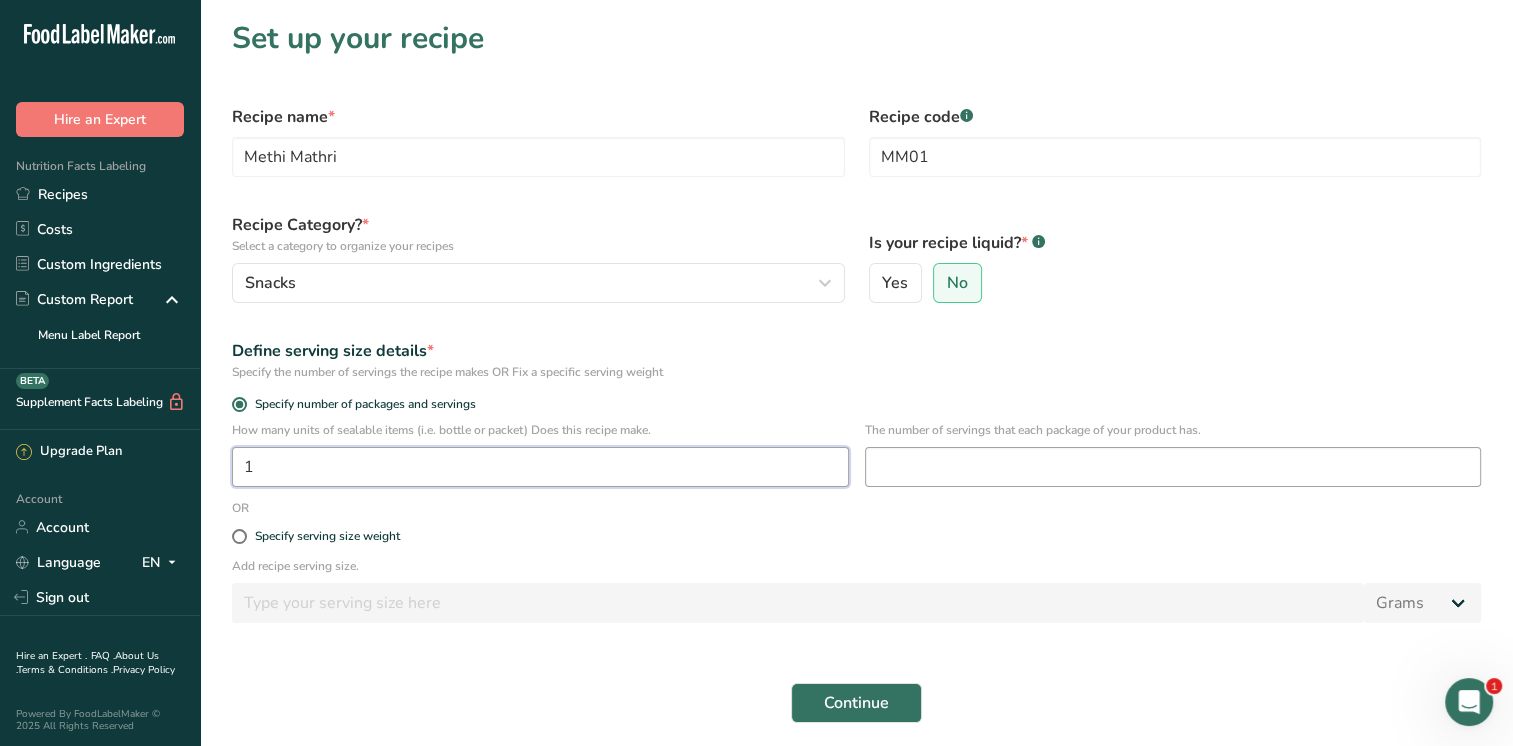 type on "1" 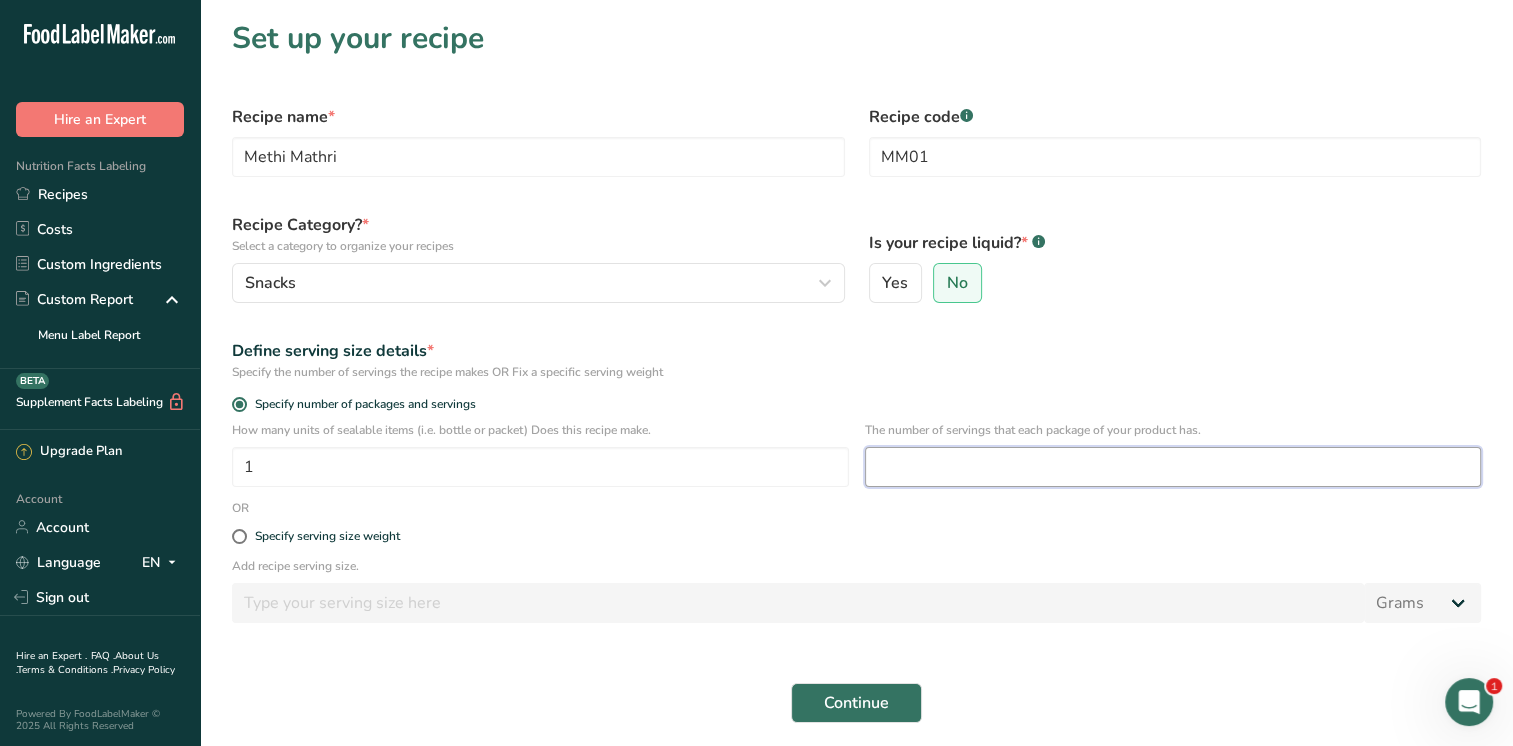 click at bounding box center (1173, 467) 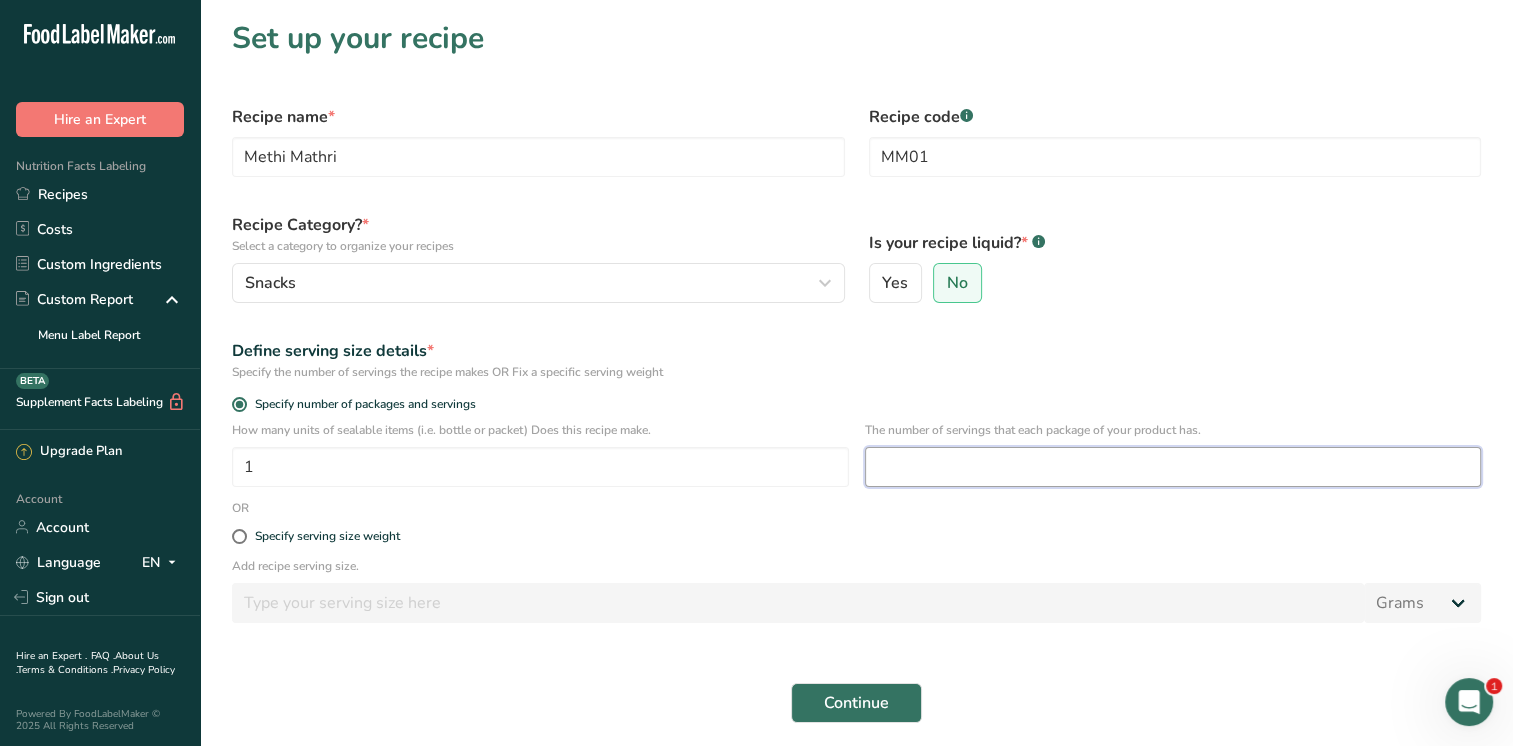 type on "0" 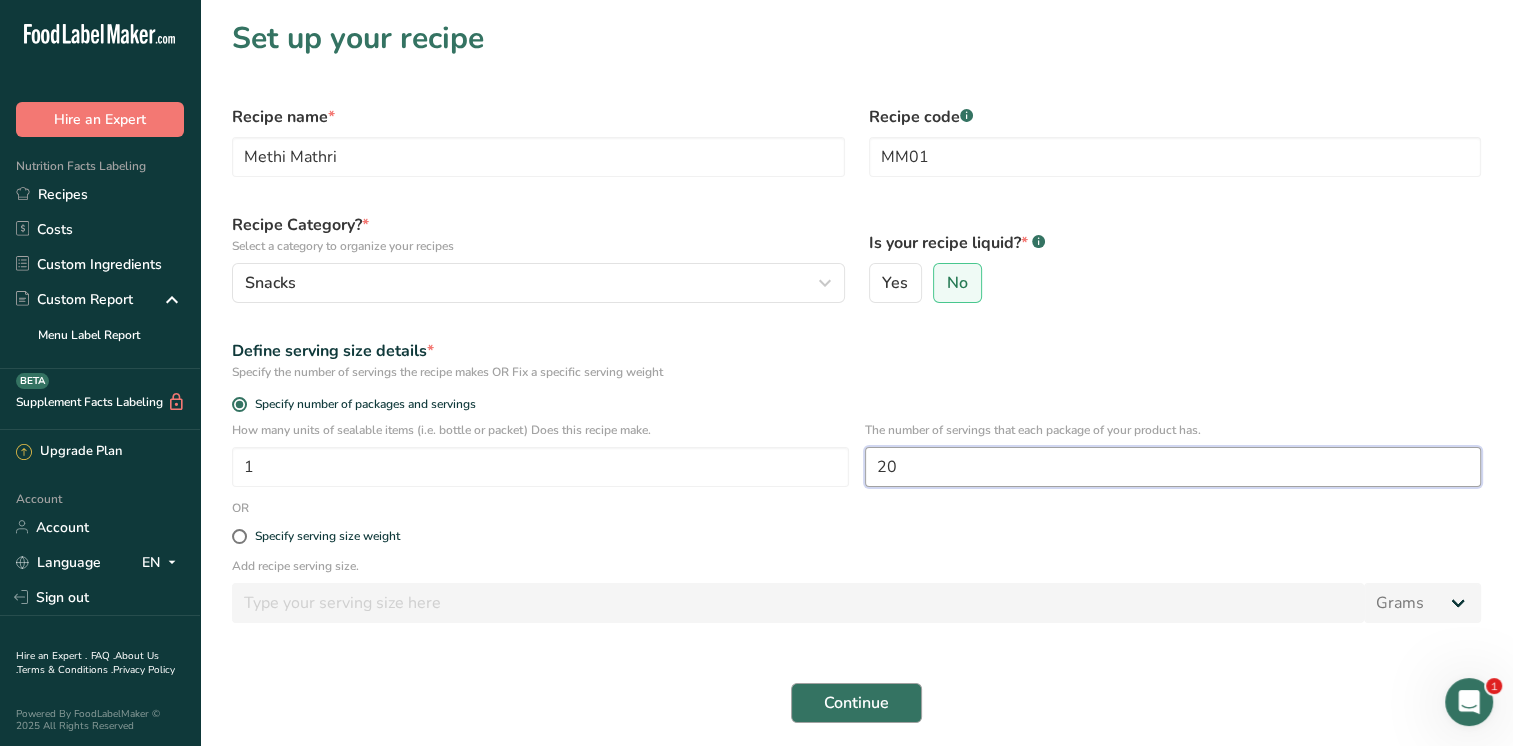 type on "20" 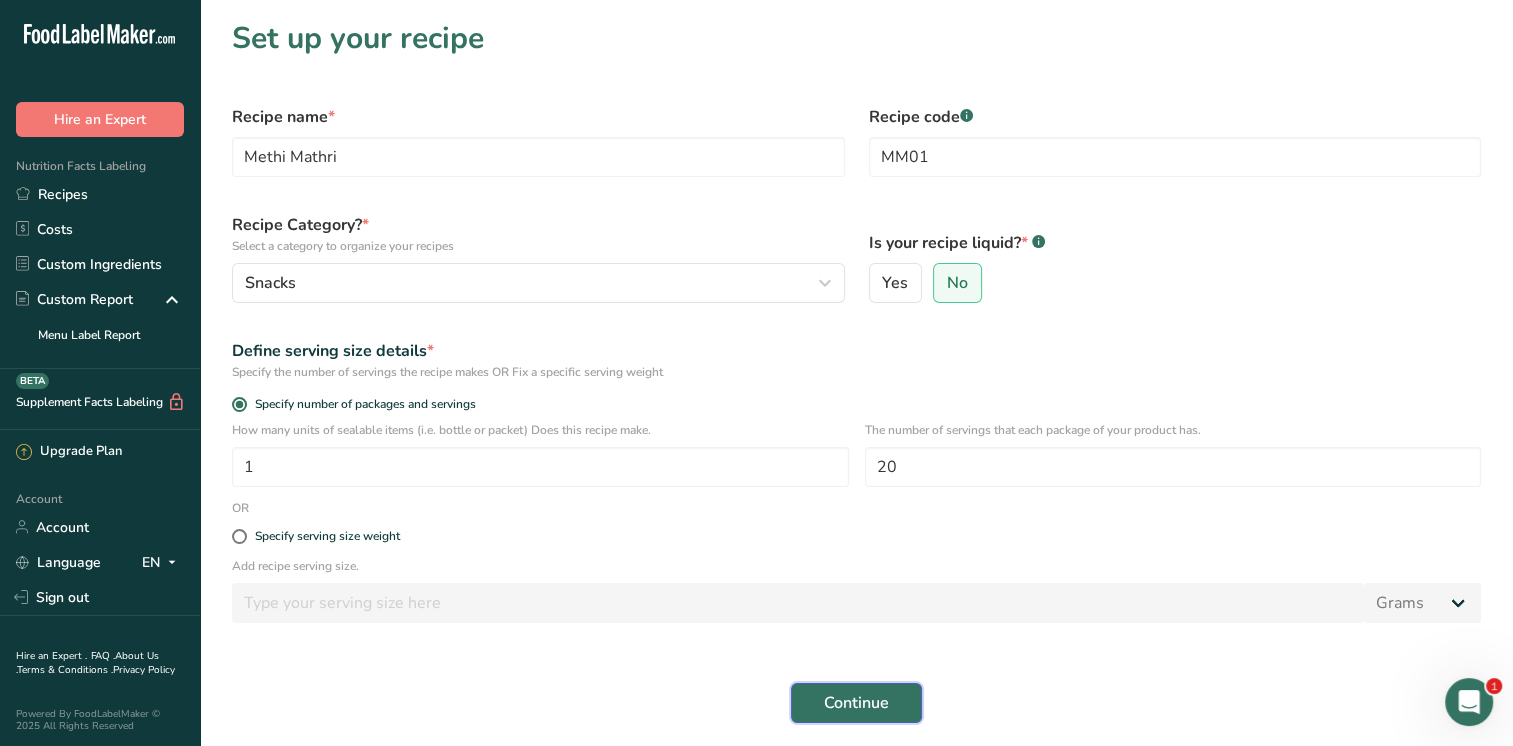 click on "Continue" at bounding box center (856, 703) 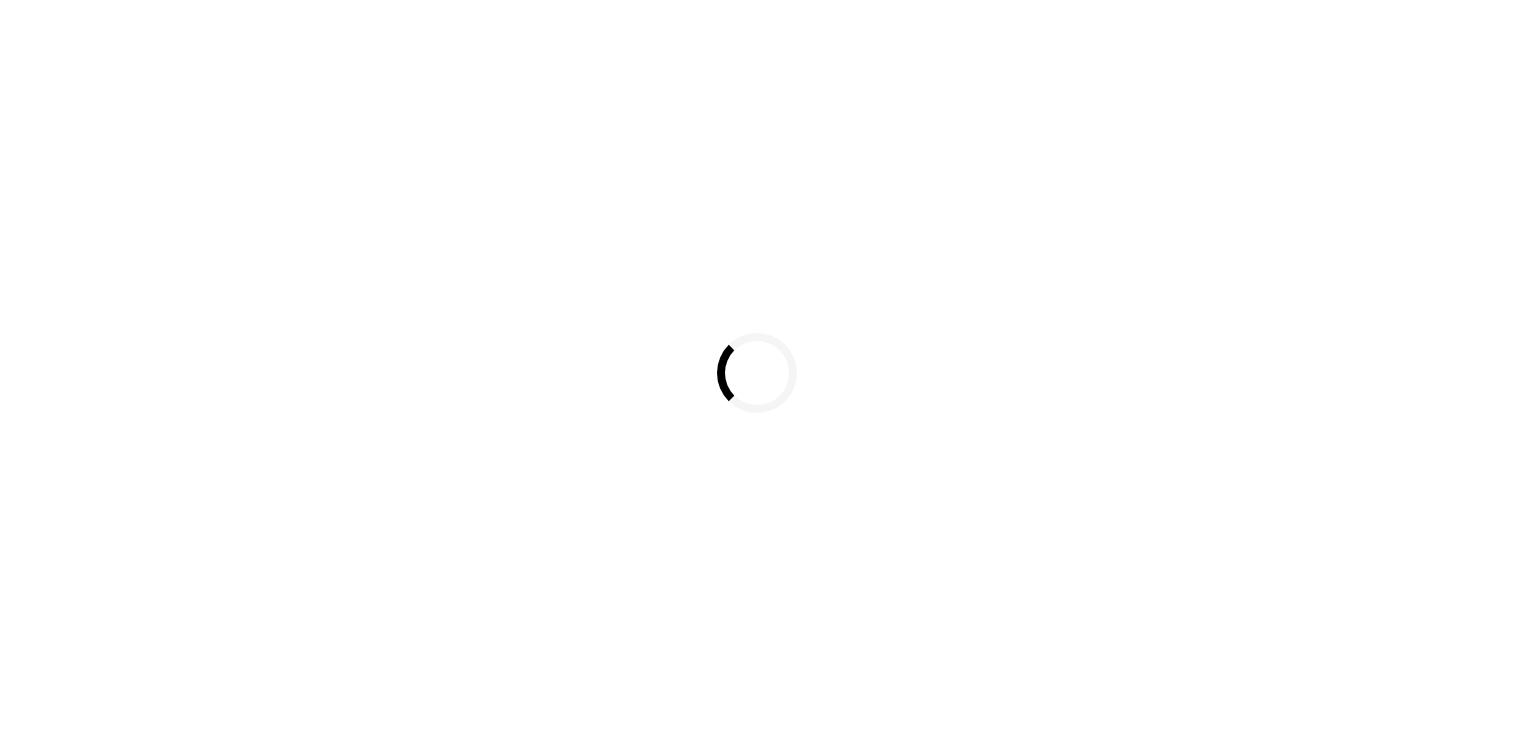 scroll, scrollTop: 0, scrollLeft: 0, axis: both 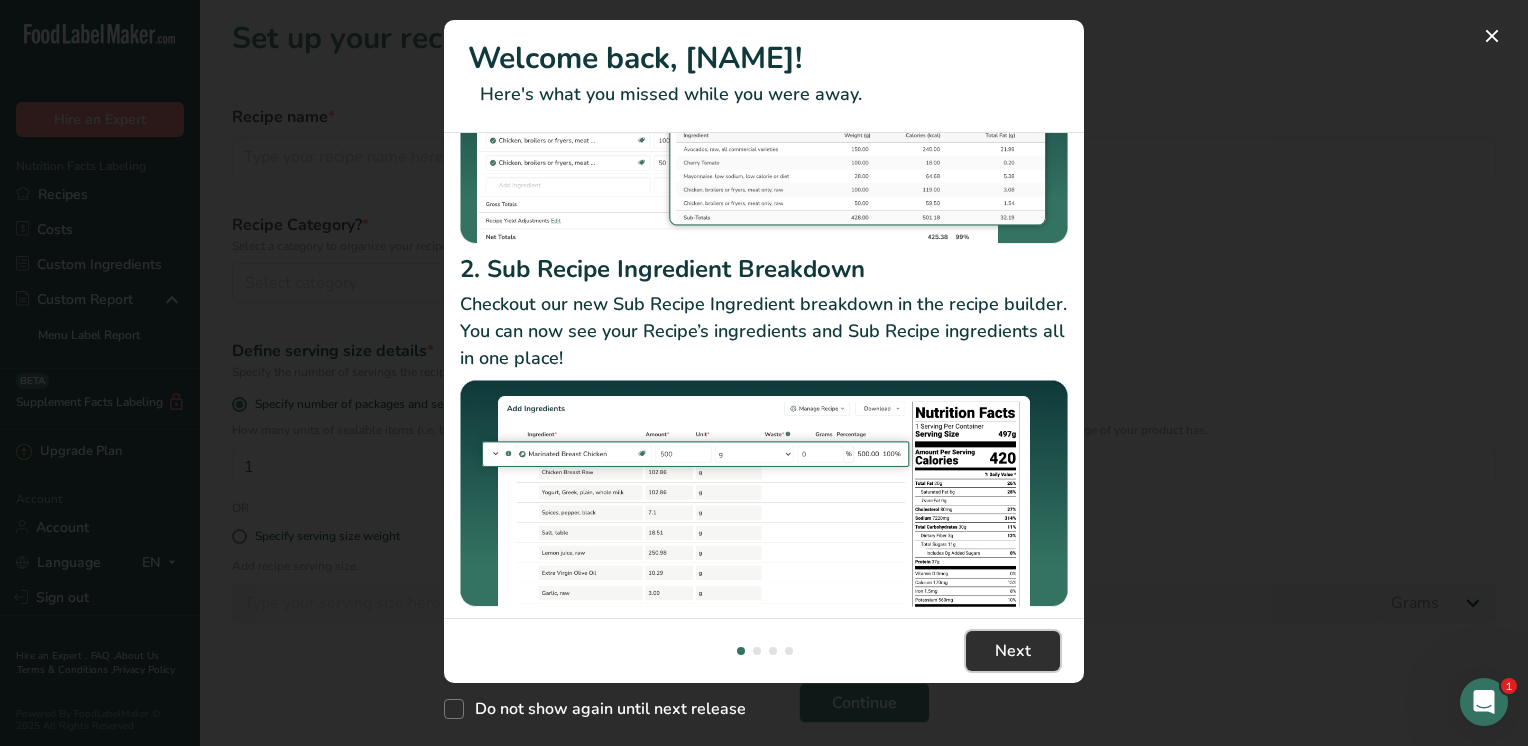 click on "Next" at bounding box center (1013, 651) 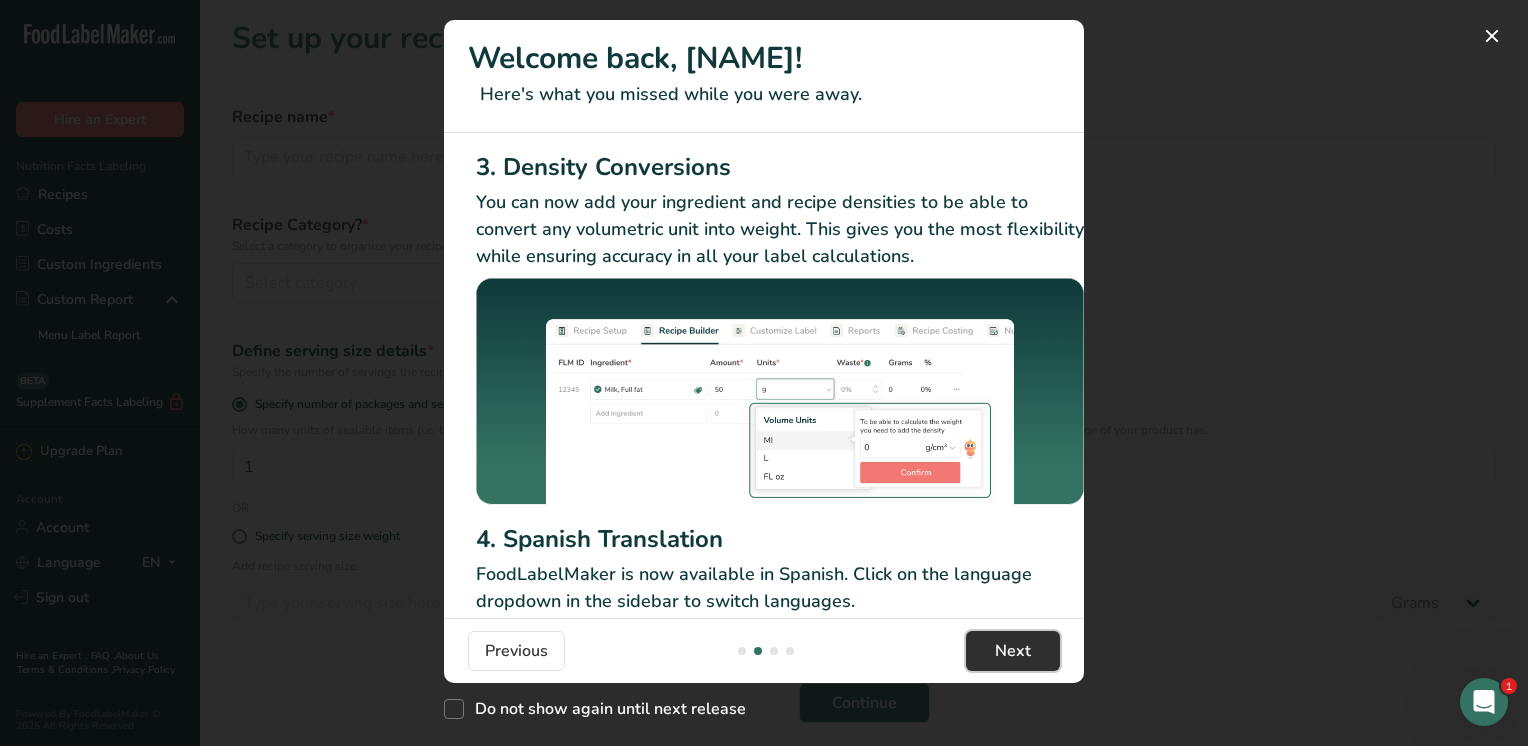 click on "Next" at bounding box center (1013, 651) 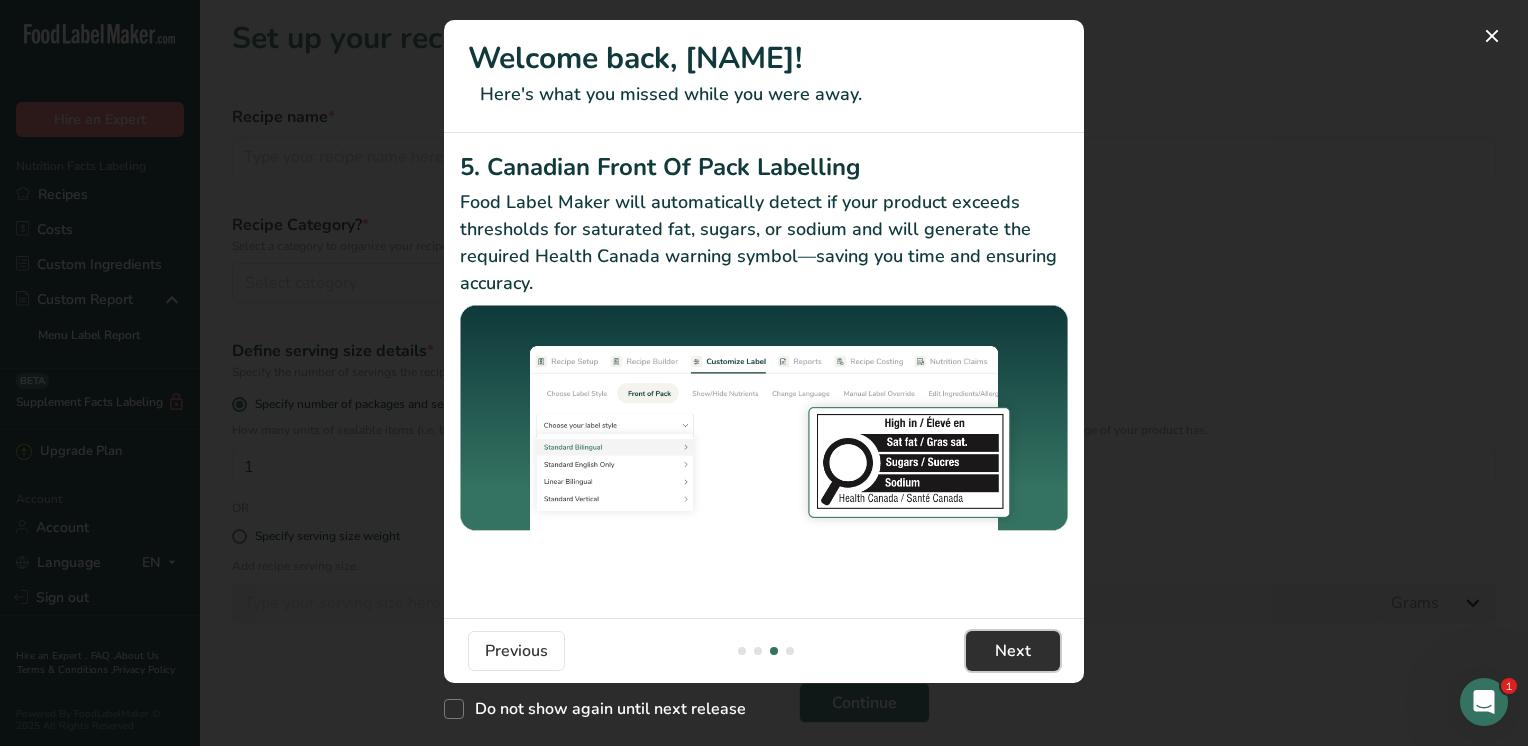 click on "Next" at bounding box center [1013, 651] 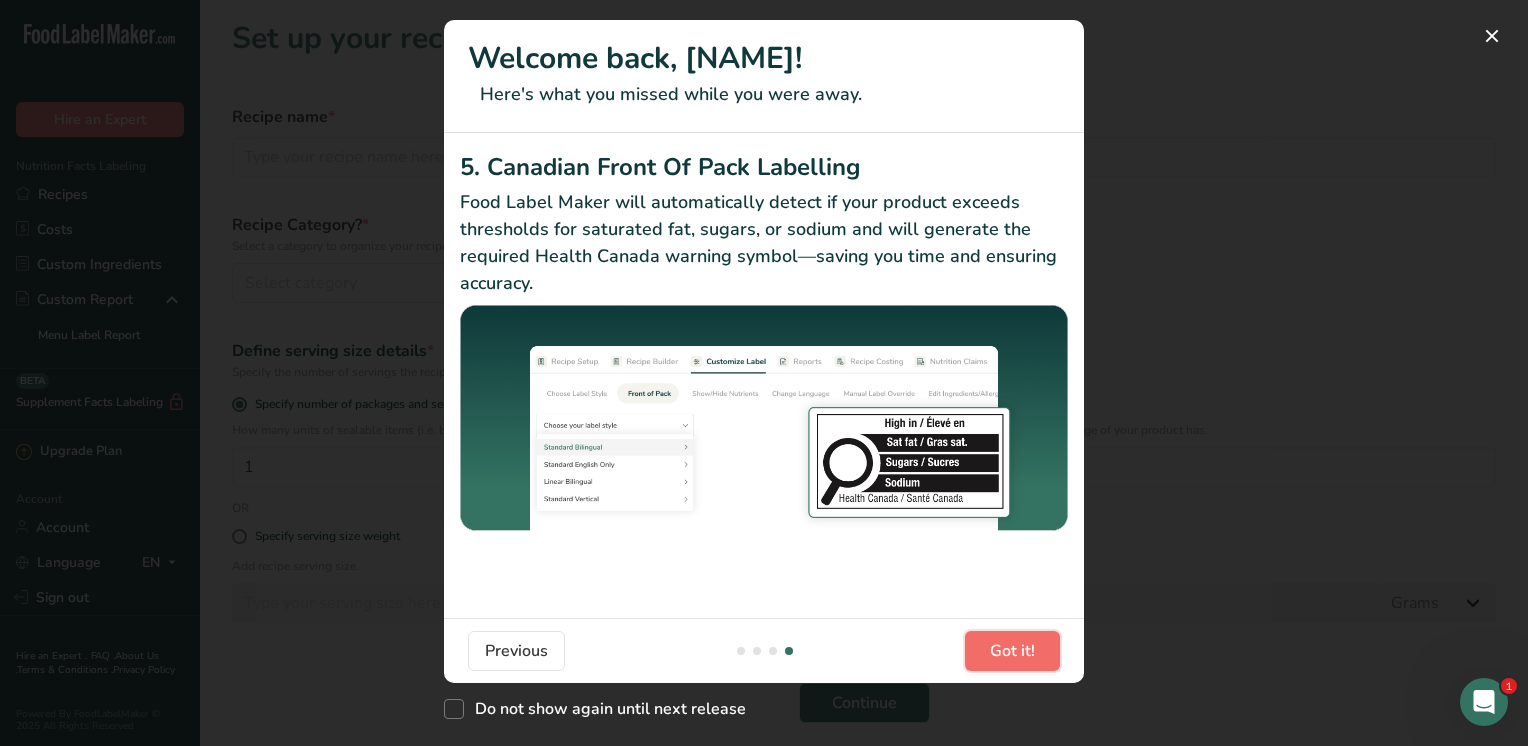 scroll, scrollTop: 0, scrollLeft: 1904, axis: horizontal 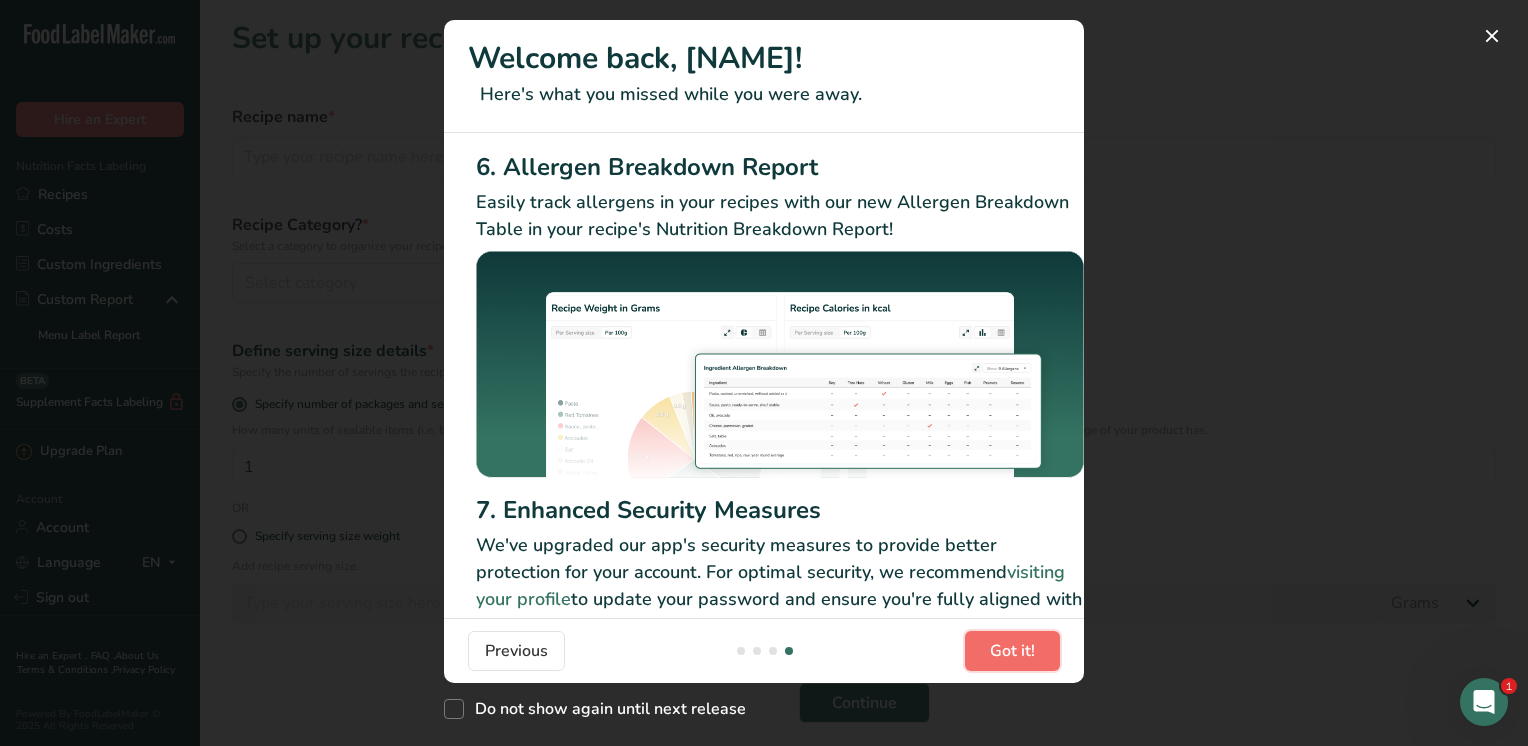 click on "Got it!" at bounding box center (1012, 651) 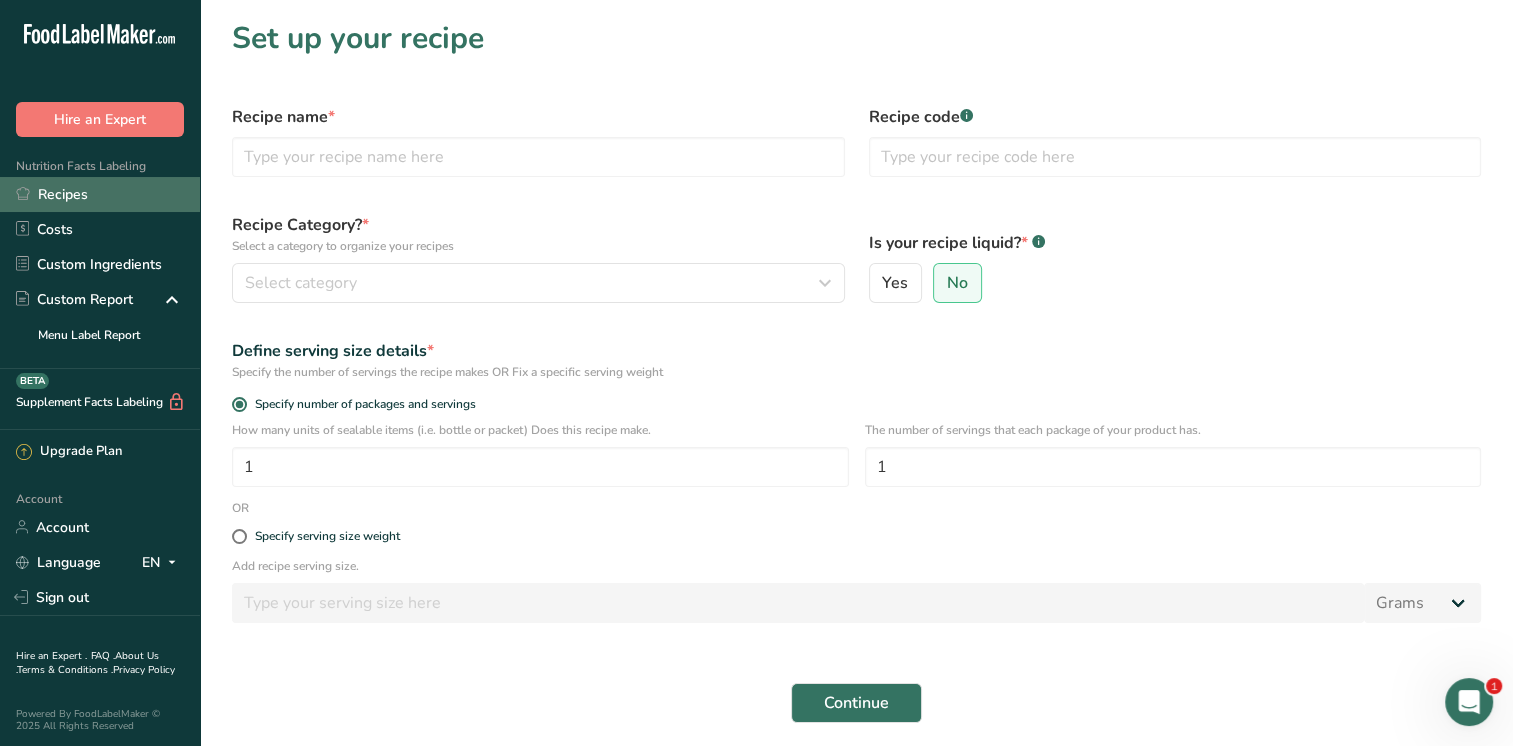 click on "Recipes" at bounding box center [100, 194] 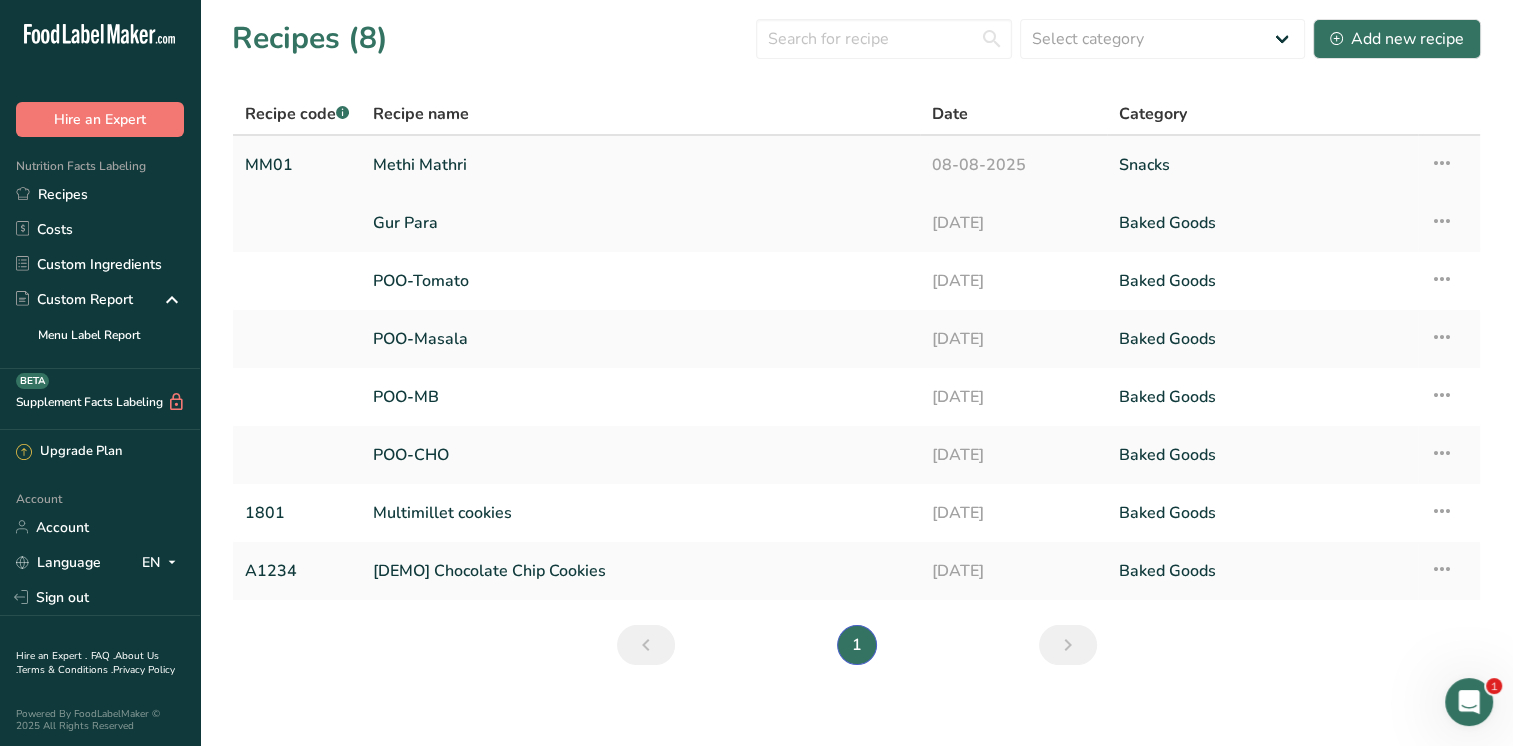 click on "Methi Mathri" at bounding box center [640, 165] 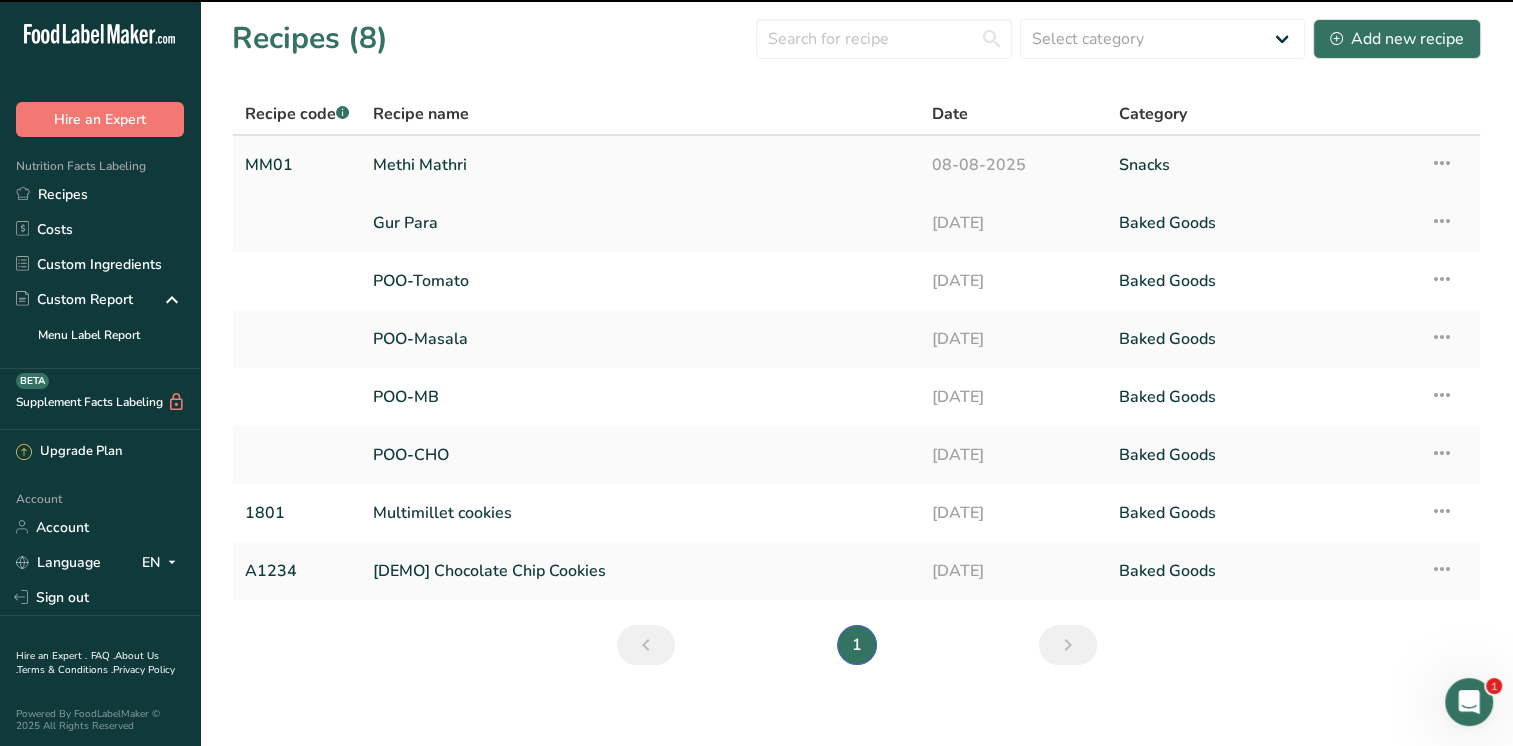 click on "Methi Mathri" at bounding box center [640, 165] 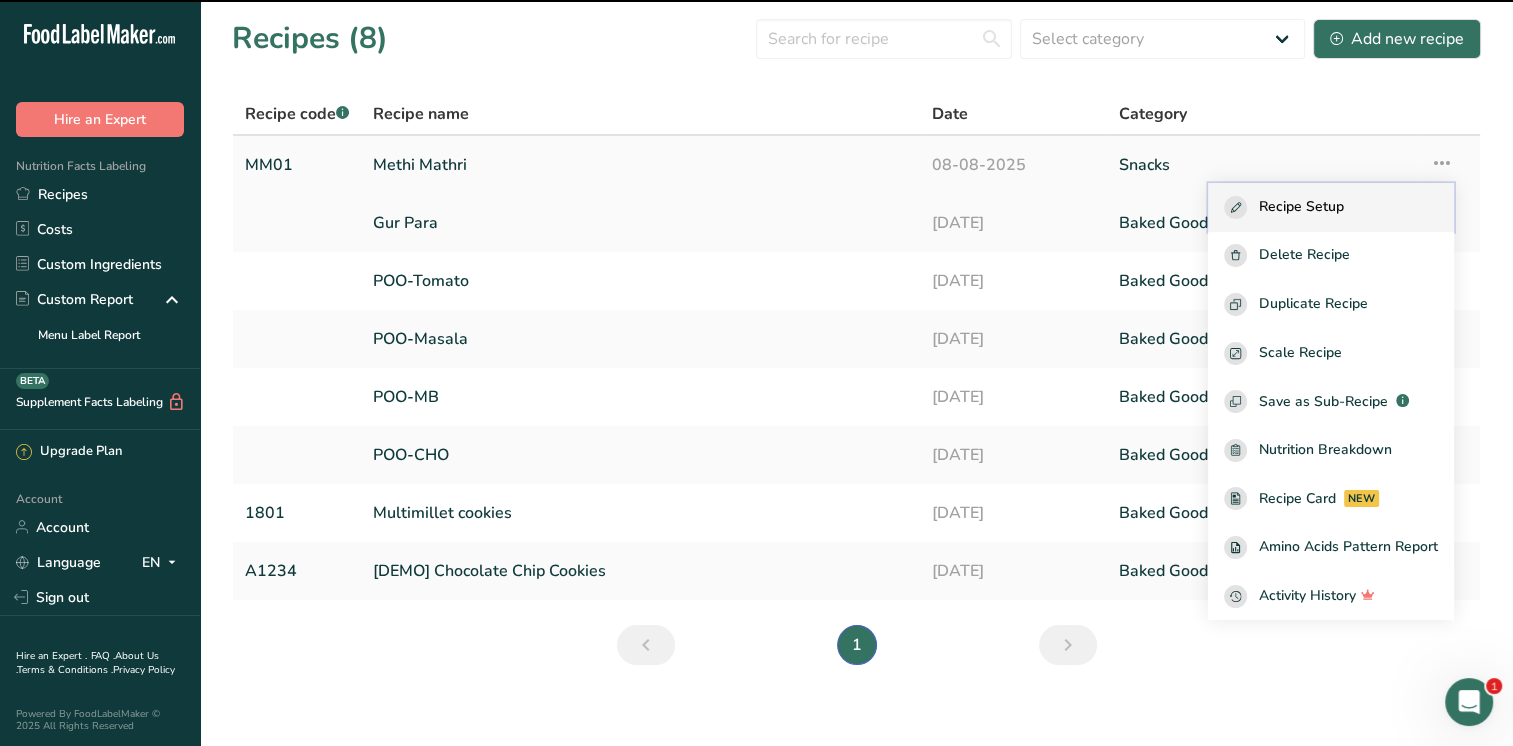 click on "Recipe Setup" at bounding box center (1301, 207) 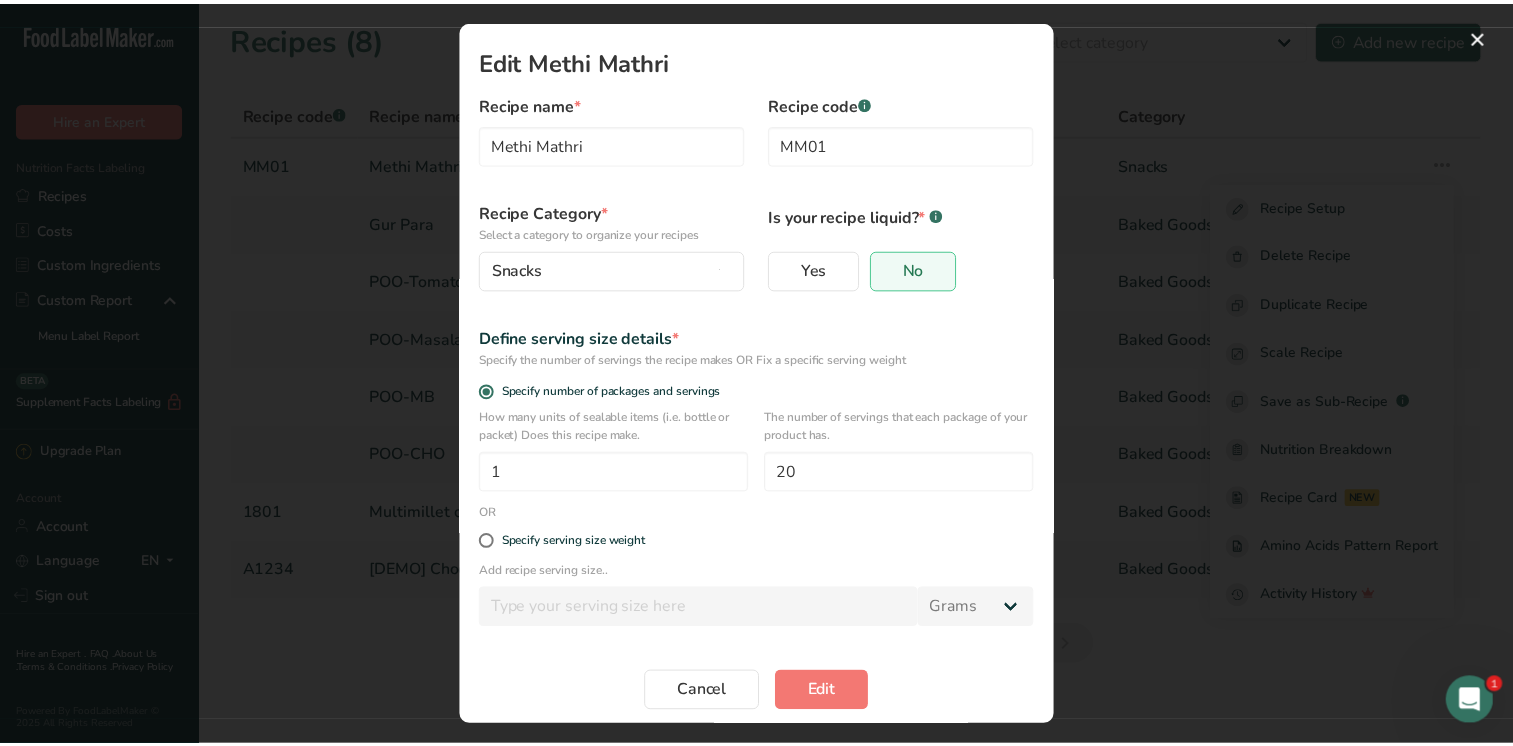 scroll, scrollTop: 6, scrollLeft: 0, axis: vertical 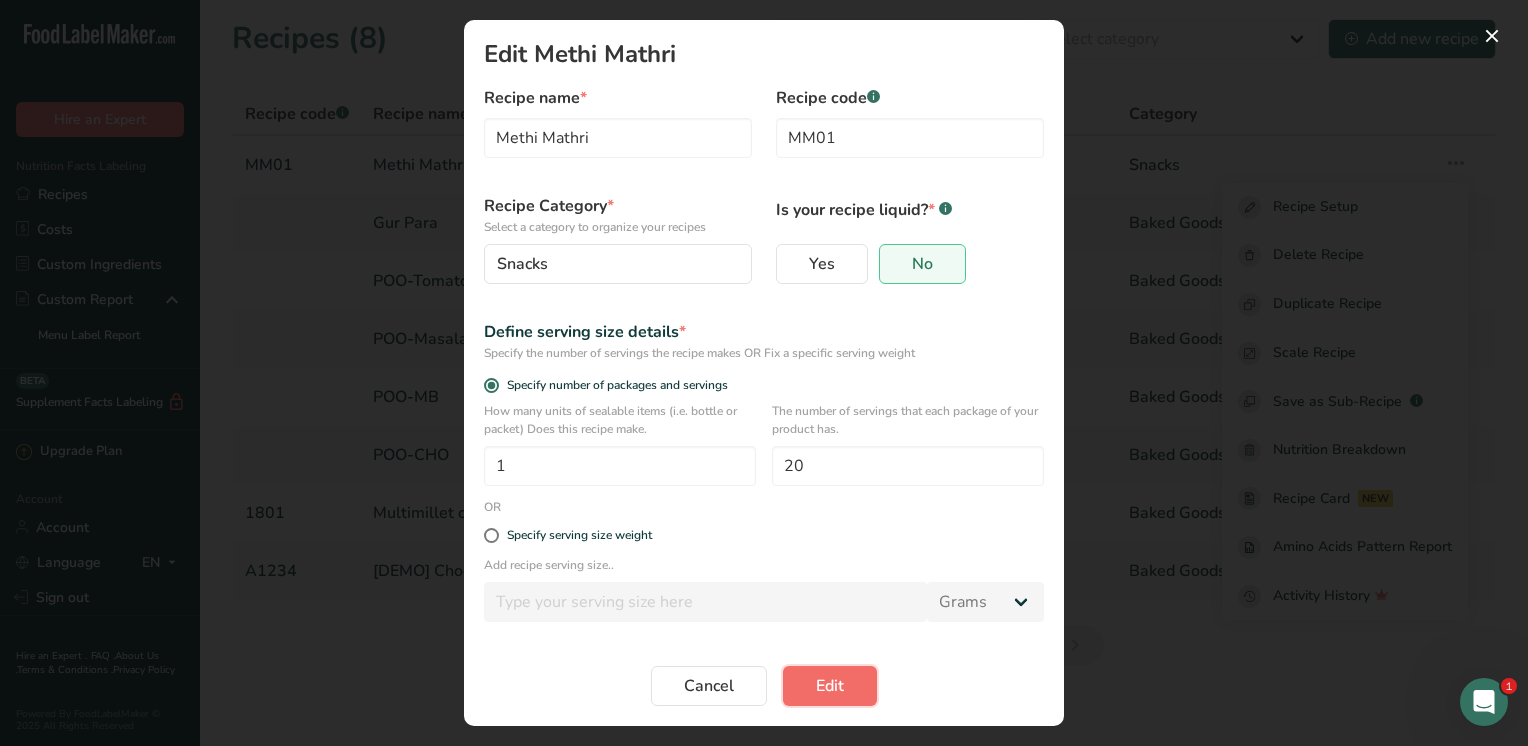 click on "Edit" at bounding box center (830, 686) 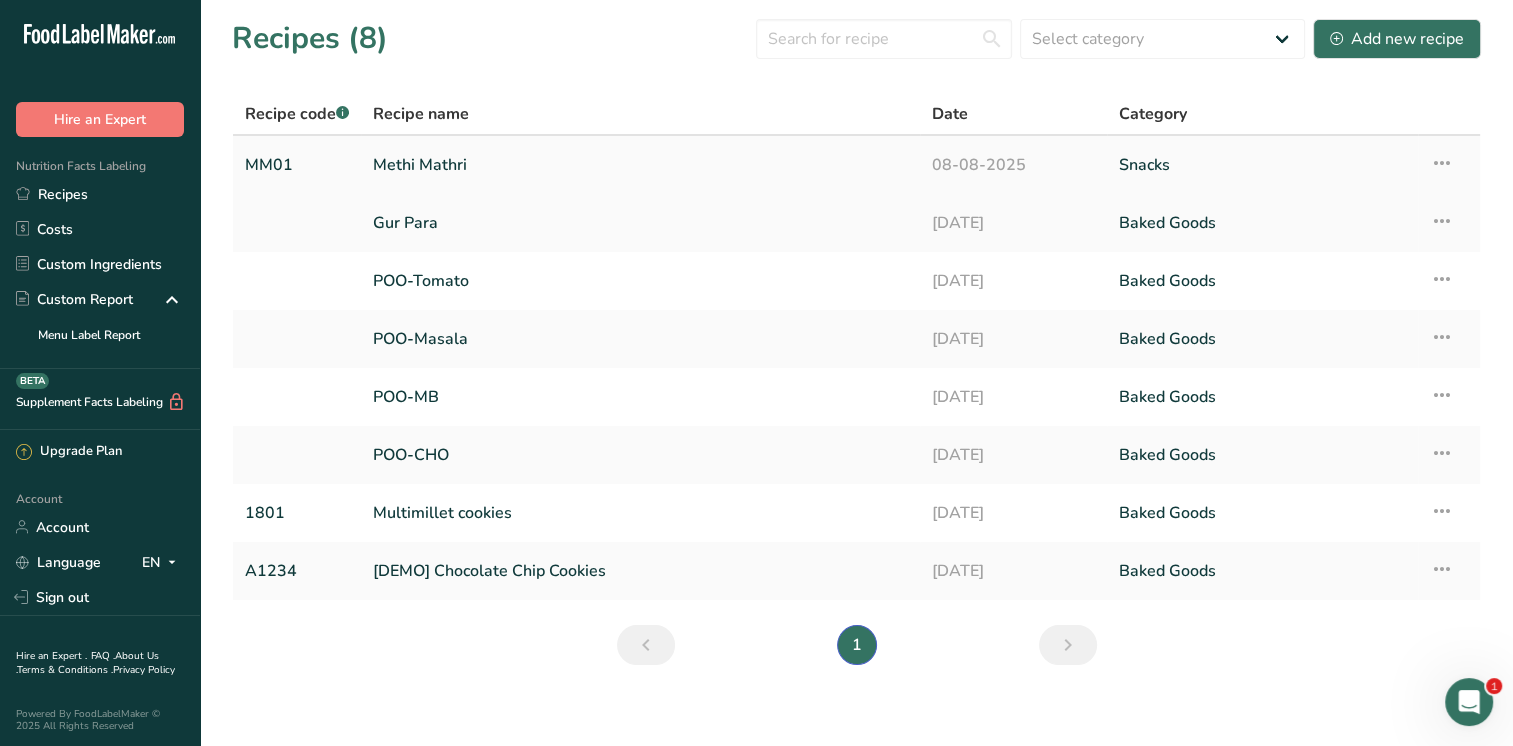 click on "MM01" at bounding box center (297, 165) 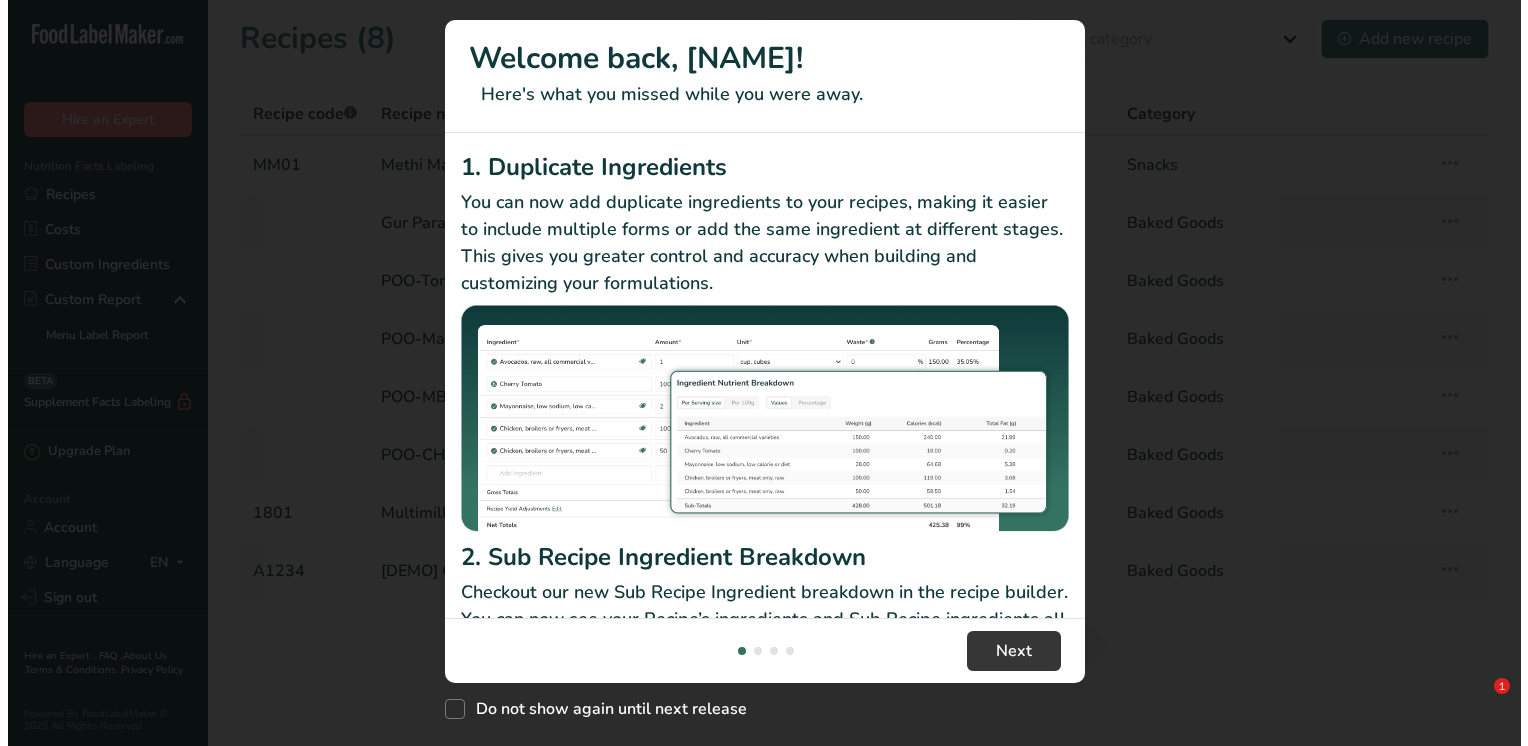scroll, scrollTop: 0, scrollLeft: 0, axis: both 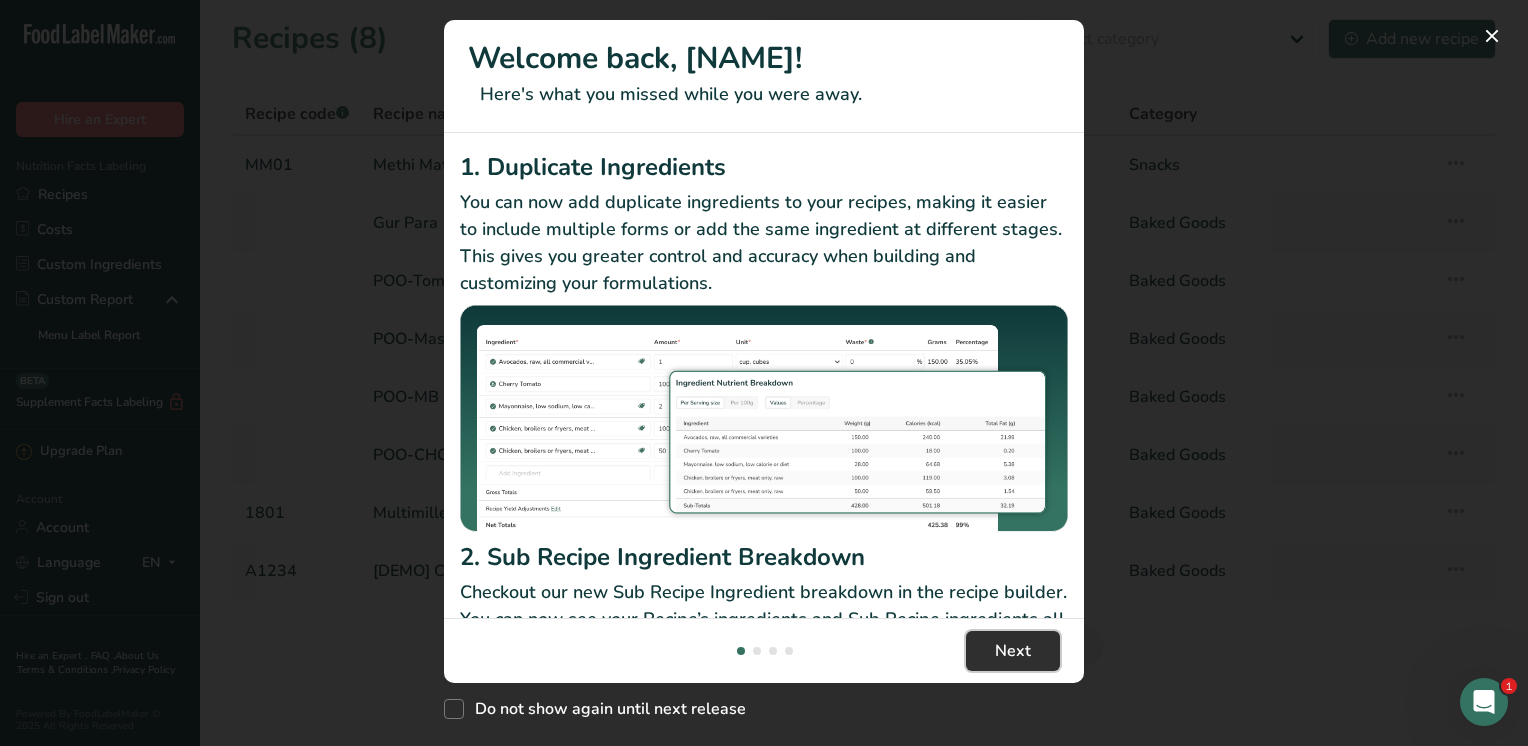 click on "Next" at bounding box center (1013, 651) 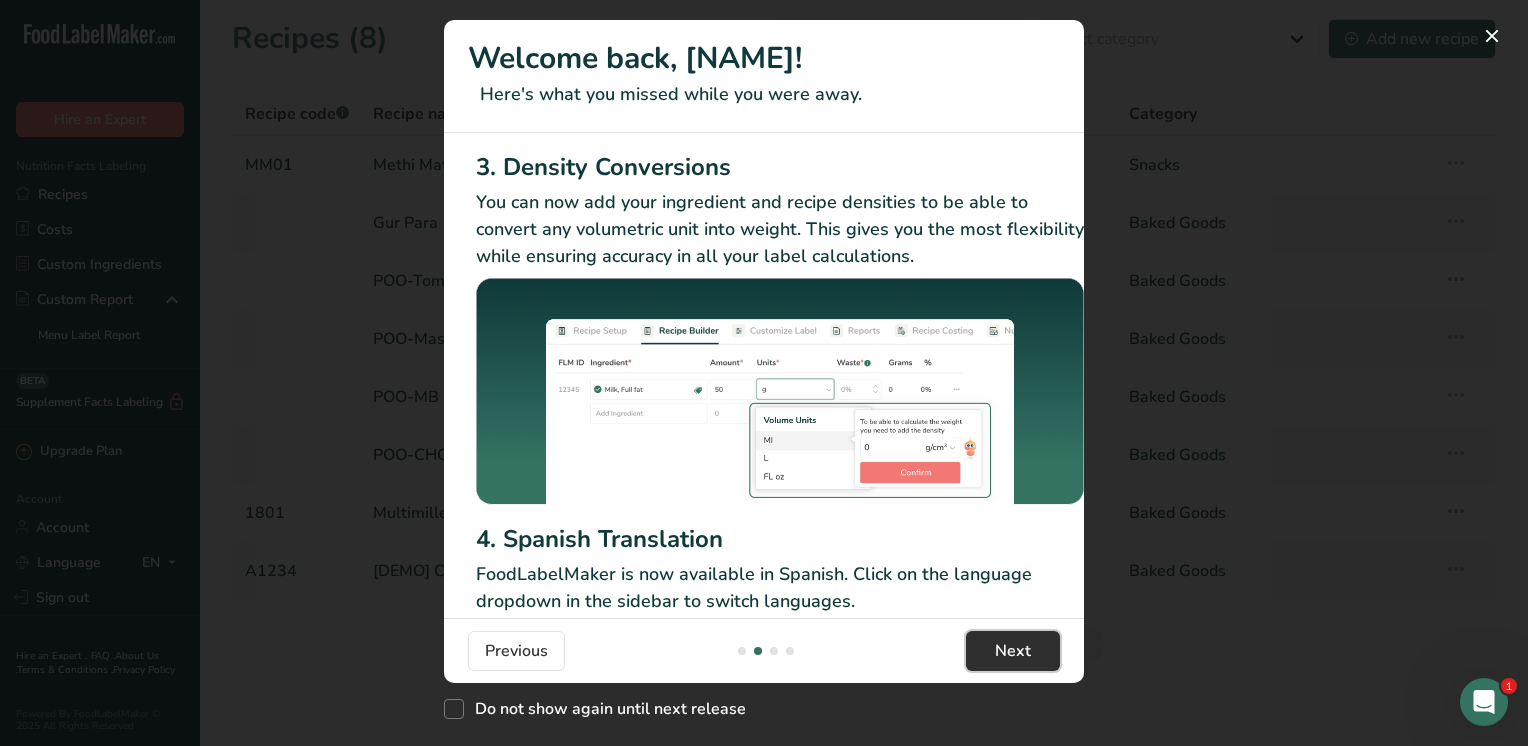 click on "Next" at bounding box center (1013, 651) 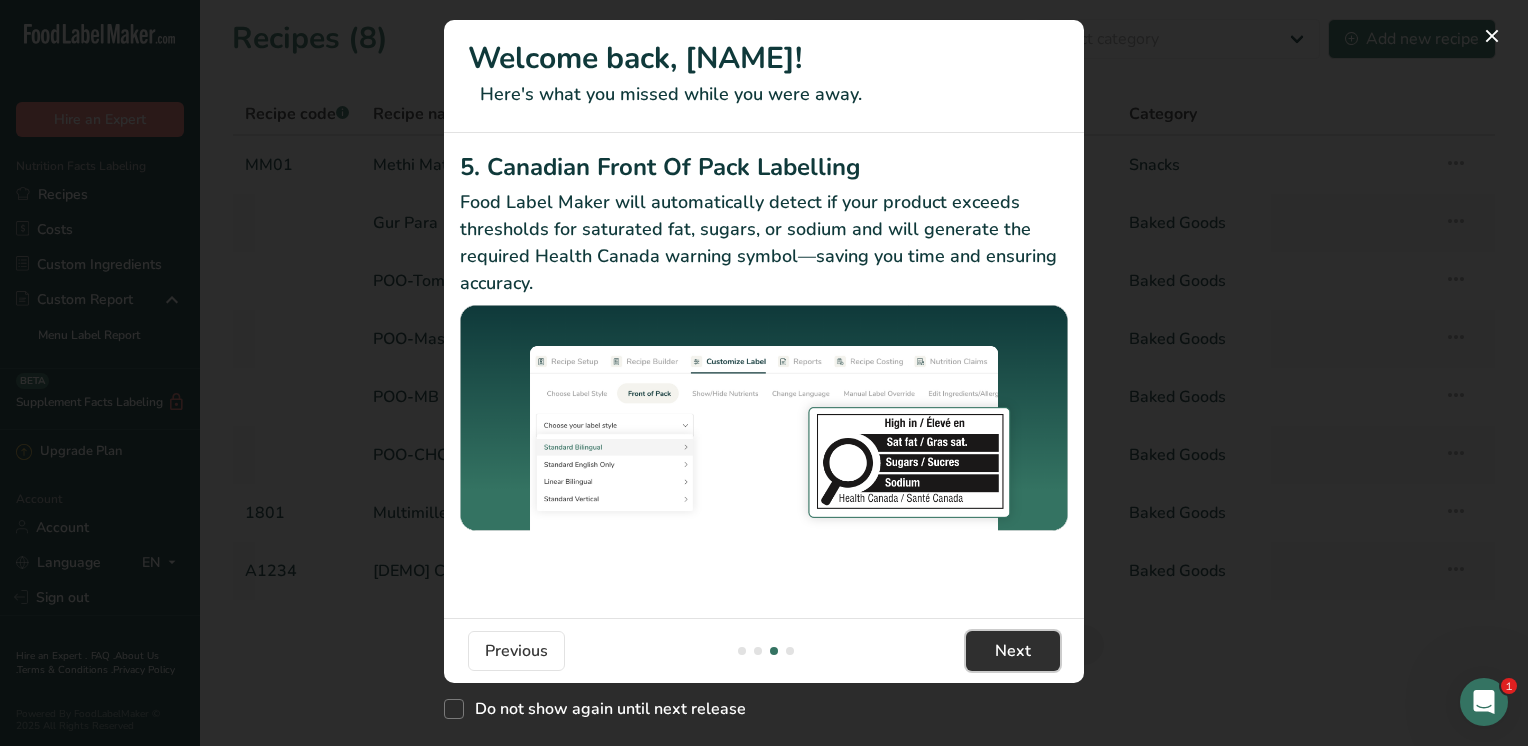 click on "Next" at bounding box center (1013, 651) 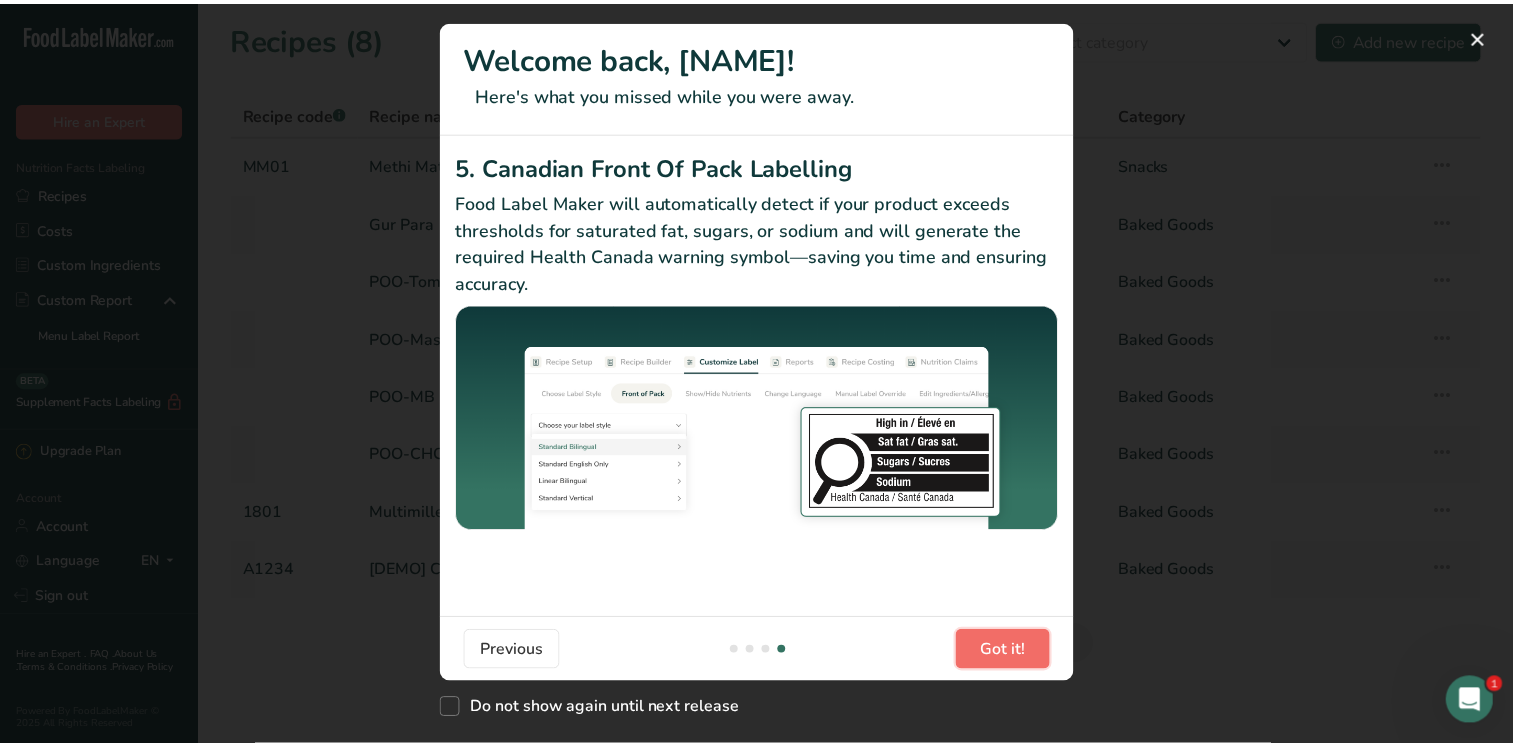 scroll, scrollTop: 0, scrollLeft: 1904, axis: horizontal 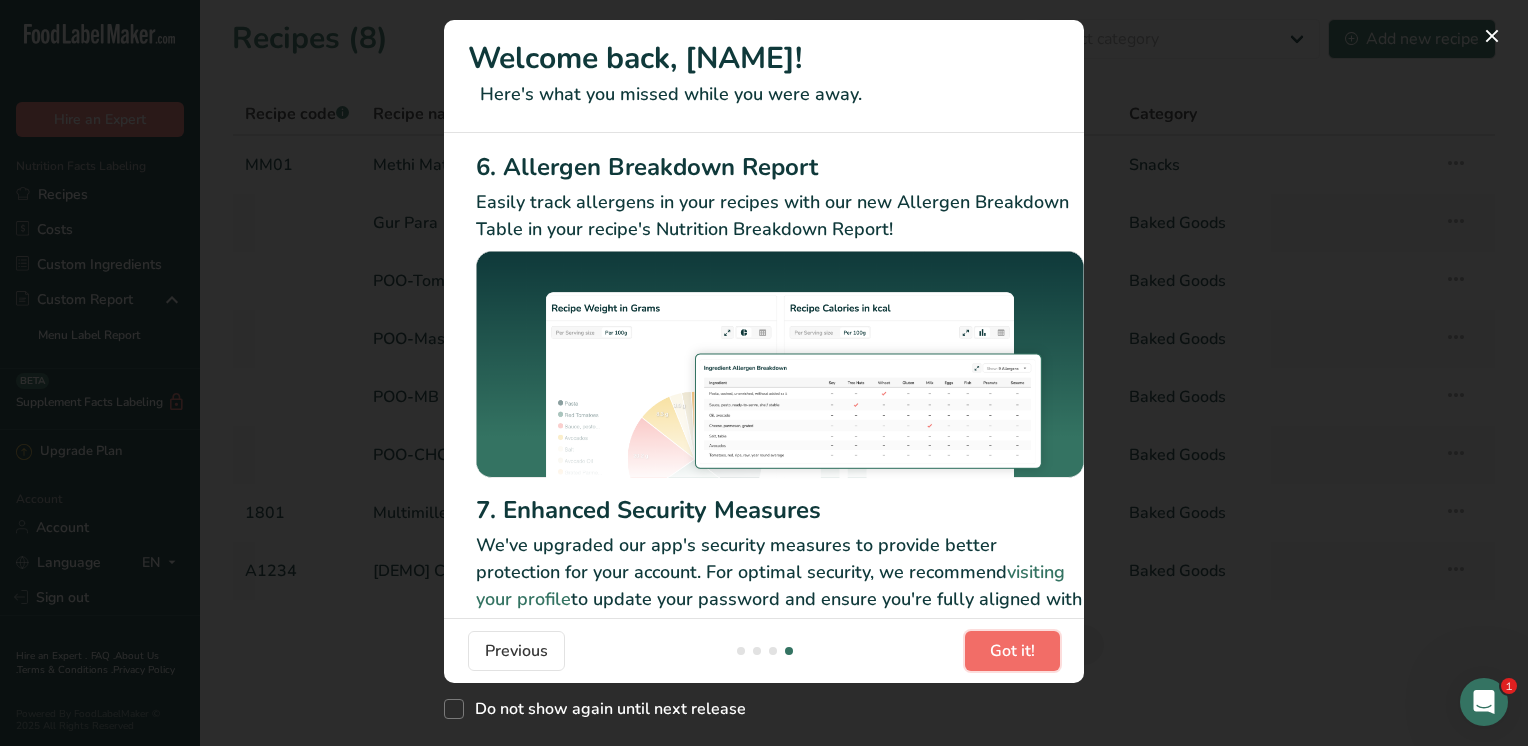 click on "Got it!" at bounding box center (1012, 651) 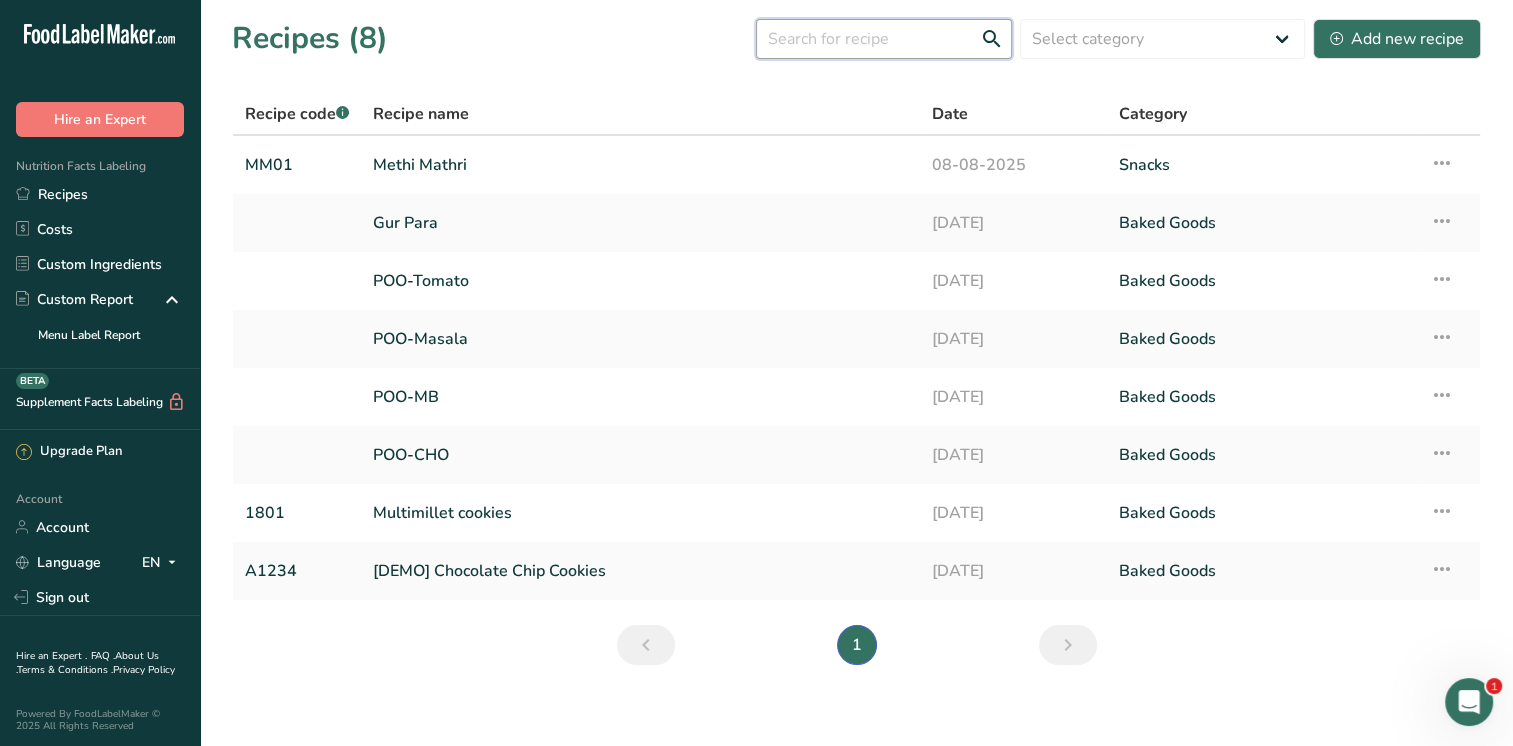 click at bounding box center (884, 39) 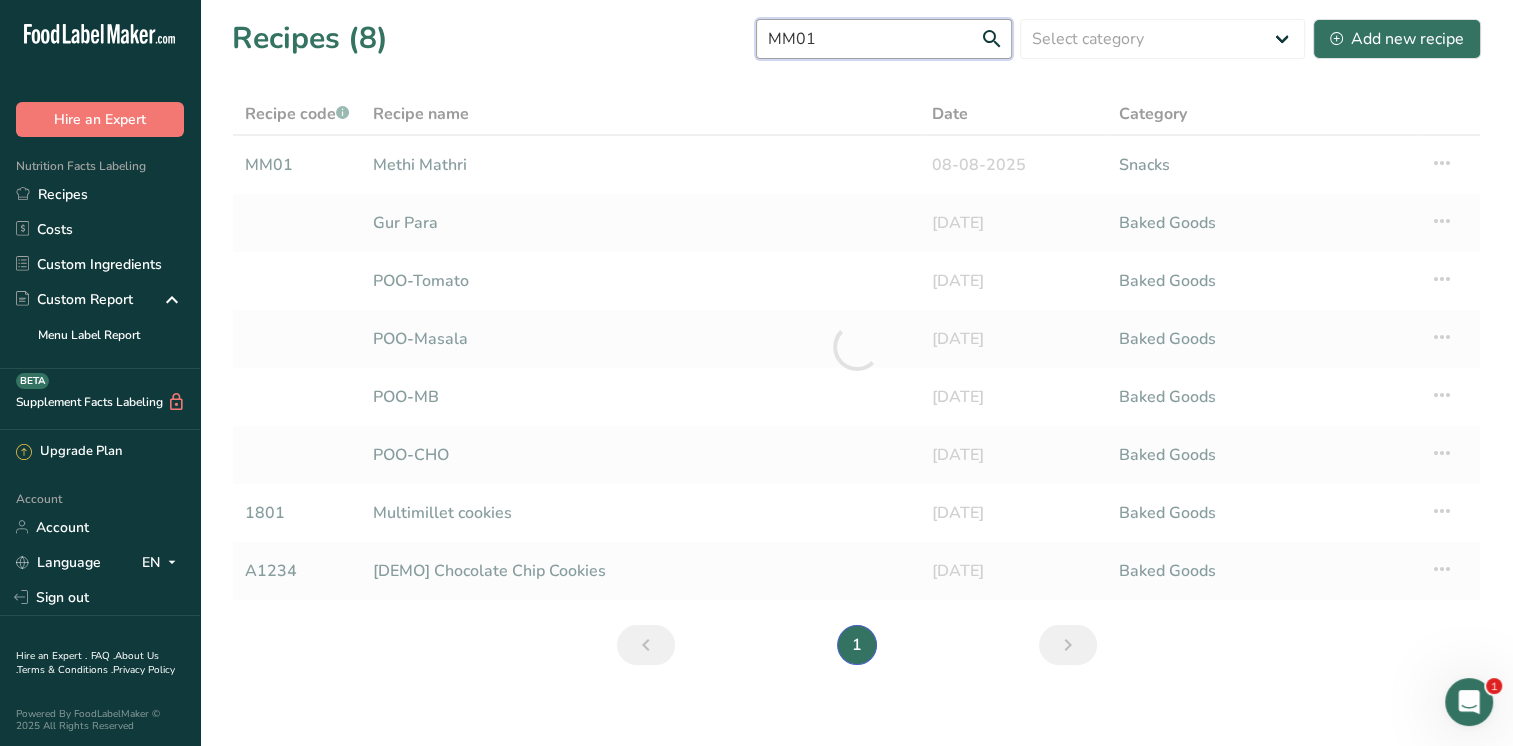 type on "MM01" 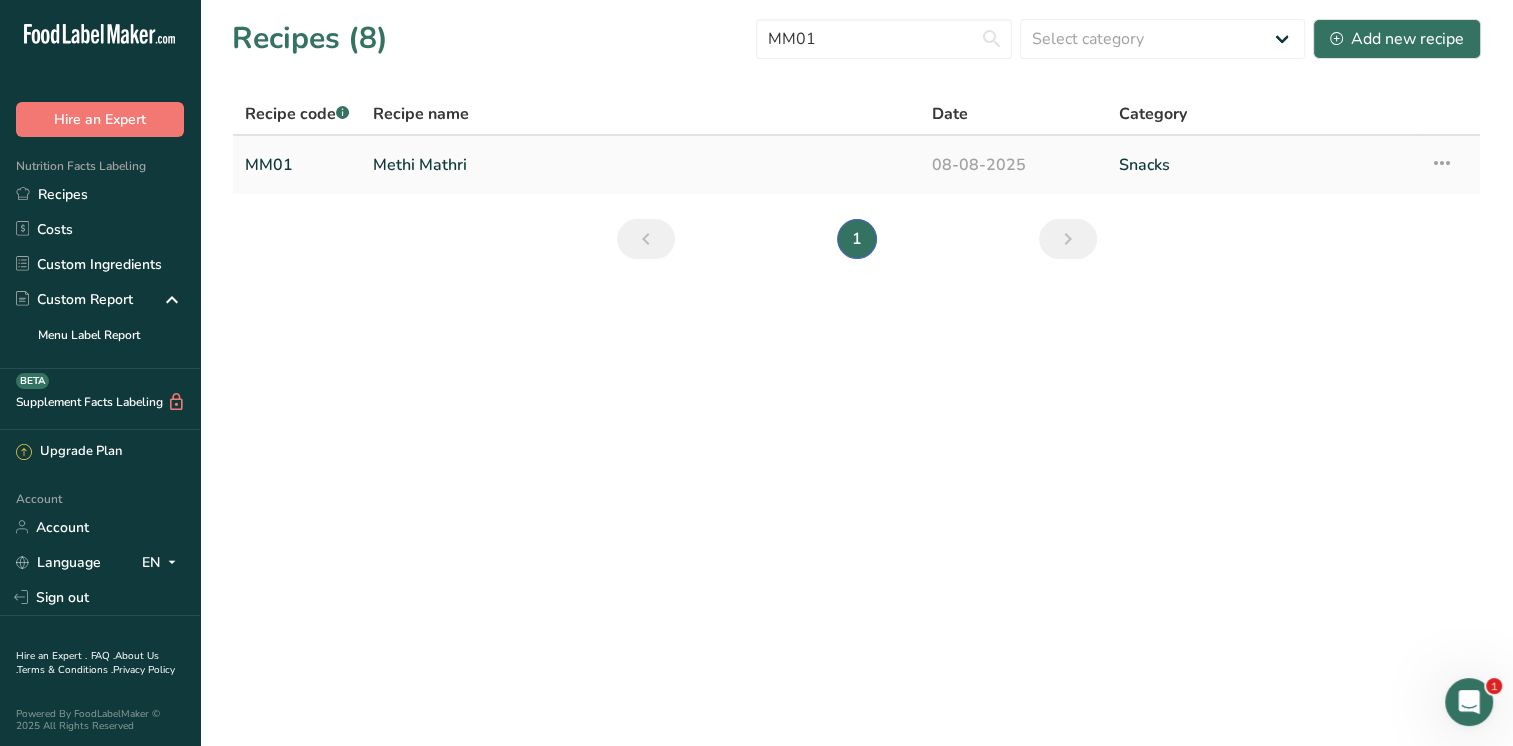 click on "Methi Mathri" at bounding box center [640, 165] 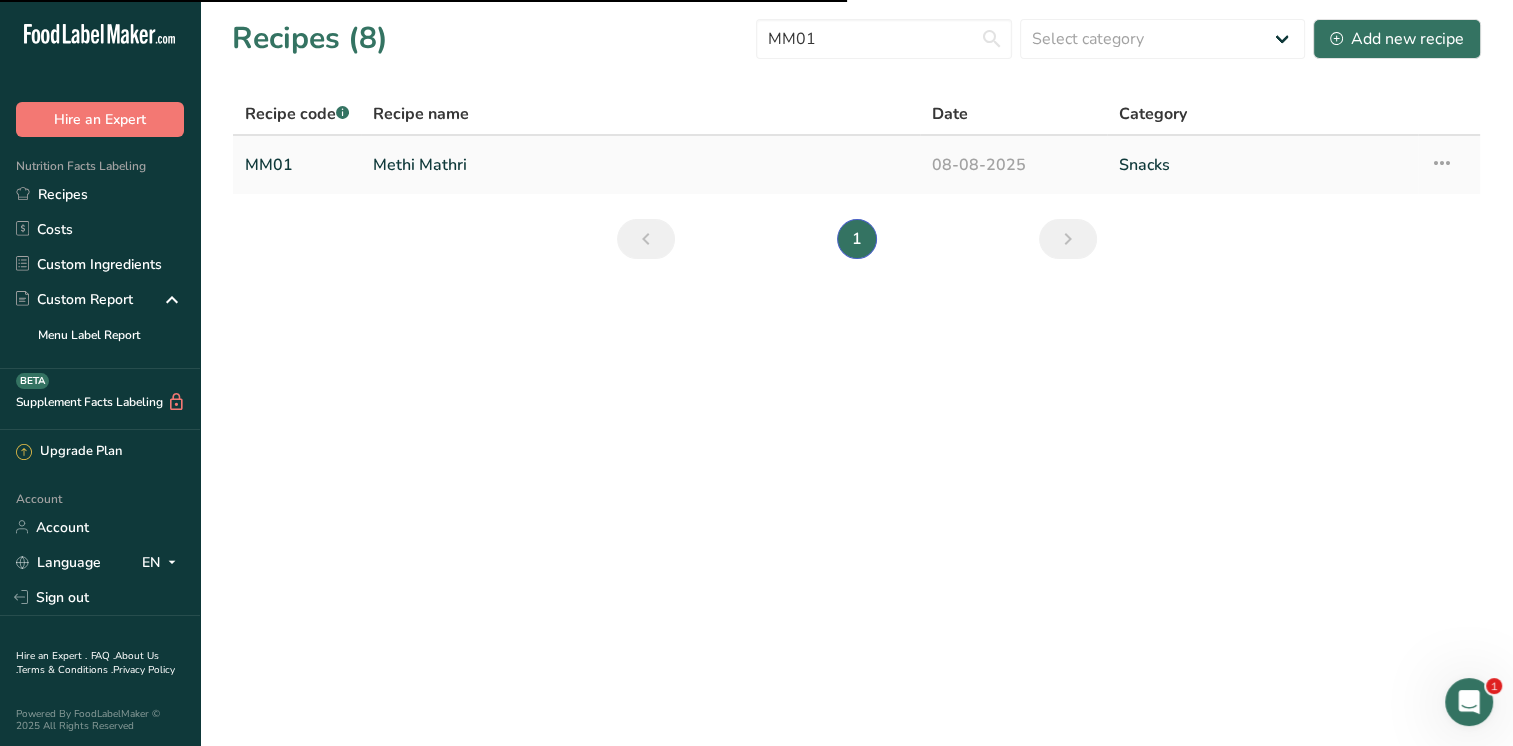 click on "Methi Mathri" at bounding box center (640, 165) 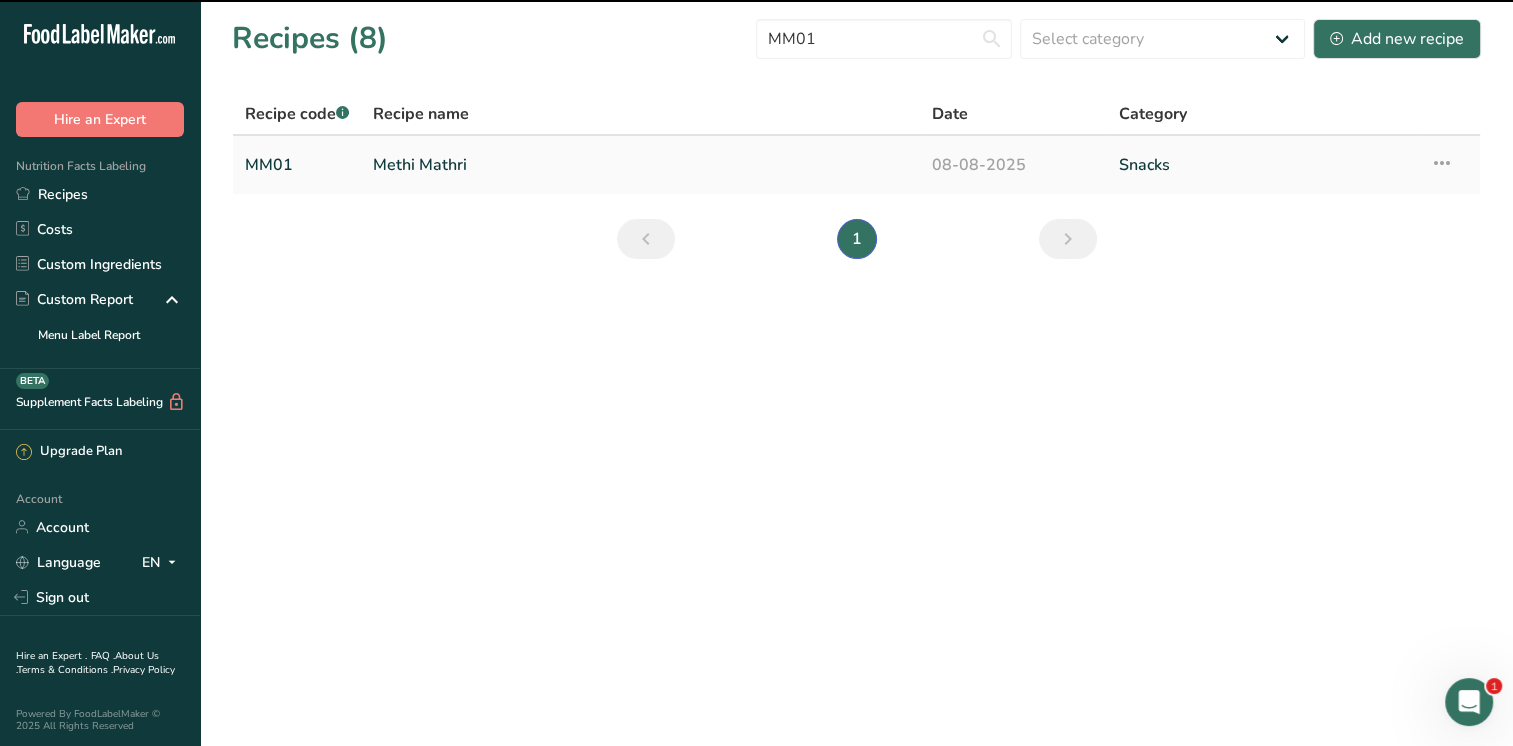click at bounding box center [1442, 163] 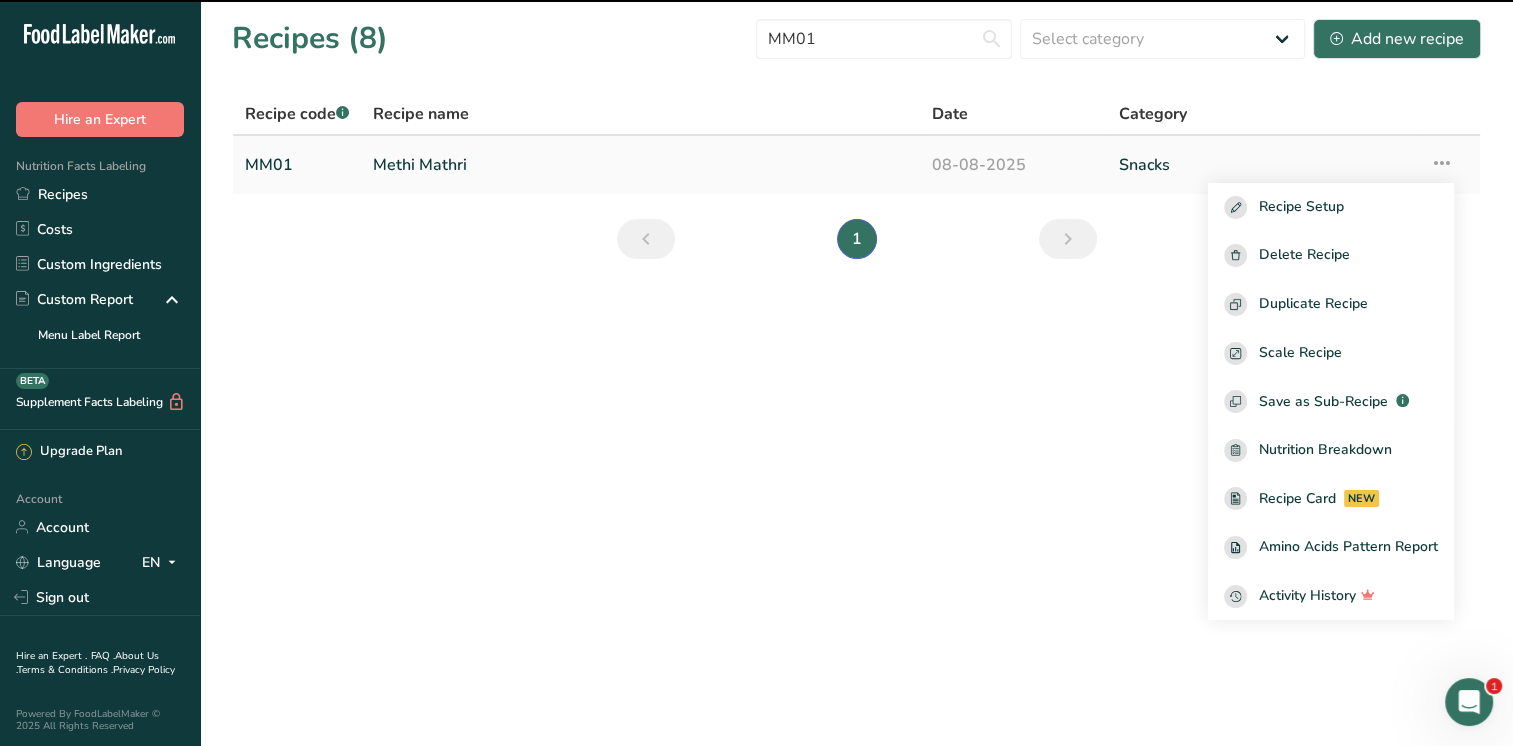 click on "Methi Mathri" at bounding box center [640, 165] 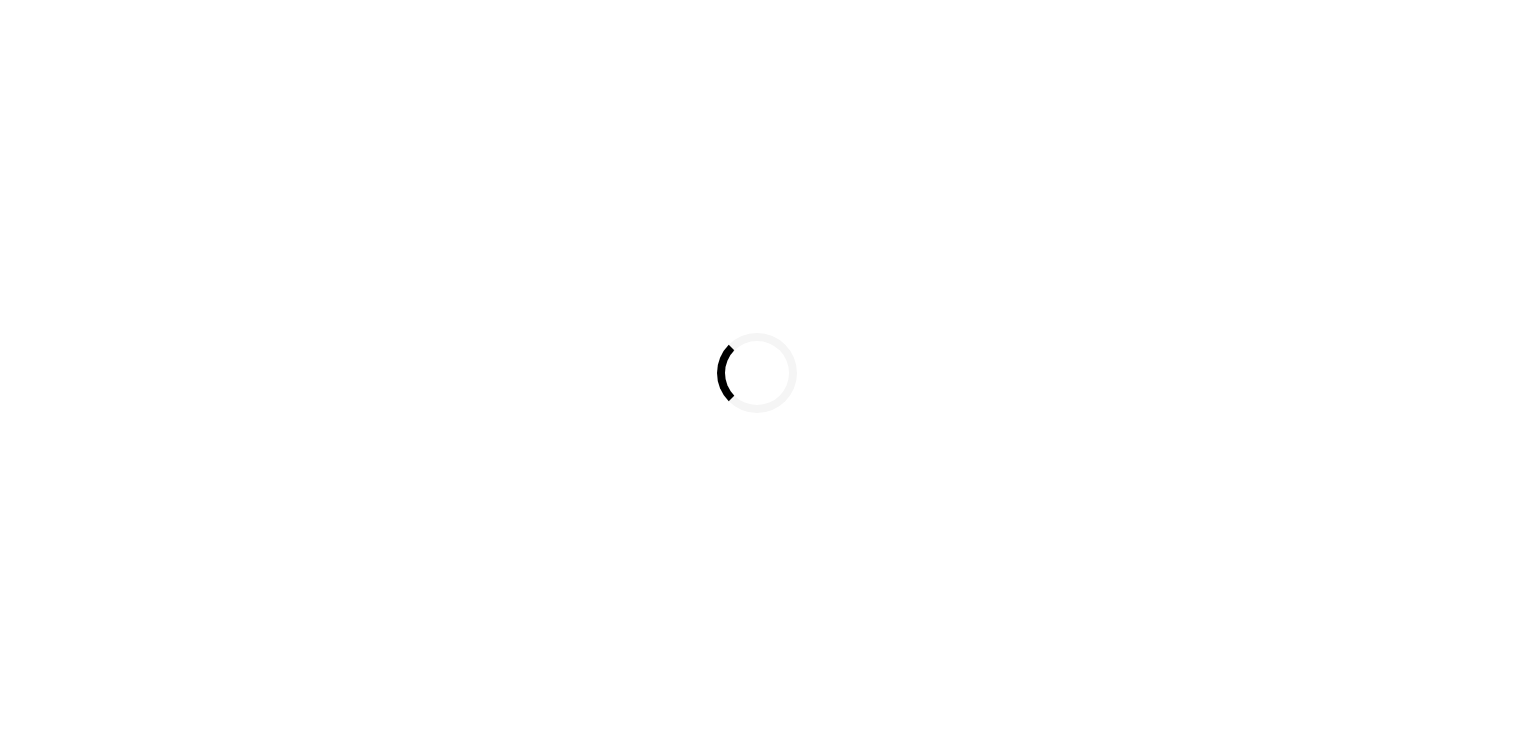 scroll, scrollTop: 0, scrollLeft: 0, axis: both 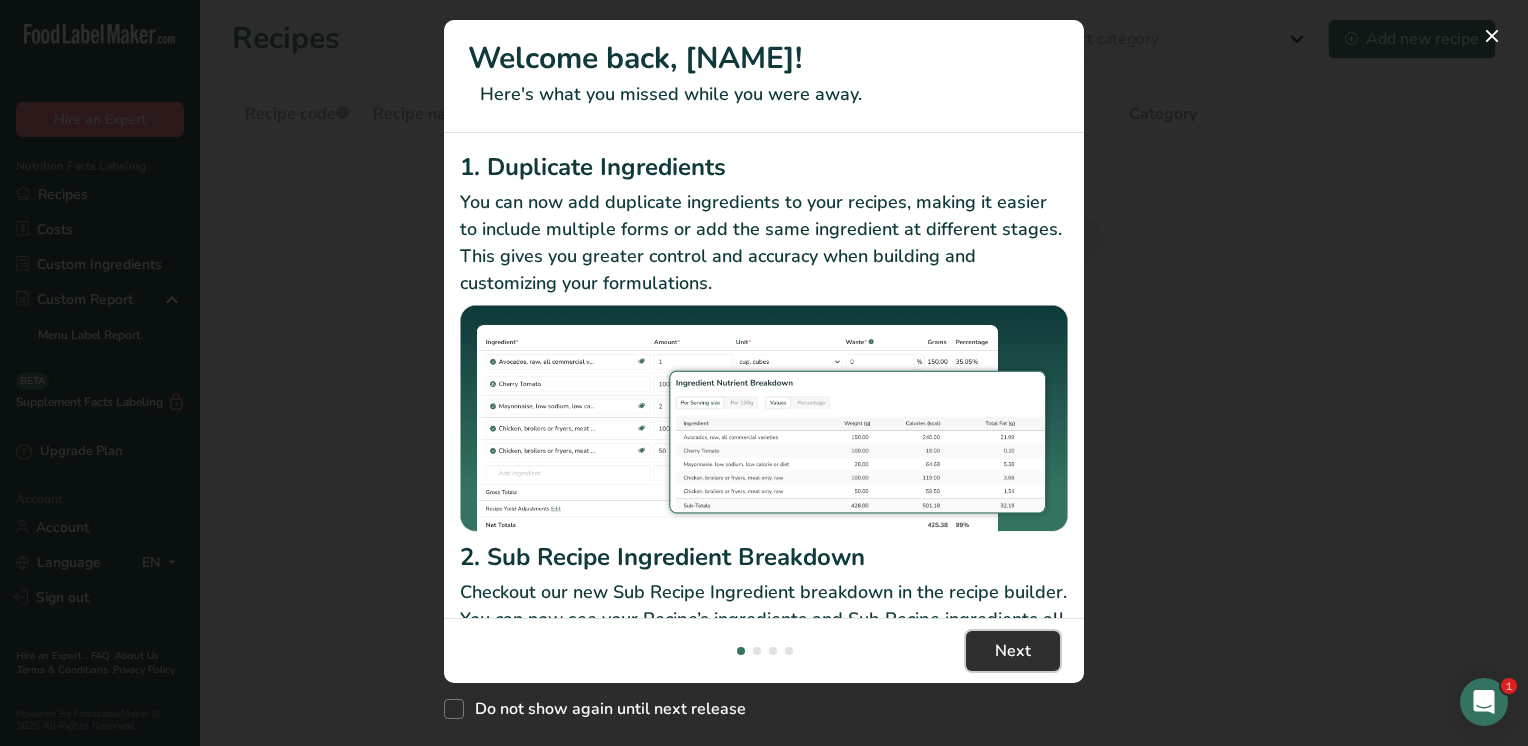 click on "Next" at bounding box center (1013, 651) 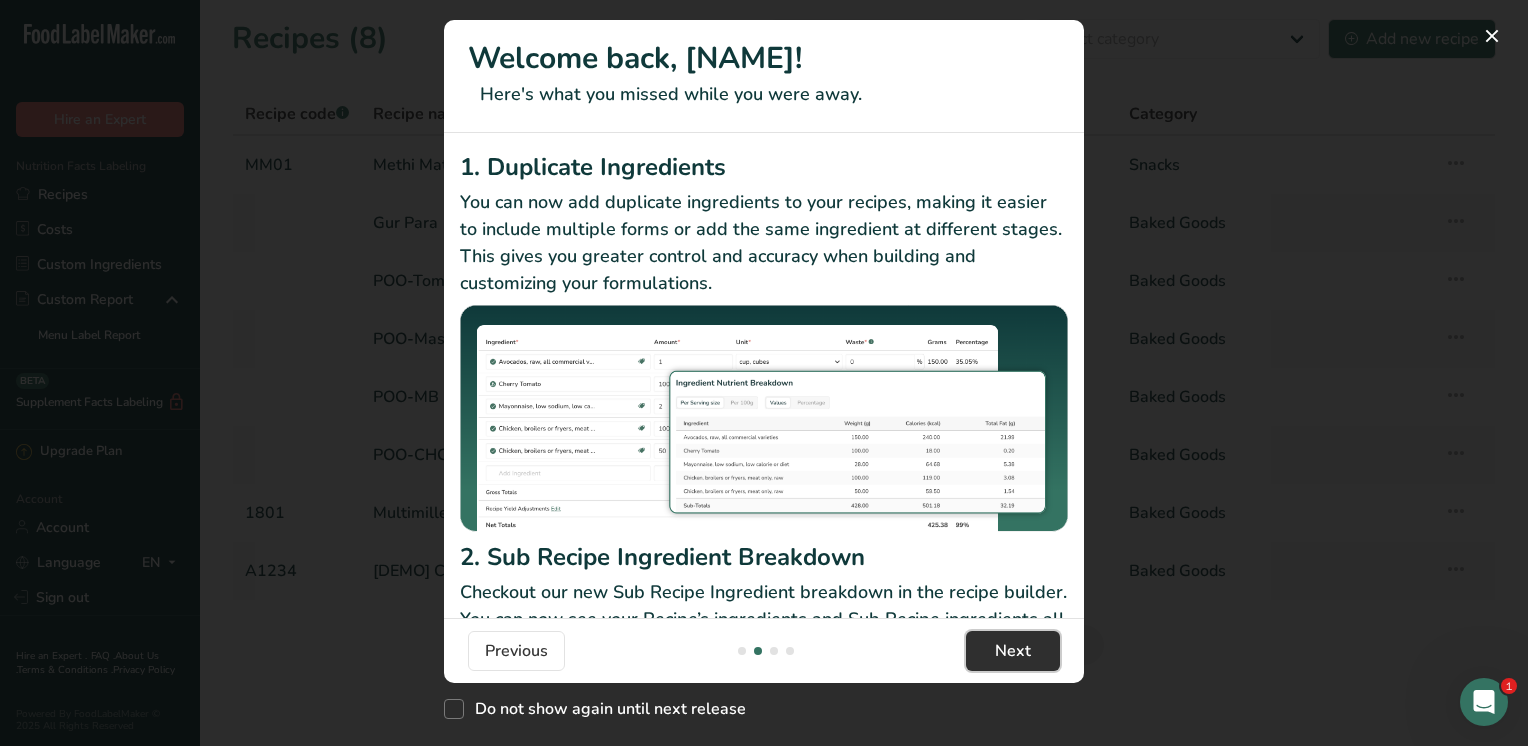 scroll, scrollTop: 0, scrollLeft: 624, axis: horizontal 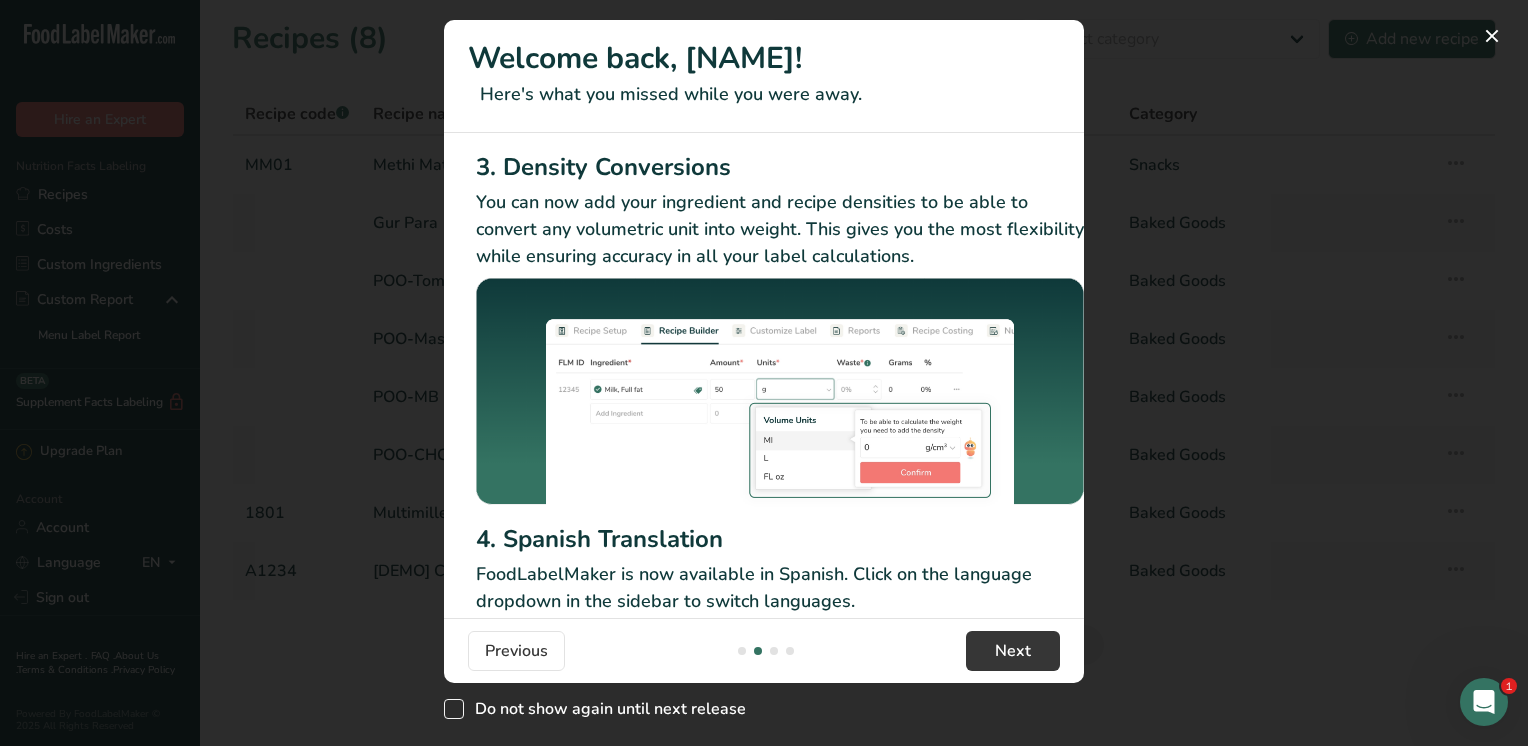 click at bounding box center (454, 709) 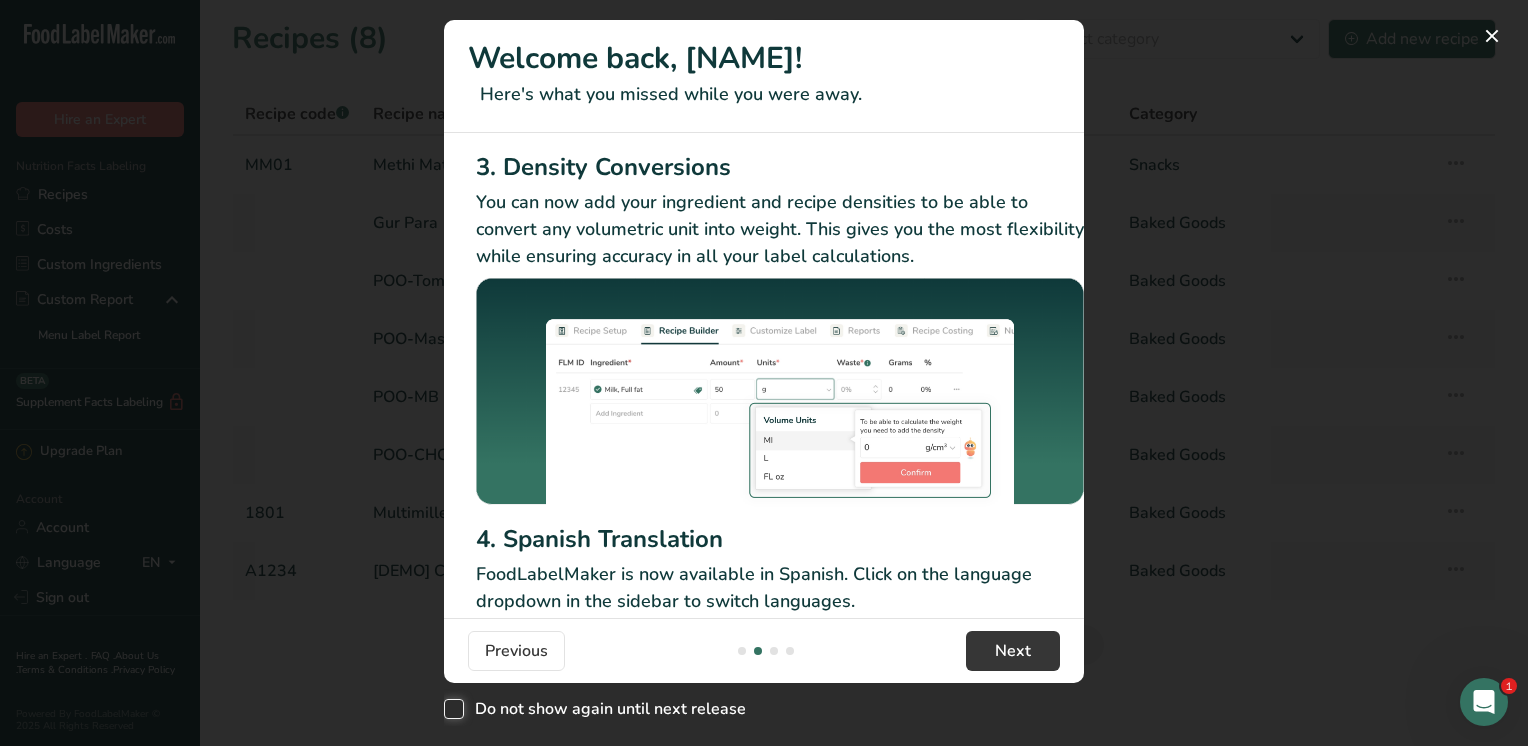 click on "Do not show again until next release" at bounding box center [450, 709] 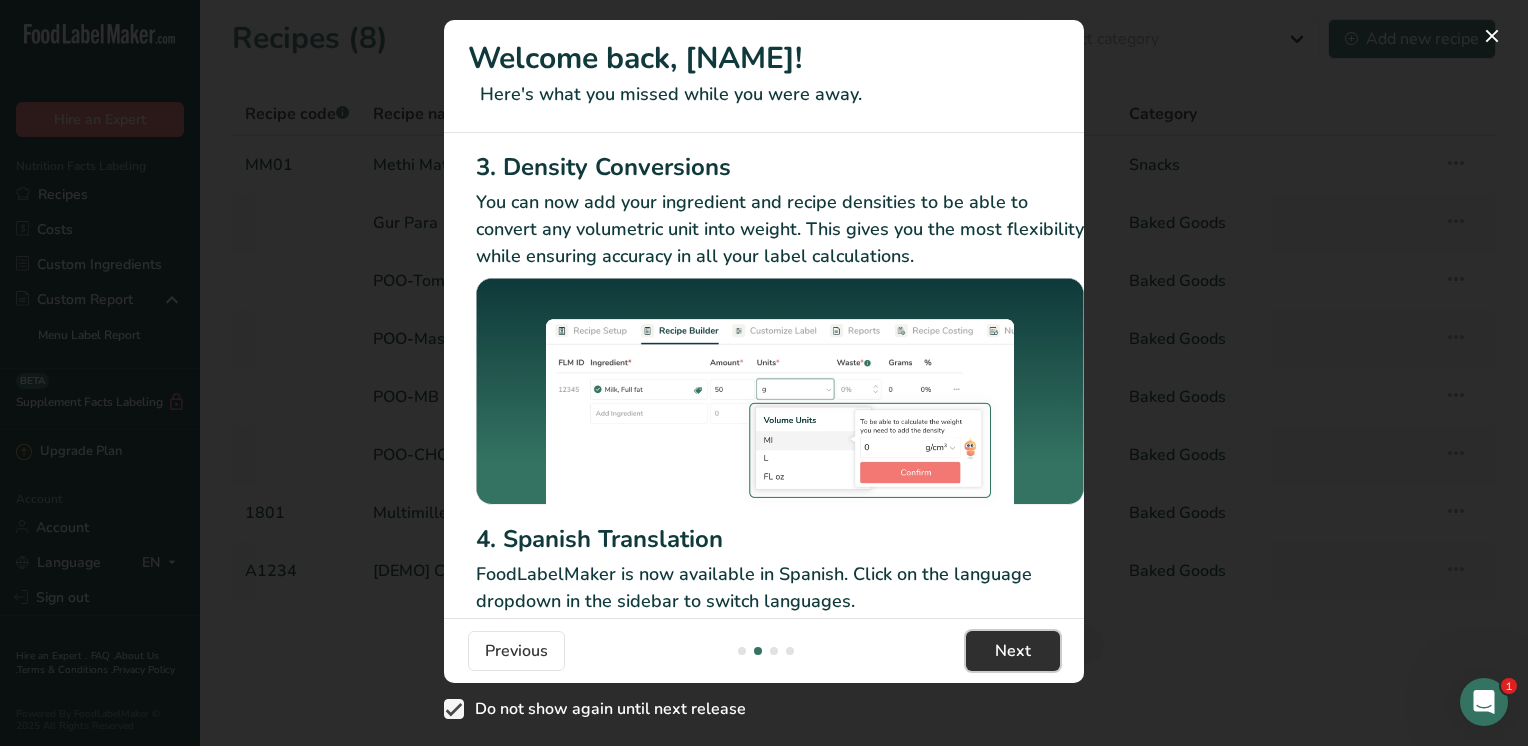 click on "Next" at bounding box center [1013, 651] 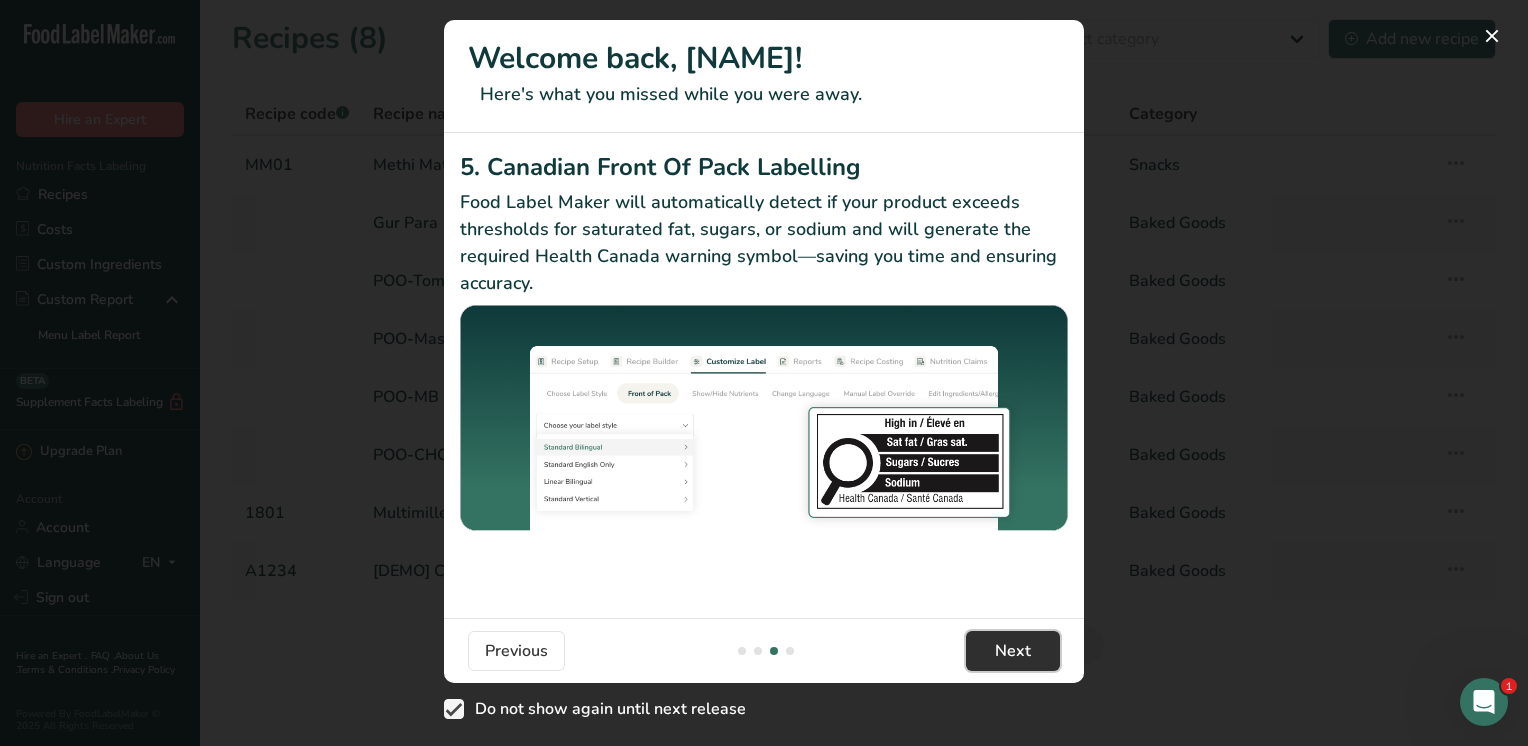 click on "Next" at bounding box center [1013, 651] 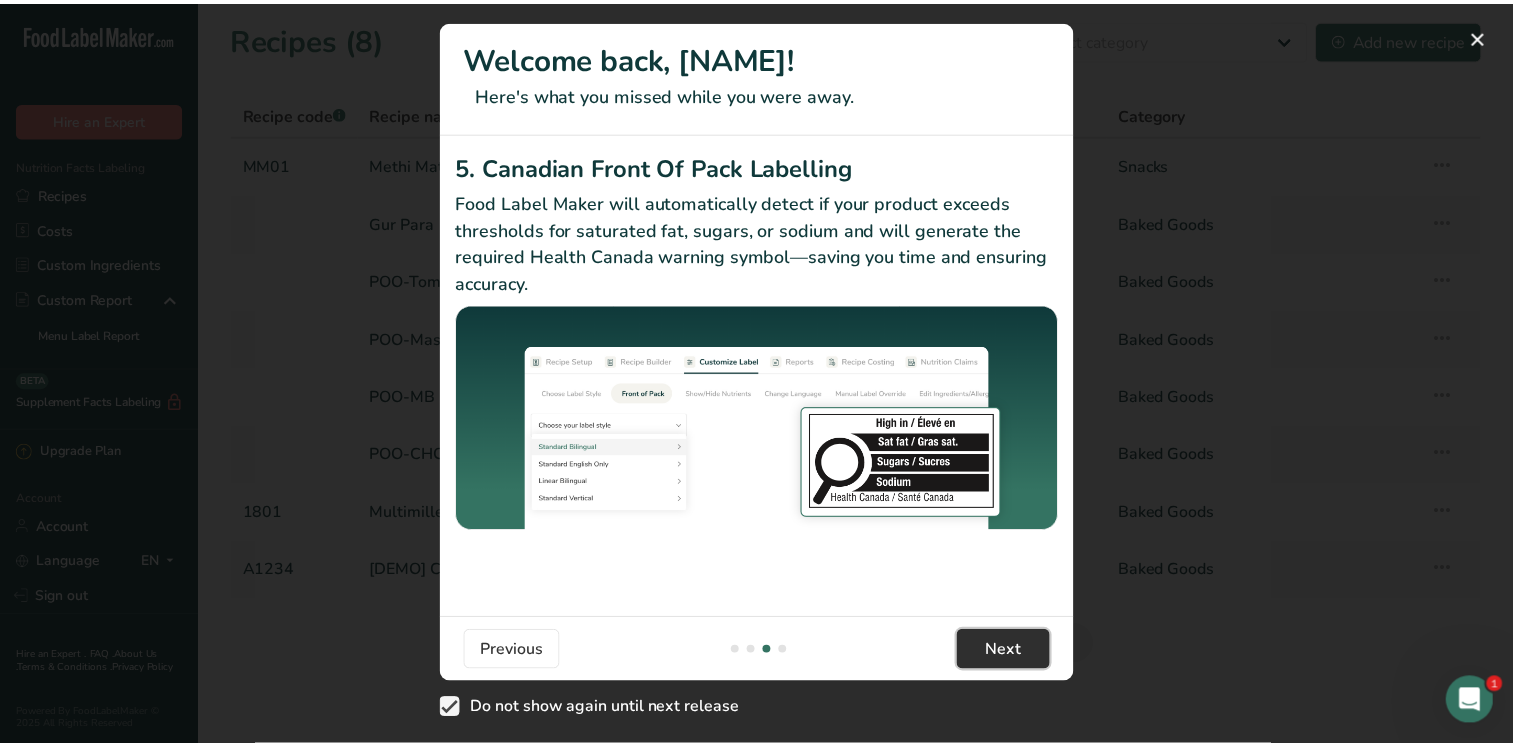 scroll, scrollTop: 0, scrollLeft: 1904, axis: horizontal 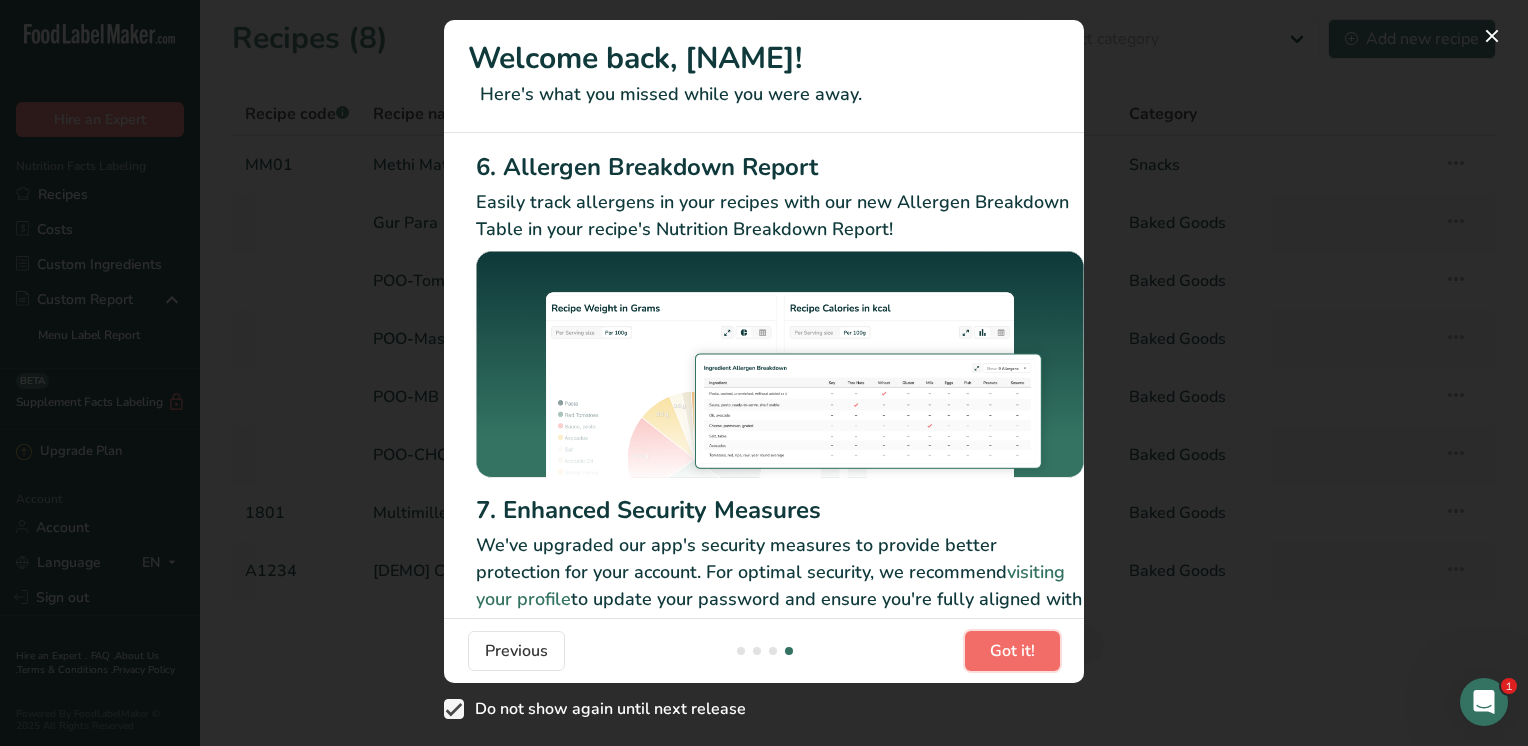 click on "Got it!" at bounding box center [1012, 651] 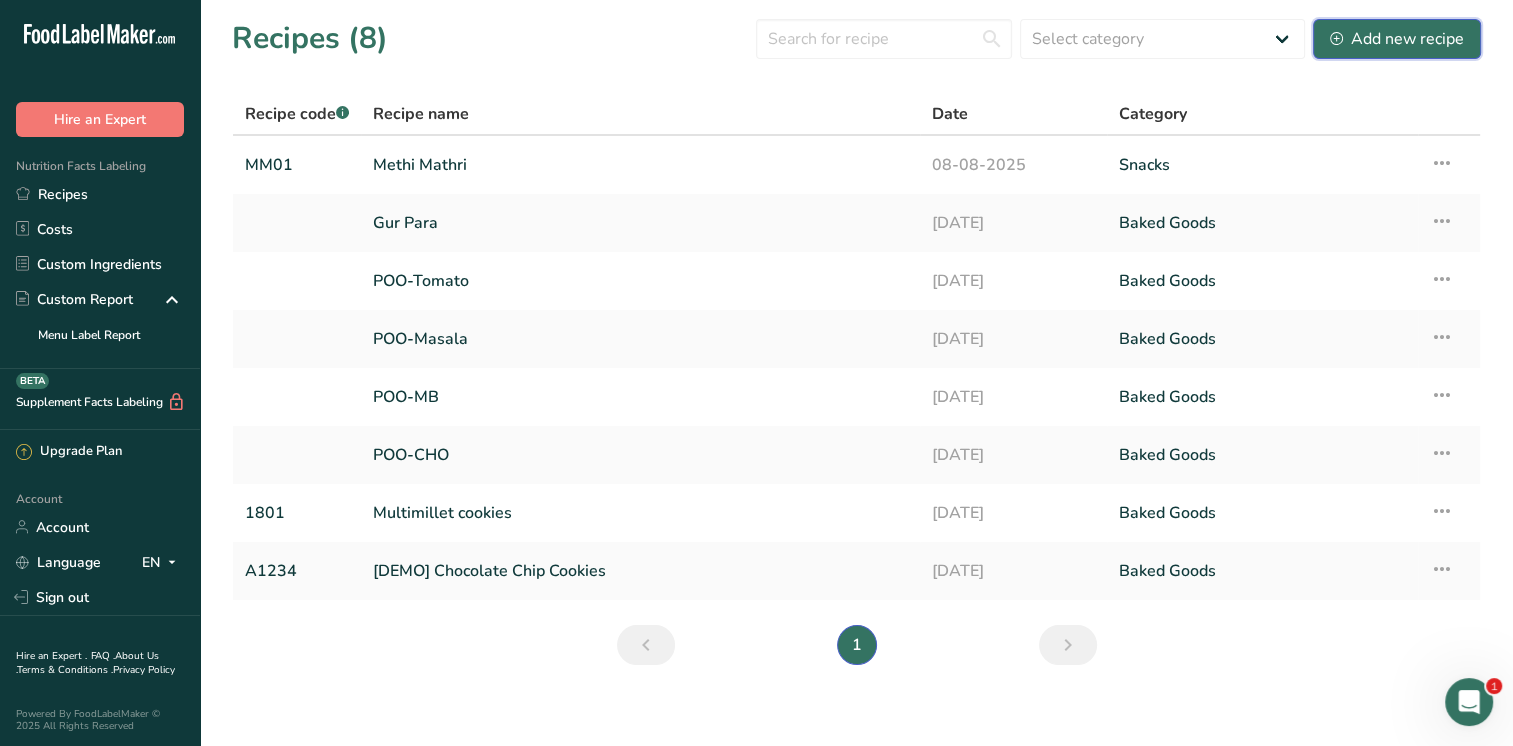 click on "Add new recipe" at bounding box center [1397, 39] 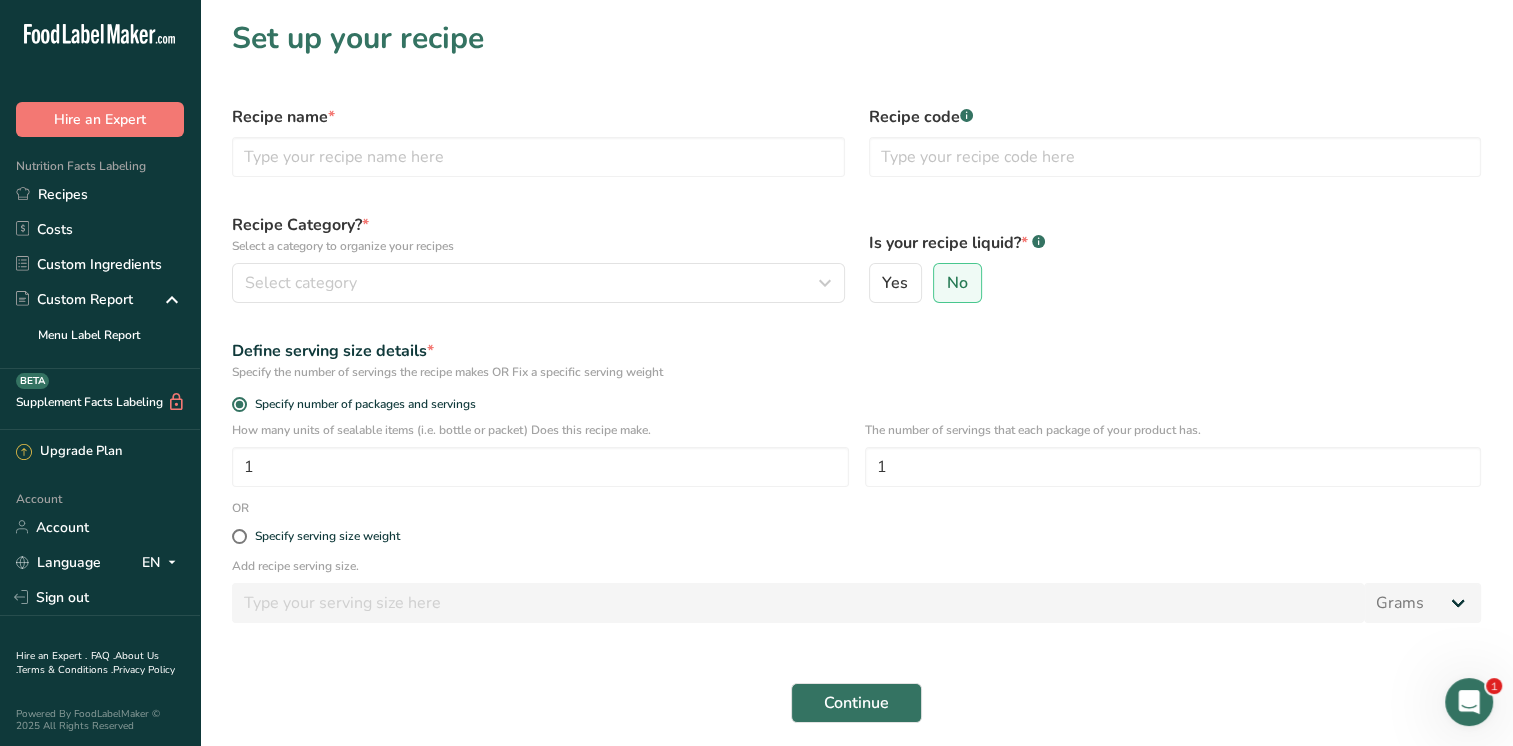 scroll, scrollTop: 112, scrollLeft: 0, axis: vertical 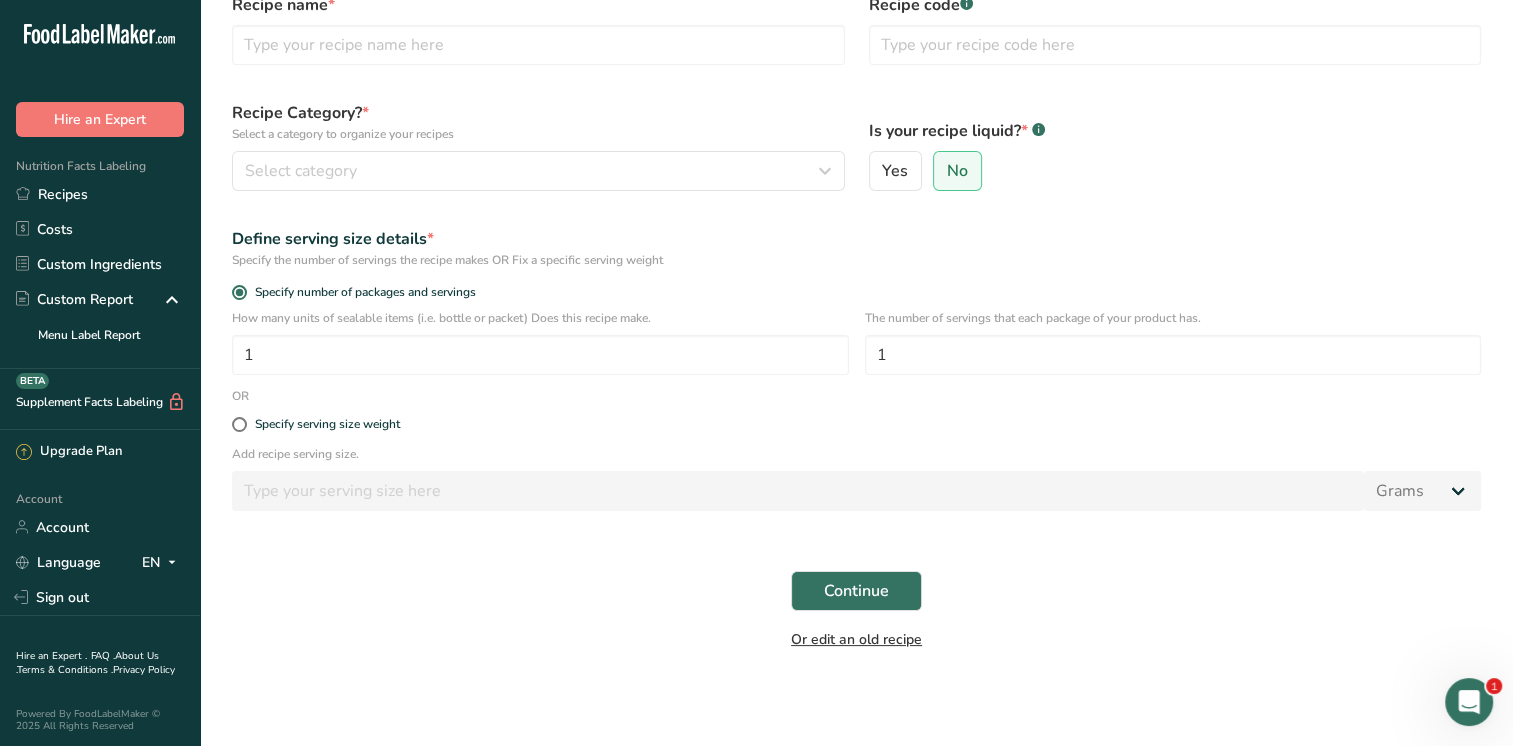 click on "Or edit an old recipe" at bounding box center [856, 639] 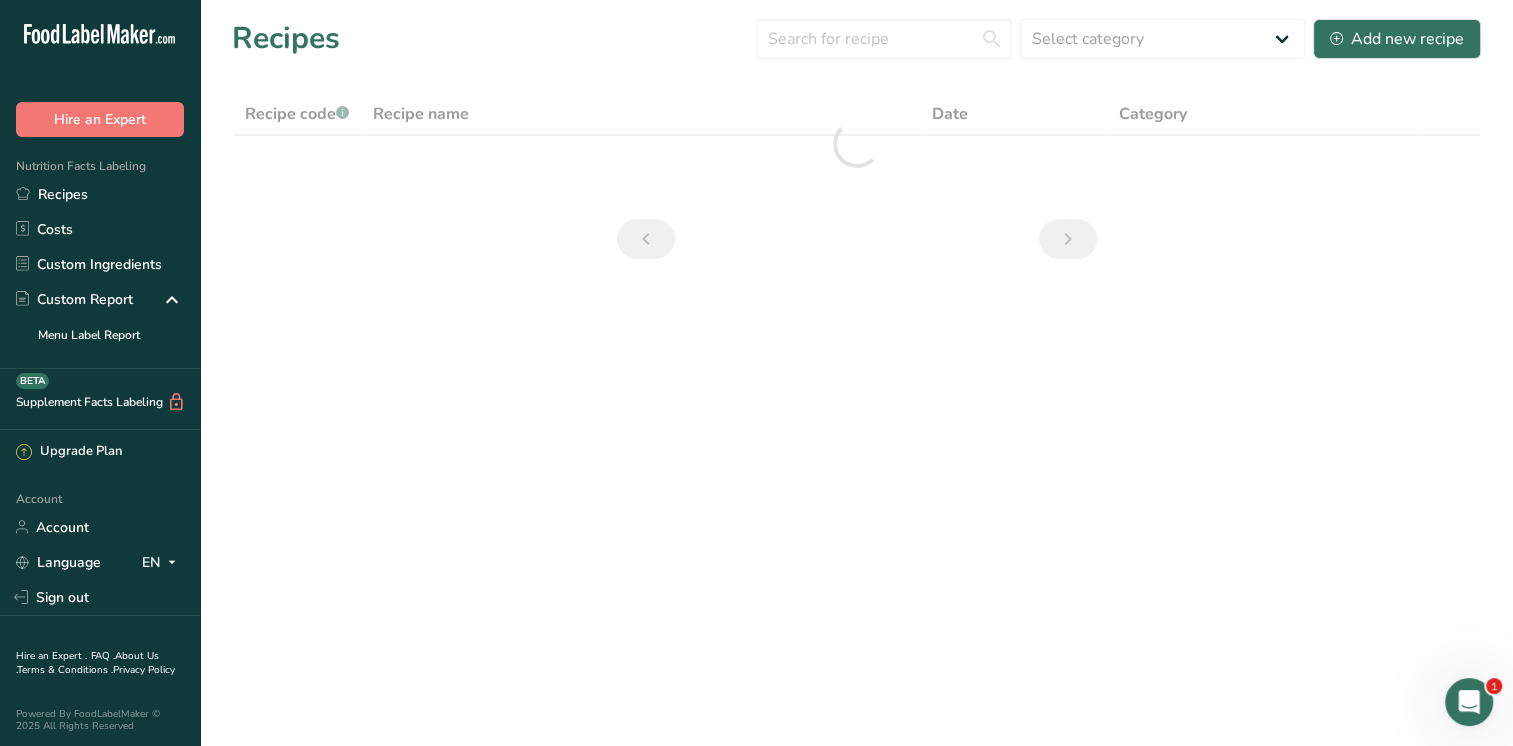 scroll, scrollTop: 0, scrollLeft: 0, axis: both 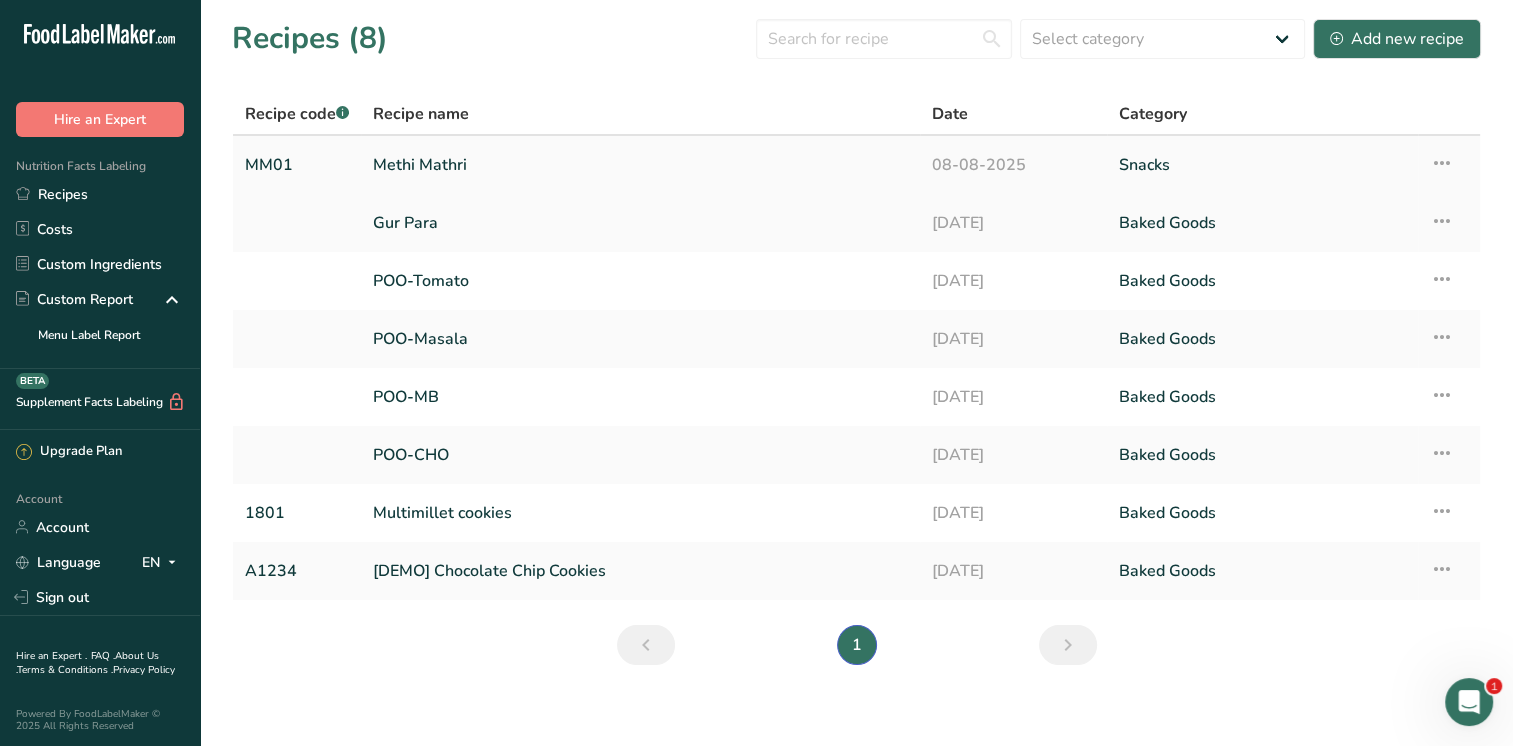 click on "Methi Mathri" at bounding box center (640, 165) 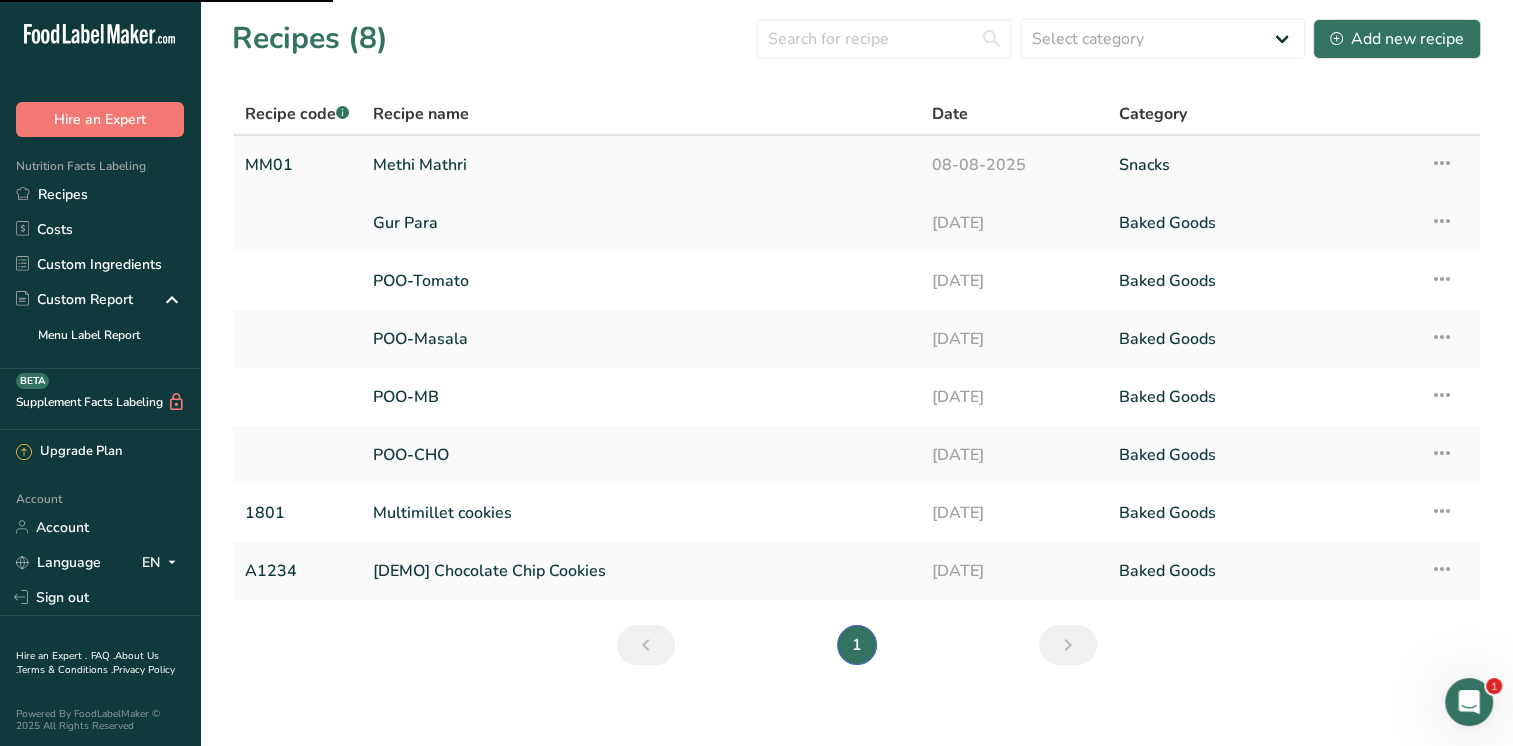 click on "Methi Mathri" at bounding box center (640, 165) 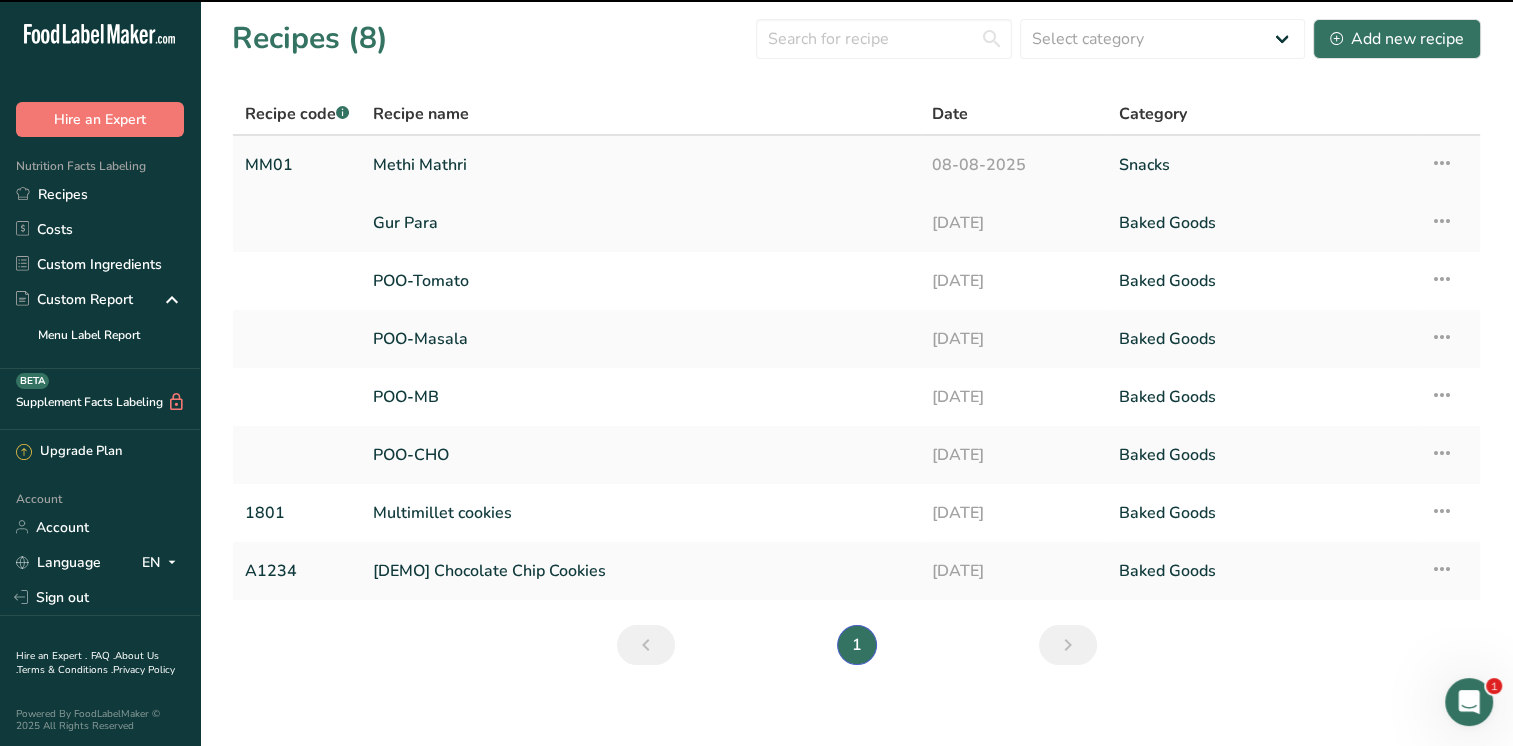 click at bounding box center (1442, 163) 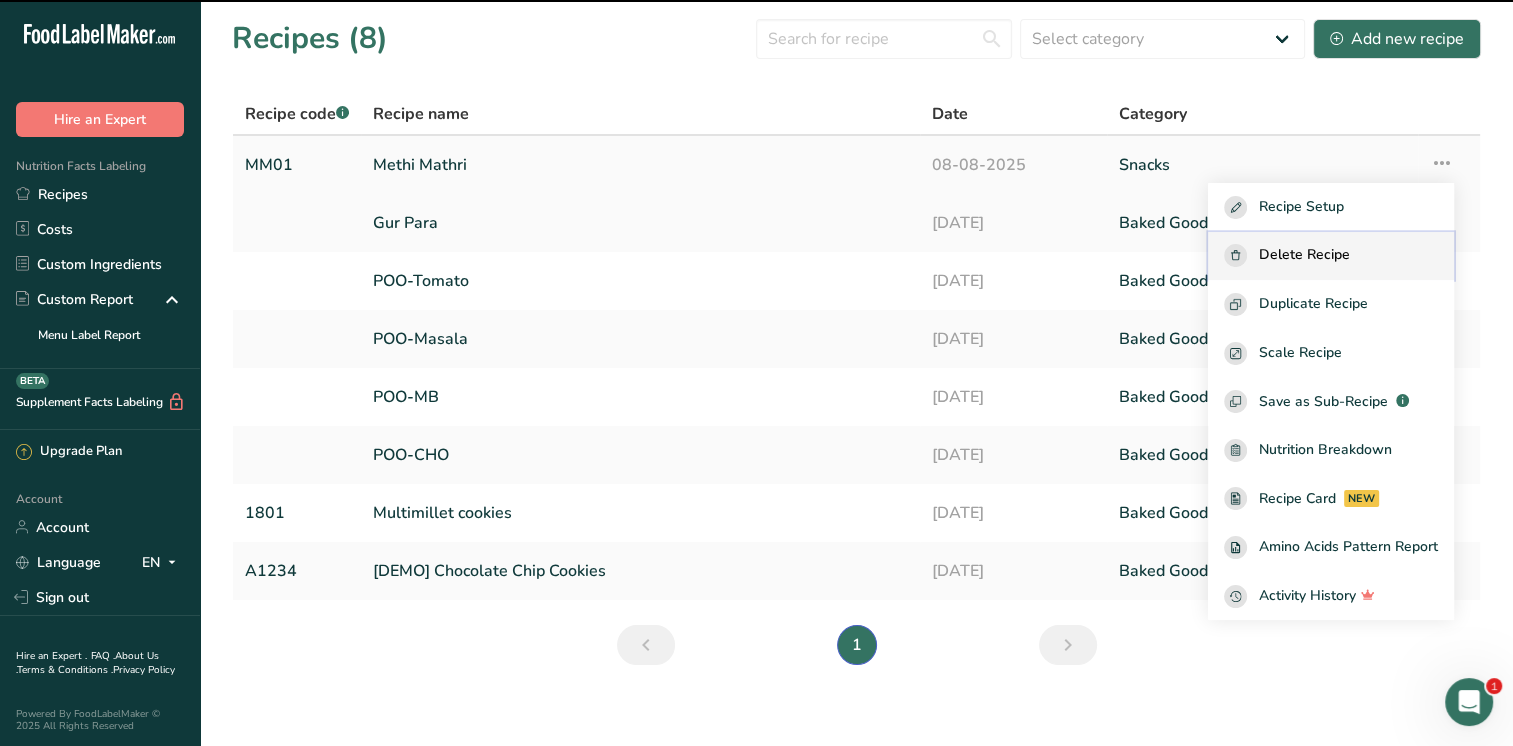 click on "Delete Recipe" at bounding box center (1304, 255) 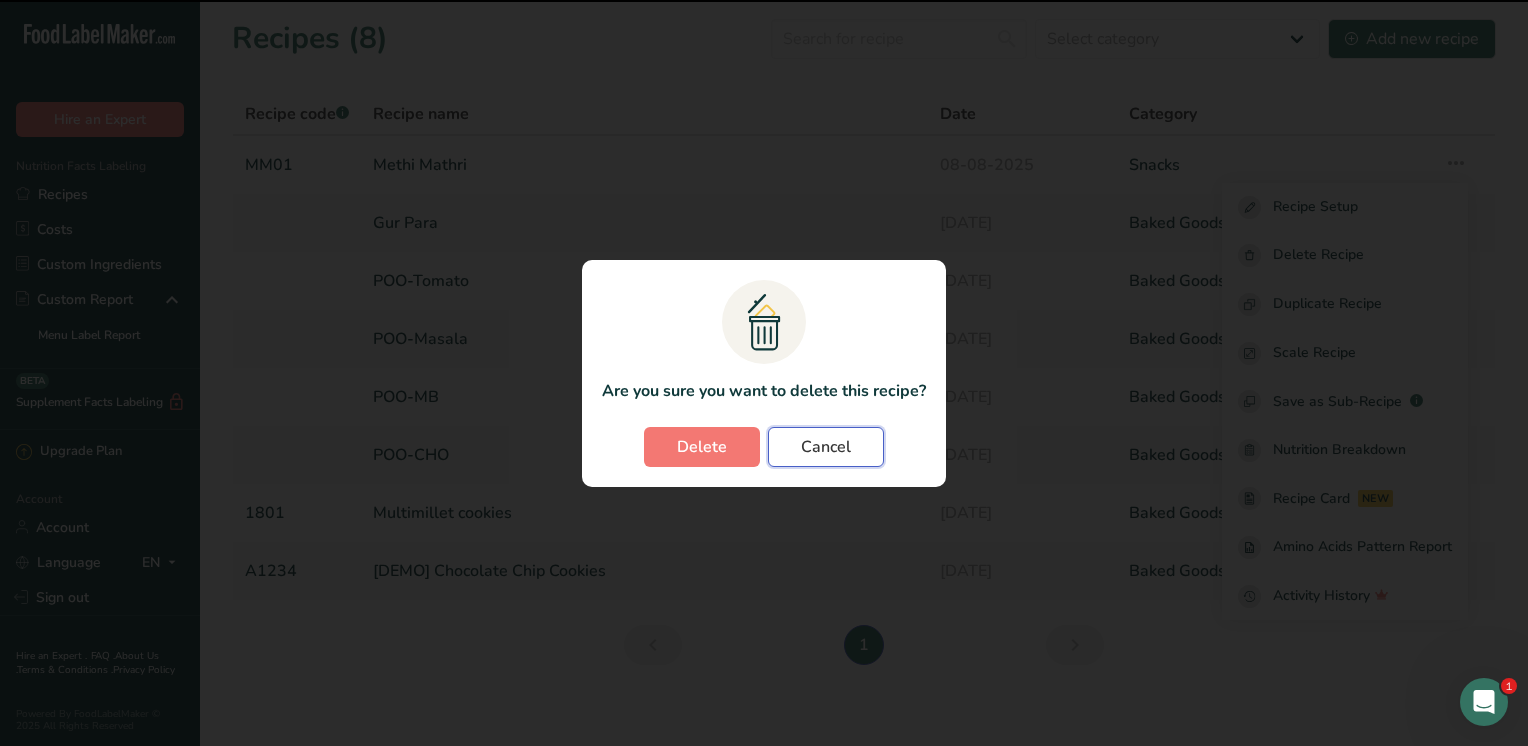 click on "Cancel" at bounding box center [826, 447] 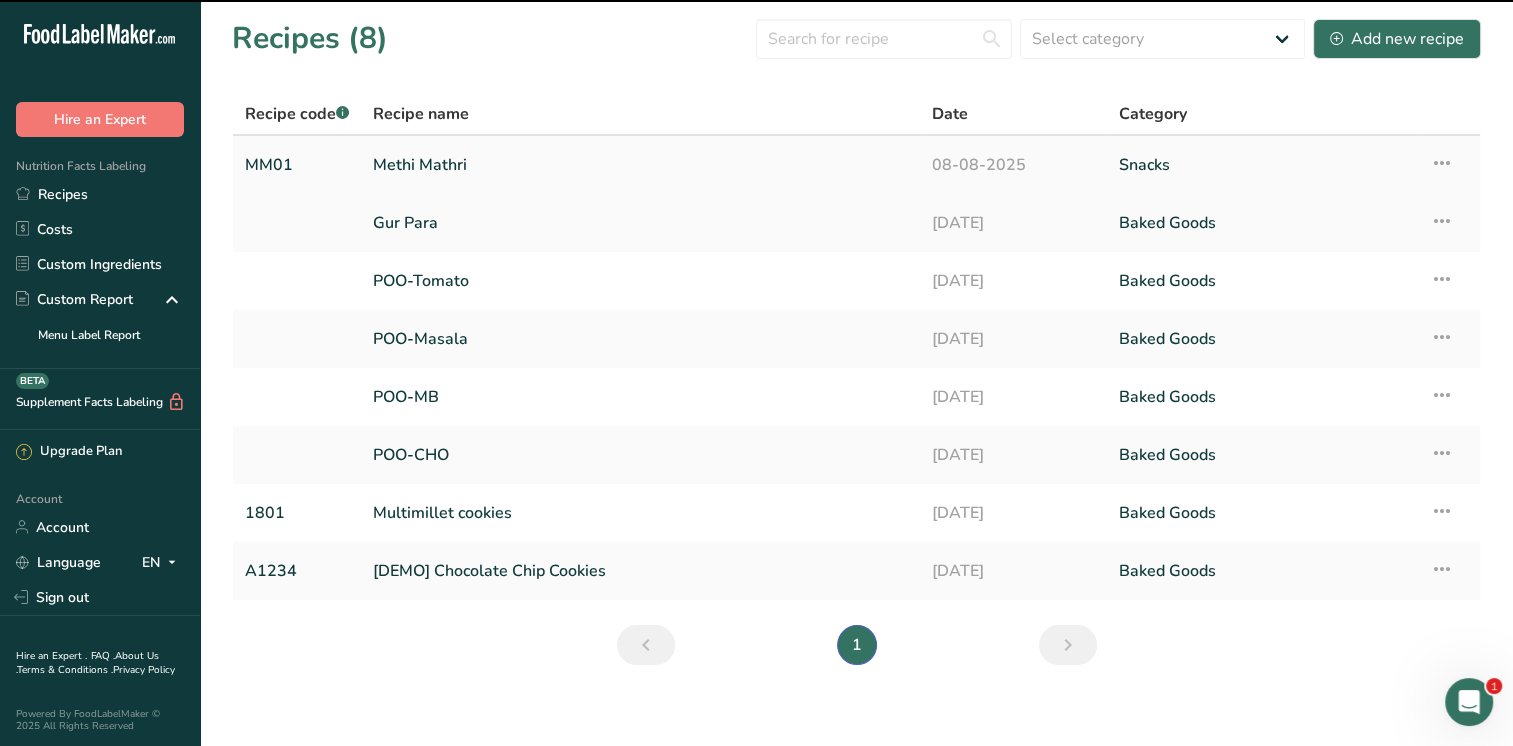 click on "MM01" at bounding box center (297, 165) 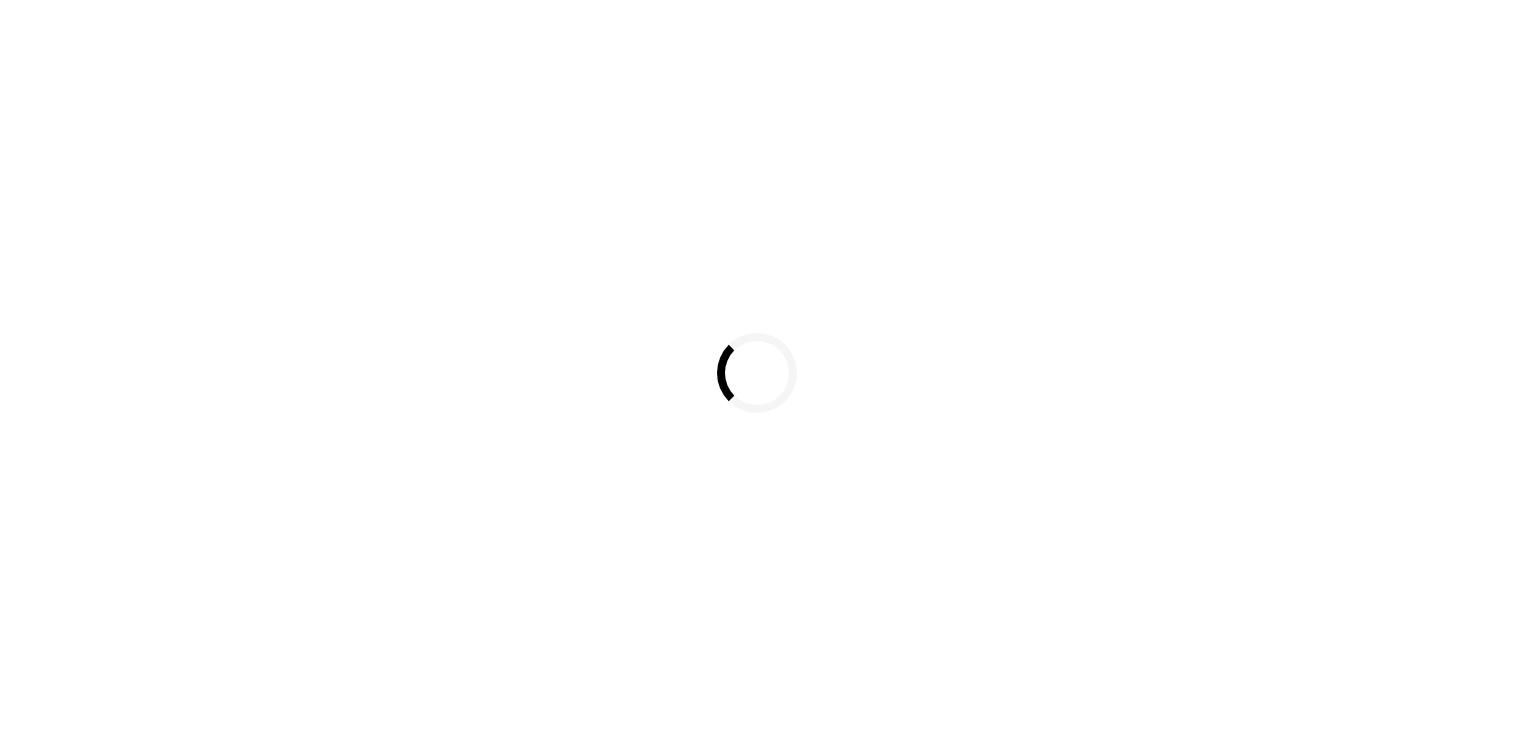 scroll, scrollTop: 0, scrollLeft: 0, axis: both 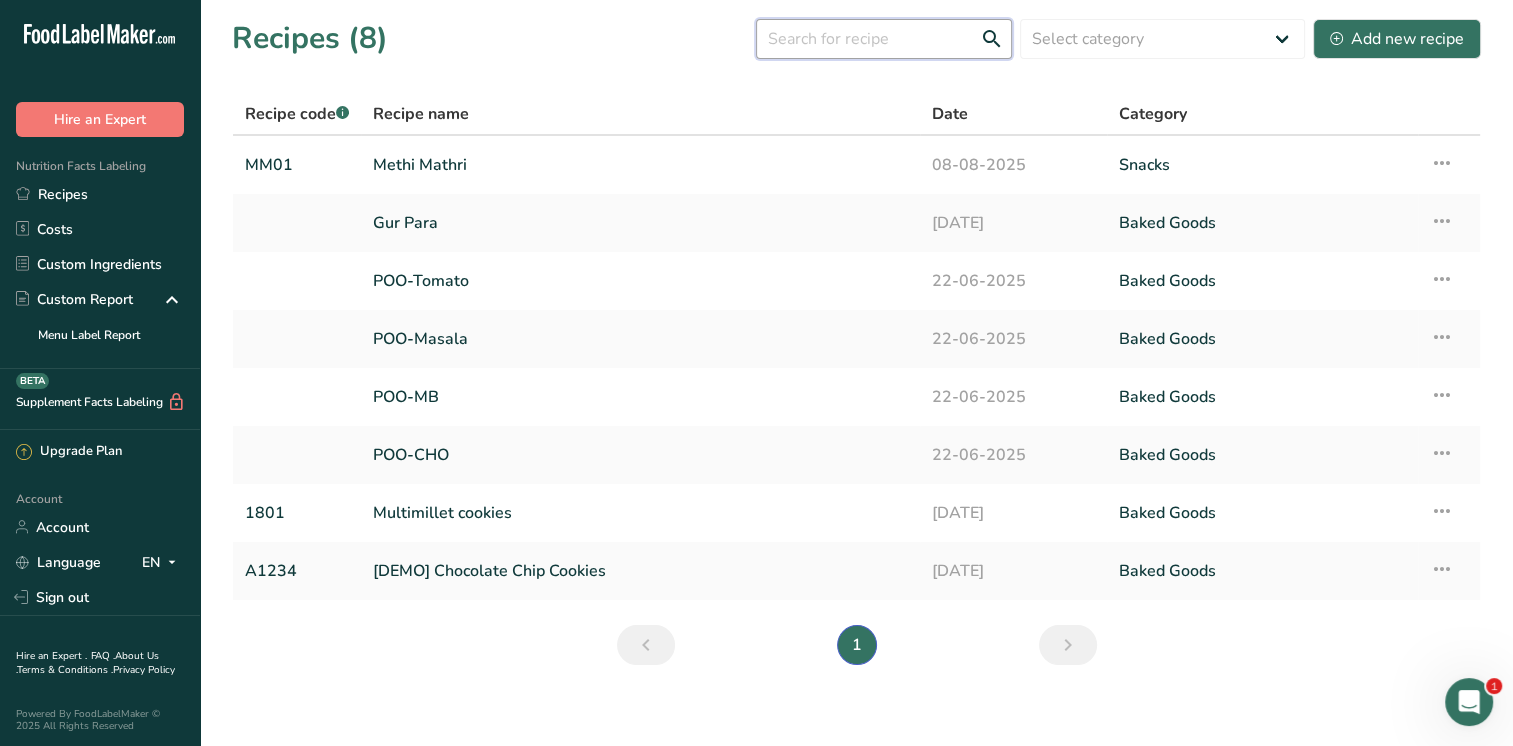 click at bounding box center (884, 39) 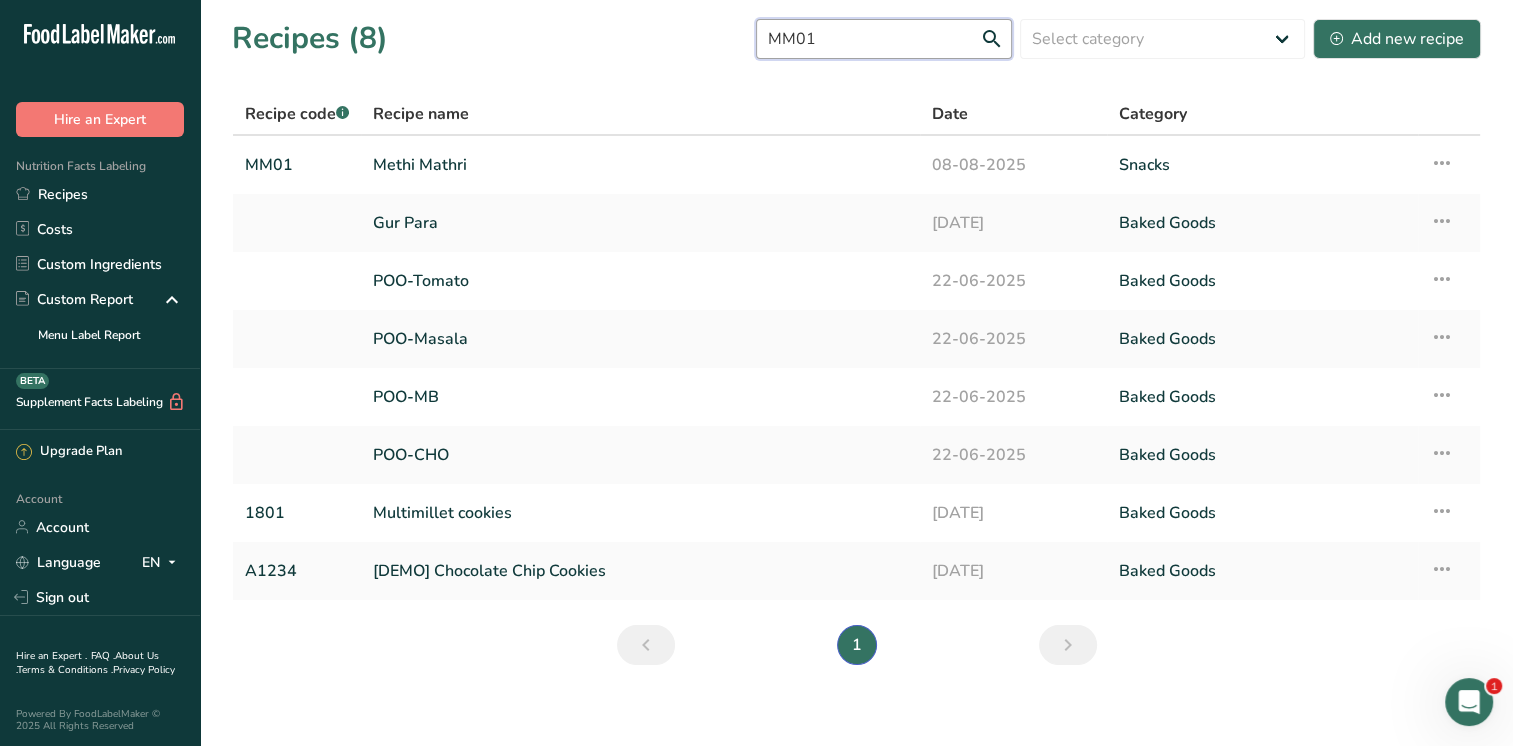 type on "MM01" 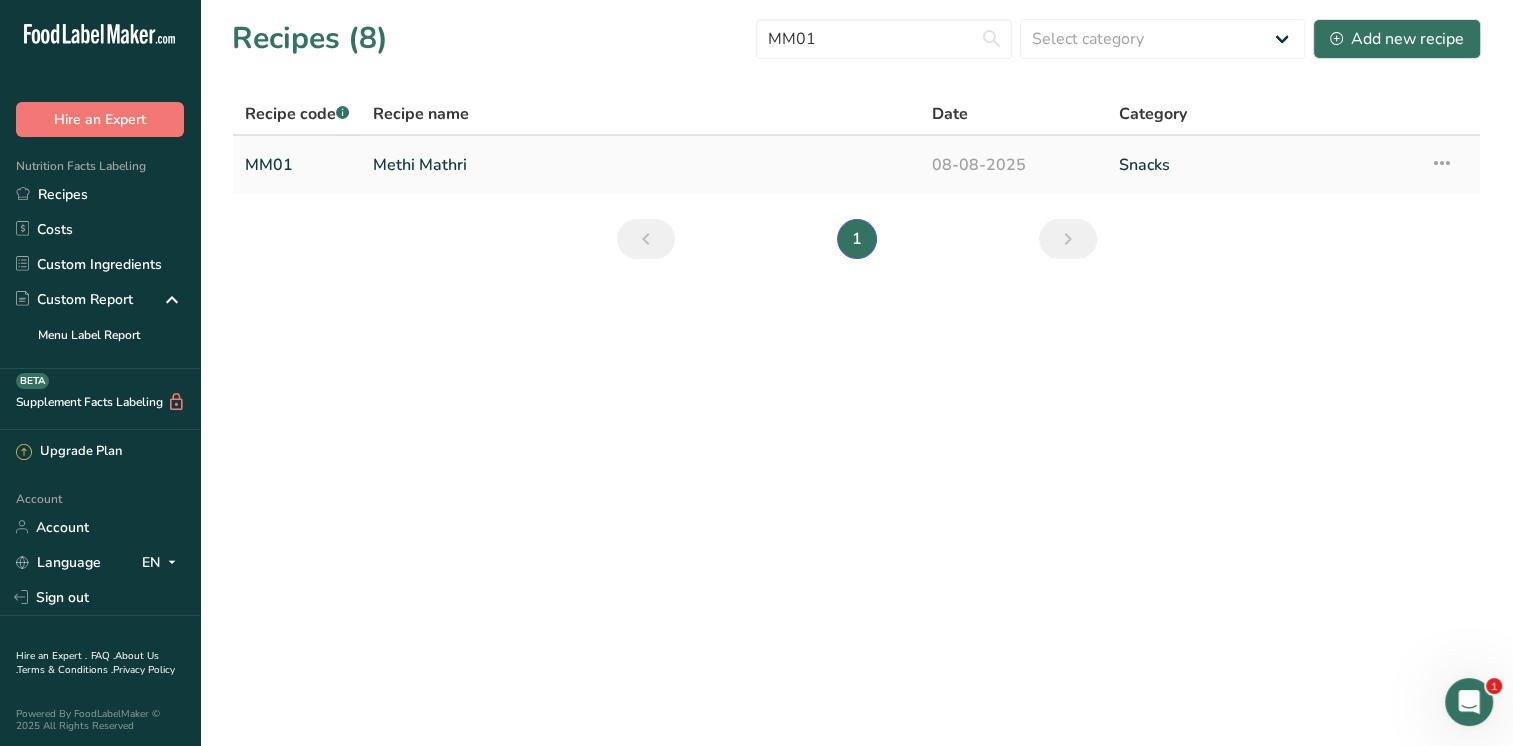 click on "Snacks" at bounding box center [1262, 165] 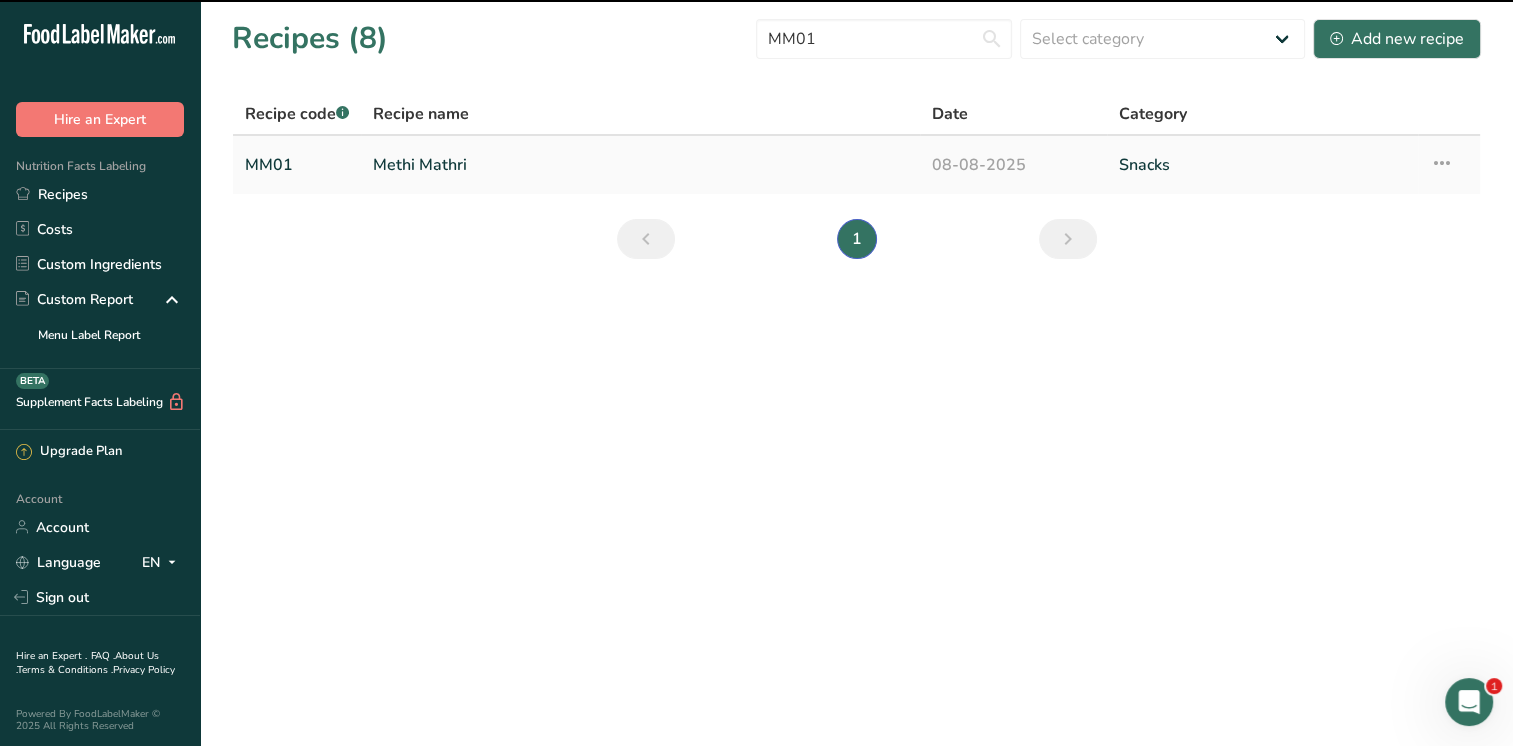click at bounding box center [1442, 163] 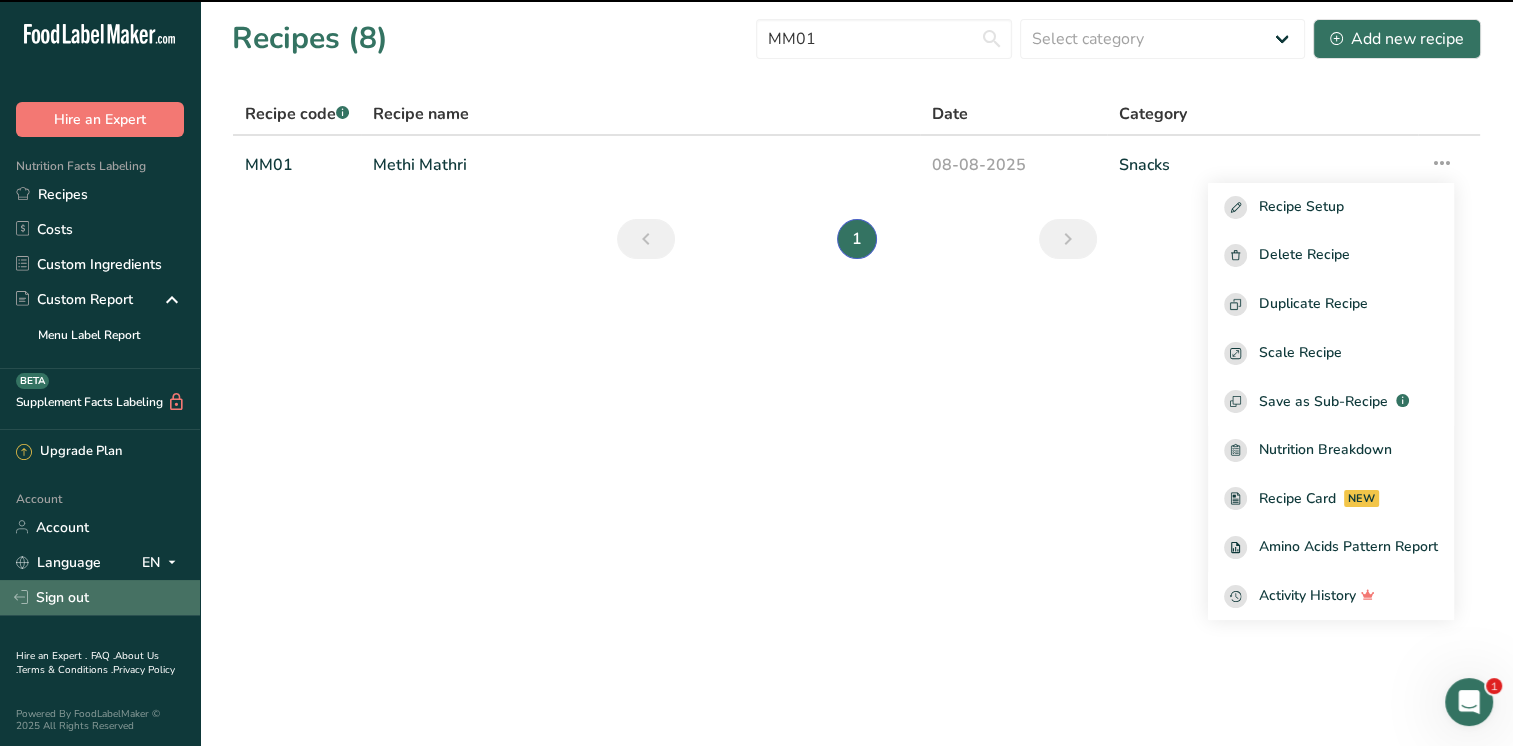 click on "Sign out" at bounding box center (100, 597) 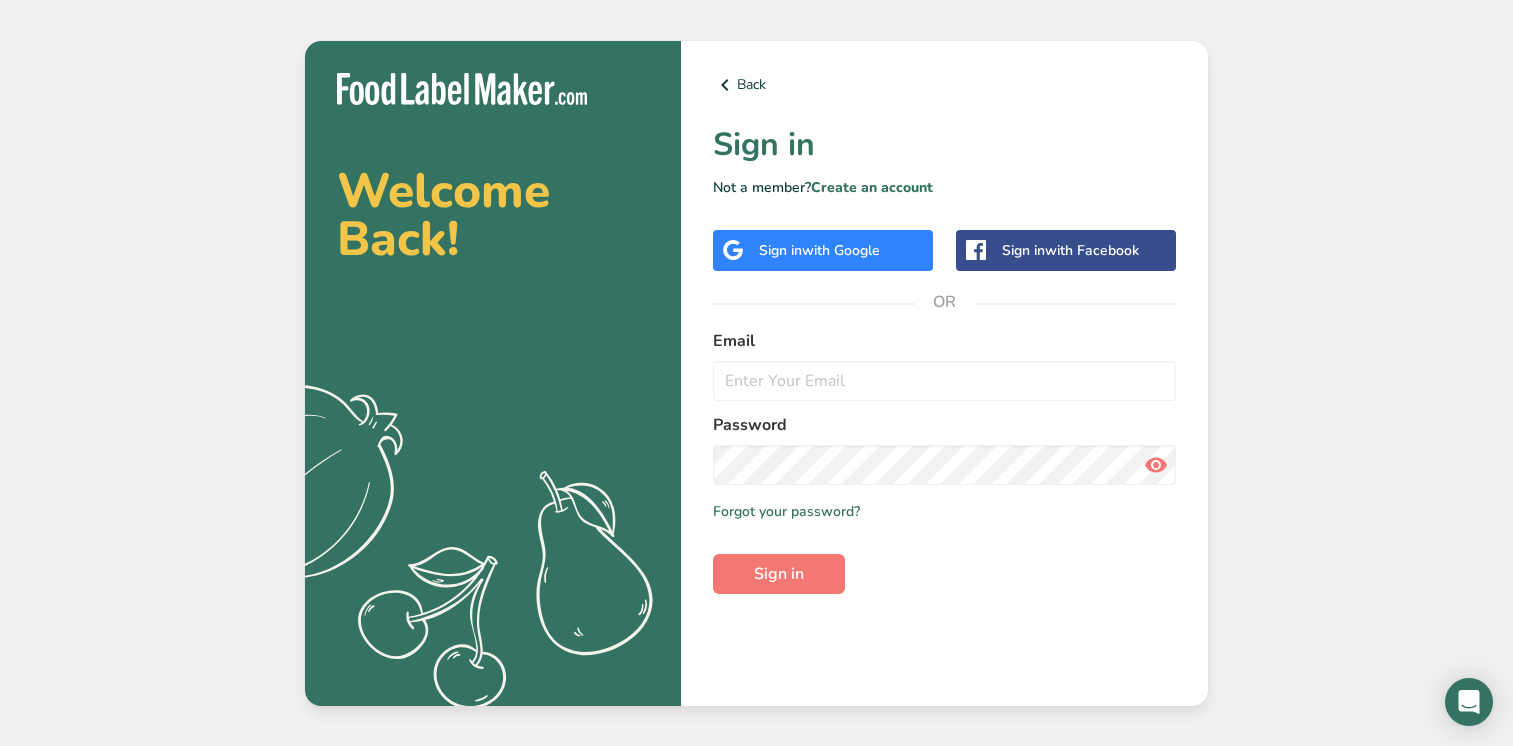 scroll, scrollTop: 0, scrollLeft: 0, axis: both 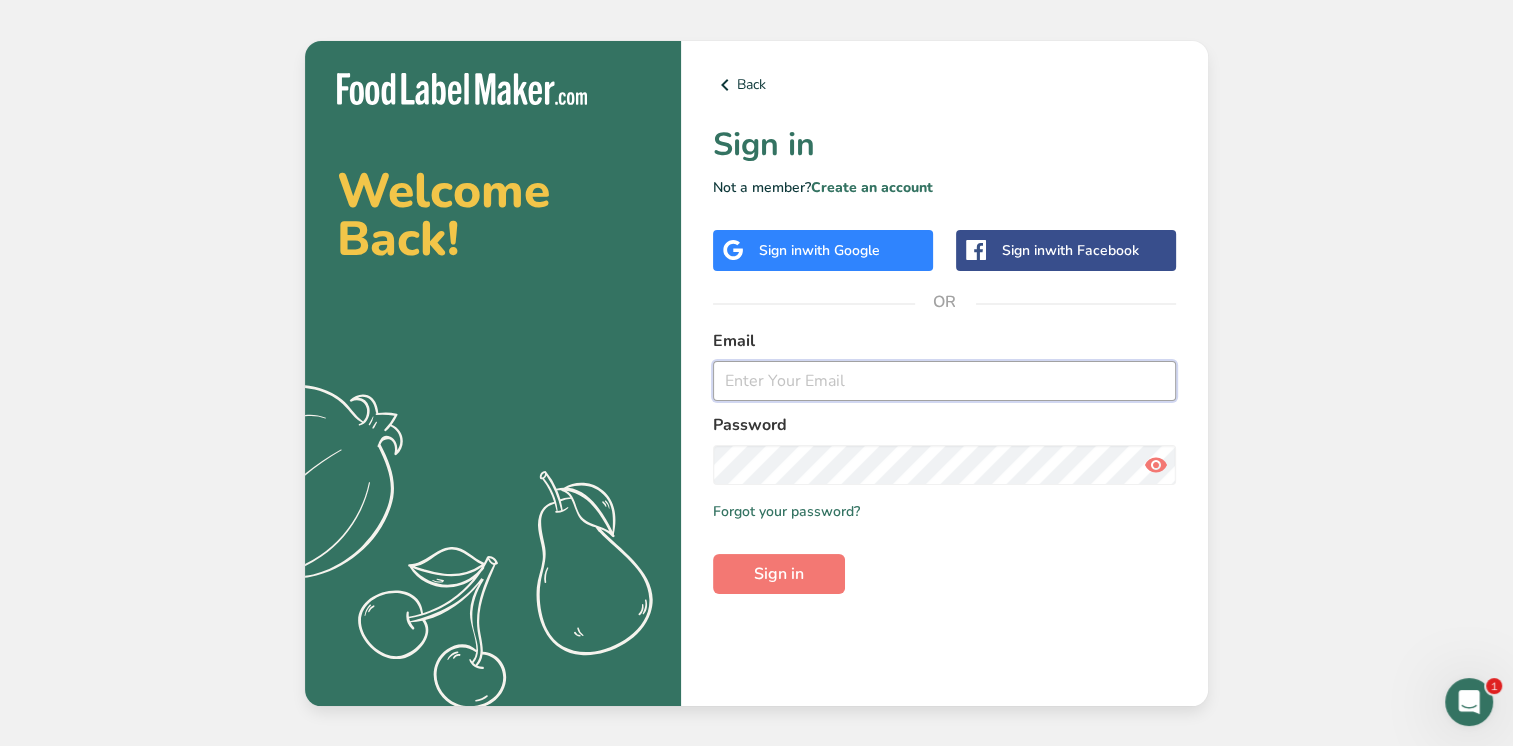 click at bounding box center [944, 381] 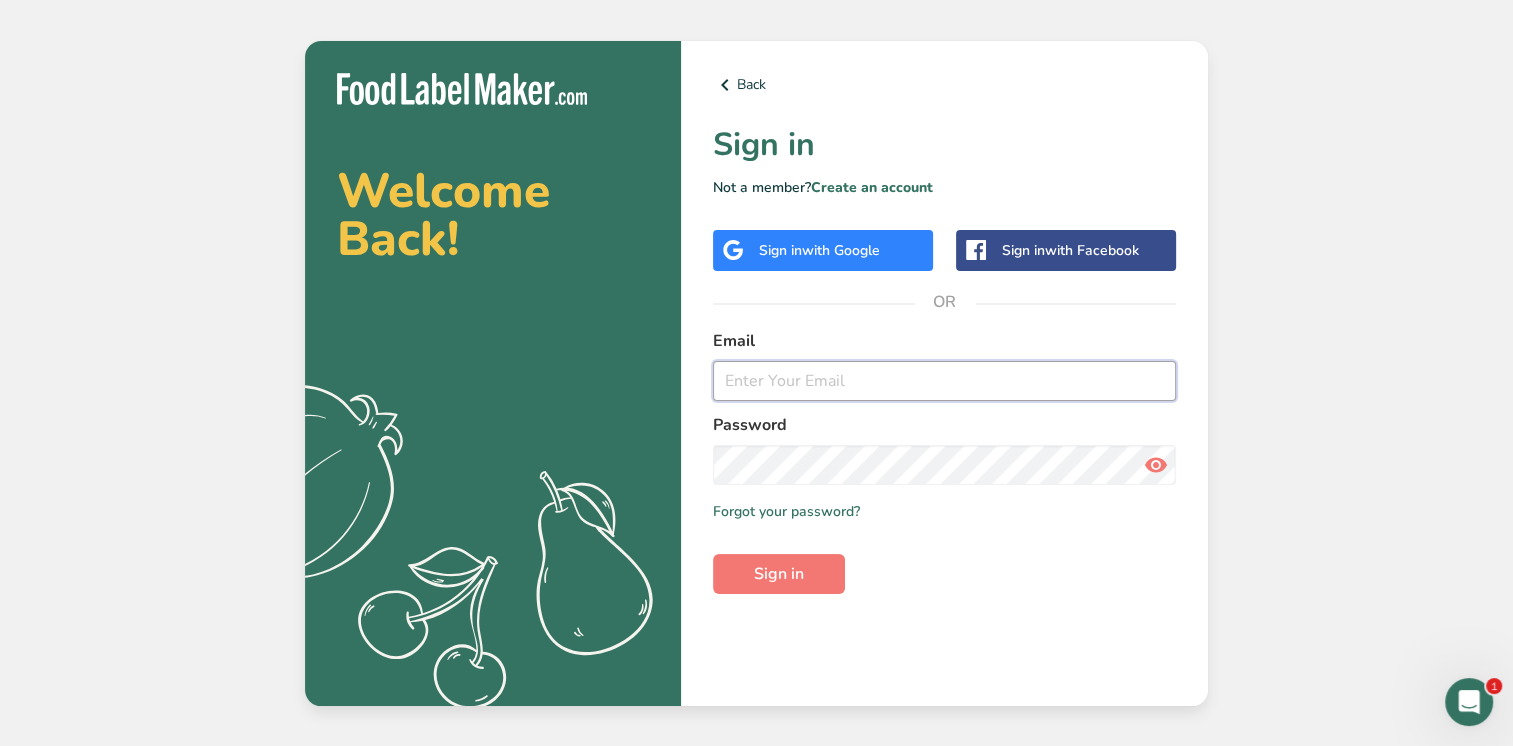 type on "chandrashekhar@glifeglobal.com" 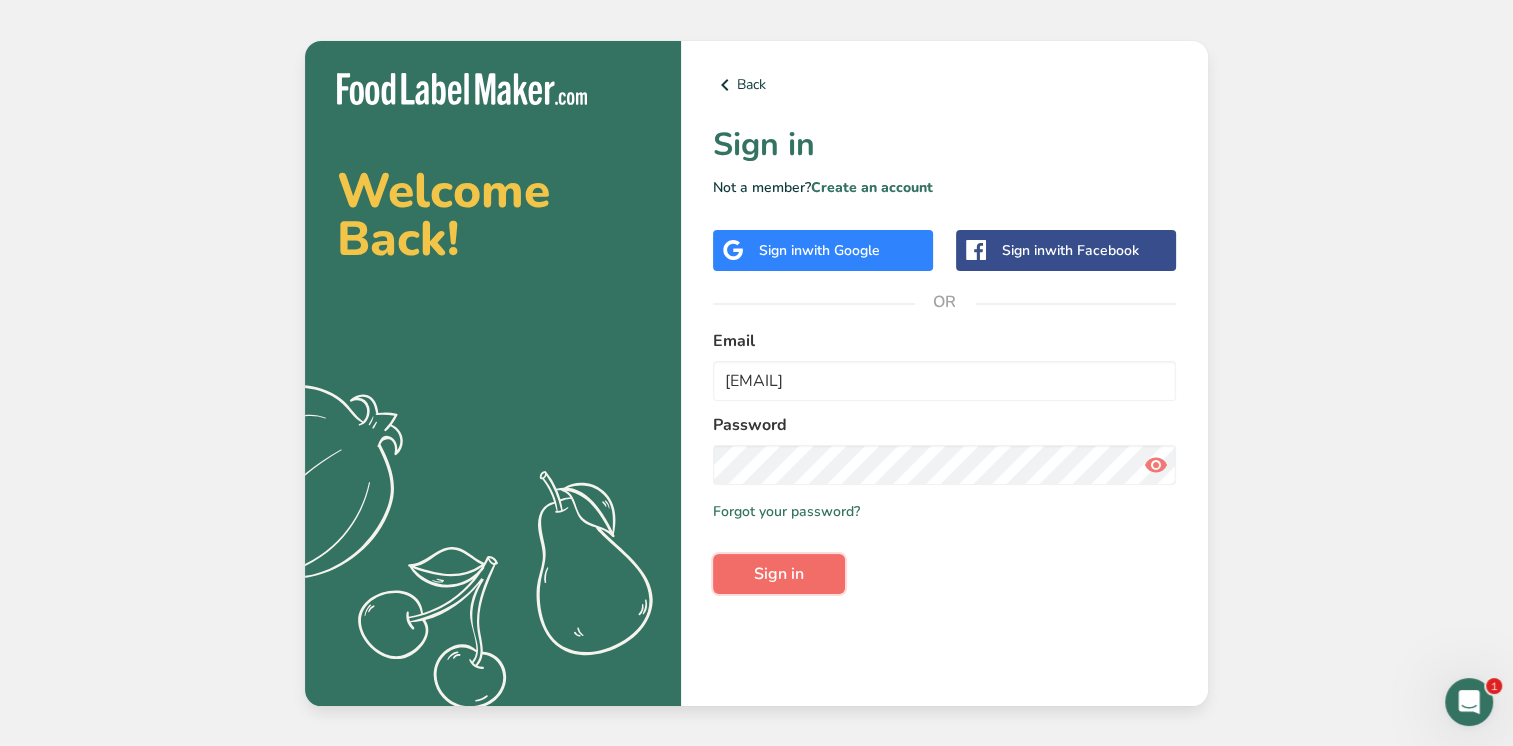 click on "Sign in" at bounding box center (779, 574) 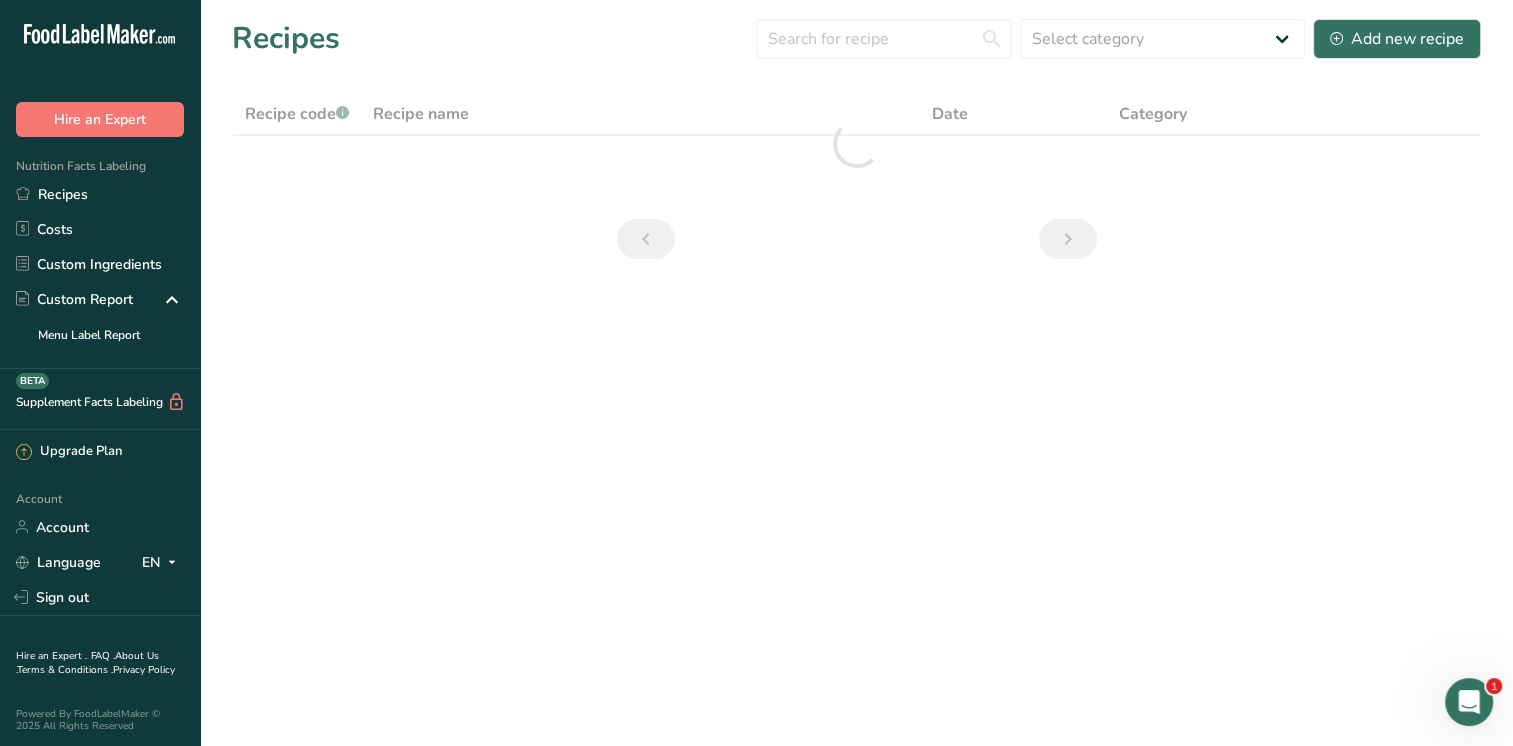click on "Recipes
Select category
All
Baked Goods
Beverages
Confectionery
Cooked Meals, Salads, & Sauces
Dairy
Snacks
Add new recipe
Recipe code
.a-a{fill:#347362;}.b-a{fill:#fff;}          Recipe name   Date   Category" at bounding box center (756, 373) 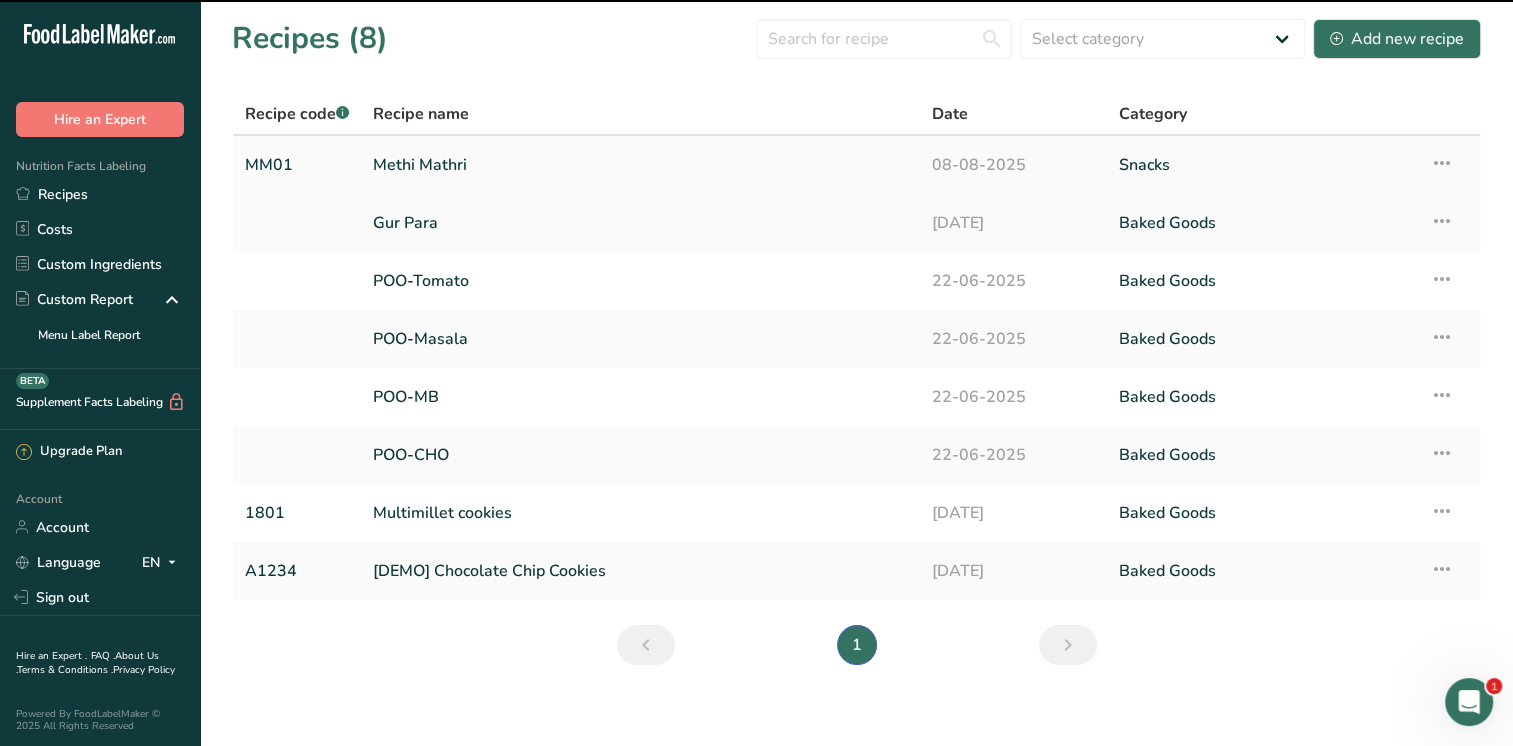 click on "Methi Mathri" at bounding box center (640, 165) 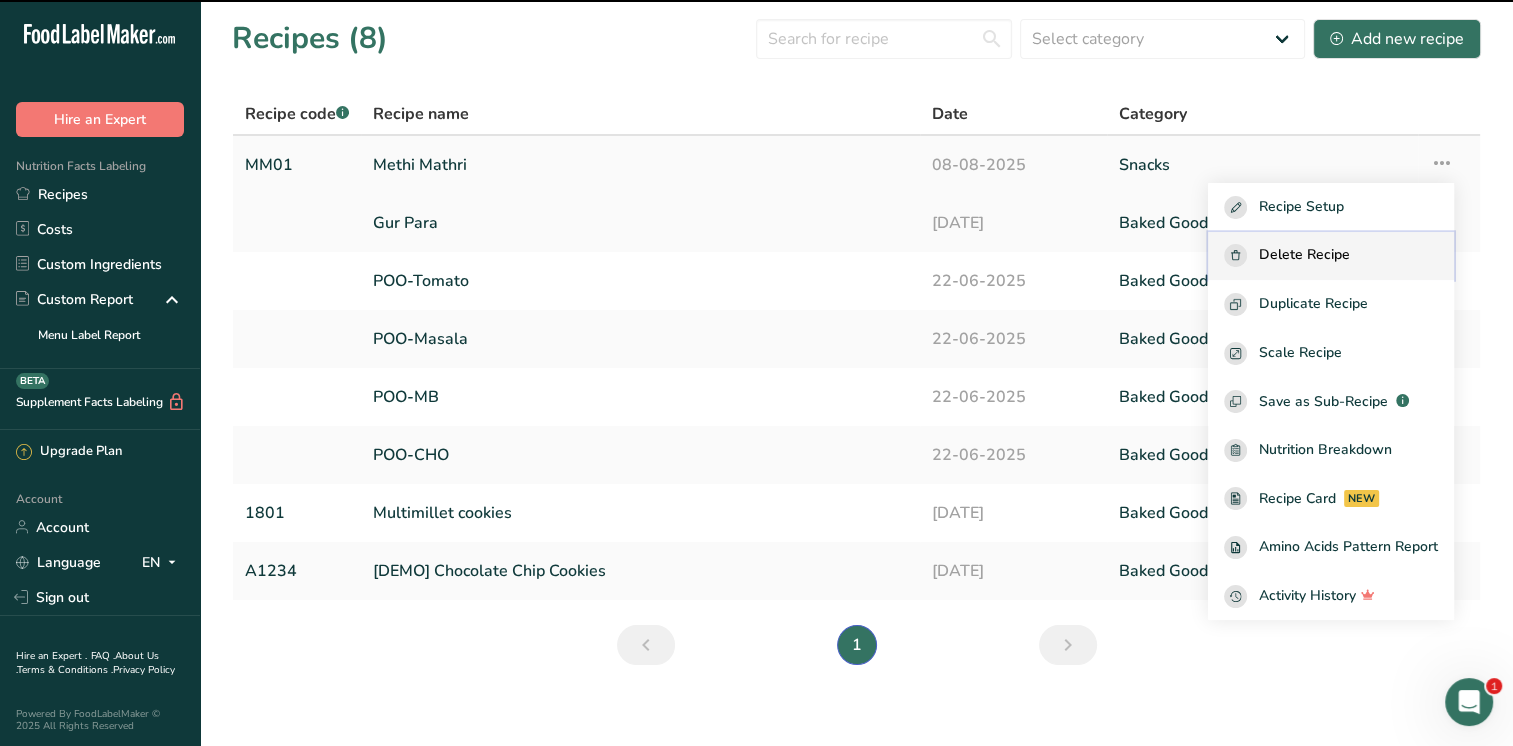 click on "Delete Recipe" at bounding box center [1331, 255] 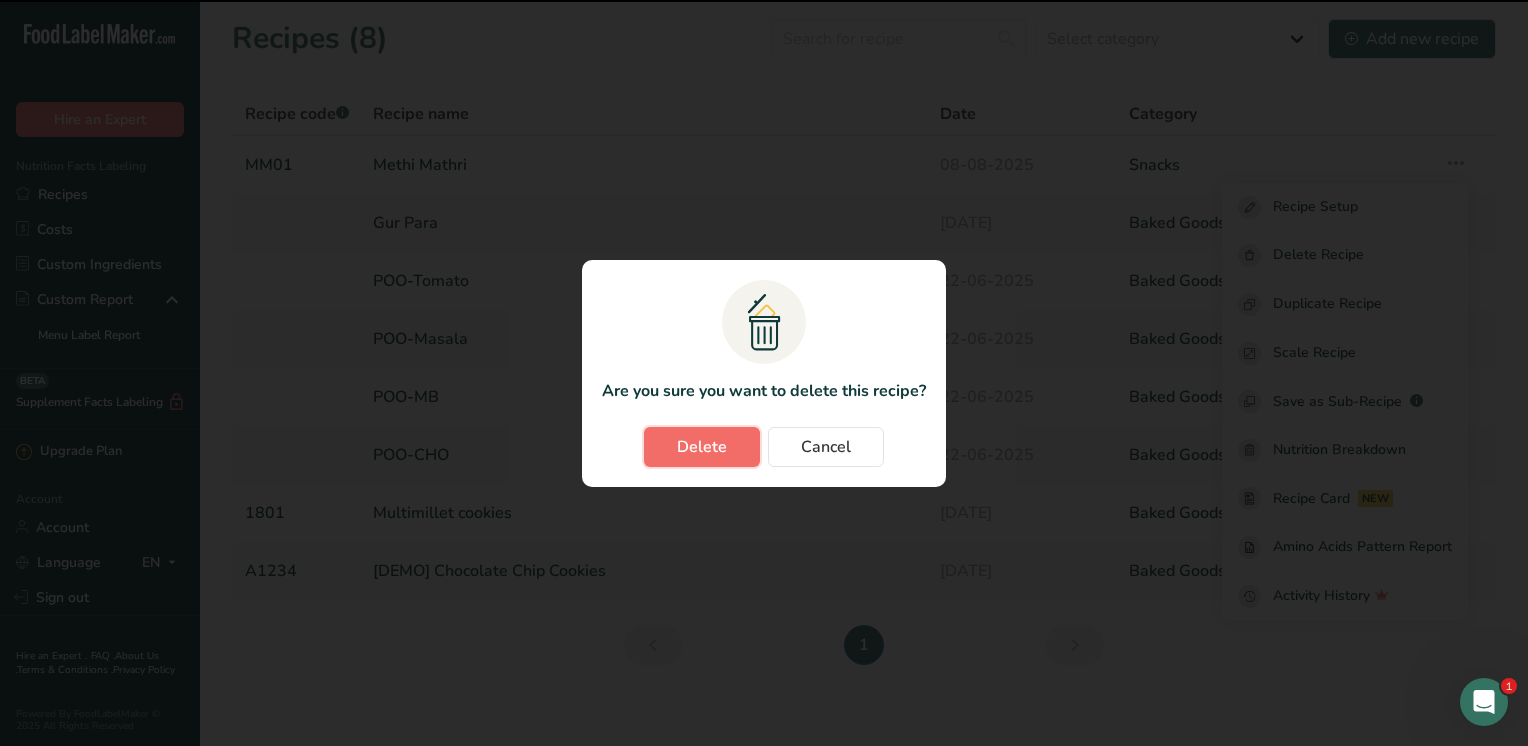 click on "Delete" at bounding box center (702, 447) 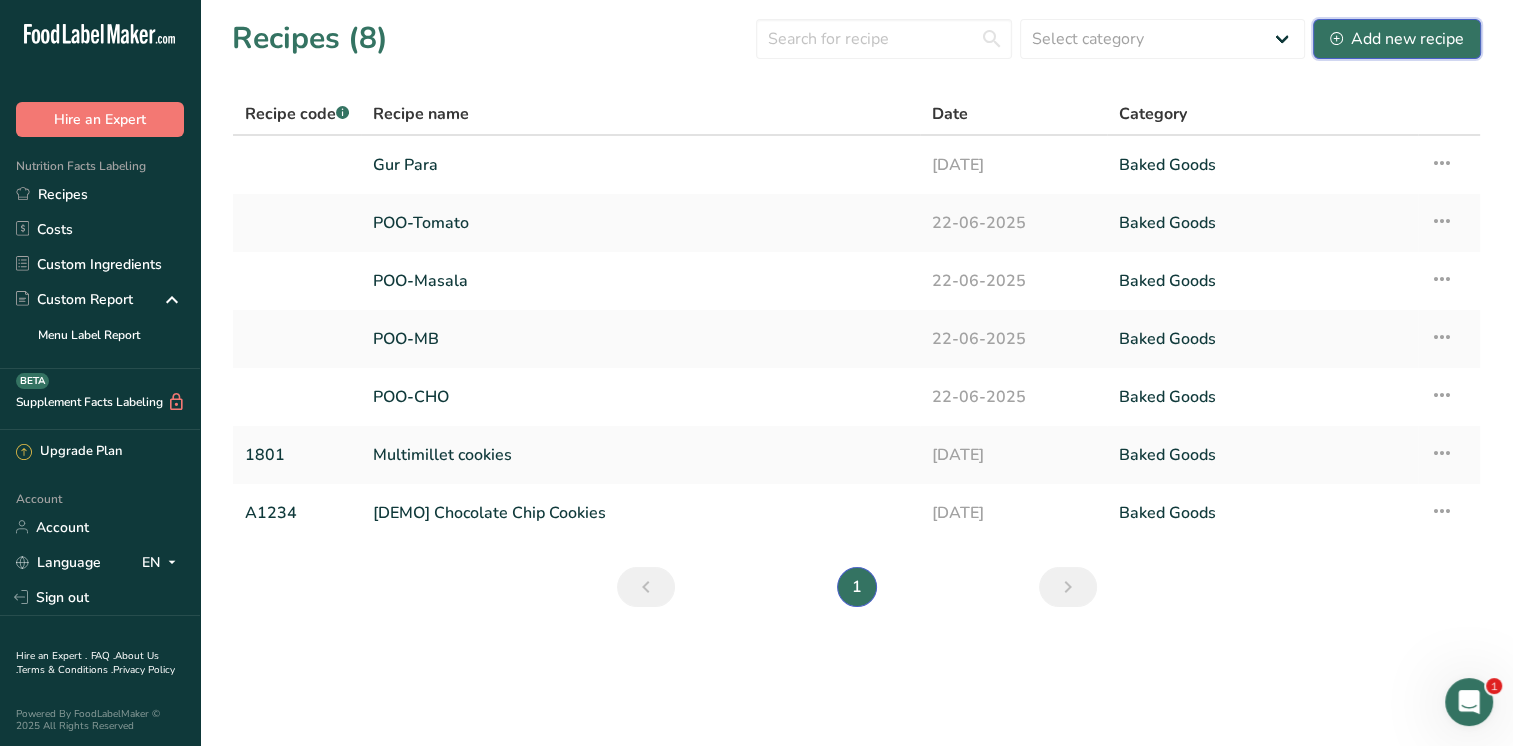 click on "Add new recipe" at bounding box center (1397, 39) 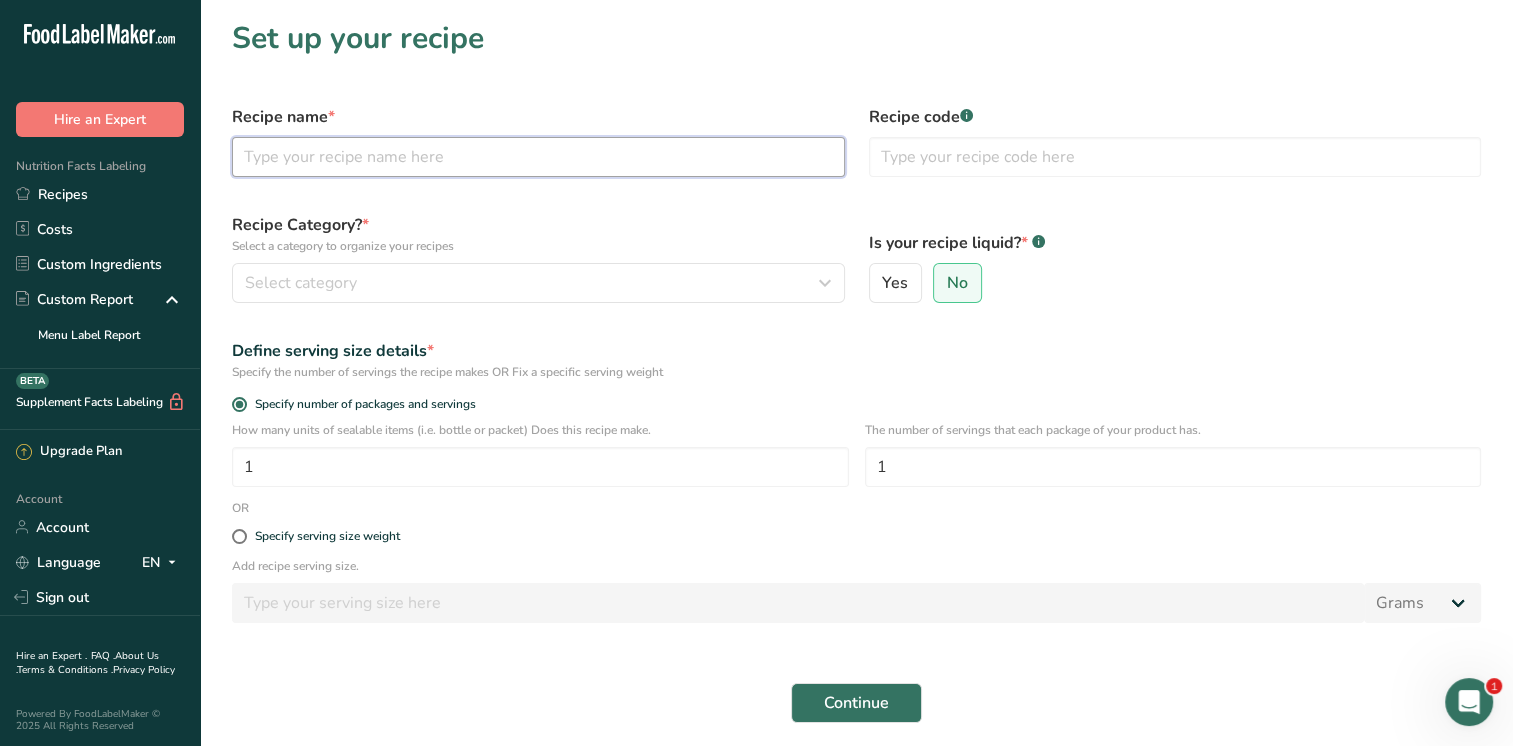 click at bounding box center [538, 157] 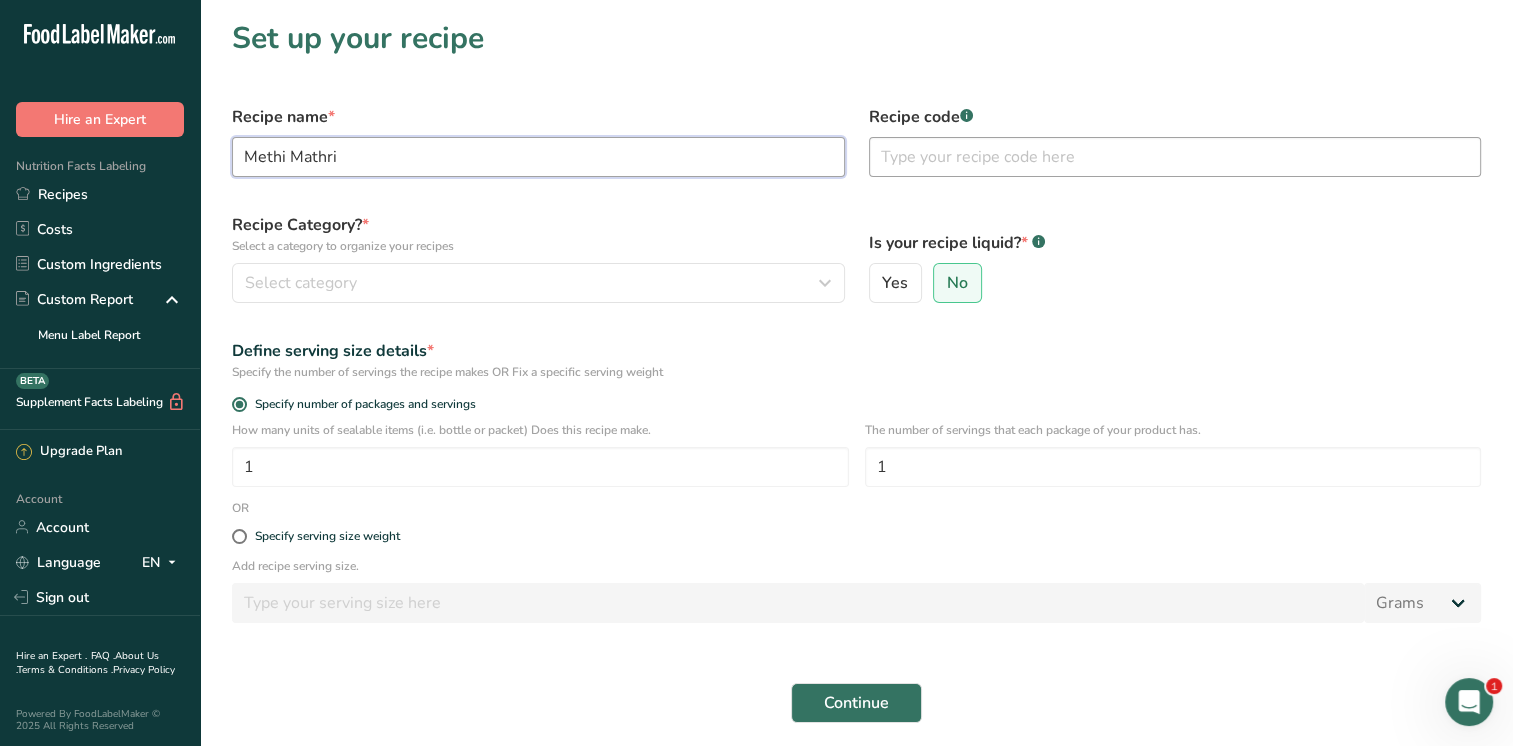 type on "Methi Mathri" 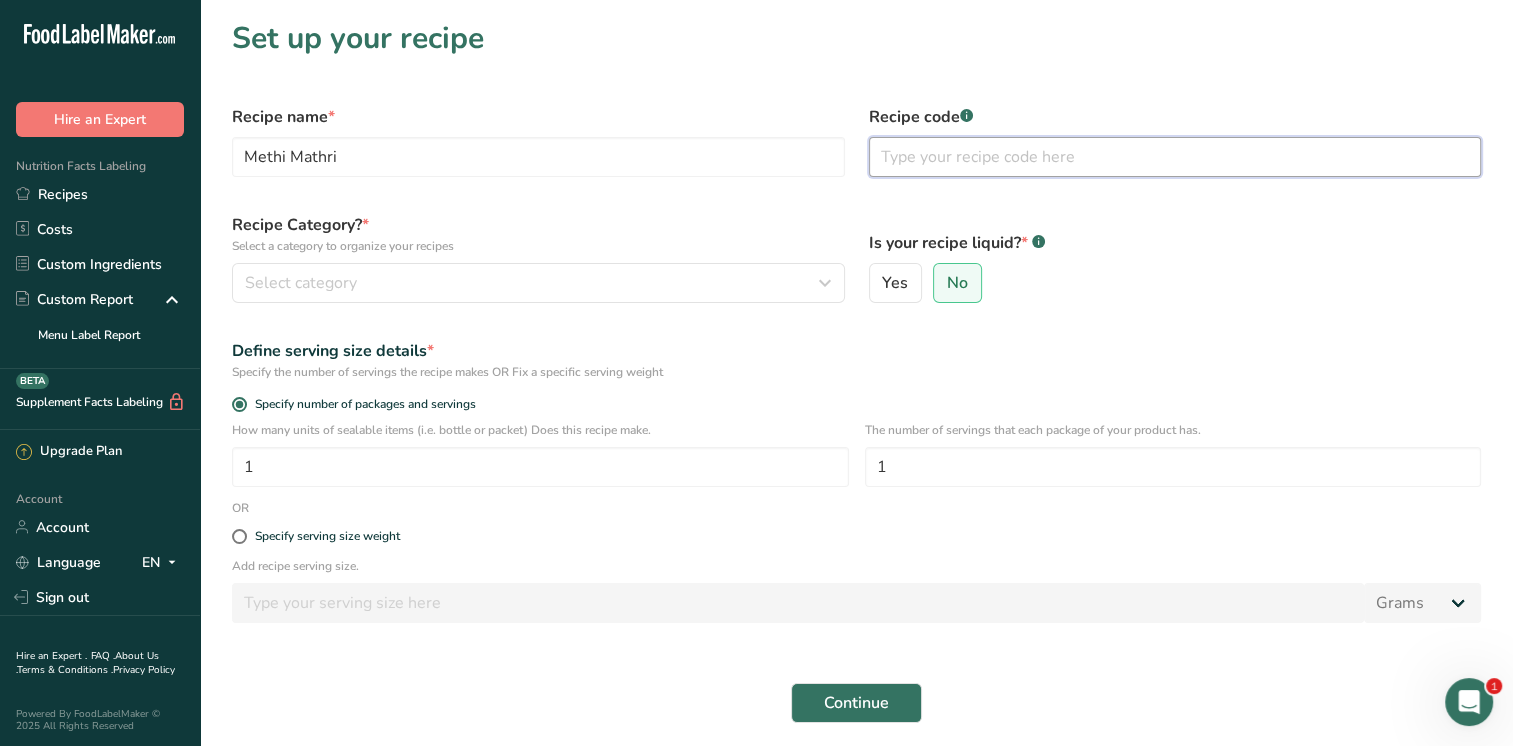 click at bounding box center (1175, 157) 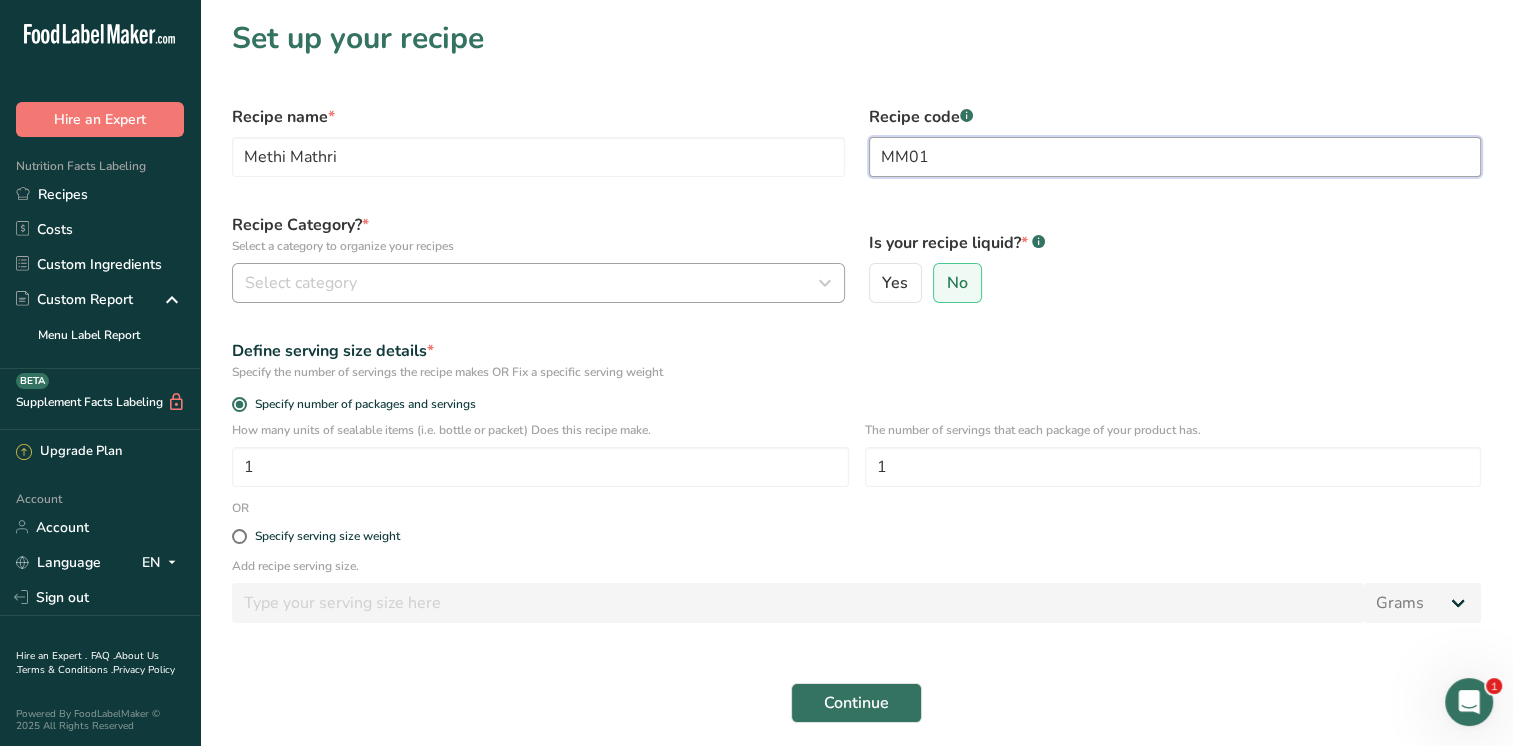 type on "MM01" 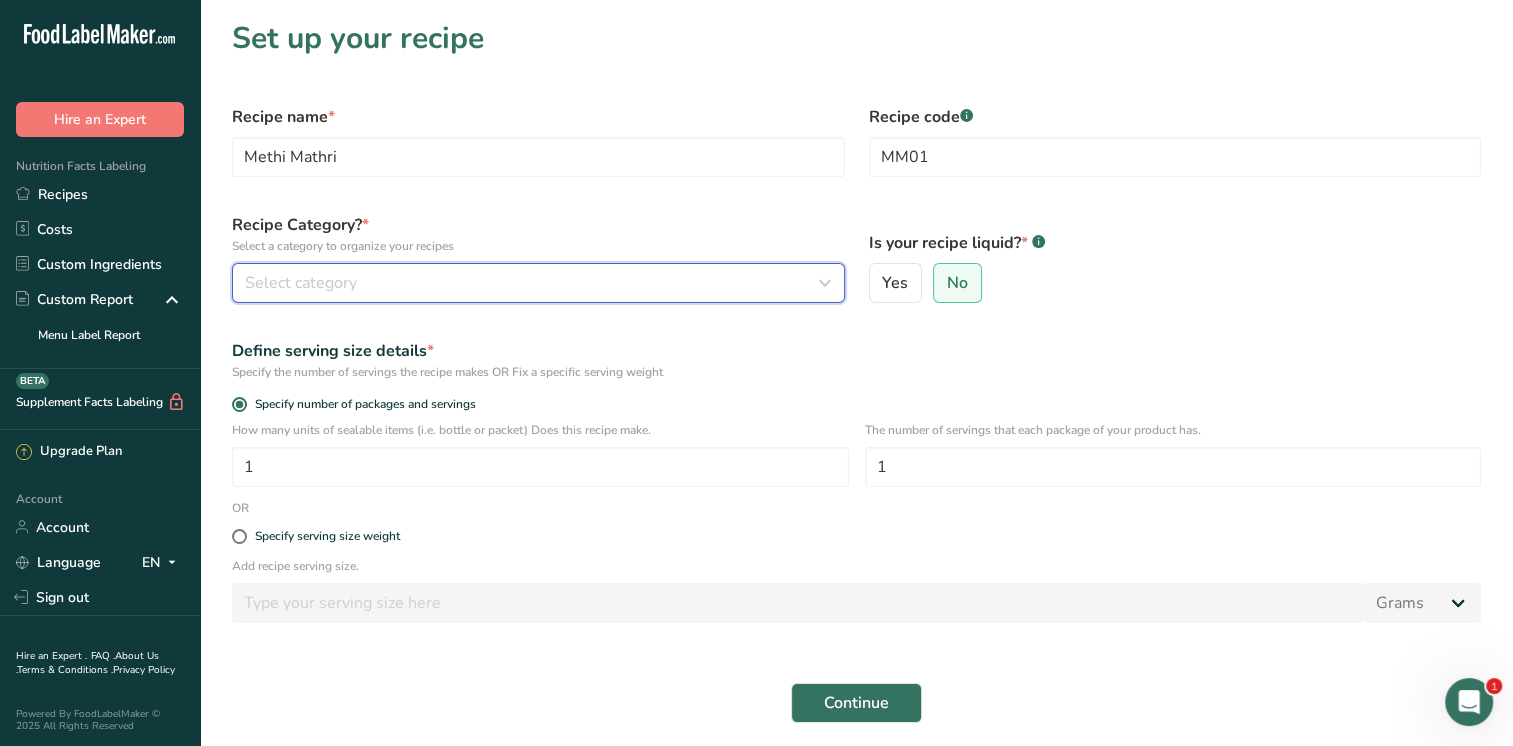 click on "Select category" at bounding box center (532, 283) 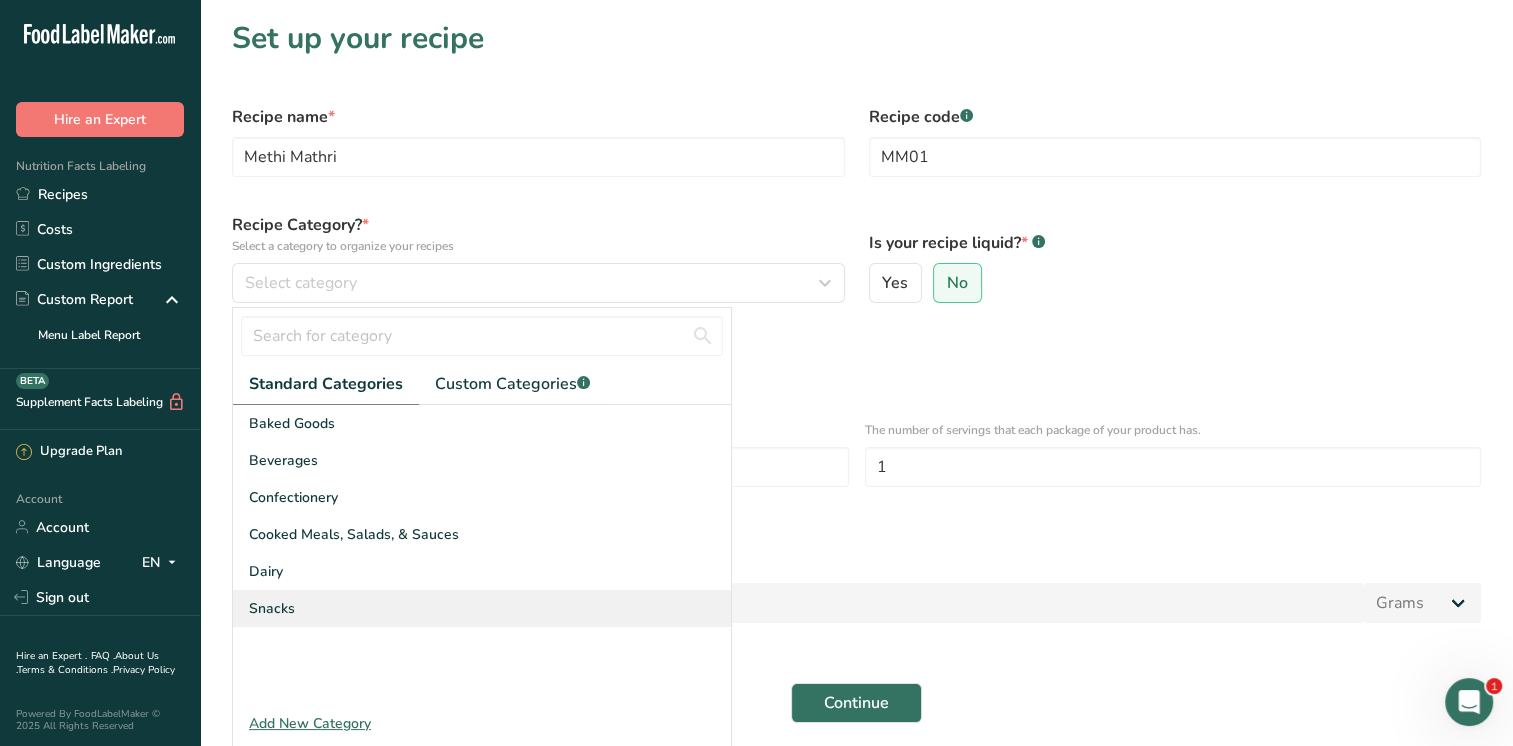 click on "Snacks" at bounding box center [272, 608] 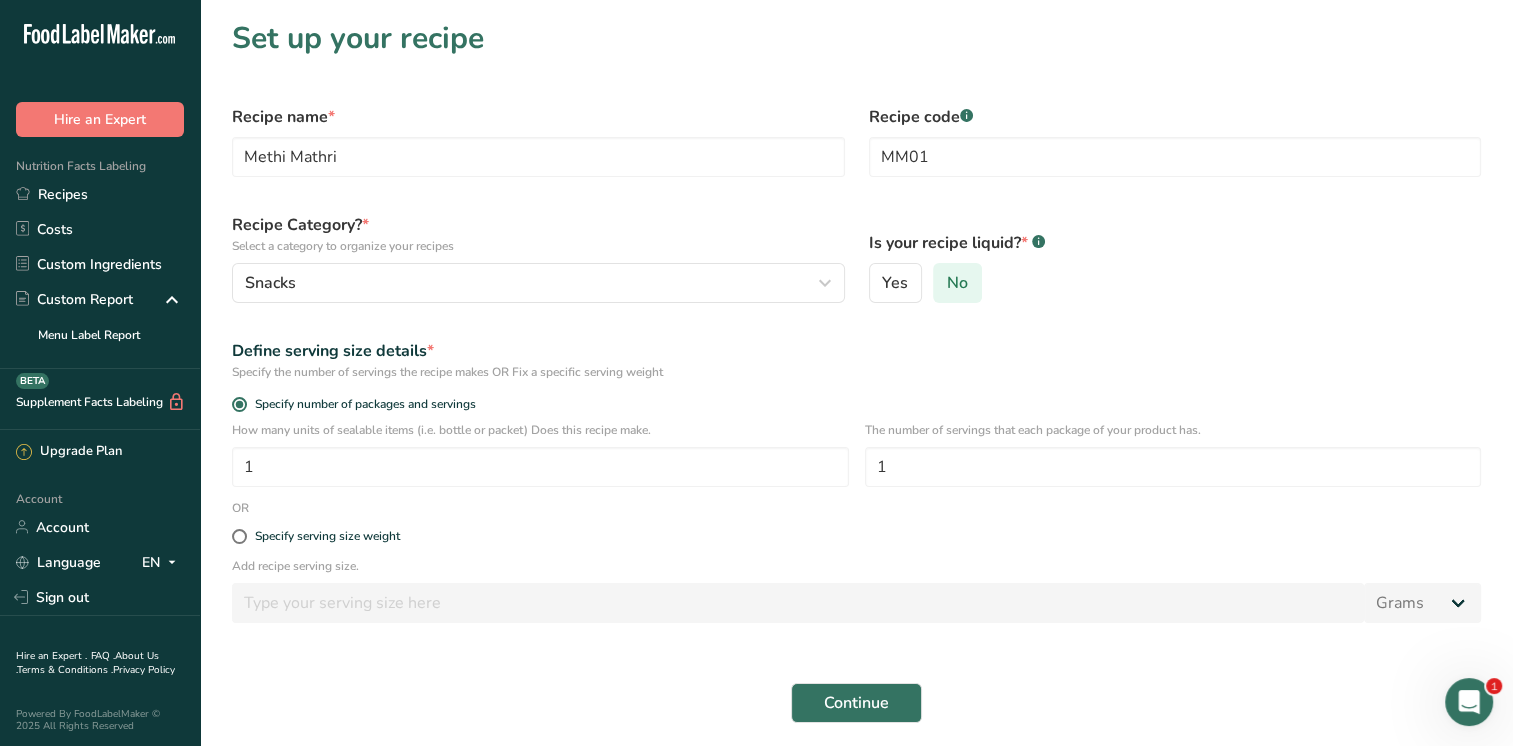 click on "No" at bounding box center [957, 283] 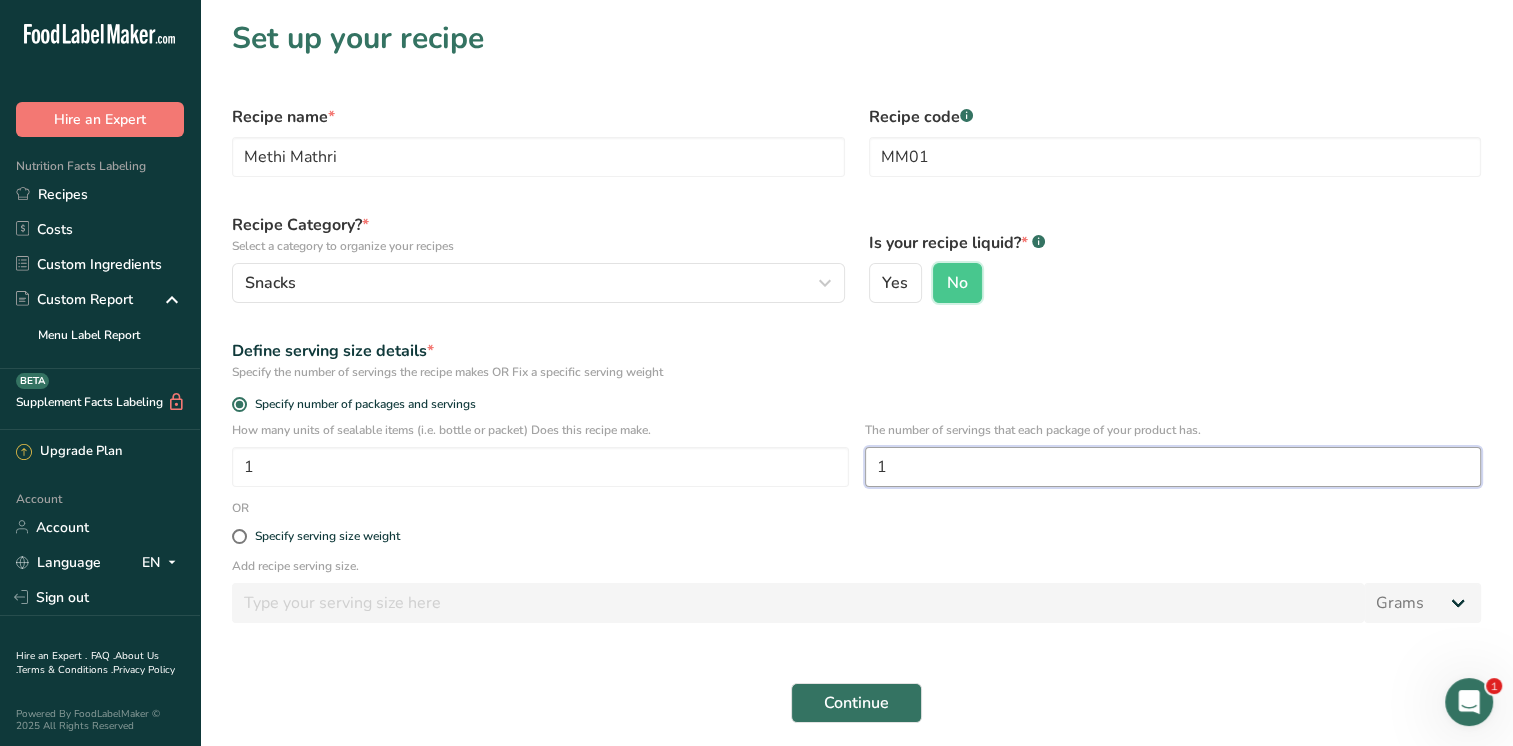 click on "1" at bounding box center [1173, 467] 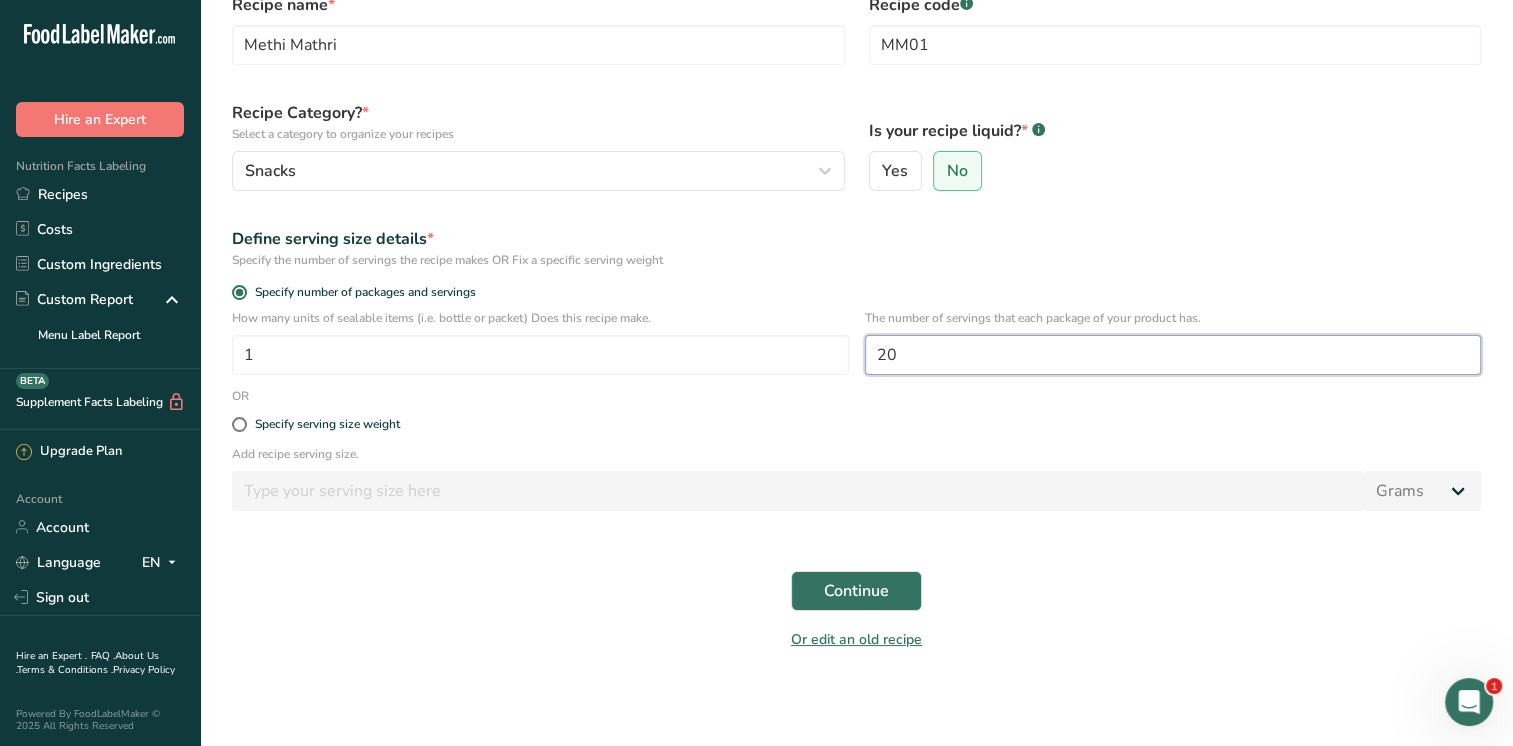 scroll, scrollTop: 0, scrollLeft: 0, axis: both 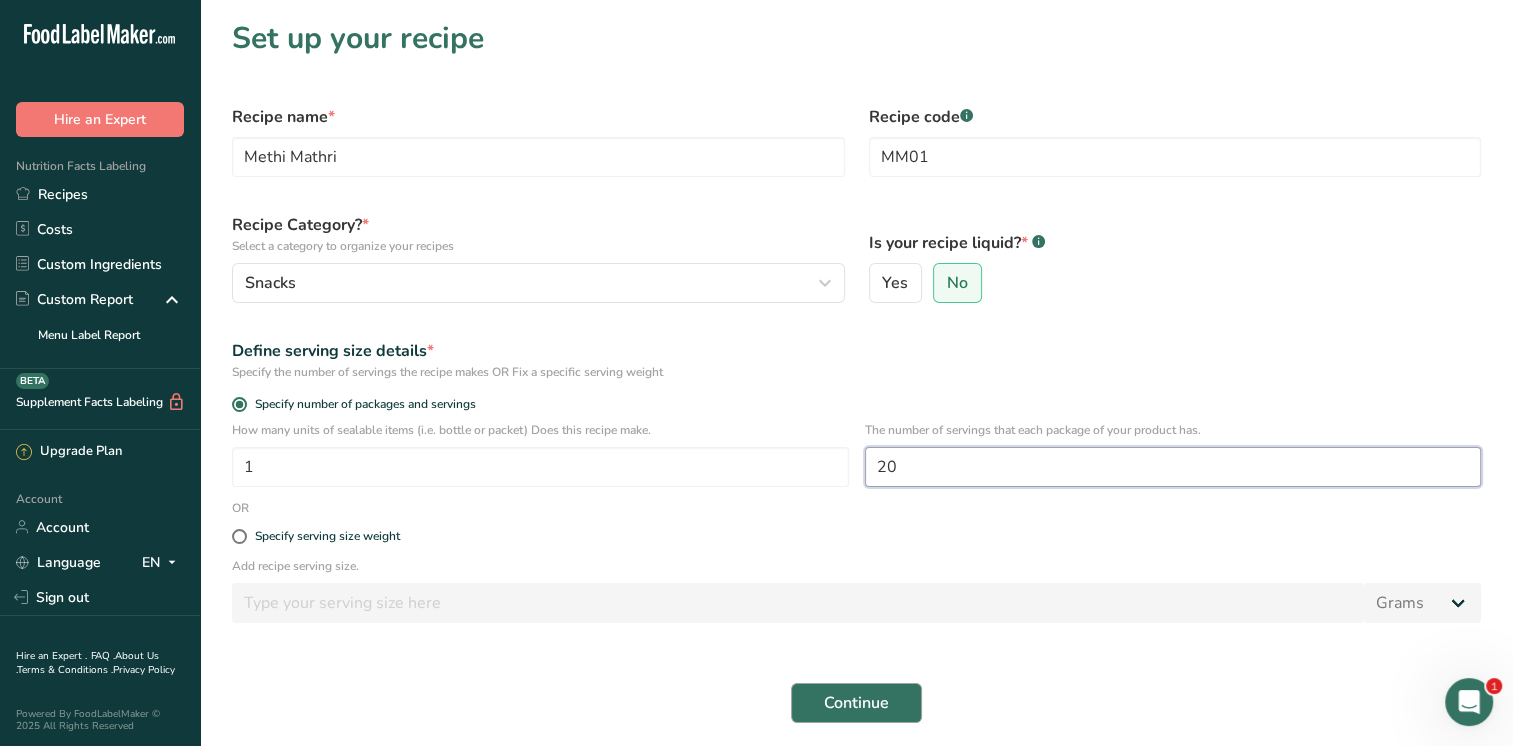 type on "20" 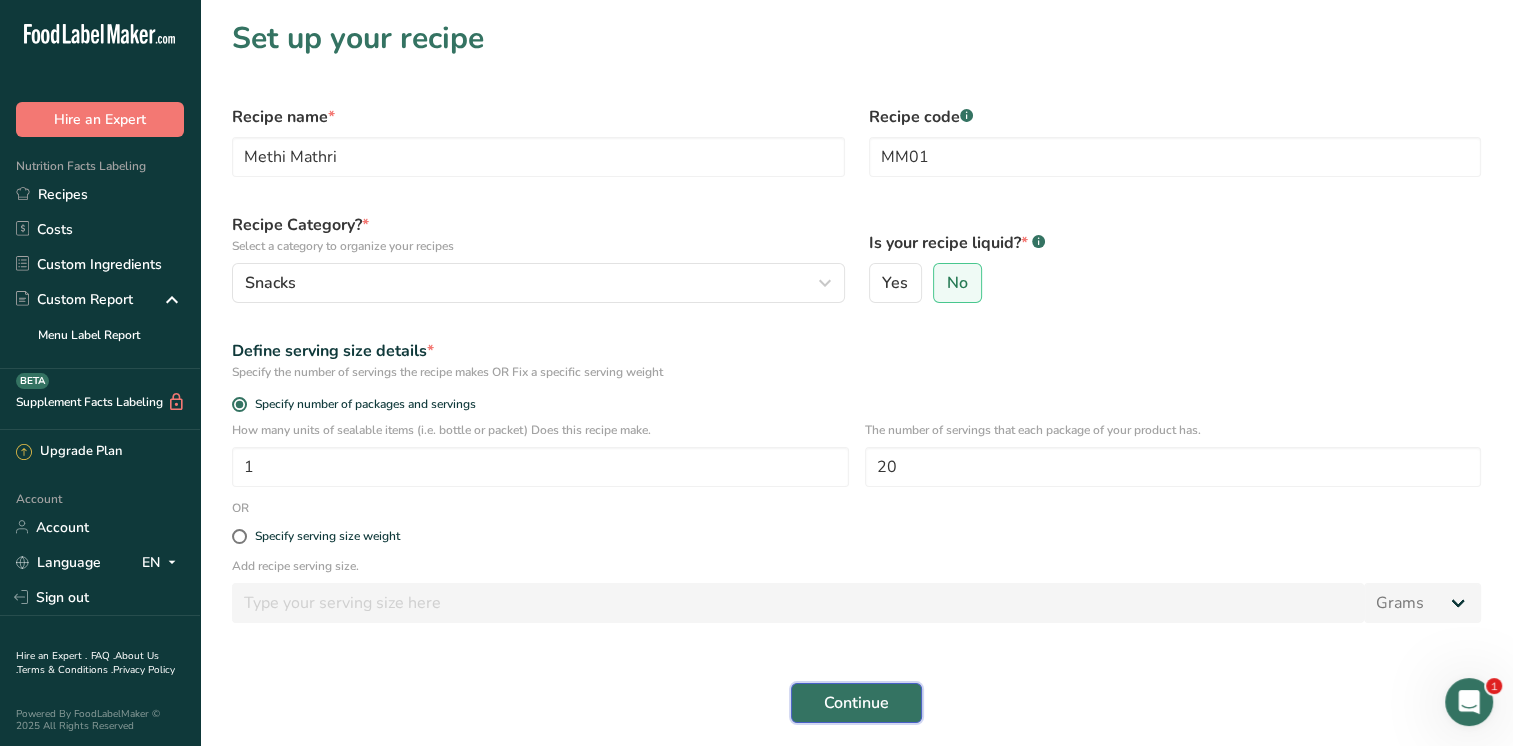 click on "Continue" at bounding box center (856, 703) 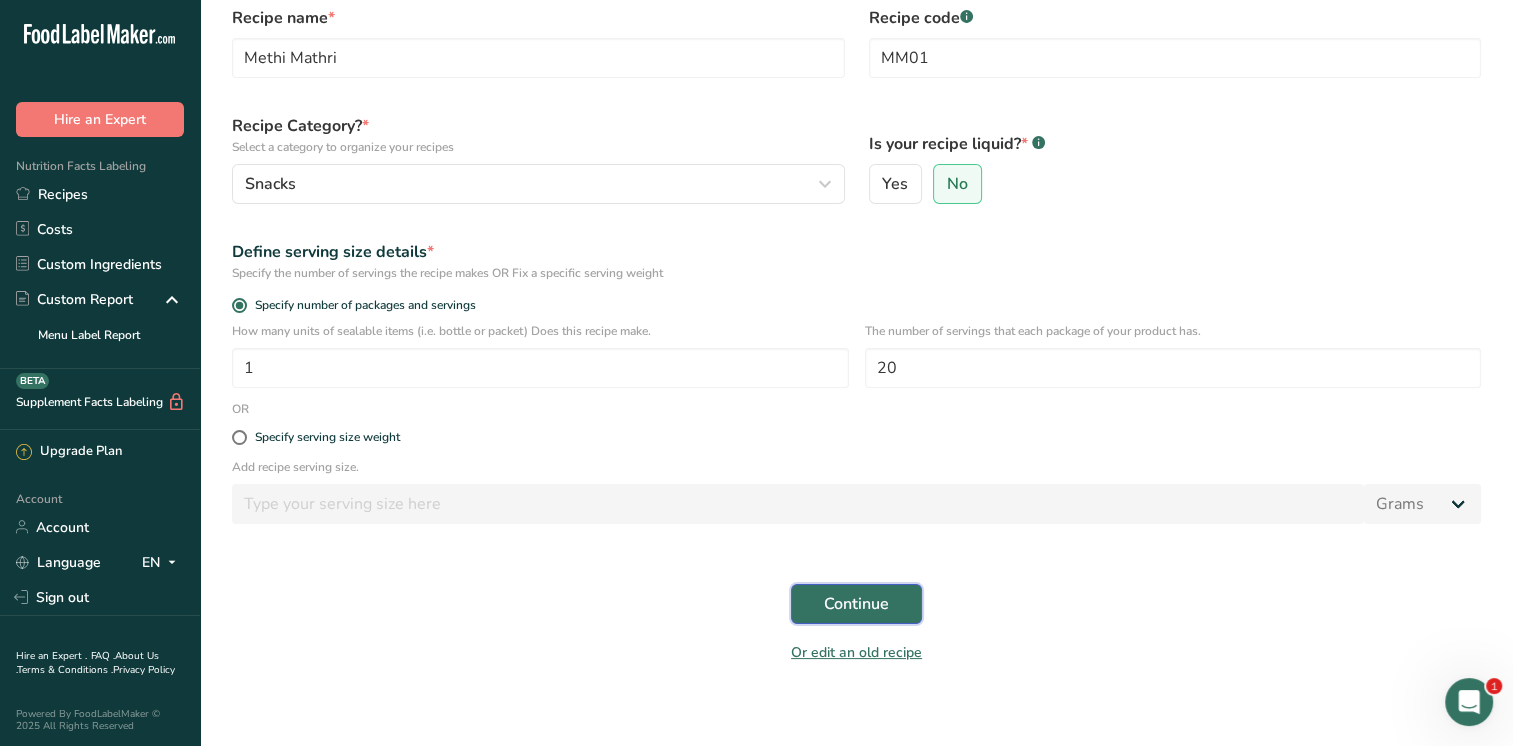 scroll, scrollTop: 110, scrollLeft: 0, axis: vertical 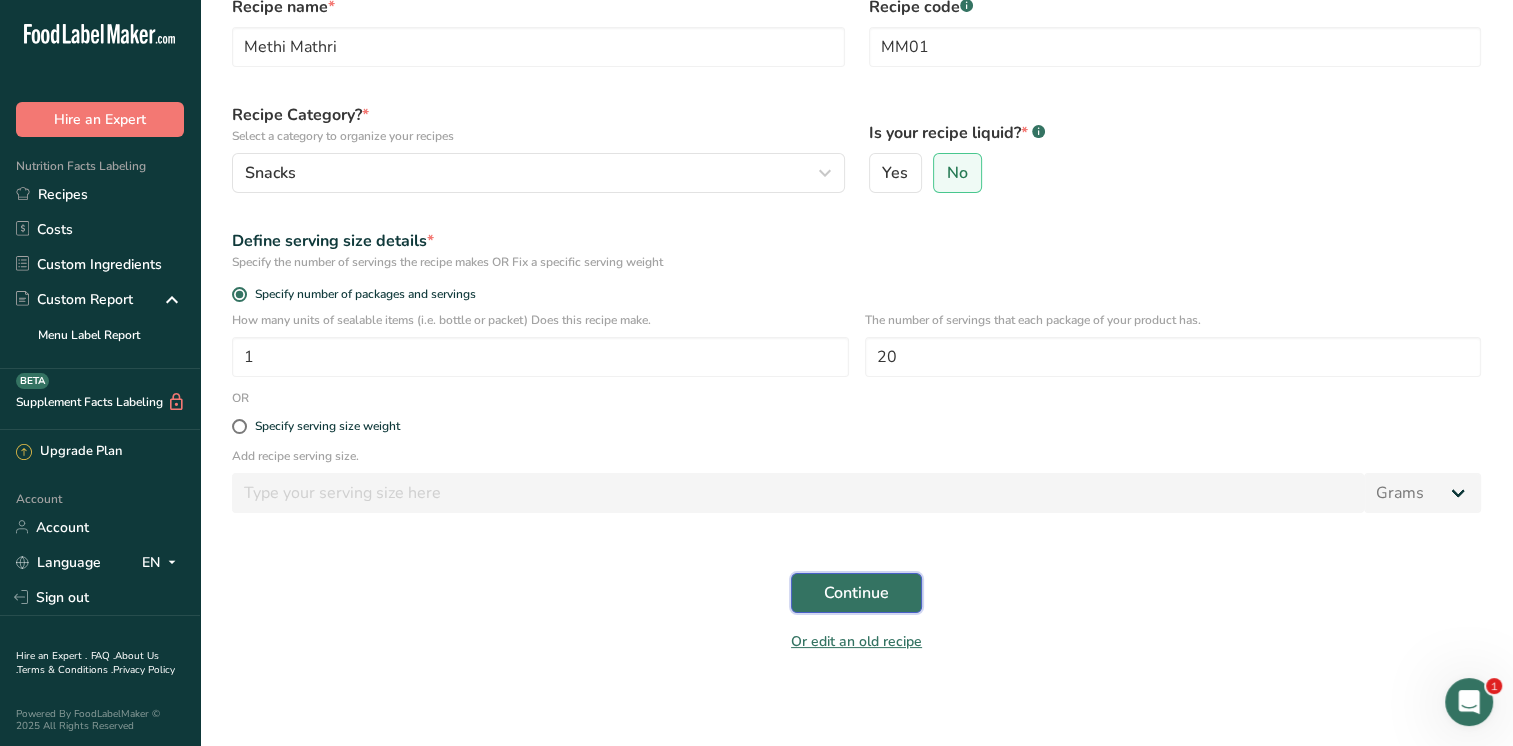 click on "Continue" at bounding box center [856, 593] 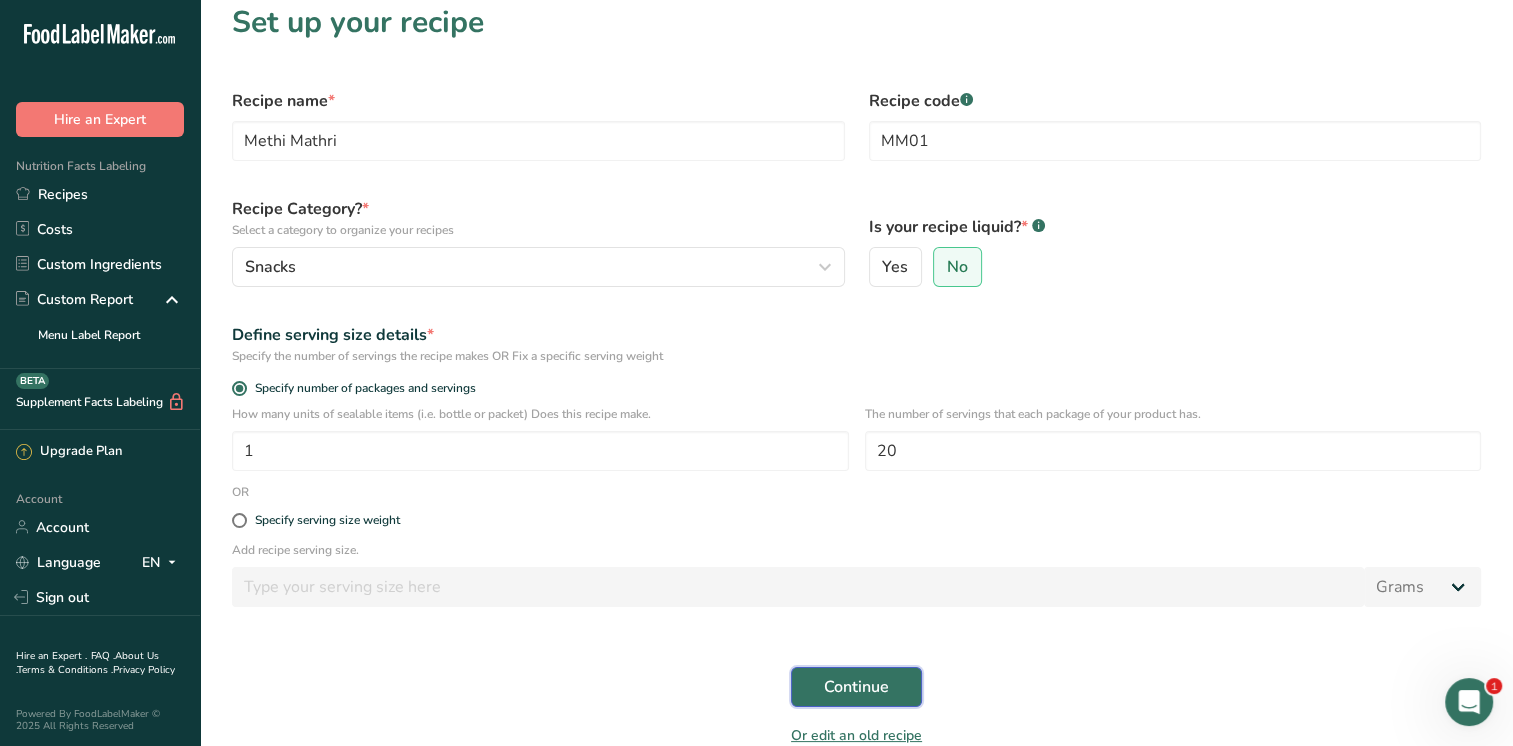 scroll, scrollTop: 18, scrollLeft: 0, axis: vertical 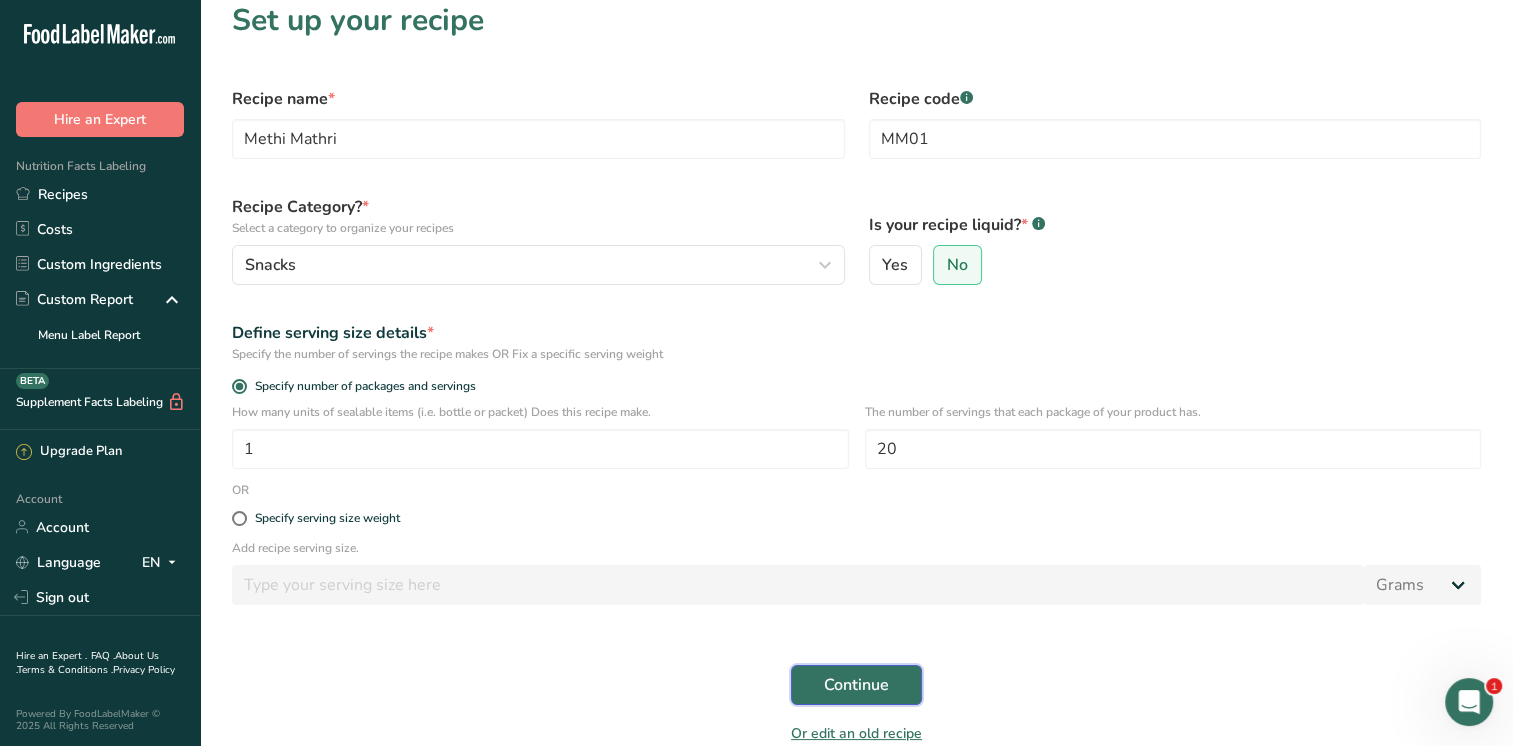 click on "Continue" at bounding box center [856, 685] 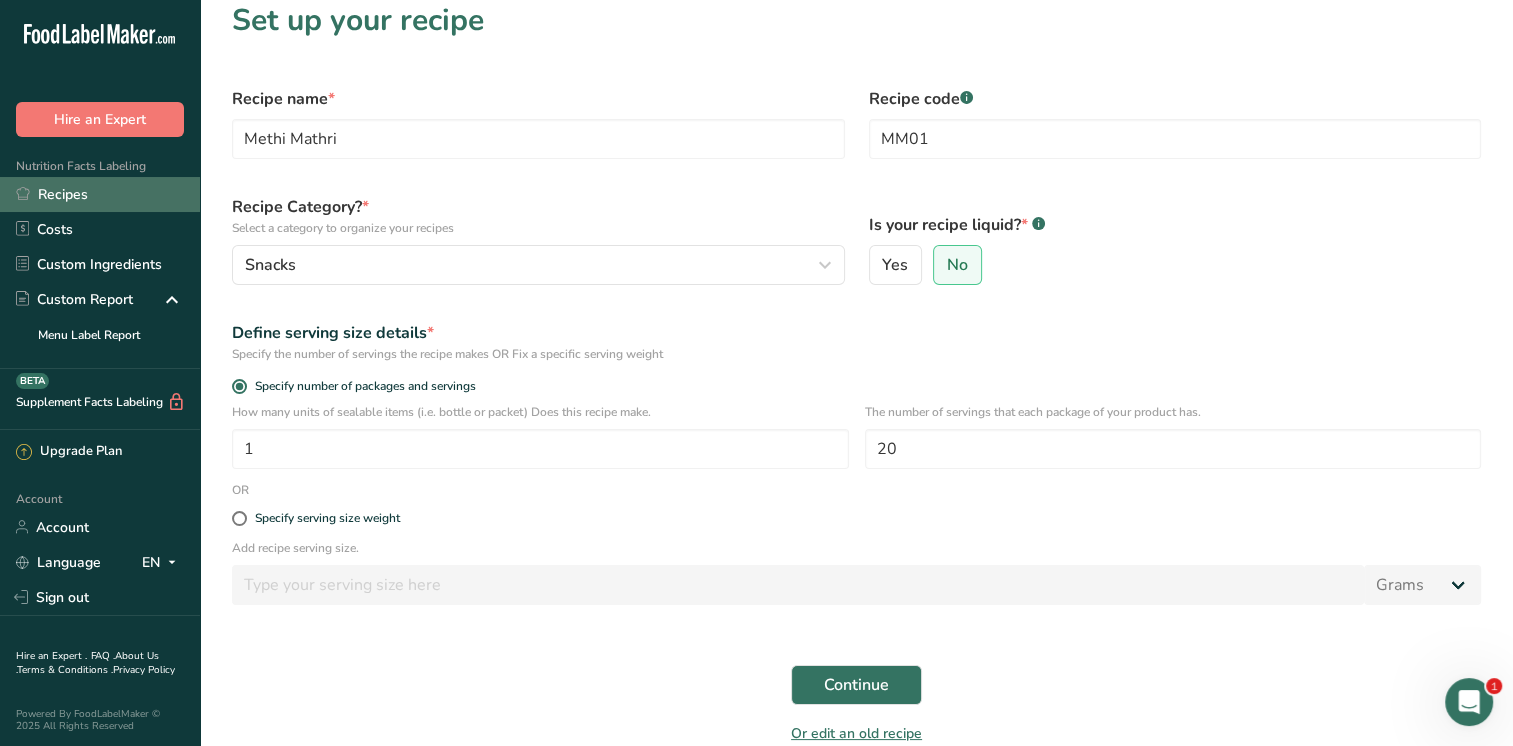 click on "Recipes" at bounding box center [100, 194] 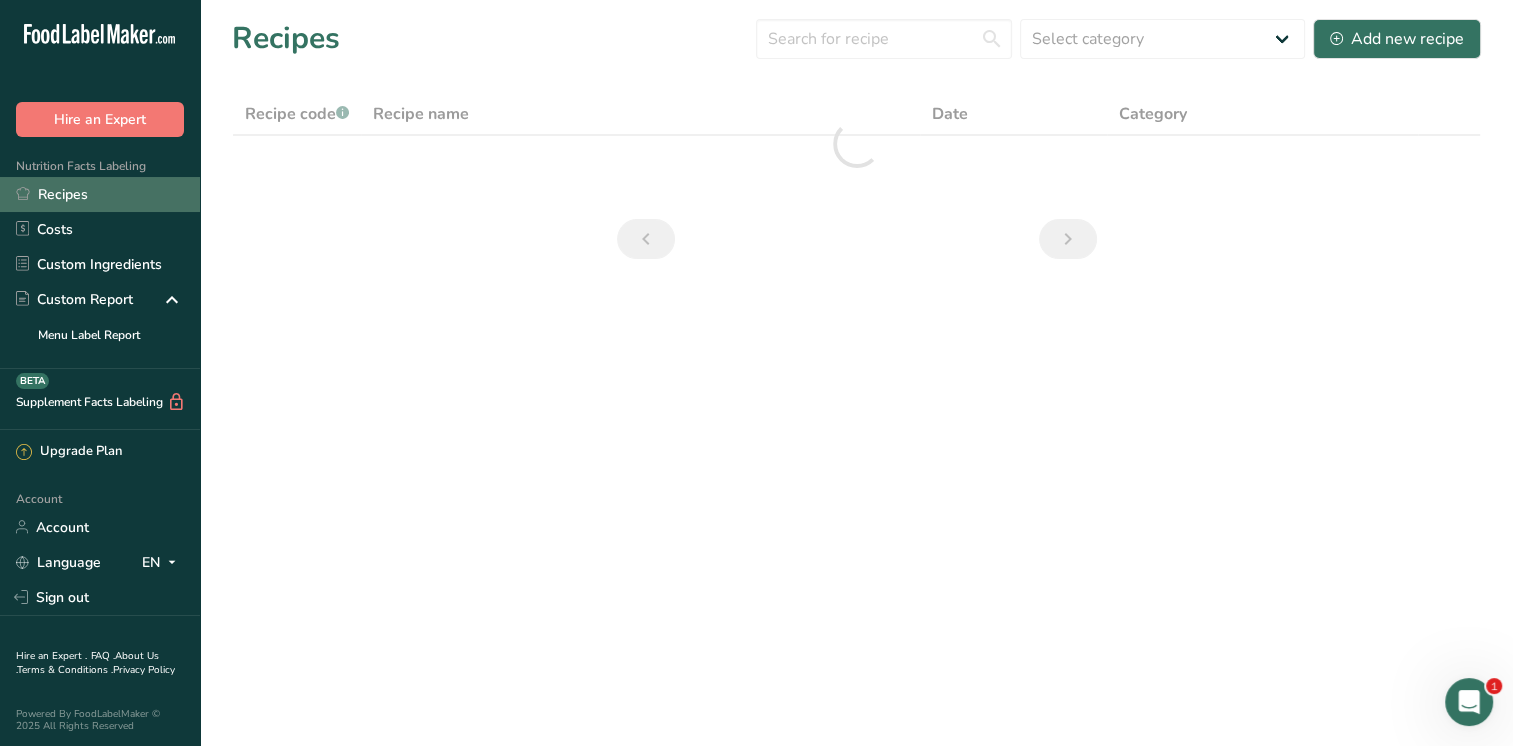 scroll, scrollTop: 0, scrollLeft: 0, axis: both 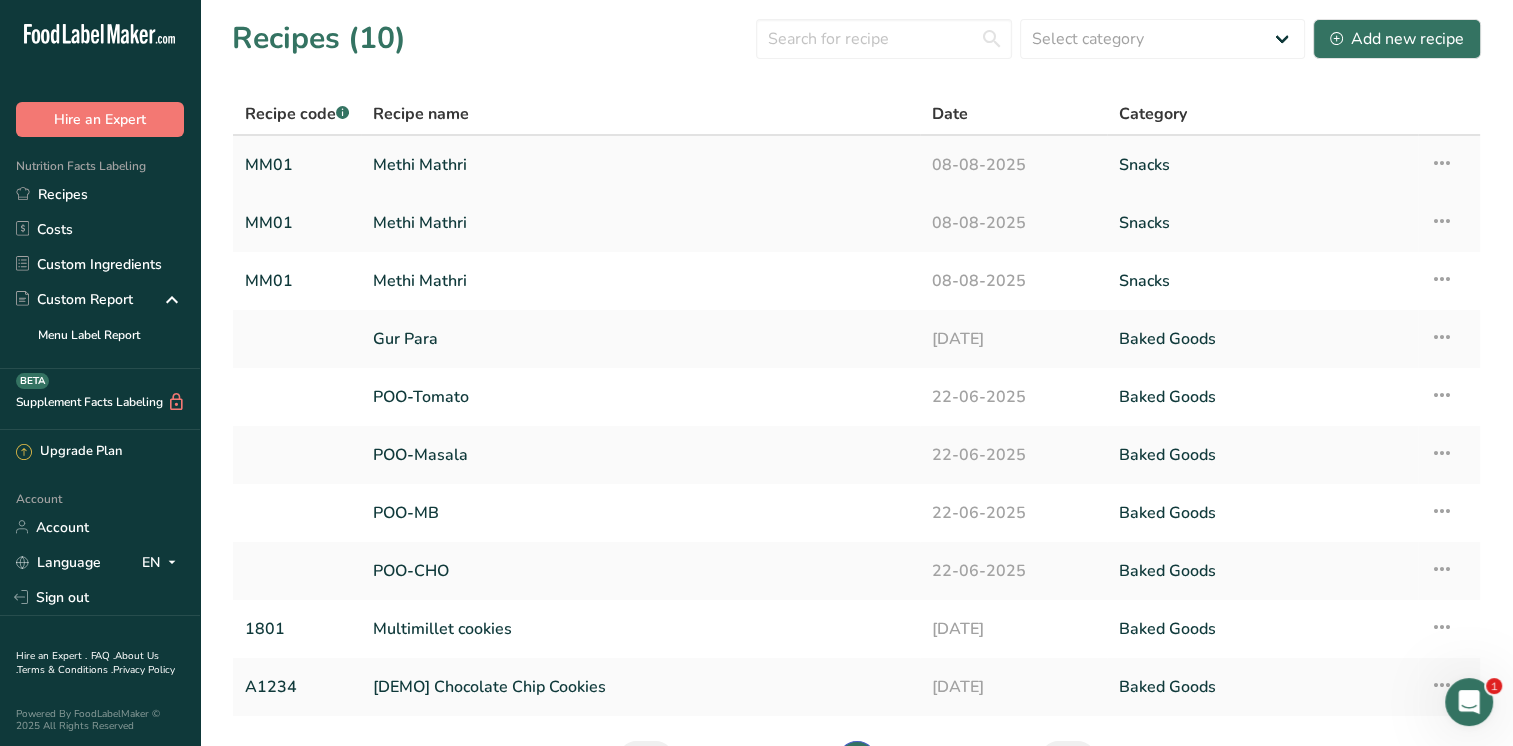click at bounding box center (1442, 163) 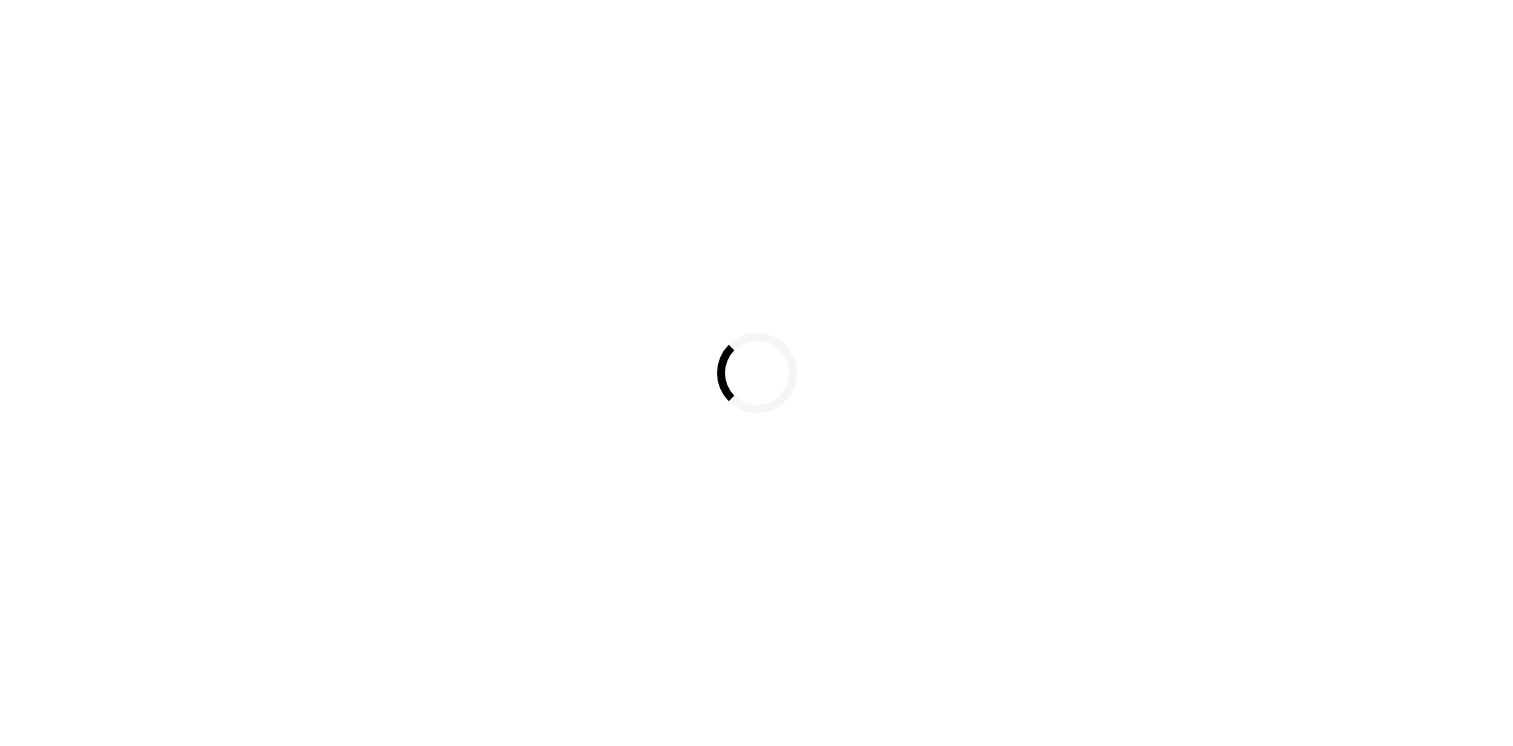 scroll, scrollTop: 0, scrollLeft: 0, axis: both 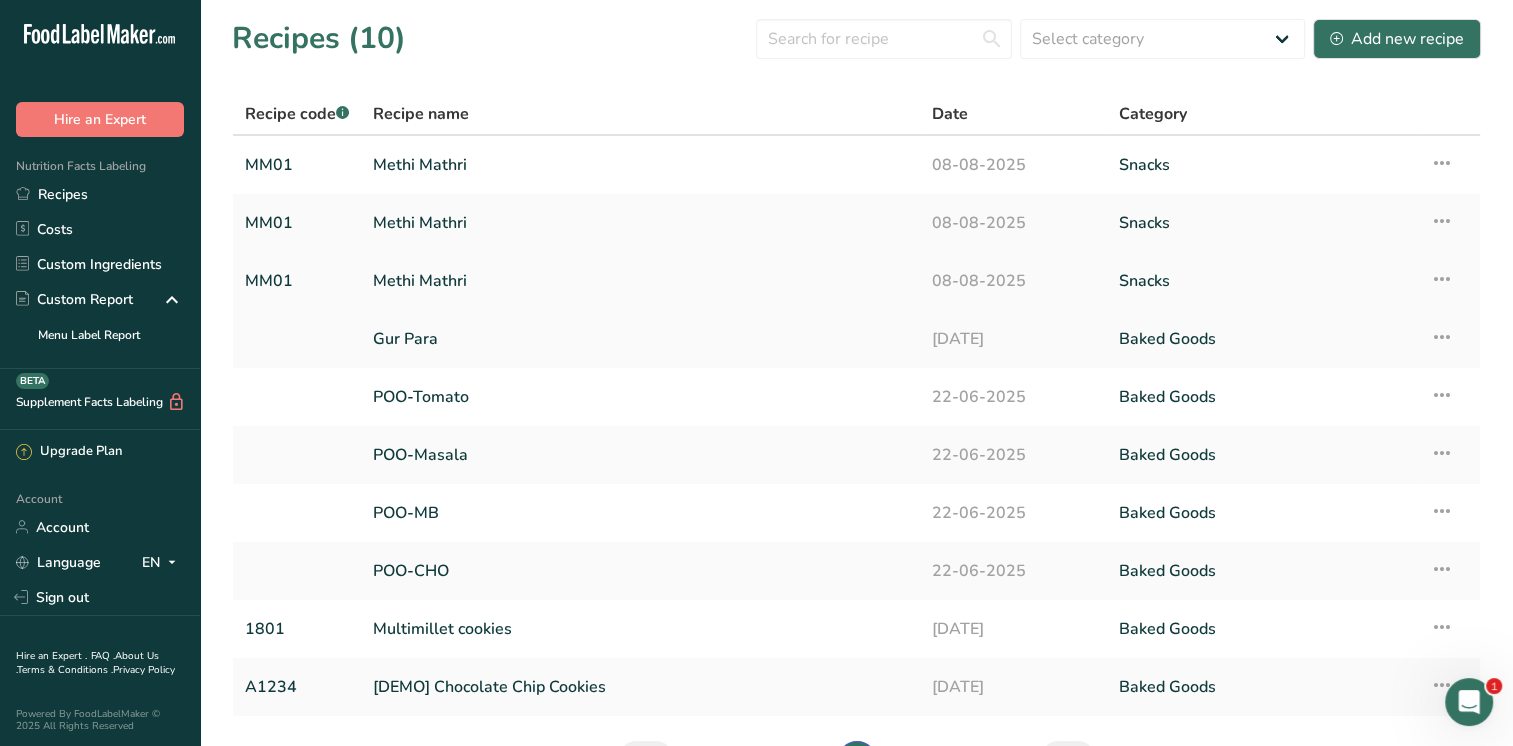 click at bounding box center (1442, 279) 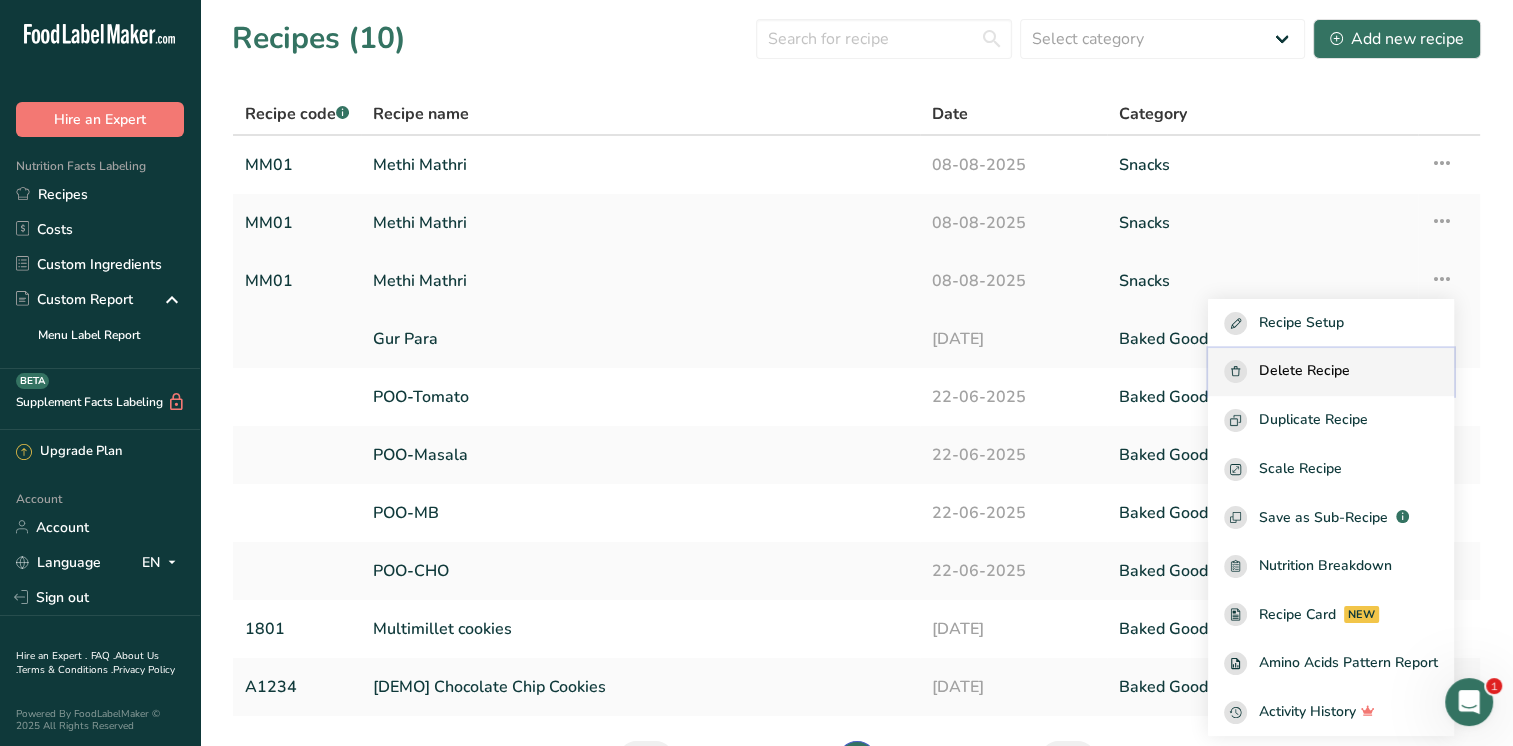 click on "Delete Recipe" at bounding box center (1304, 371) 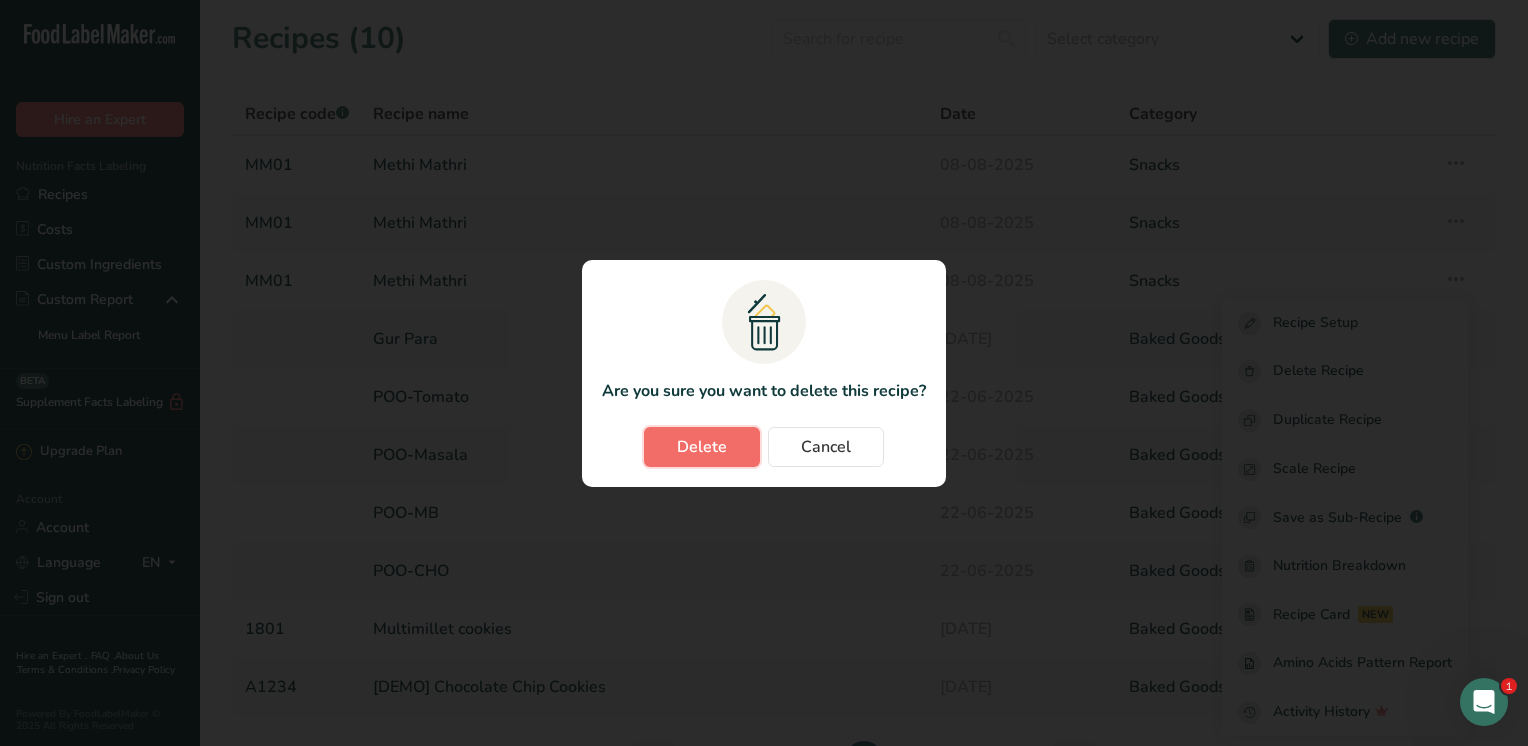 click on "Delete" at bounding box center [702, 447] 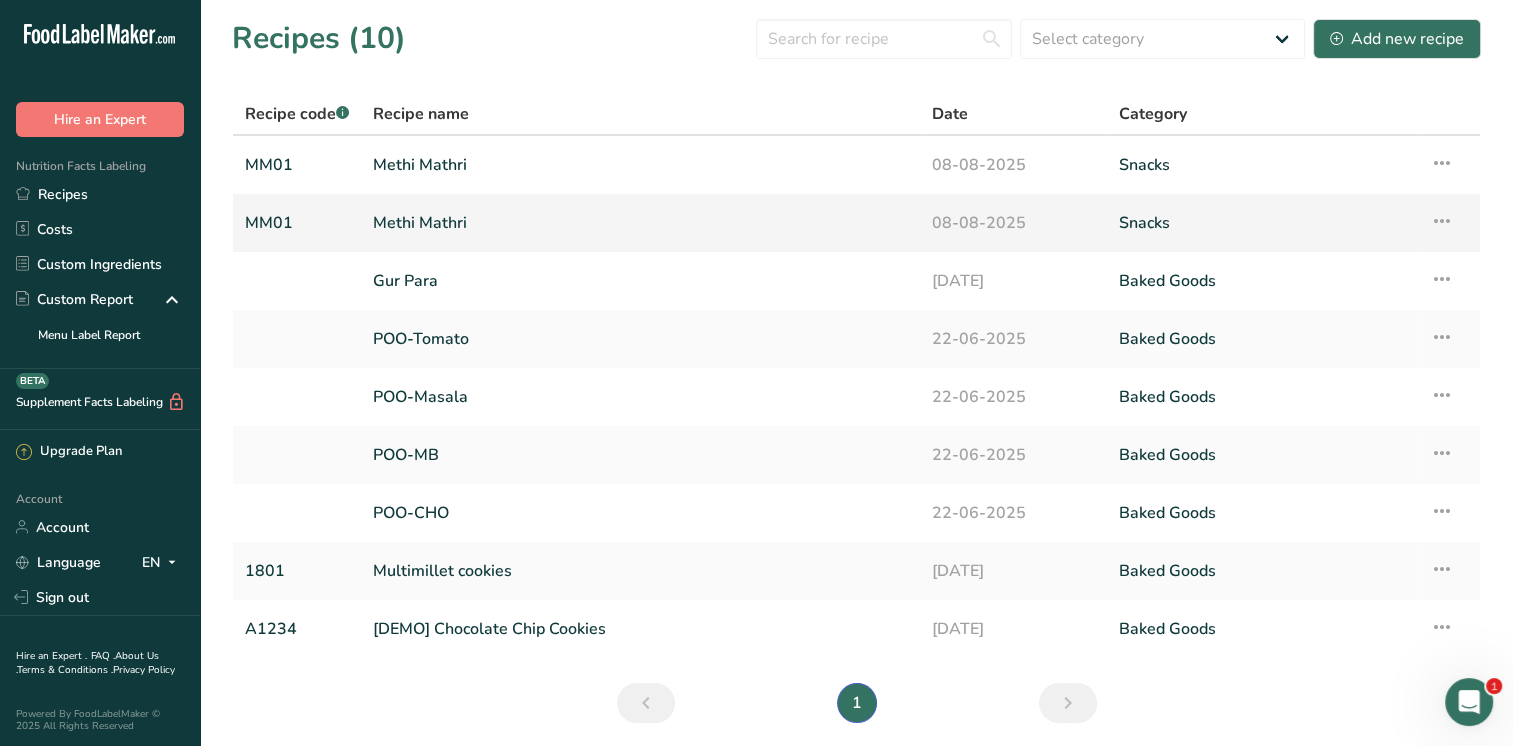 click at bounding box center (1442, 221) 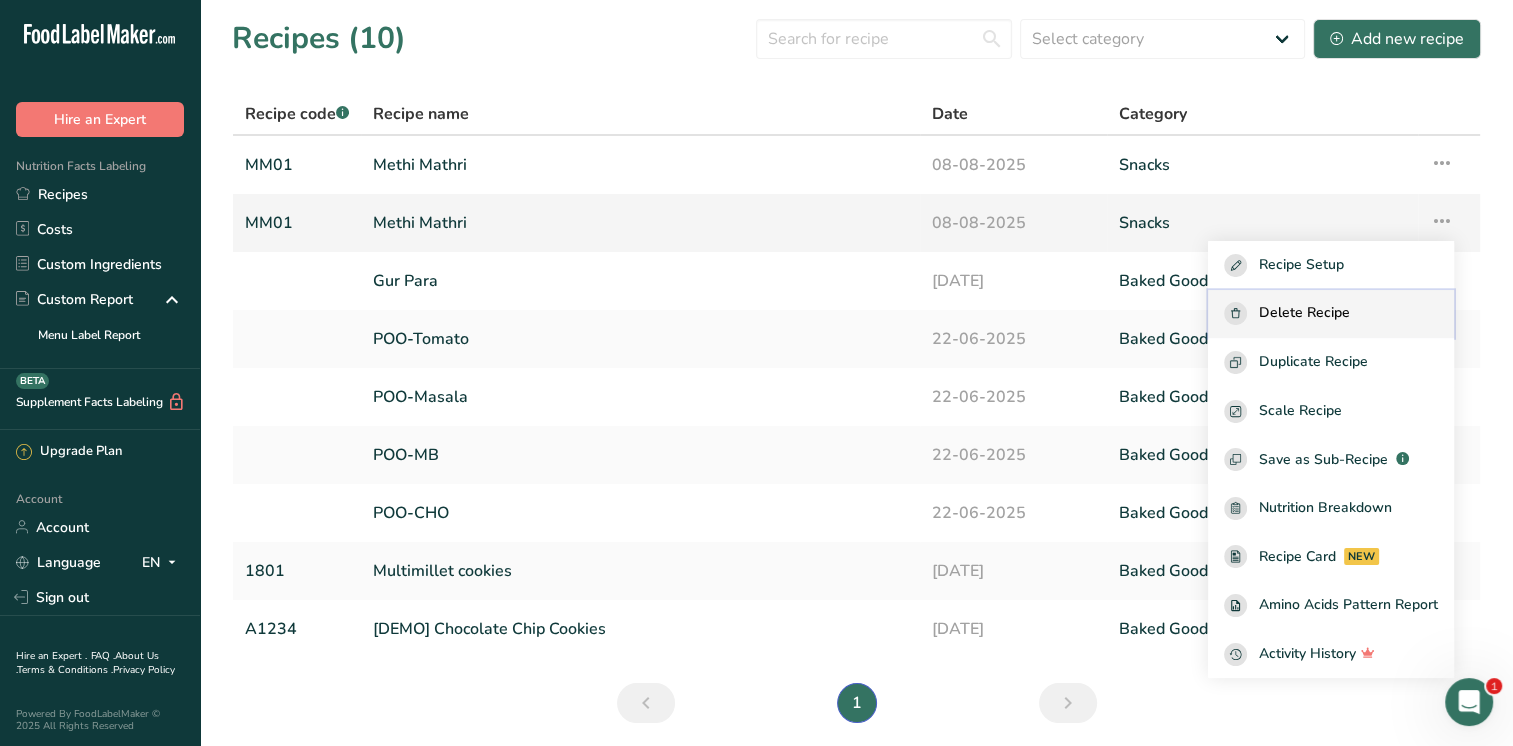 click on "Delete Recipe" at bounding box center (1304, 313) 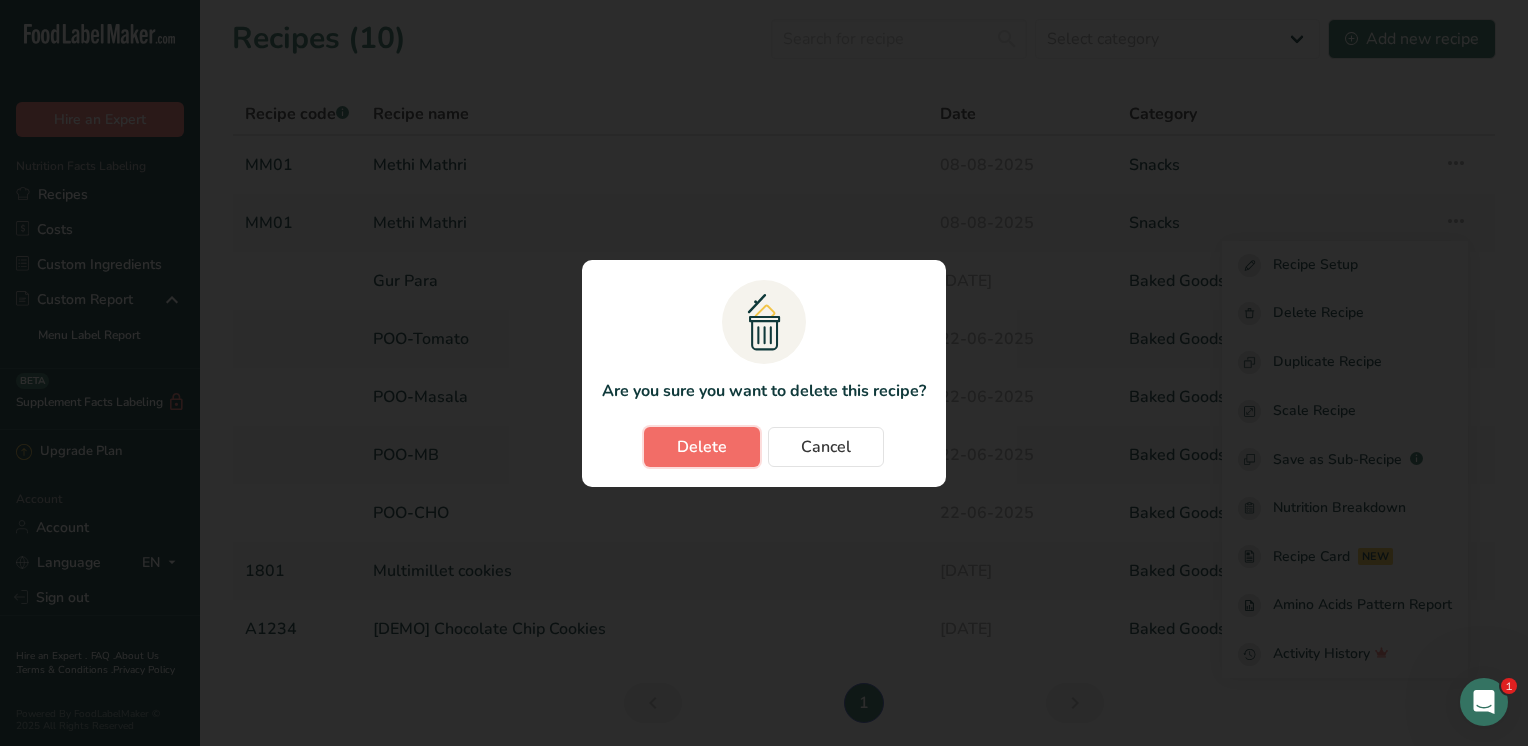 click on "Delete" at bounding box center (702, 447) 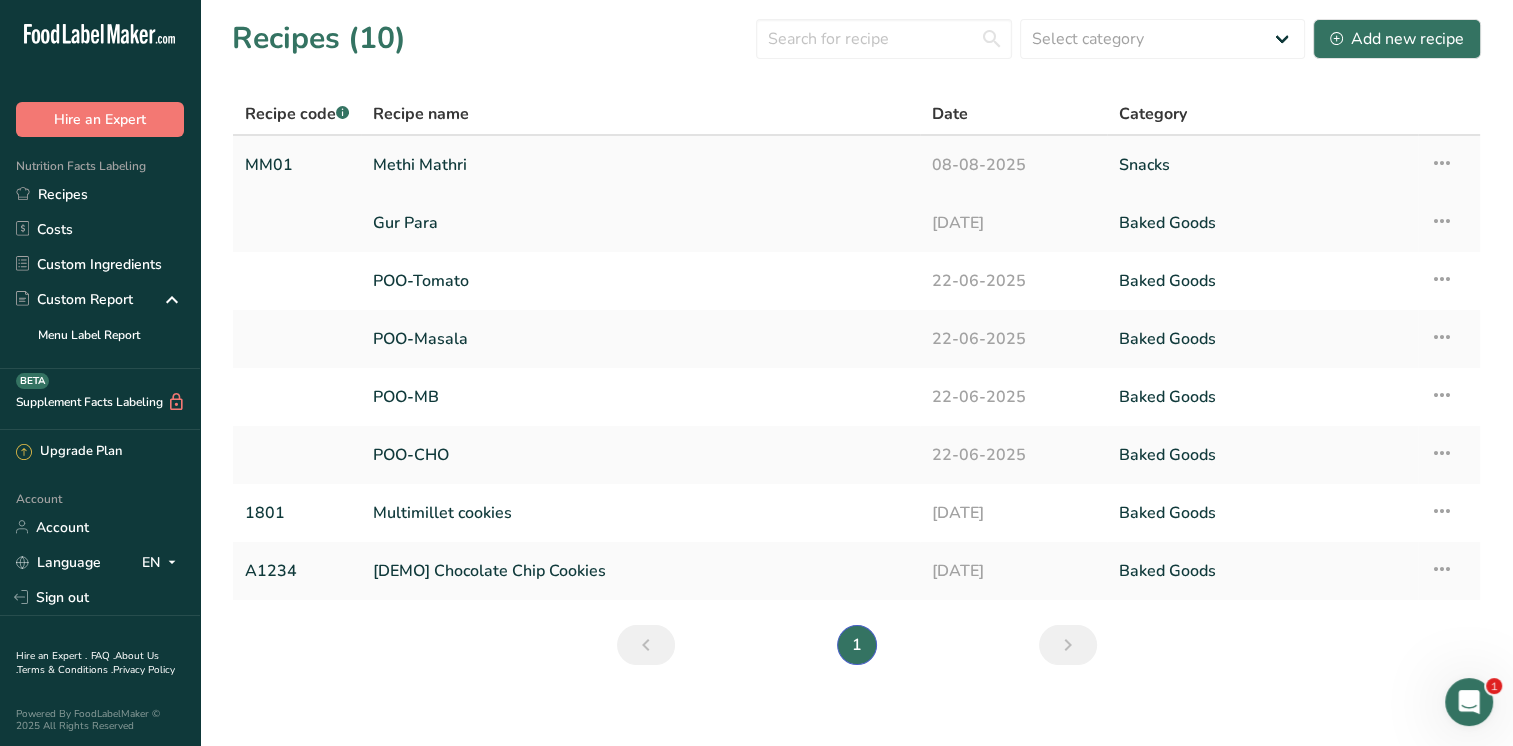 click on "Methi Mathri" at bounding box center [640, 165] 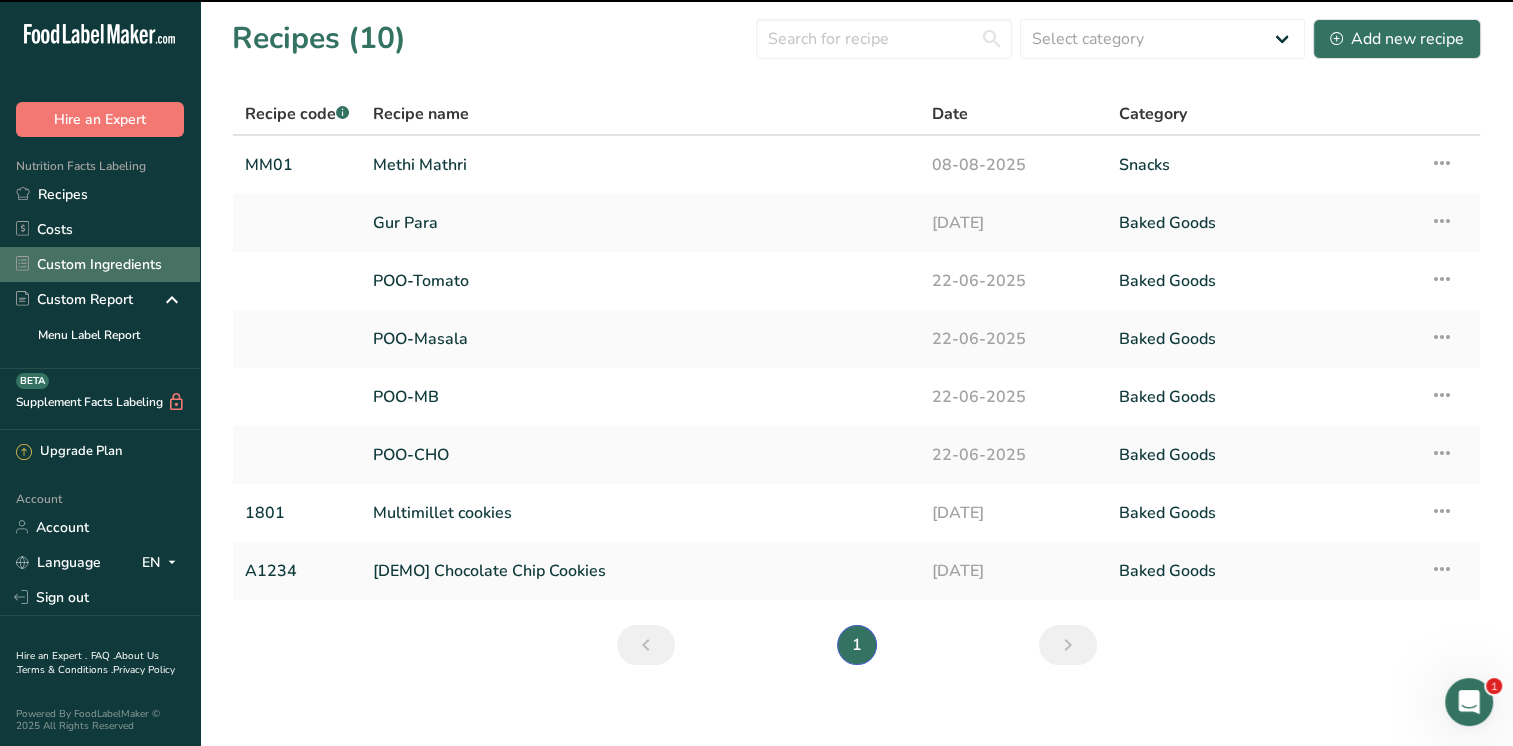 click on "Custom Ingredients" at bounding box center (100, 264) 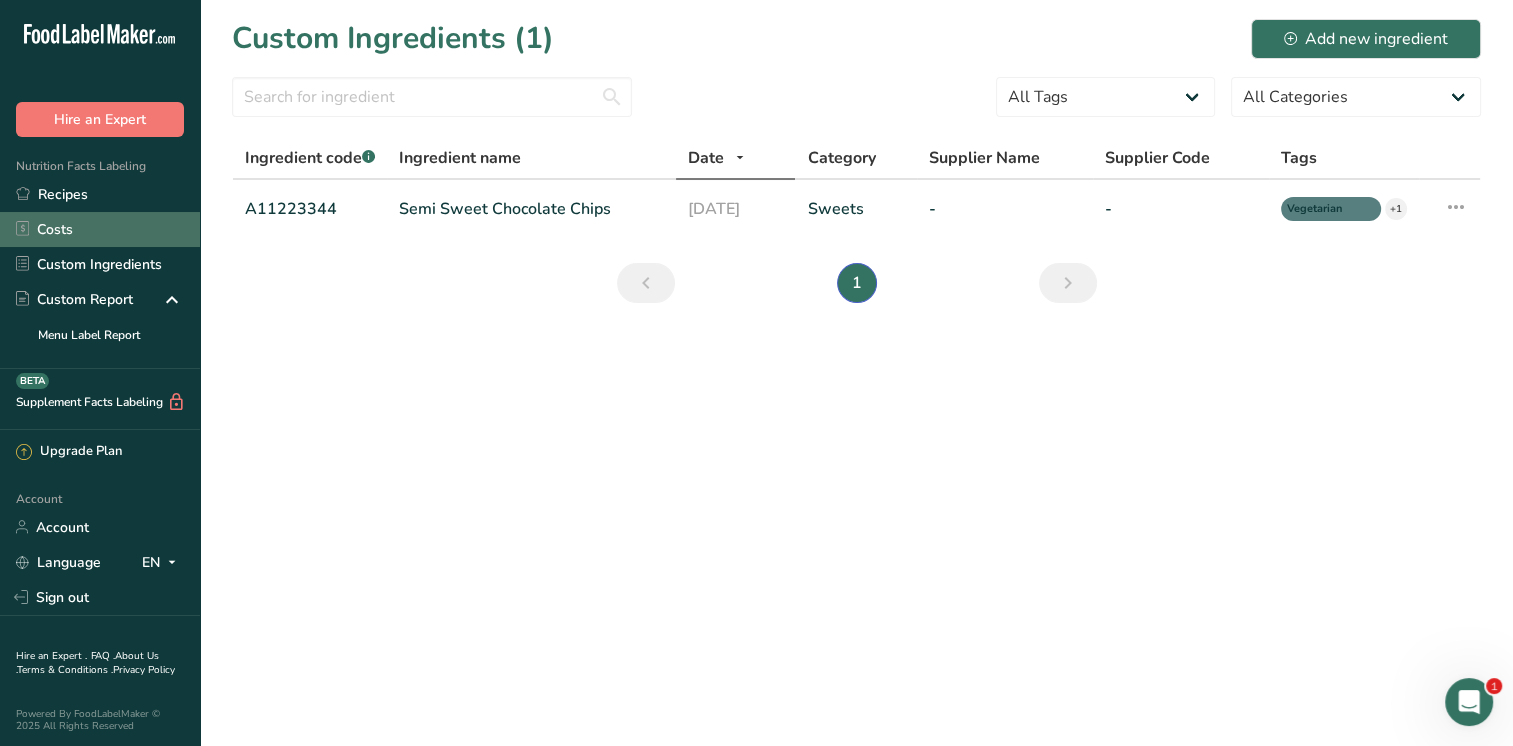 click on "Costs" at bounding box center [100, 229] 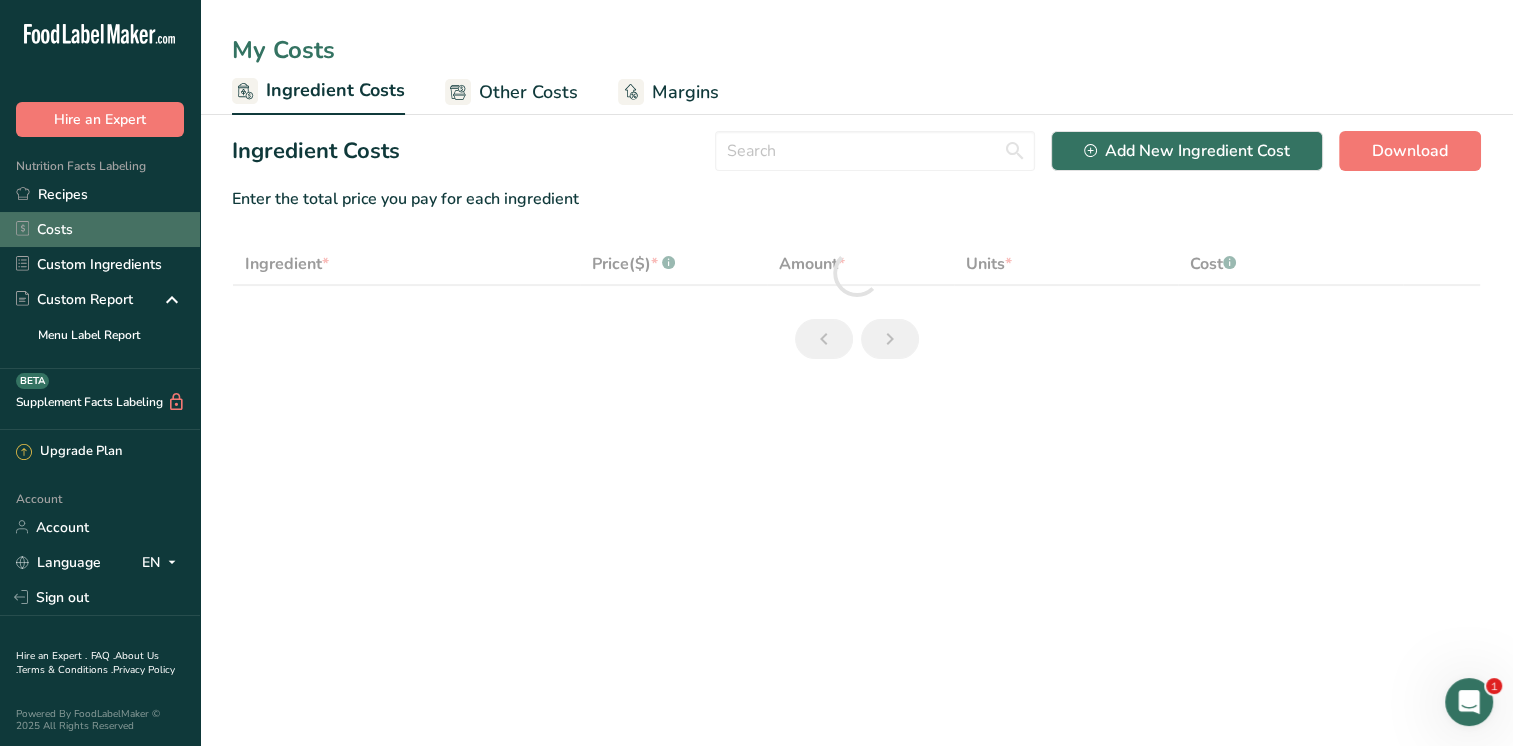 select on "1" 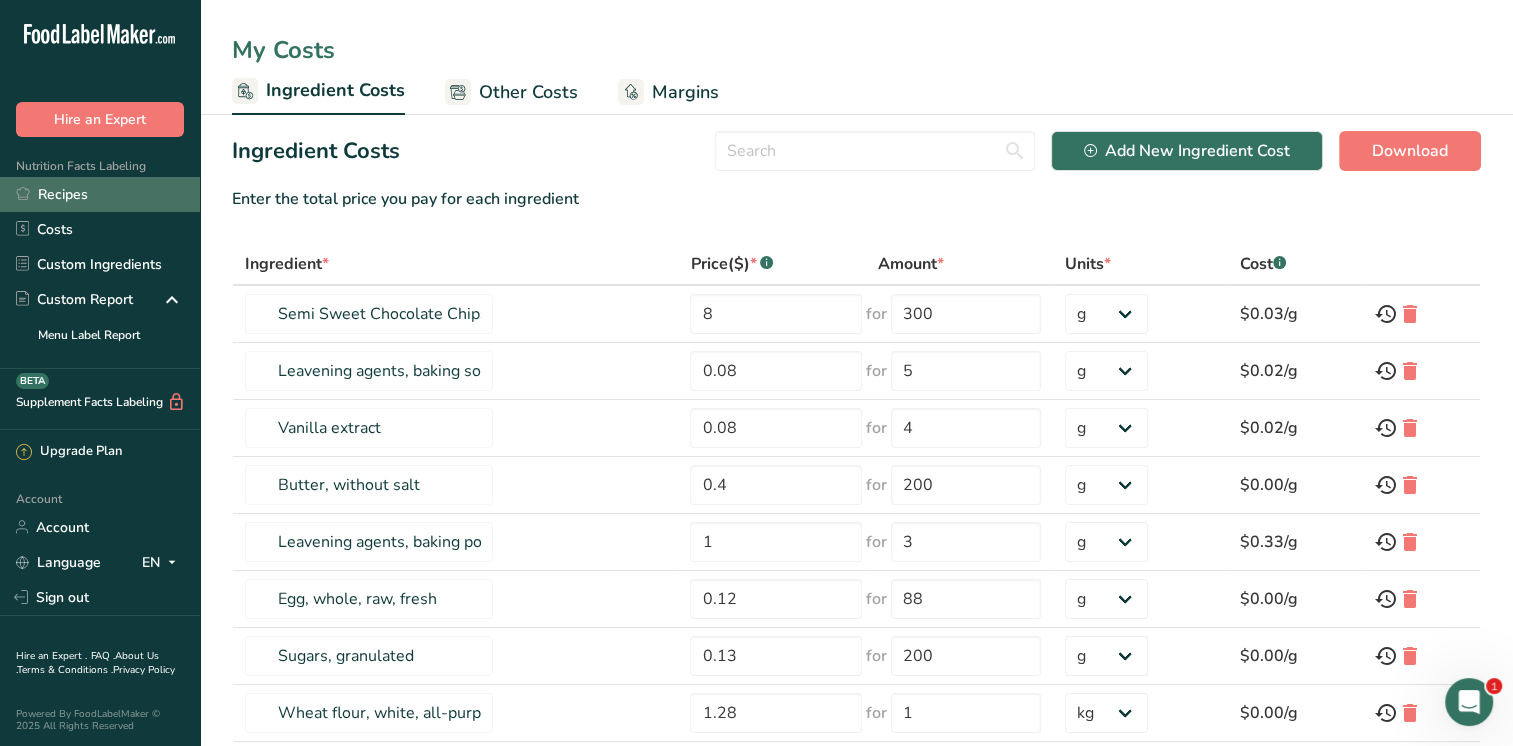 click on "Recipes" at bounding box center (100, 194) 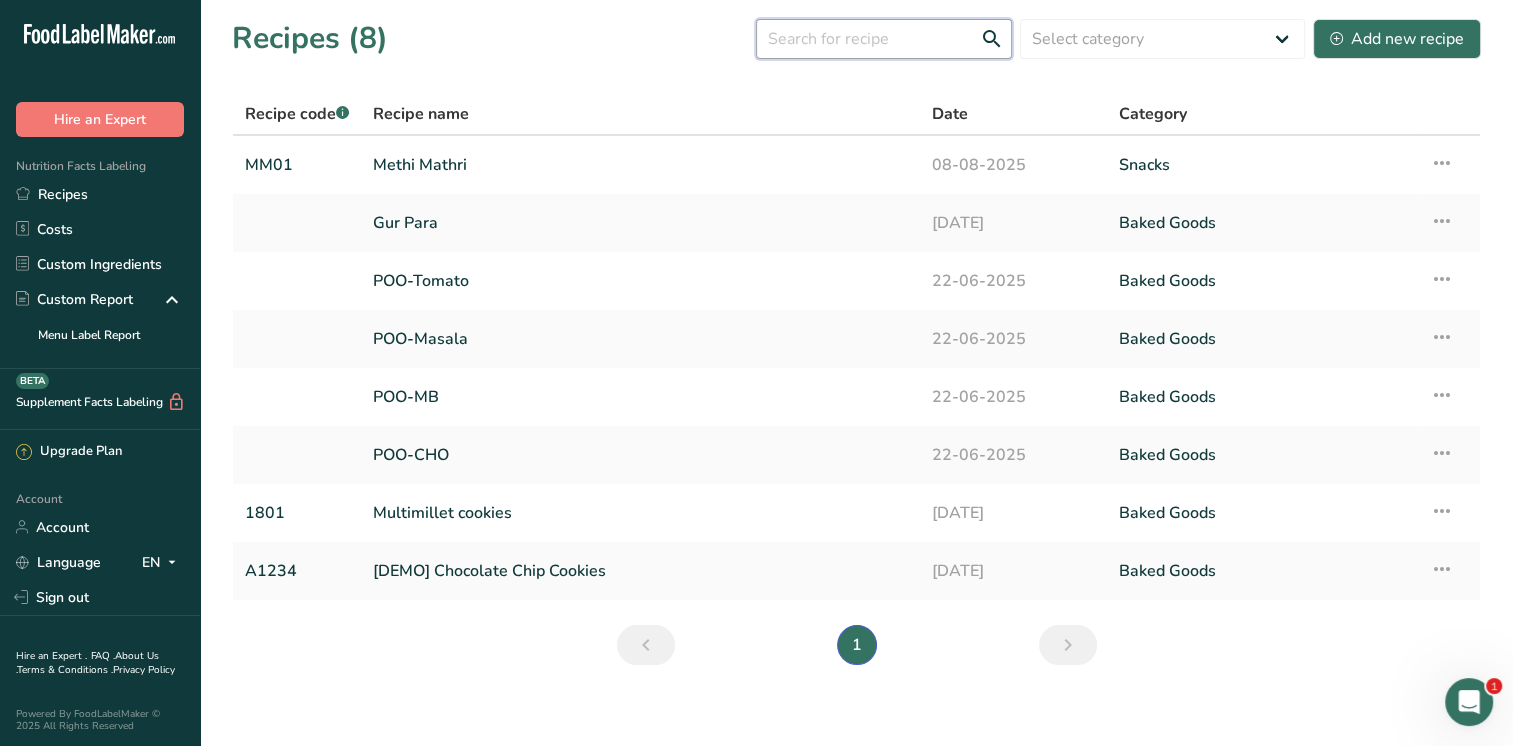 click at bounding box center (884, 39) 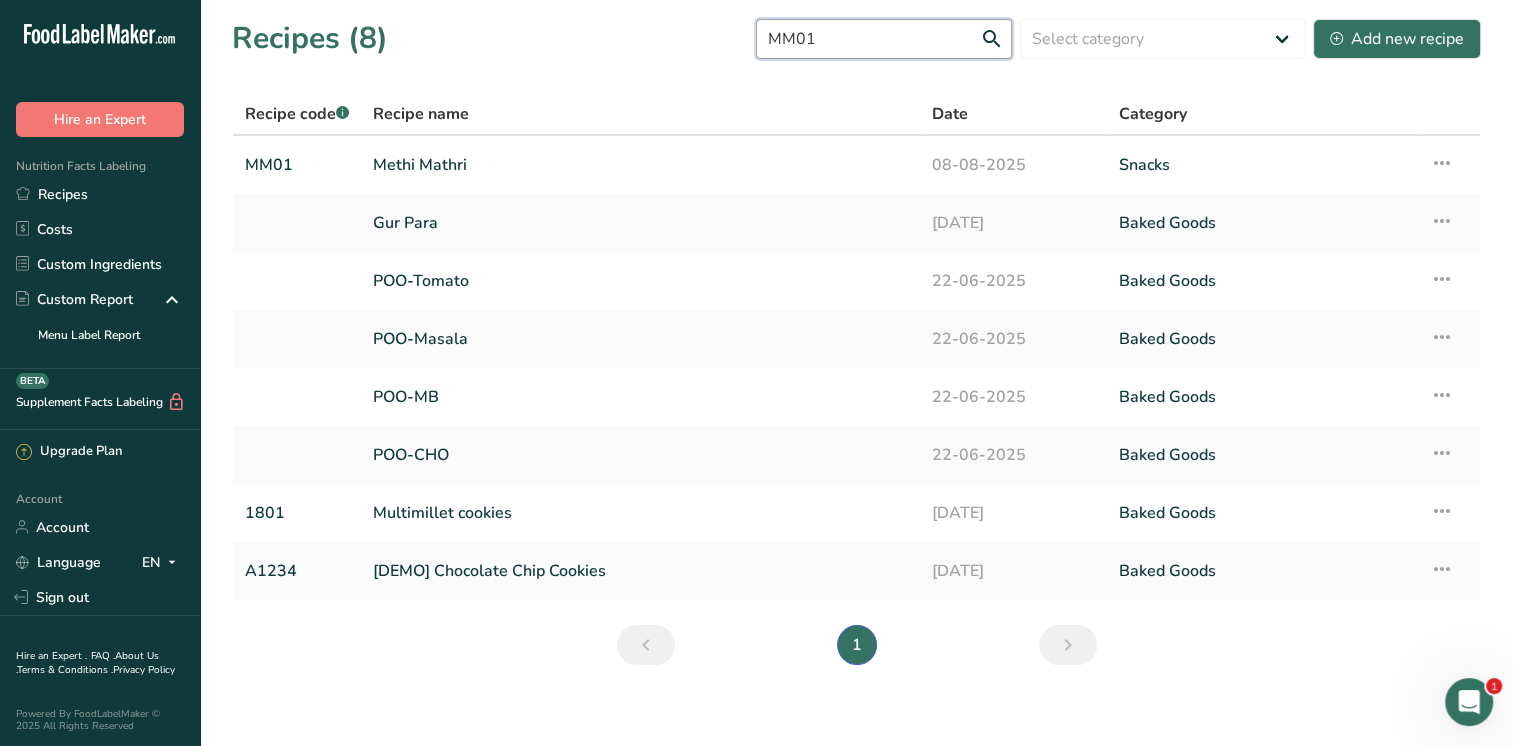 type on "MM01" 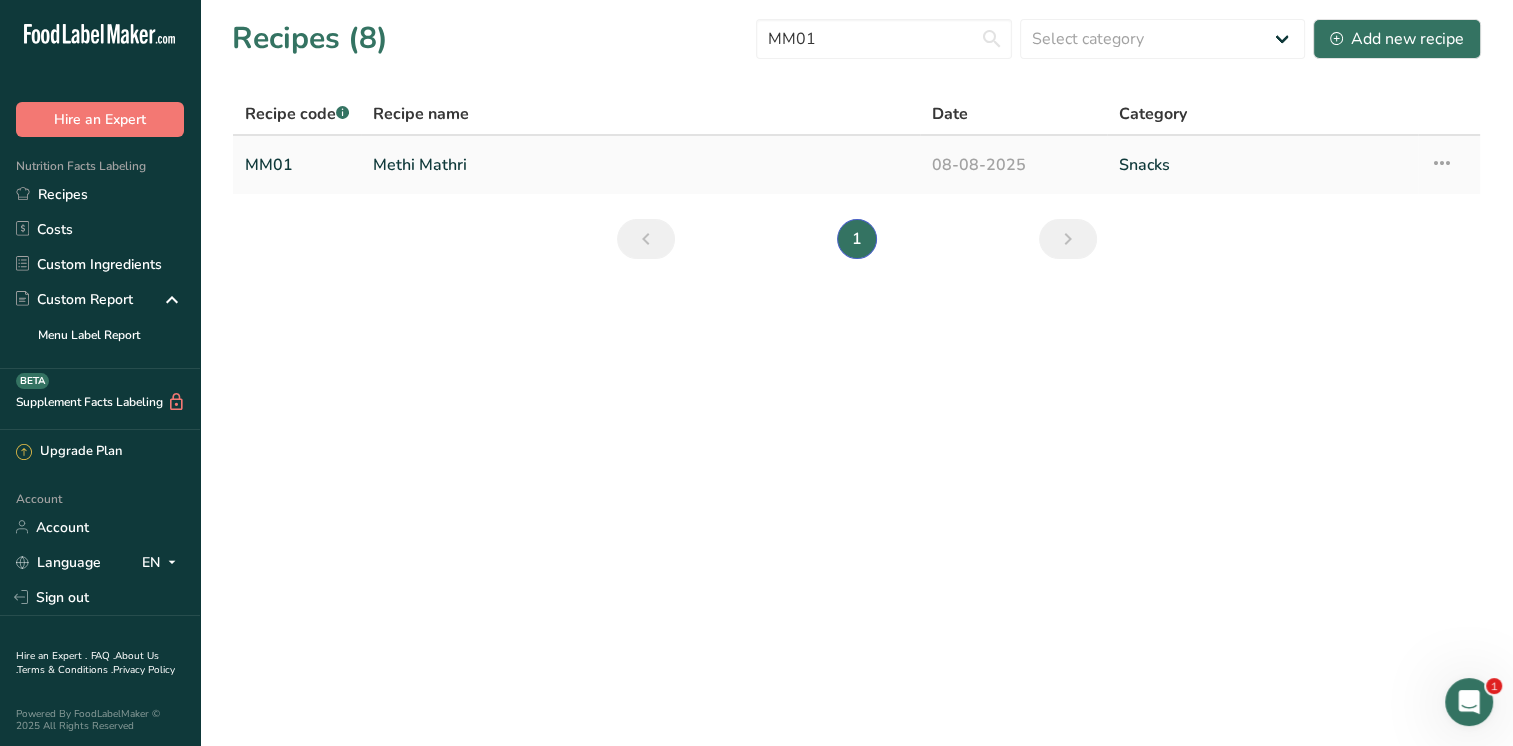 click on "Methi Mathri" at bounding box center (640, 165) 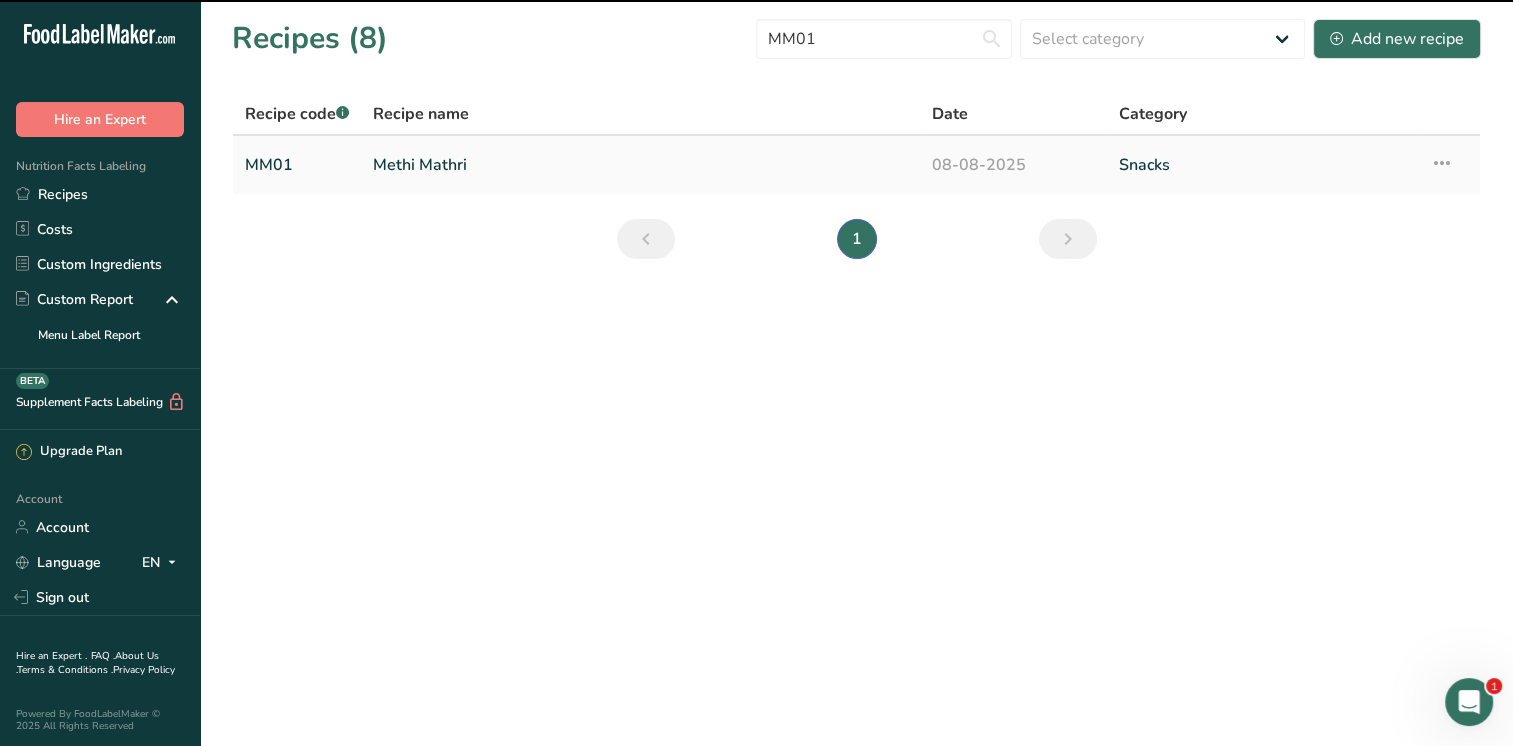 click at bounding box center (1442, 163) 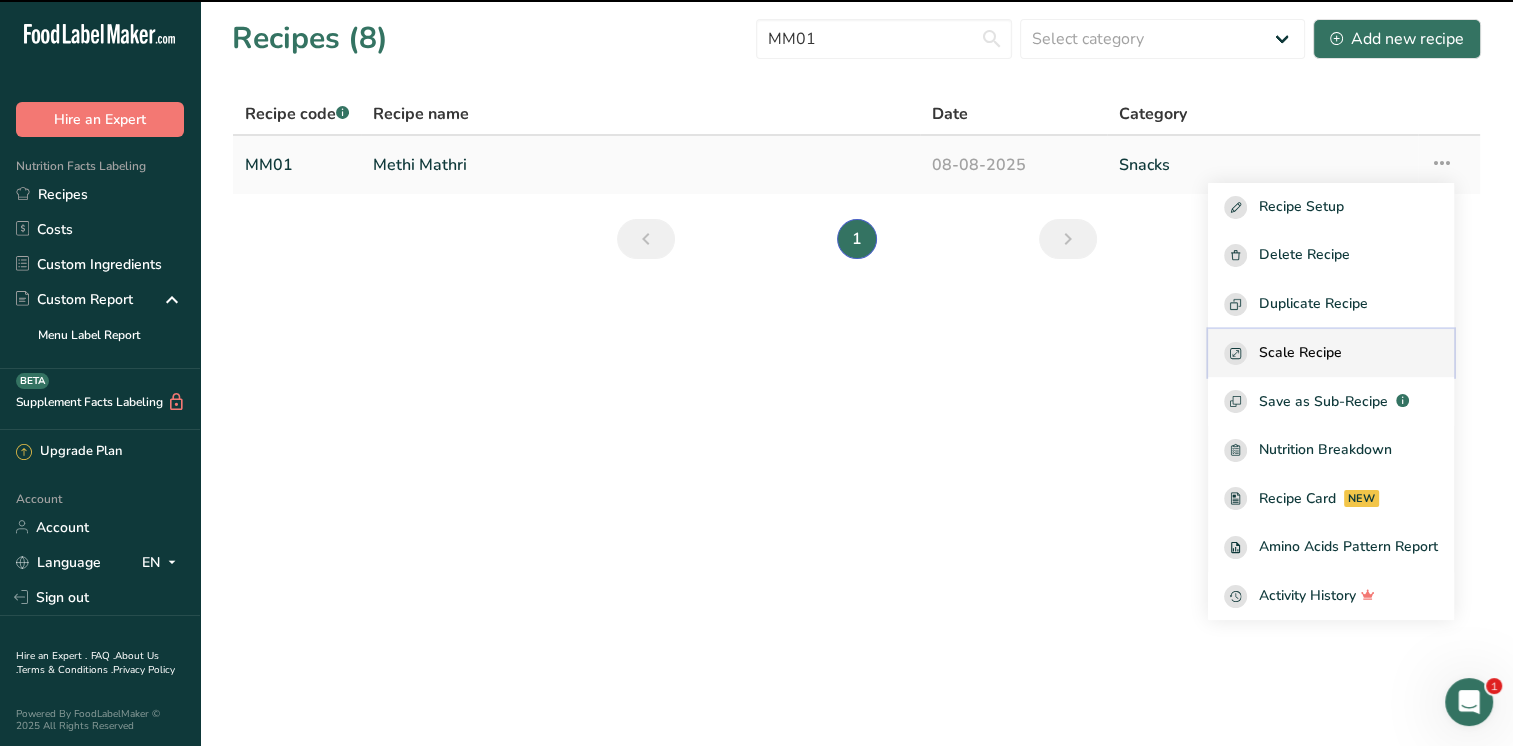click on "Scale Recipe" at bounding box center (1300, 353) 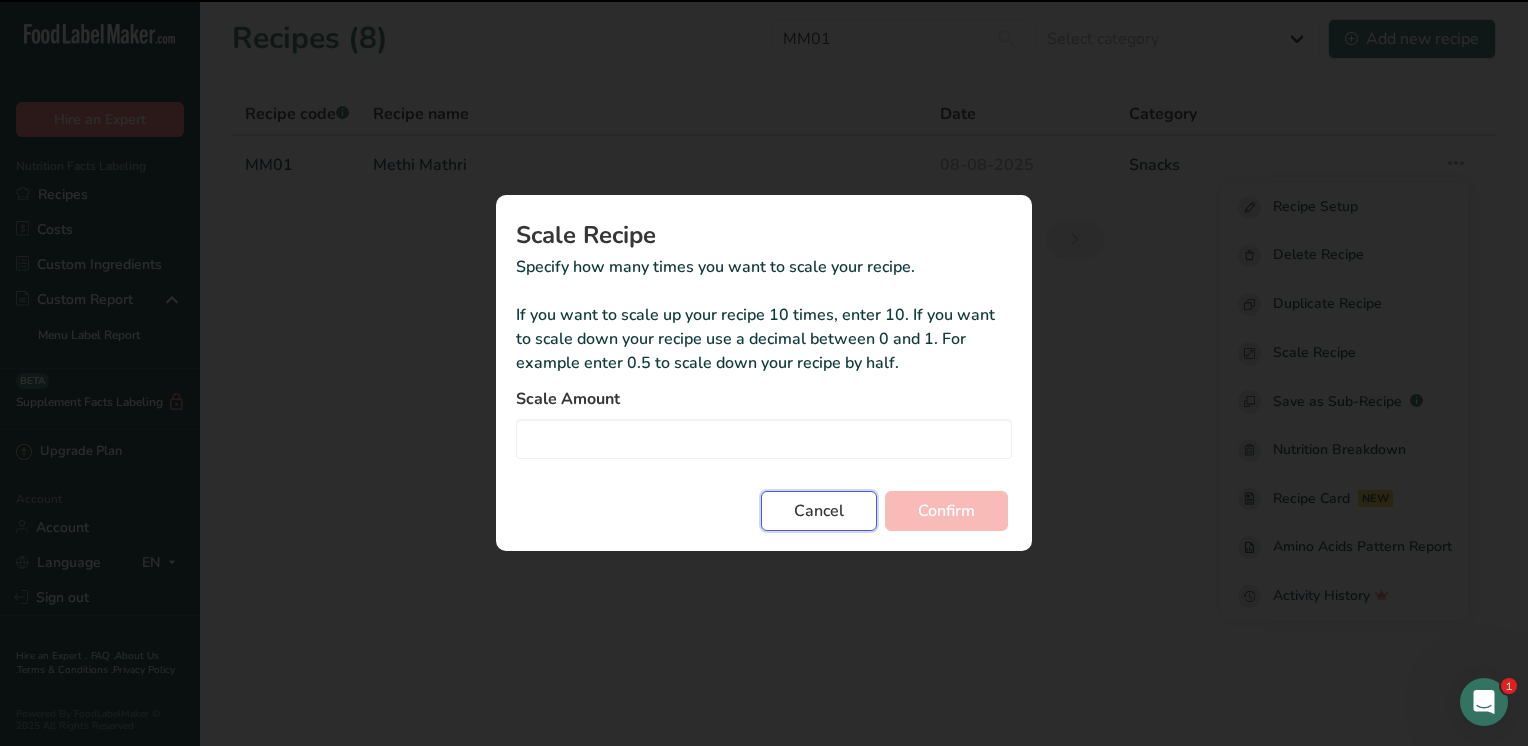 click on "Cancel" at bounding box center [819, 511] 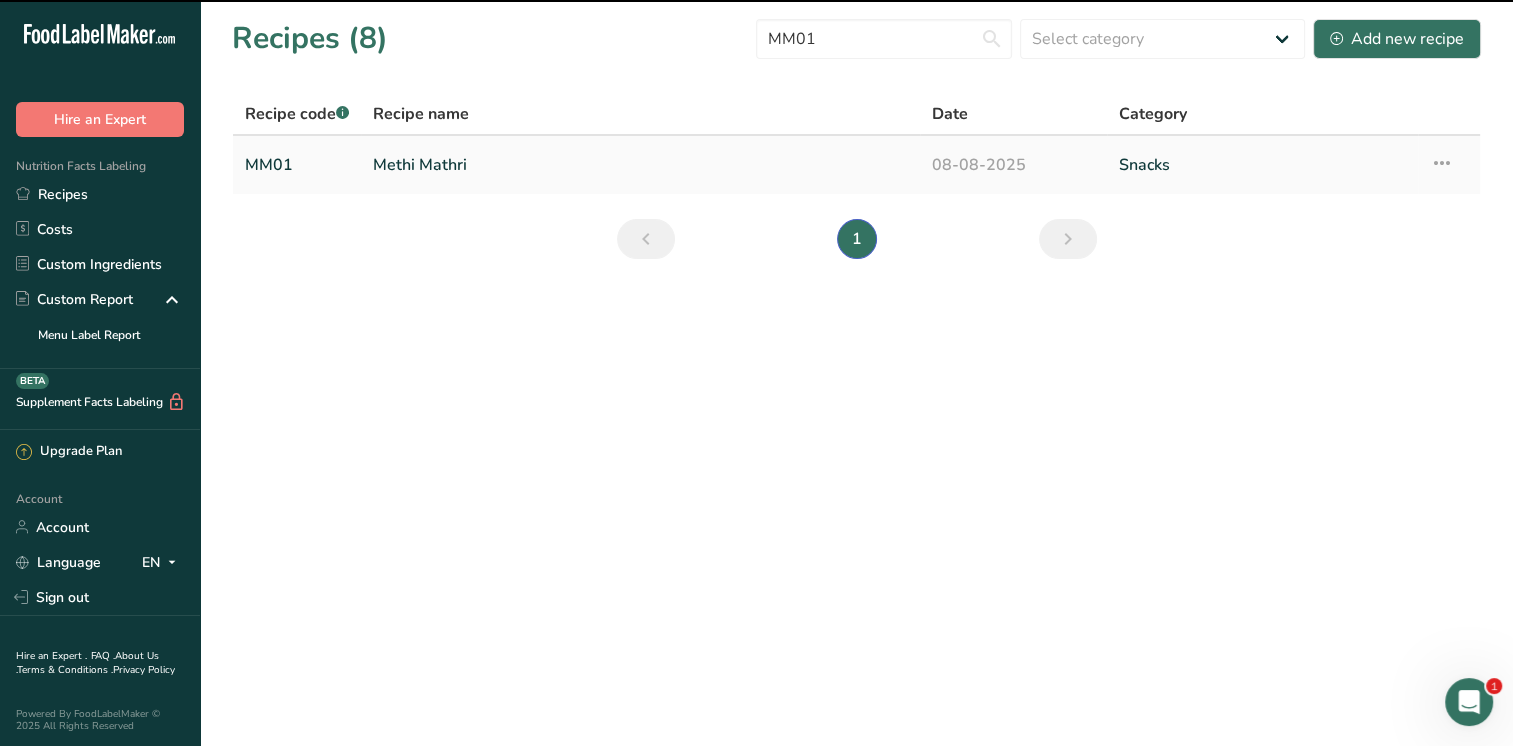 click at bounding box center (1442, 163) 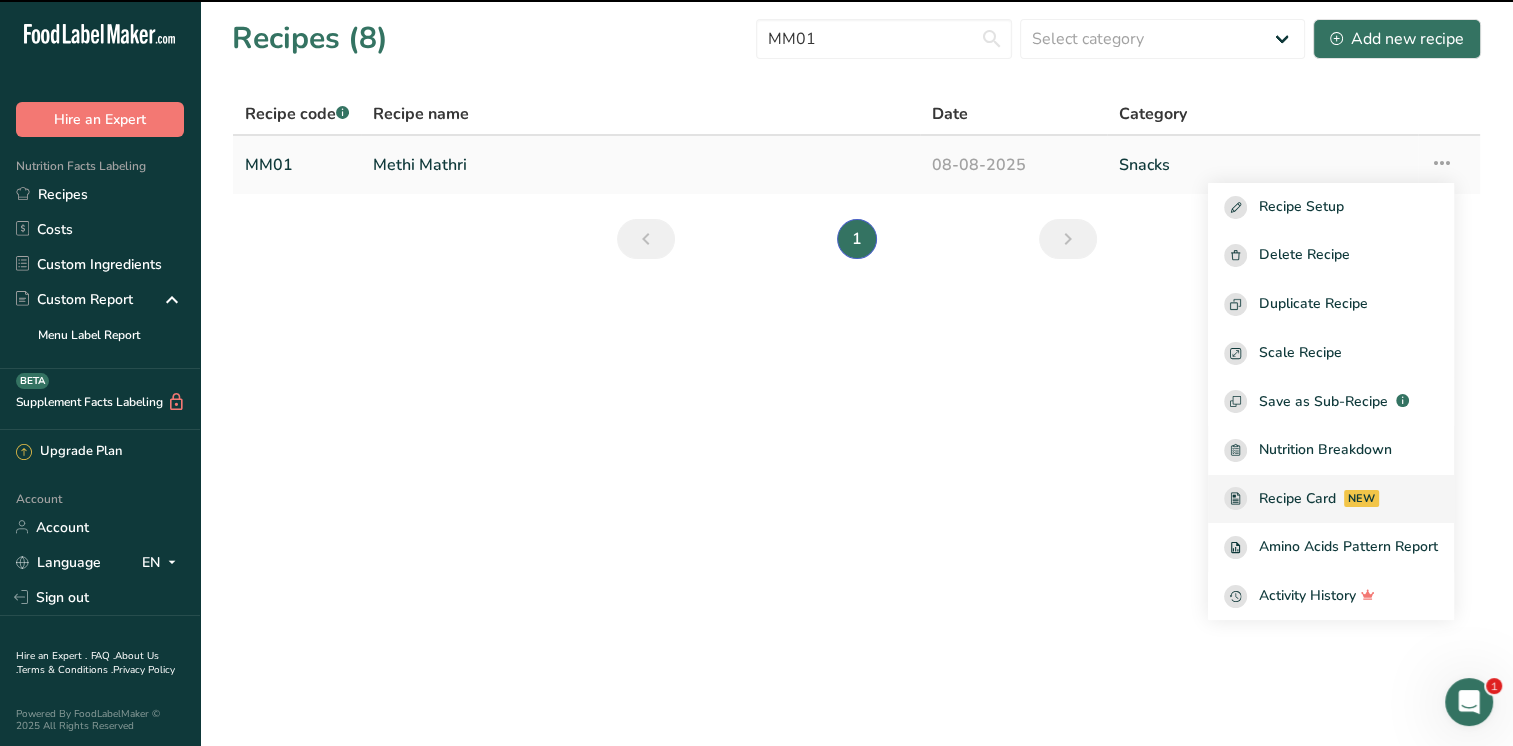 click on "Recipe Card" at bounding box center (1297, 498) 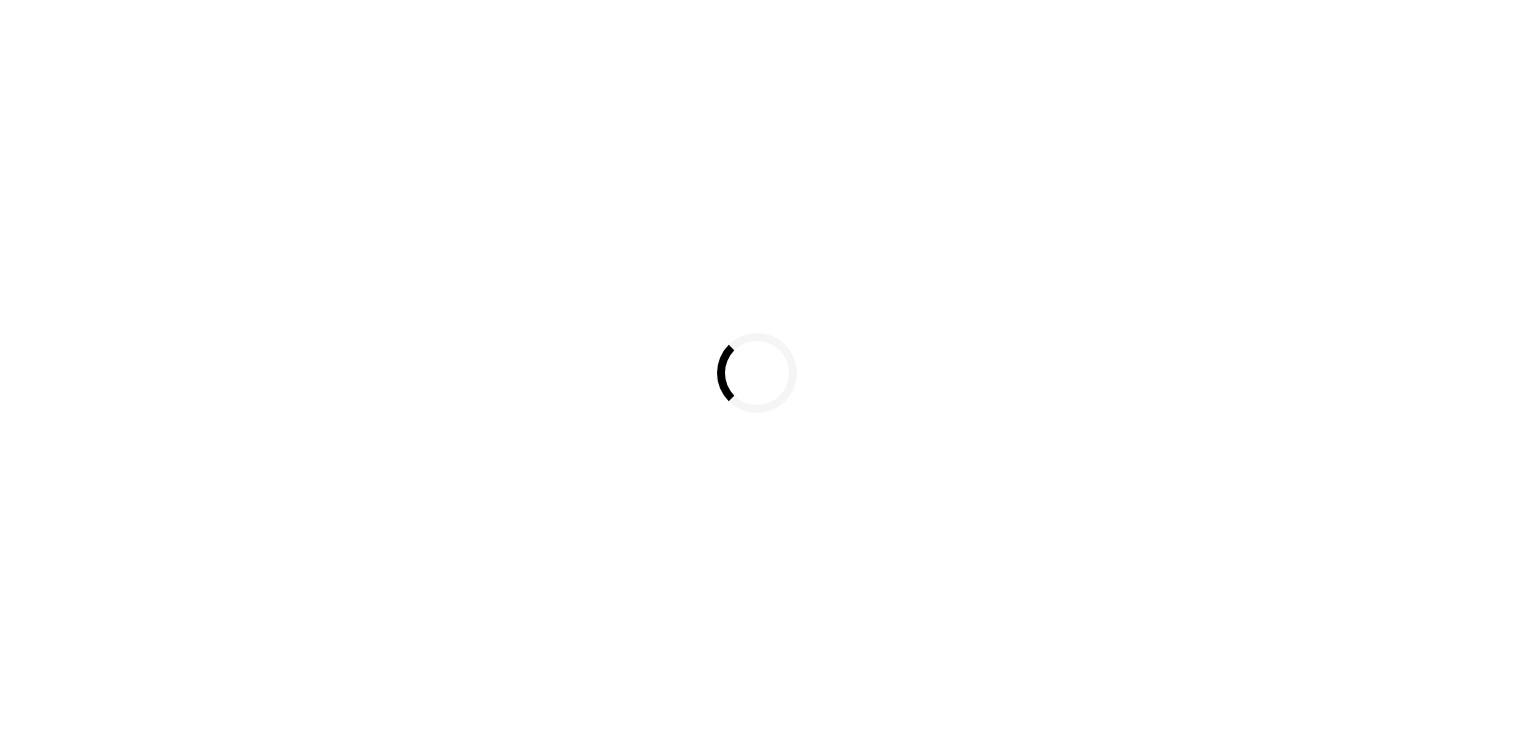 scroll, scrollTop: 0, scrollLeft: 0, axis: both 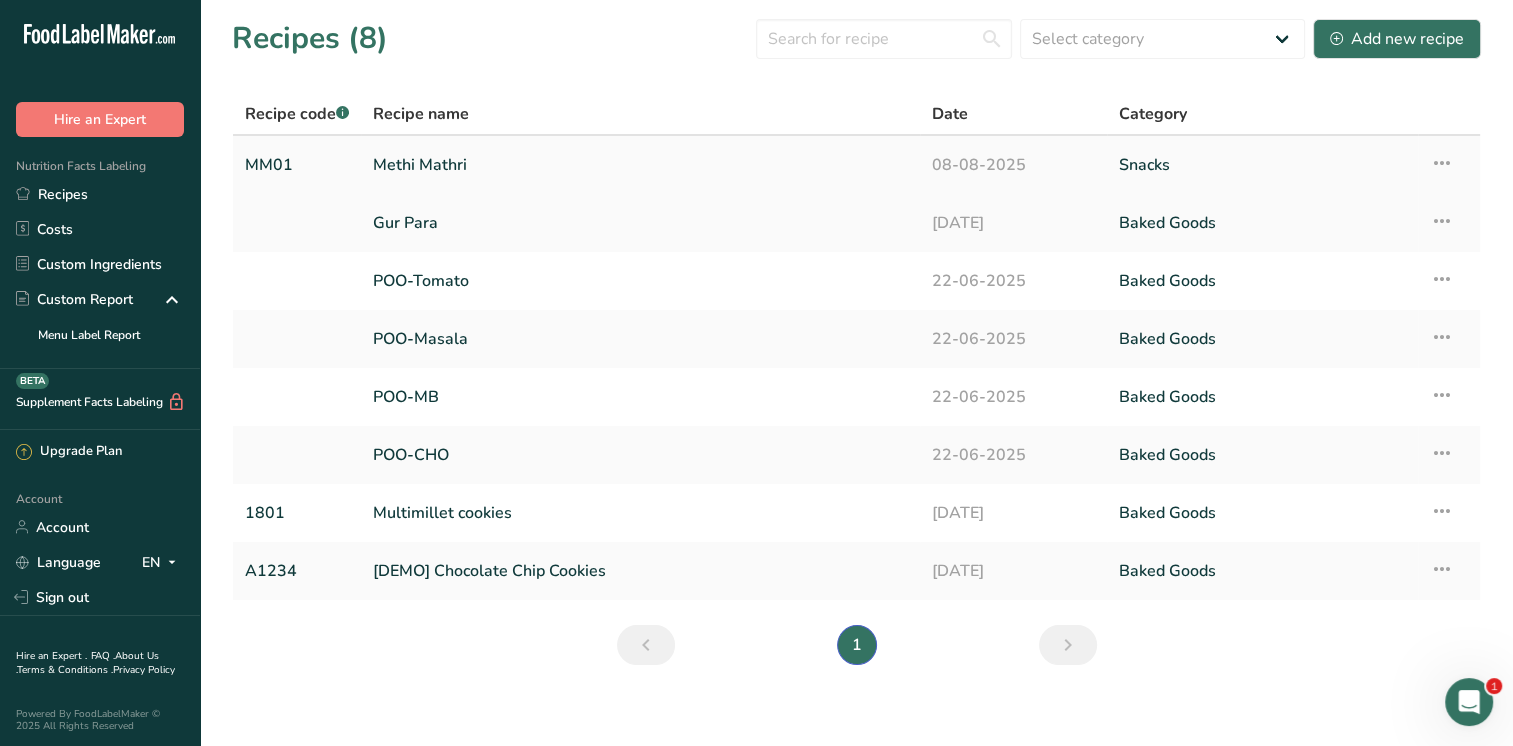 click on "Methi Mathri" at bounding box center (640, 165) 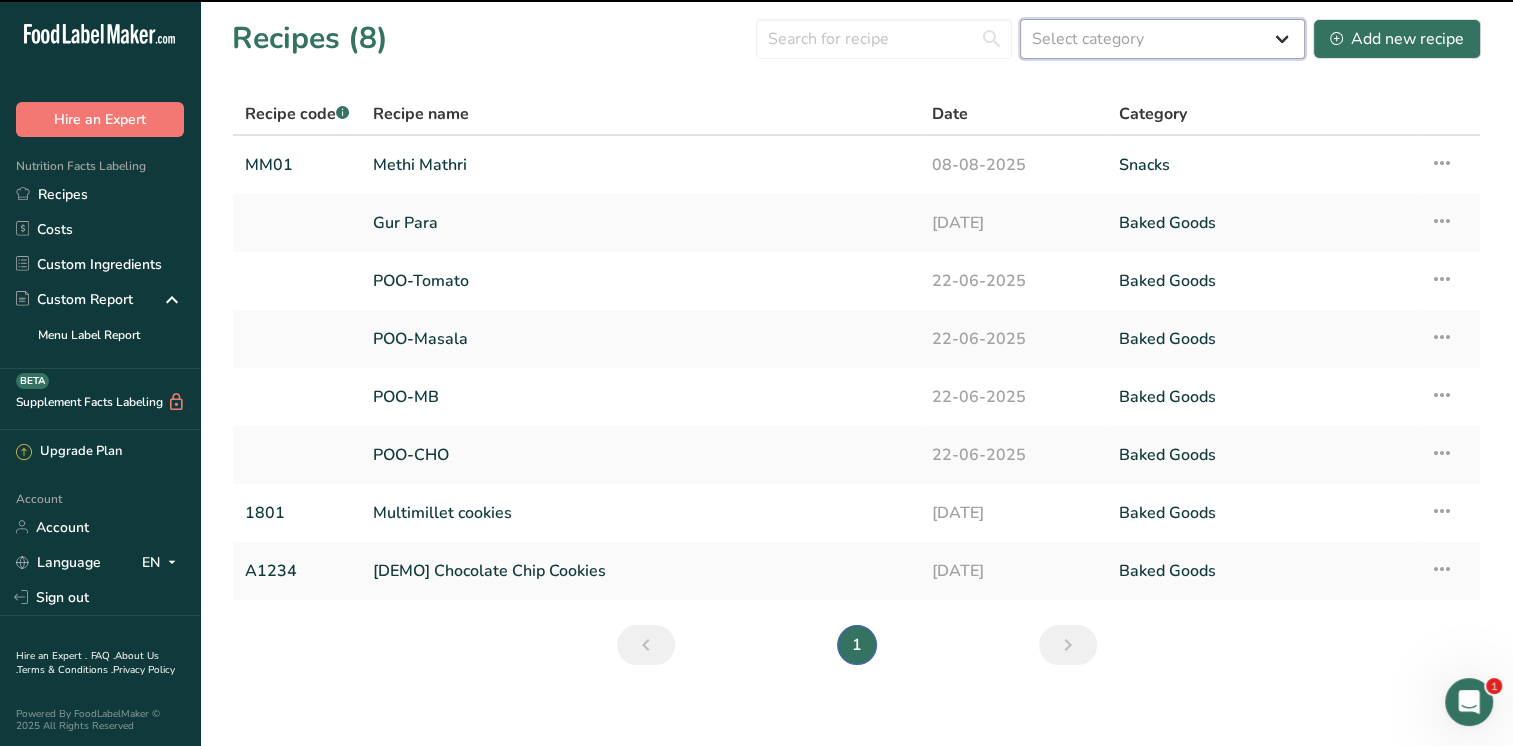click on "Select category
All
Baked Goods
Beverages
Confectionery
Cooked Meals, Salads, & Sauces
Dairy
Snacks" at bounding box center [1162, 39] 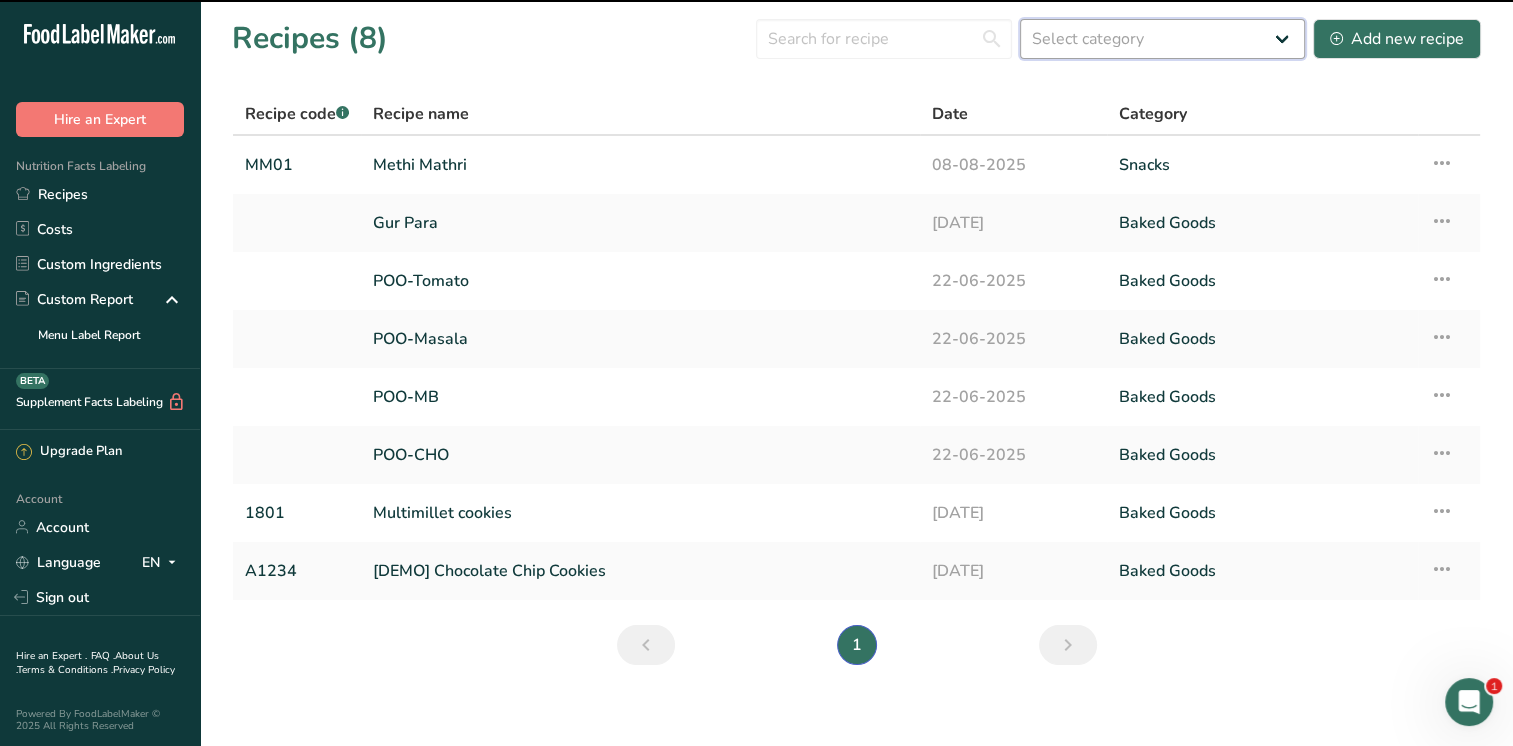 select on "7" 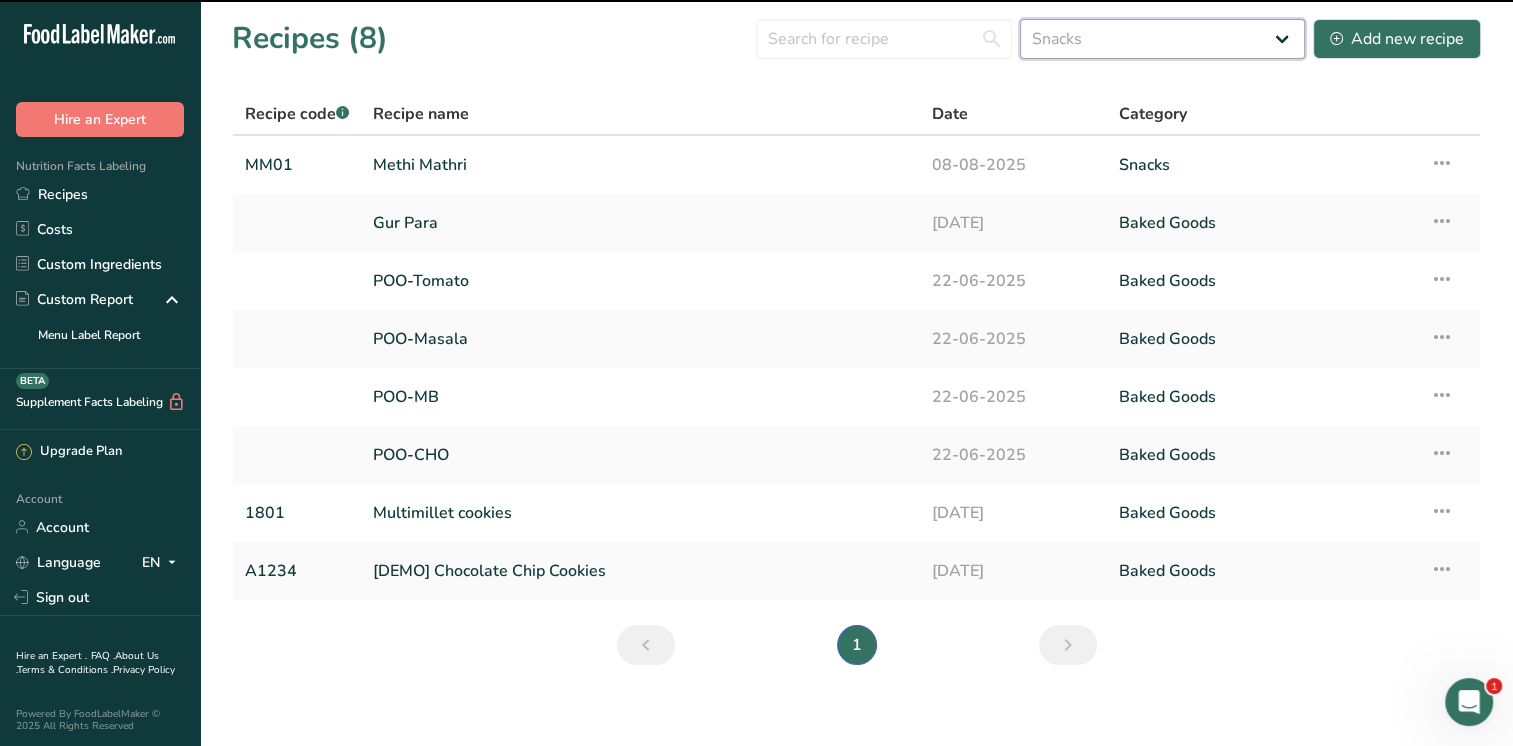 click on "Select category
All
Baked Goods
Beverages
Confectionery
Cooked Meals, Salads, & Sauces
Dairy
Snacks" at bounding box center (1162, 39) 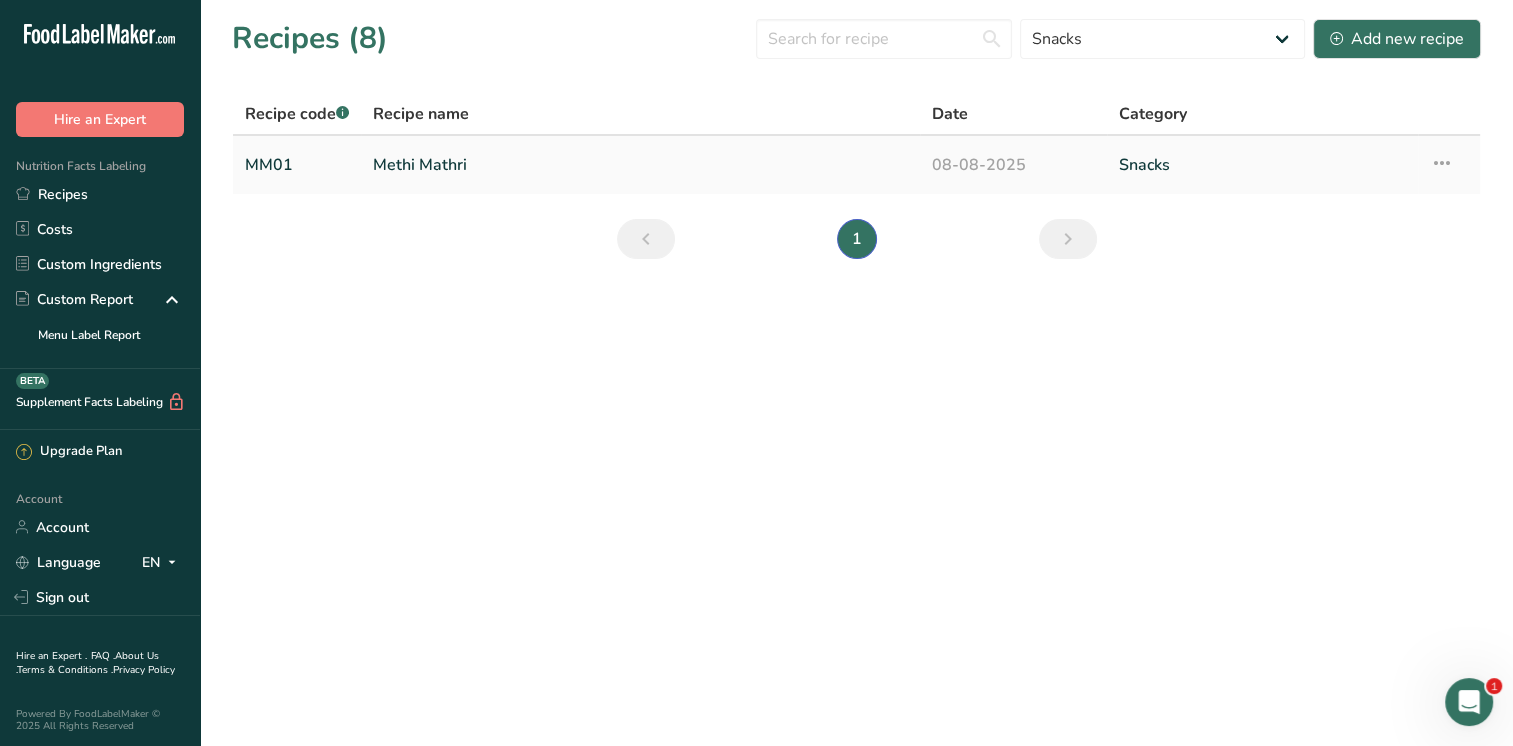 click on "08-08-2025" at bounding box center [1013, 165] 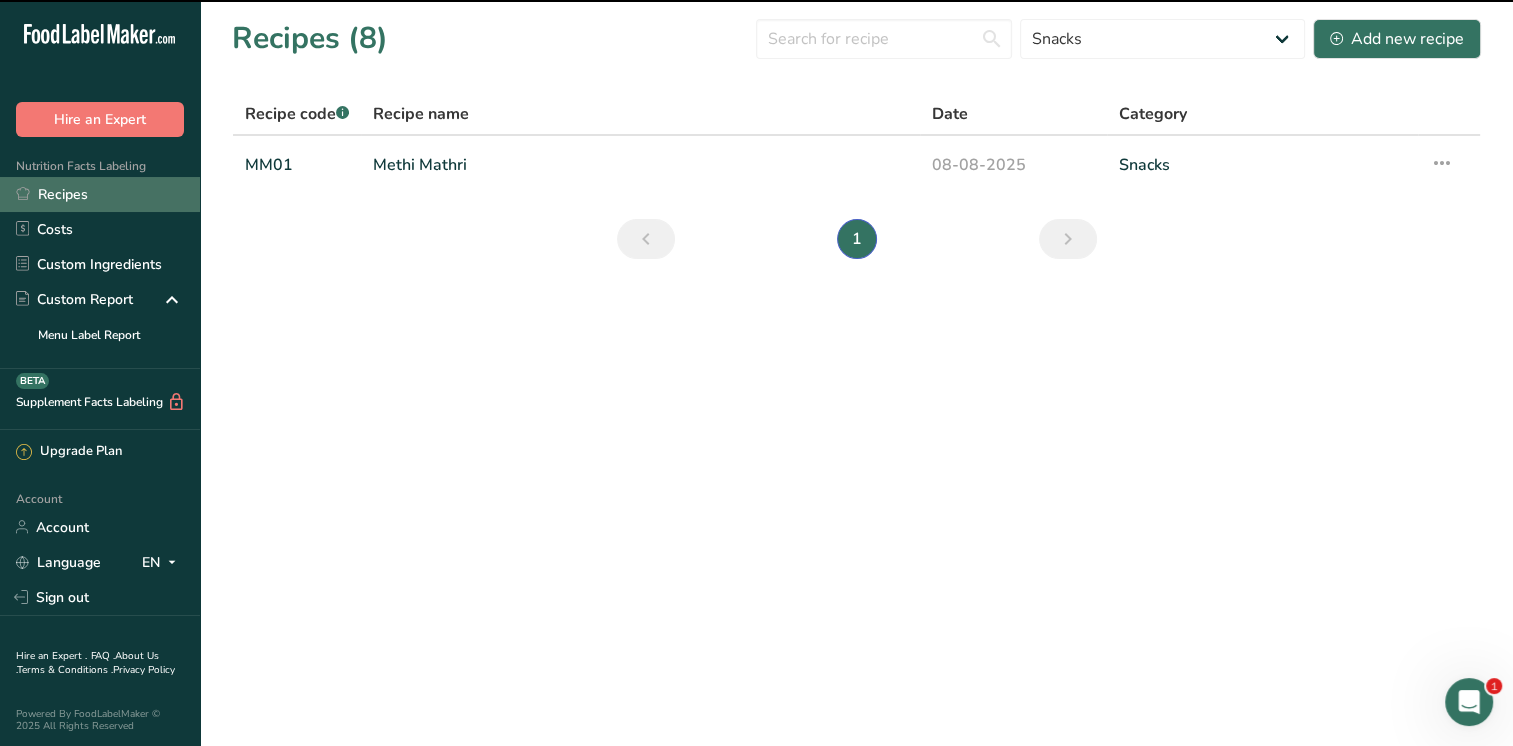 click on "Recipes" at bounding box center [100, 194] 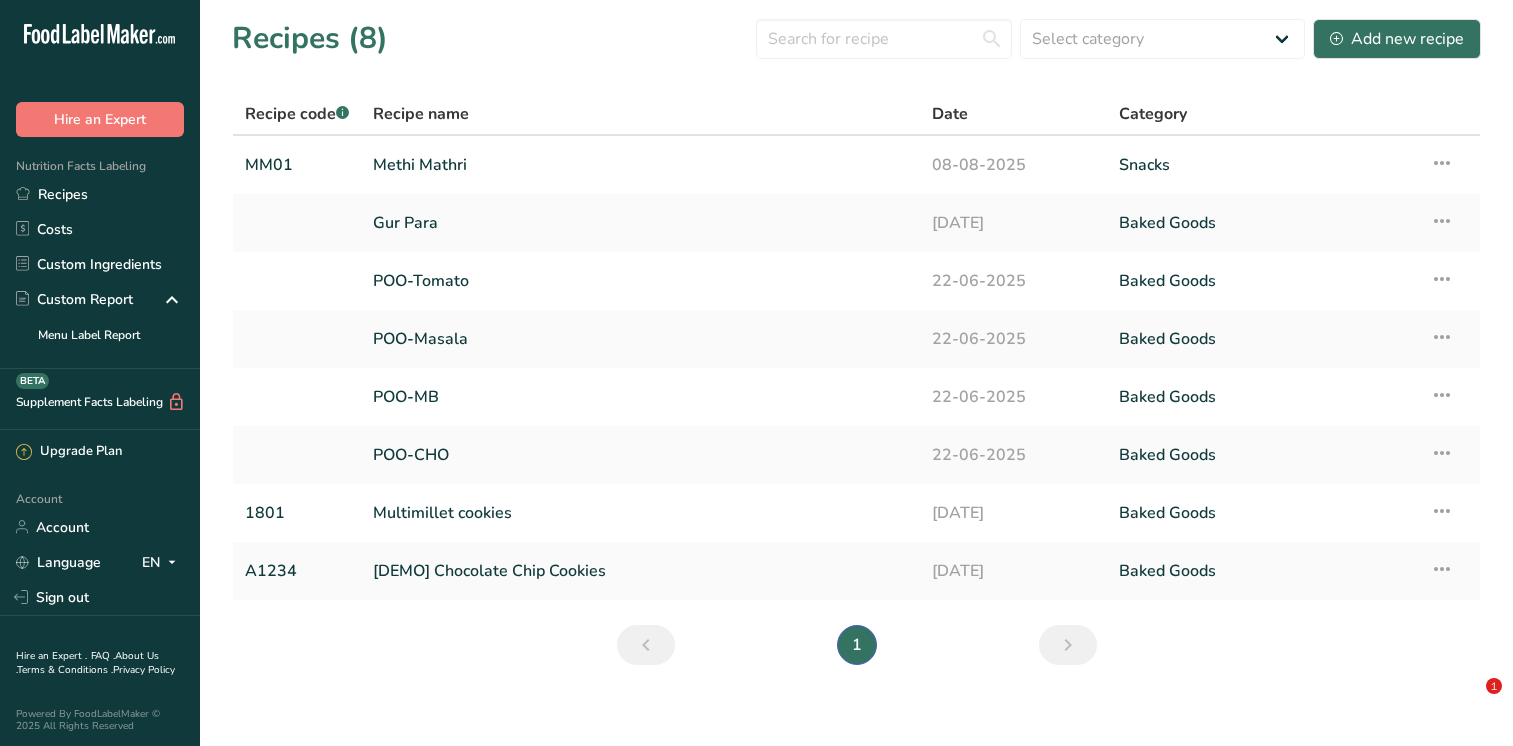 scroll, scrollTop: 0, scrollLeft: 0, axis: both 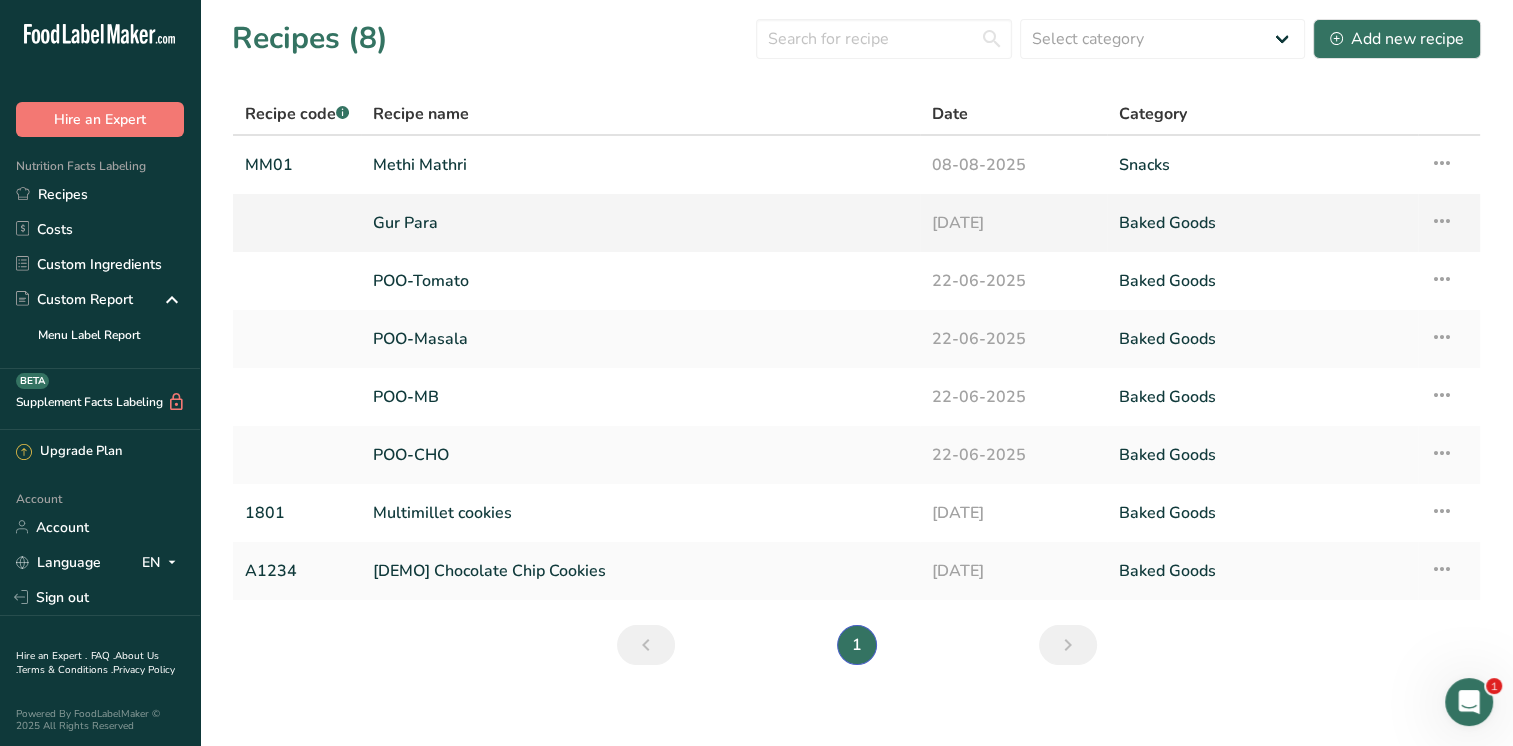 click on "Gur Para" at bounding box center [640, 223] 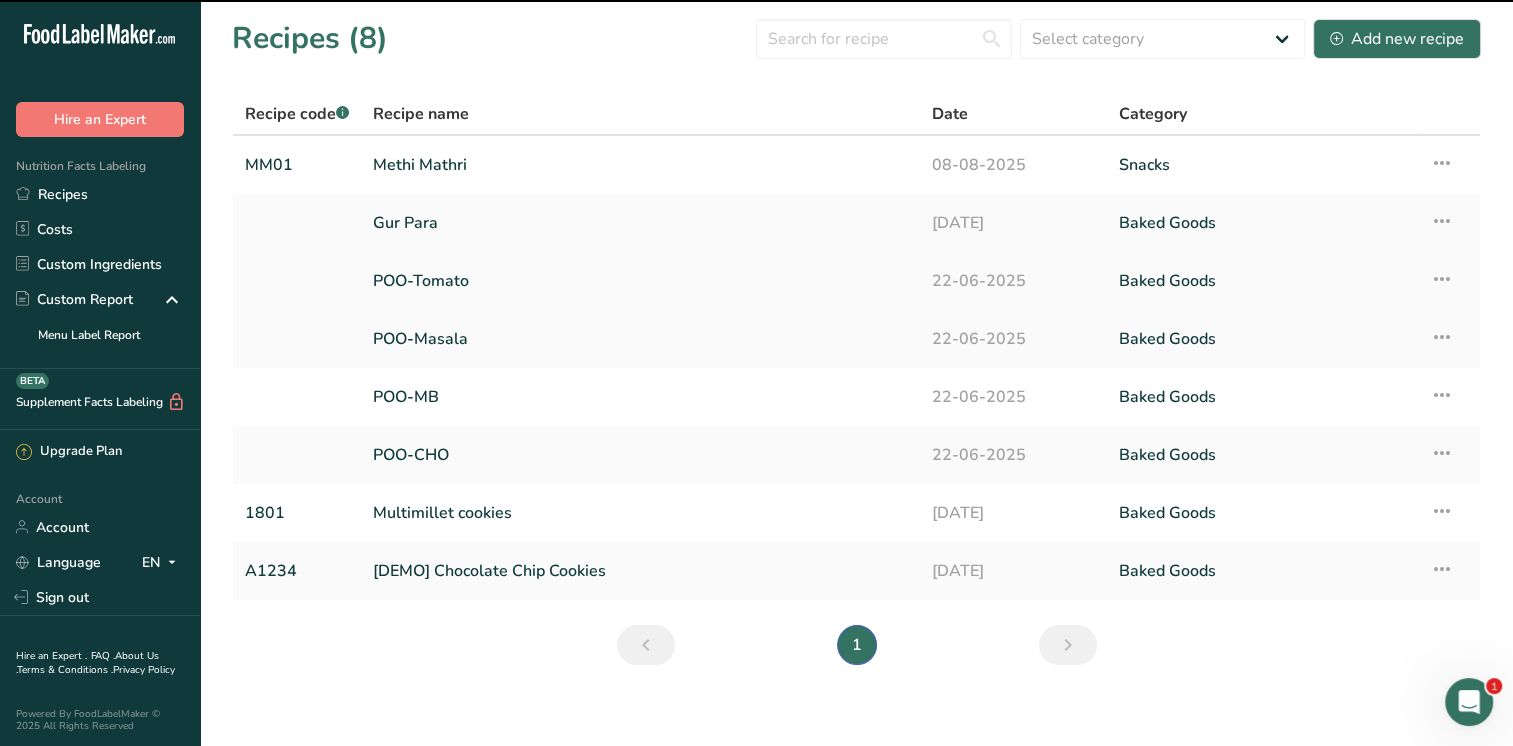 click on "POO-Tomato" at bounding box center (640, 281) 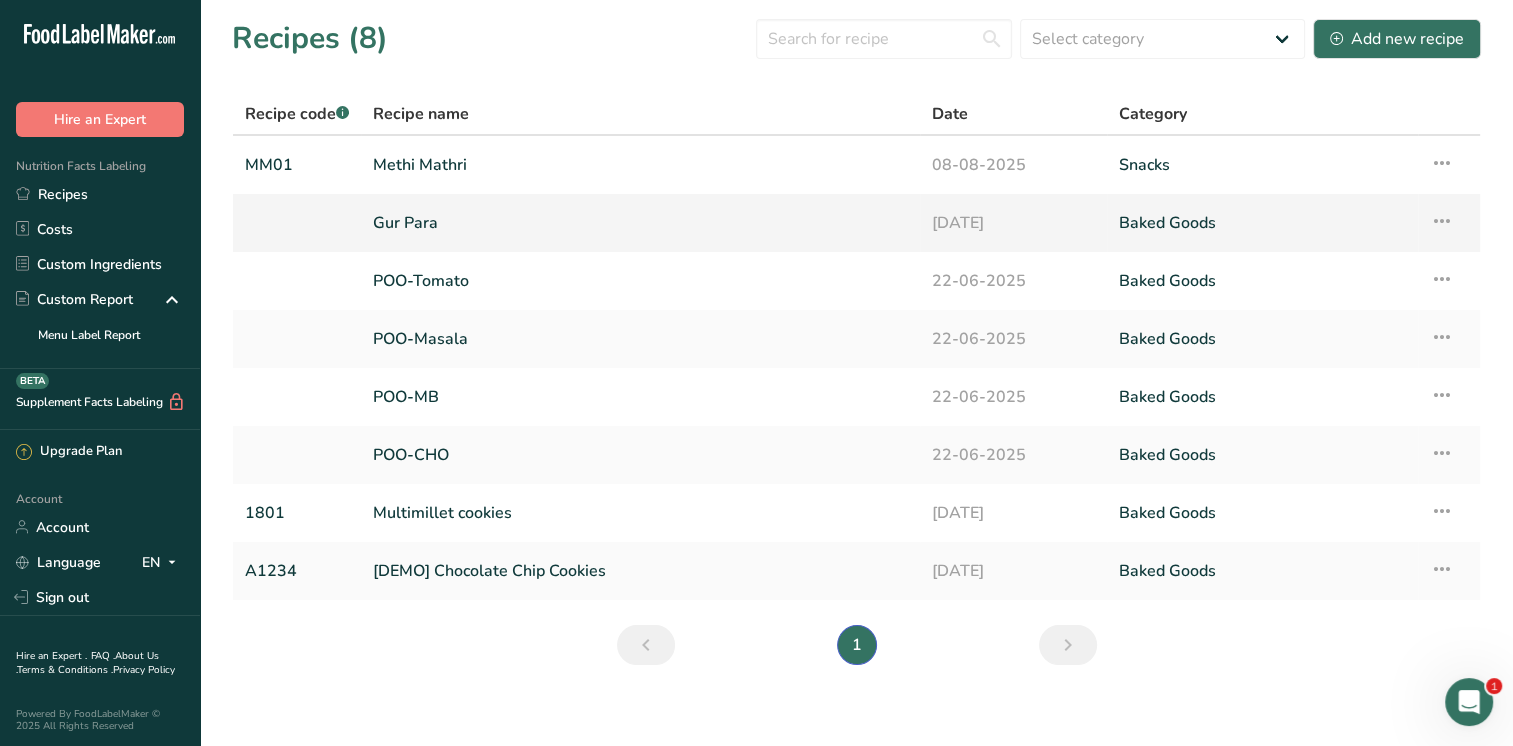 click on "Gur Para" at bounding box center (640, 223) 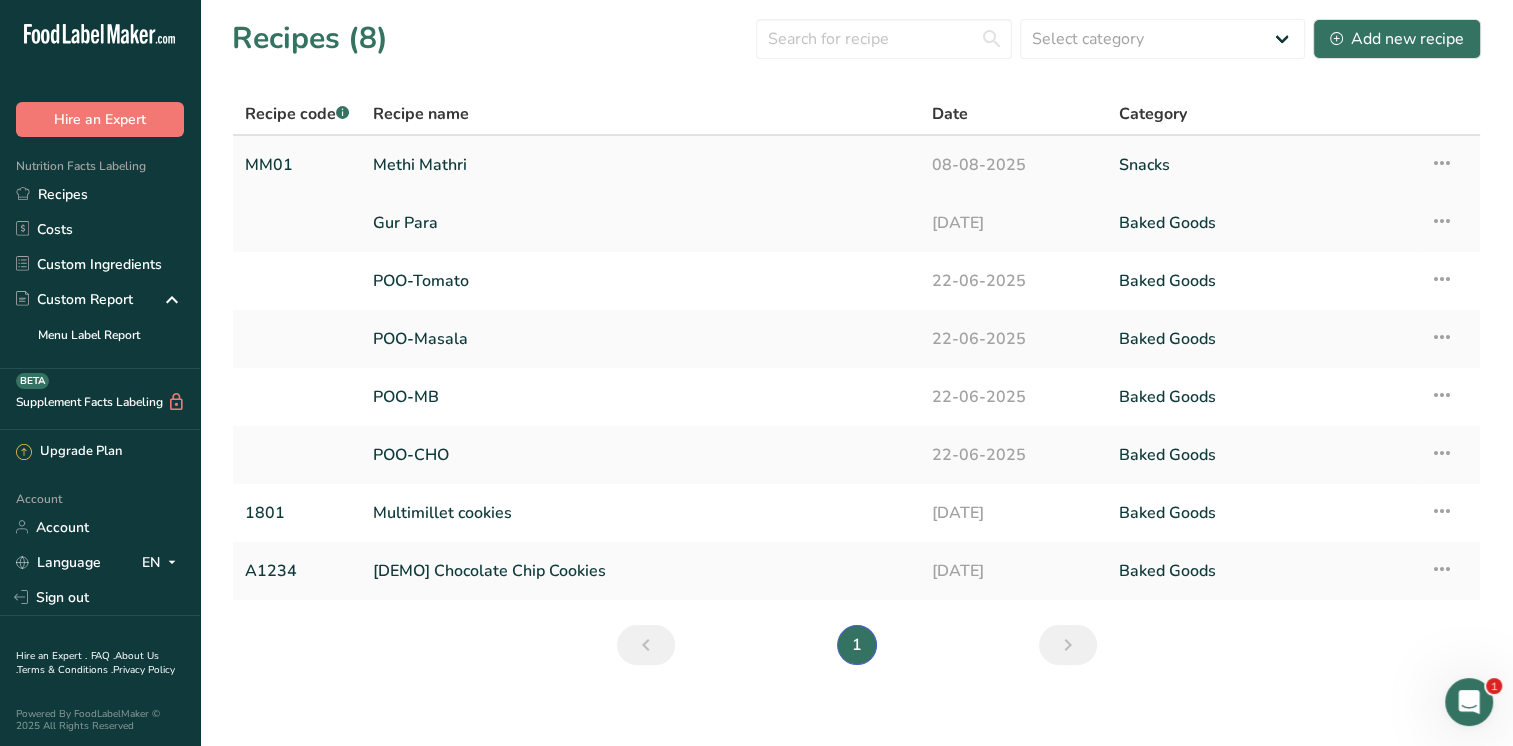 click on "Methi Mathri" at bounding box center (640, 165) 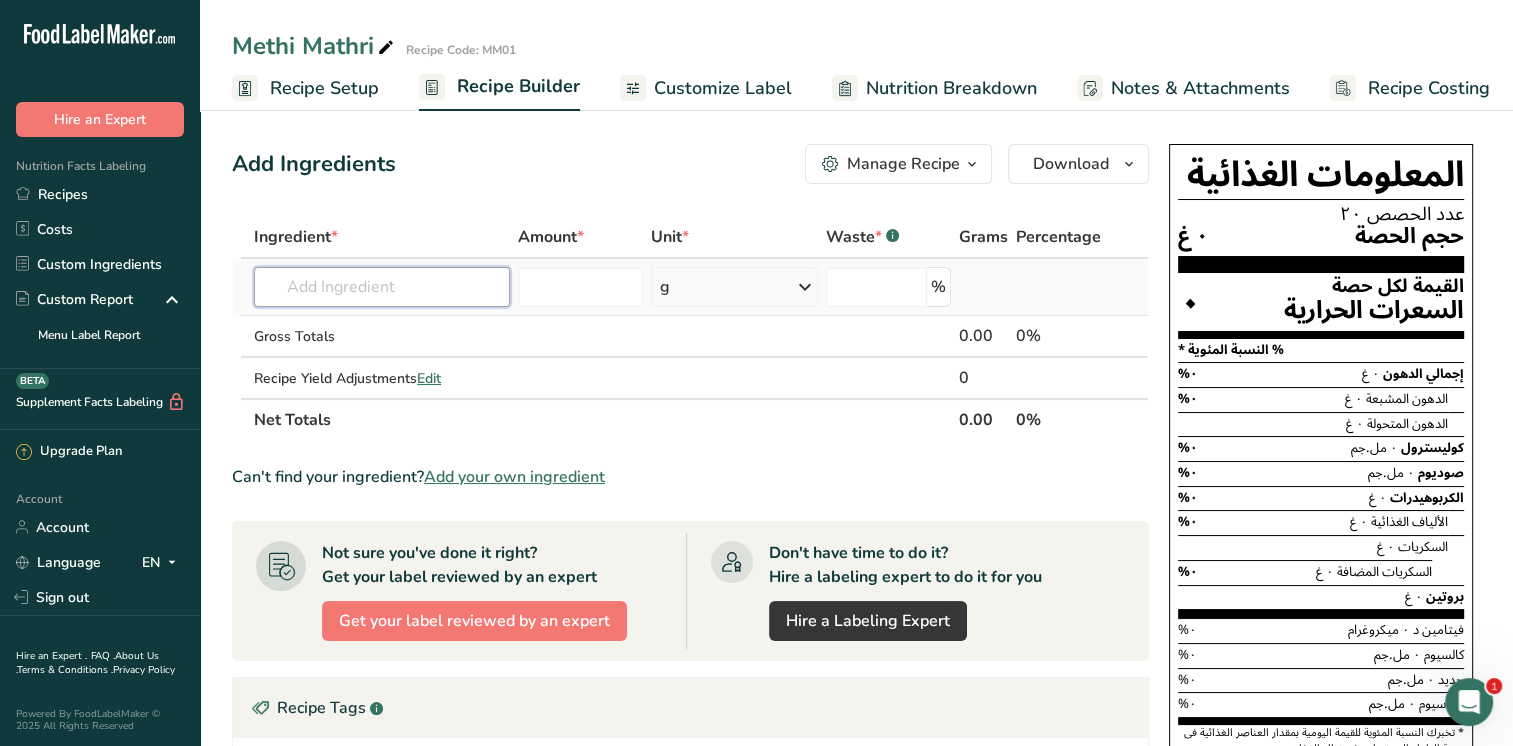 click at bounding box center [382, 287] 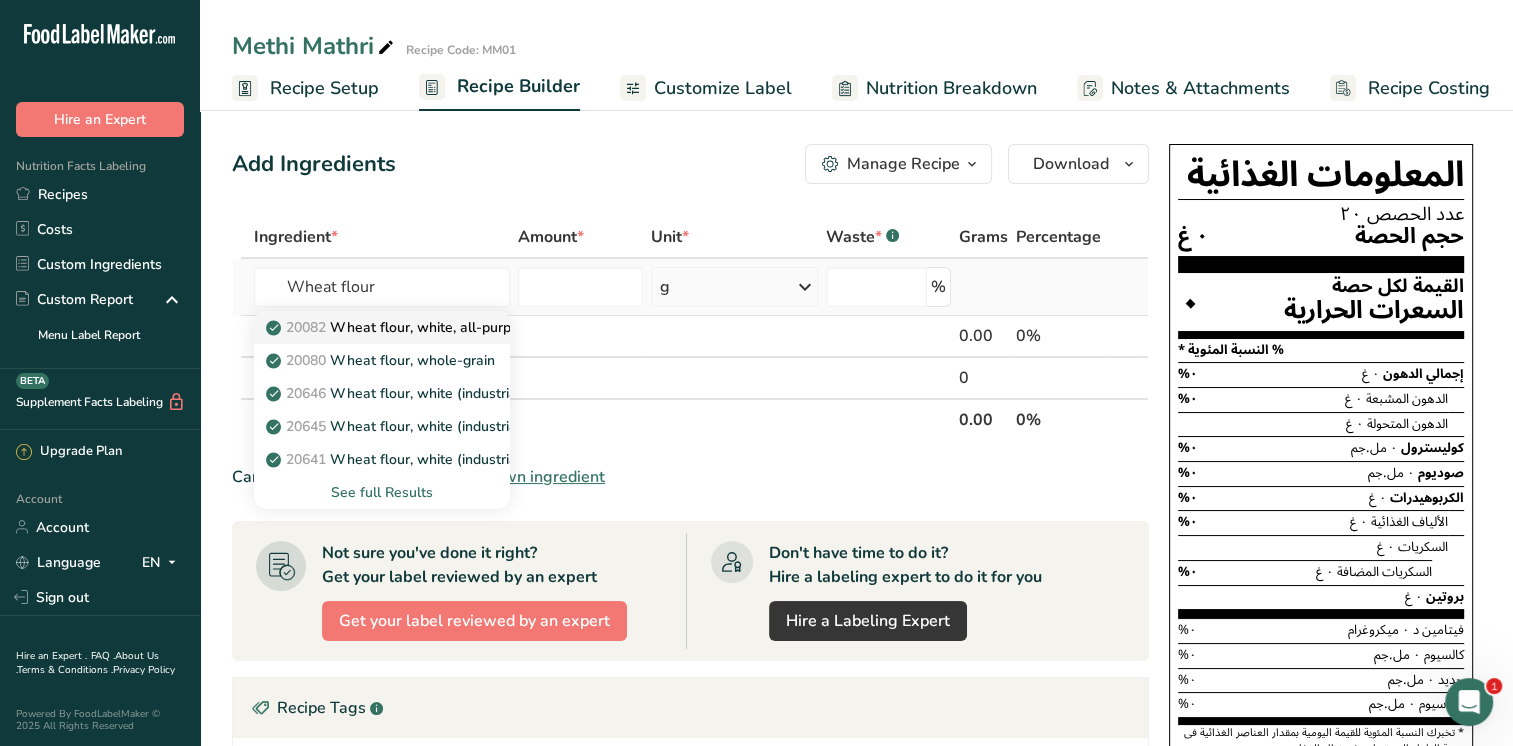 click on "[CODE]
Wheat flour, white, all-purpose, self-rising, enriched" at bounding box center [468, 327] 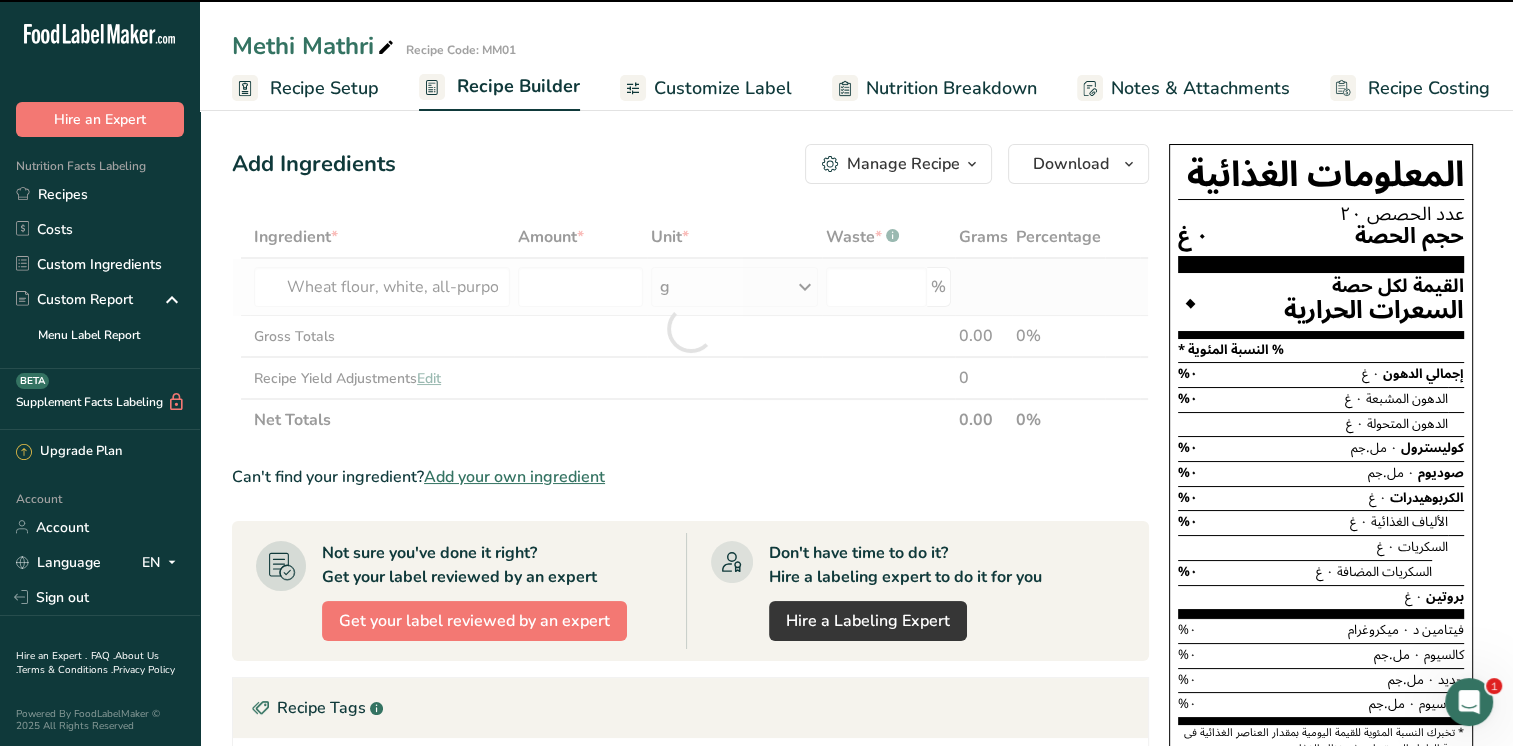 type on "0" 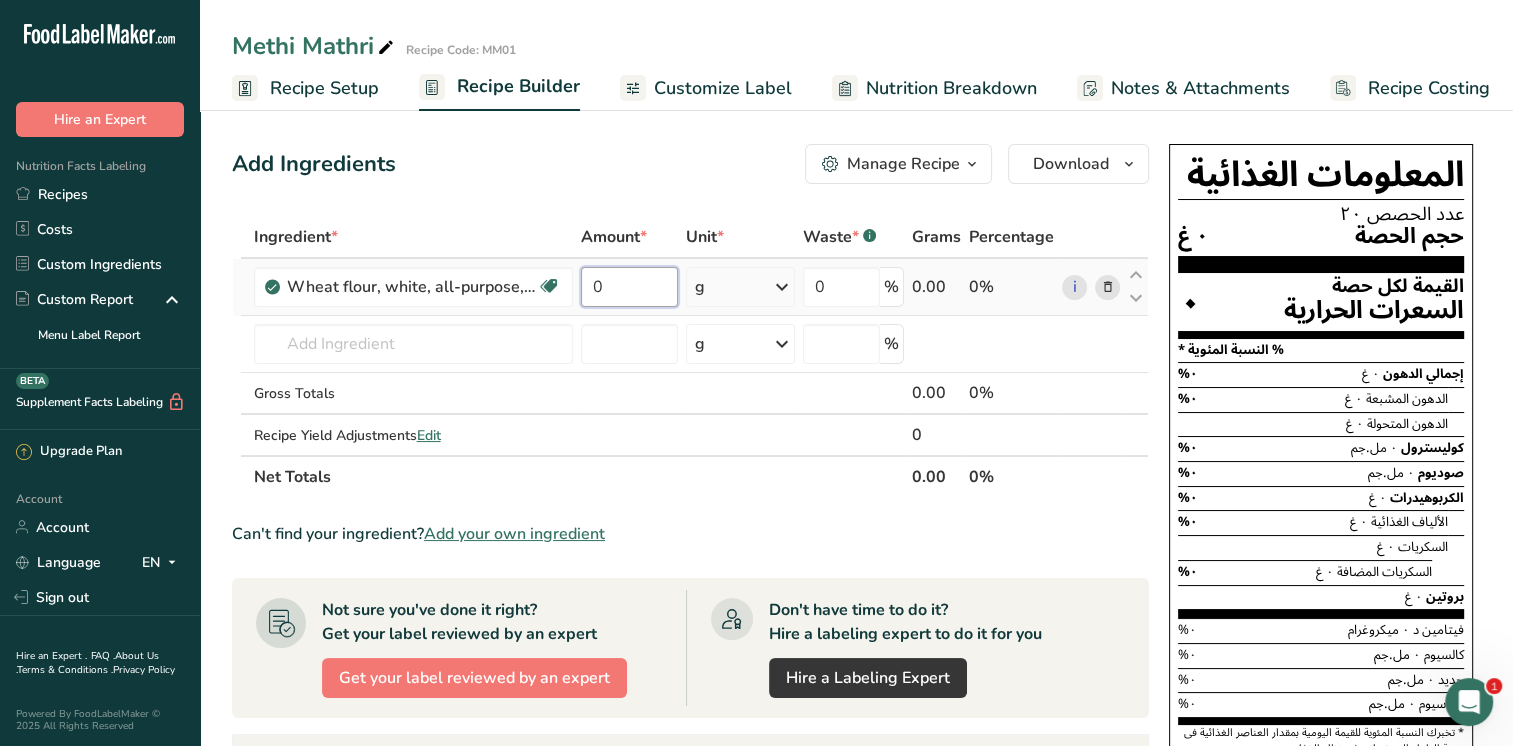click on "0" at bounding box center (629, 287) 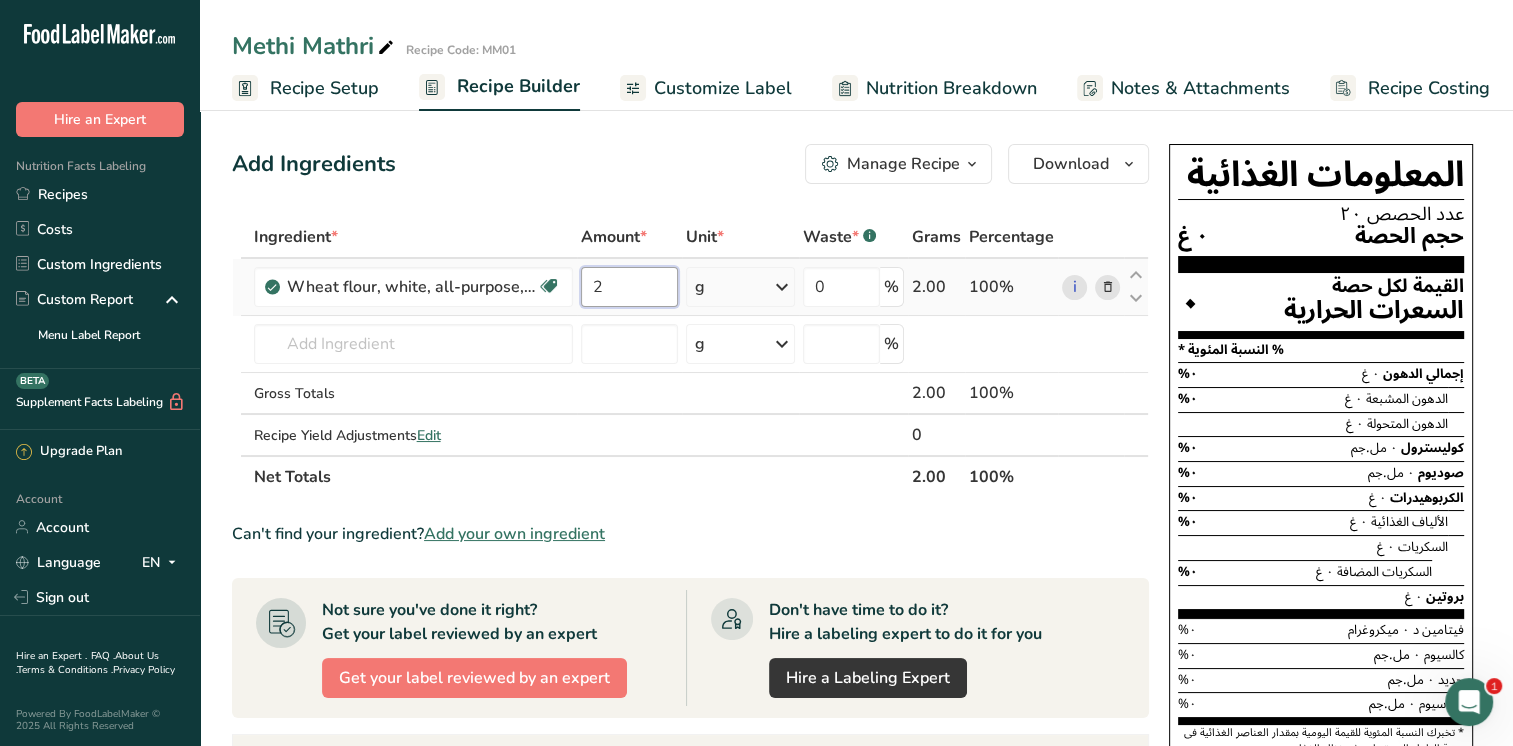 type on "2" 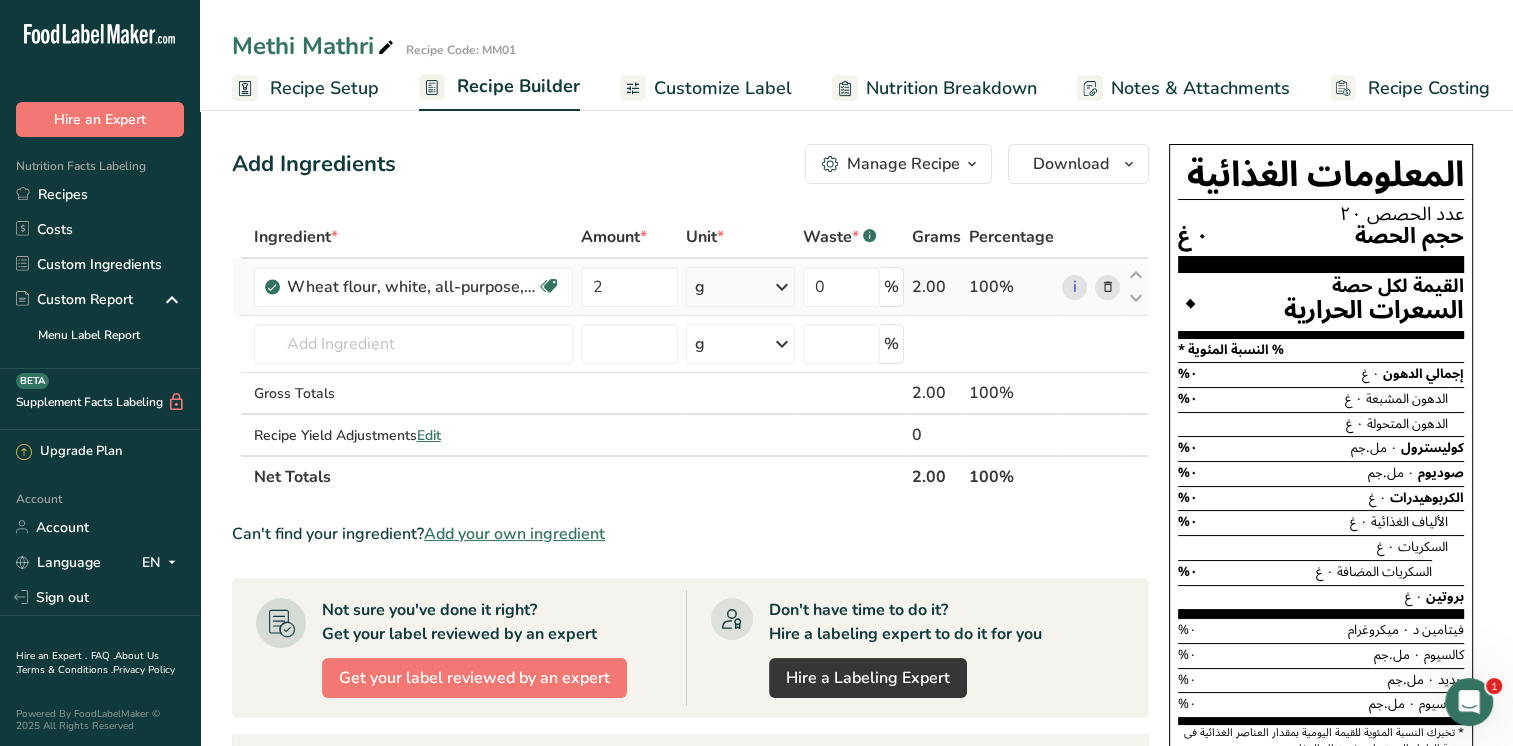 click on "Ingredient *
Amount *
Unit *
Waste *   .a-a{fill:#347362;}.b-a{fill:#fff;}          Grams
Percentage
Wheat flour, white, all-purpose, self-rising, enriched
Dairy free
Vegan
Vegetarian
Soy free
2
g
Portions
1 cup
Weight Units
g
kg
mg
See more
Volume Units
l
Volume units require a density conversion. If you know your ingredient's density enter it below. Otherwise, click on "RIA" our AI Regulatory bot - she will be able to help you
lb/ft3
g/cm3
Confirm
mL
lb/ft3
fl oz" at bounding box center (690, 357) 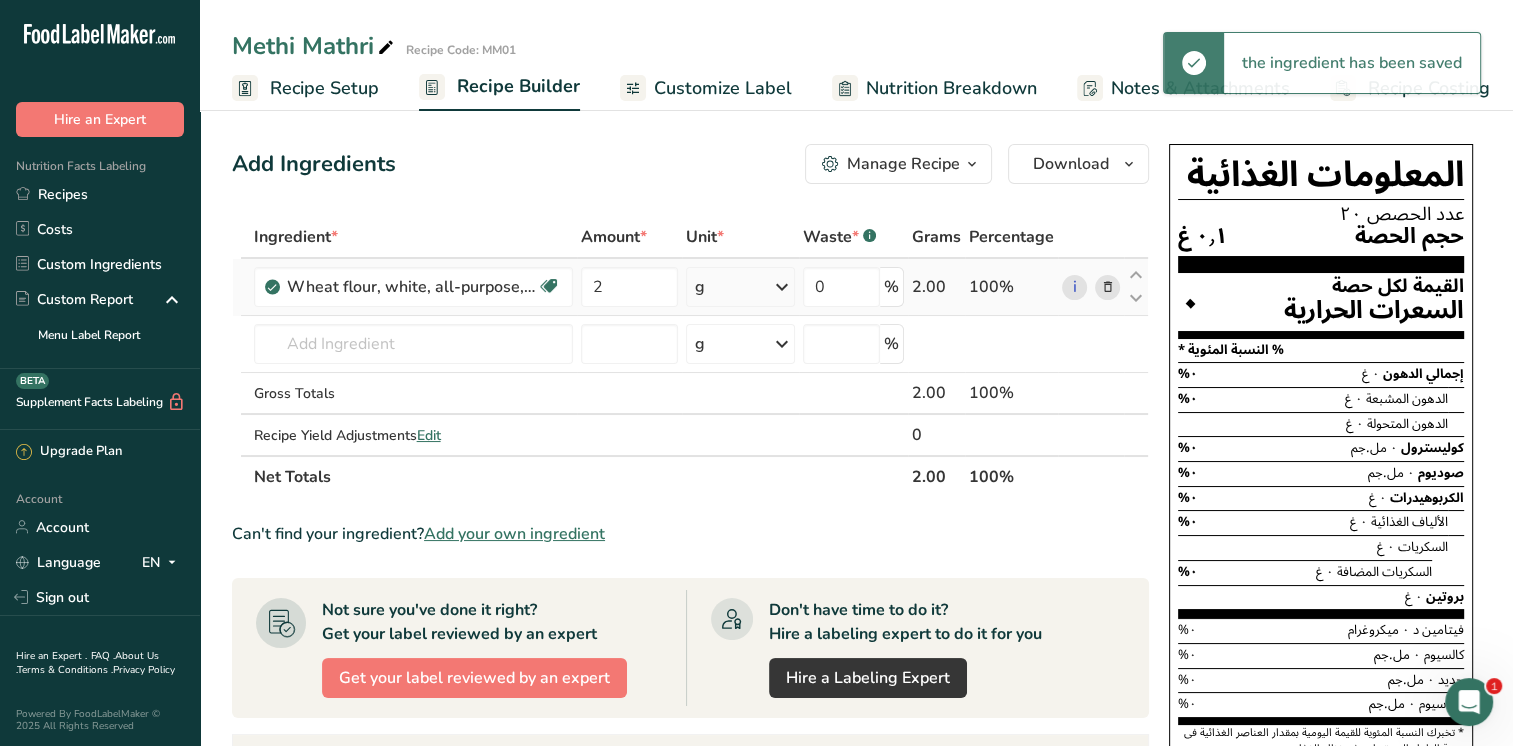 click at bounding box center (782, 287) 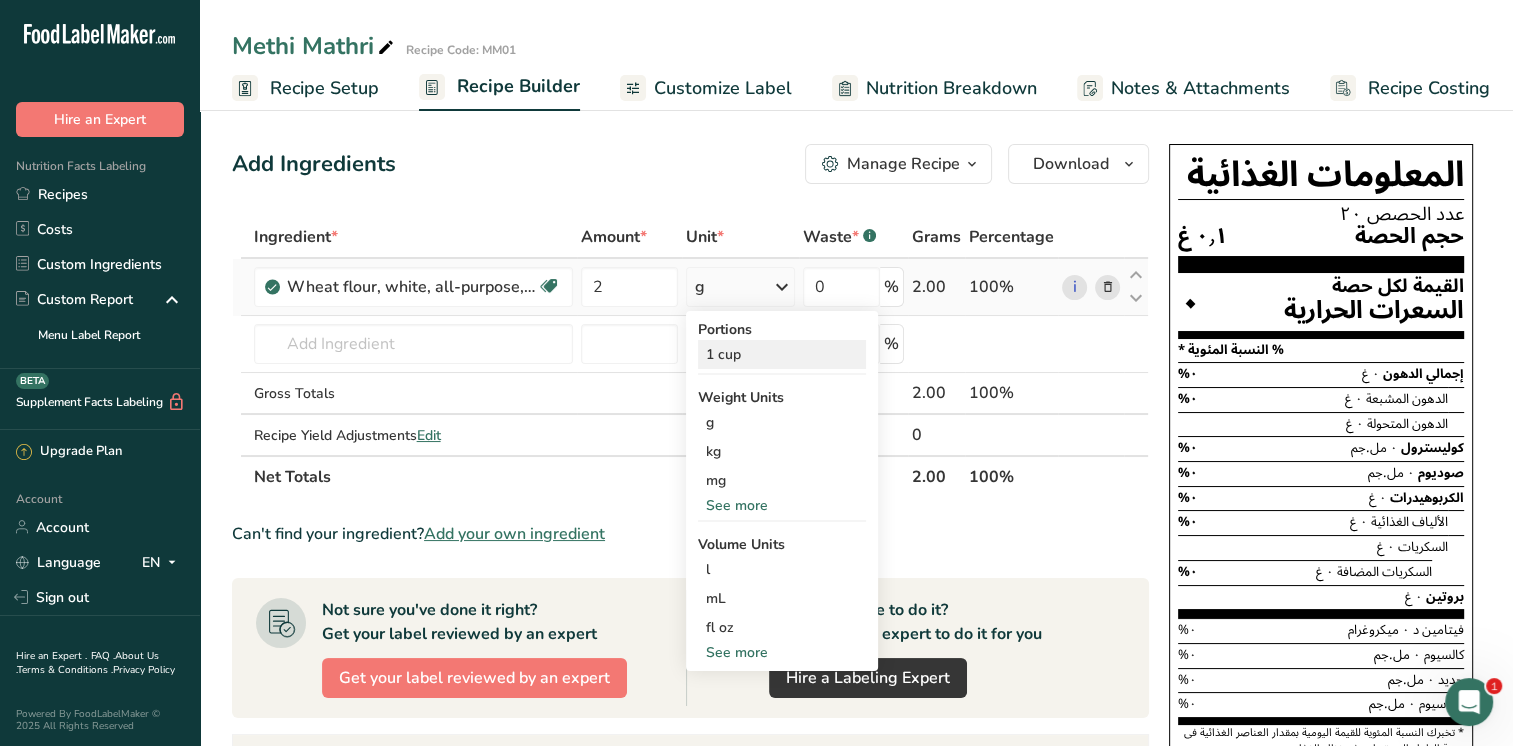 click on "1 cup" at bounding box center (782, 354) 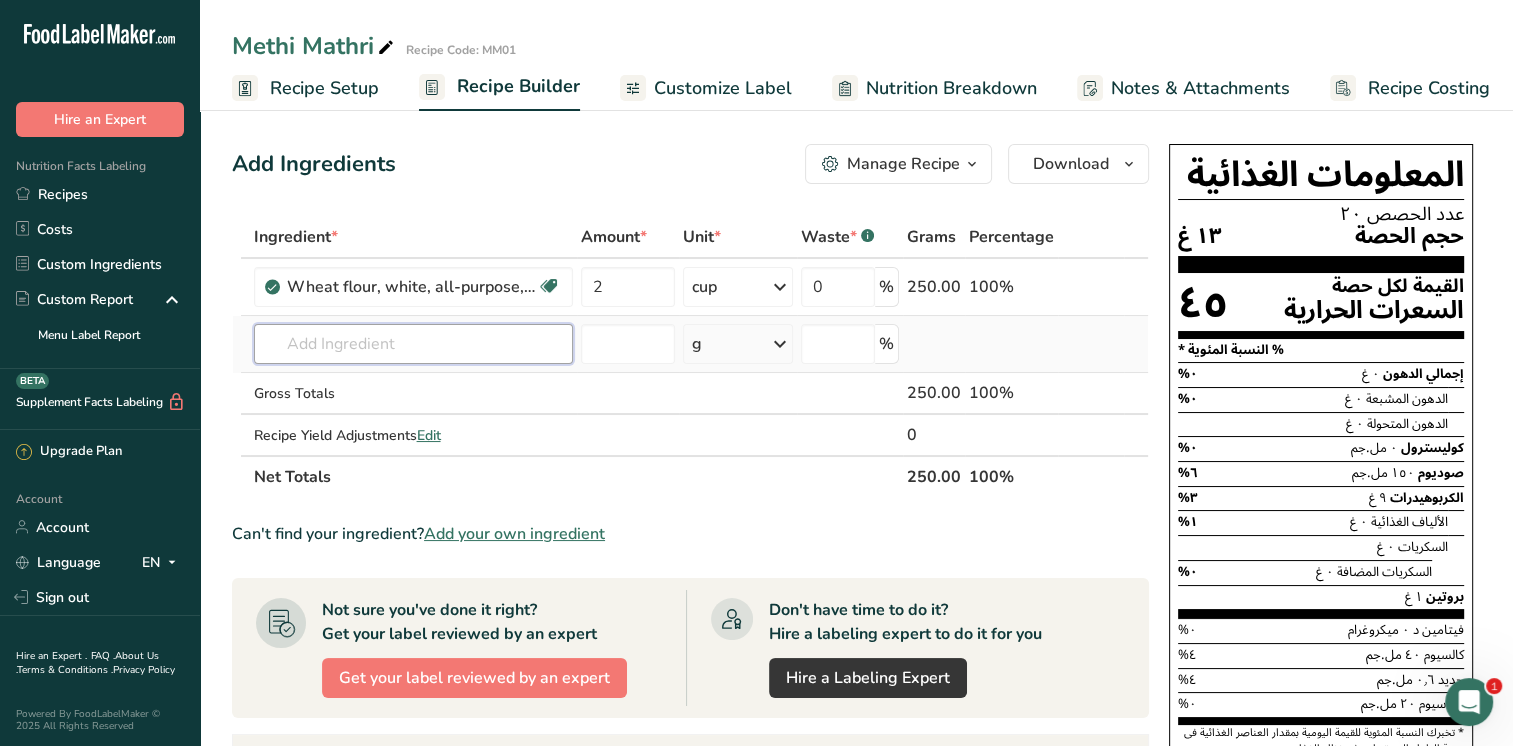 click at bounding box center (413, 344) 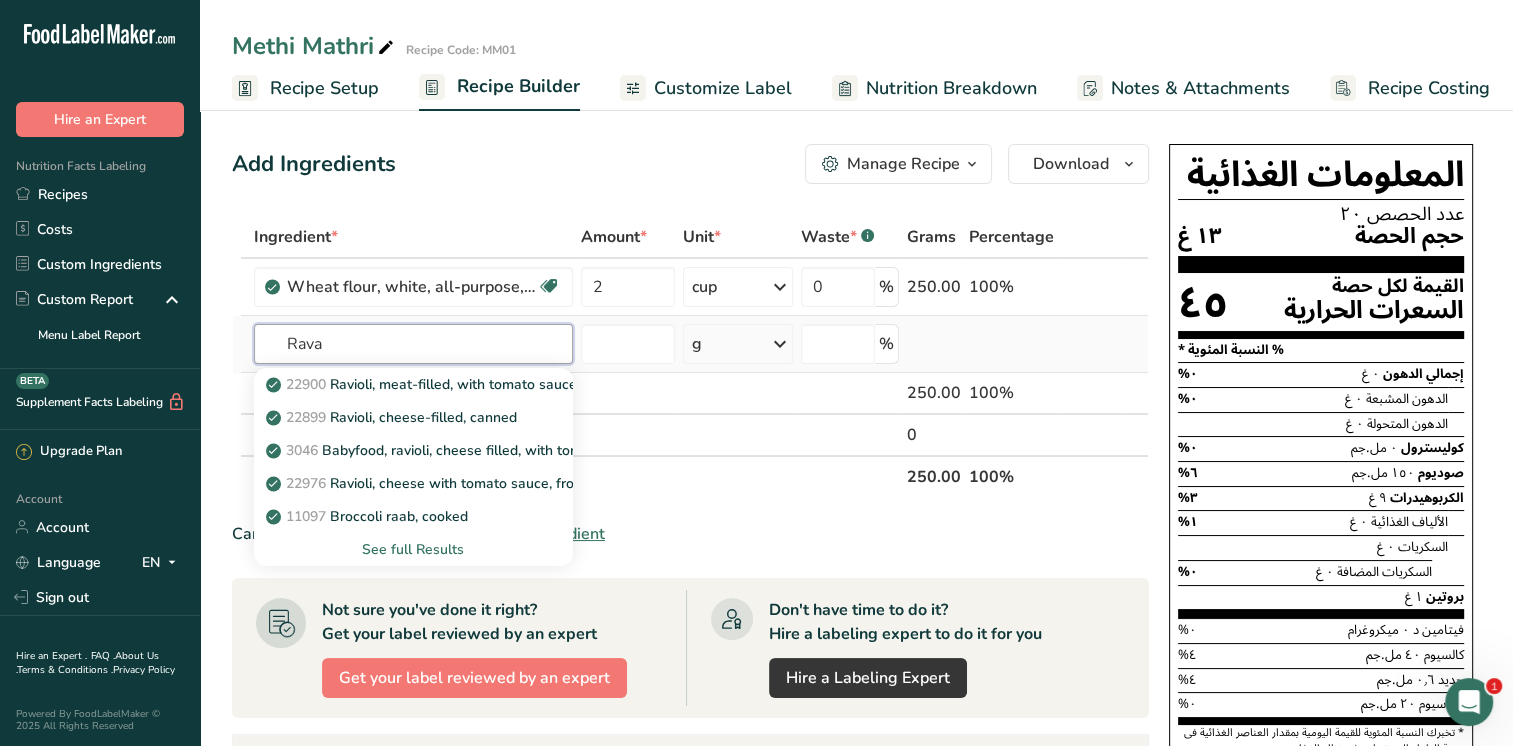 type on "Rava" 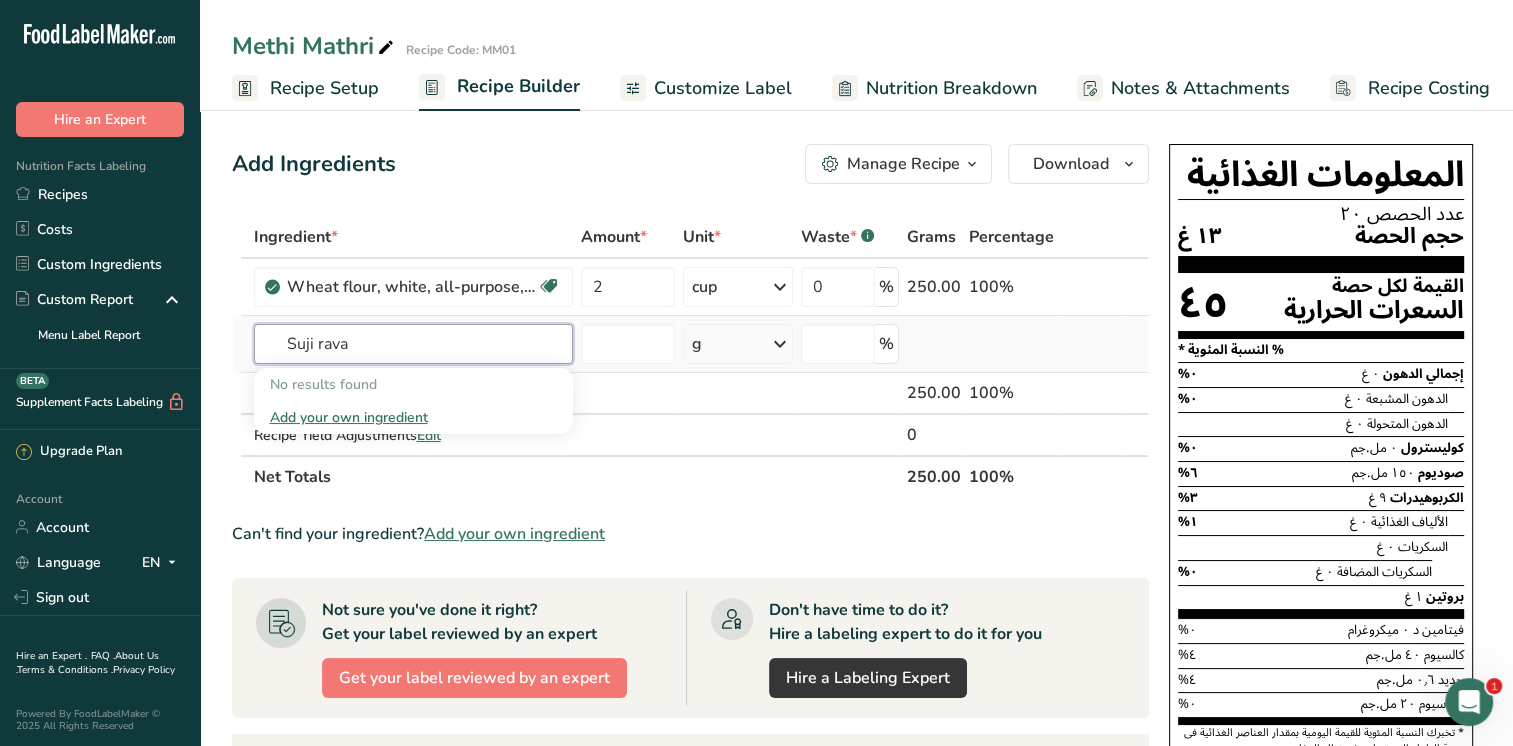 type on "Suji rava" 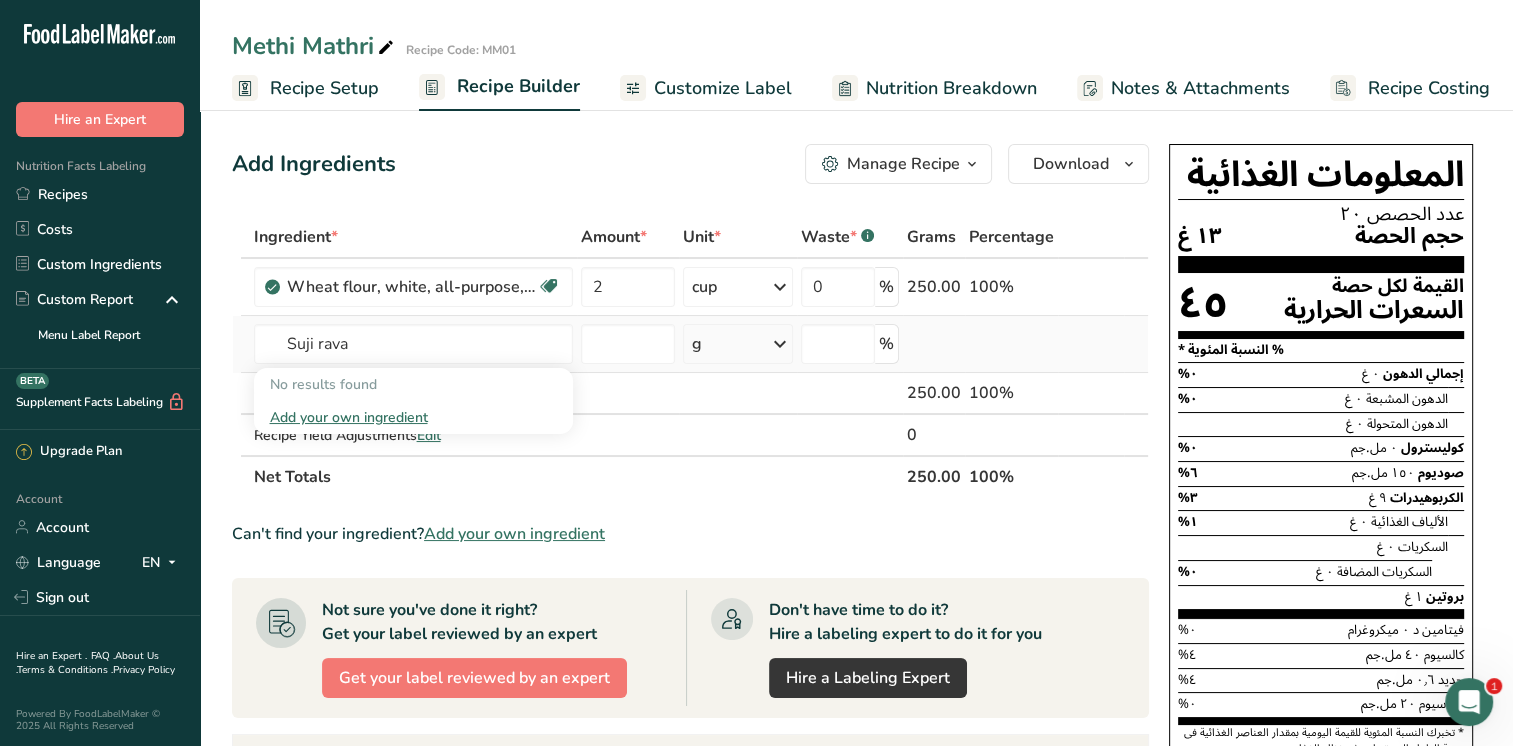click on "Add your own ingredient" at bounding box center [413, 417] 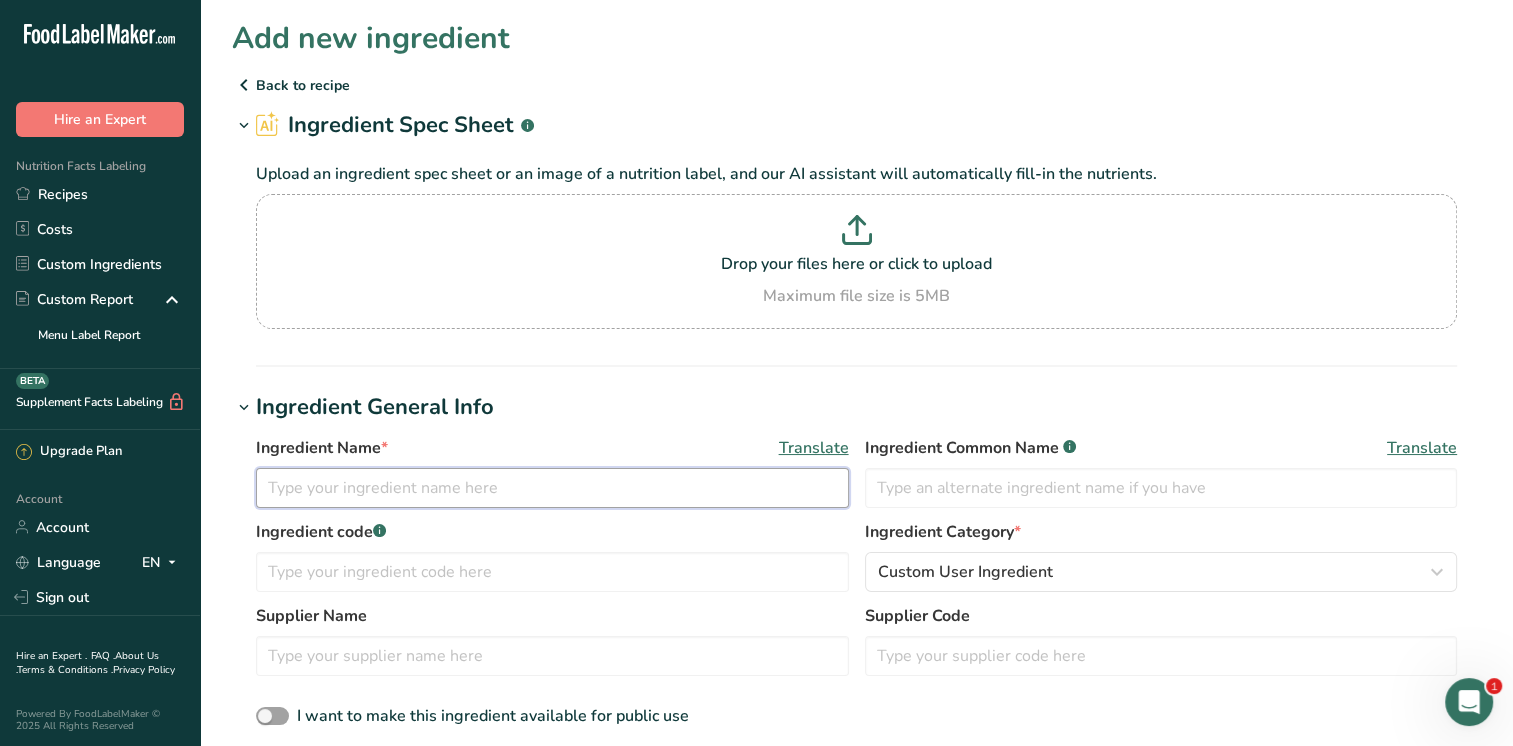 click at bounding box center [552, 488] 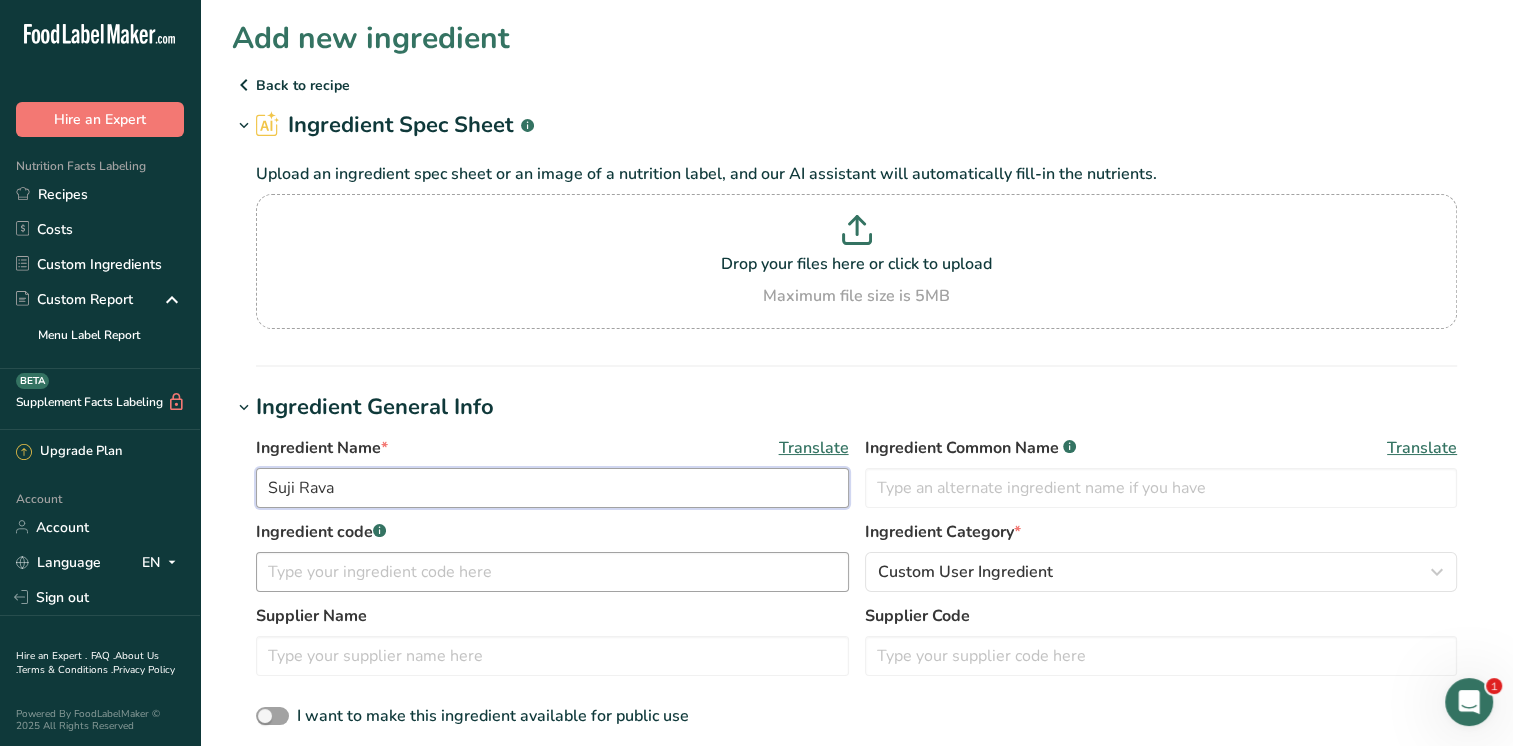 type on "Suji Rava" 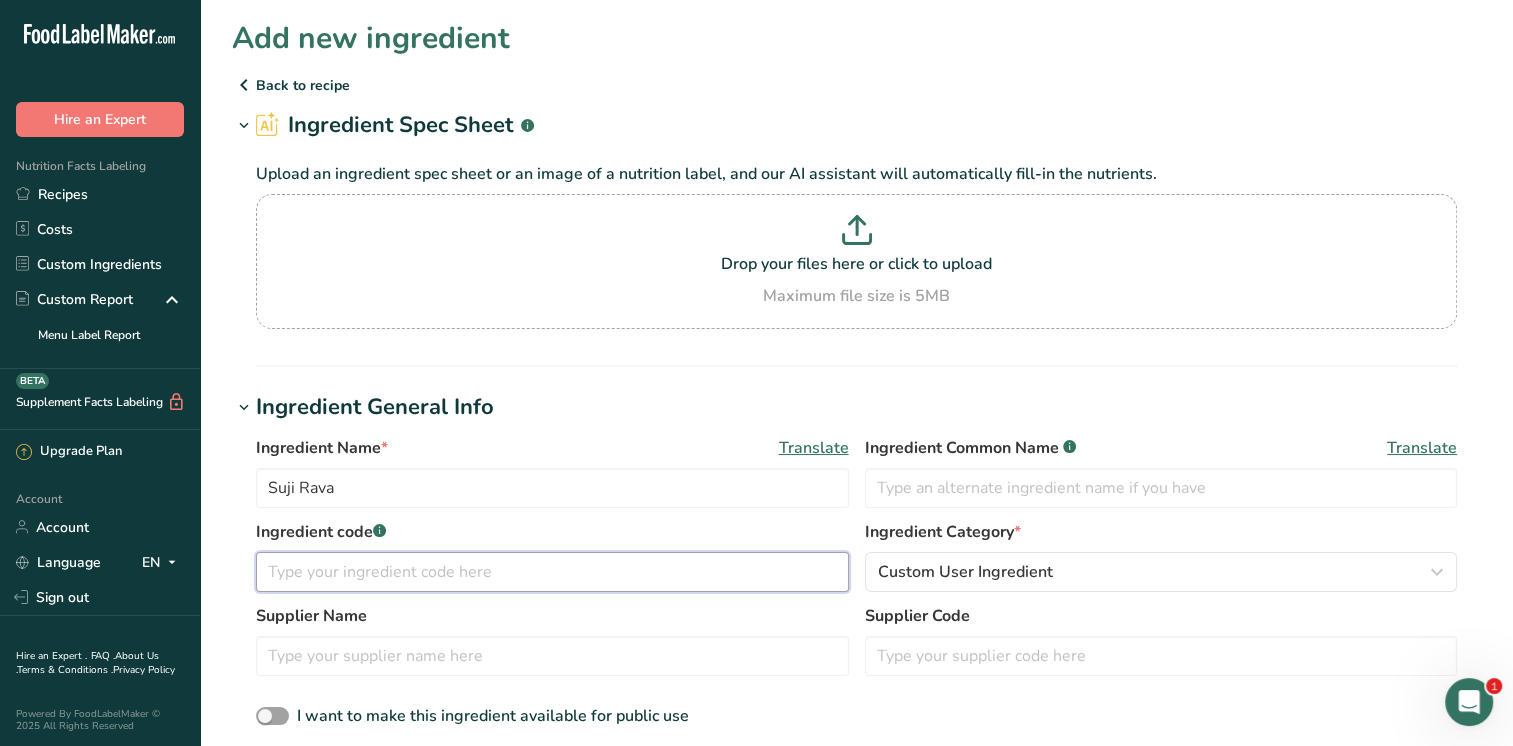 click at bounding box center [552, 572] 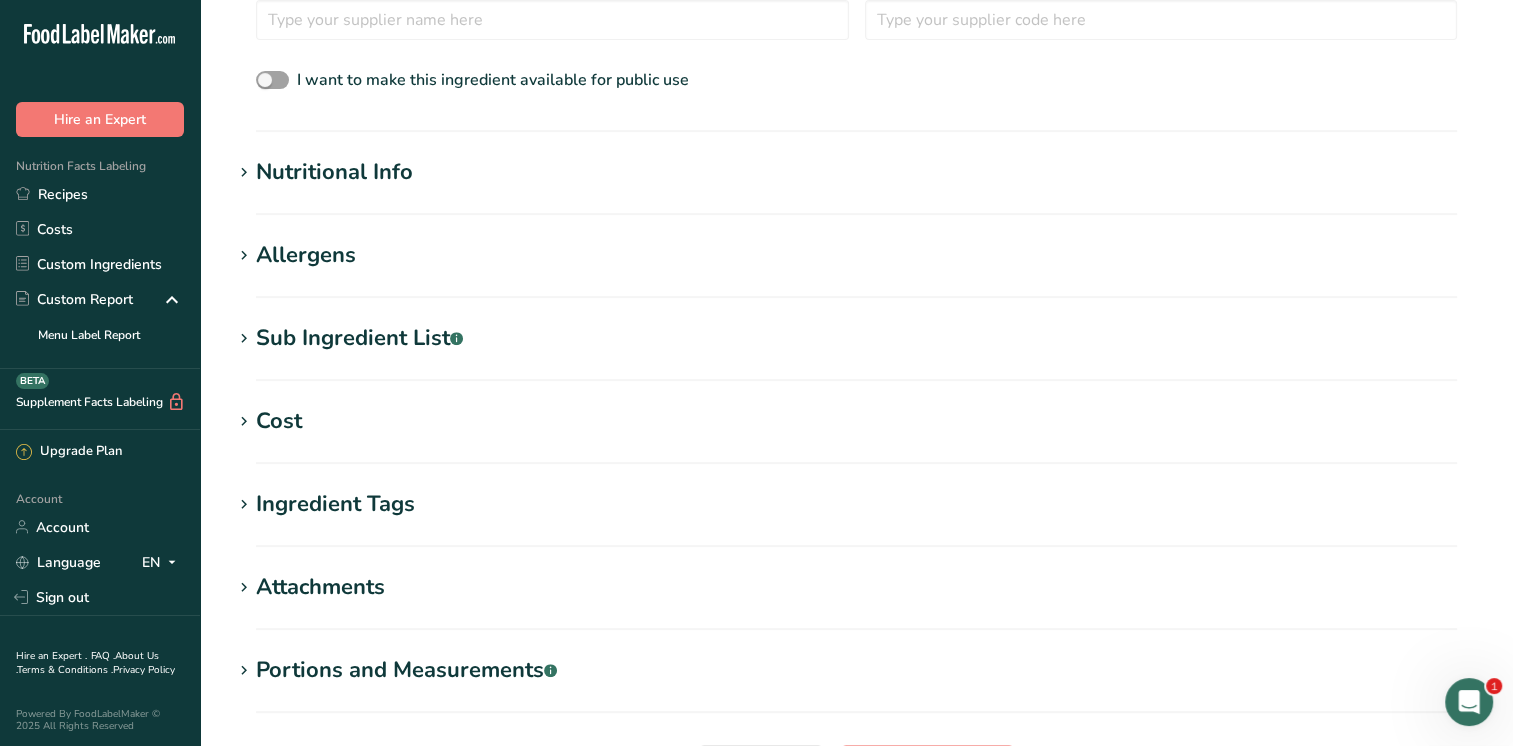 scroll, scrollTop: 771, scrollLeft: 0, axis: vertical 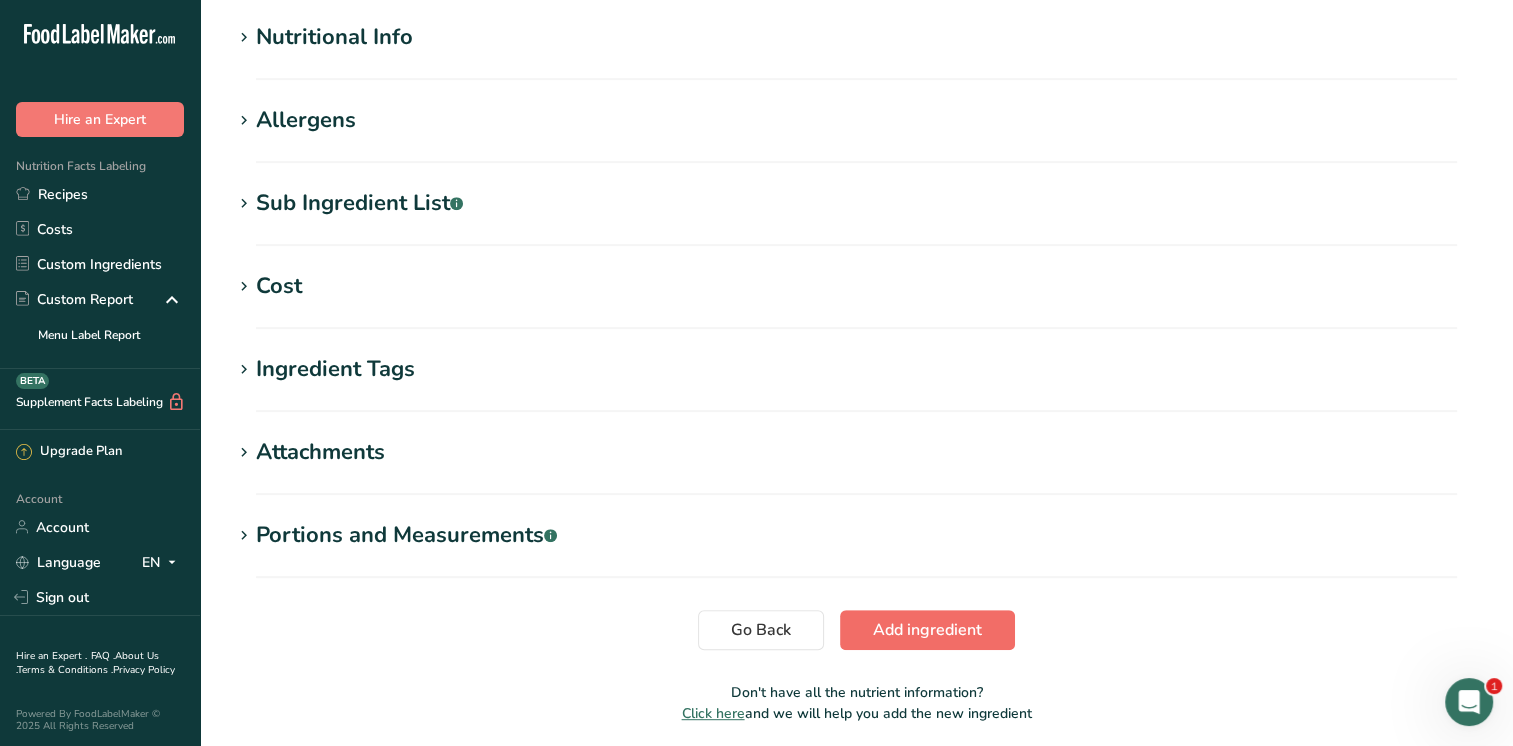 type on "SR01" 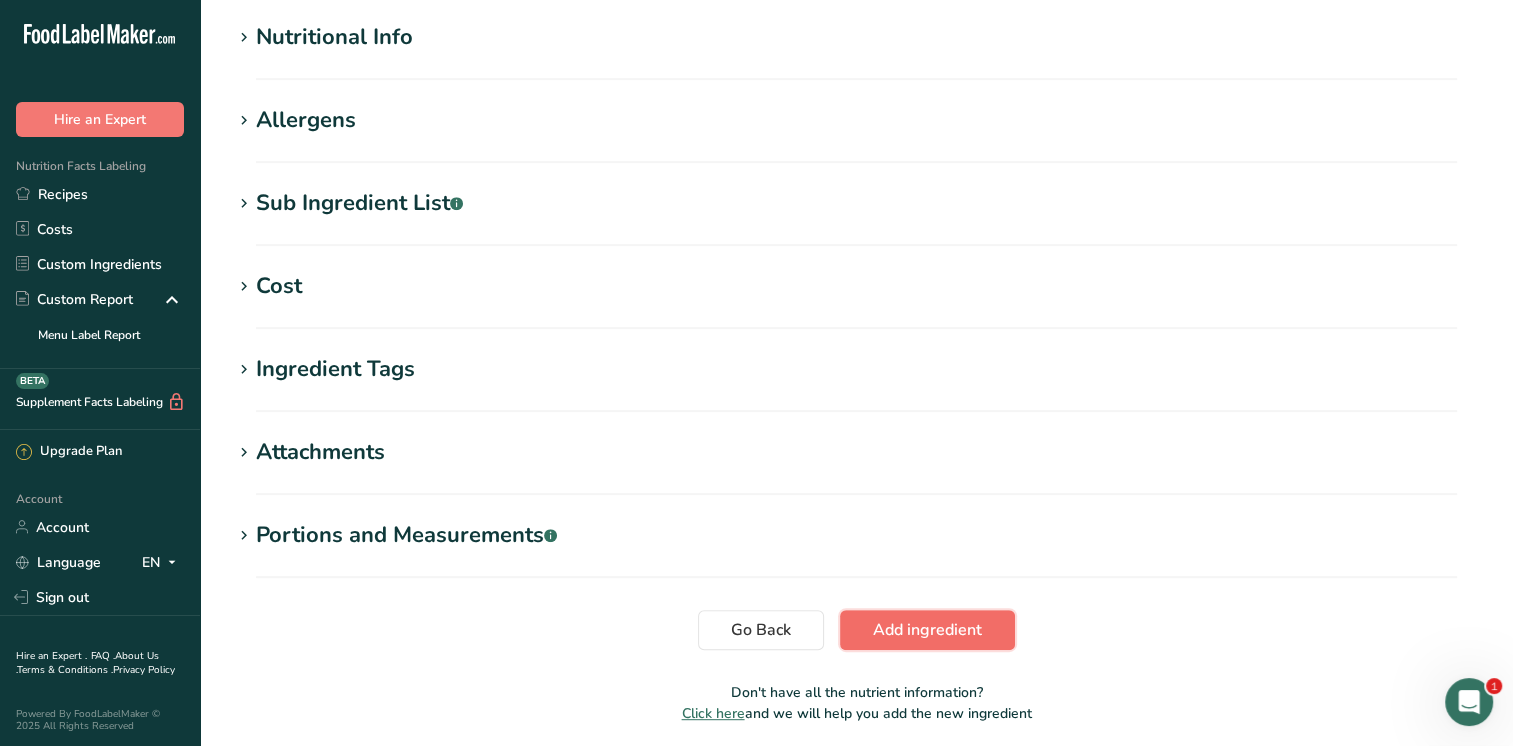 click on "Add ingredient" at bounding box center (927, 630) 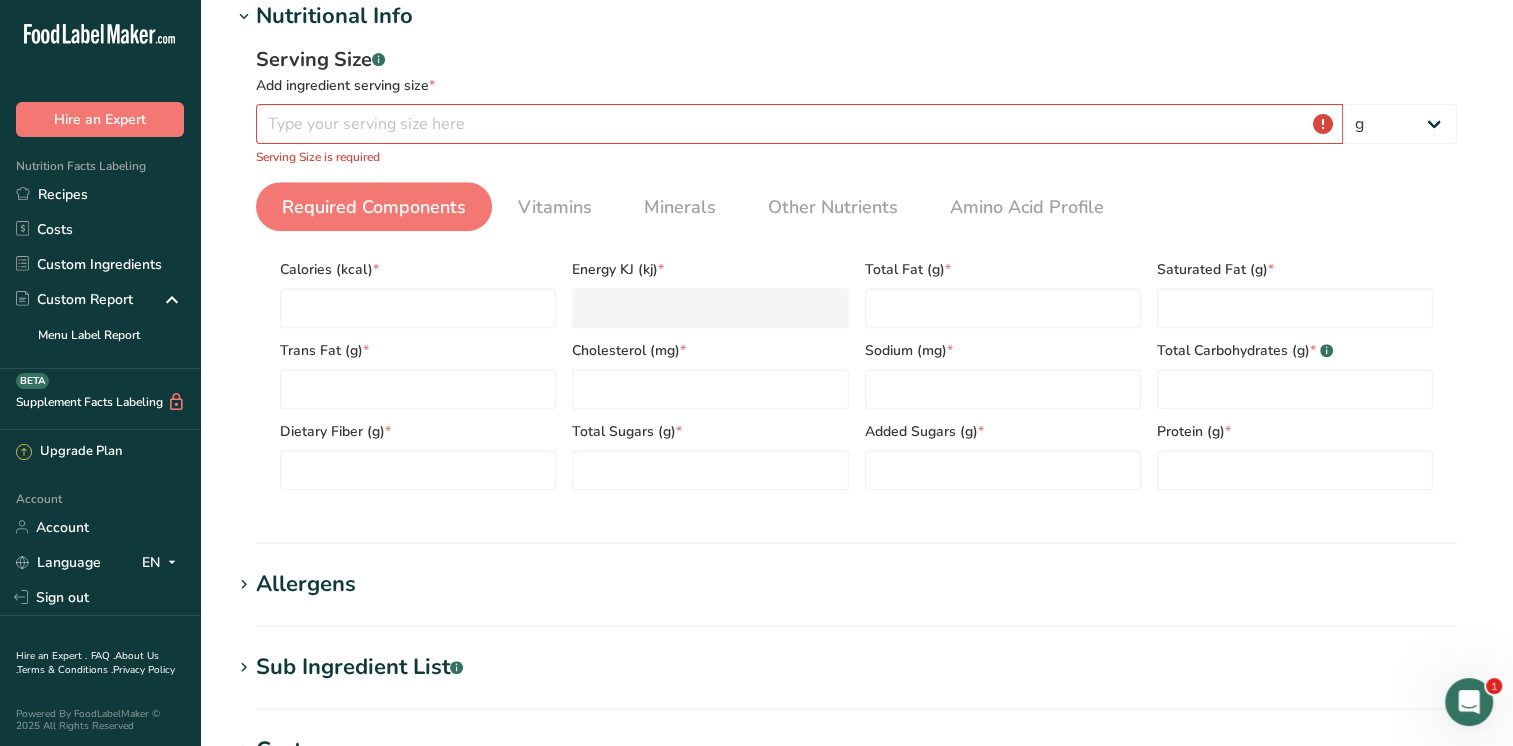 scroll, scrollTop: 275, scrollLeft: 0, axis: vertical 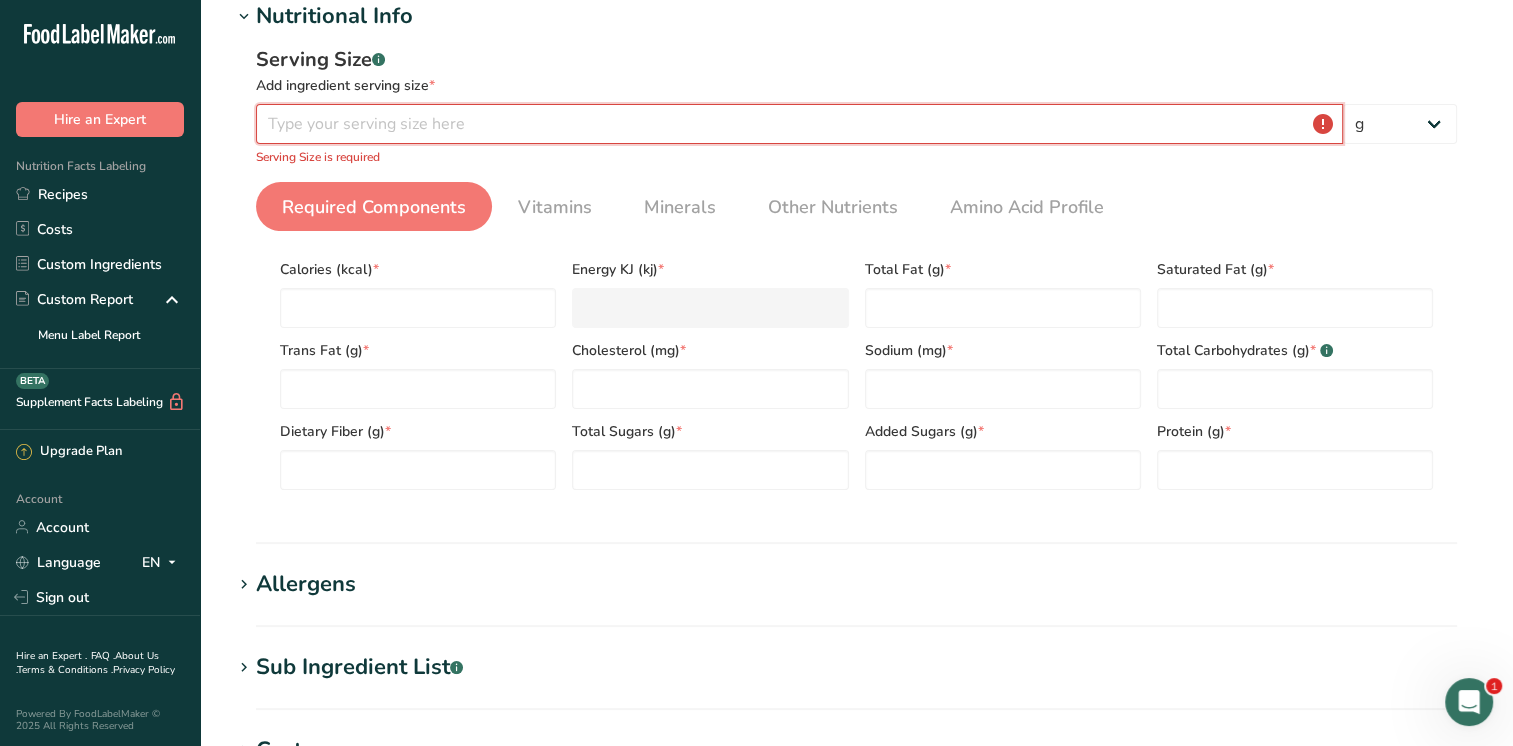 click at bounding box center [799, 124] 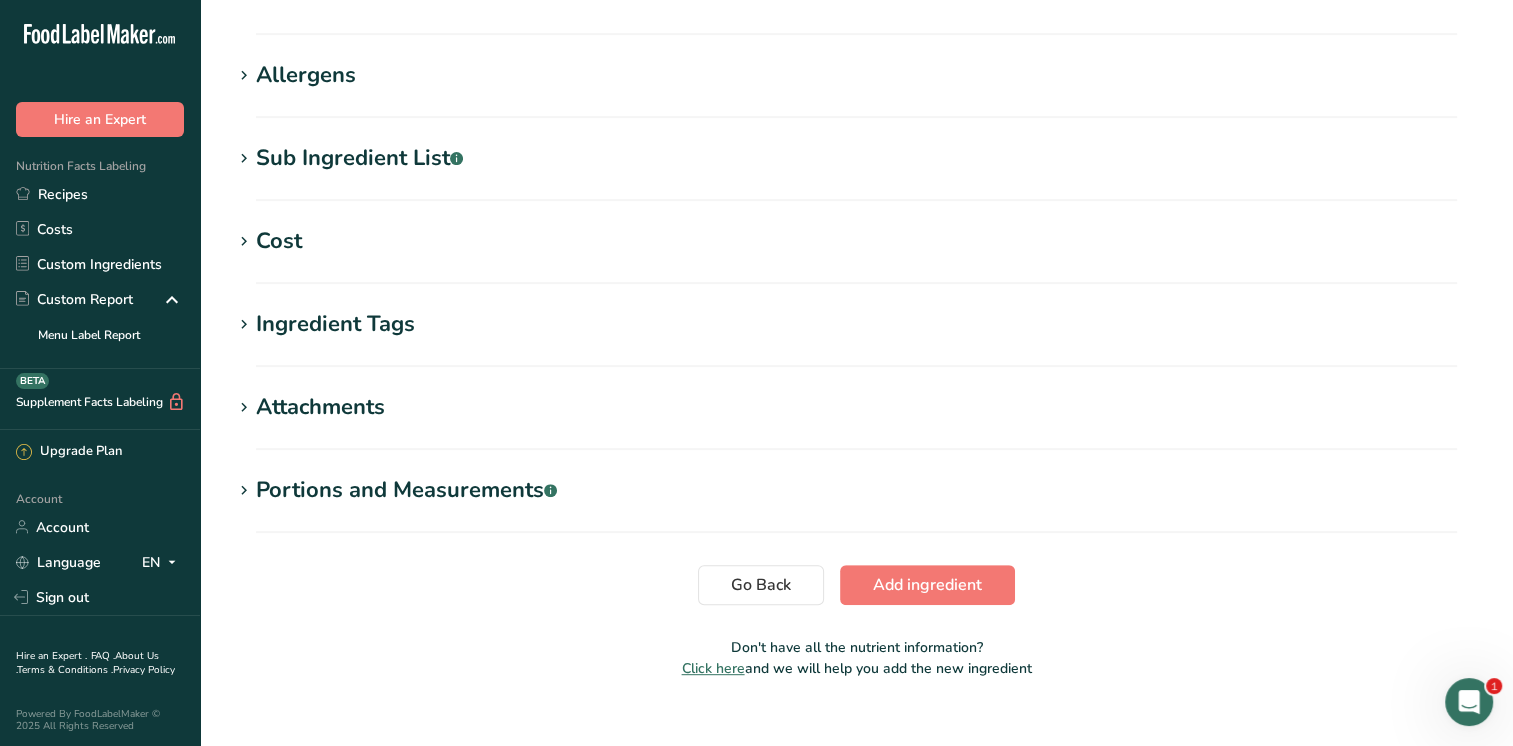 scroll, scrollTop: 781, scrollLeft: 0, axis: vertical 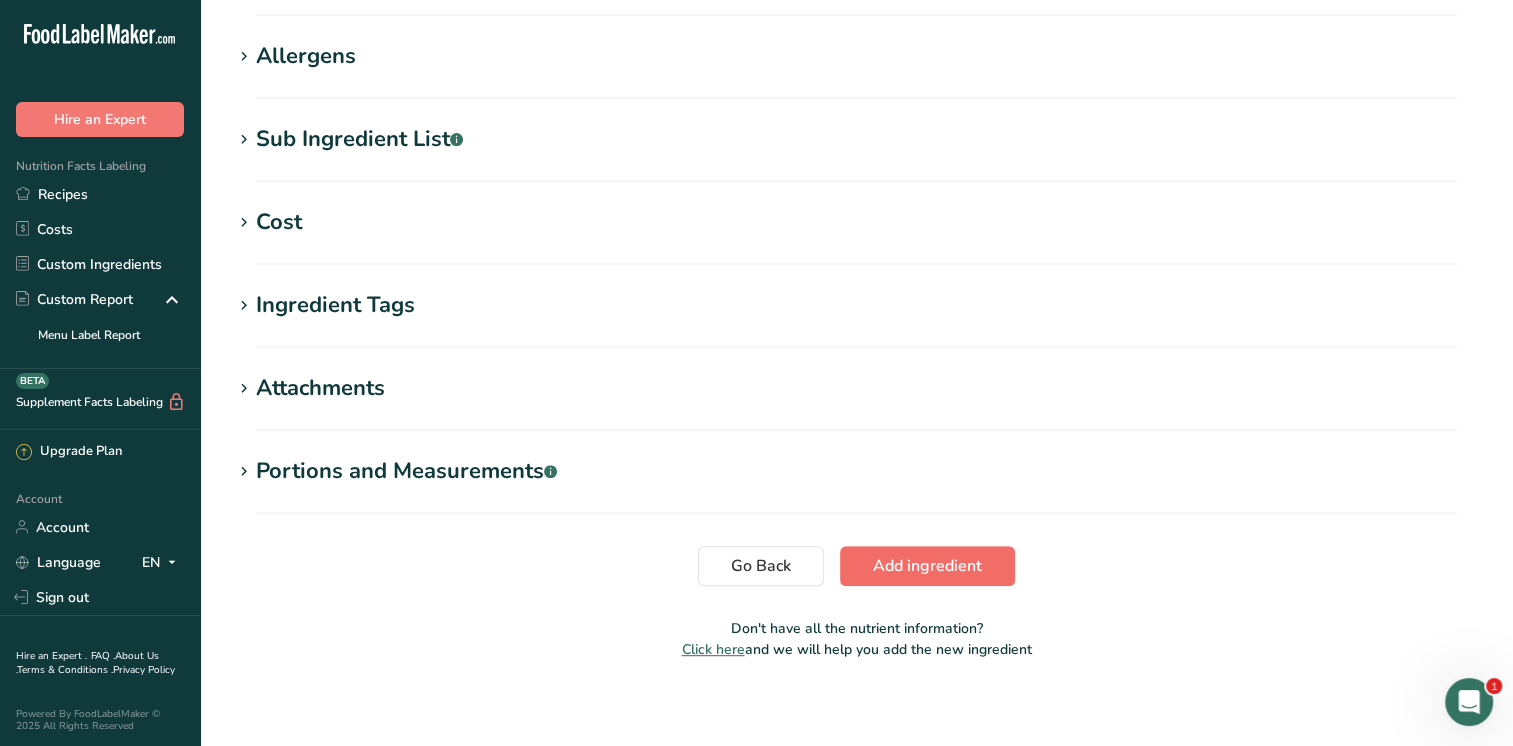 type on "1" 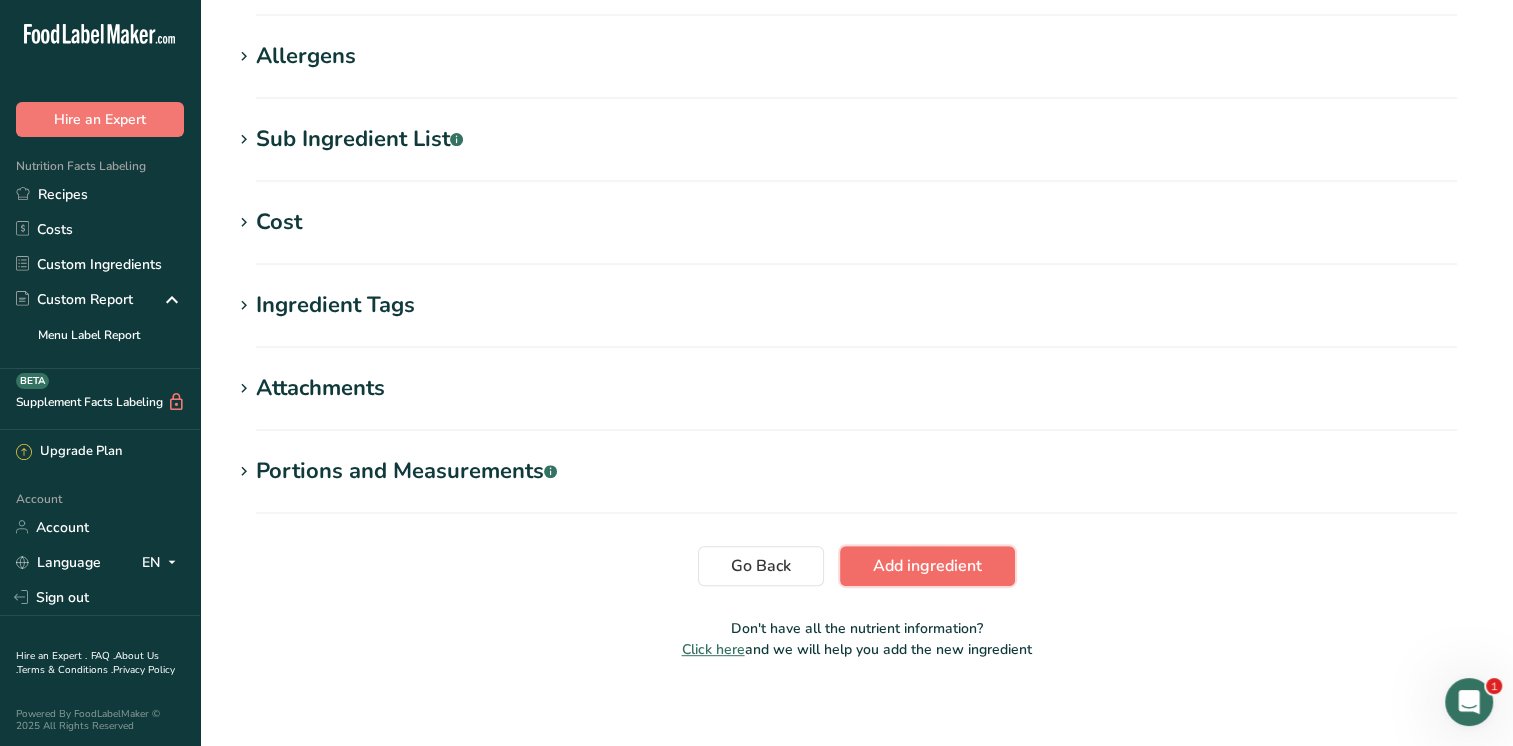 click on "Add ingredient" at bounding box center [927, 566] 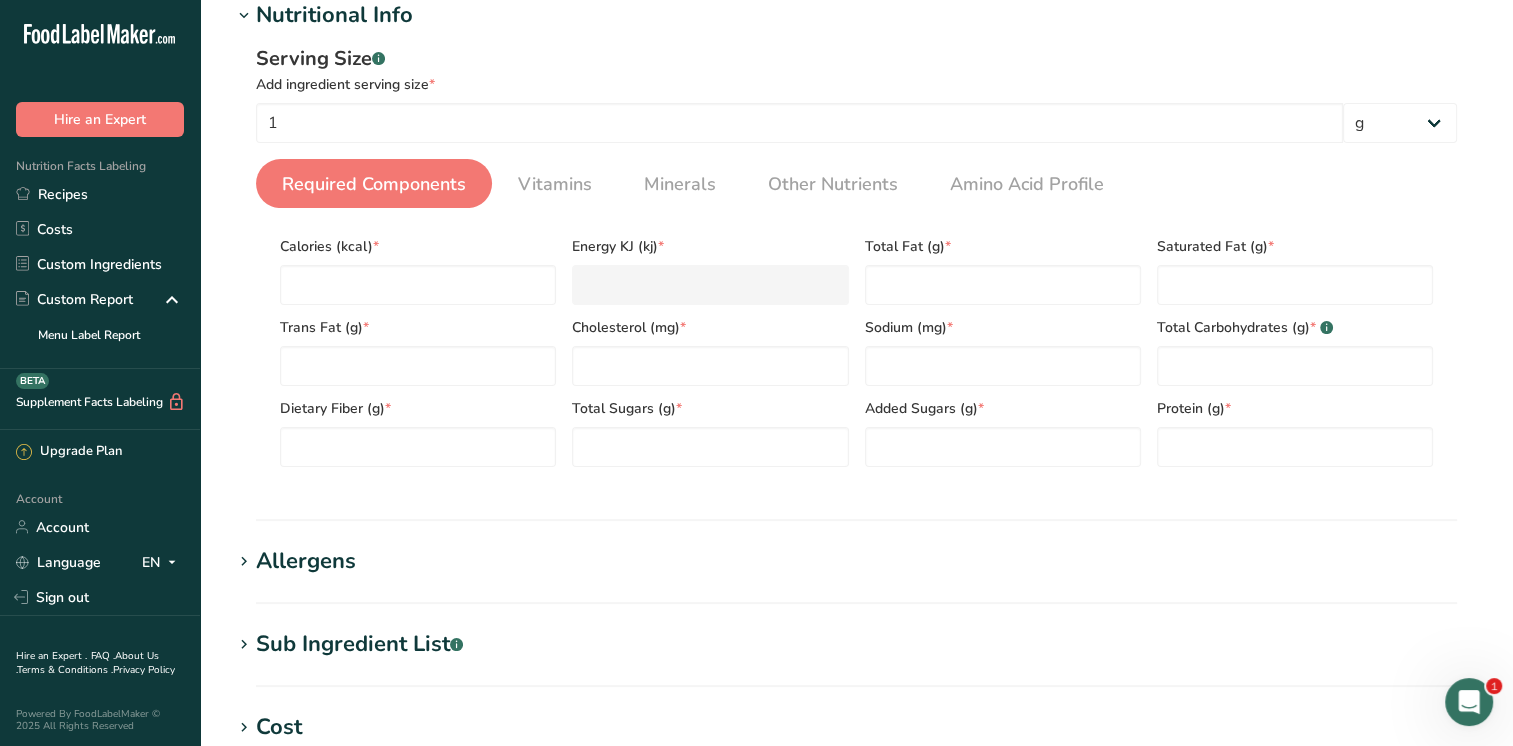 scroll, scrollTop: 275, scrollLeft: 0, axis: vertical 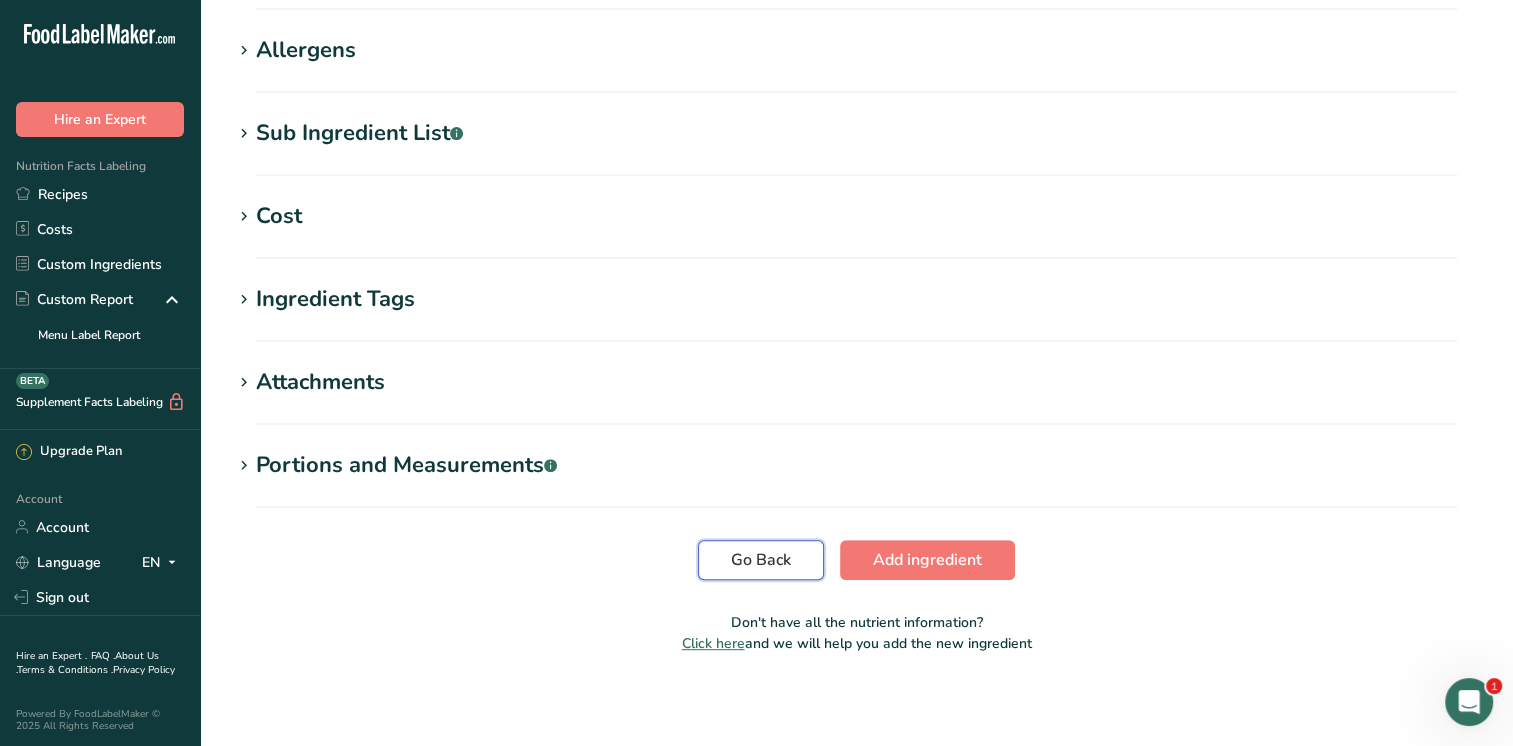 click on "Go Back" at bounding box center (761, 560) 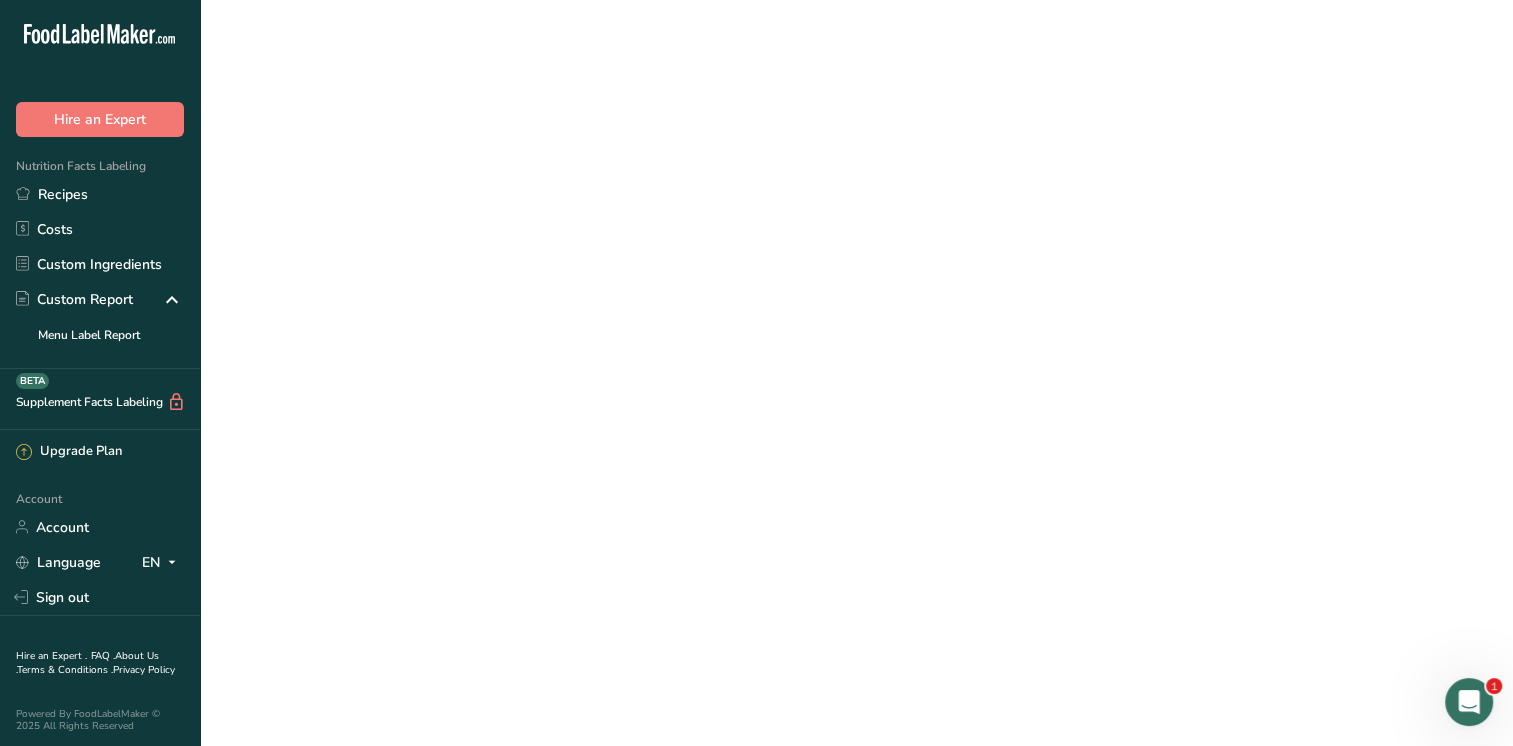 scroll, scrollTop: 0, scrollLeft: 0, axis: both 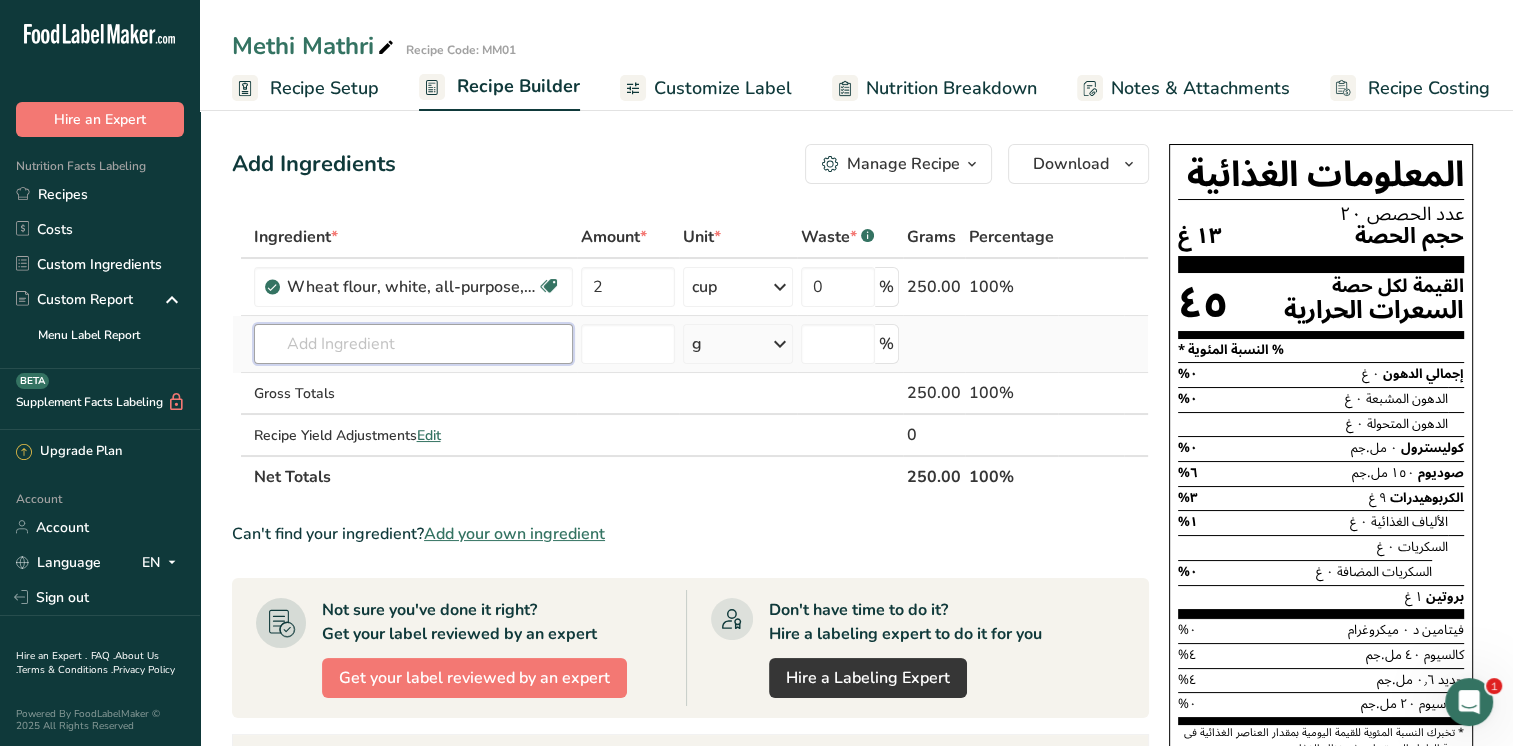 click at bounding box center (413, 344) 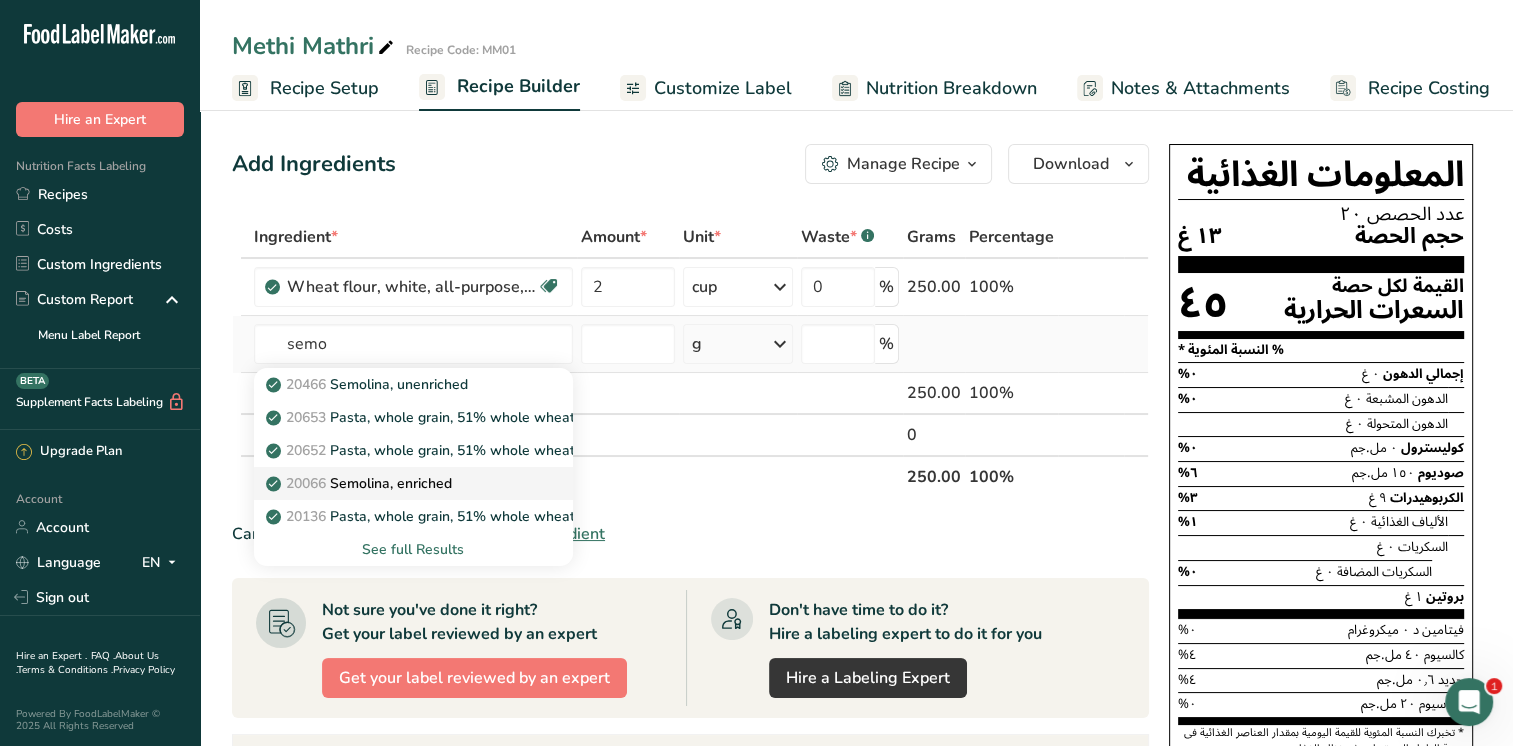 click on "20066
Semolina, enriched" at bounding box center (361, 483) 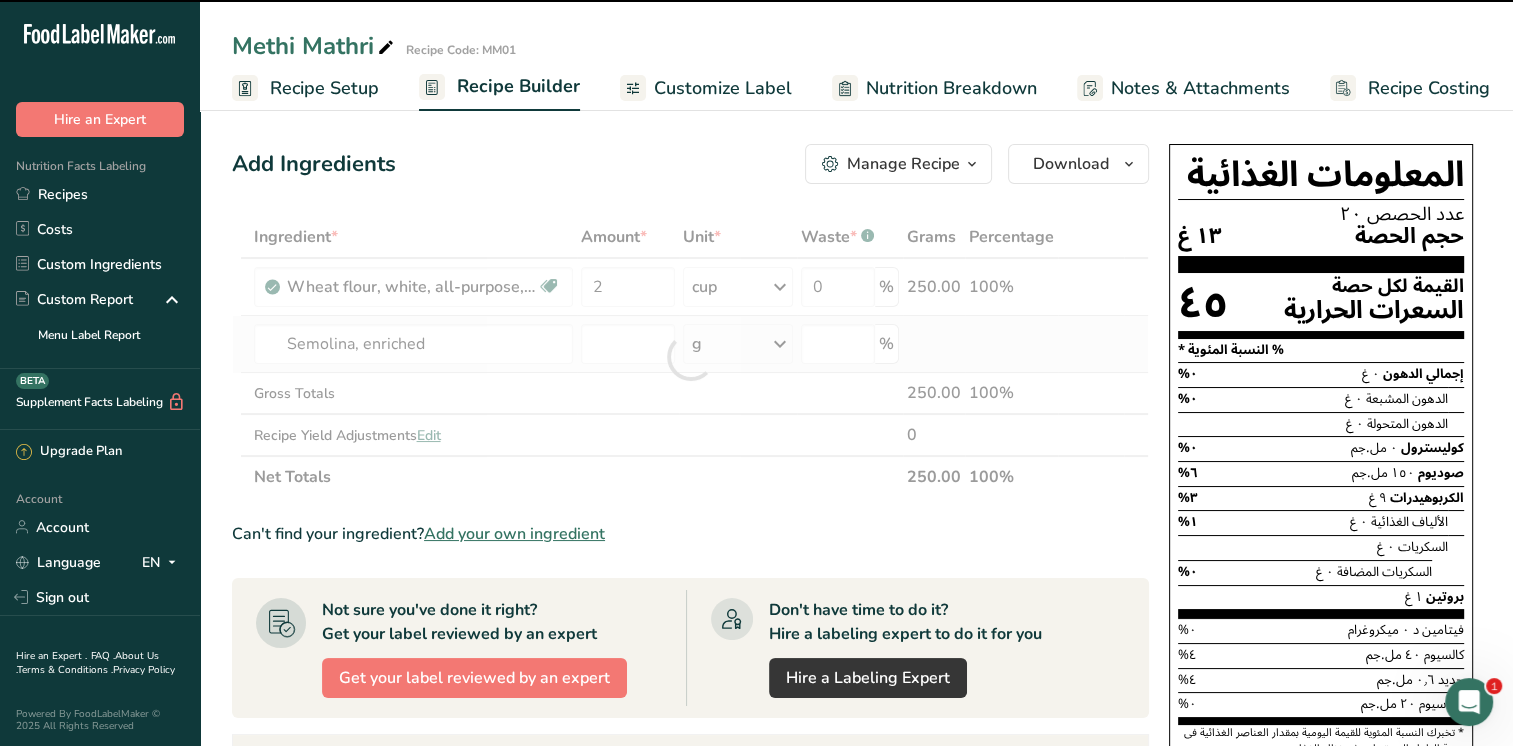 type on "0" 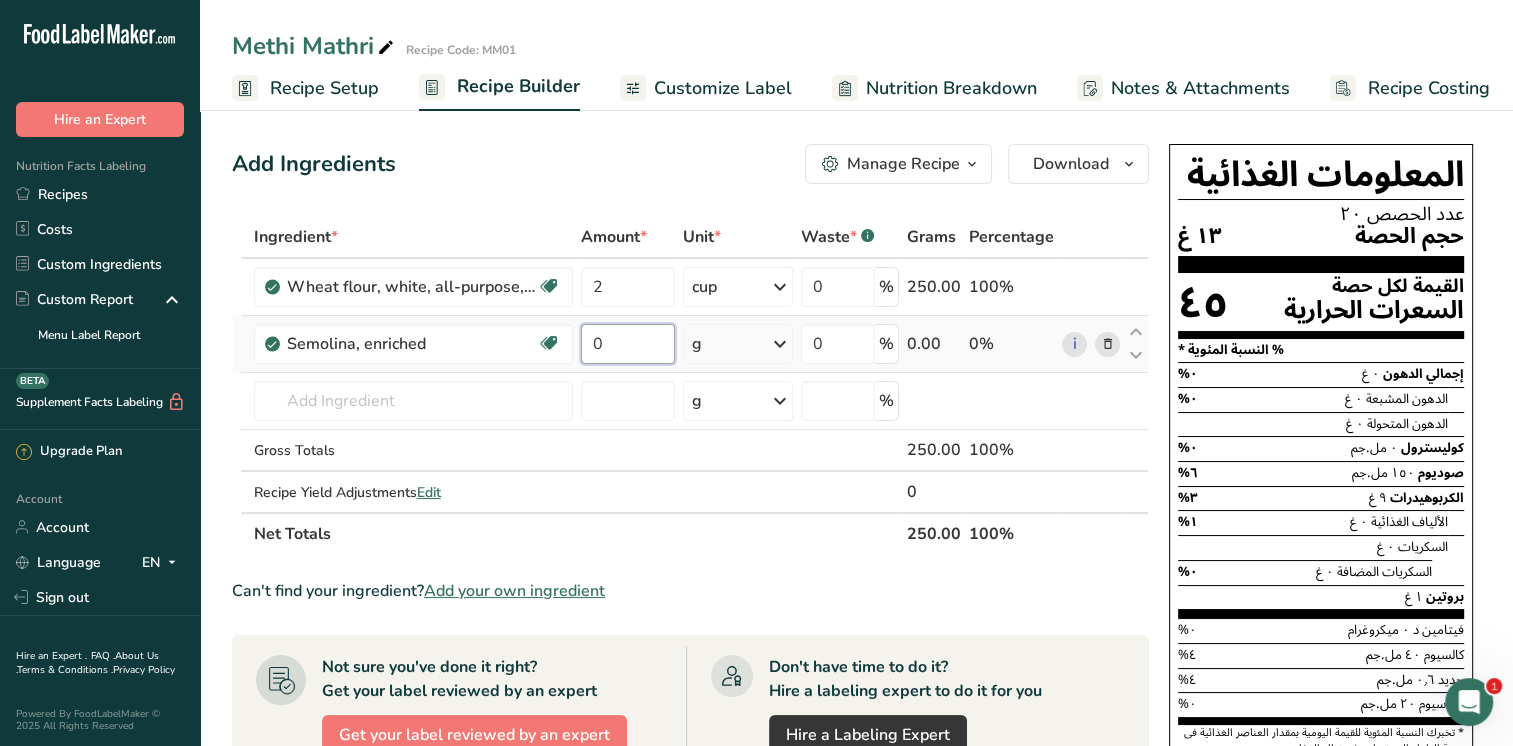 click on "0" at bounding box center [628, 344] 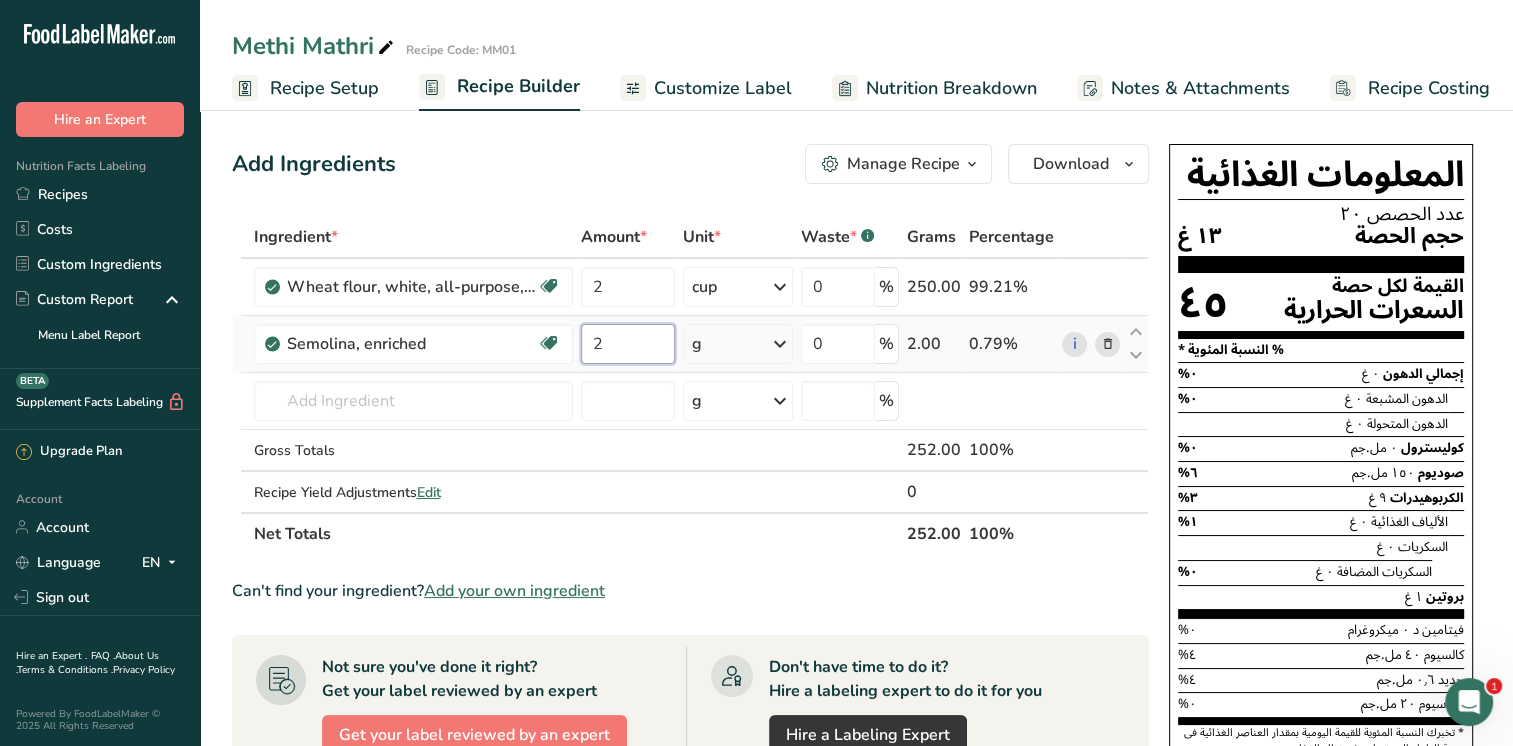 type on "2" 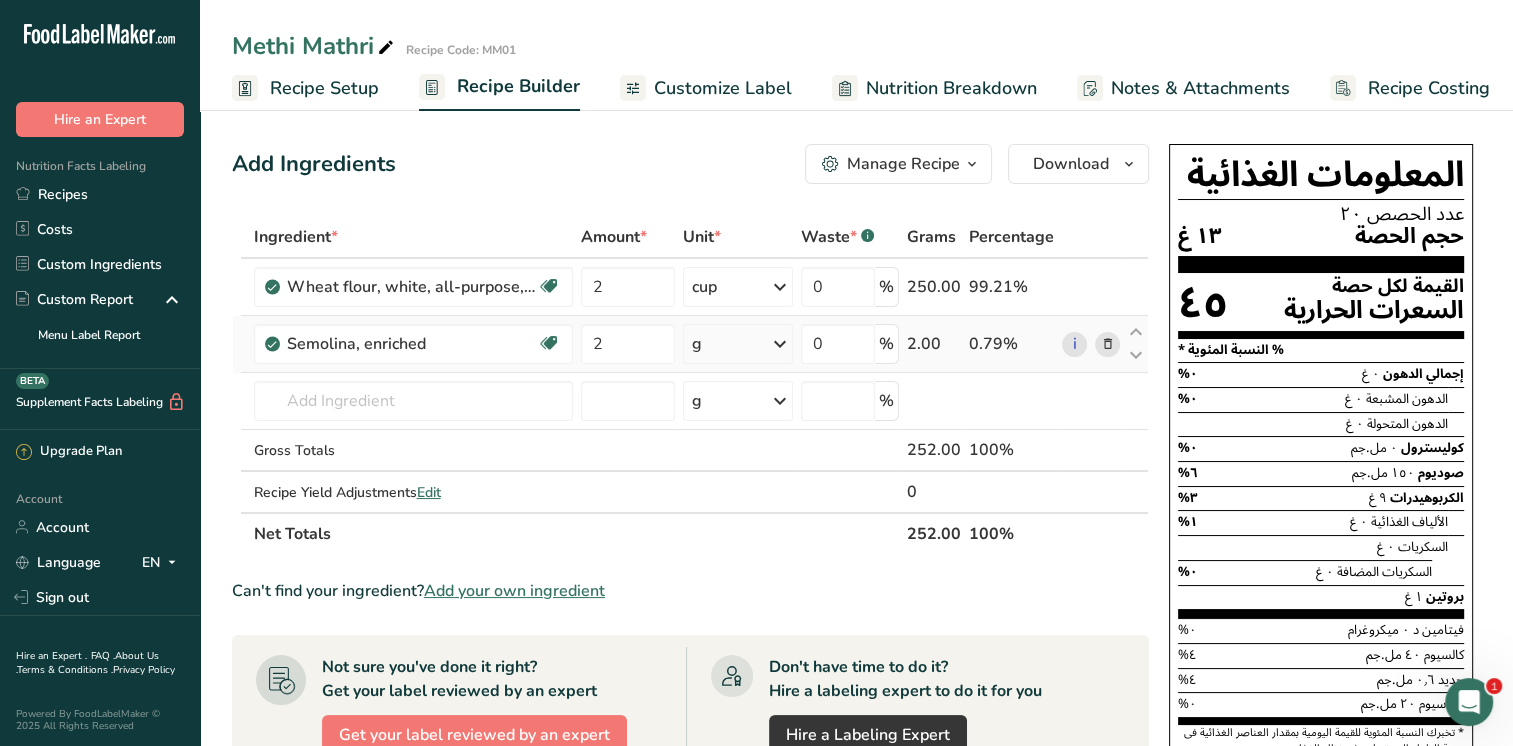 click on "Ingredient *
Amount *
Unit *
Waste *   .a-a{fill:#347362;}.b-a{fill:#fff;}          Grams
Percentage
Wheat flour, white, all-purpose, self-rising, enriched
Dairy free
Vegan
Vegetarian
Soy free
2
cup
Portions
1 cup
Weight Units
g
kg
mg
See more
Volume Units
l
Volume units require a density conversion. If you know your ingredient's density enter it below. Otherwise, click on "RIA" our AI Regulatory bot - she will be able to help you
lb/ft3
g/cm3
Confirm
mL
lb/ft3
0" at bounding box center [690, 385] 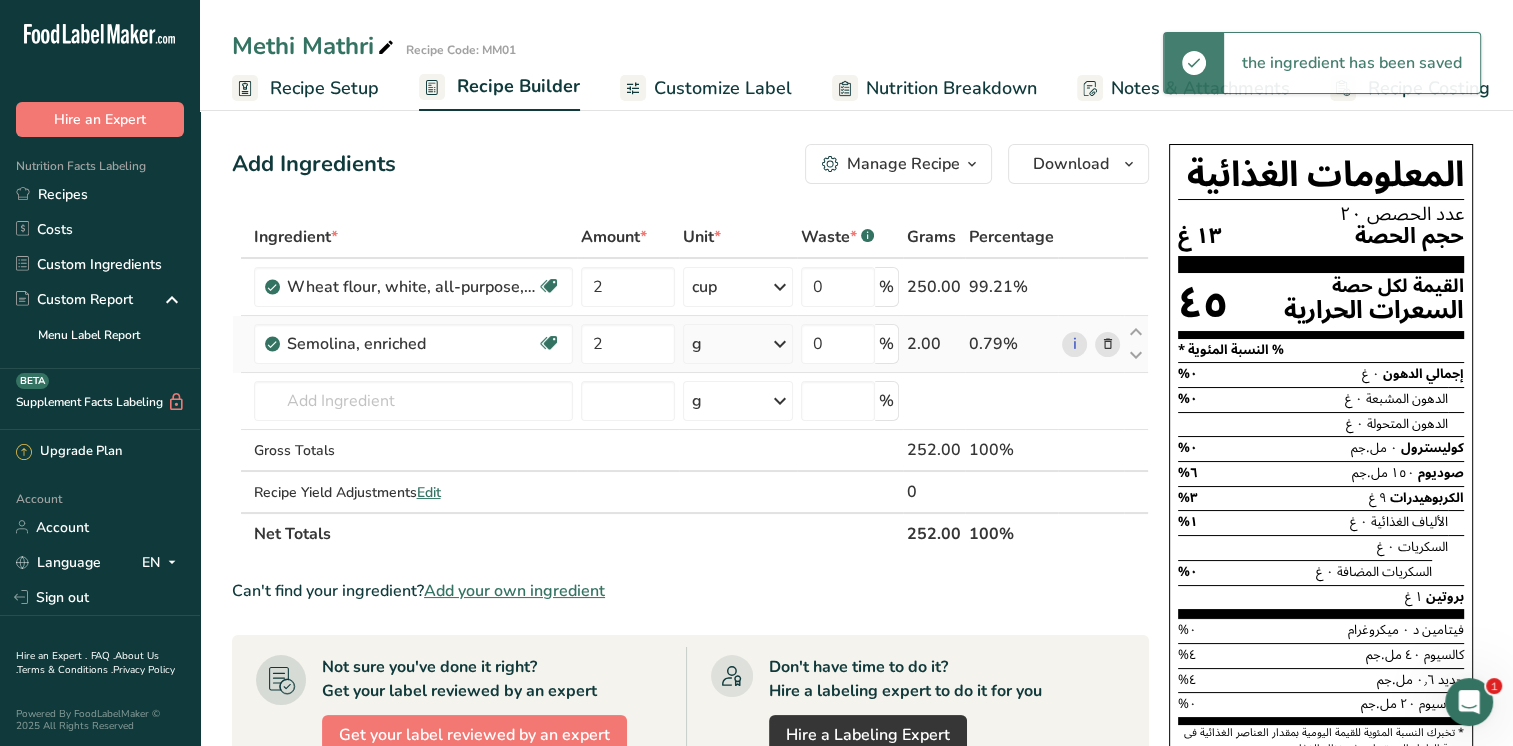 click at bounding box center (780, 344) 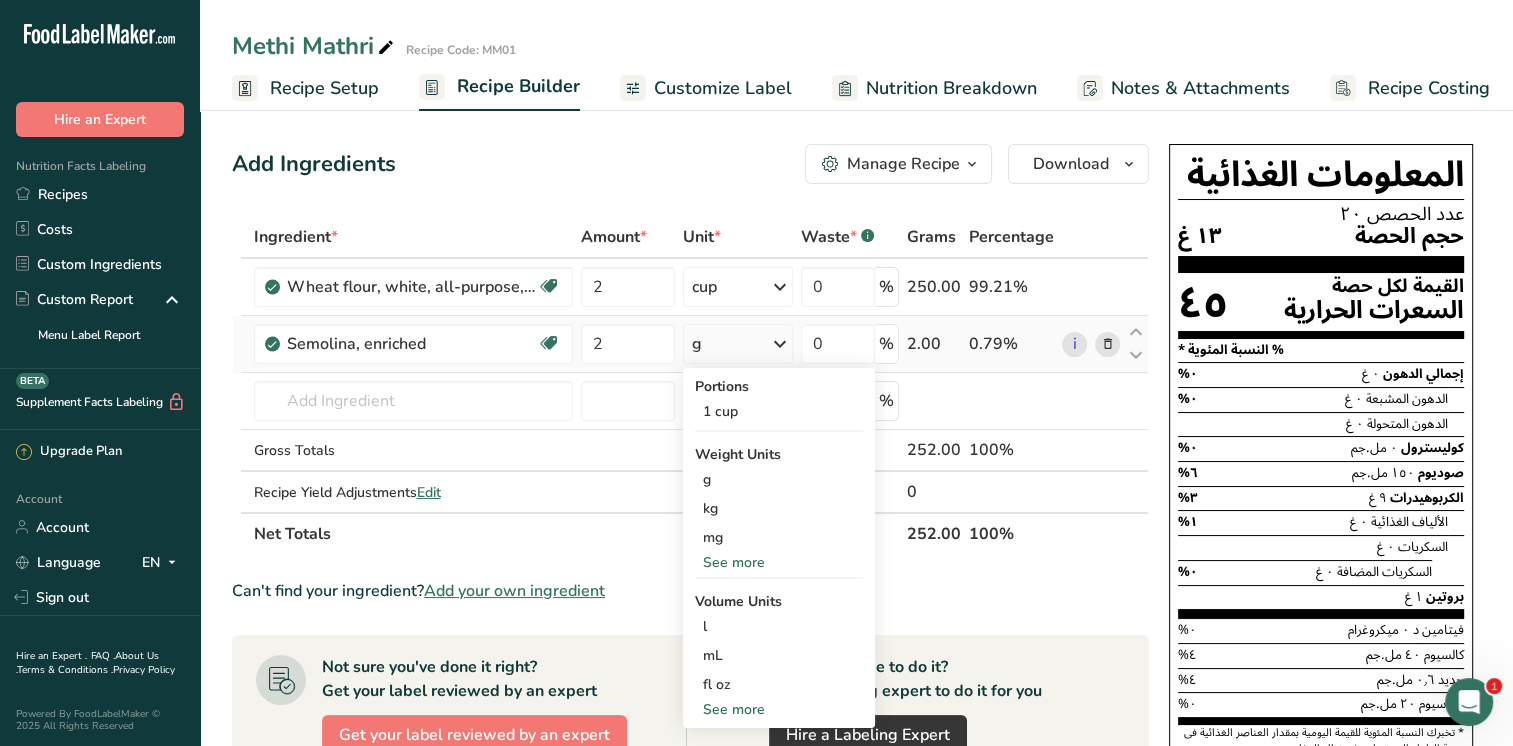 click on "See more" at bounding box center [779, 709] 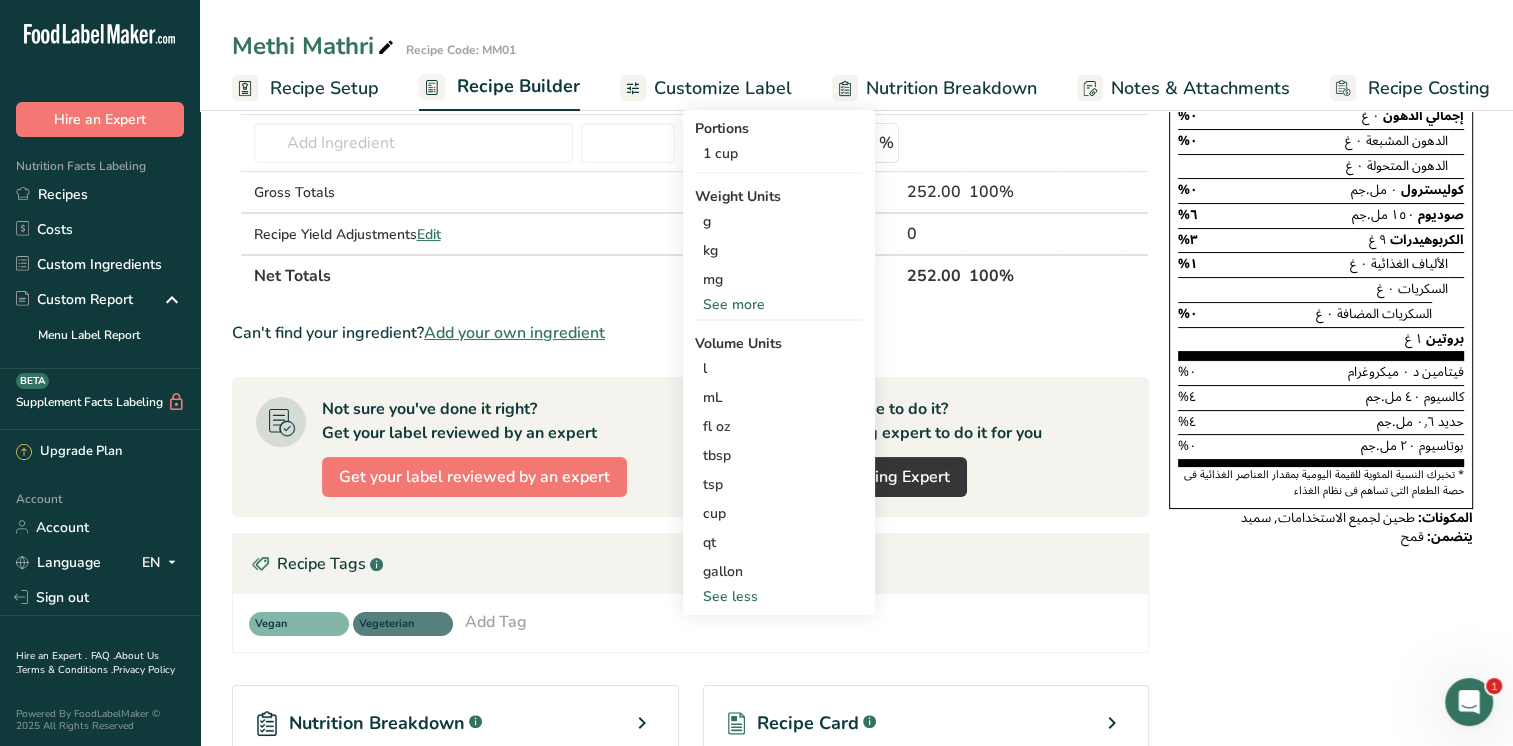 scroll, scrollTop: 262, scrollLeft: 0, axis: vertical 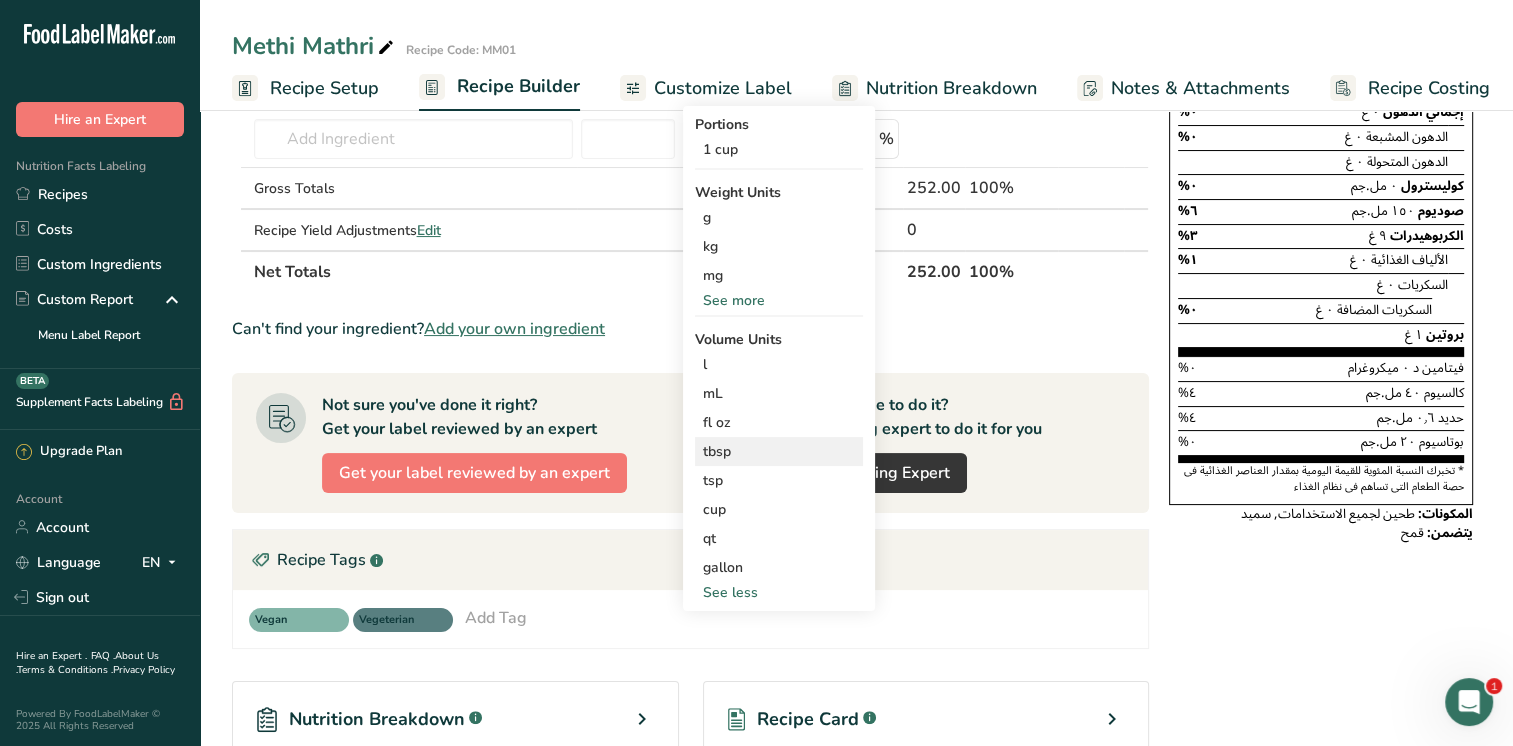 click on "tbsp" at bounding box center [779, 451] 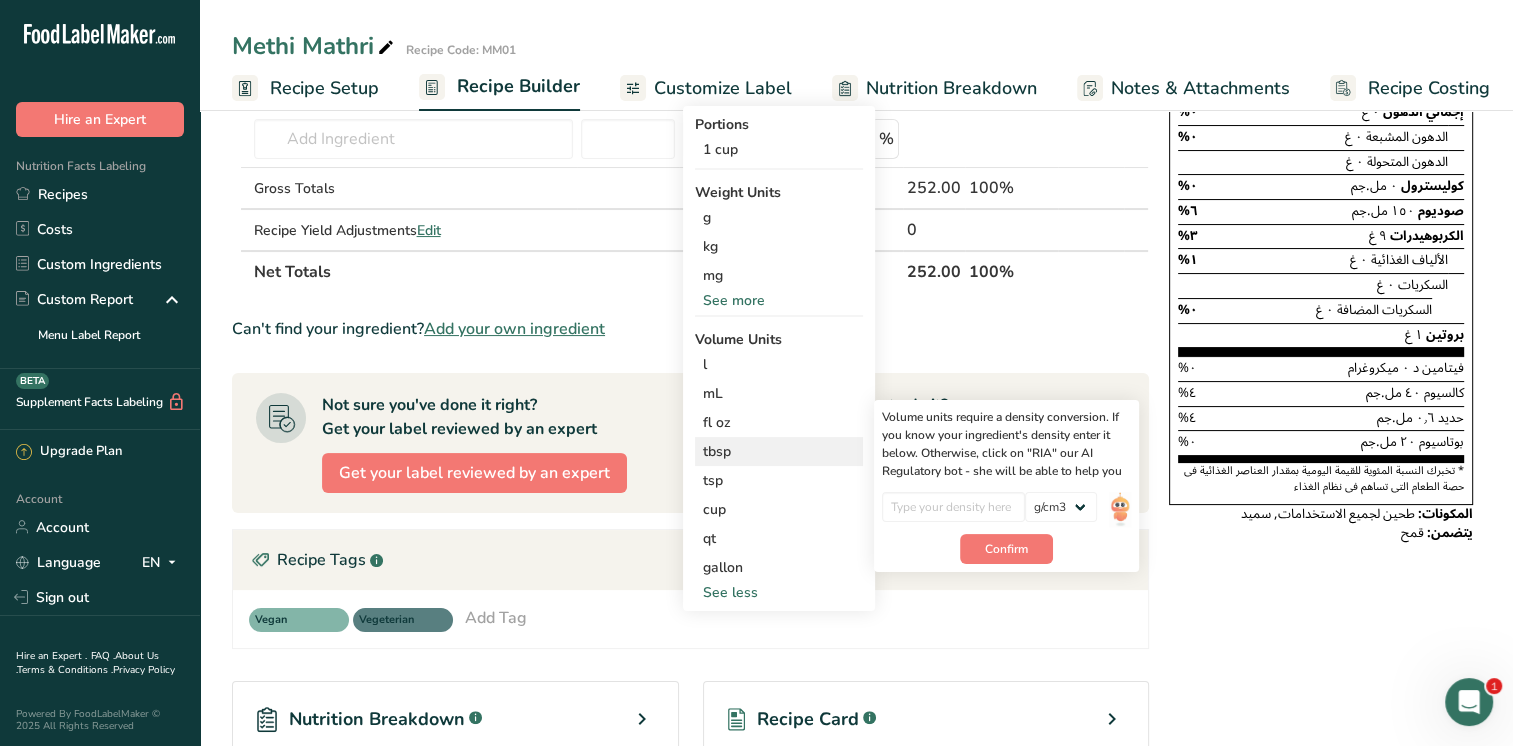 click on "tbsp" at bounding box center [779, 451] 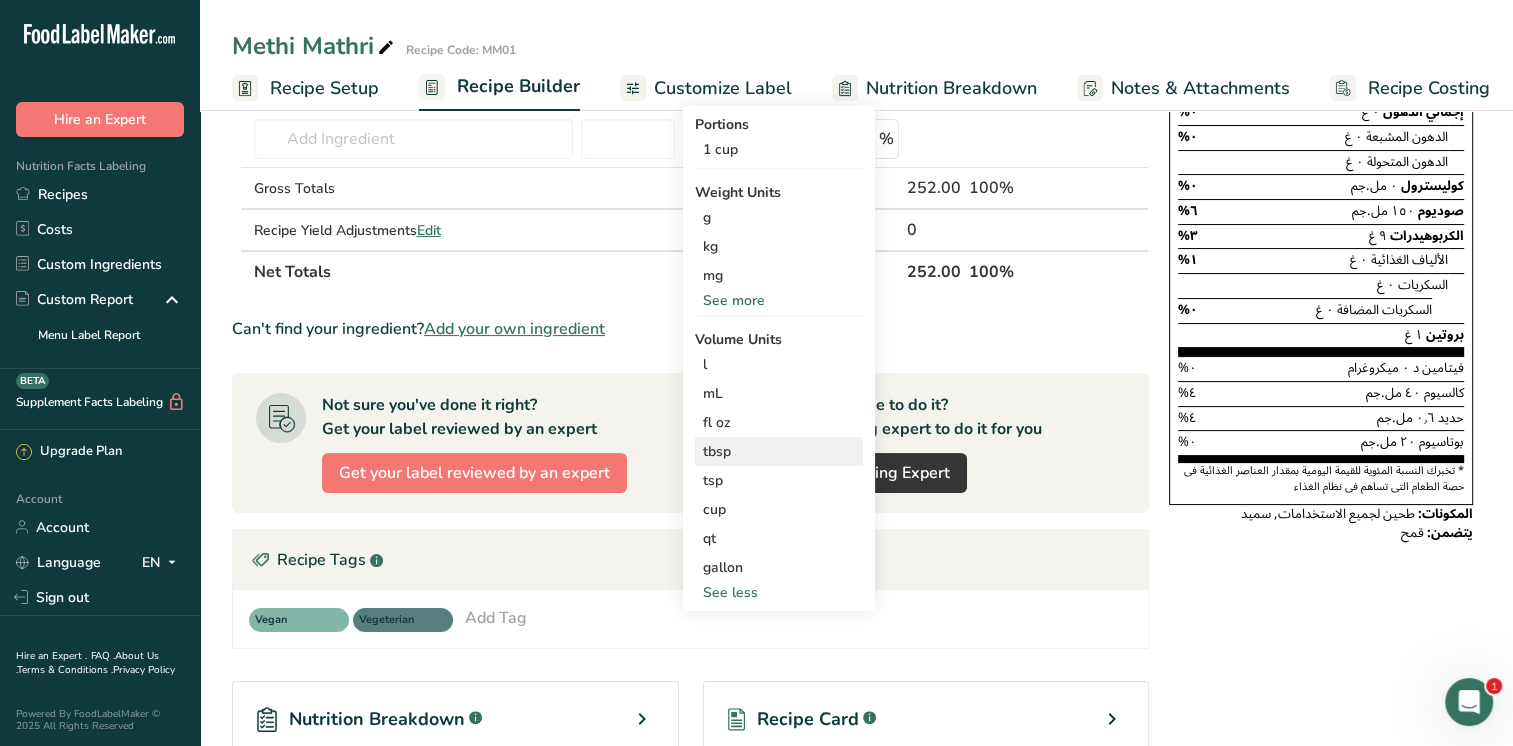click on "tbsp" at bounding box center (779, 451) 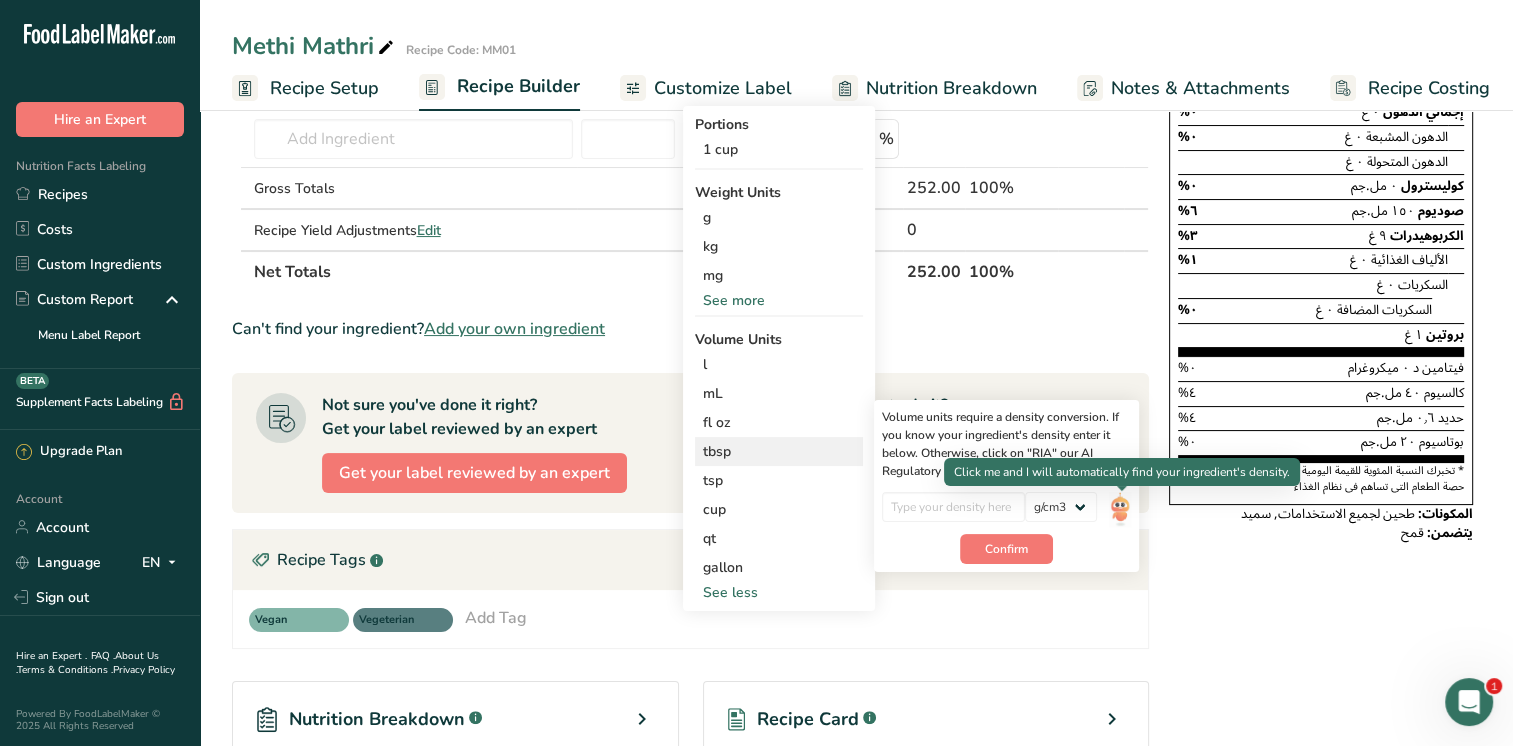 click at bounding box center (1120, 509) 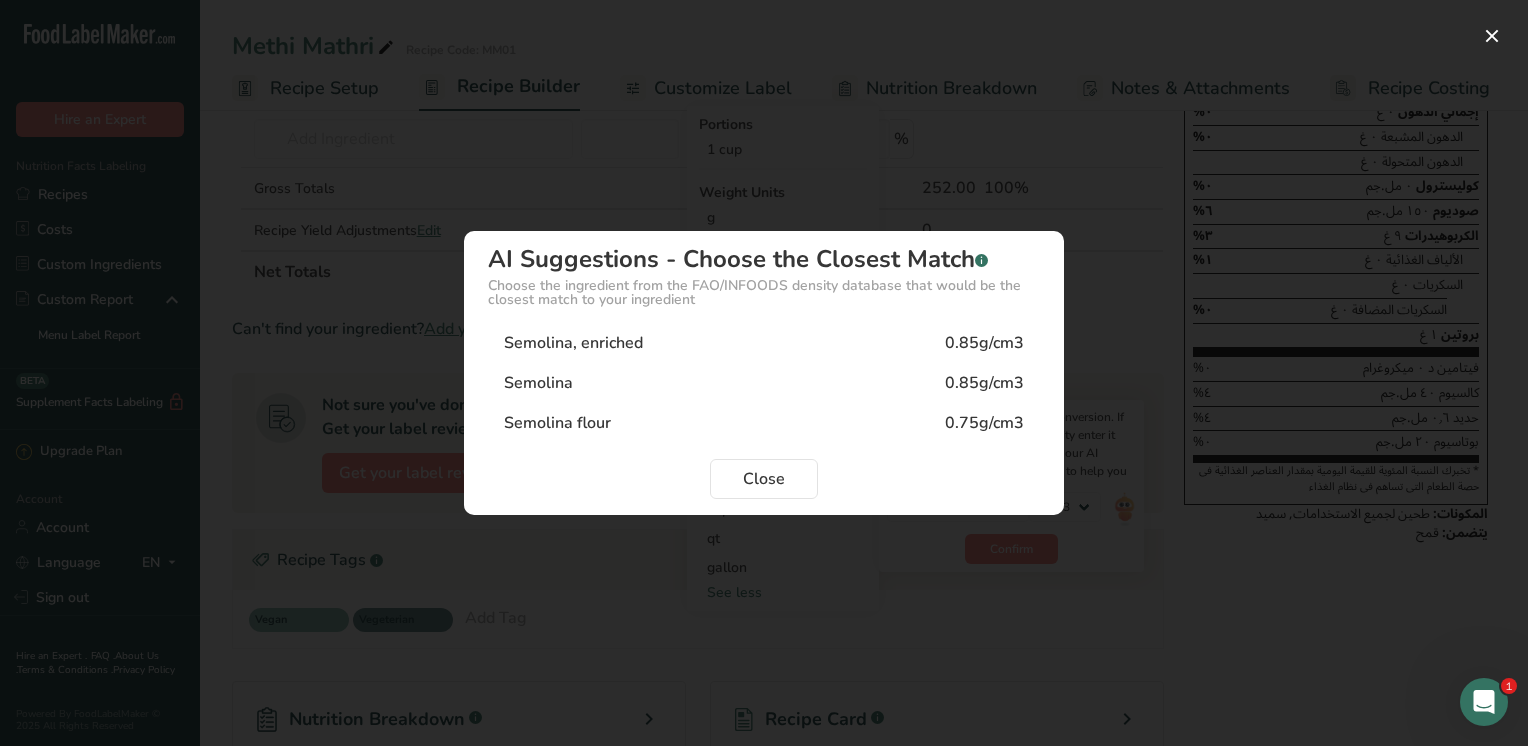 click on "0.85g/cm3" at bounding box center [984, 343] 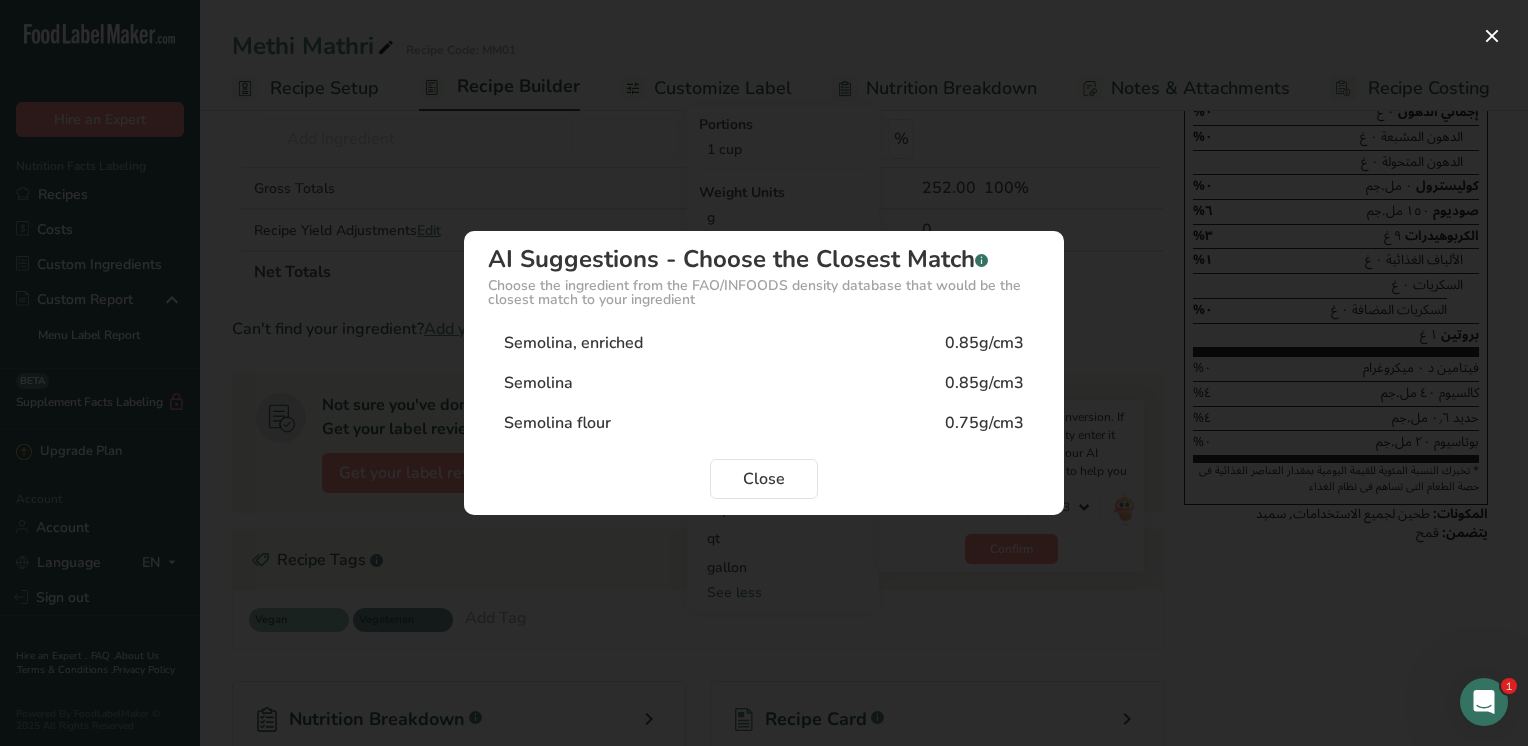 type on "0.85" 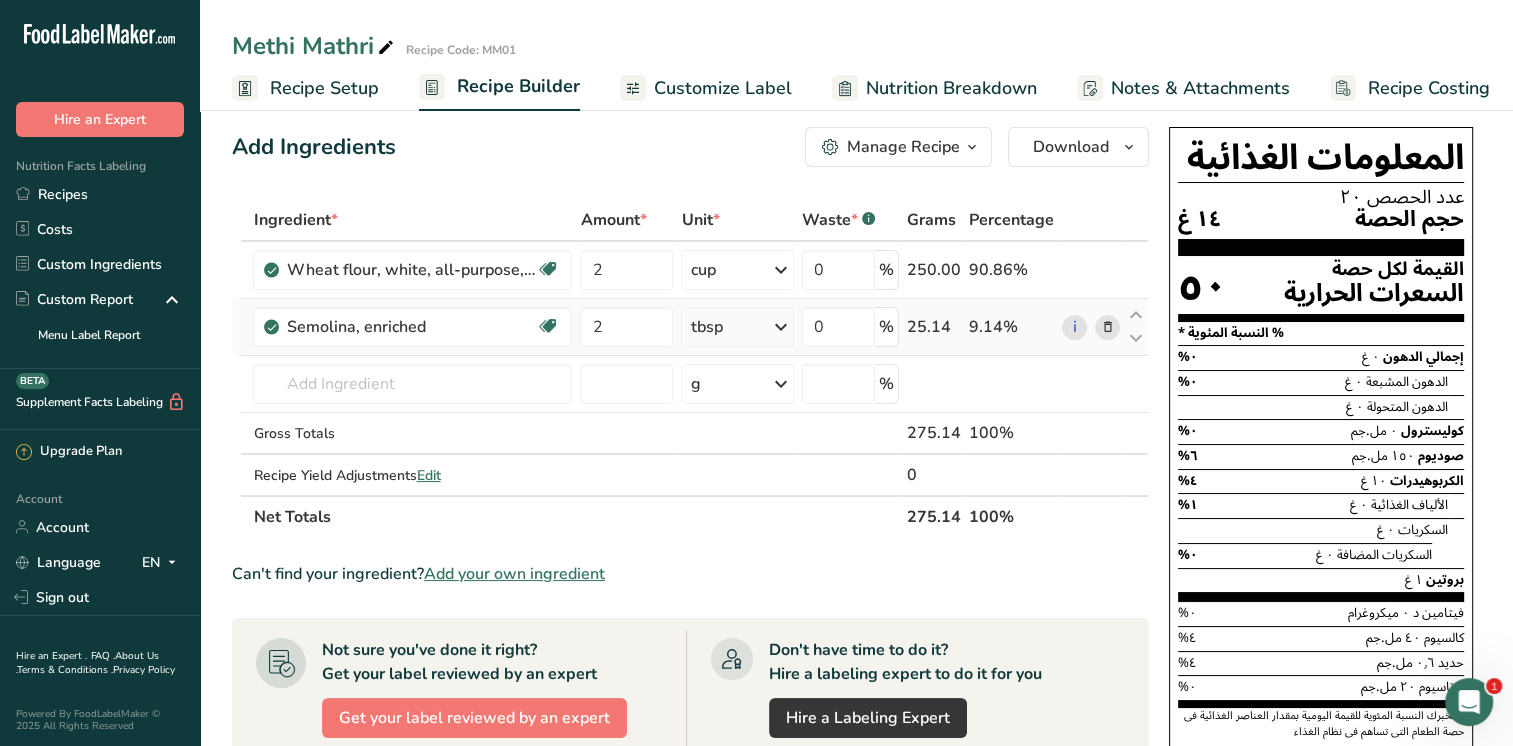 scroll, scrollTop: 0, scrollLeft: 0, axis: both 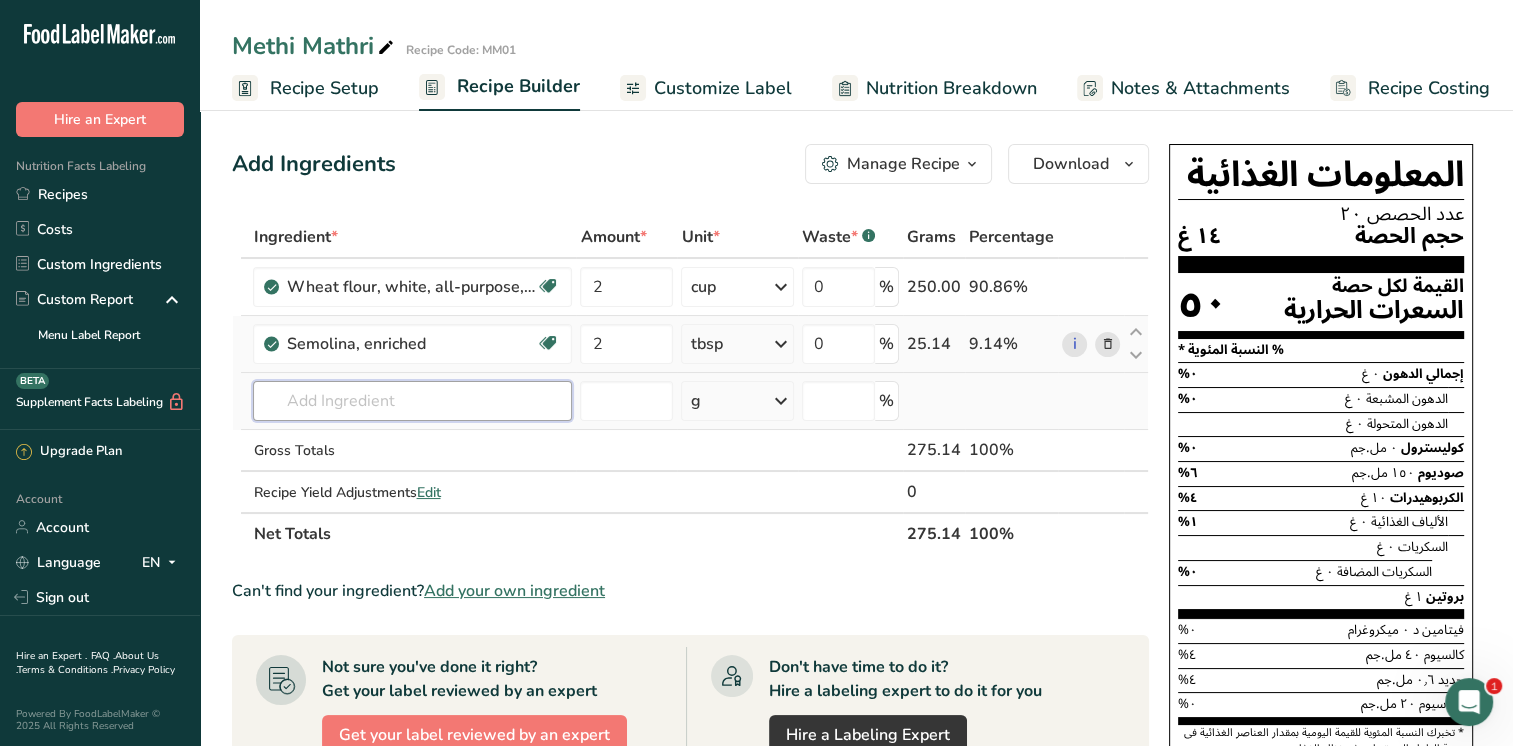 click at bounding box center [412, 401] 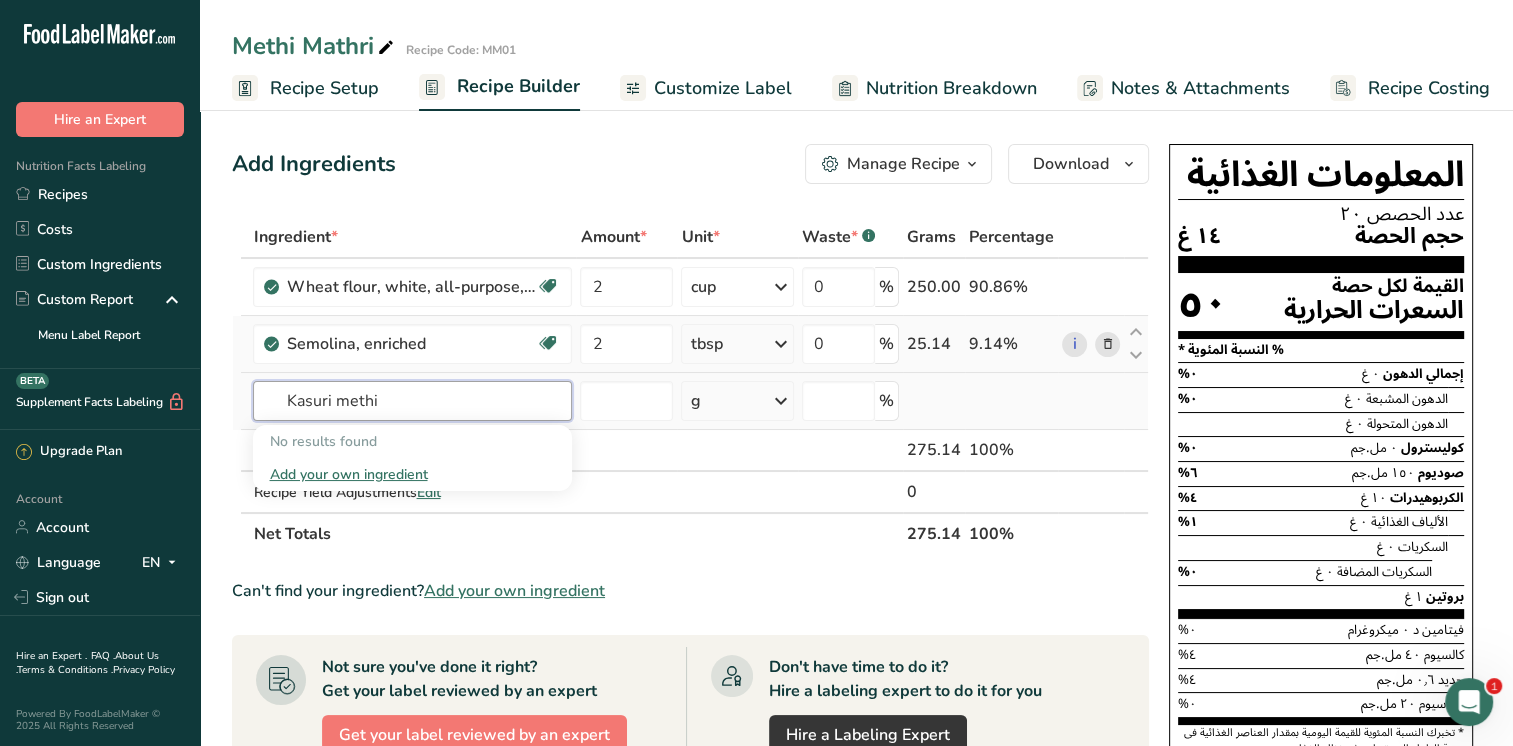 type on "Kasuri methi" 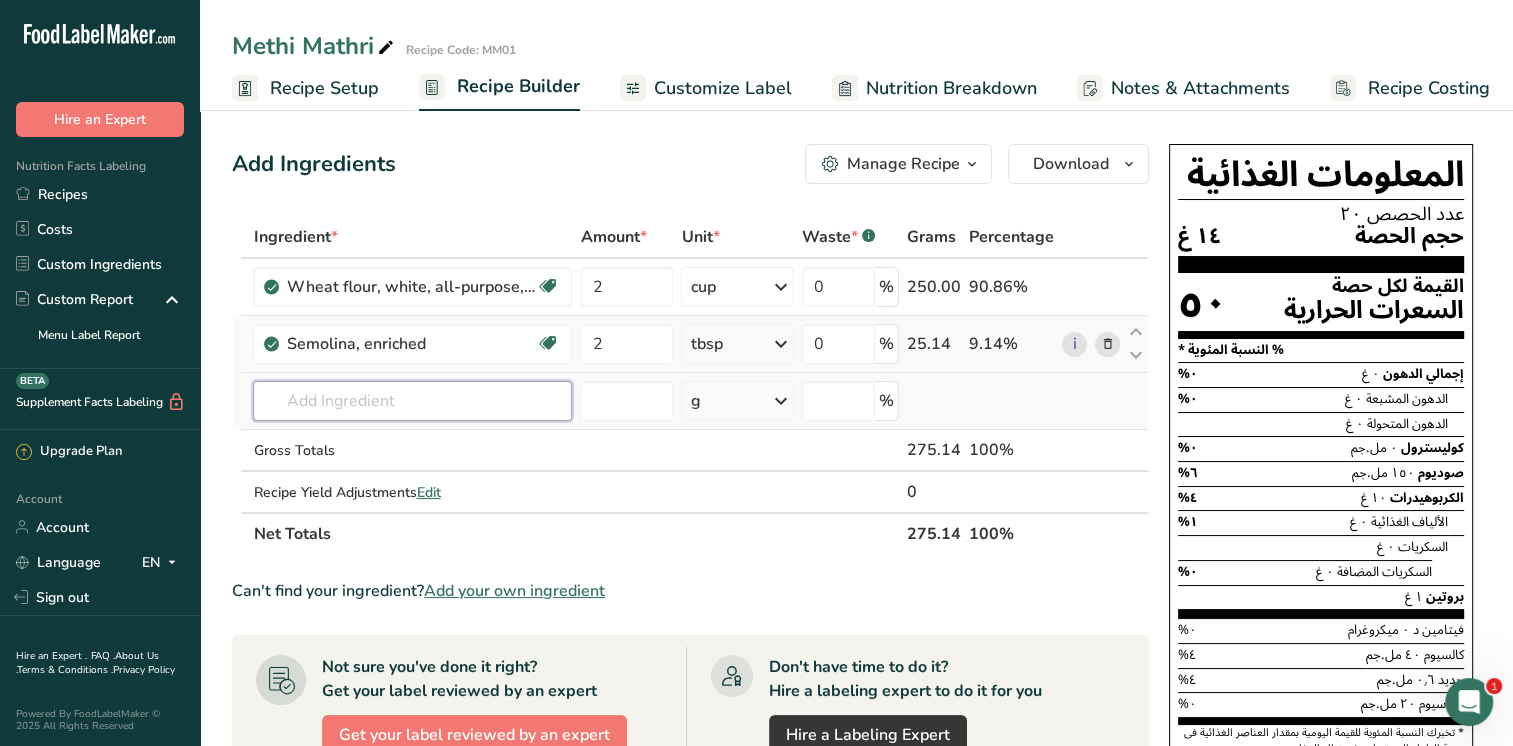 click at bounding box center (412, 401) 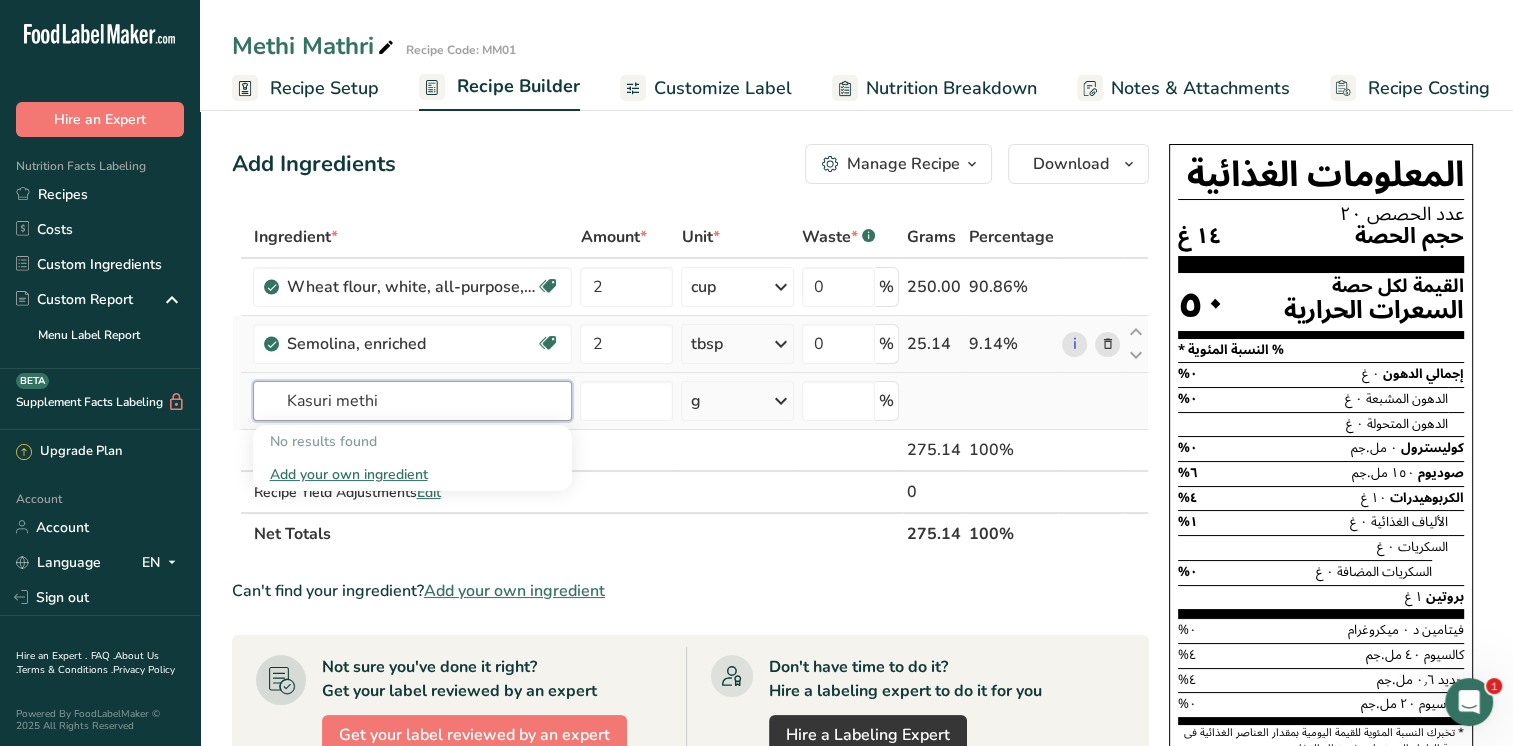 type on "Kasuri methi" 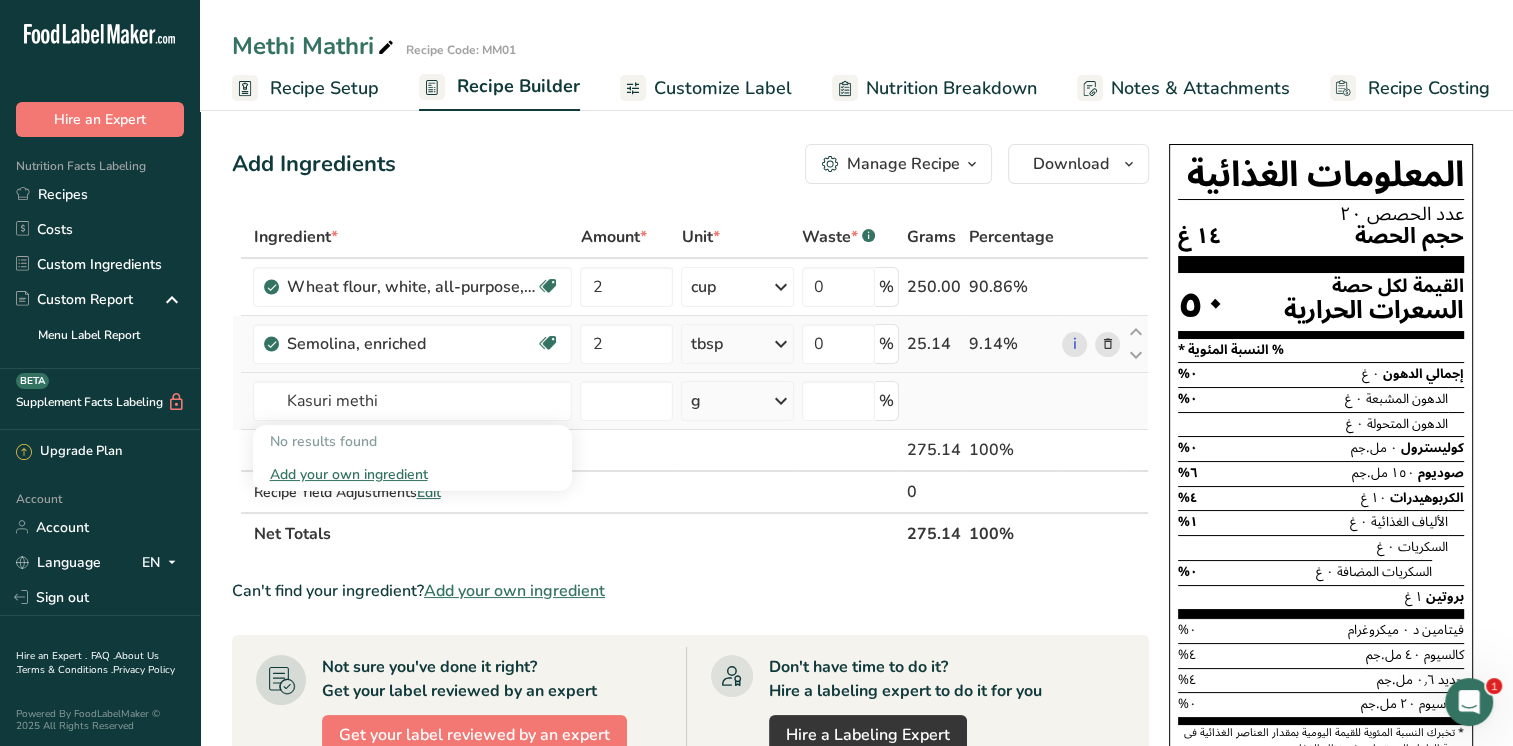 click on "Add your own ingredient" at bounding box center [412, 474] 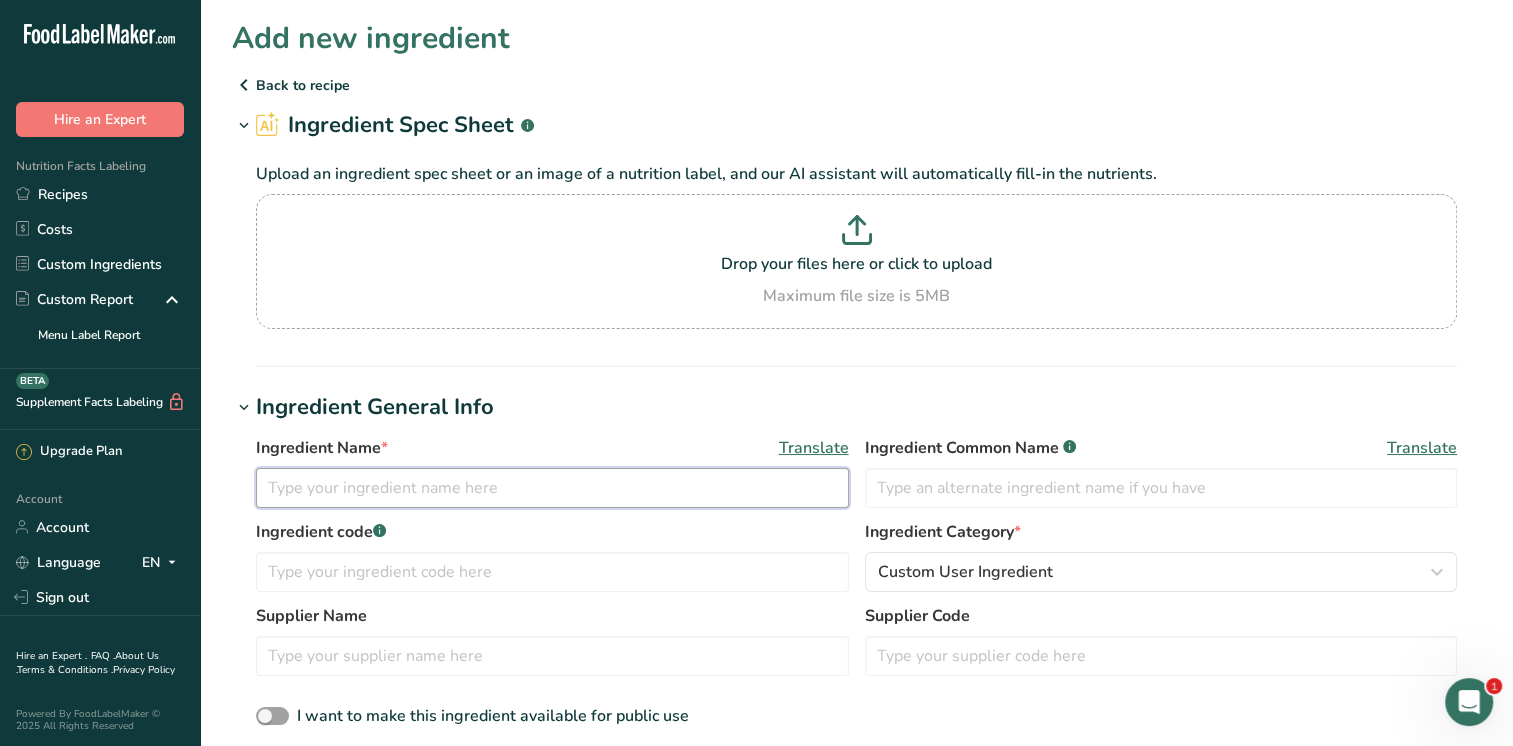click at bounding box center [552, 488] 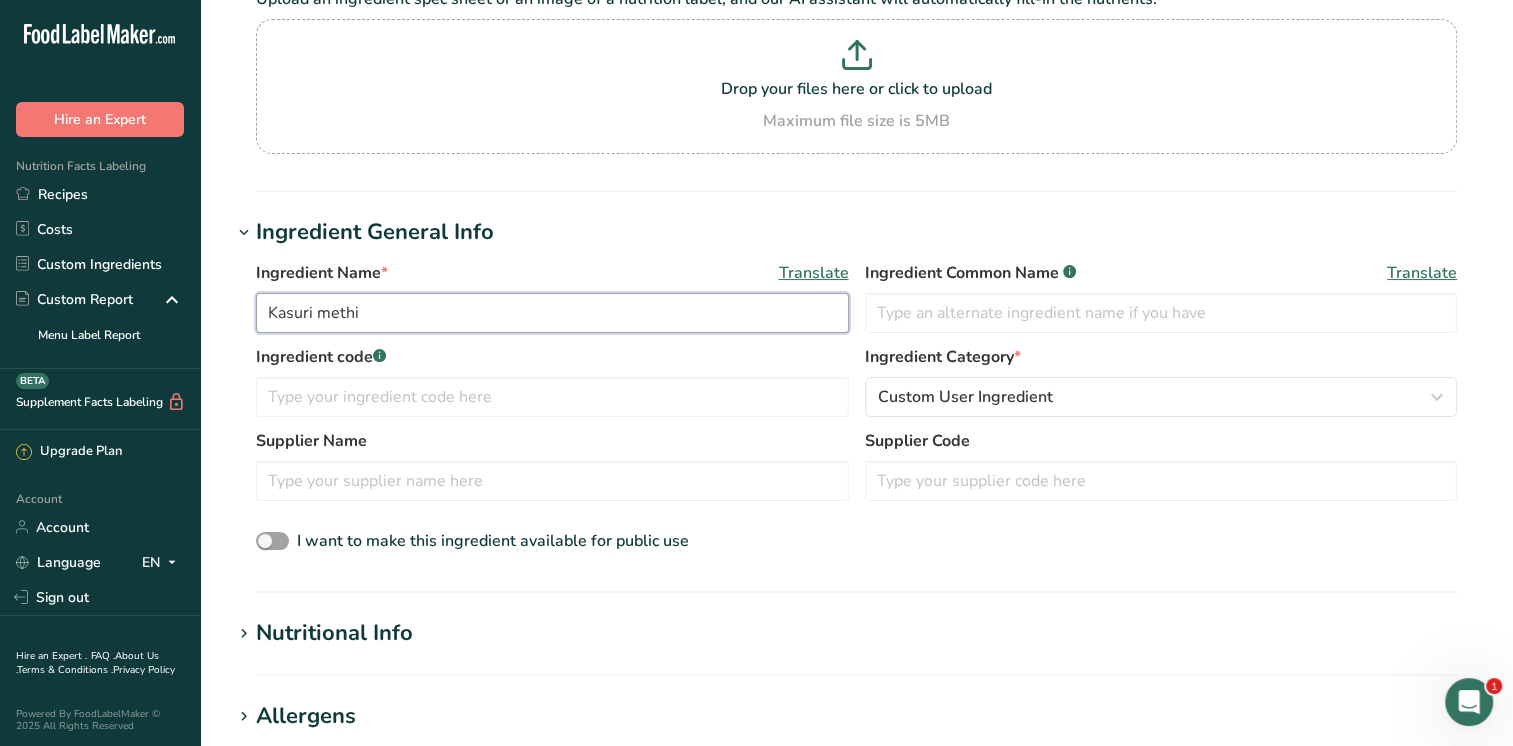 scroll, scrollTop: 176, scrollLeft: 0, axis: vertical 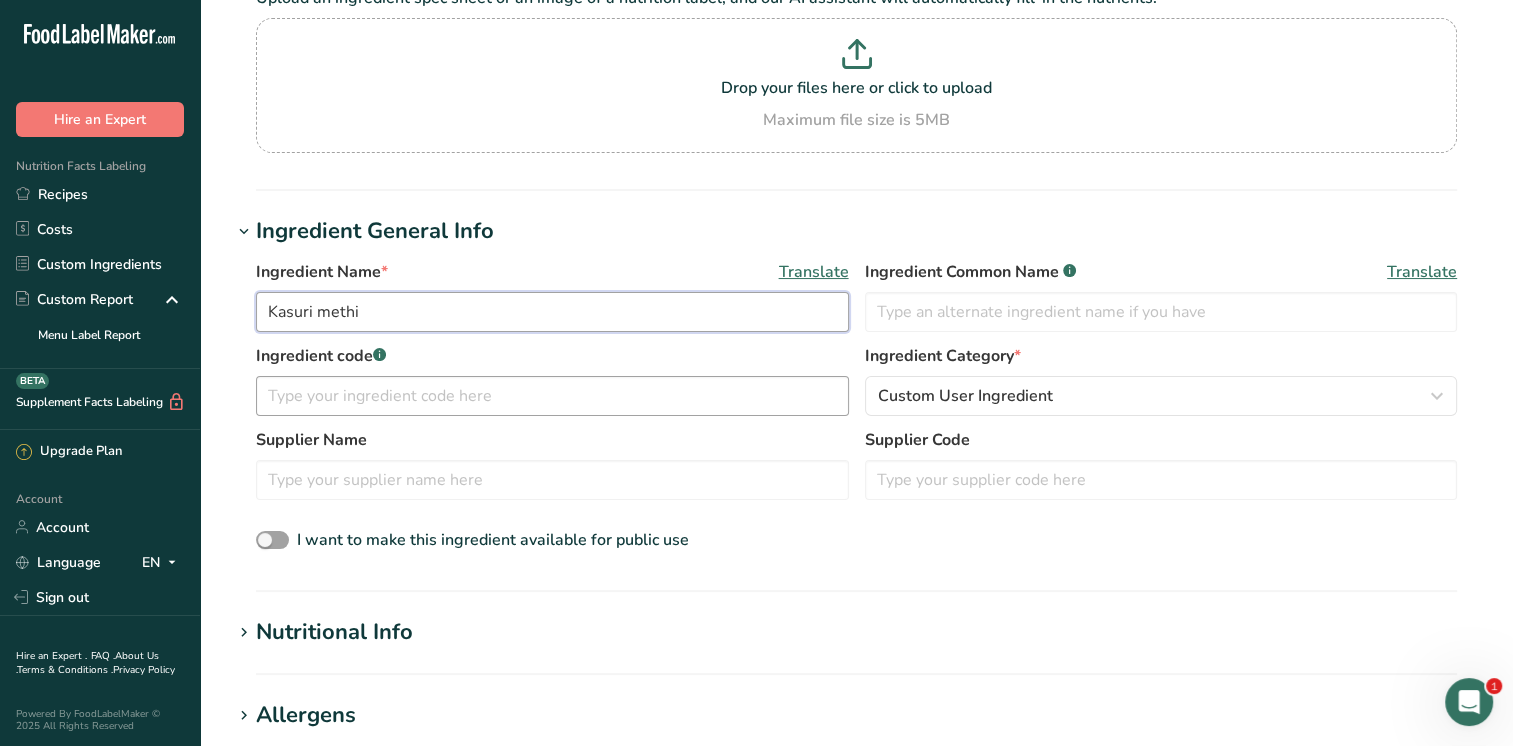 type on "Kasuri methi" 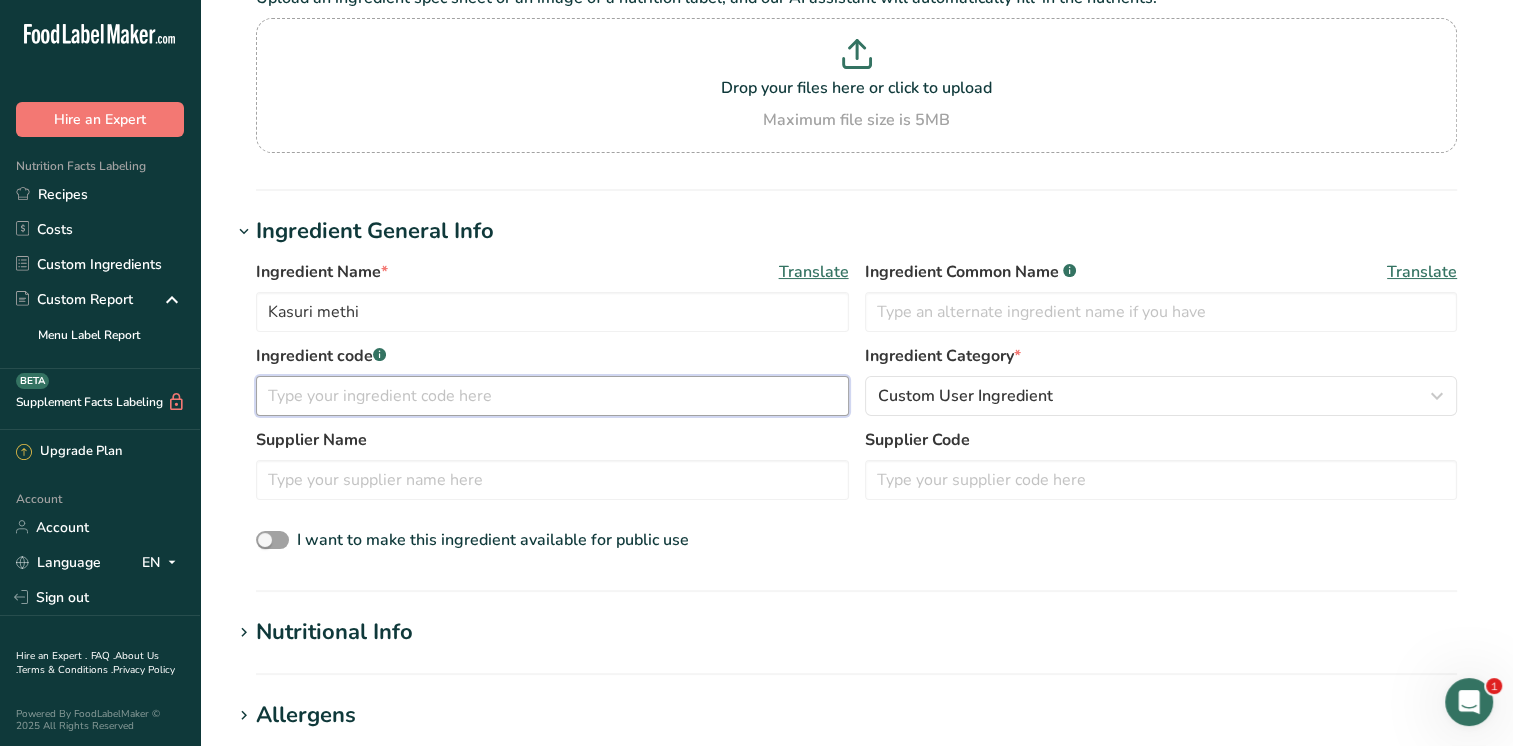 click at bounding box center (552, 396) 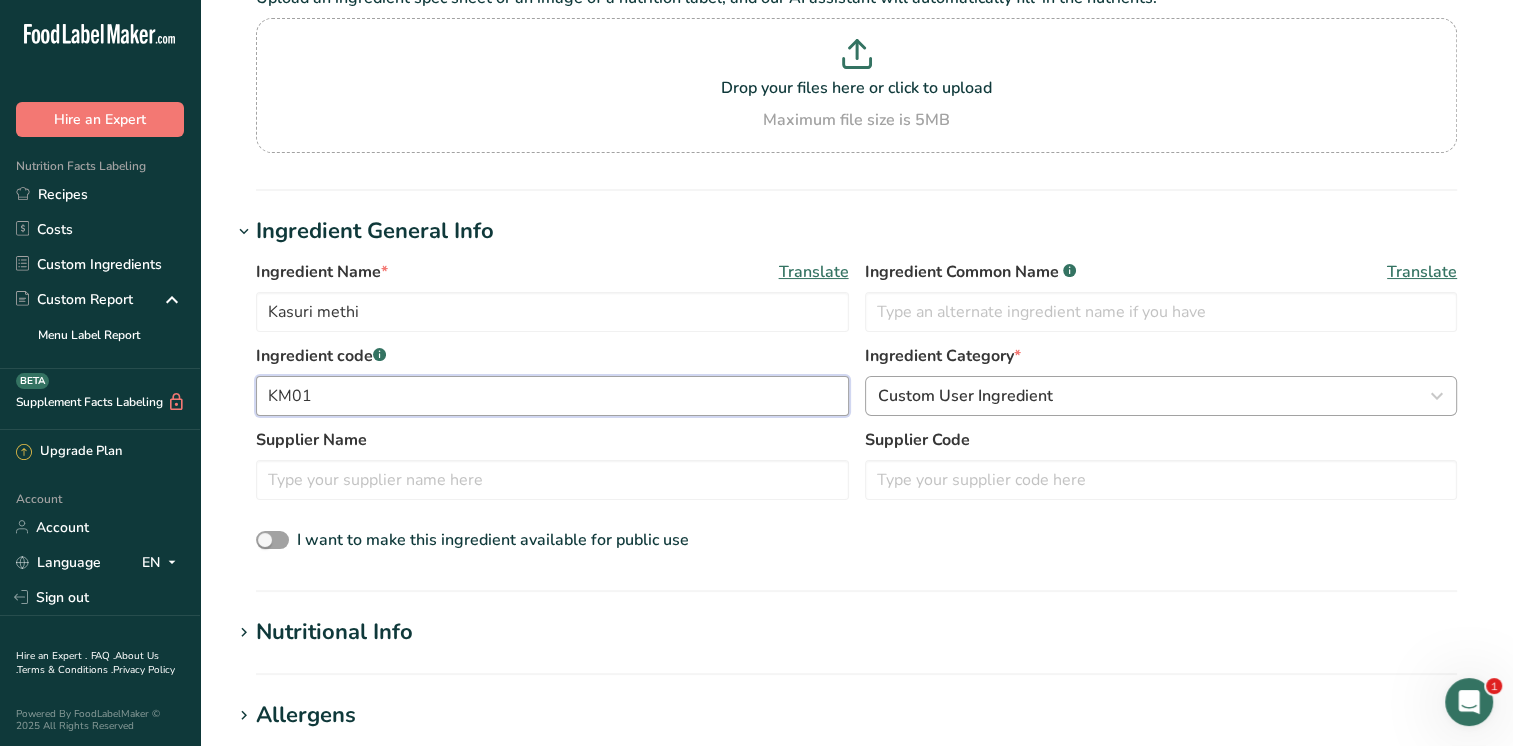 type on "KM01" 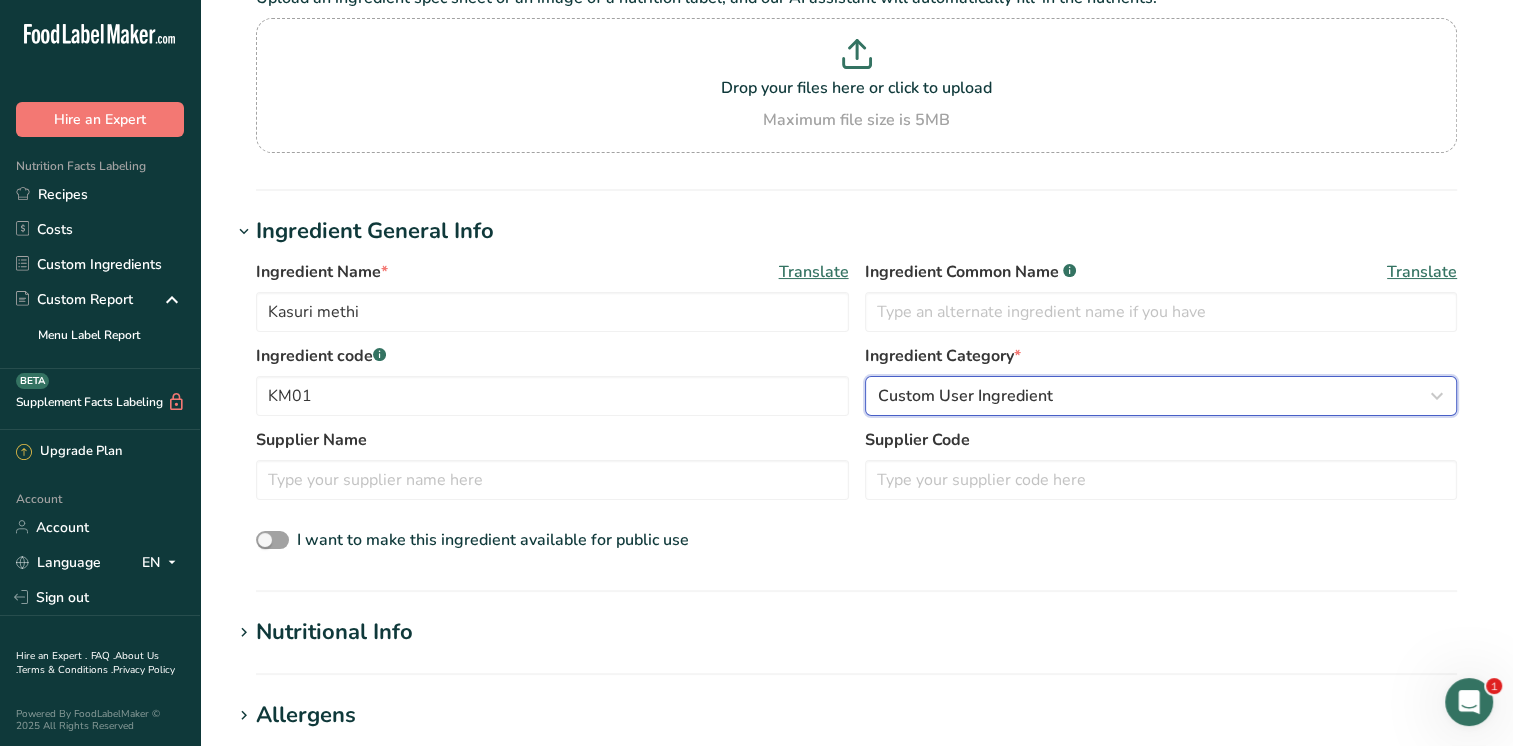 click on "Custom User Ingredient" at bounding box center [965, 396] 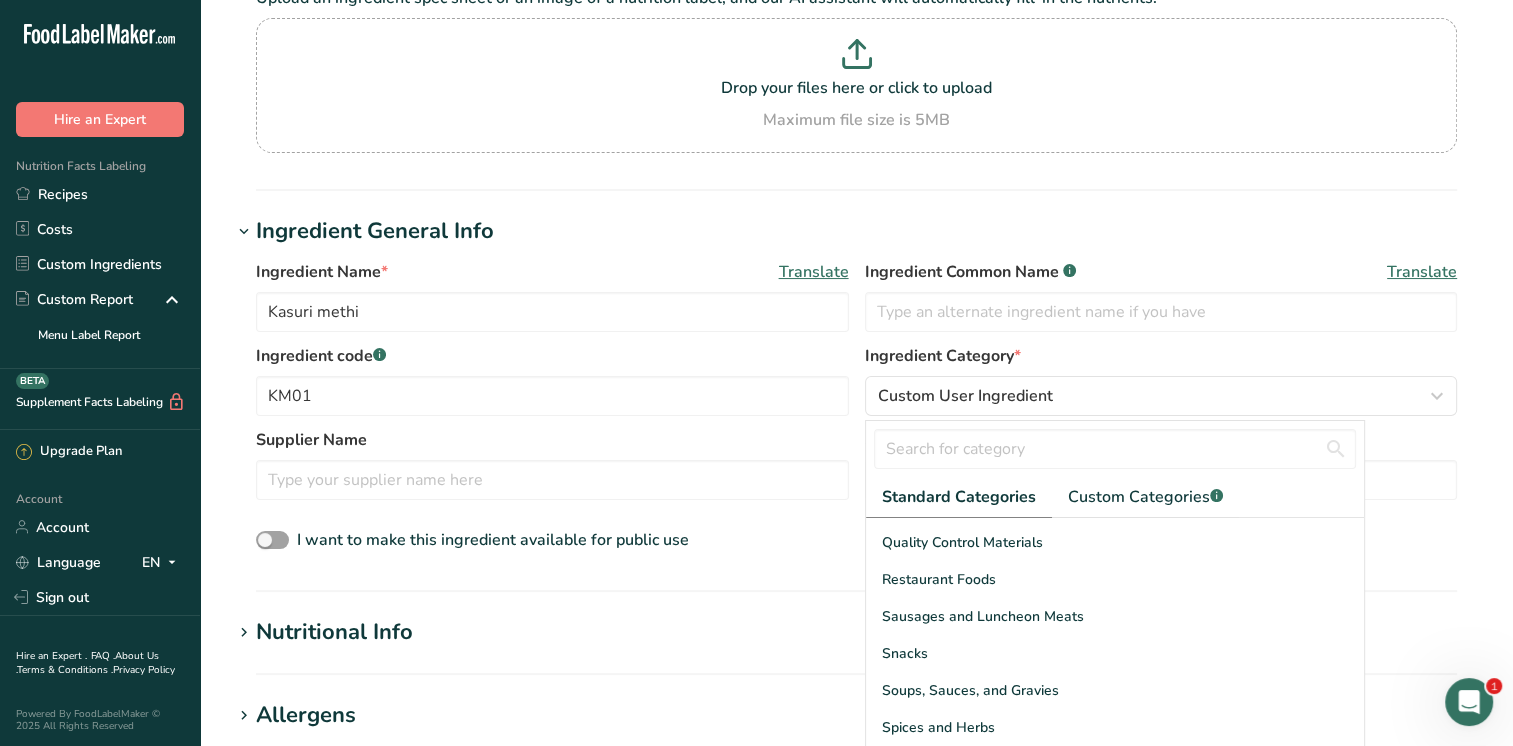 scroll, scrollTop: 772, scrollLeft: 0, axis: vertical 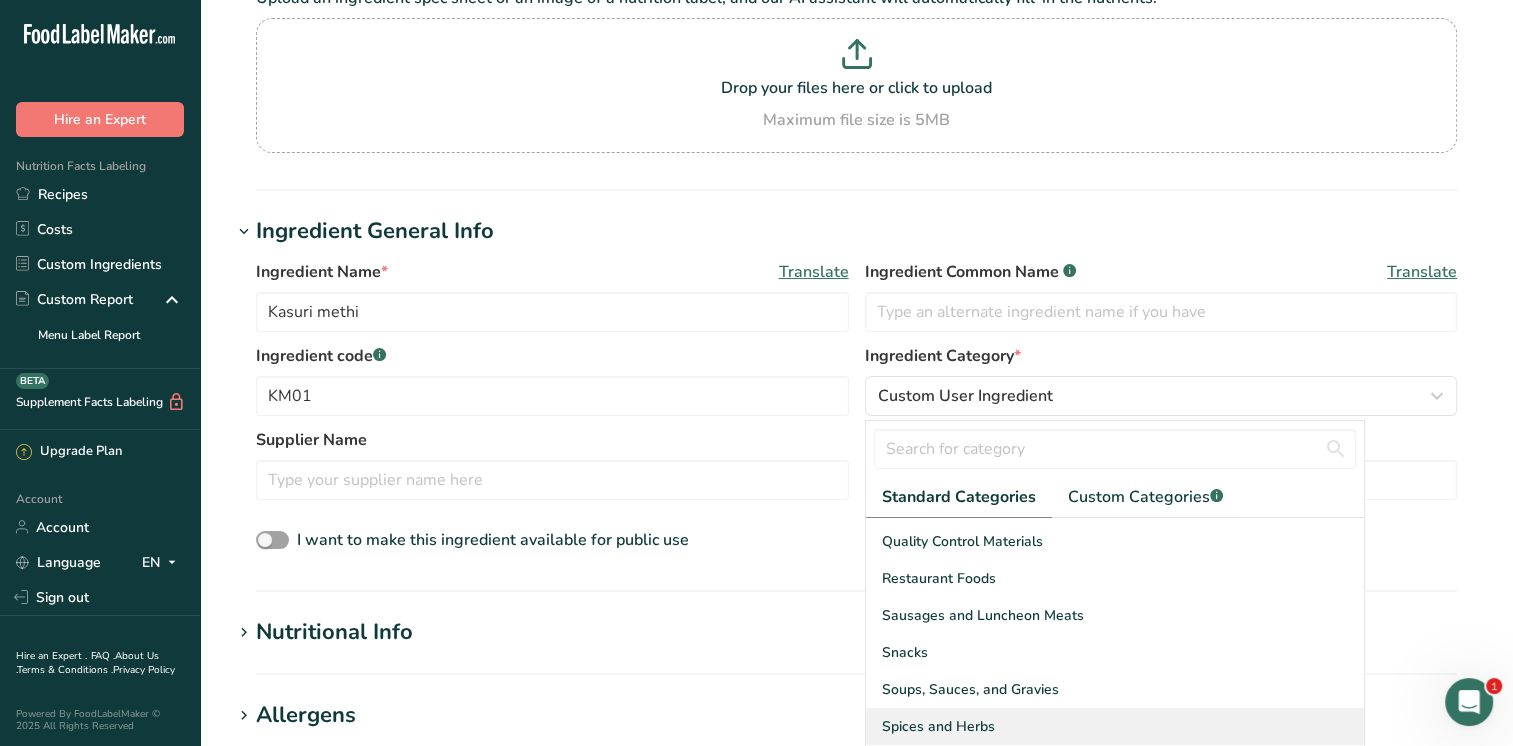click on "Spices and Herbs" at bounding box center (1115, 726) 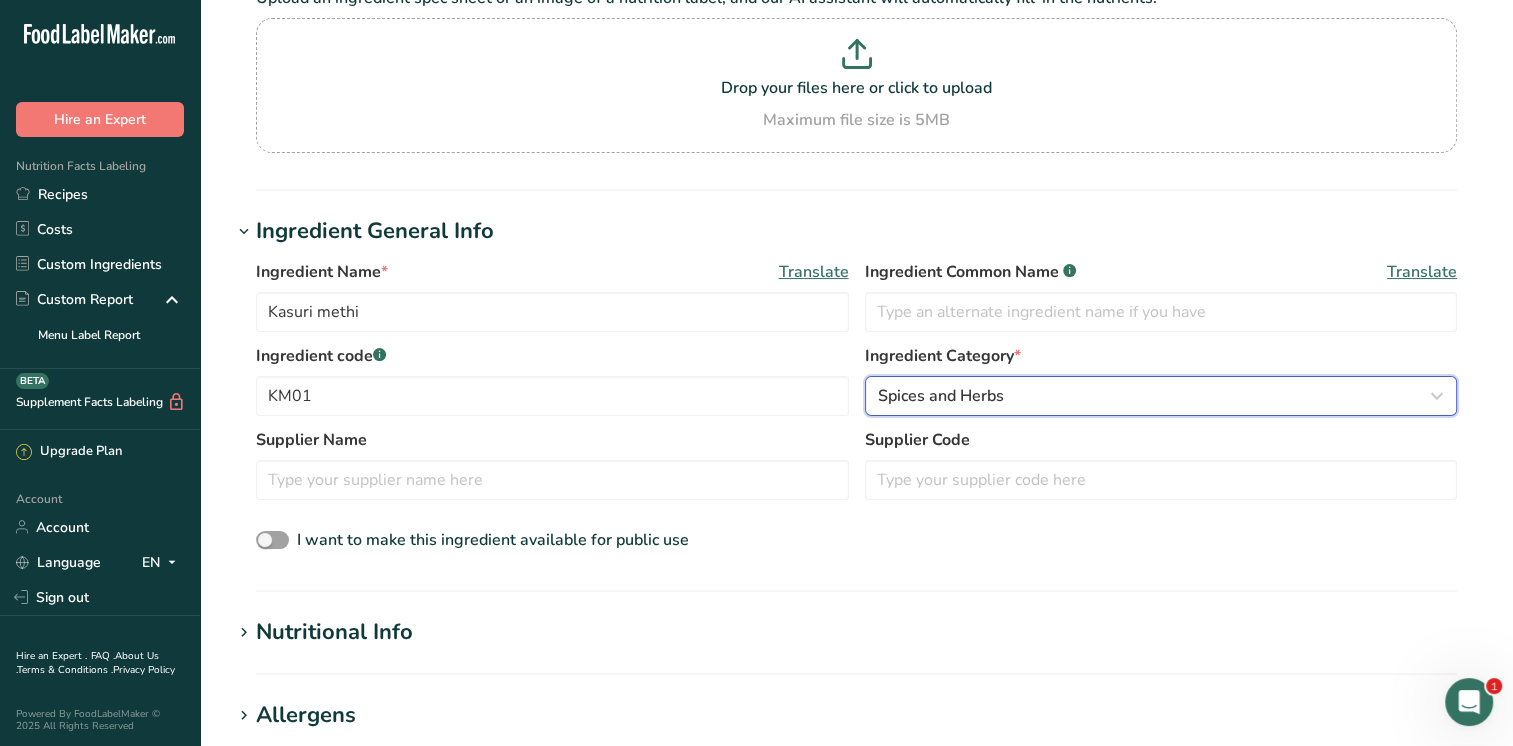 click at bounding box center (1437, 396) 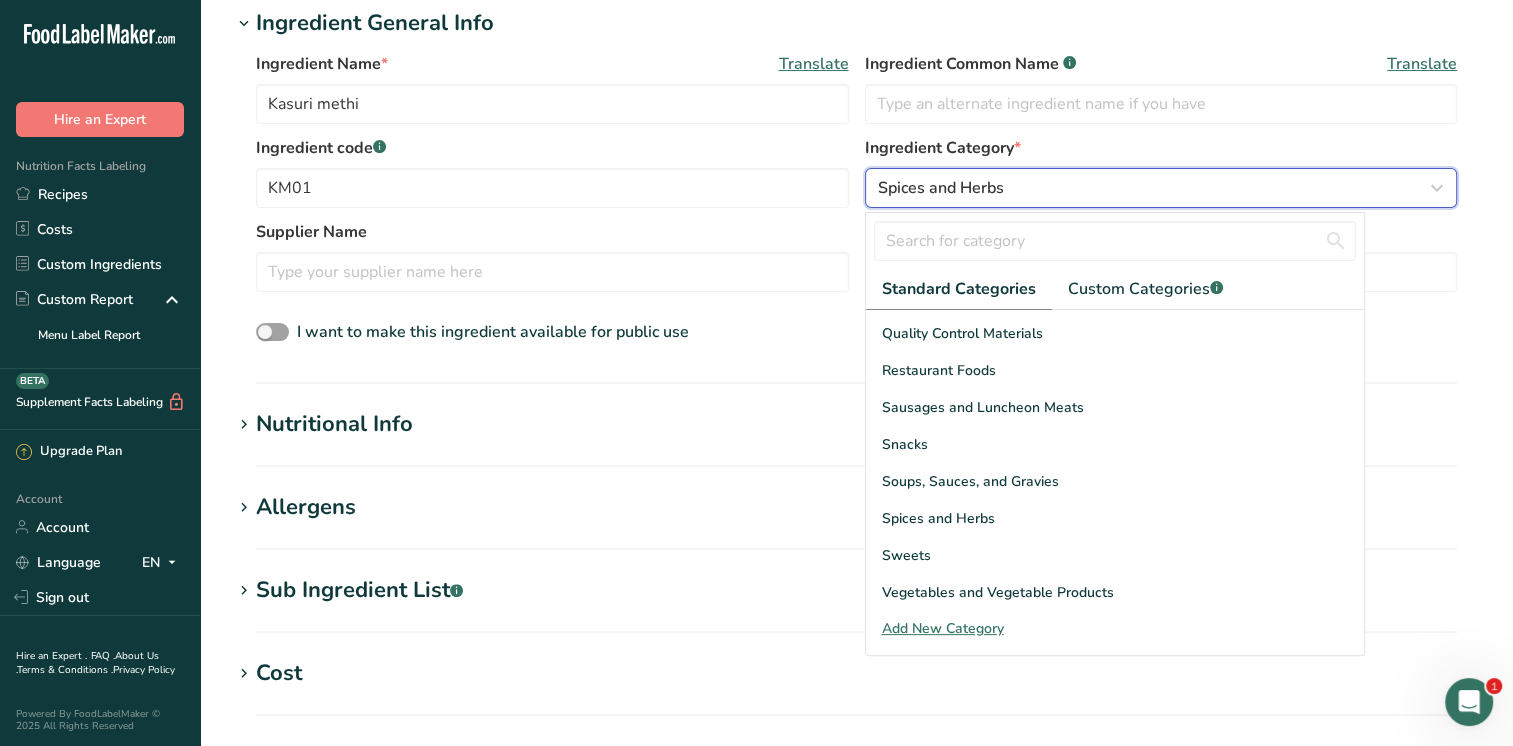 scroll, scrollTop: 387, scrollLeft: 0, axis: vertical 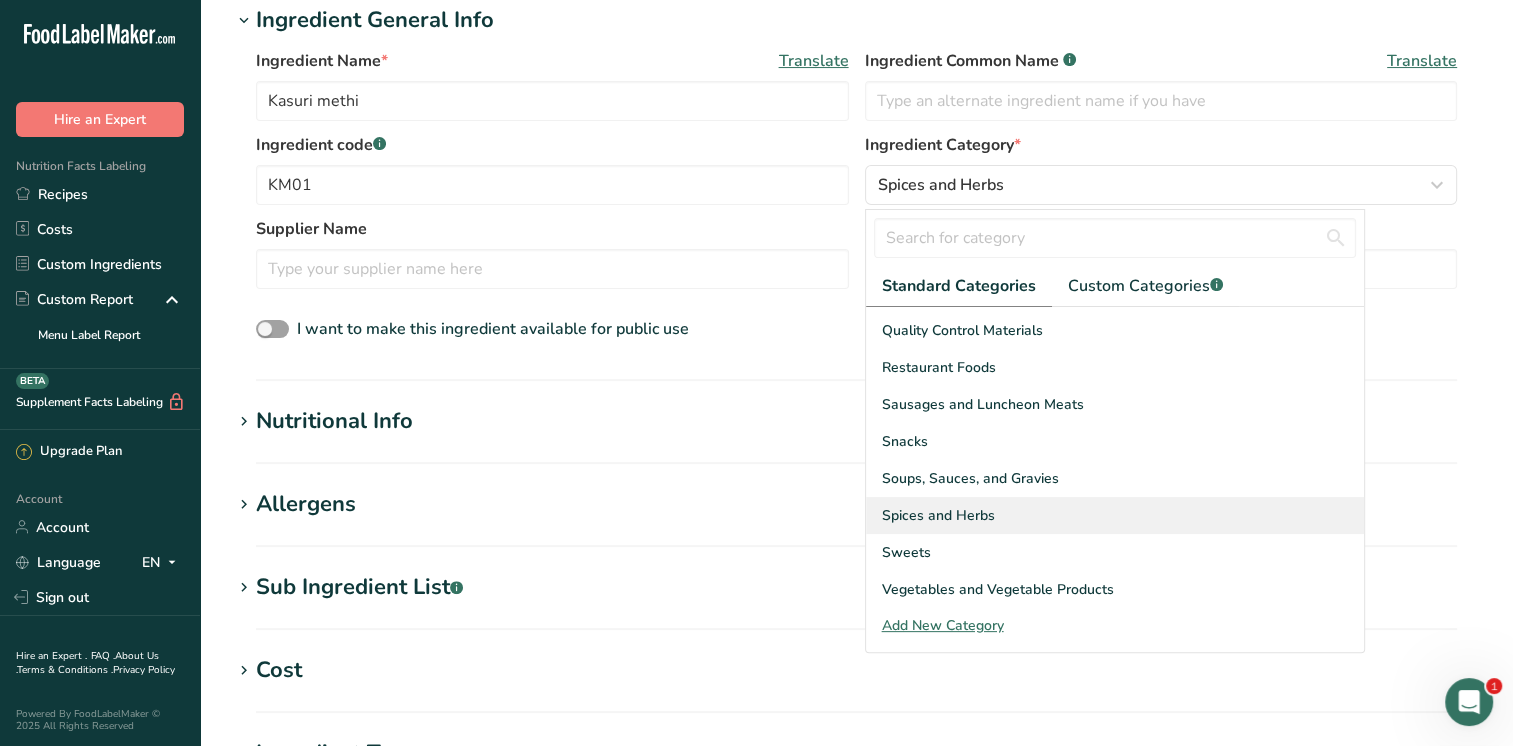click on "Spices and Herbs" at bounding box center [1115, 515] 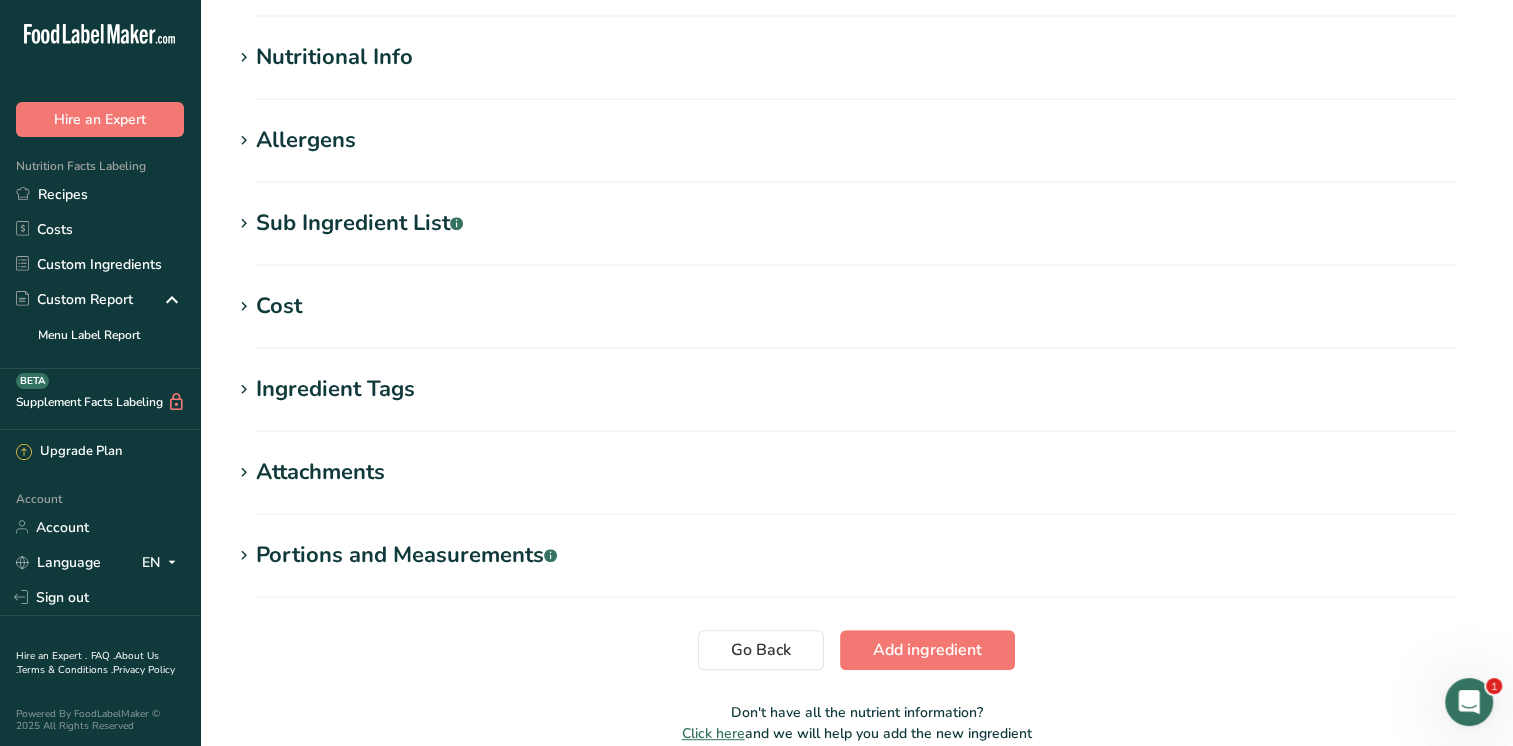 scroll, scrollTop: 771, scrollLeft: 0, axis: vertical 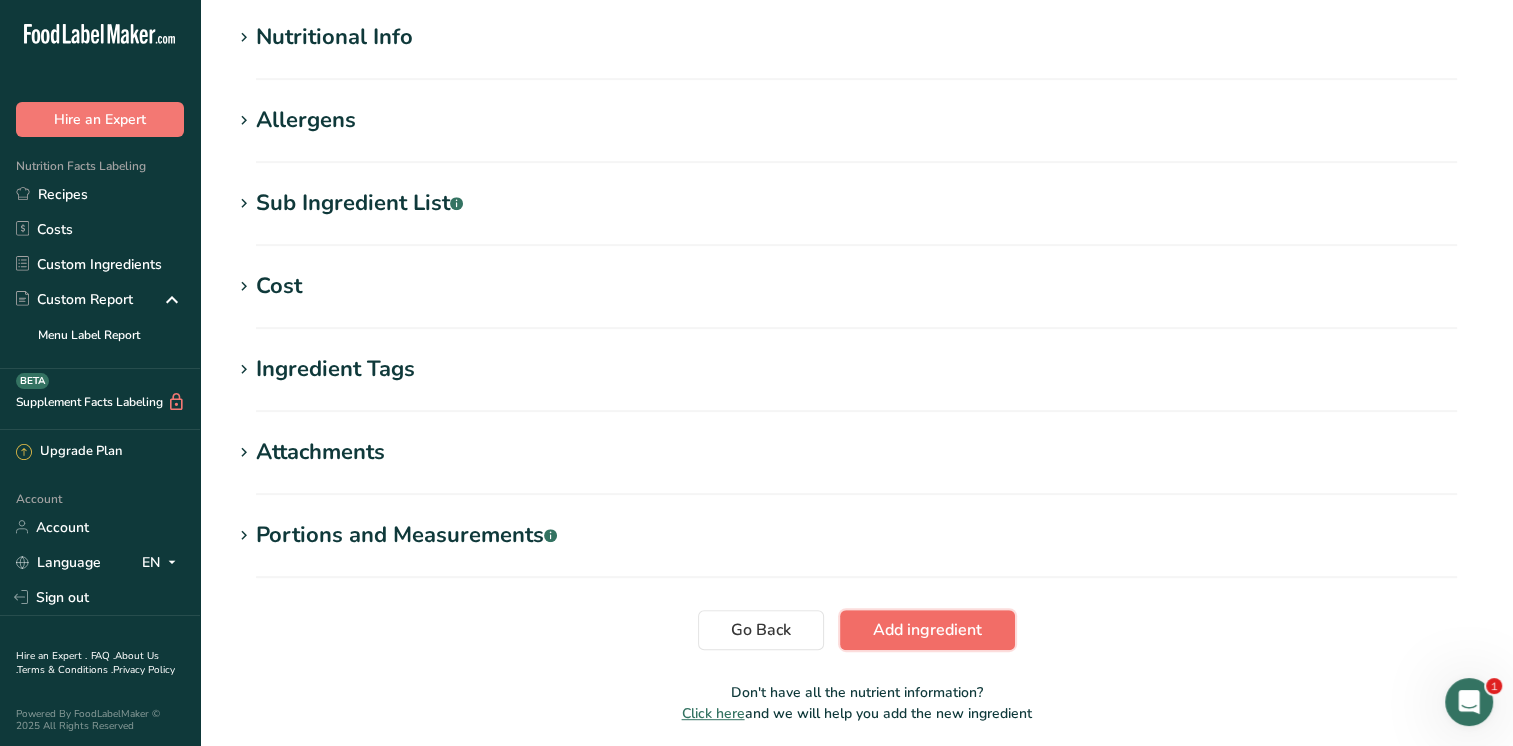 click on "Add ingredient" at bounding box center (927, 630) 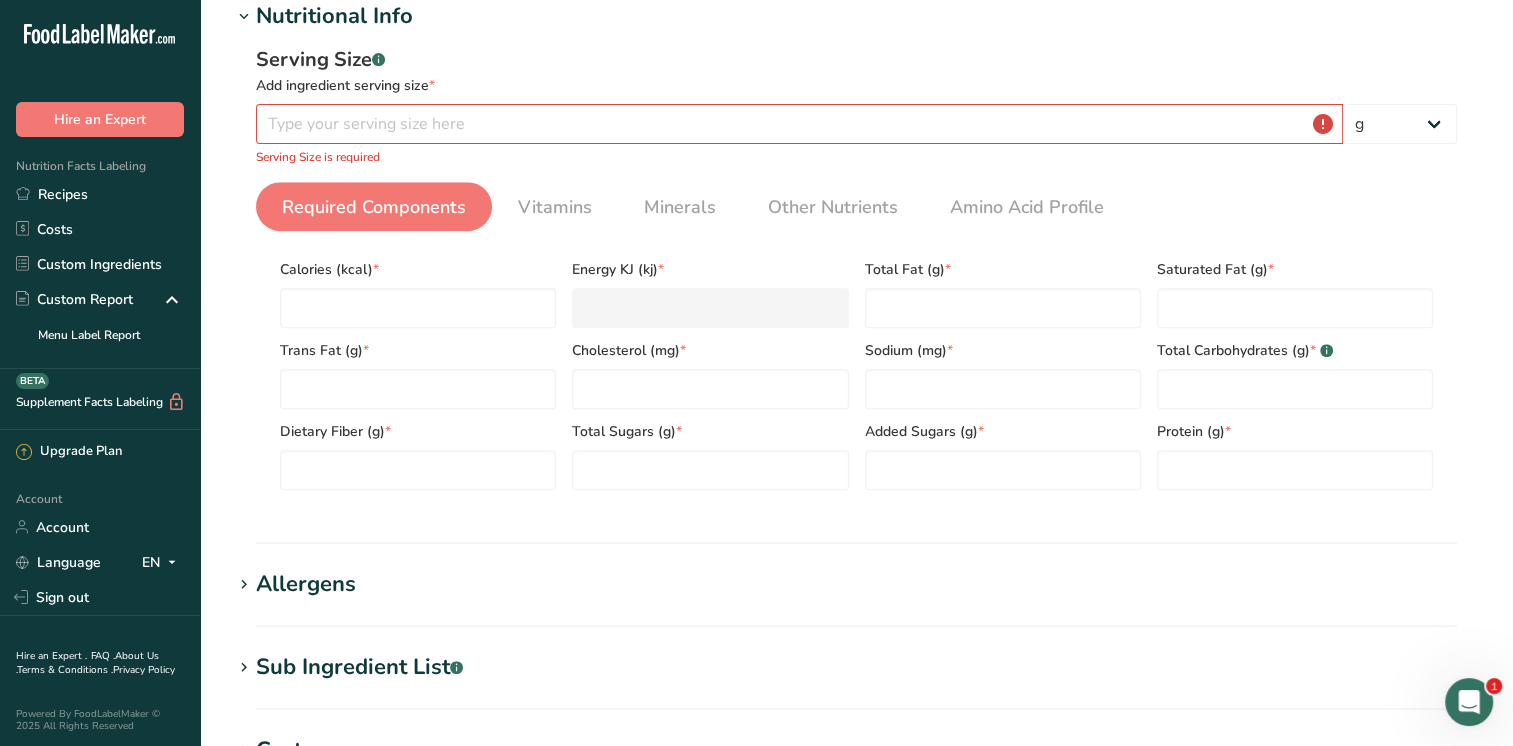 scroll, scrollTop: 275, scrollLeft: 0, axis: vertical 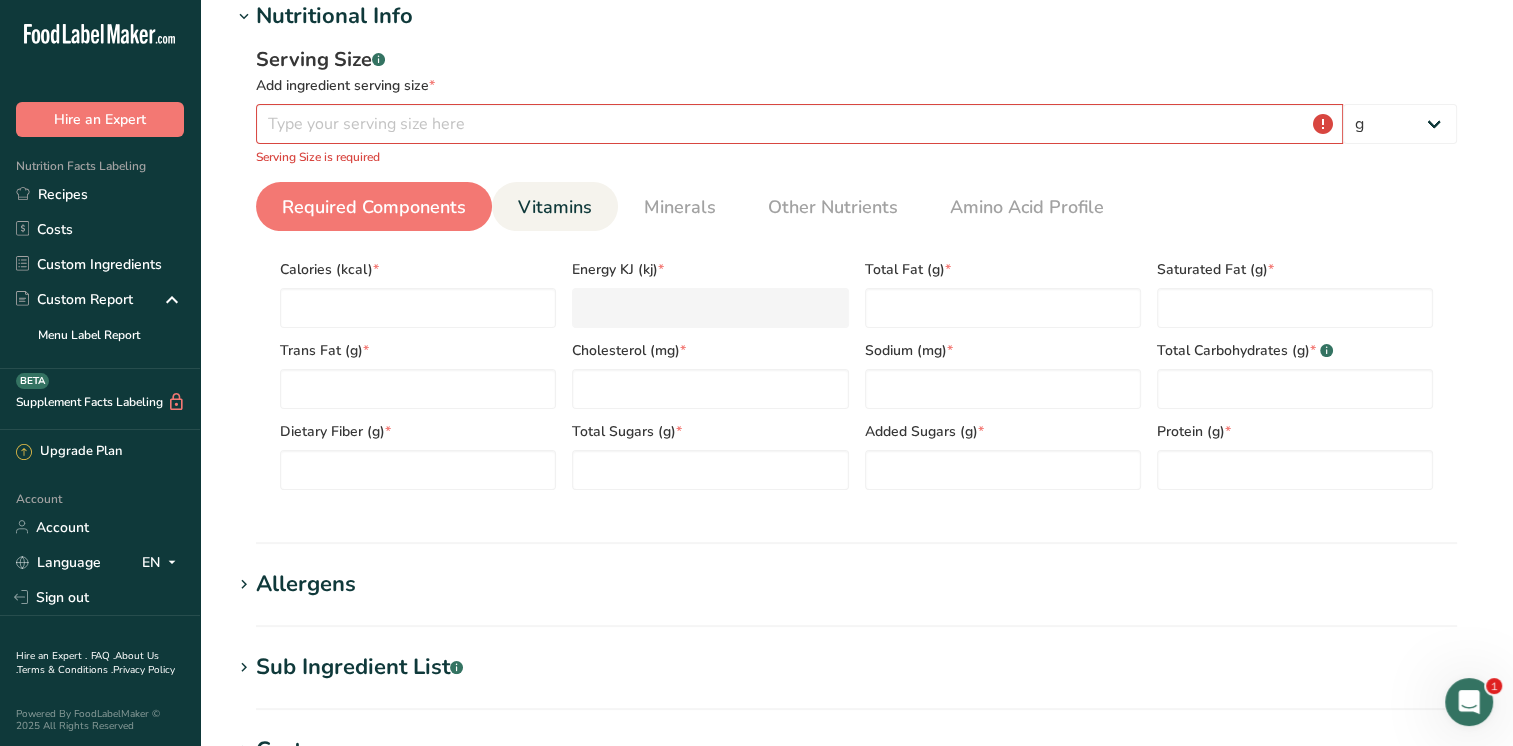 click on "Vitamins" at bounding box center [555, 207] 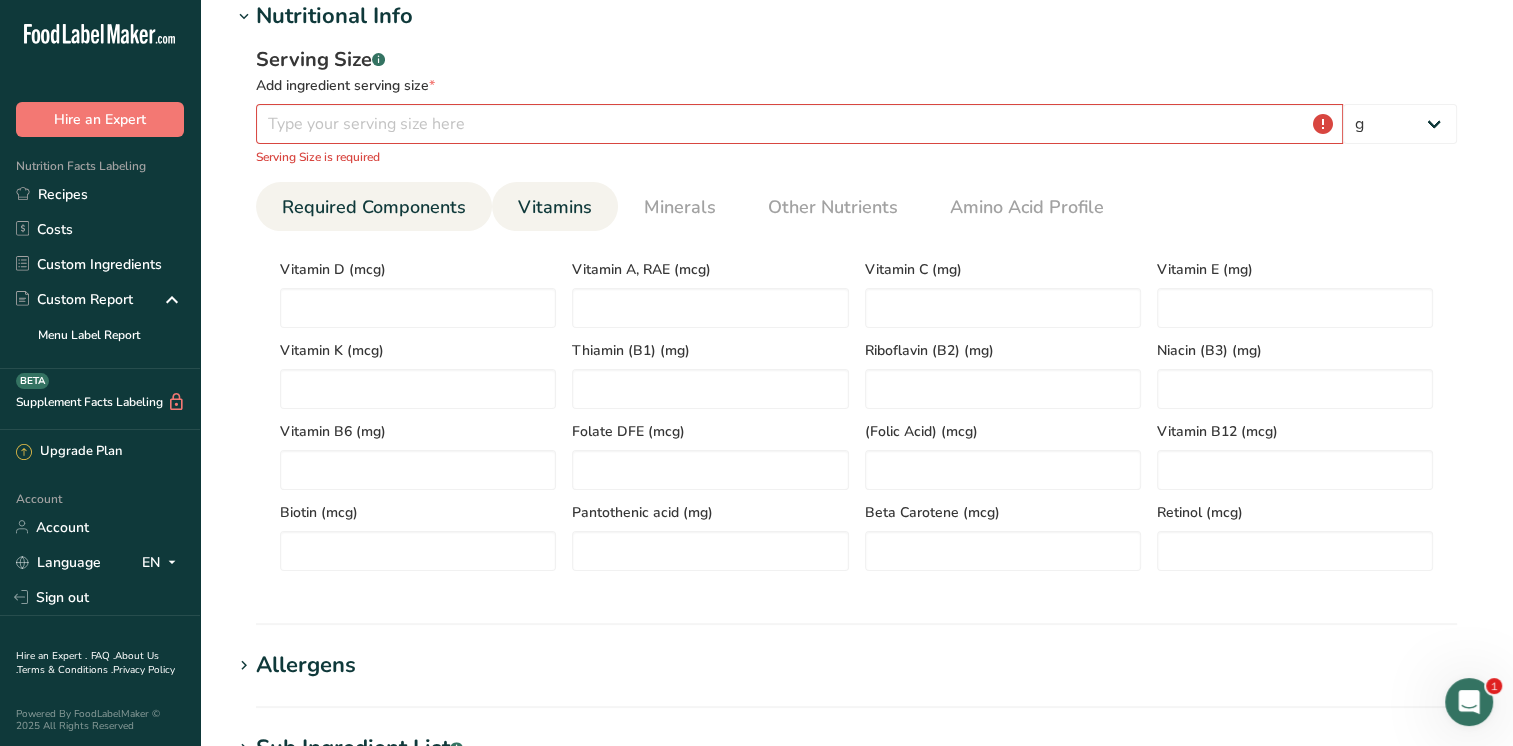 click on "Required Components" at bounding box center [374, 207] 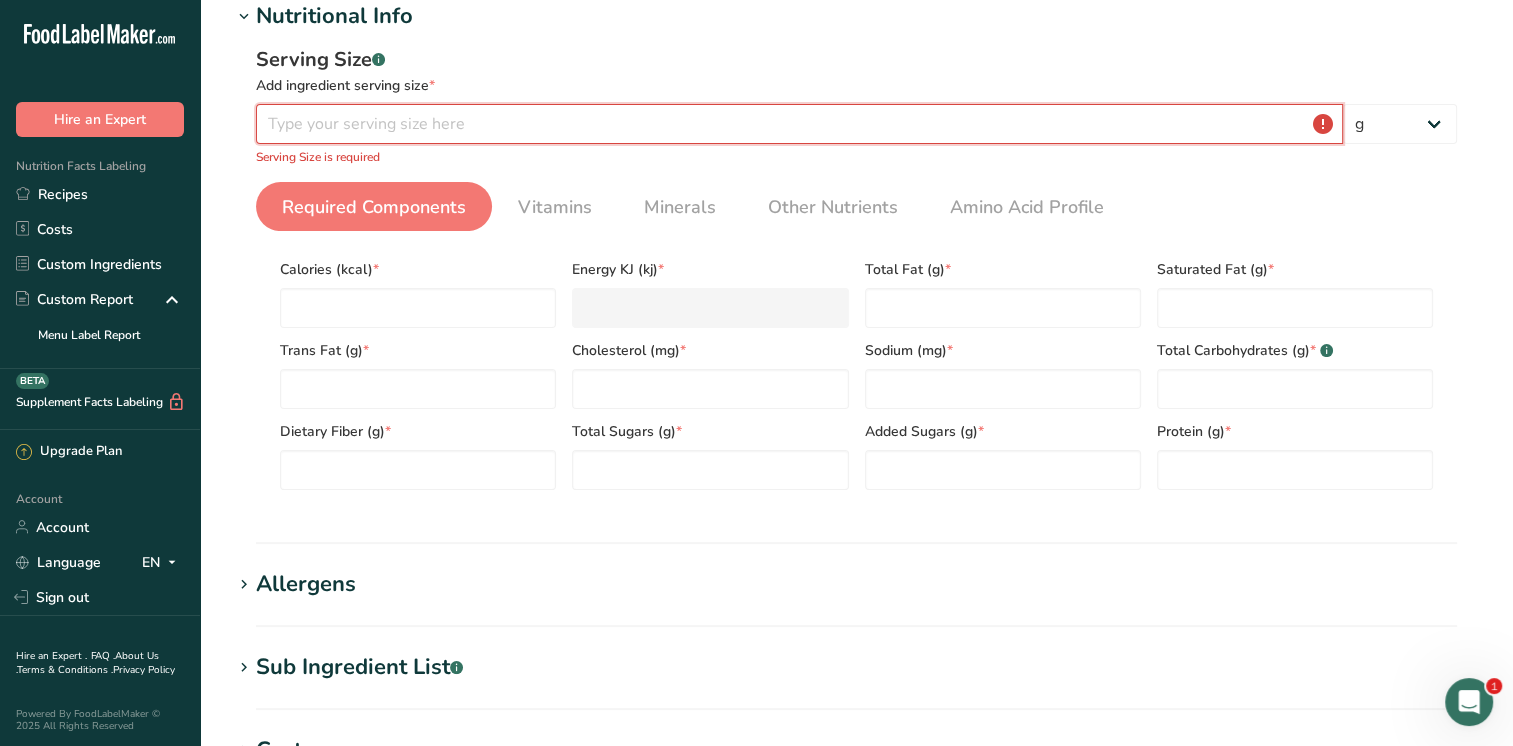 click at bounding box center (799, 124) 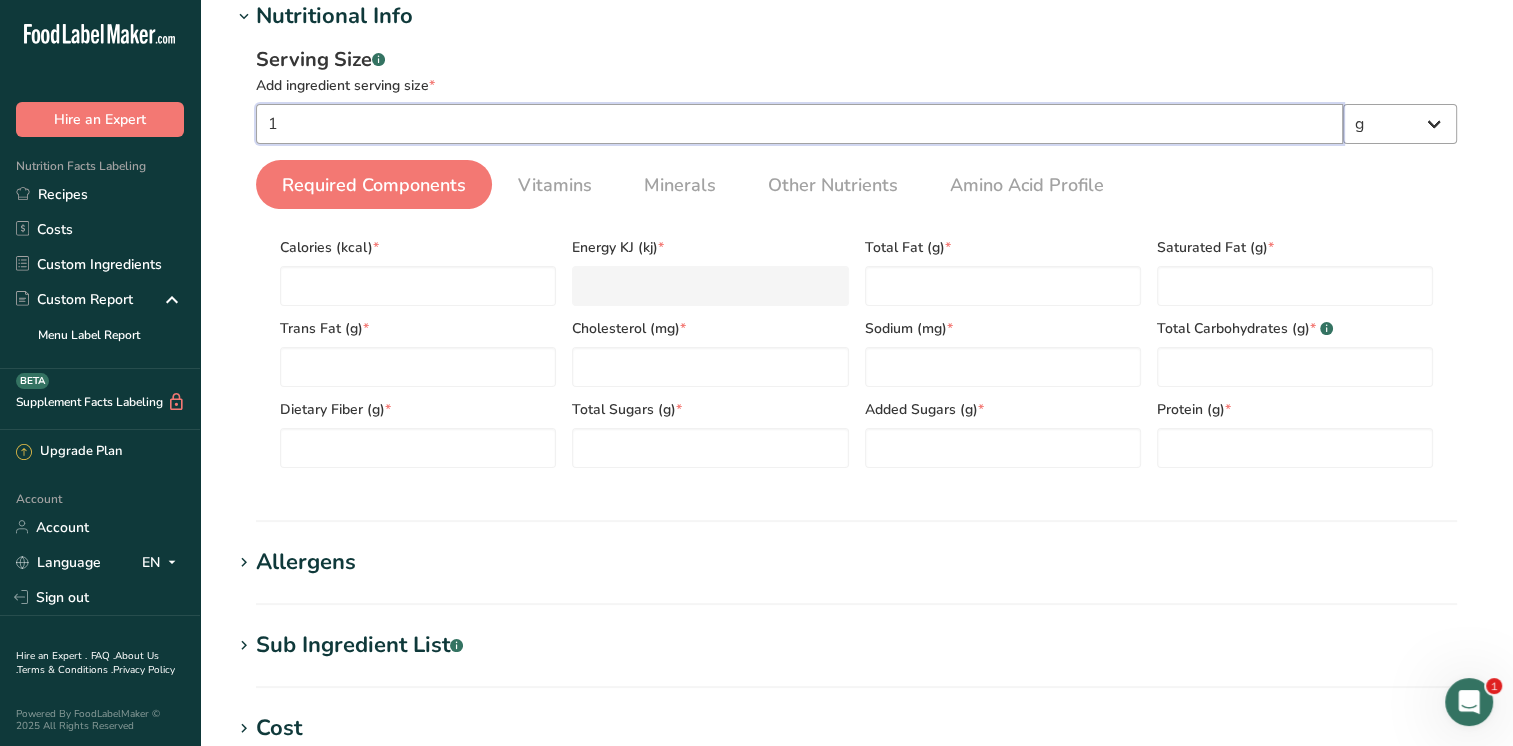 type on "1" 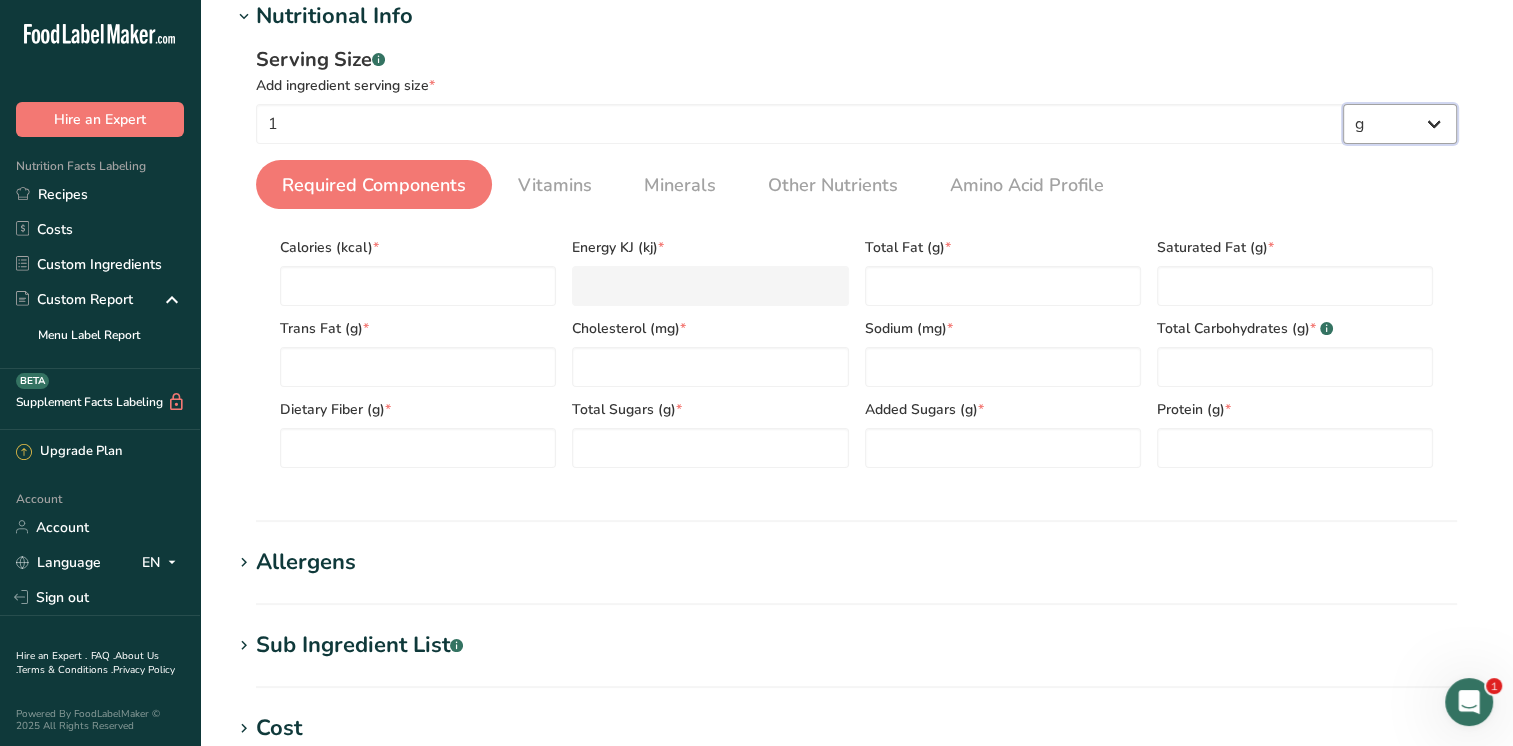 click on "g
kg
mg
mcg
lb
oz
l
mL
fl oz
tbsp
tsp
cup
qt
gallon" at bounding box center [1400, 124] 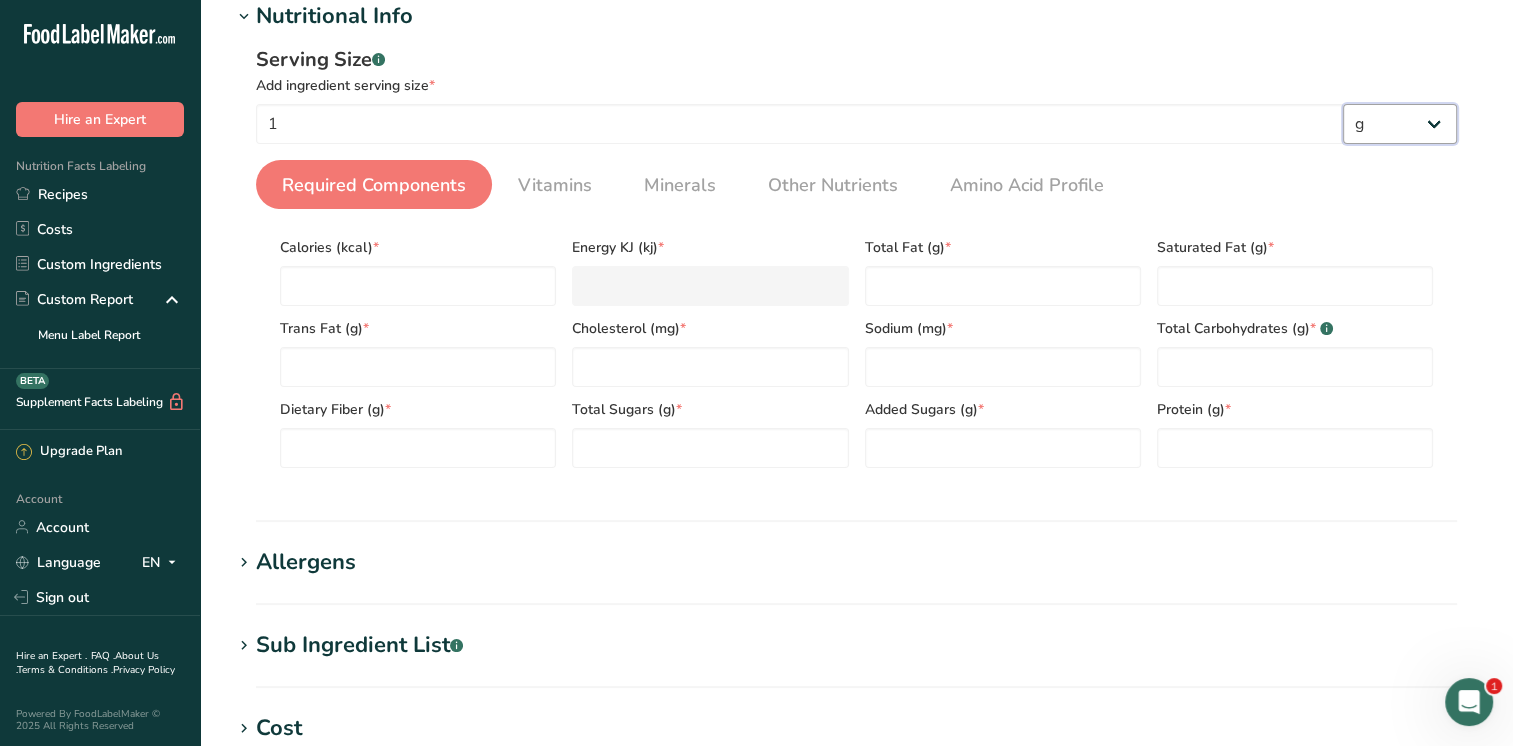 select on "19" 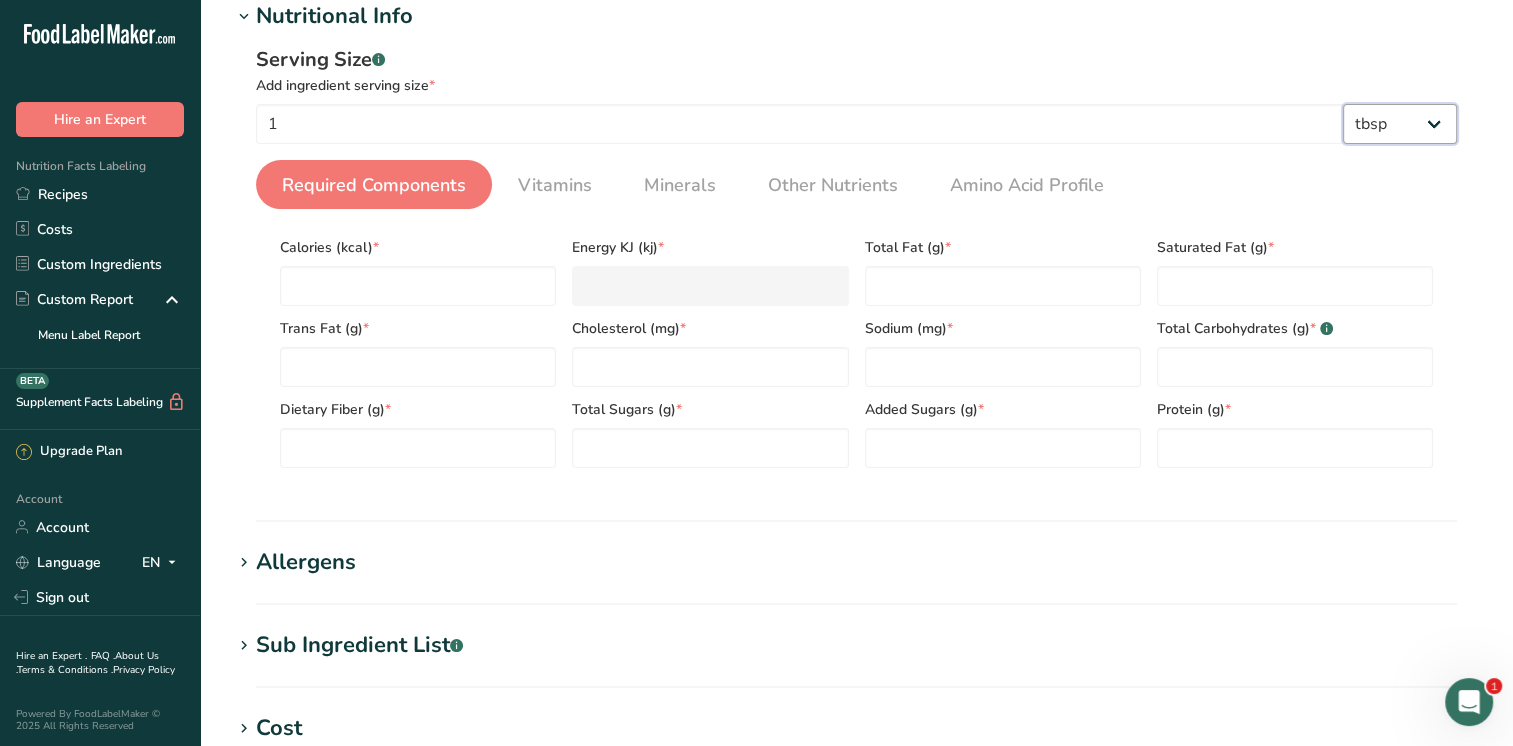click on "g
kg
mg
mcg
lb
oz
l
mL
fl oz
tbsp
tsp
cup
qt
gallon" at bounding box center (1400, 124) 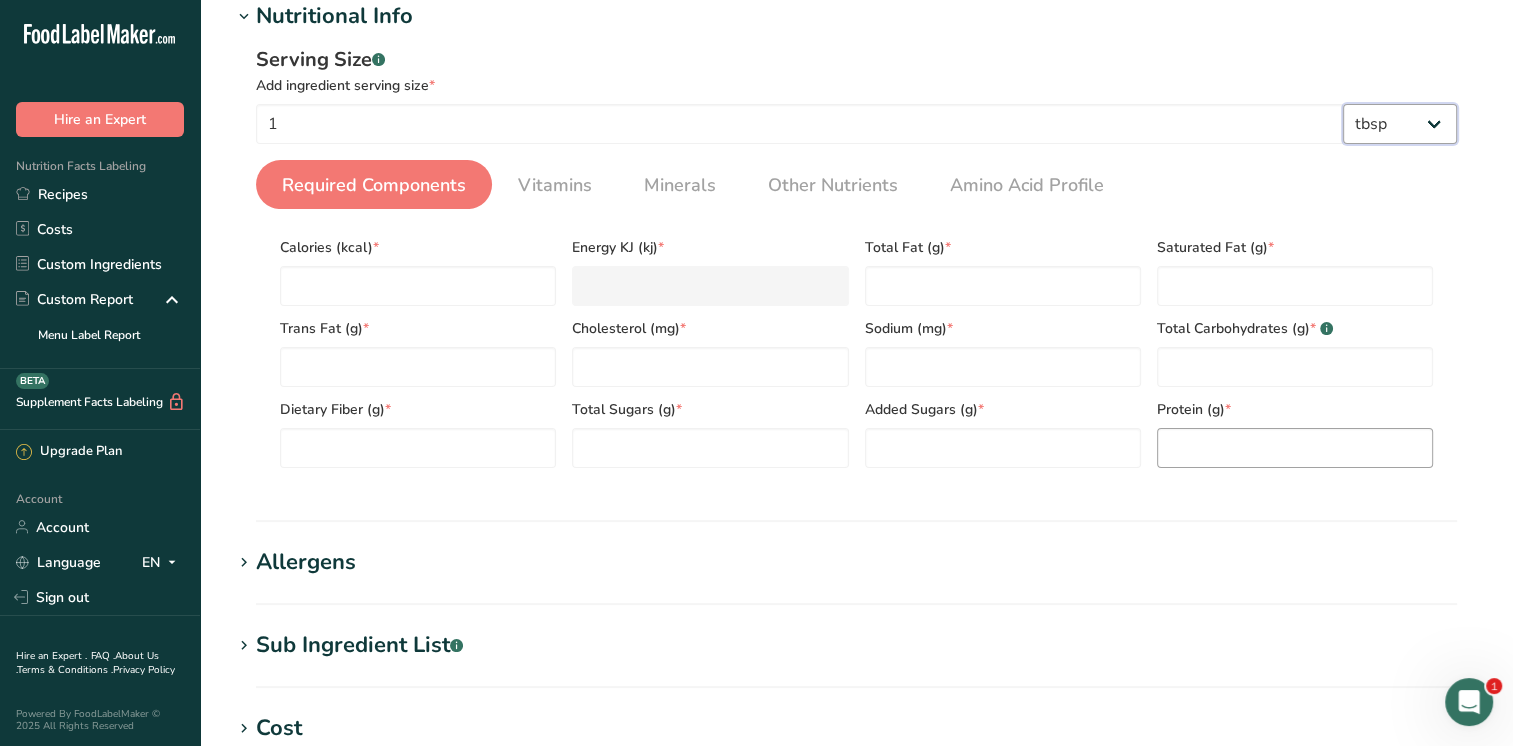 select on "22" 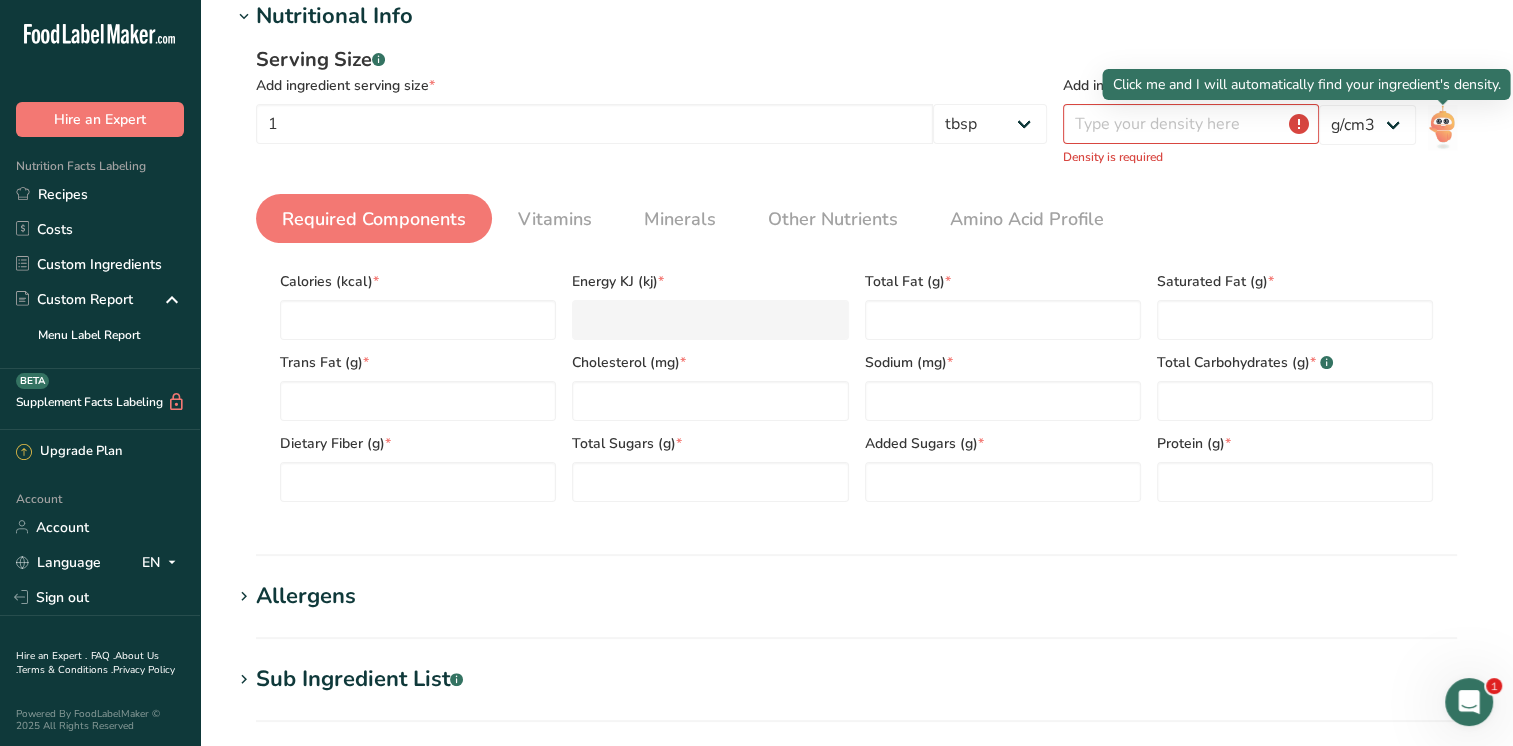 click at bounding box center [1442, 127] 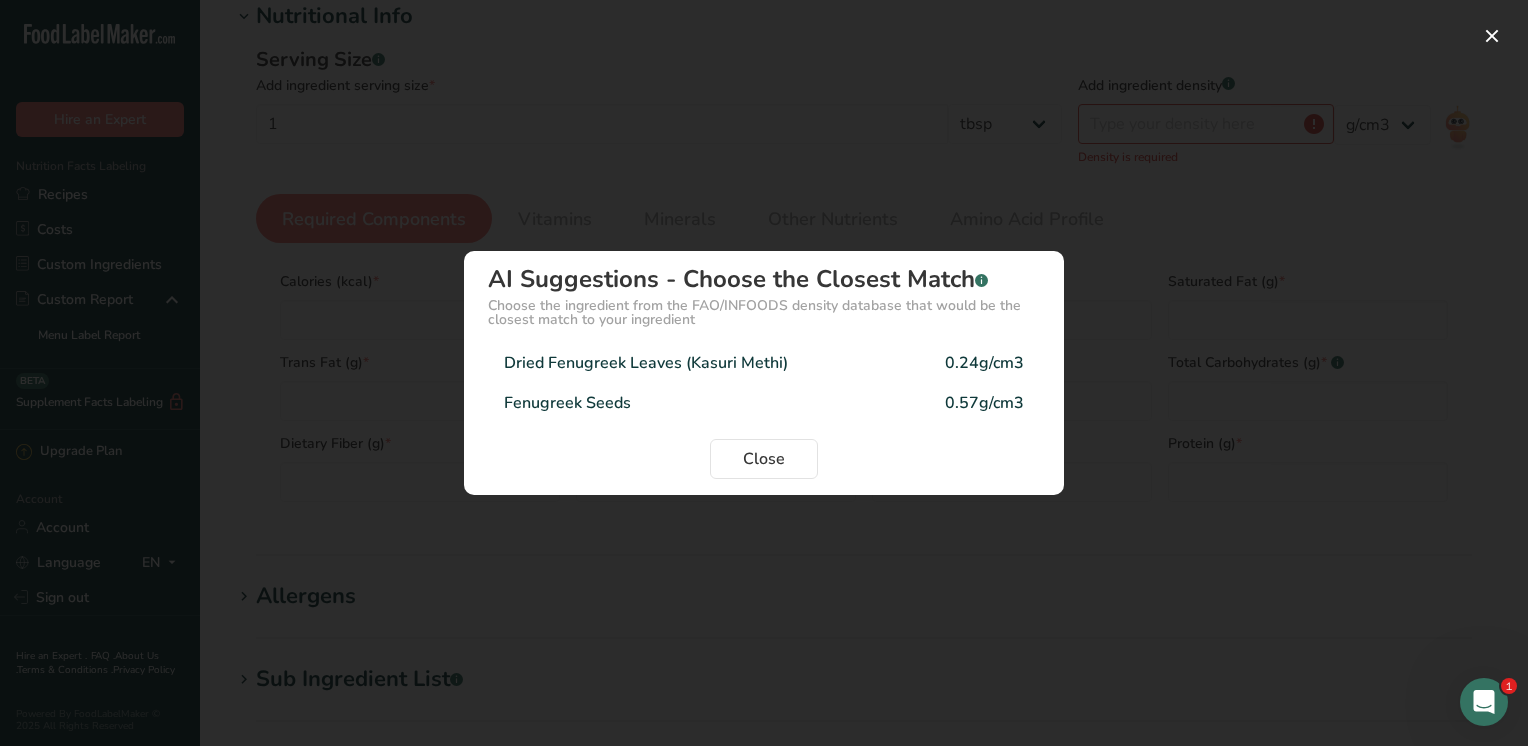 click on "Dried Fenugreek Leaves (Kasuri Methi)" at bounding box center [646, 363] 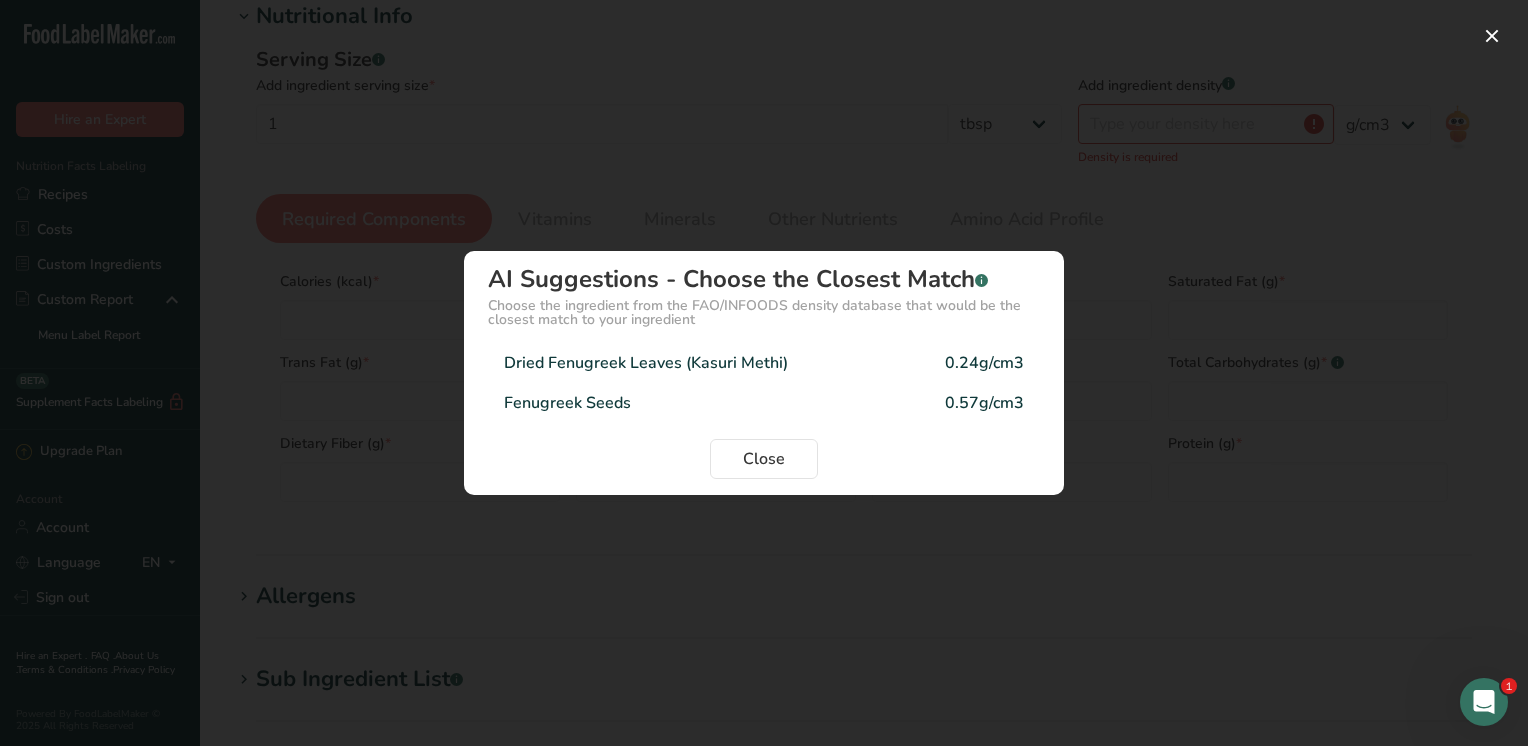 type on "0.24" 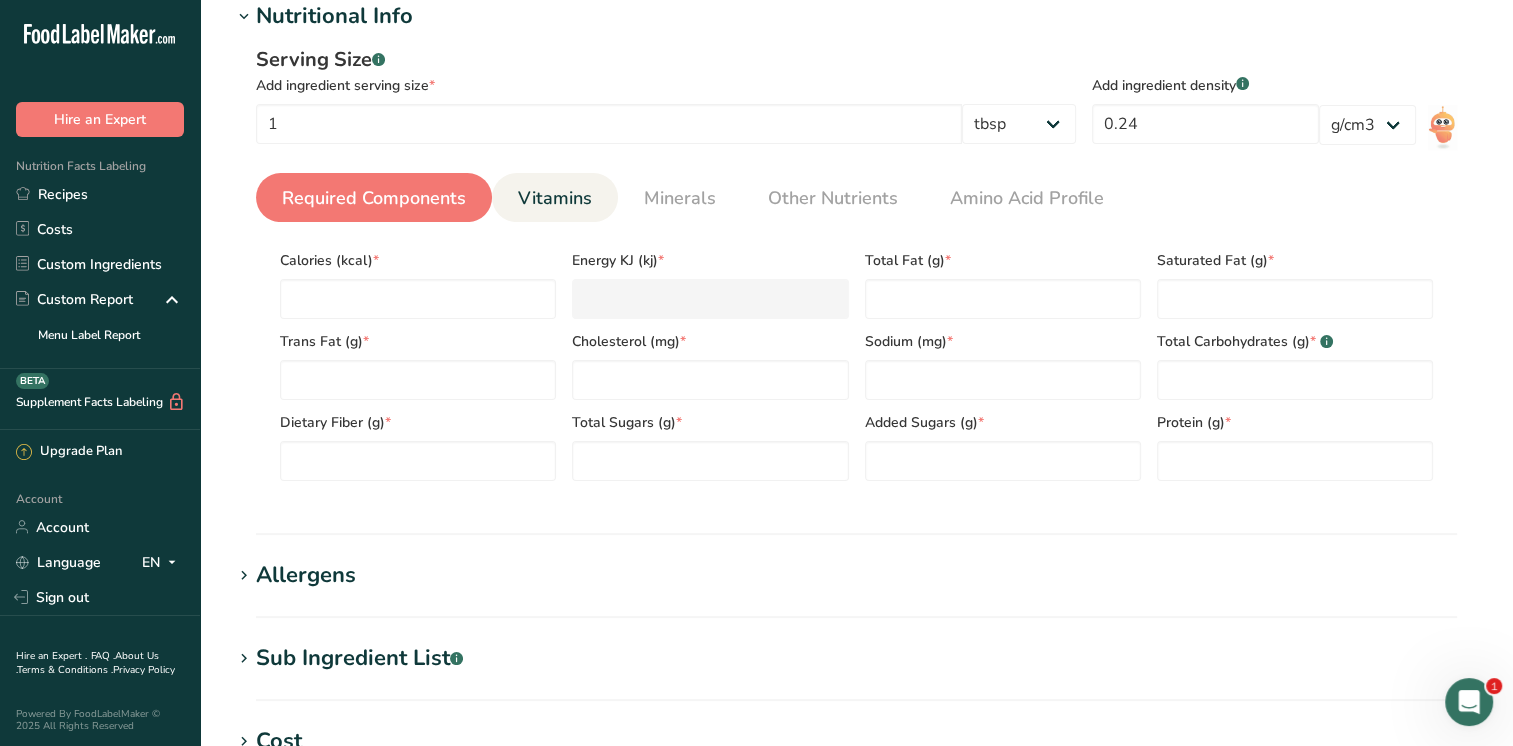 click on "Vitamins" at bounding box center [555, 198] 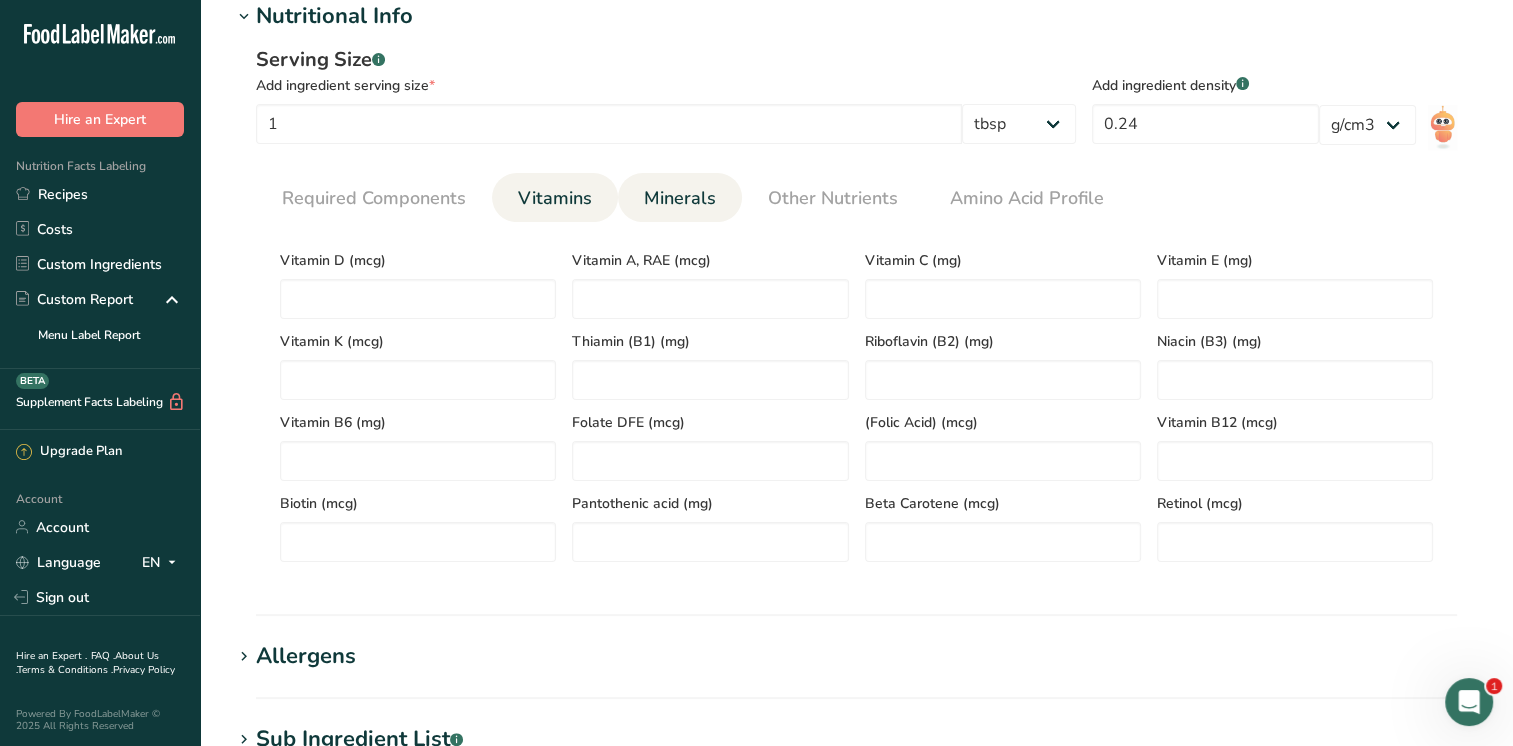 click on "Minerals" at bounding box center (680, 198) 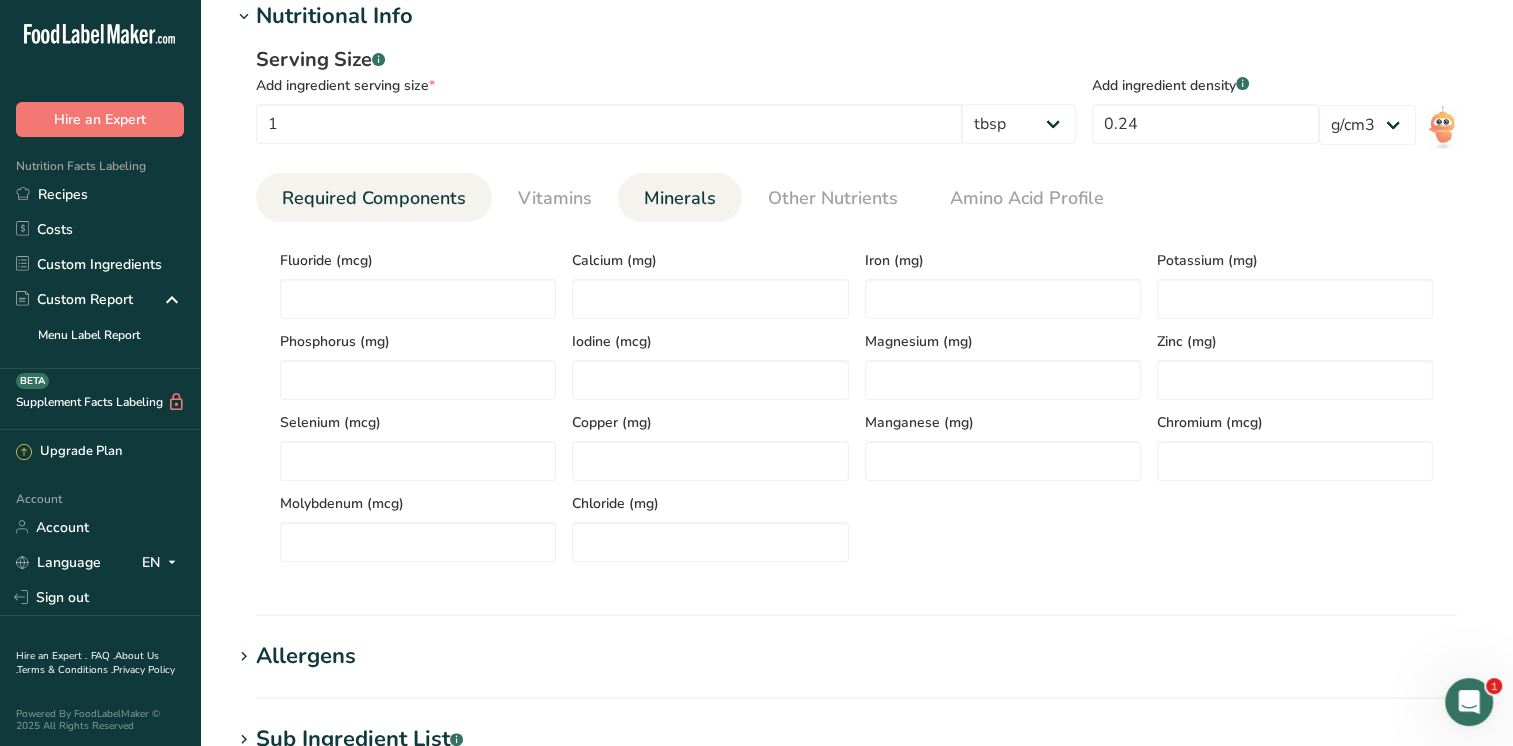 click on "Required Components" at bounding box center [374, 198] 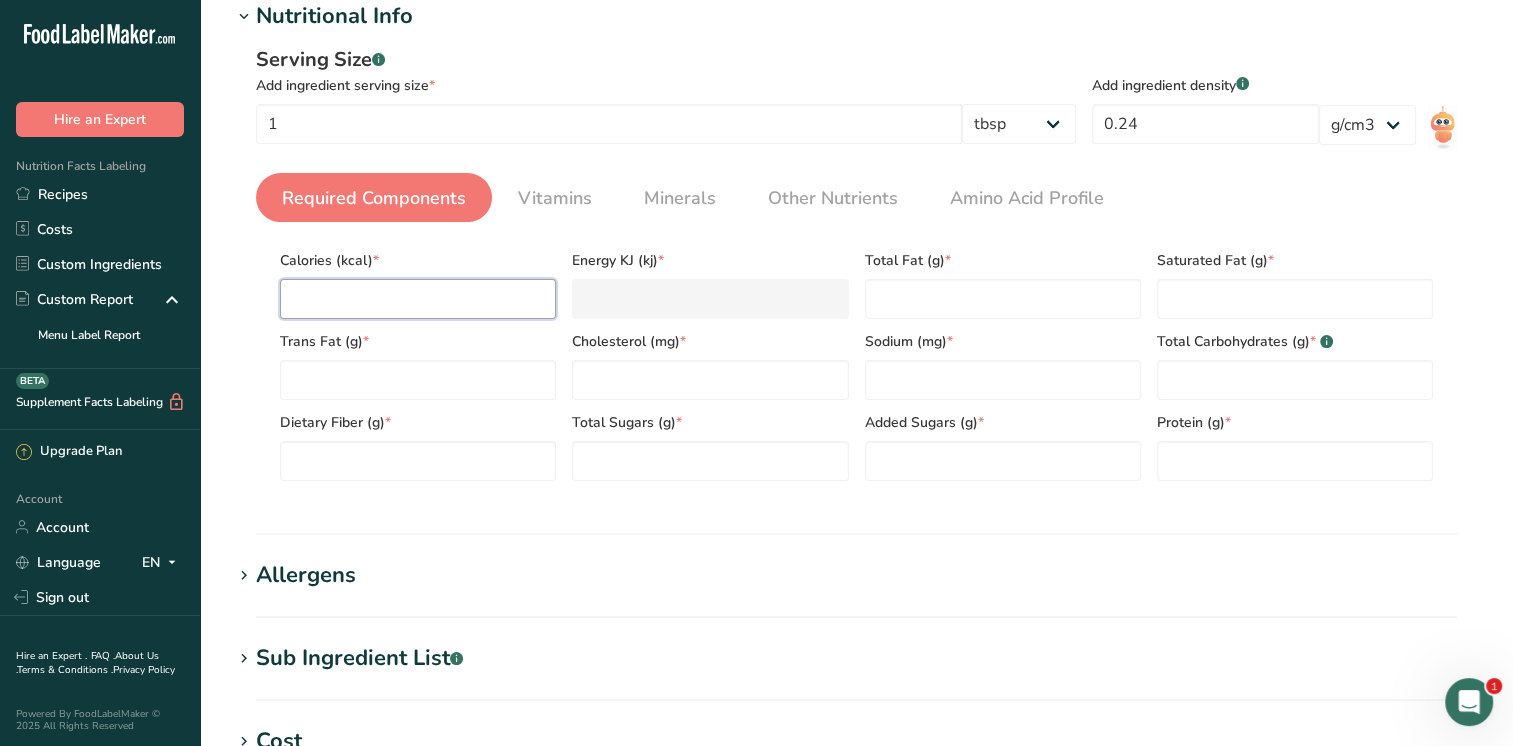 click at bounding box center [418, 299] 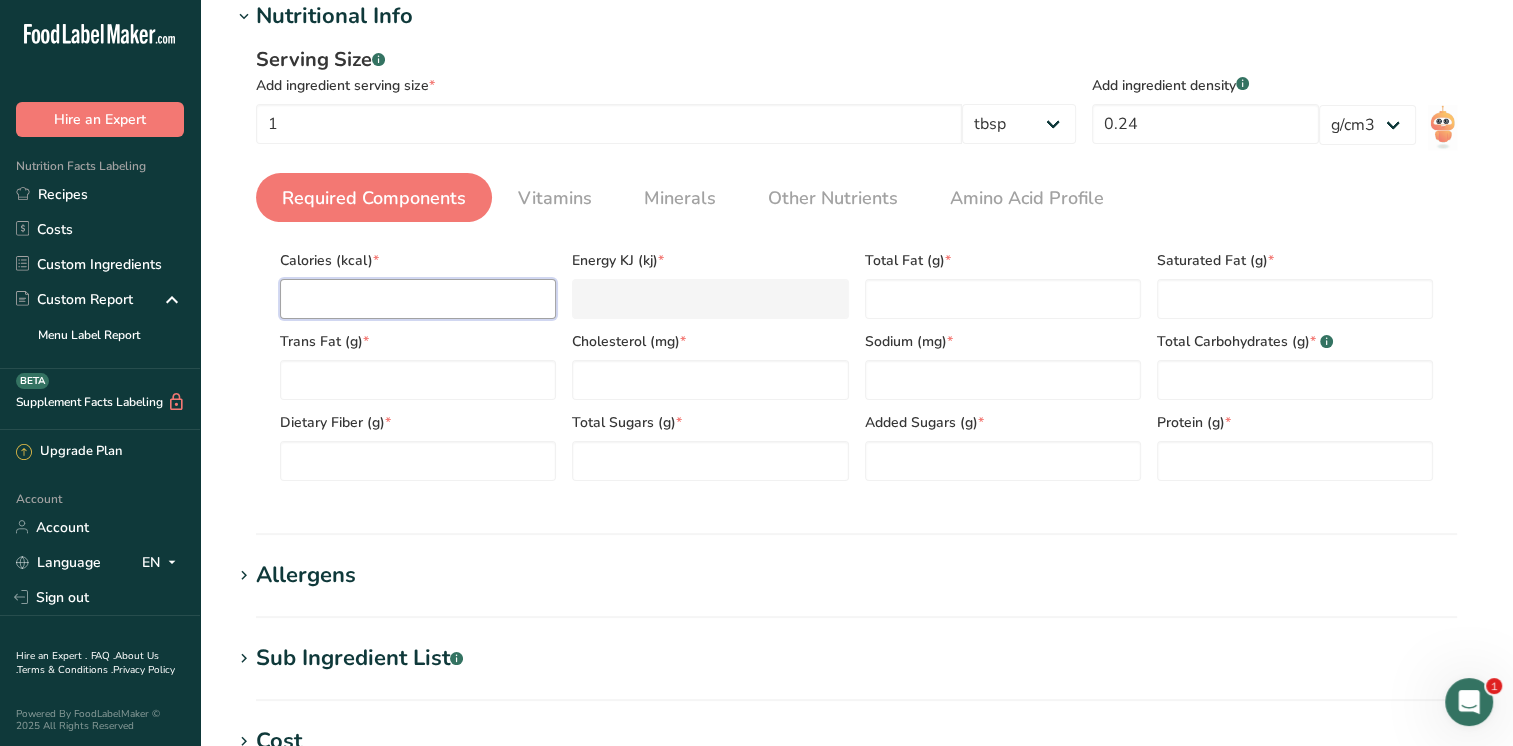 type on "1" 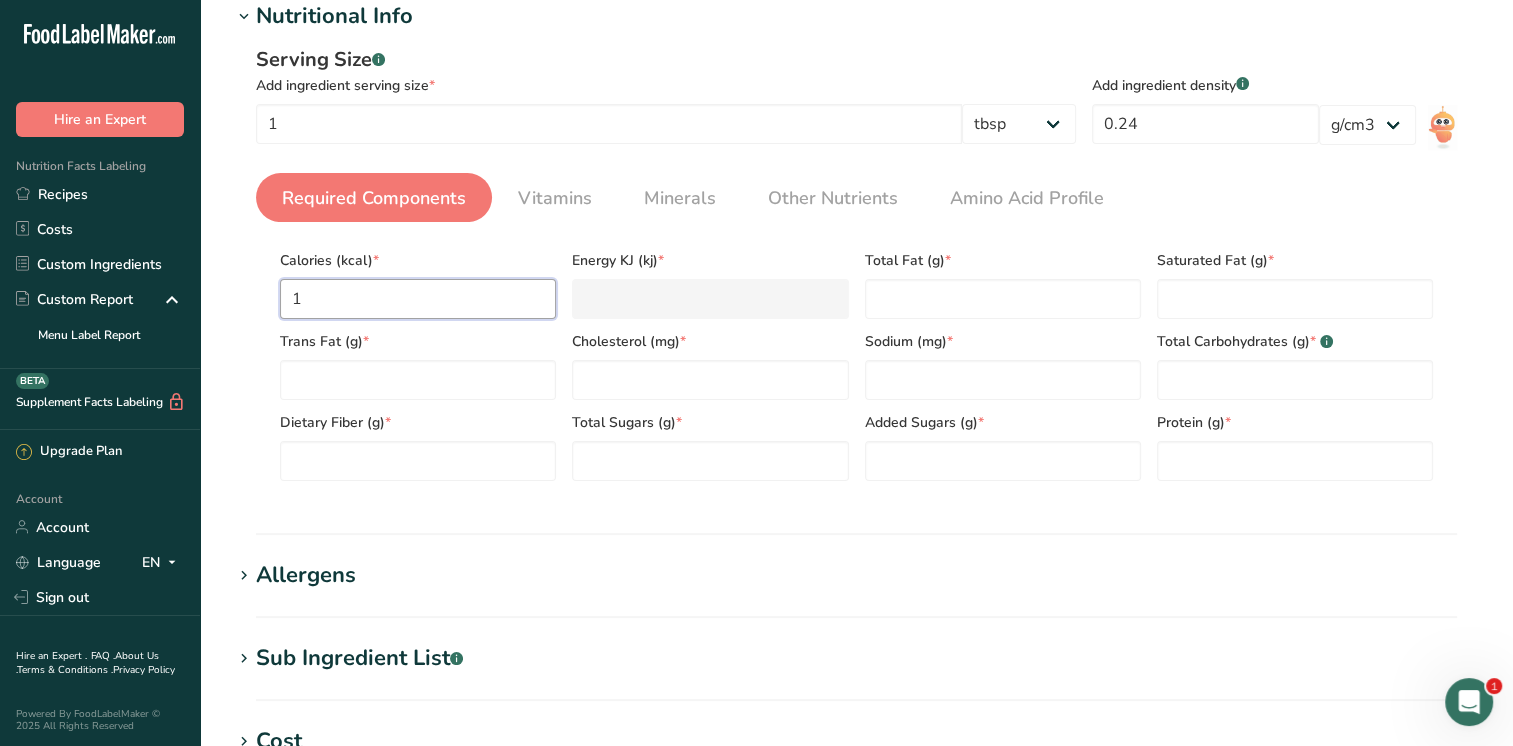 type on "4.2" 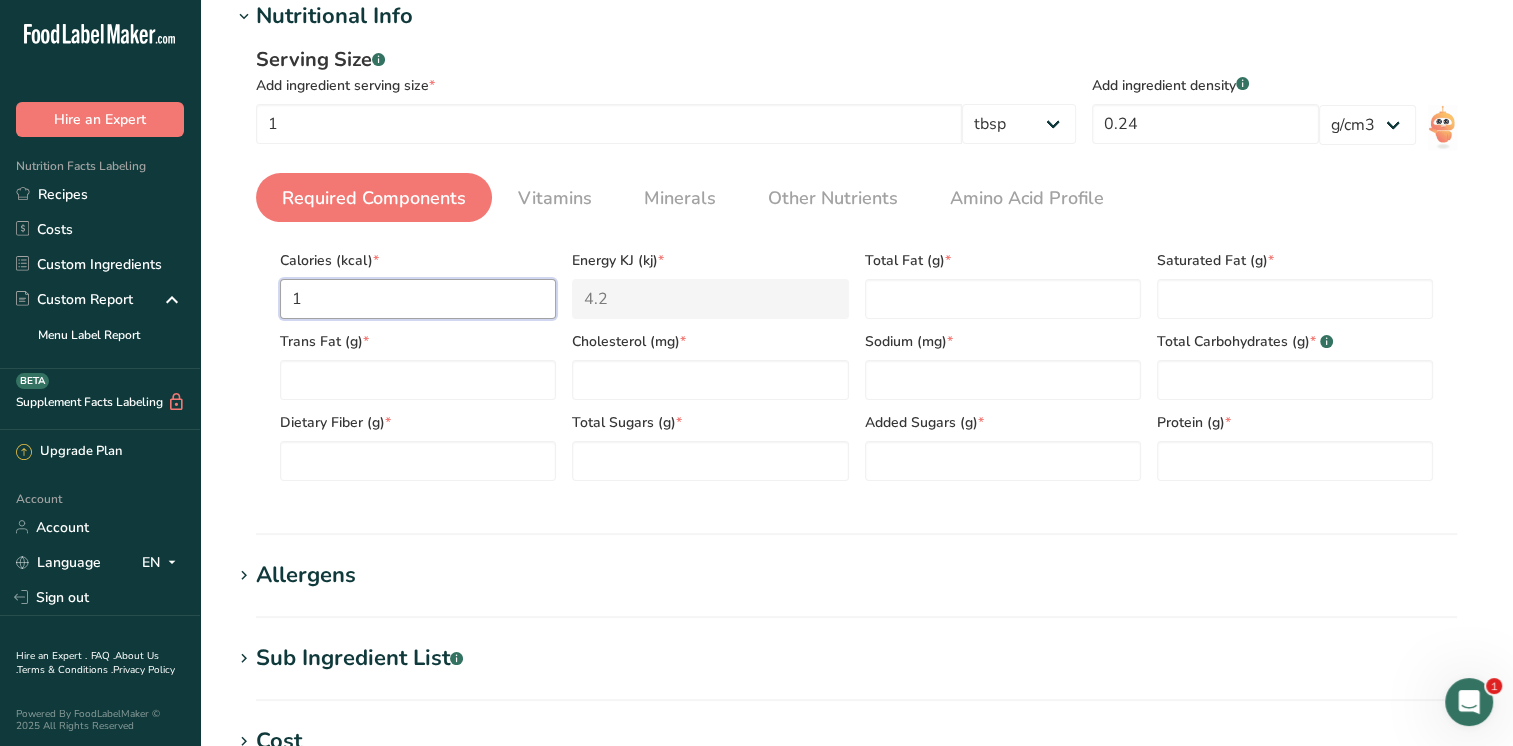 type on "1" 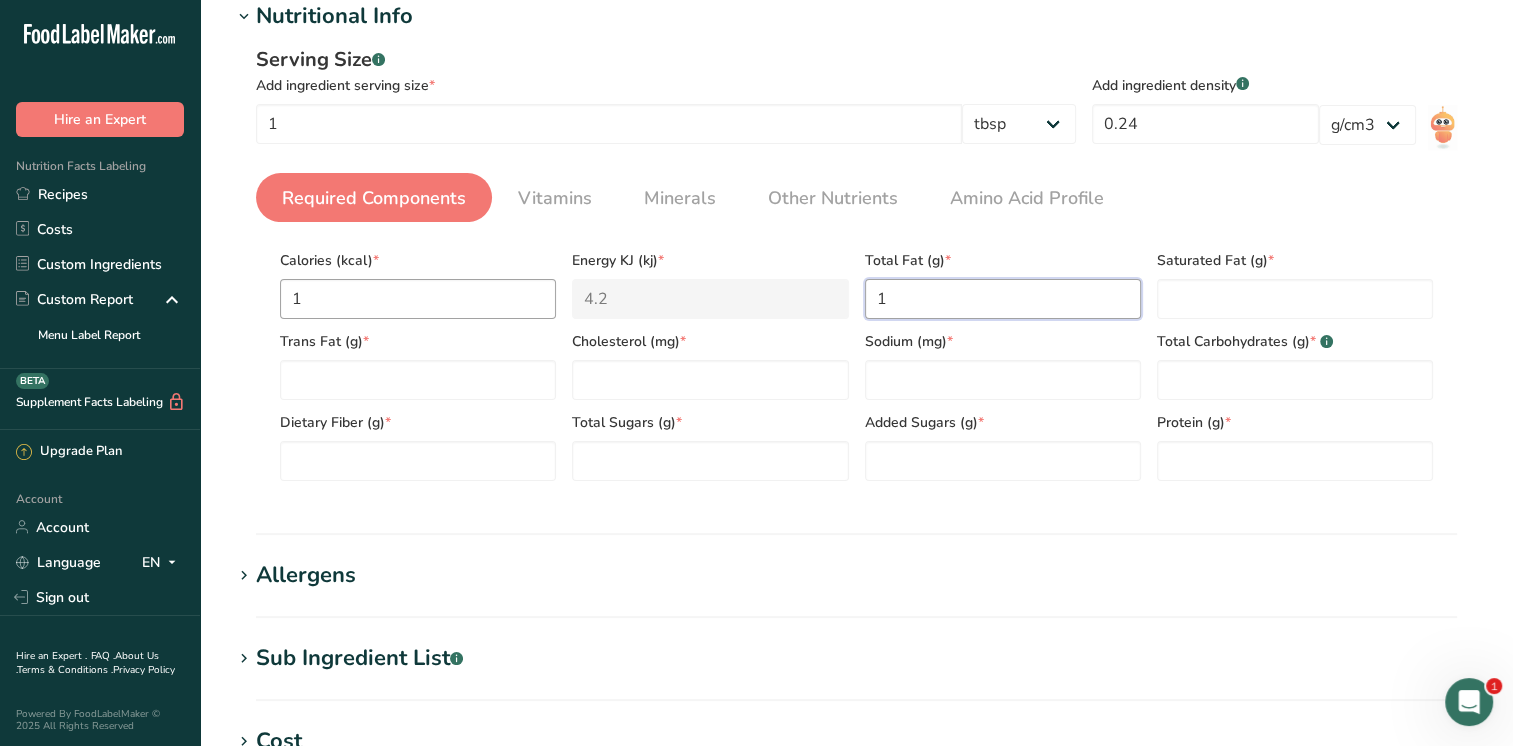 type on "1" 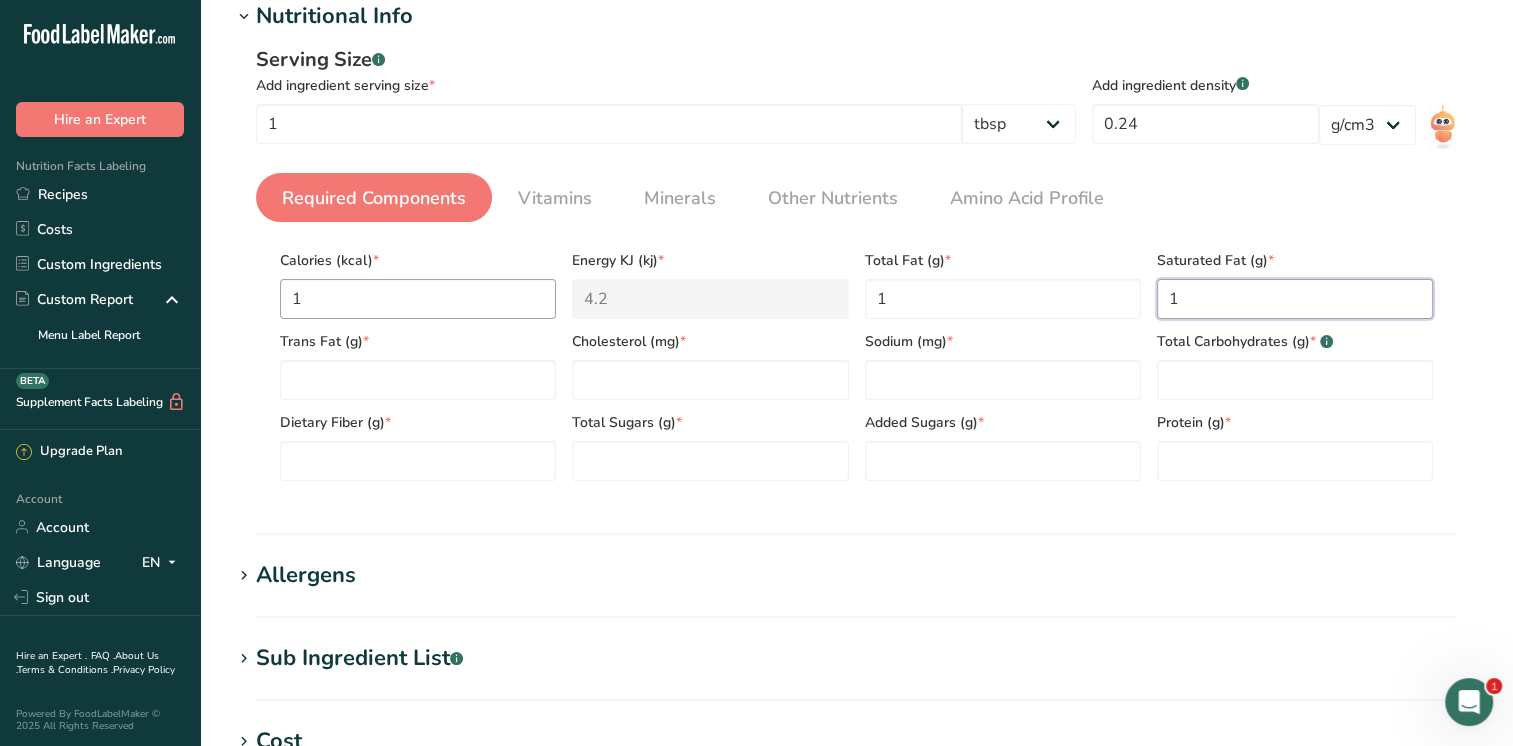 type on "1" 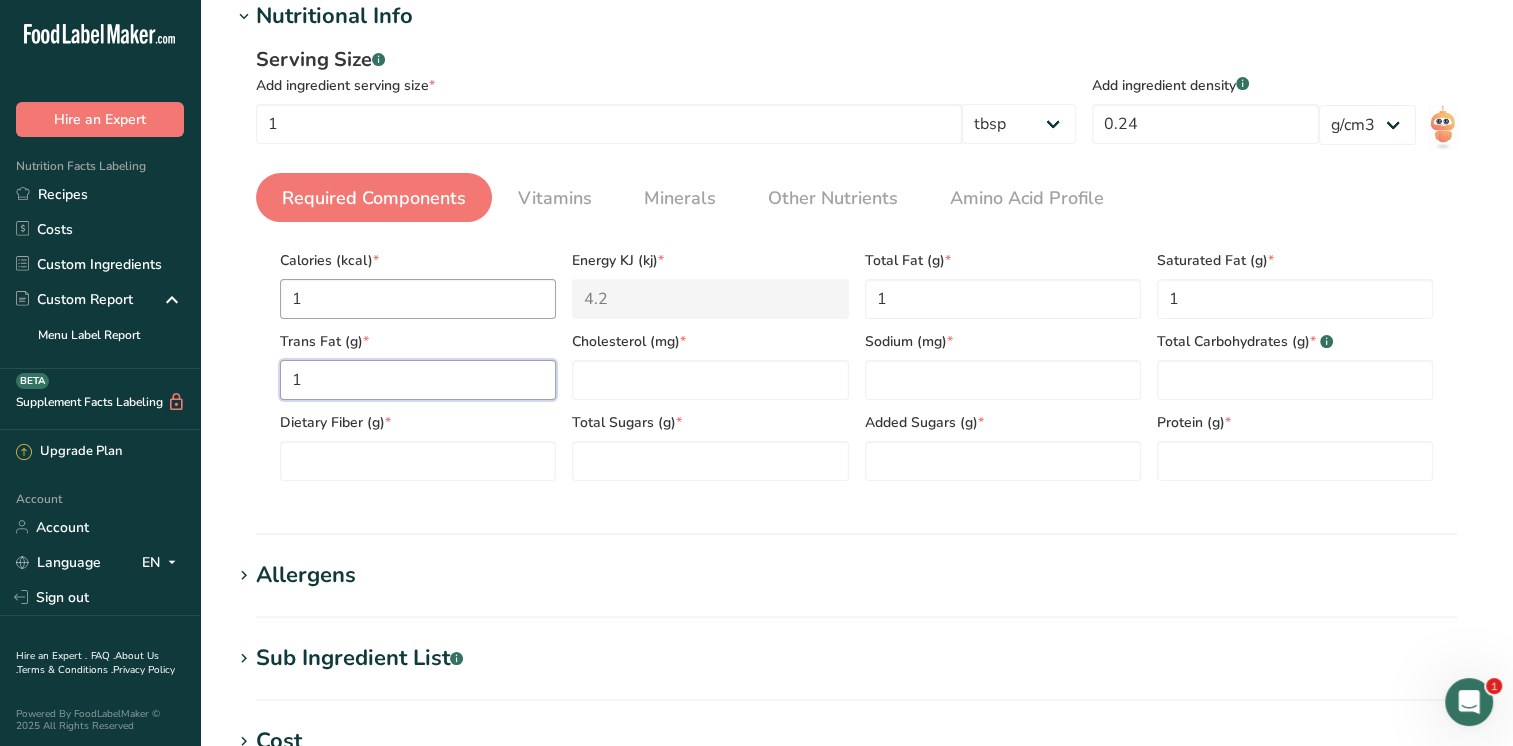 type on "0" 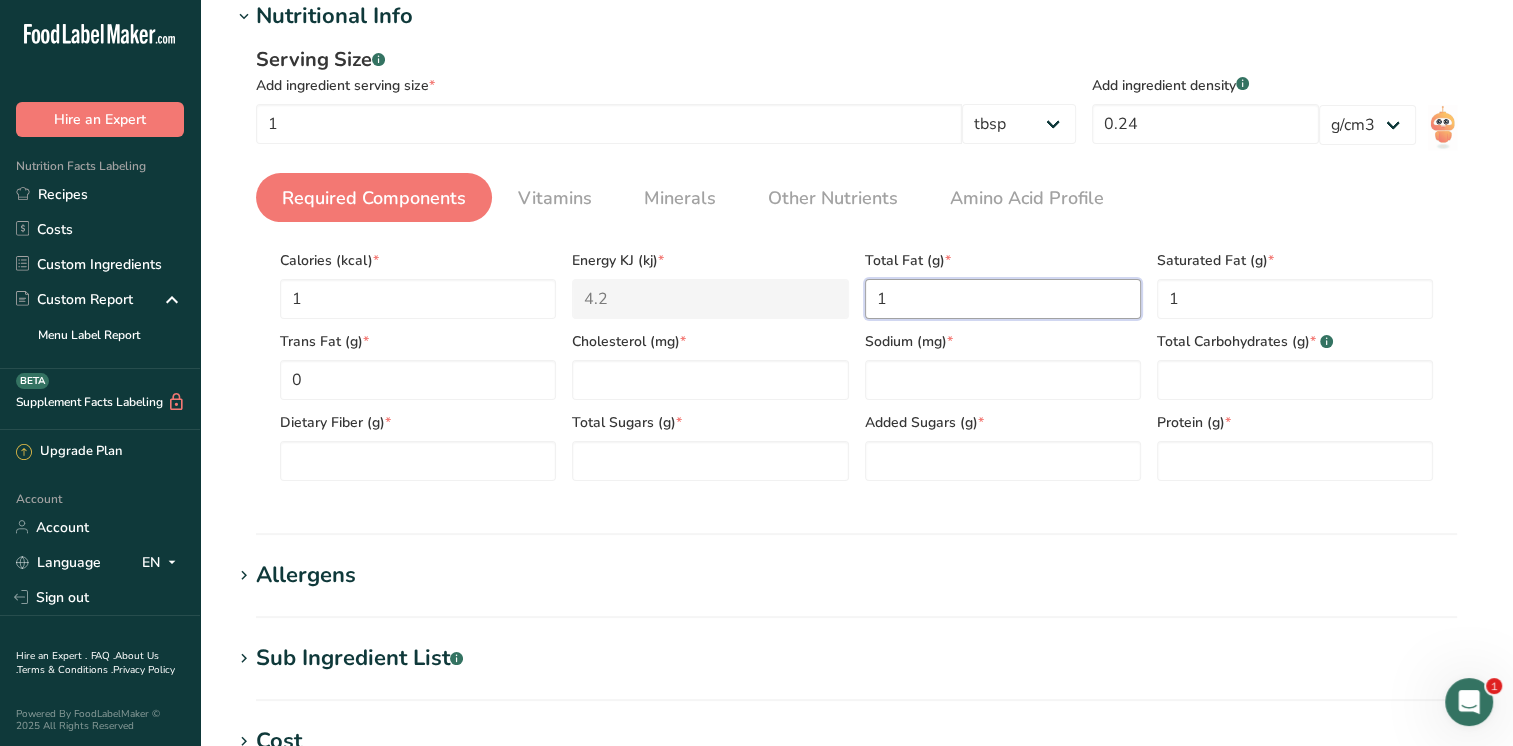 click on "1" at bounding box center [1003, 299] 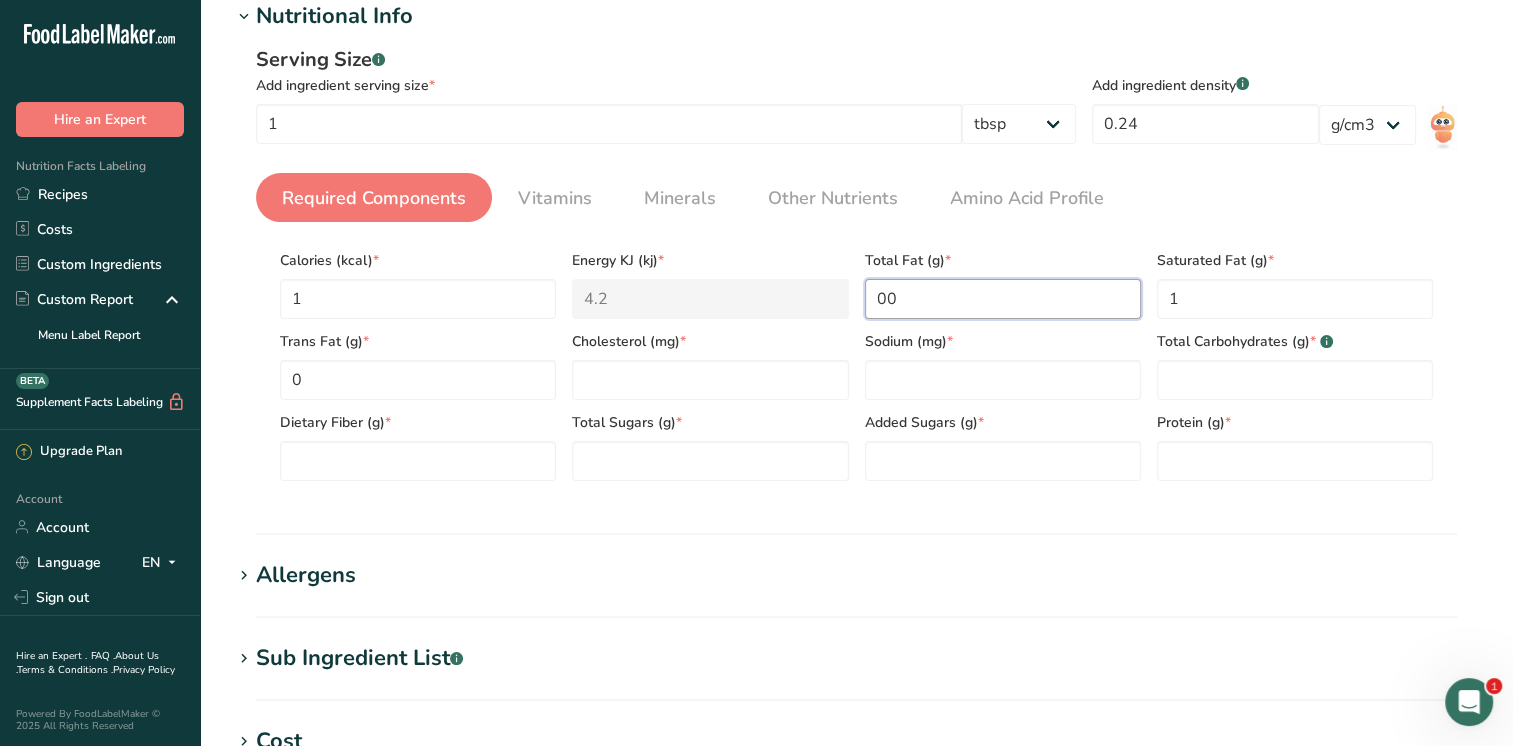 type on "0" 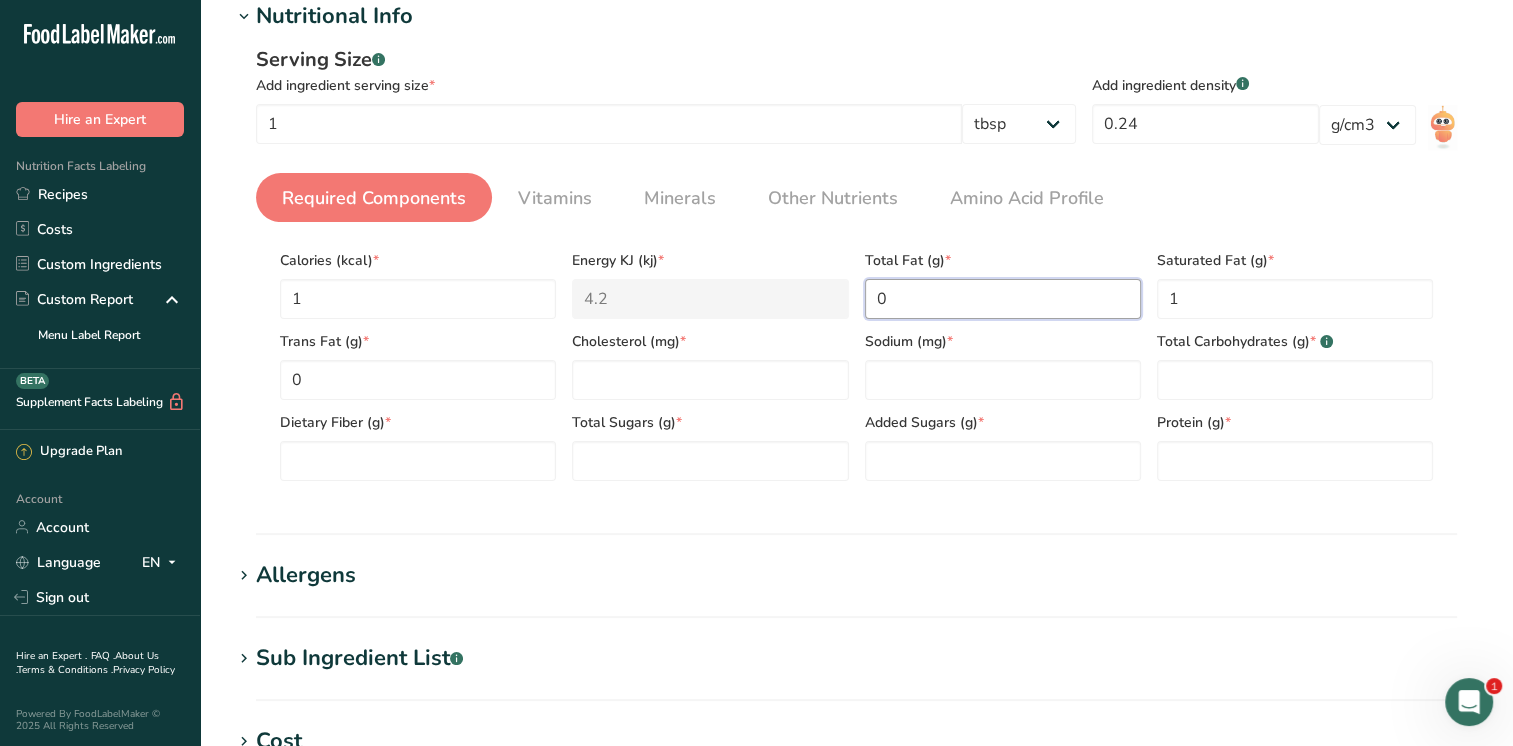 type on "0" 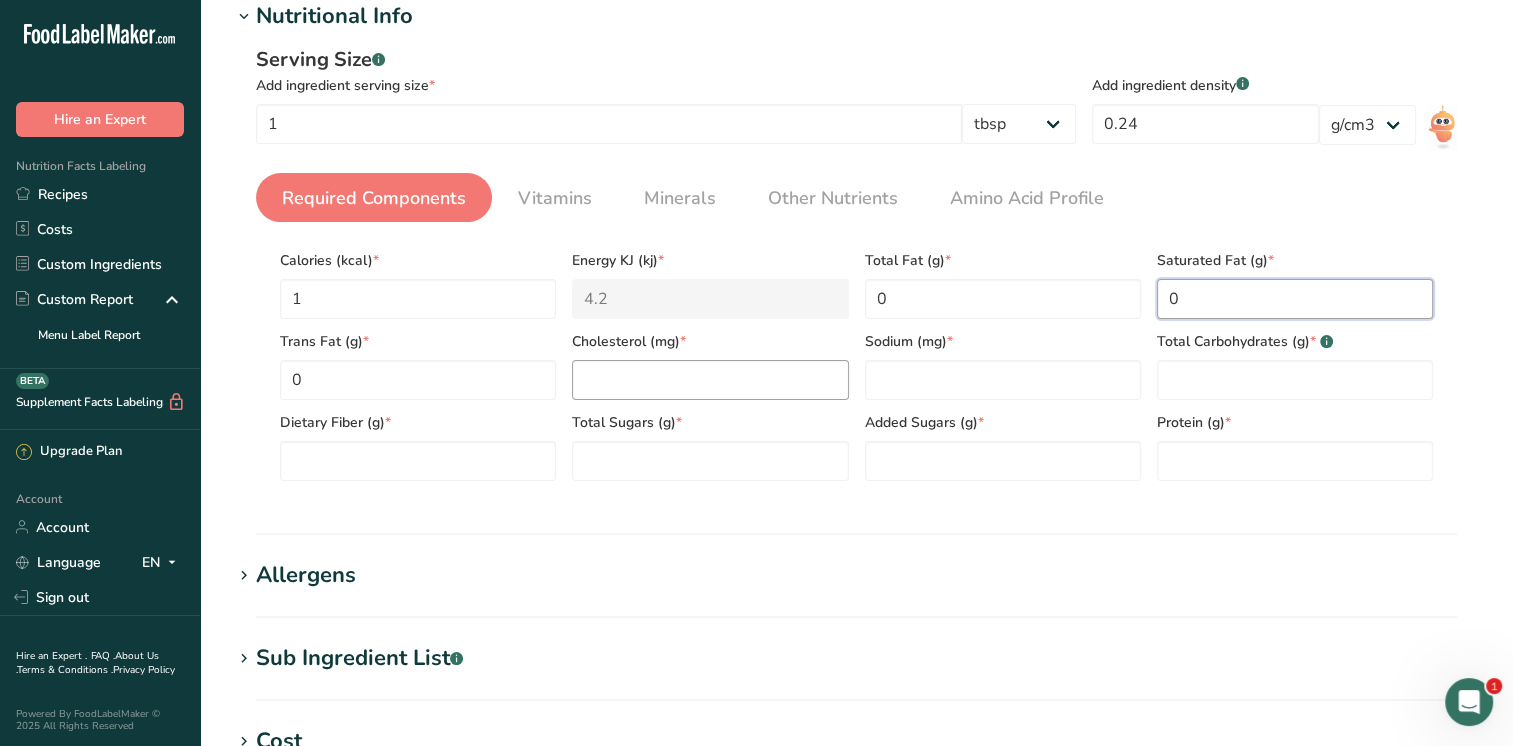 type on "0" 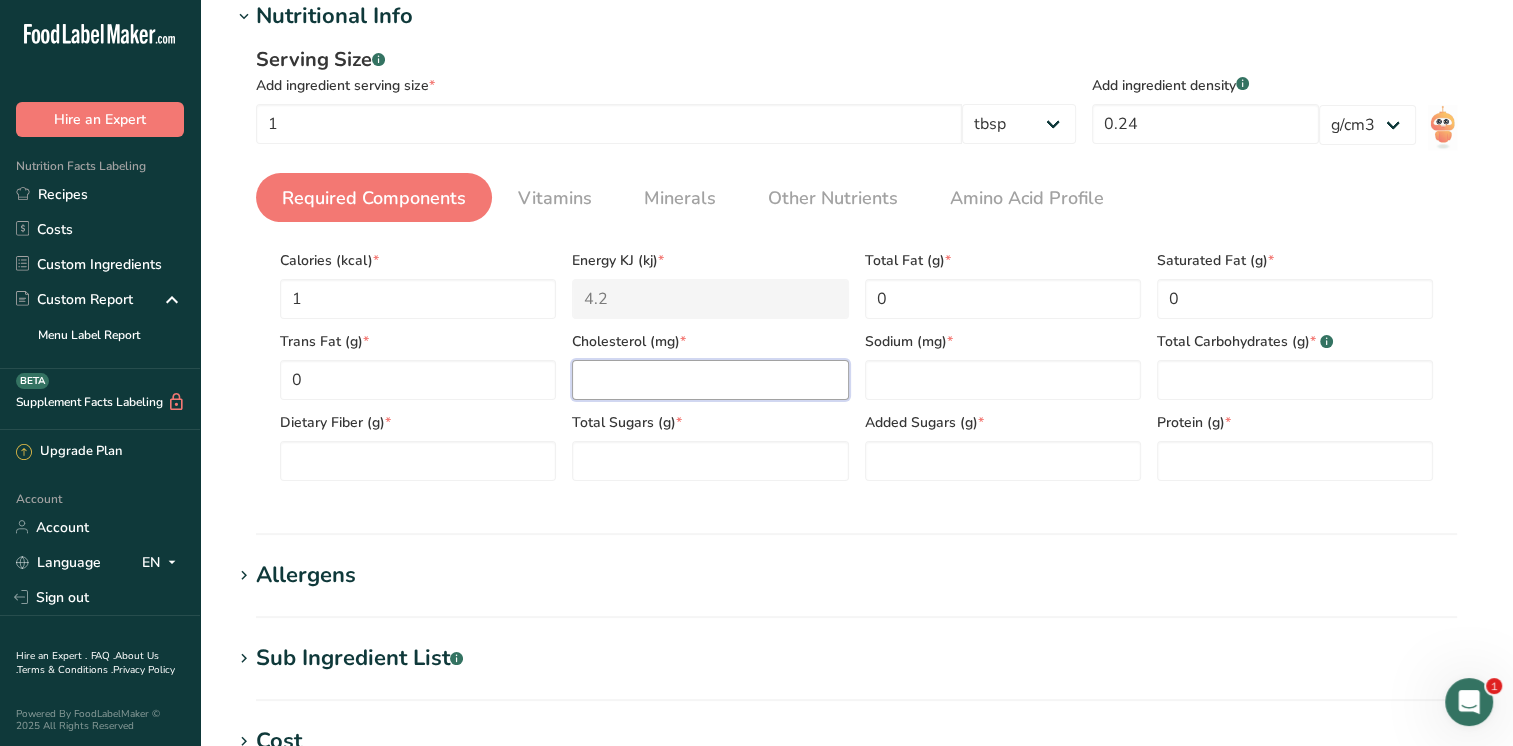 click at bounding box center (710, 380) 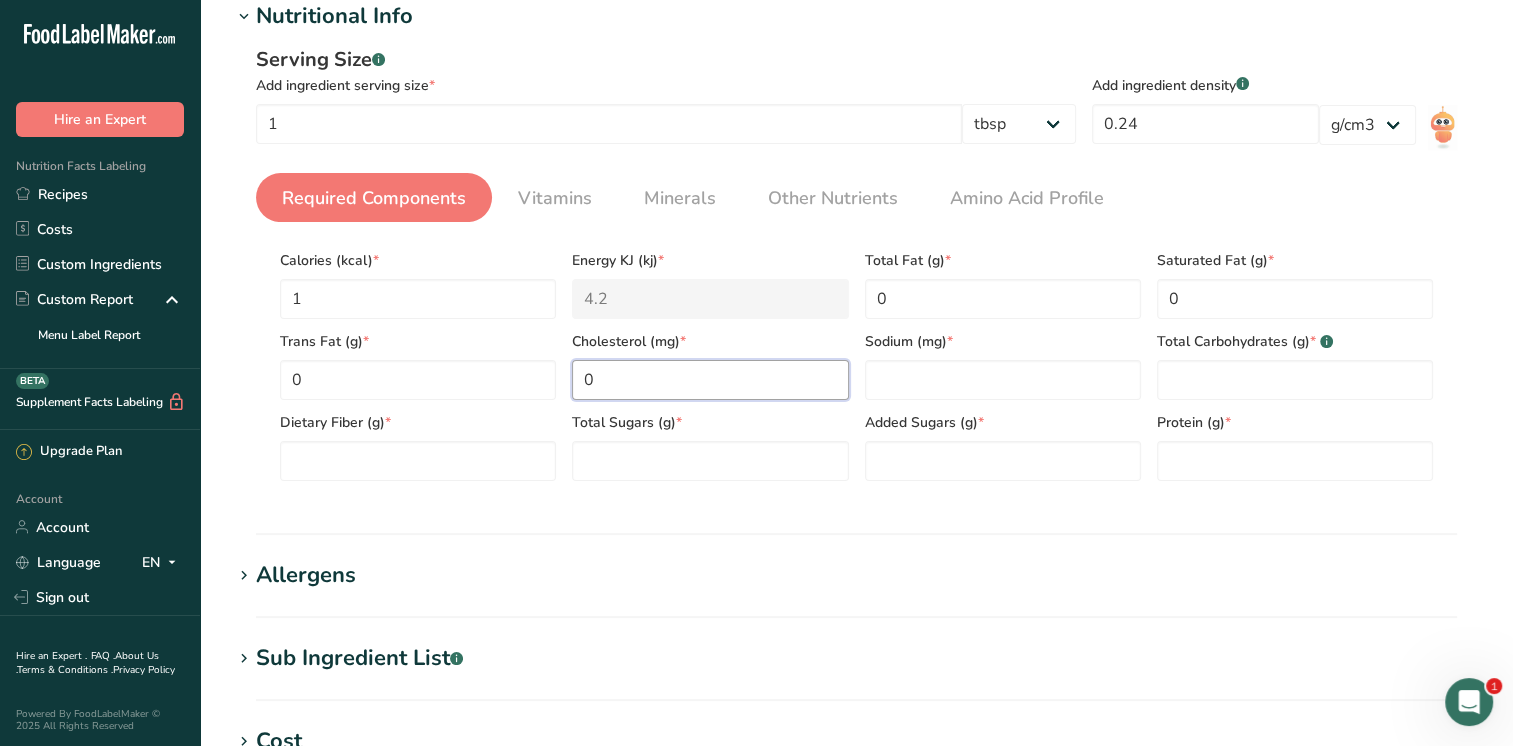 type on "0" 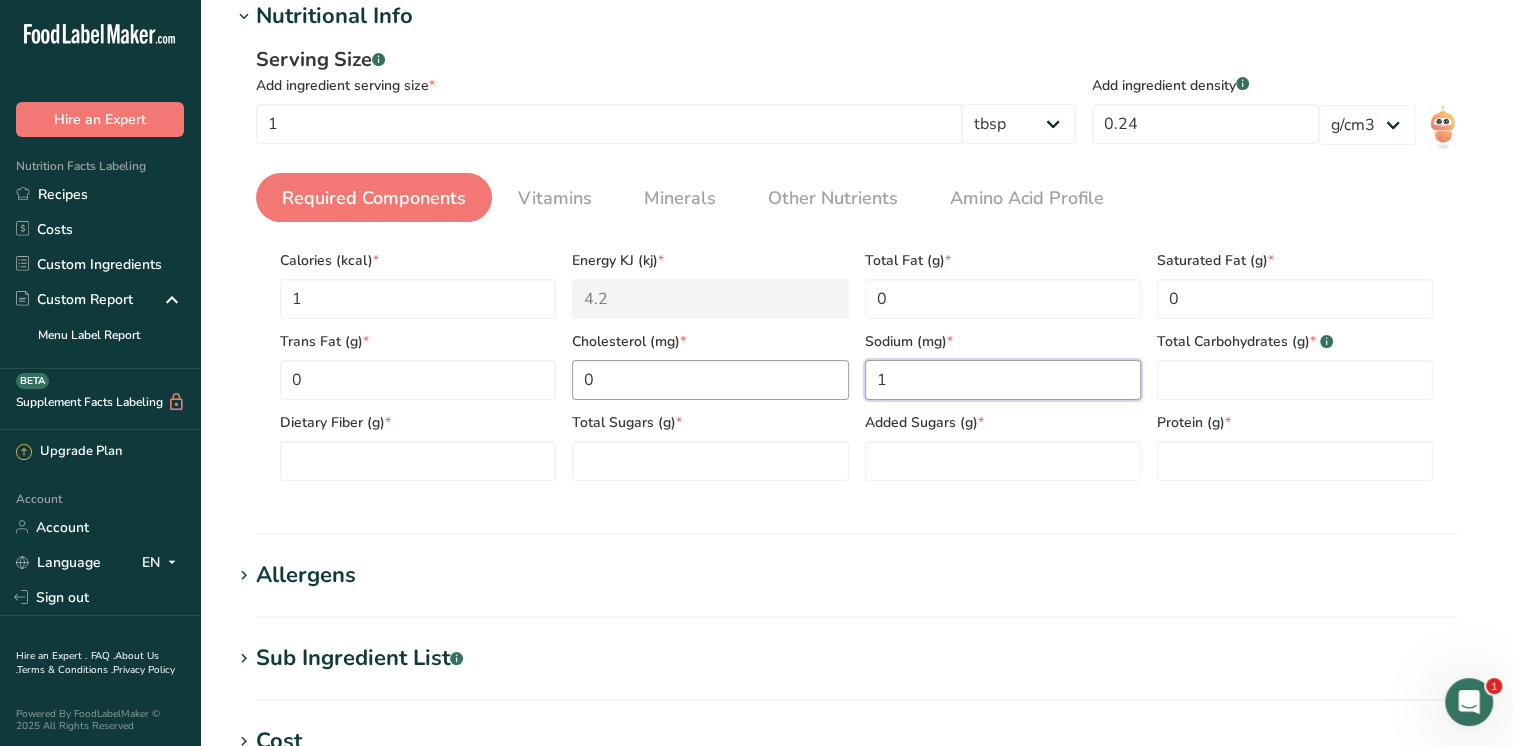 type on "1" 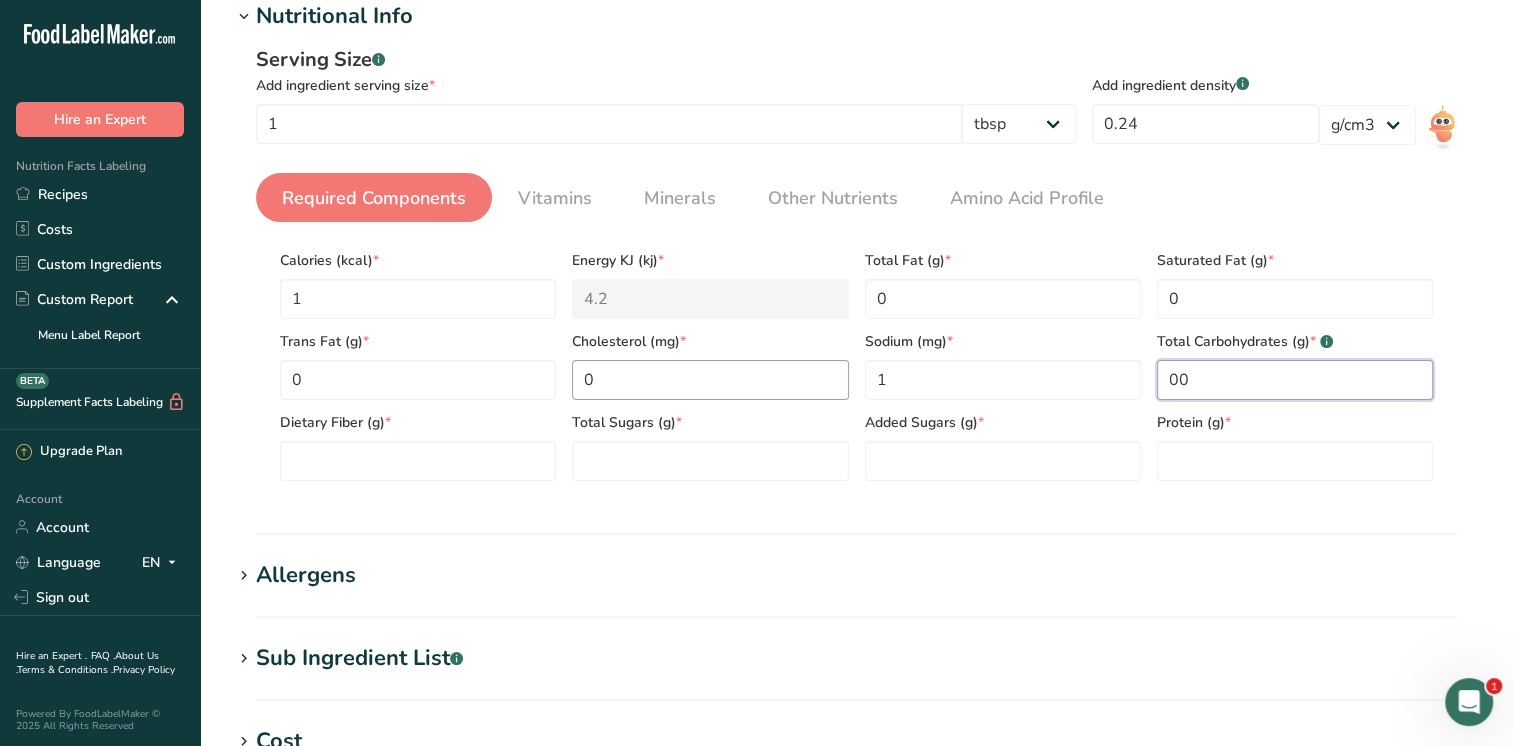 type on "0" 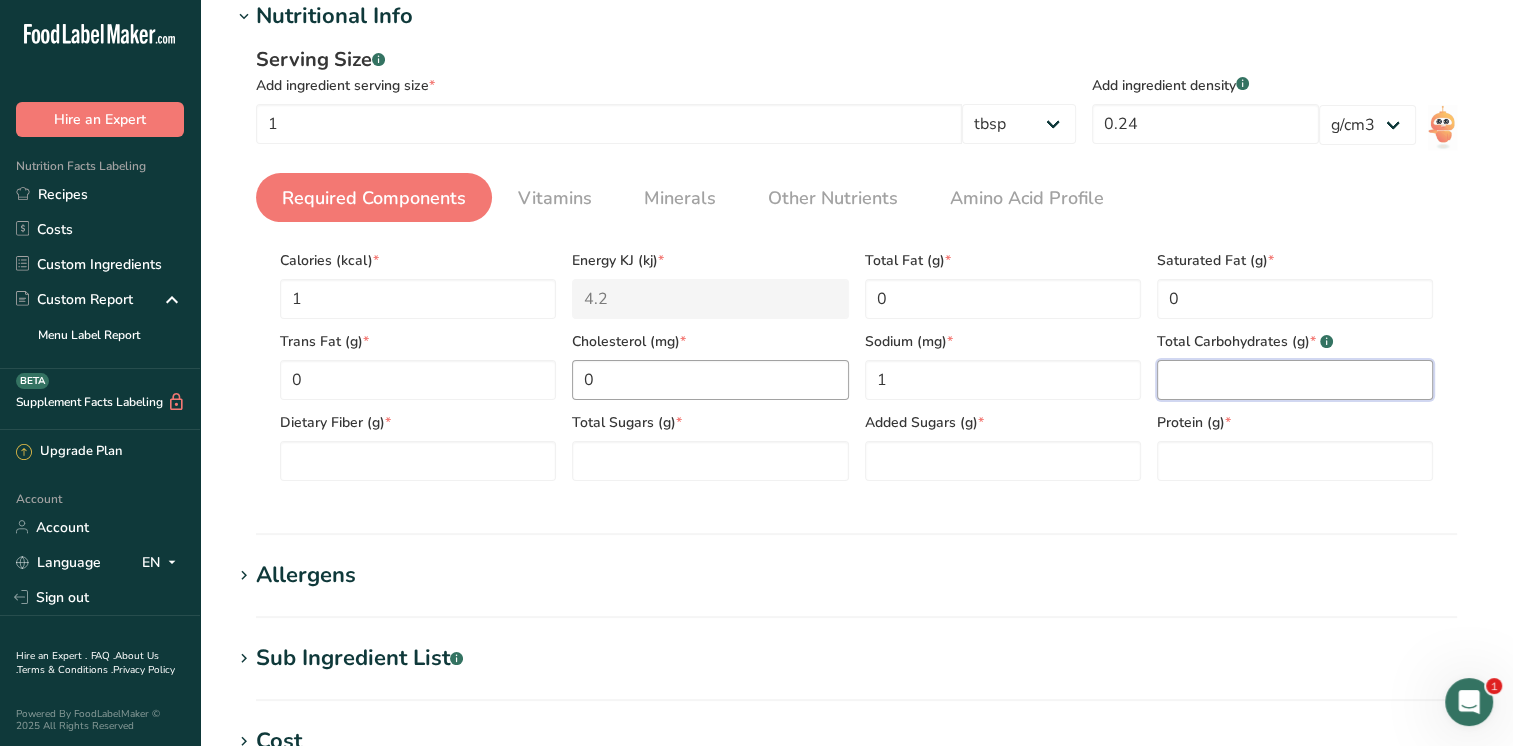type on "0" 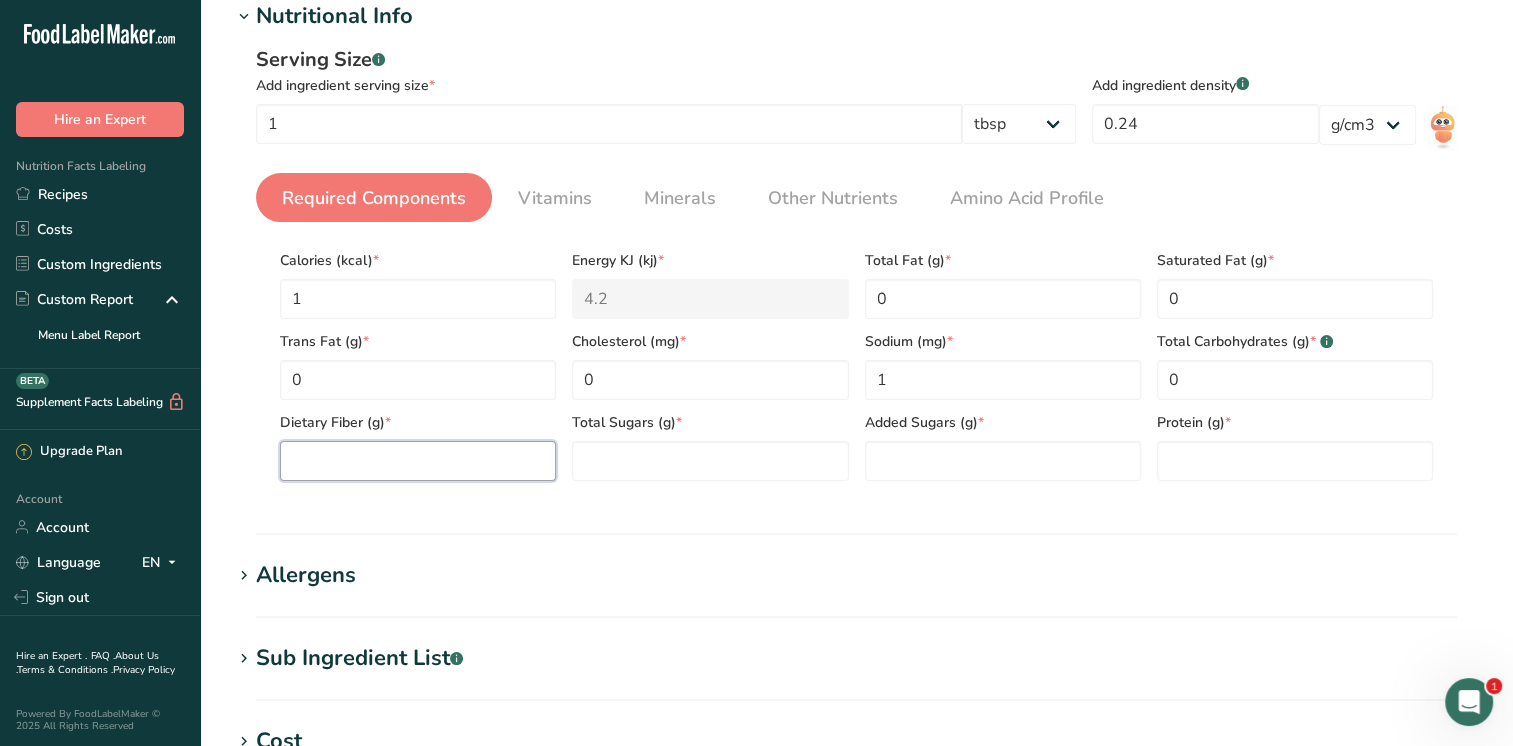 click at bounding box center [418, 461] 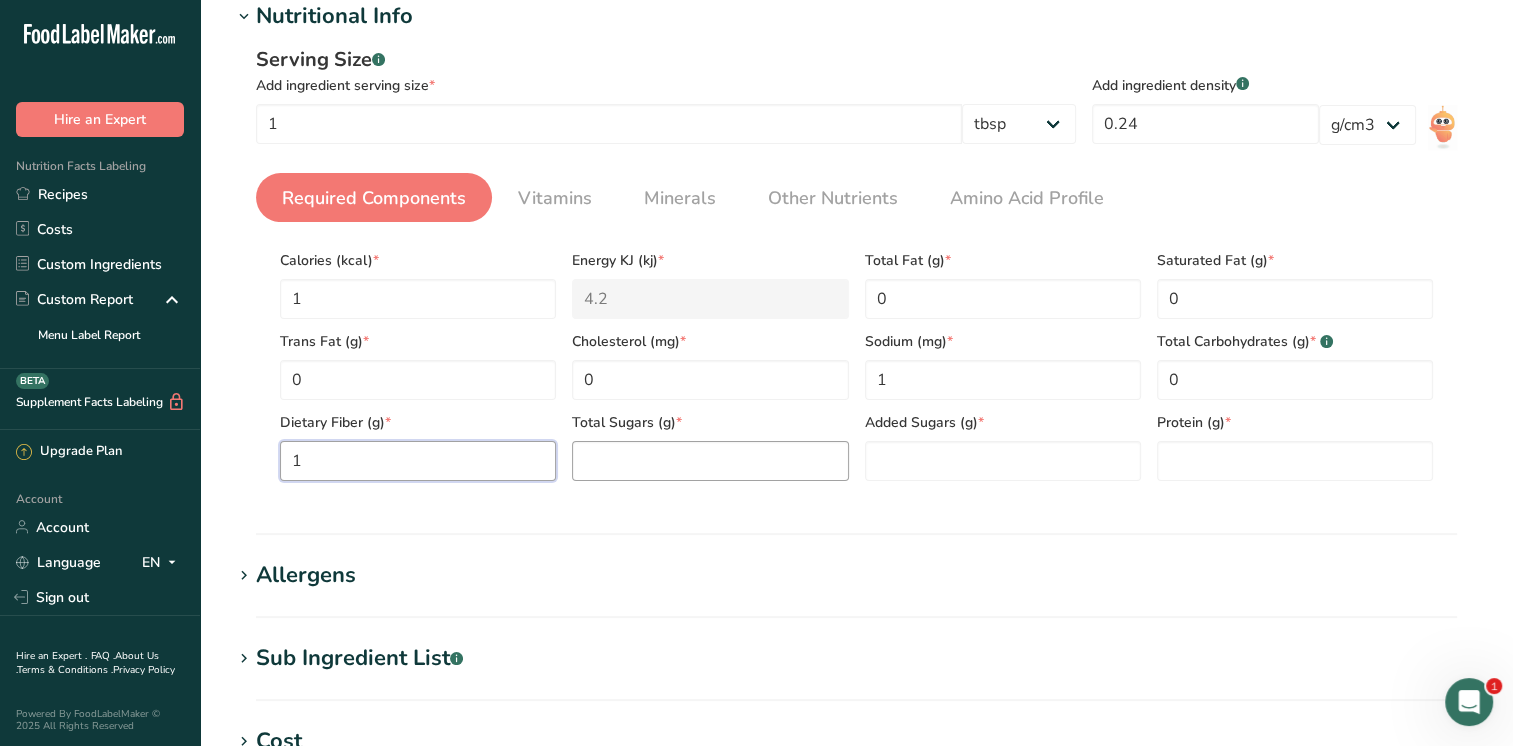 type on "1" 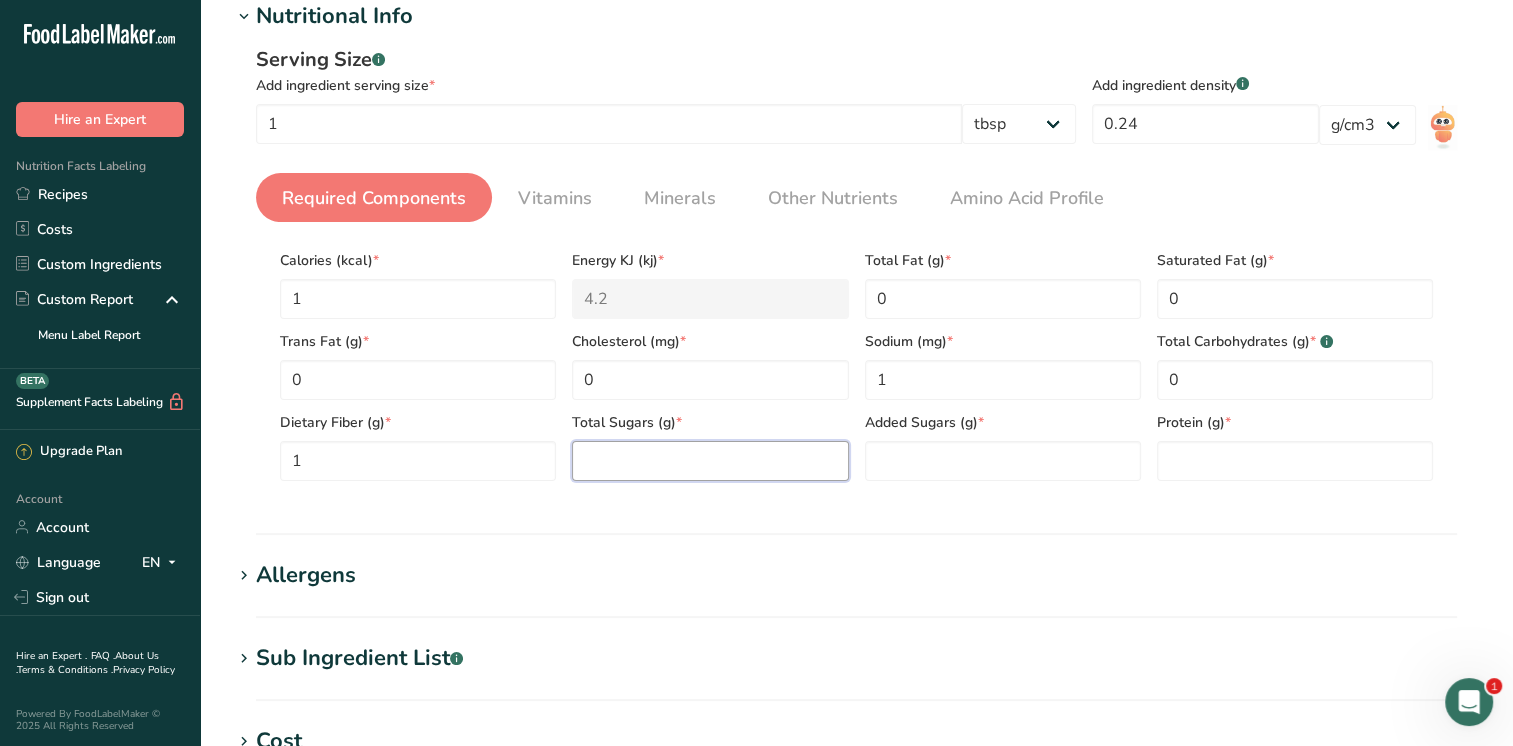 click at bounding box center [710, 461] 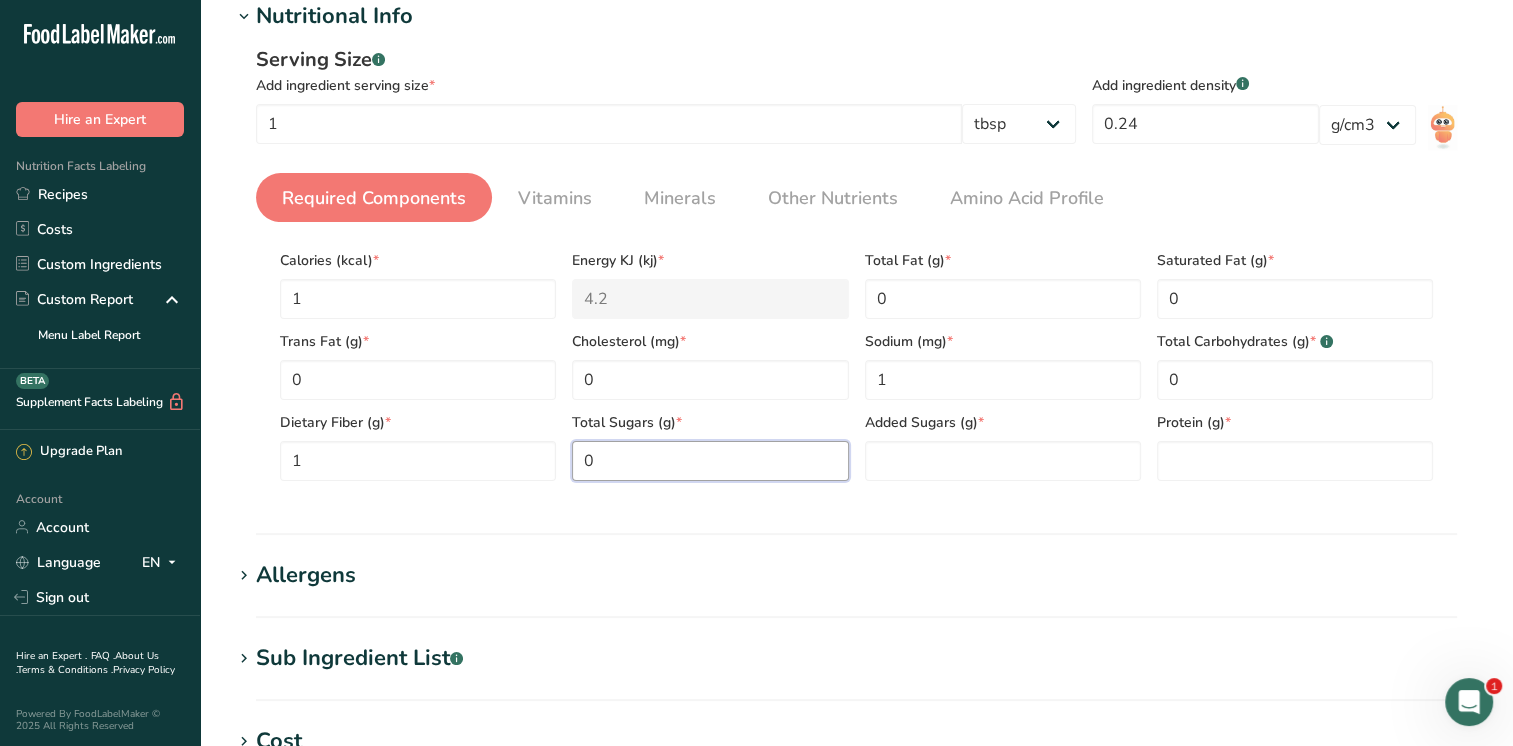 type on "0" 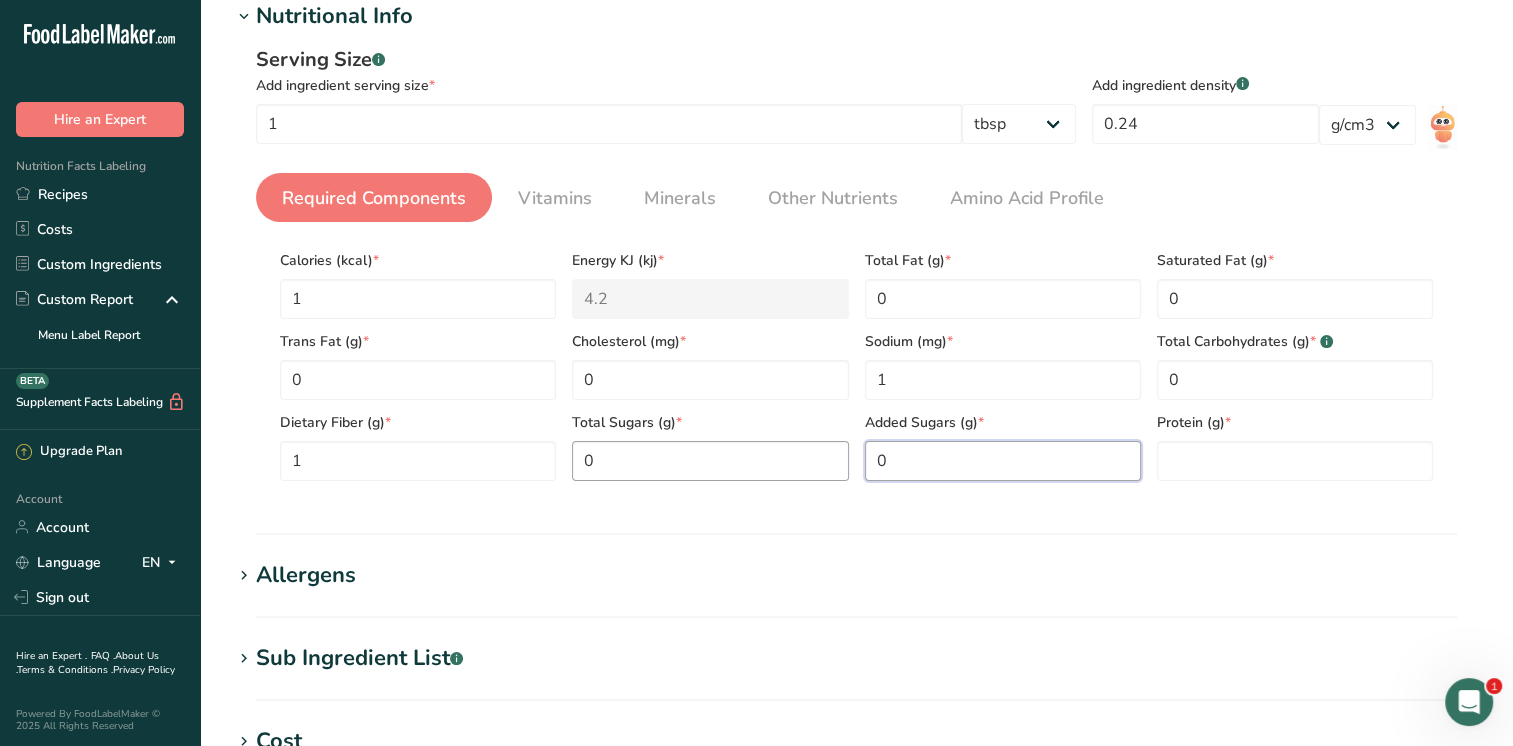 type on "0" 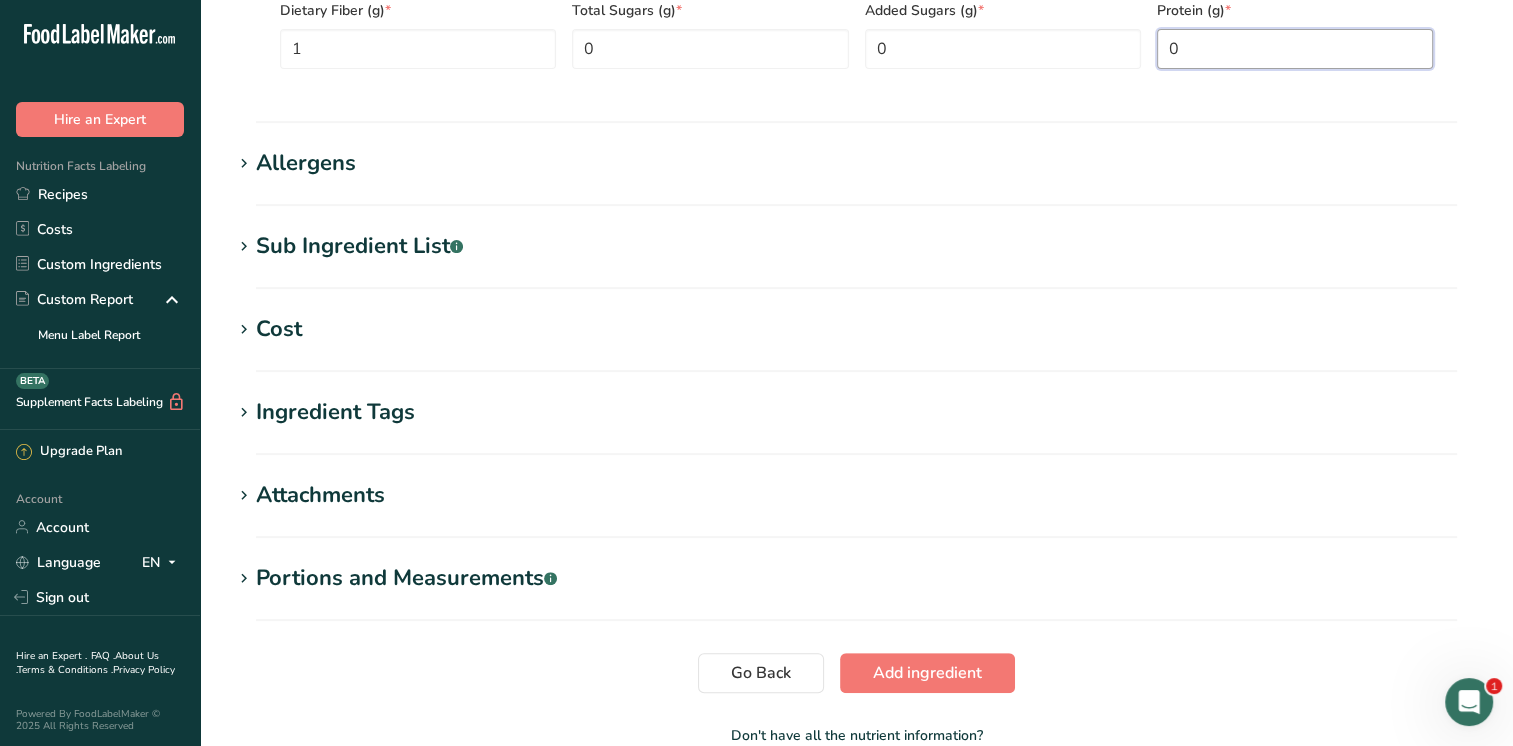 scroll, scrollTop: 694, scrollLeft: 0, axis: vertical 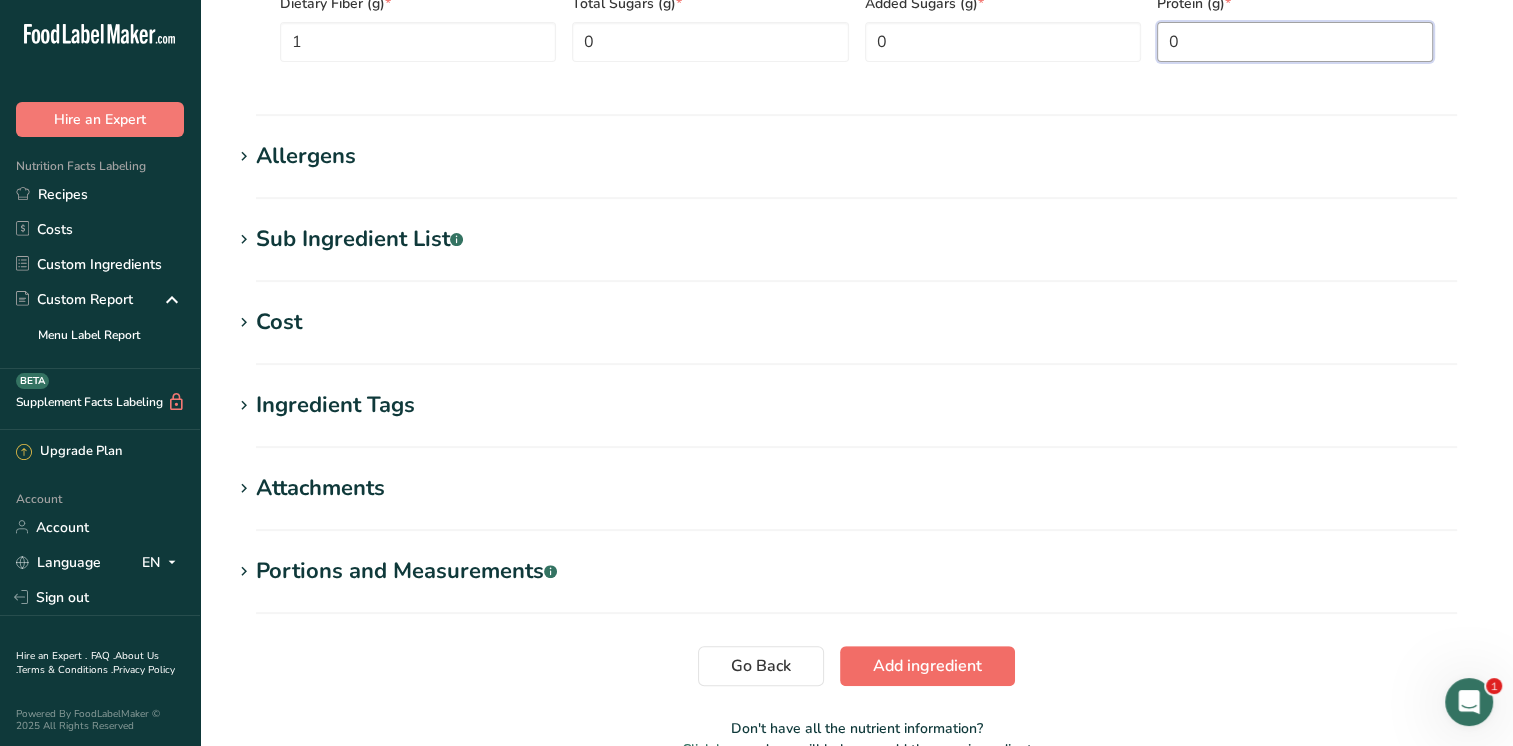 type on "0" 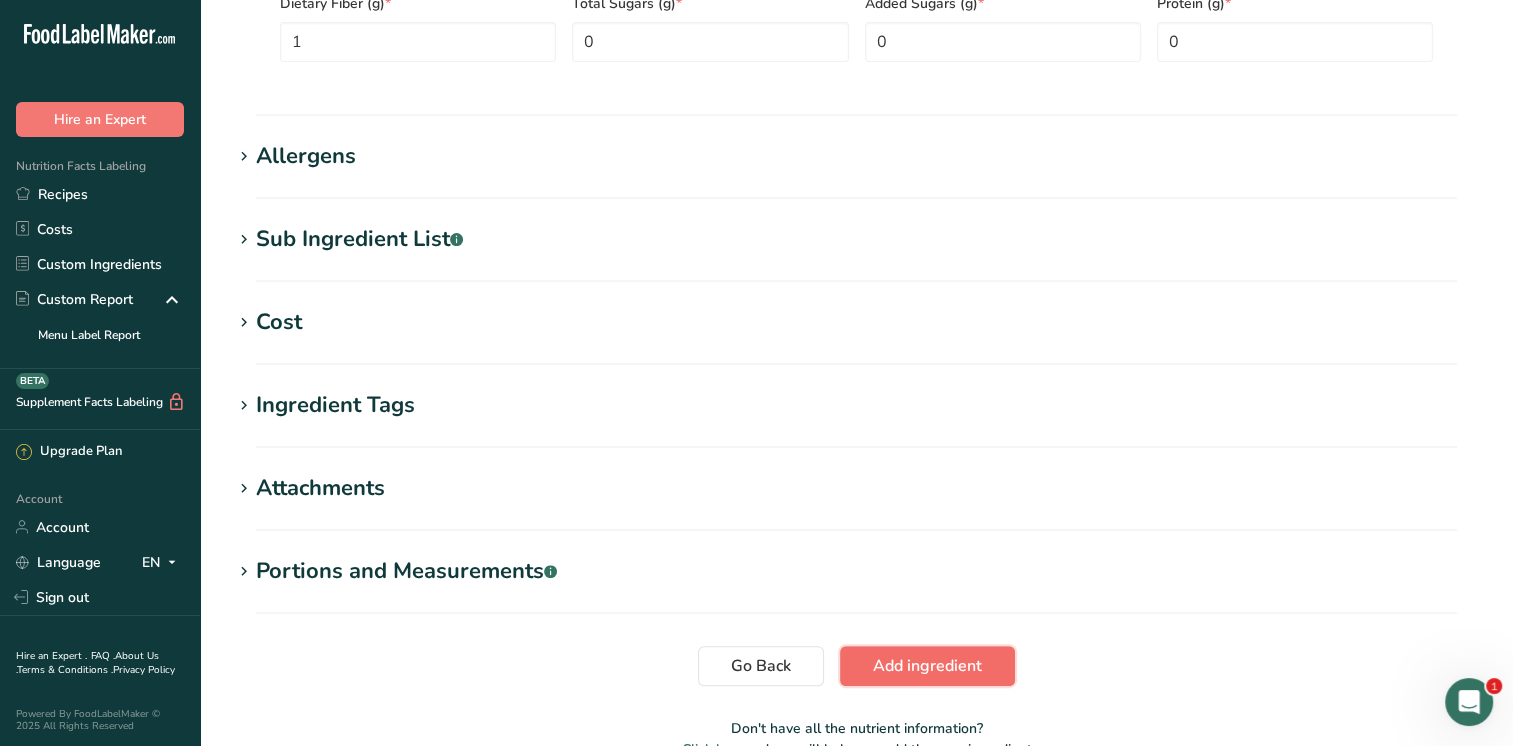 click on "Add ingredient" at bounding box center (927, 666) 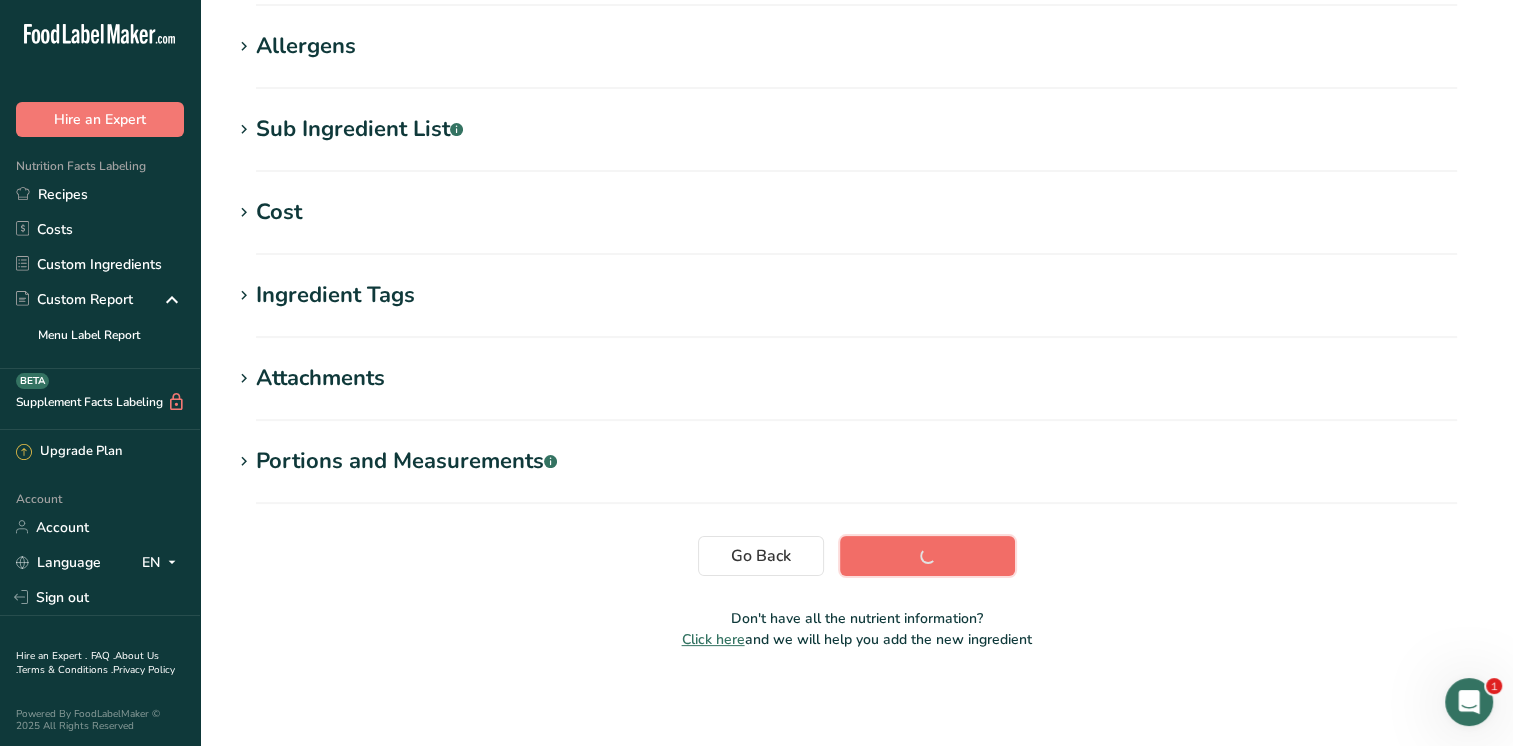 scroll, scrollTop: 328, scrollLeft: 0, axis: vertical 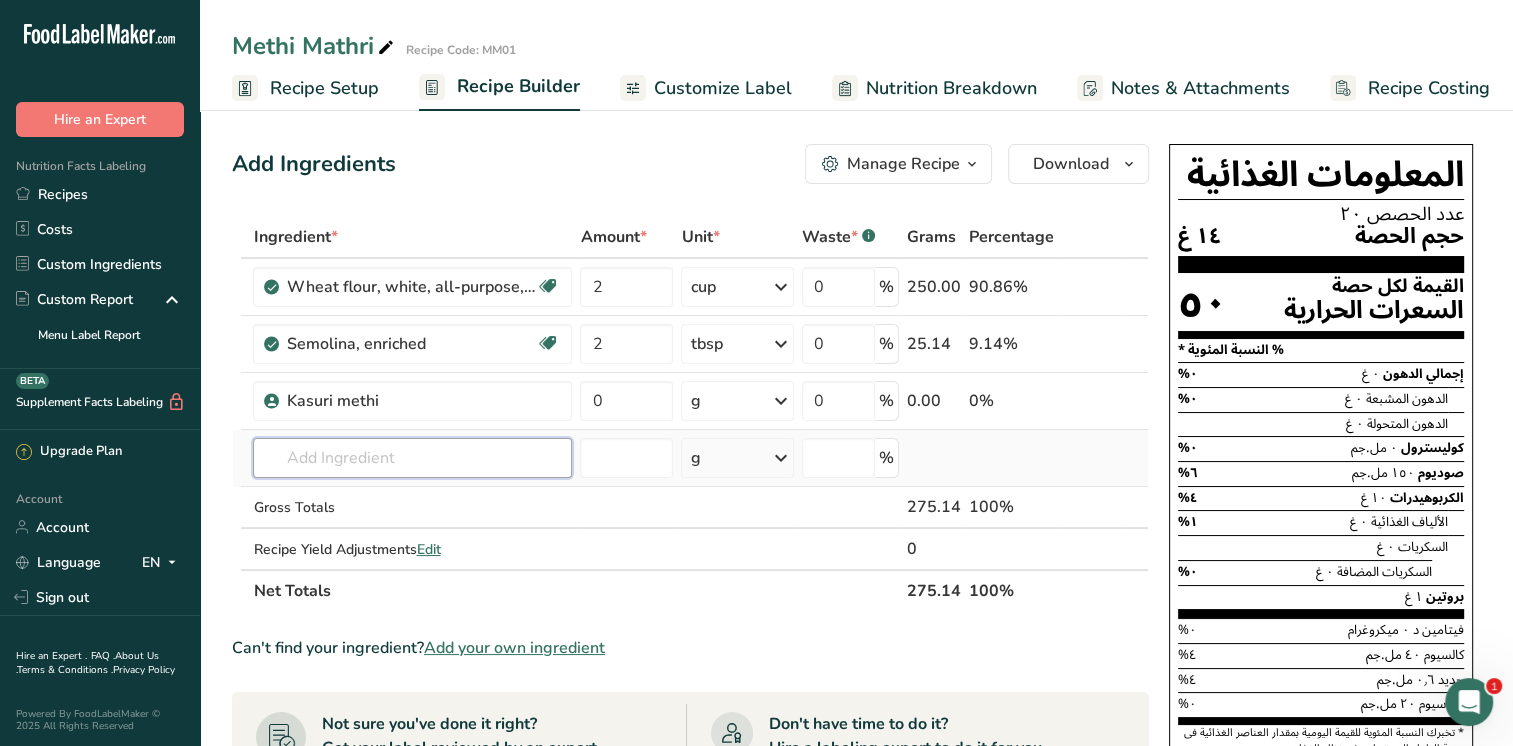 click at bounding box center [412, 458] 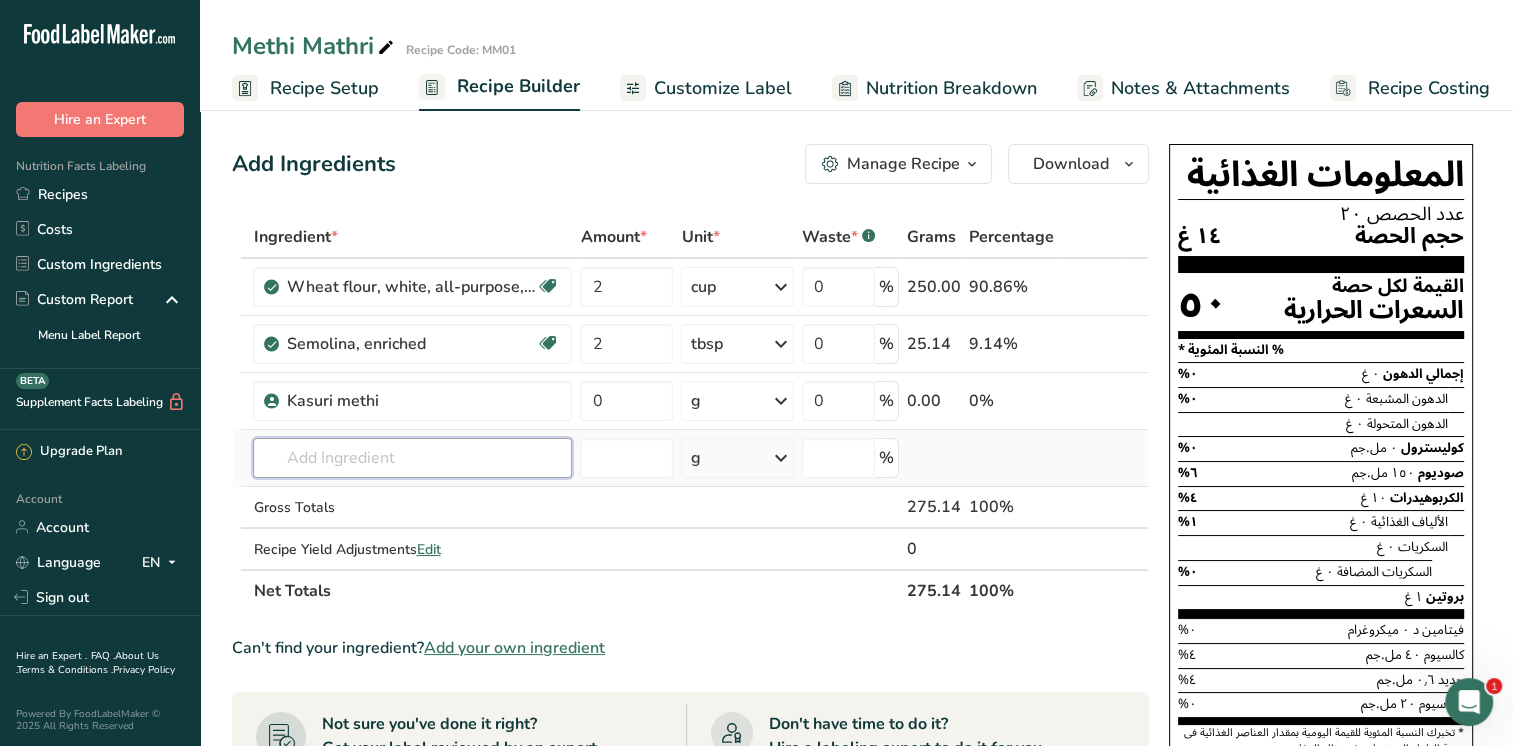 click at bounding box center [412, 458] 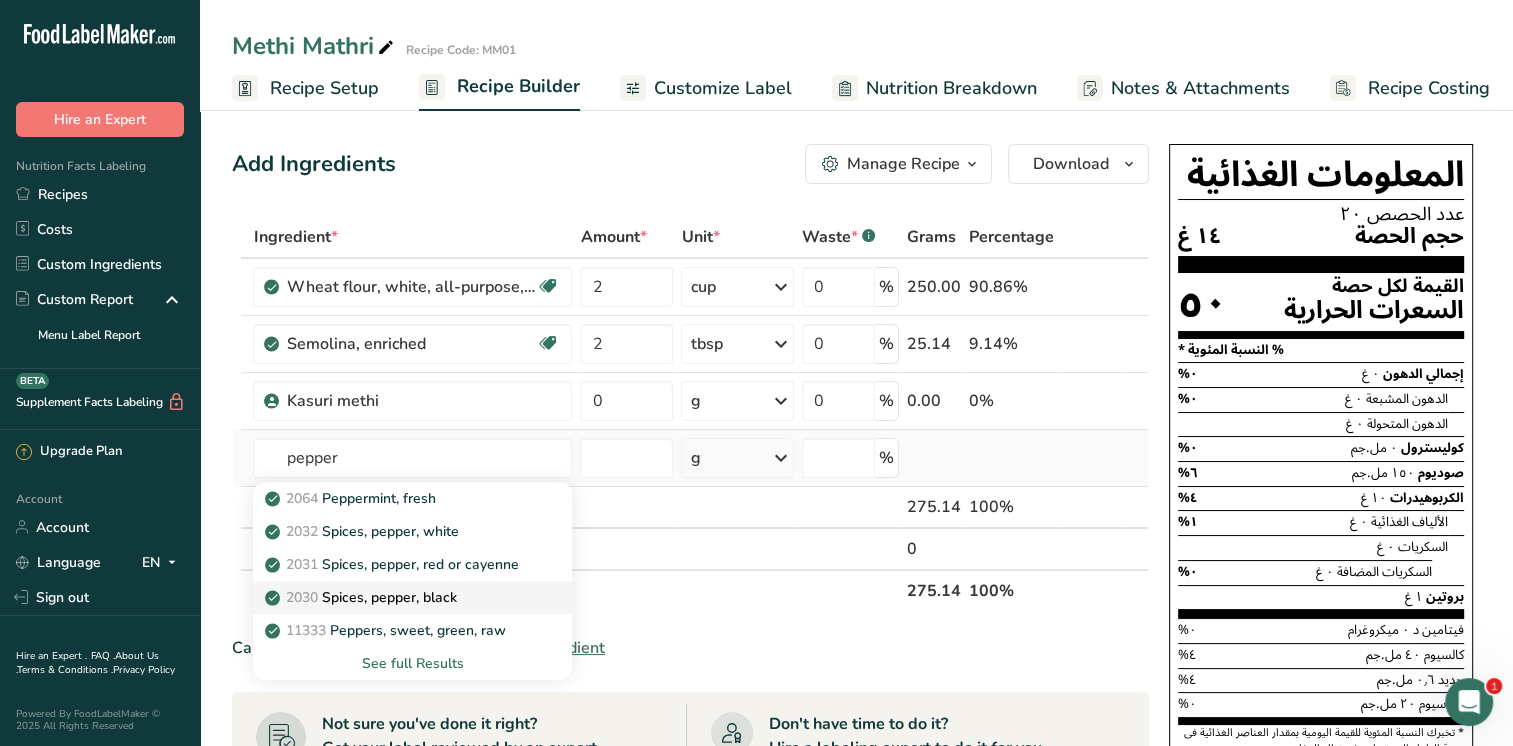 click on "2030
Spices, pepper, black" at bounding box center (362, 597) 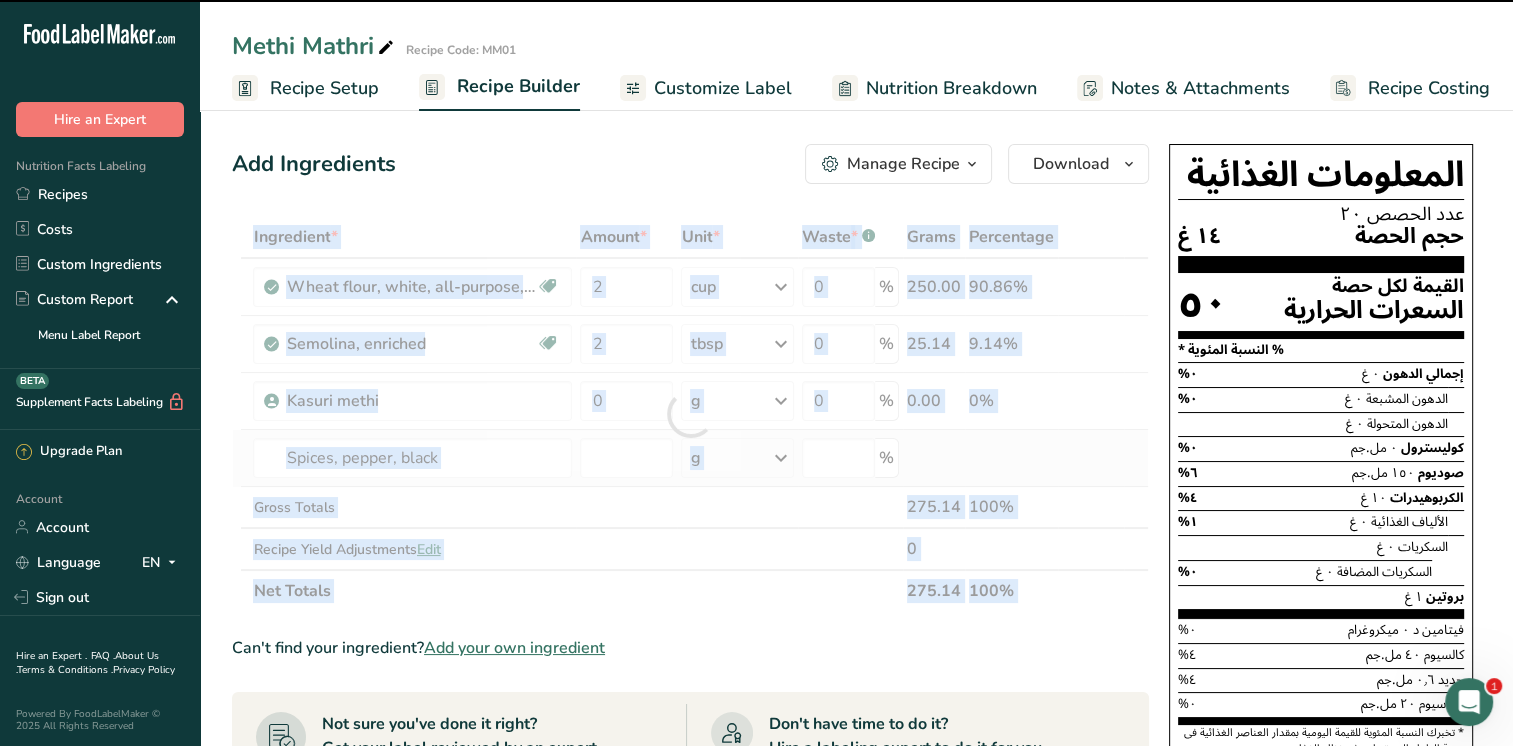 type on "0" 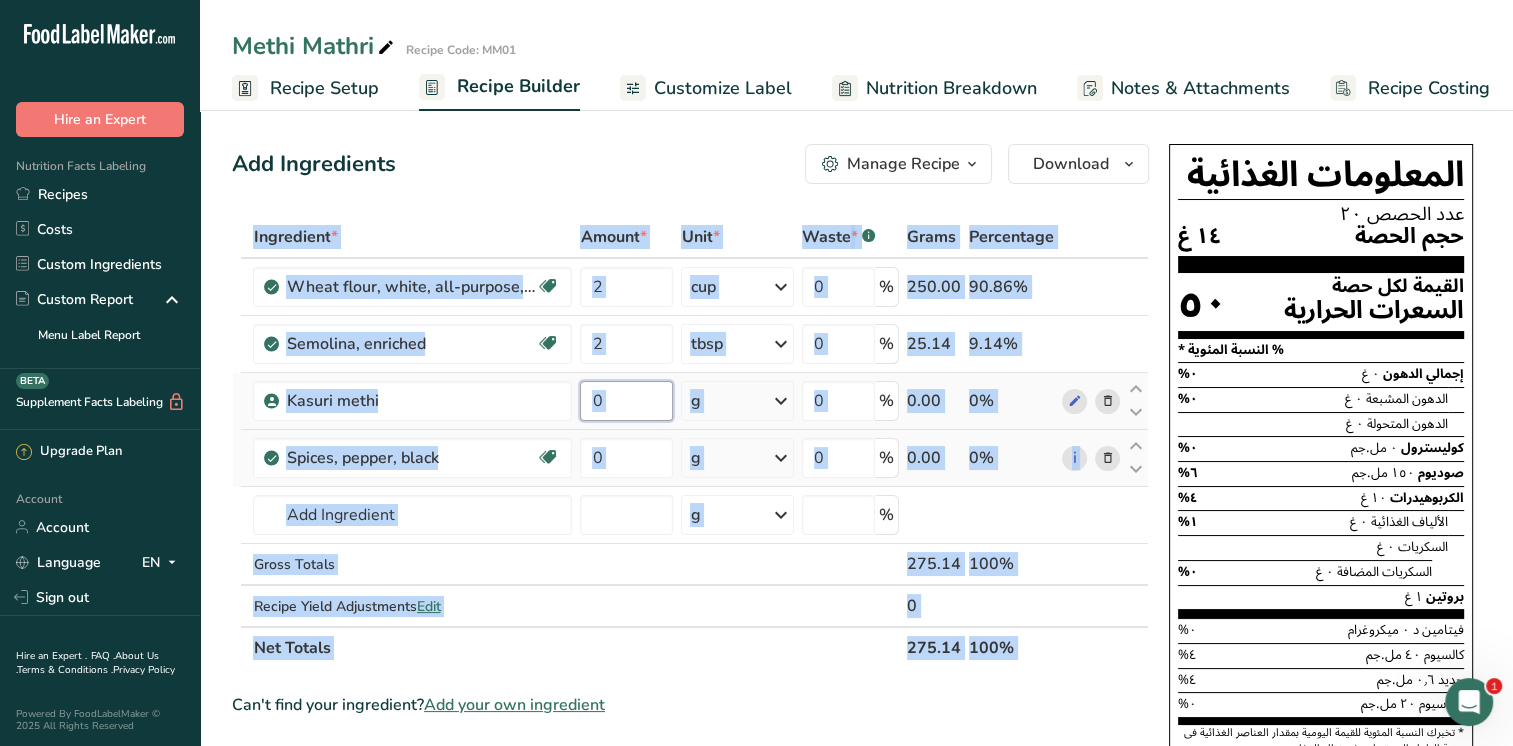 click on "0" at bounding box center [626, 401] 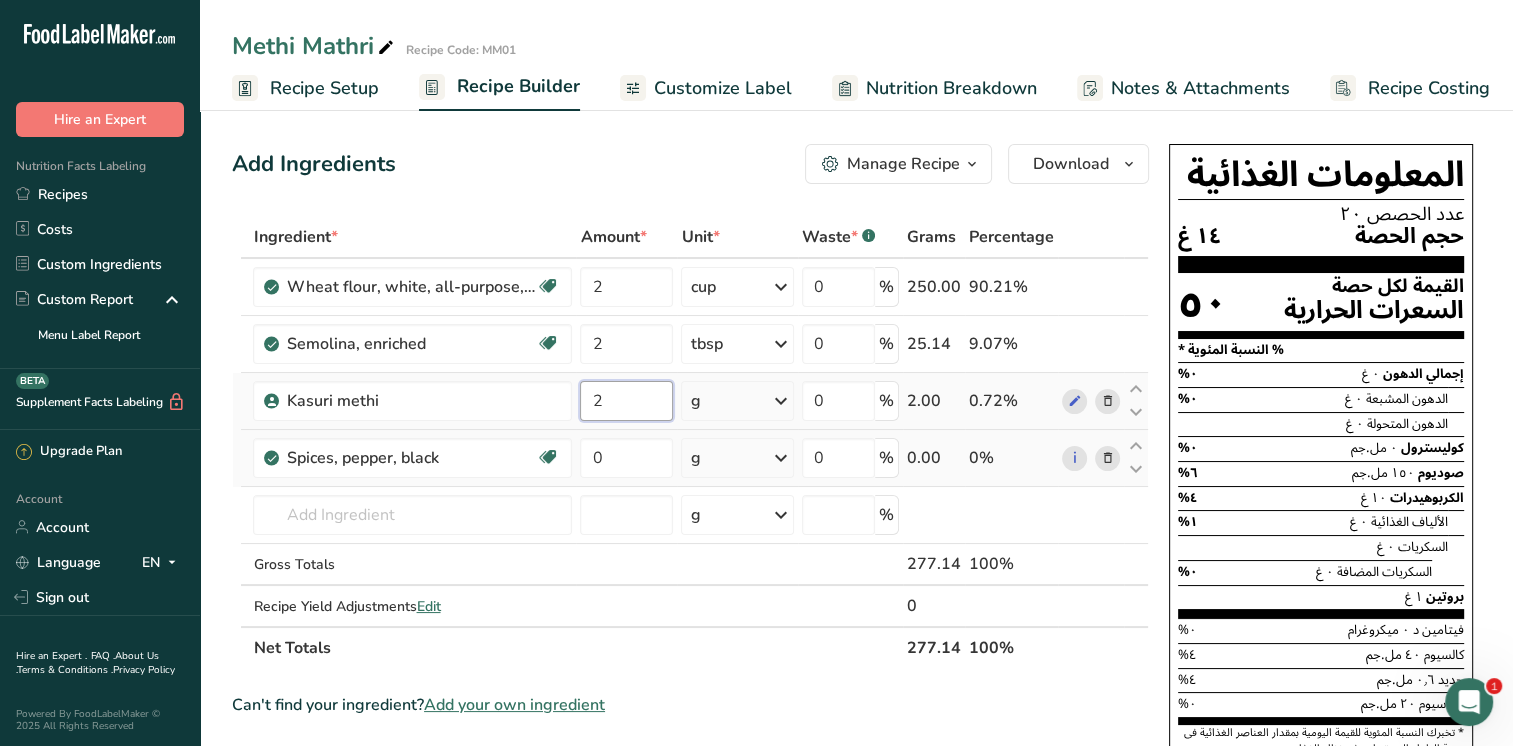 type on "2" 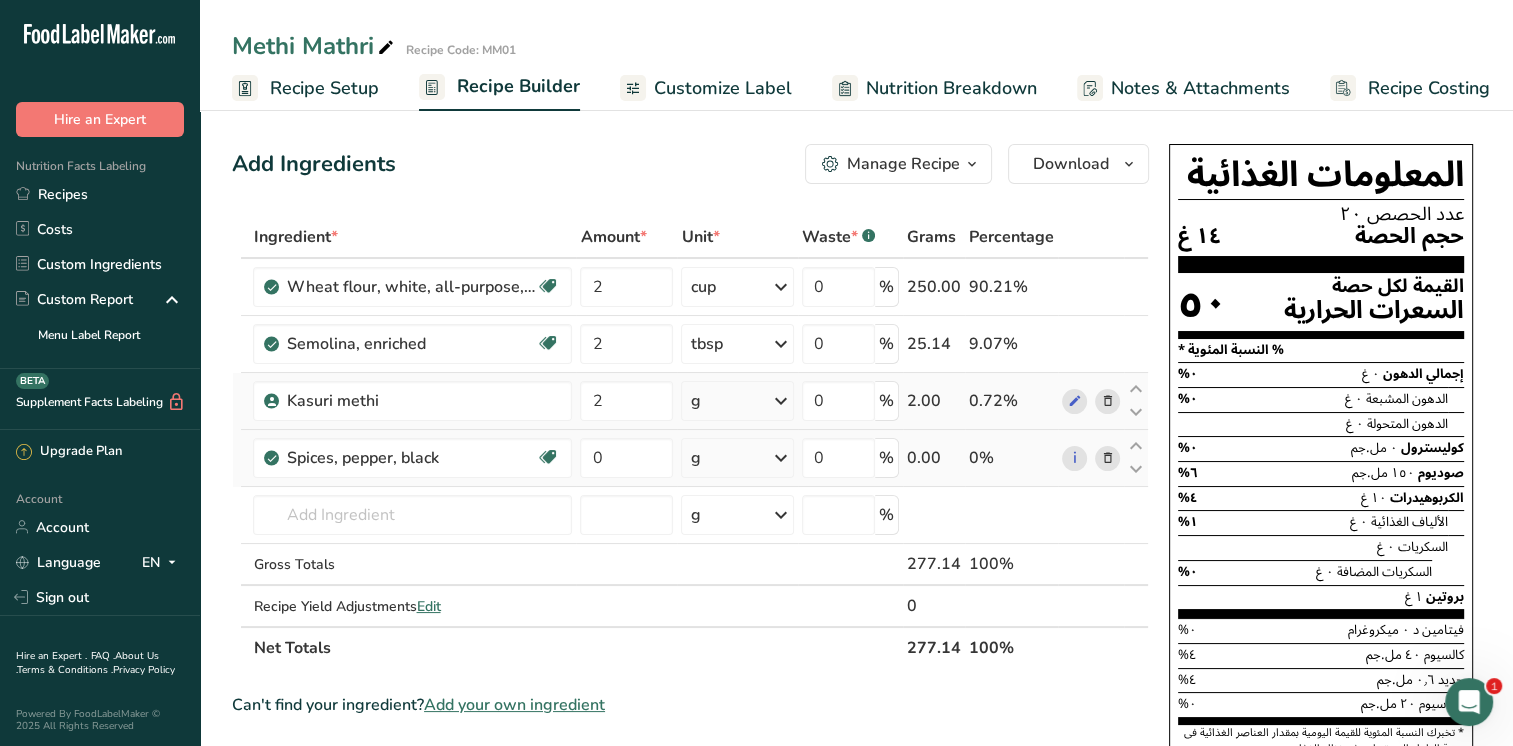 click on "Ingredient *
Amount *
Unit *
Waste *   .a-a{fill:#347362;}.b-a{fill:#fff;}          Grams
Percentage
Wheat flour, white, all-purpose, self-rising, enriched
Dairy free
Vegan
Vegetarian
Soy free
2
cup
Portions
1 cup
Weight Units
g
kg
mg
See more
Volume Units
l
Volume units require a density conversion. If you know your ingredient's density enter it below. Otherwise, click on "RIA" our AI Regulatory bot - she will be able to help you
lb/ft3
g/cm3
Confirm
mL
lb/ft3
0" at bounding box center [690, 442] 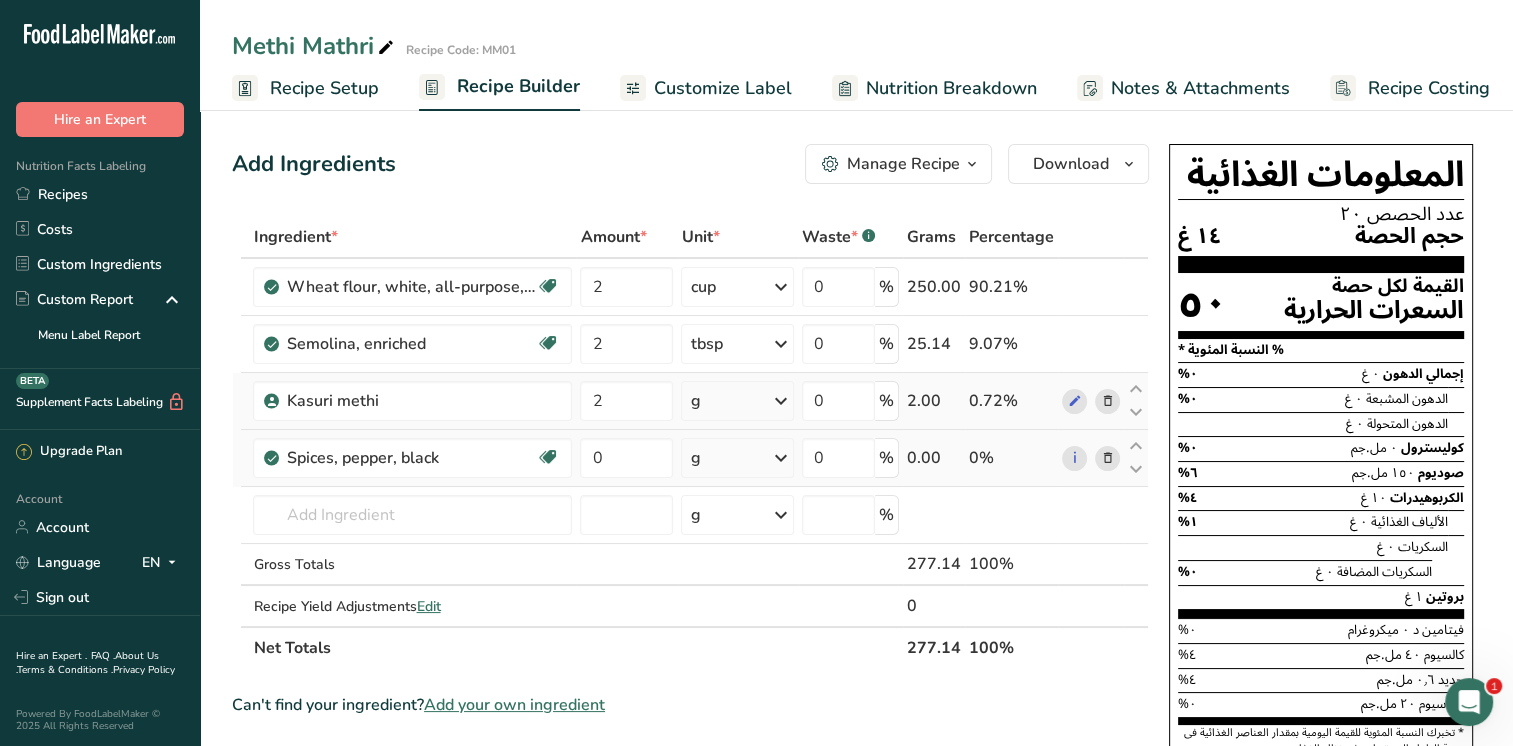 click at bounding box center [781, 401] 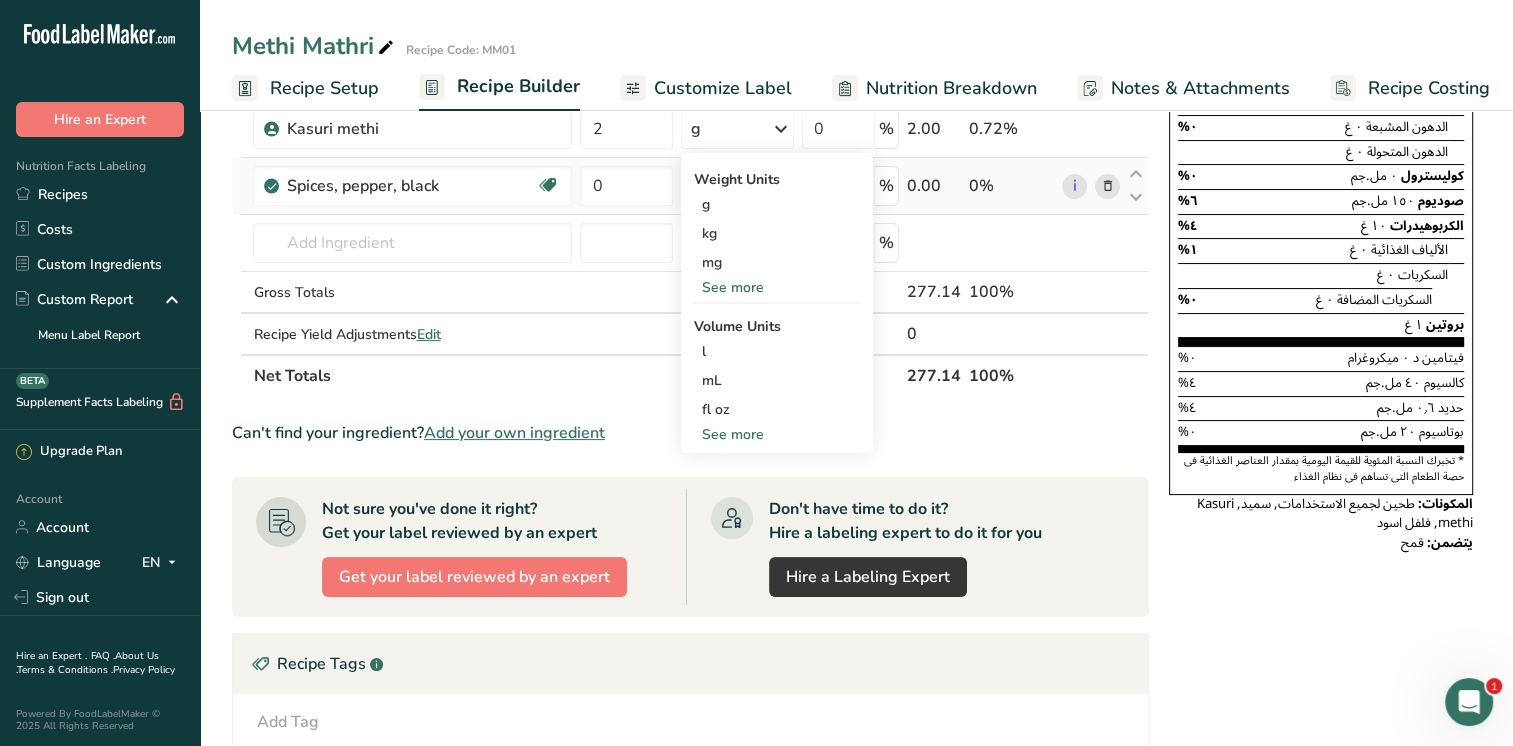 scroll, scrollTop: 273, scrollLeft: 0, axis: vertical 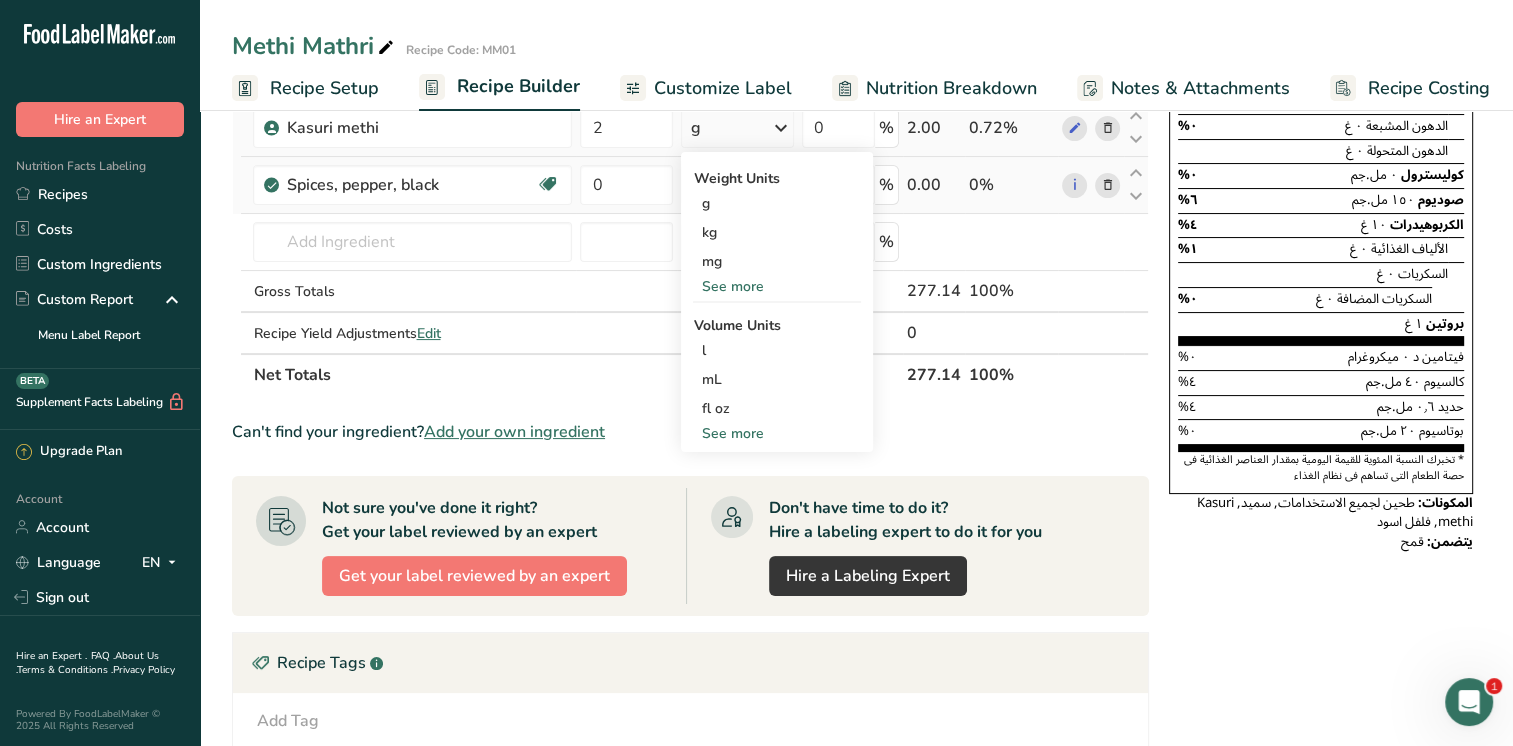 click on "See more" at bounding box center [777, 433] 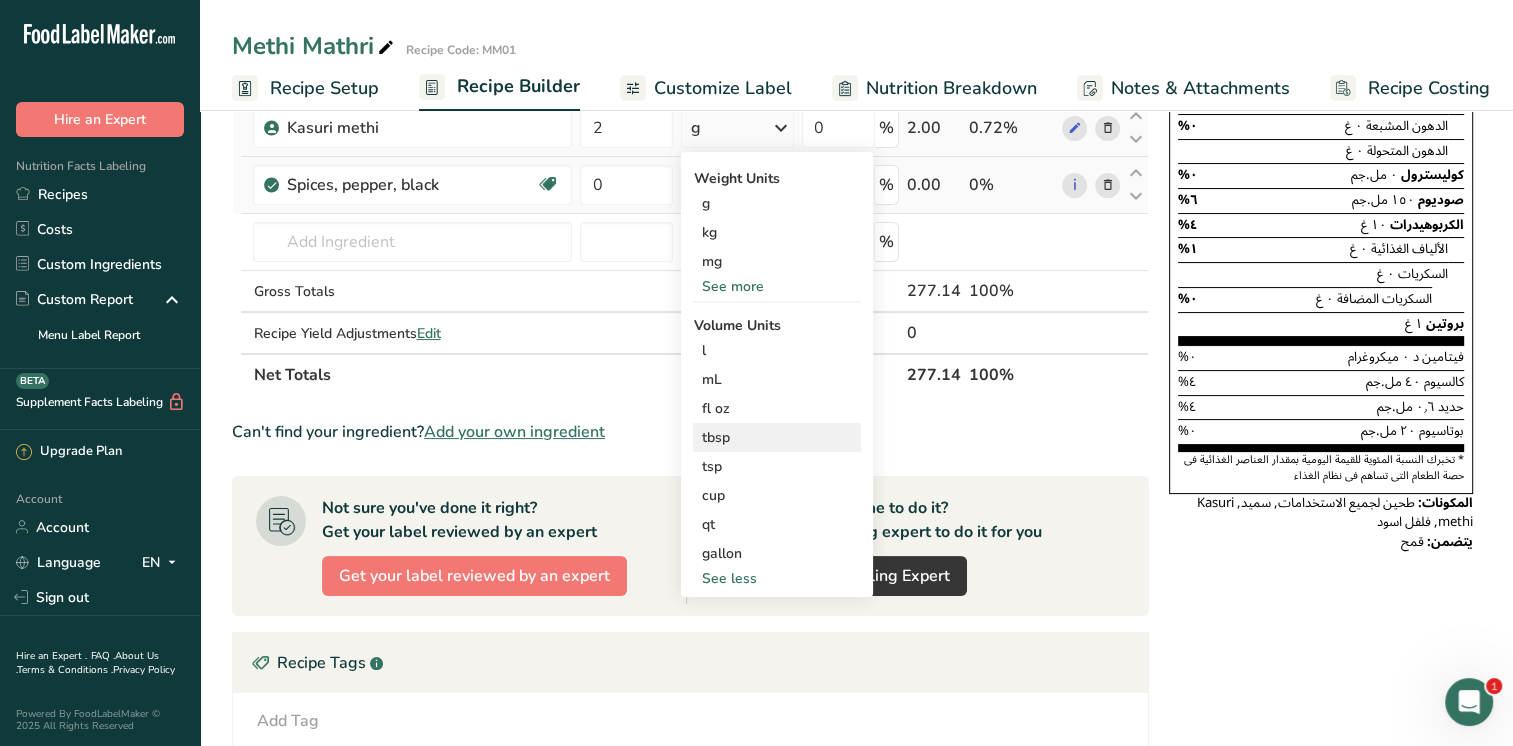 click on "tbsp" at bounding box center (777, 437) 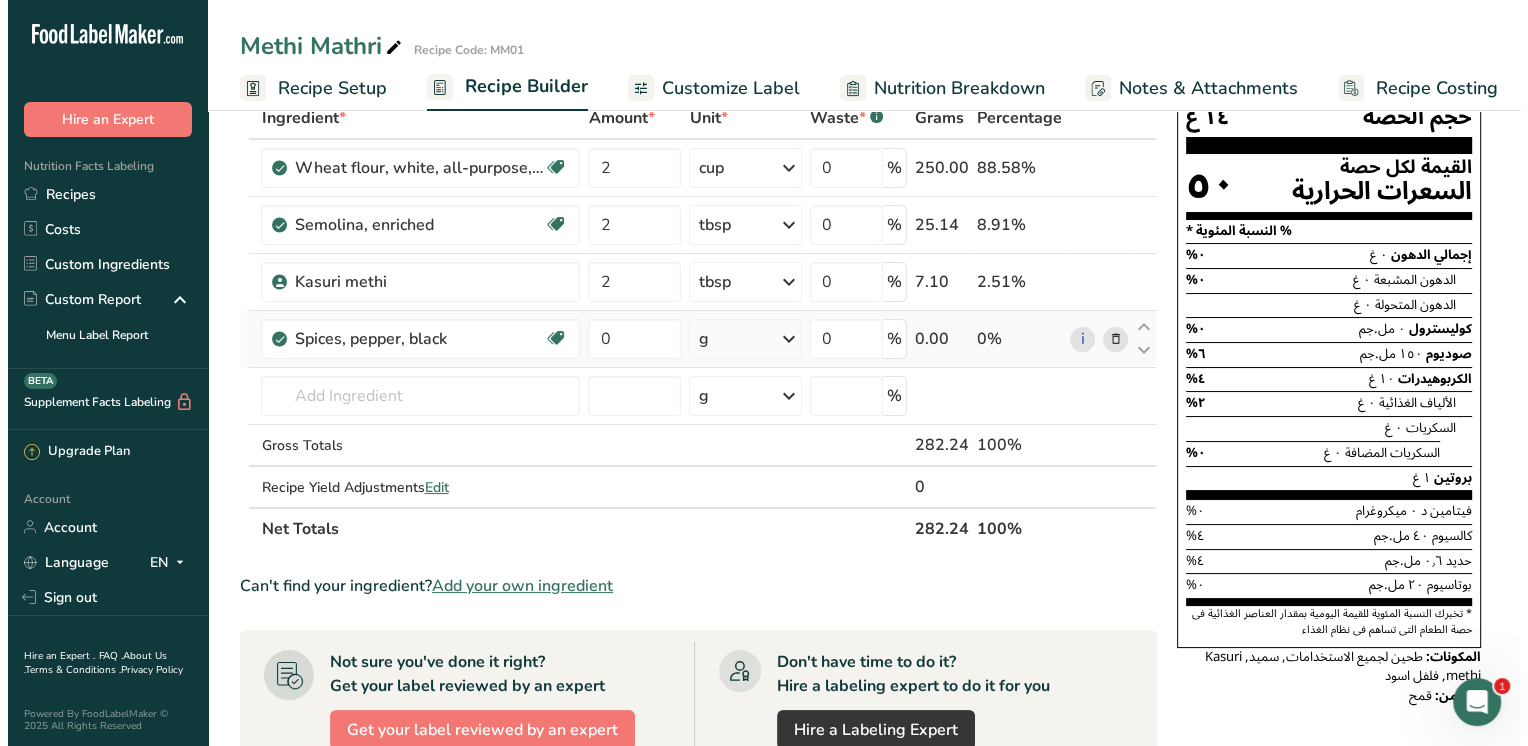 scroll, scrollTop: 100, scrollLeft: 0, axis: vertical 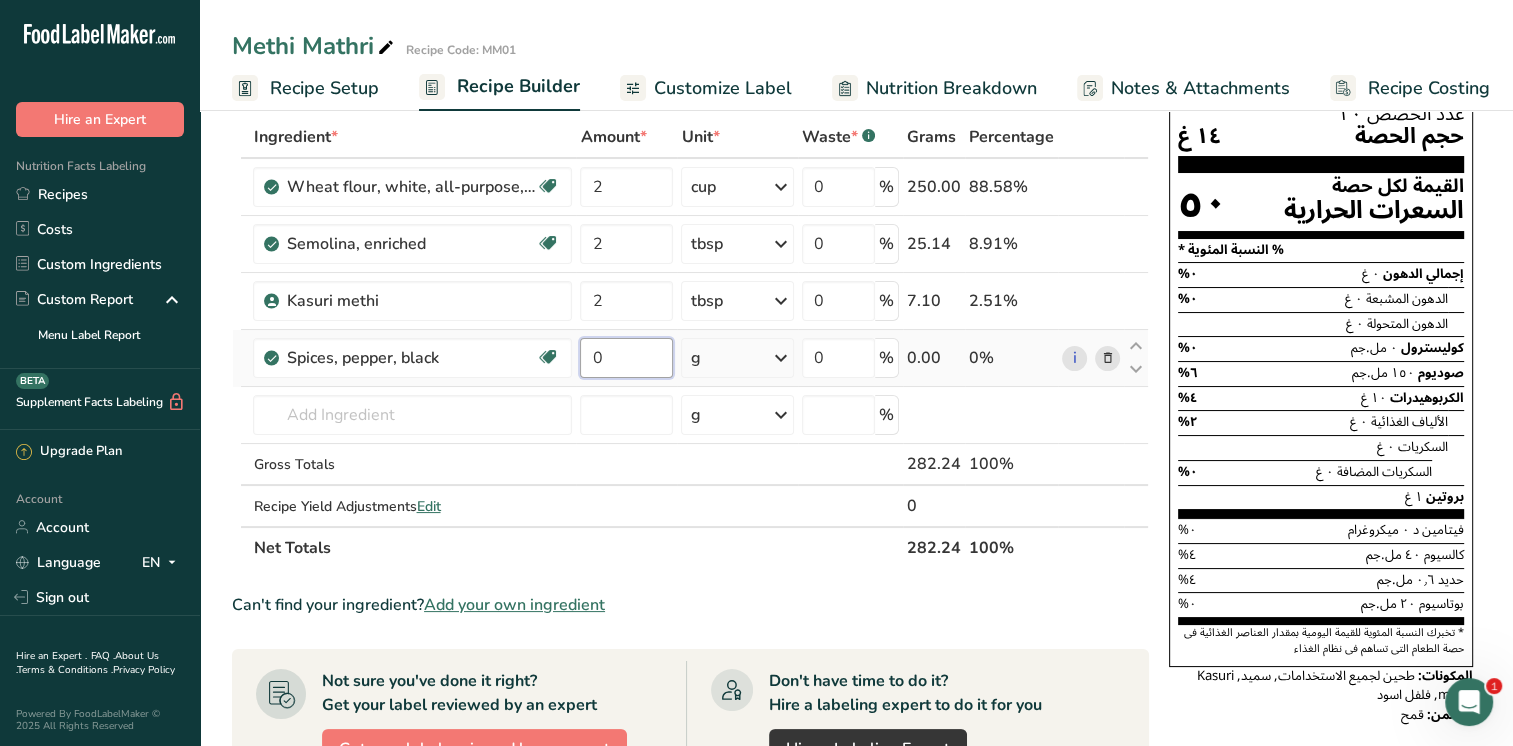 click on "0" at bounding box center [626, 358] 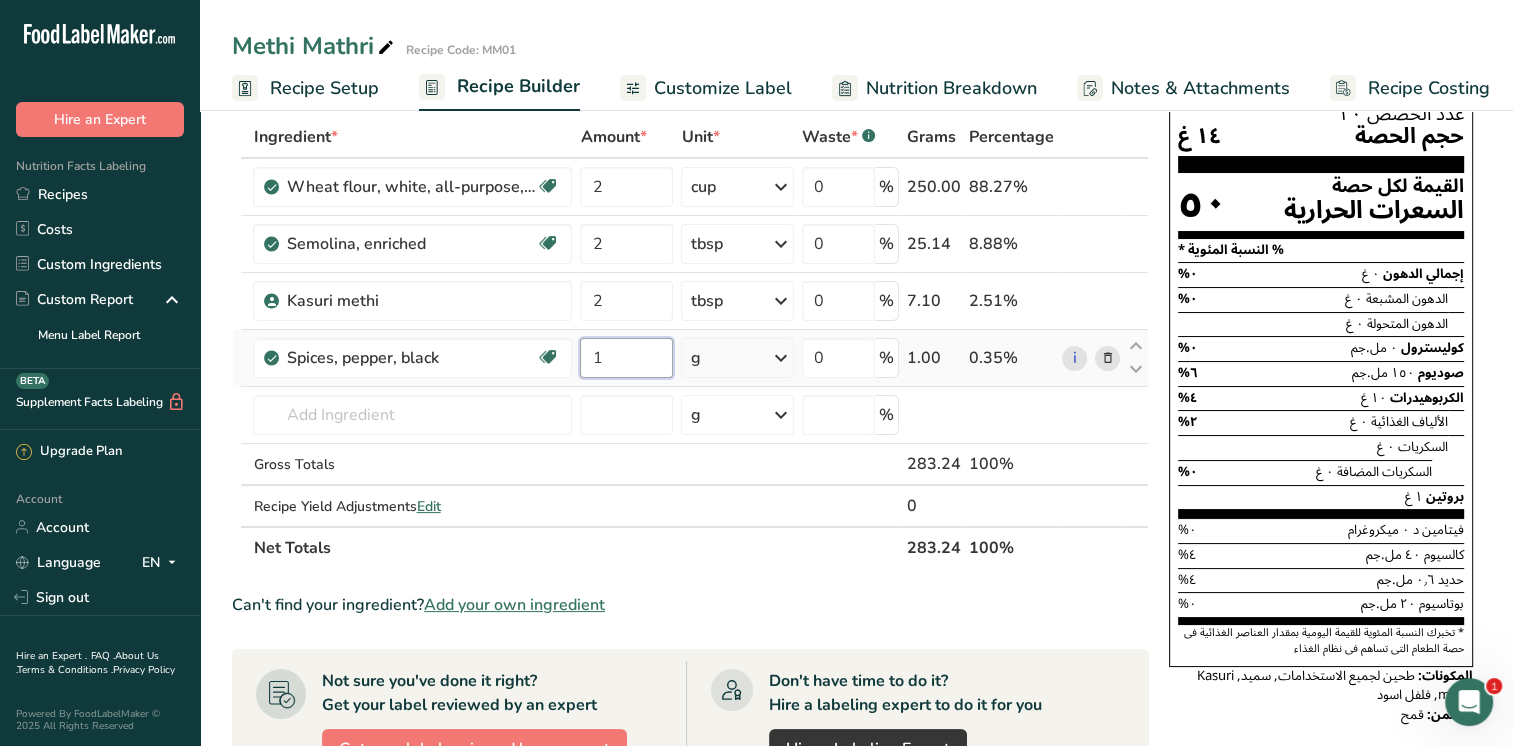 type on "1" 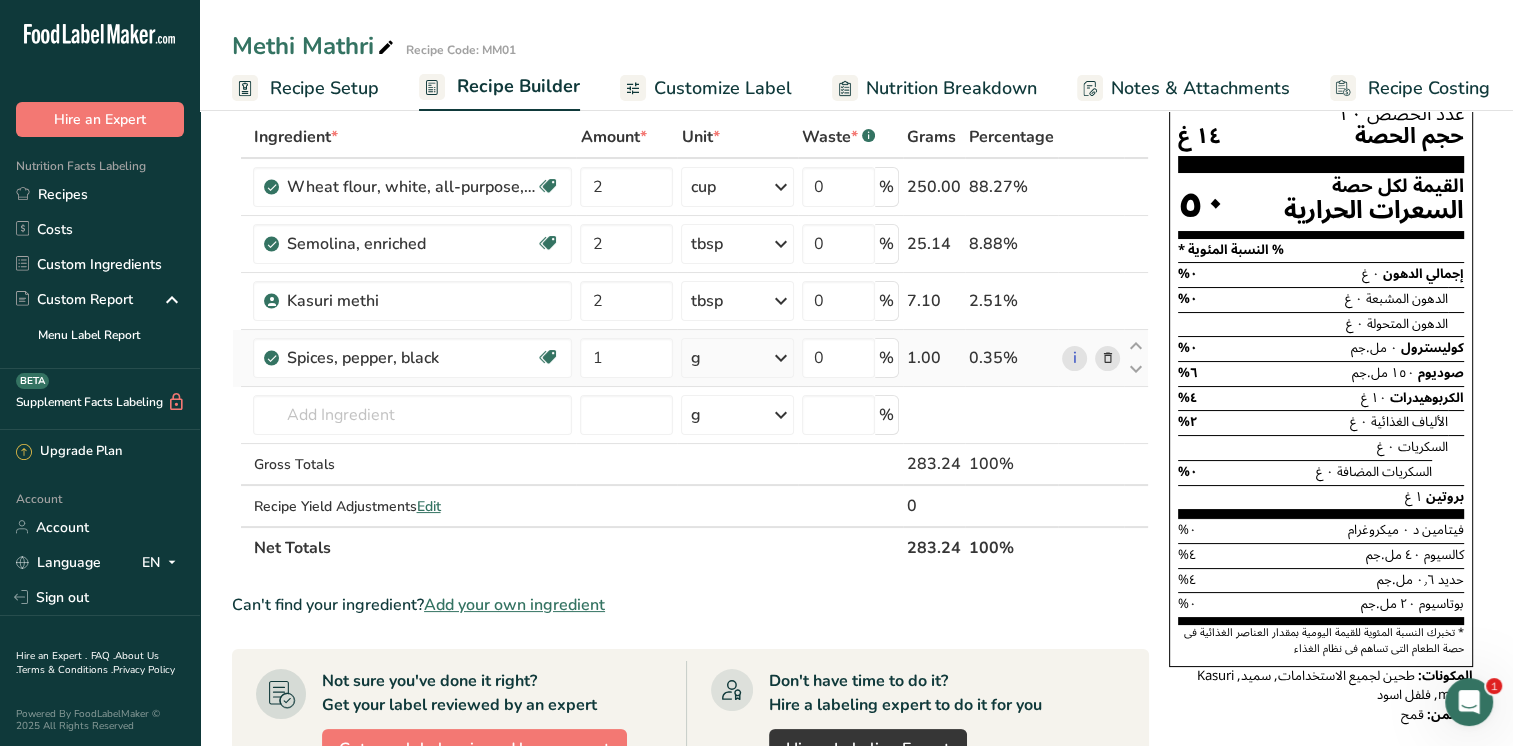 click on "Ingredient *
Amount *
Unit *
Waste *   .a-a{fill:#347362;}.b-a{fill:#fff;}          Grams
Percentage
Wheat flour, white, all-purpose, self-rising, enriched
Dairy free
Vegan
Vegetarian
Soy free
2
cup
Portions
1 cup
Weight Units
g
kg
mg
See more
Volume Units
l
Volume units require a density conversion. If you know your ingredient's density enter it below. Otherwise, click on "RIA" our AI Regulatory bot - she will be able to help you
lb/ft3
g/cm3
Confirm
mL
lb/ft3
0" at bounding box center [690, 342] 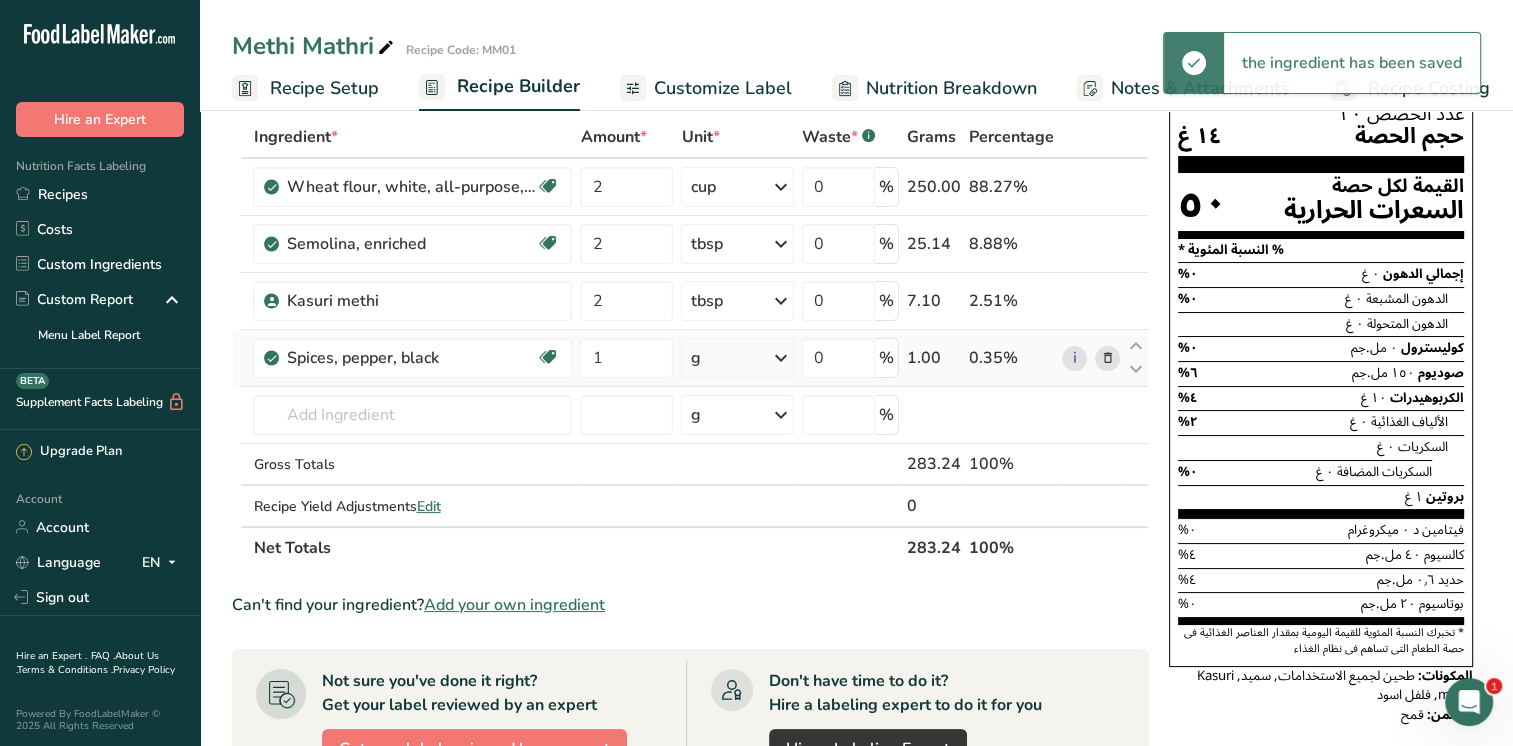 click at bounding box center [781, 358] 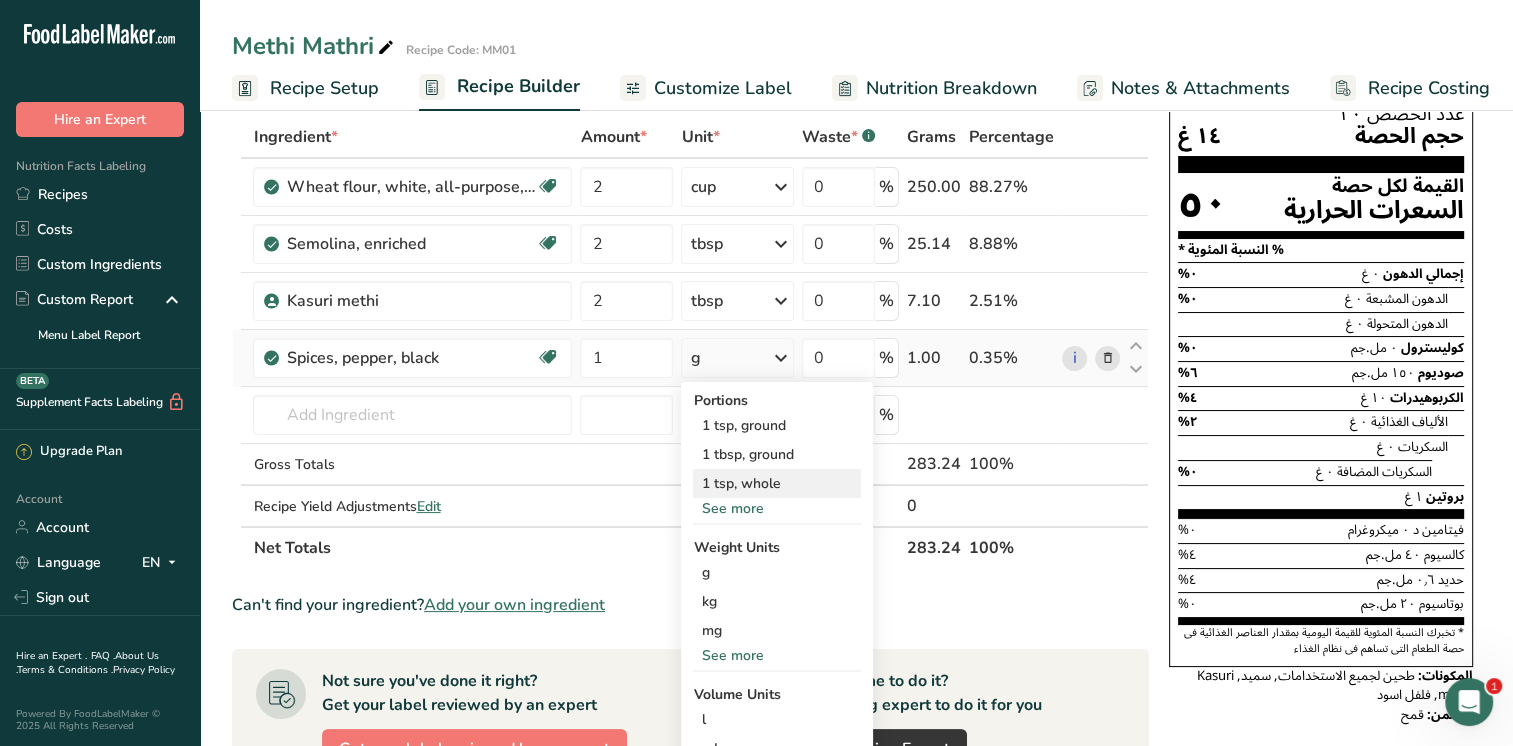 click on "1 tsp, whole" at bounding box center [777, 483] 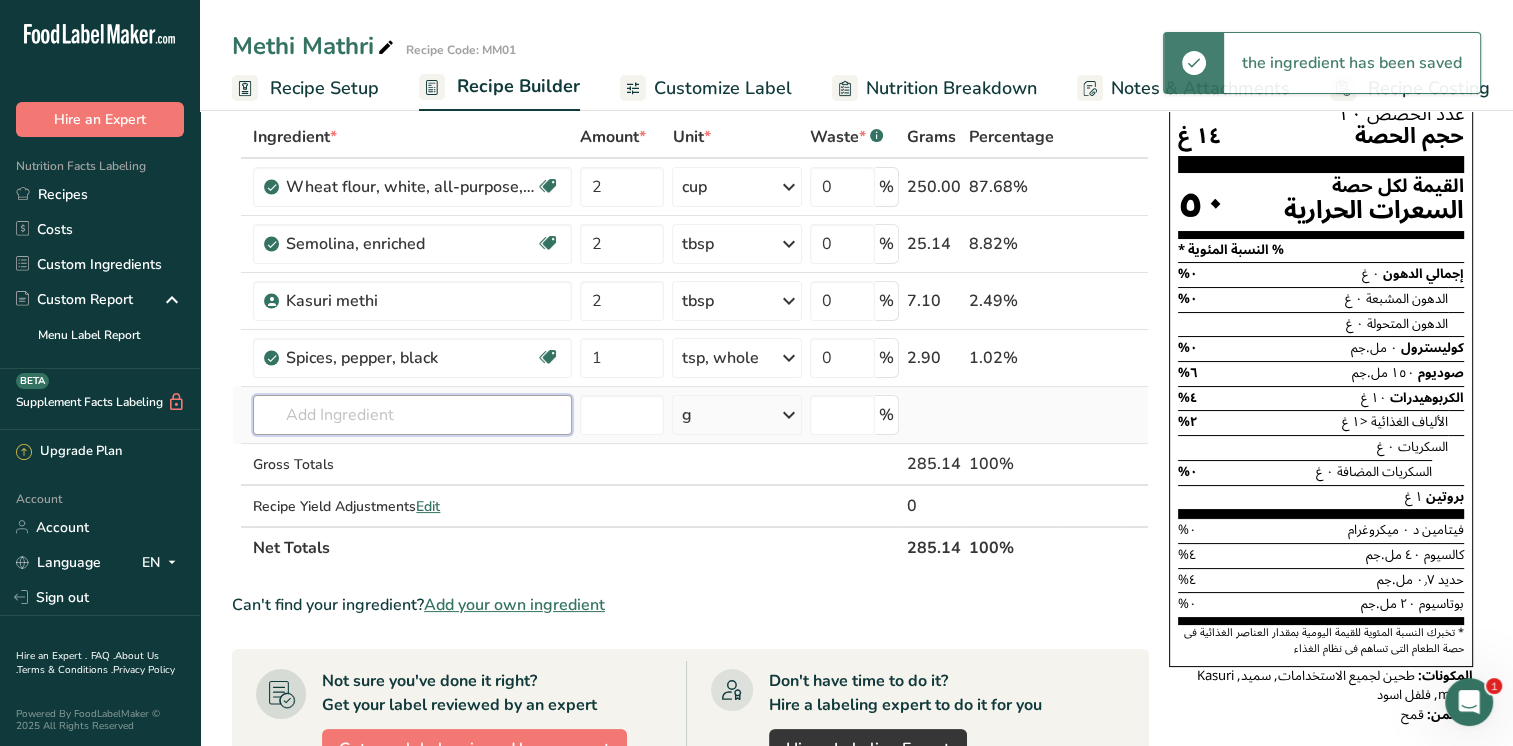 click at bounding box center (412, 415) 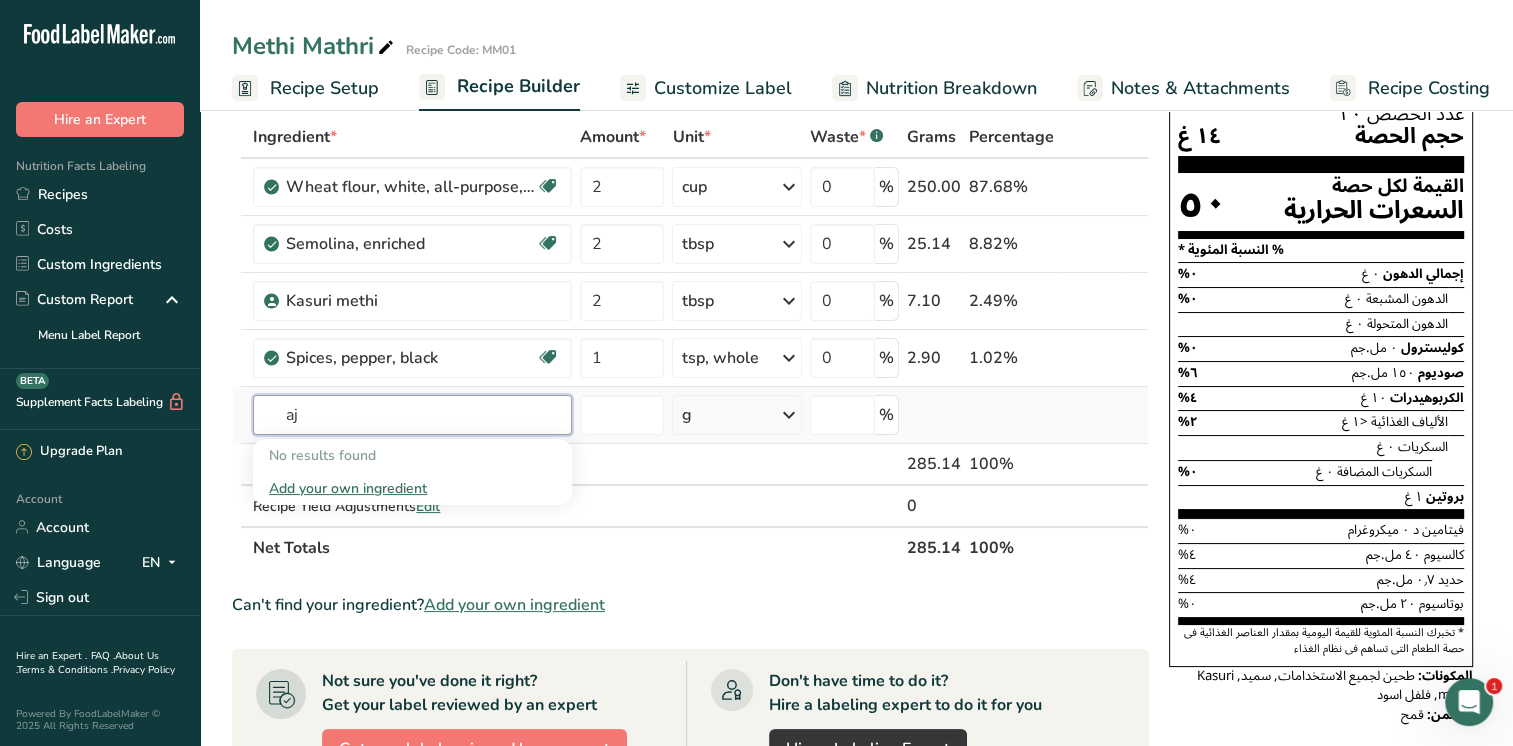 type on "a" 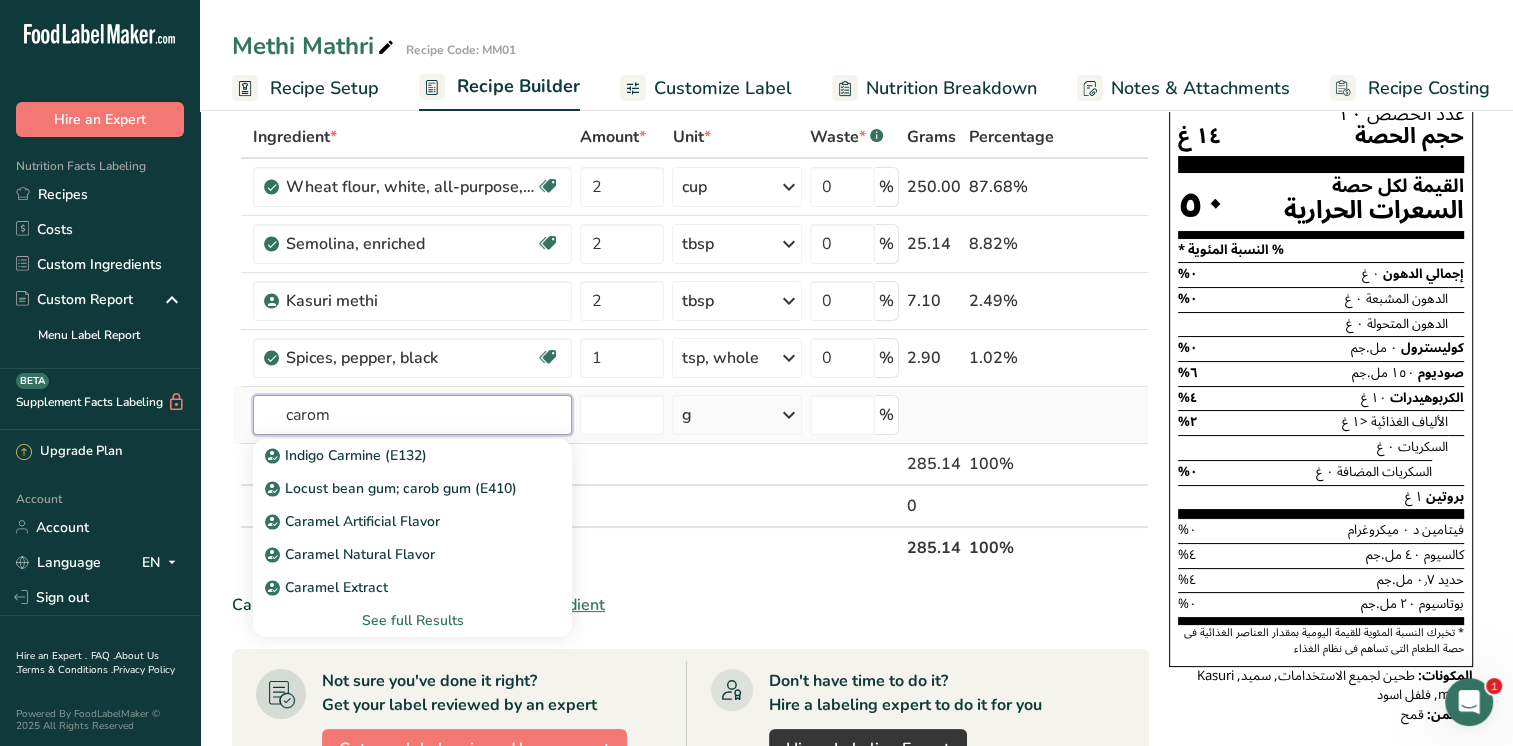 type on "carom" 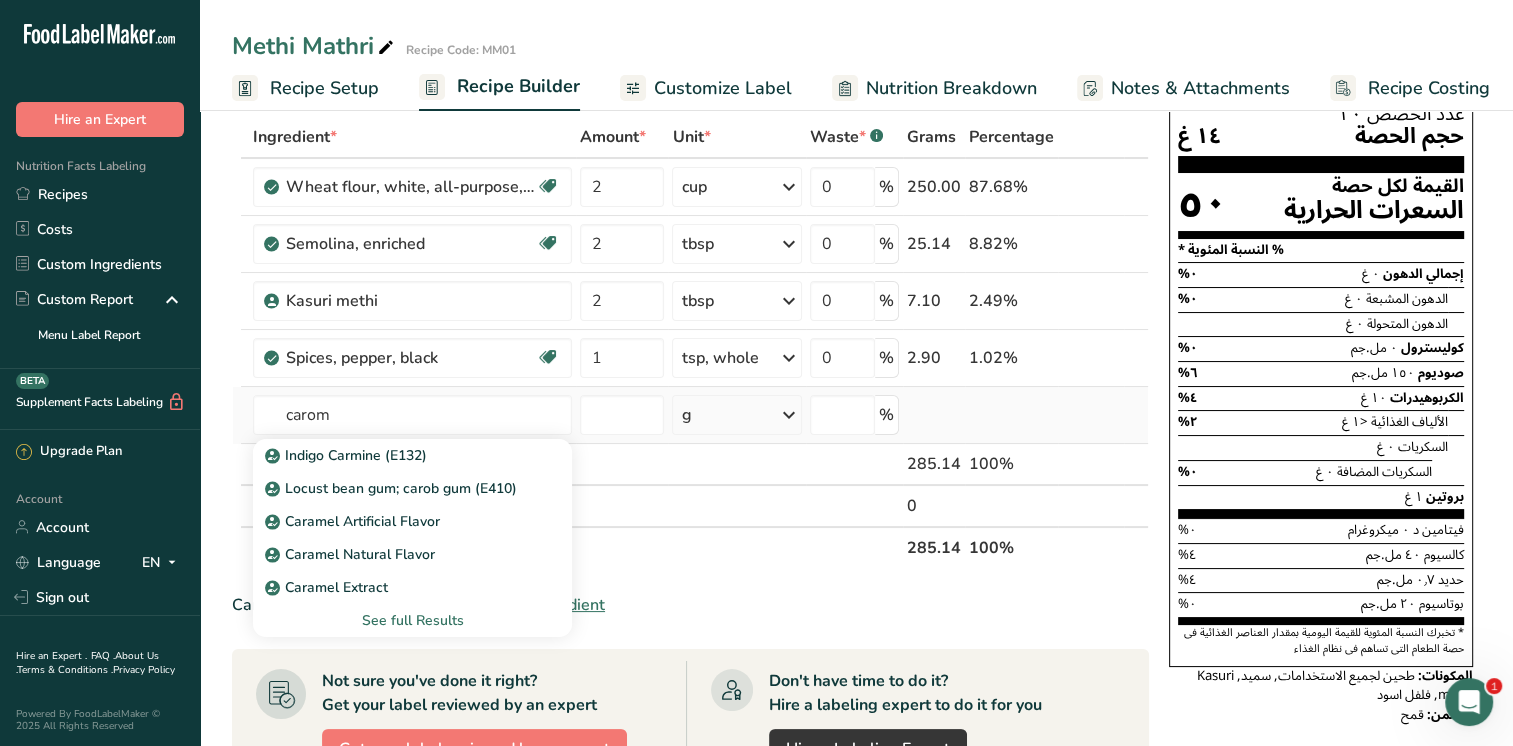 click on "See full Results" at bounding box center (412, 620) 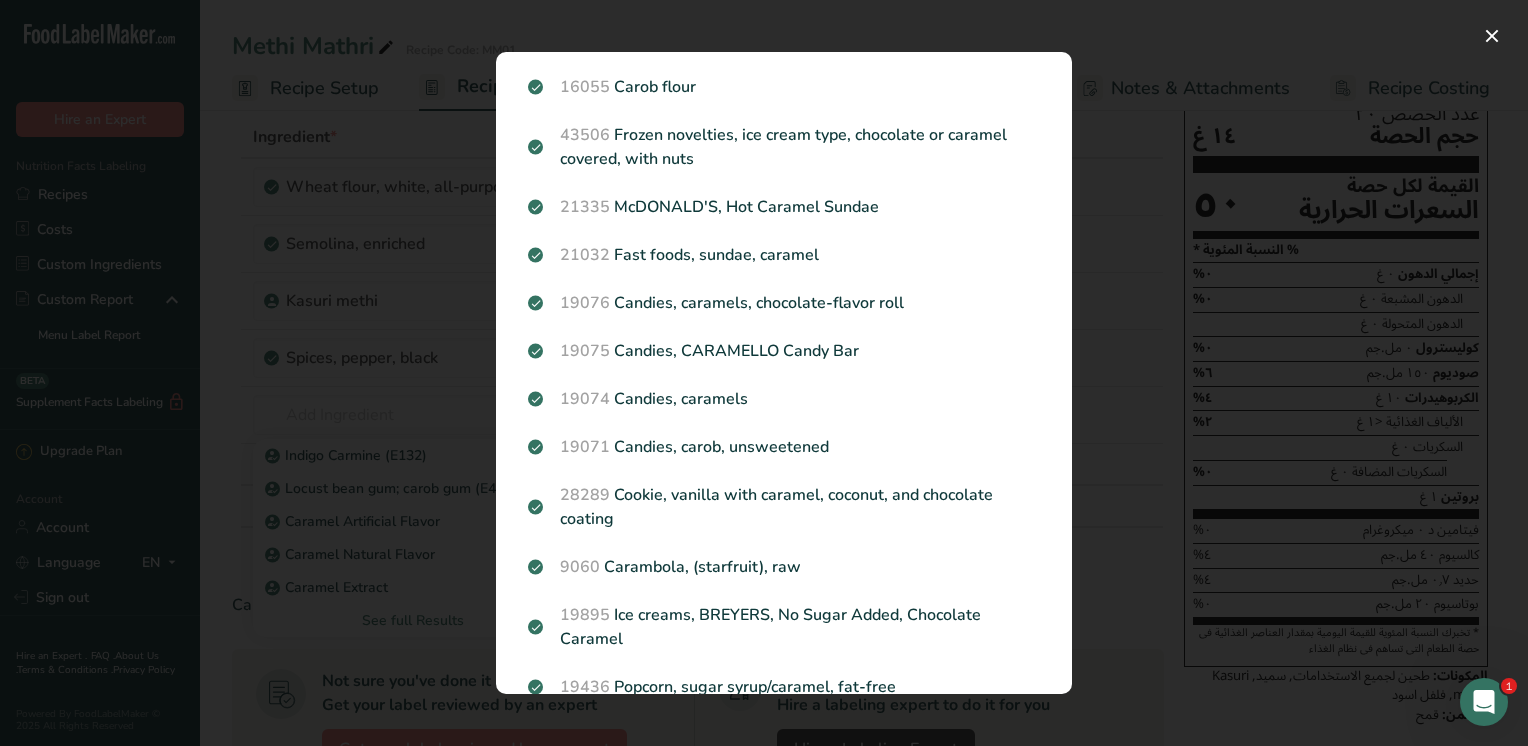 scroll, scrollTop: 0, scrollLeft: 0, axis: both 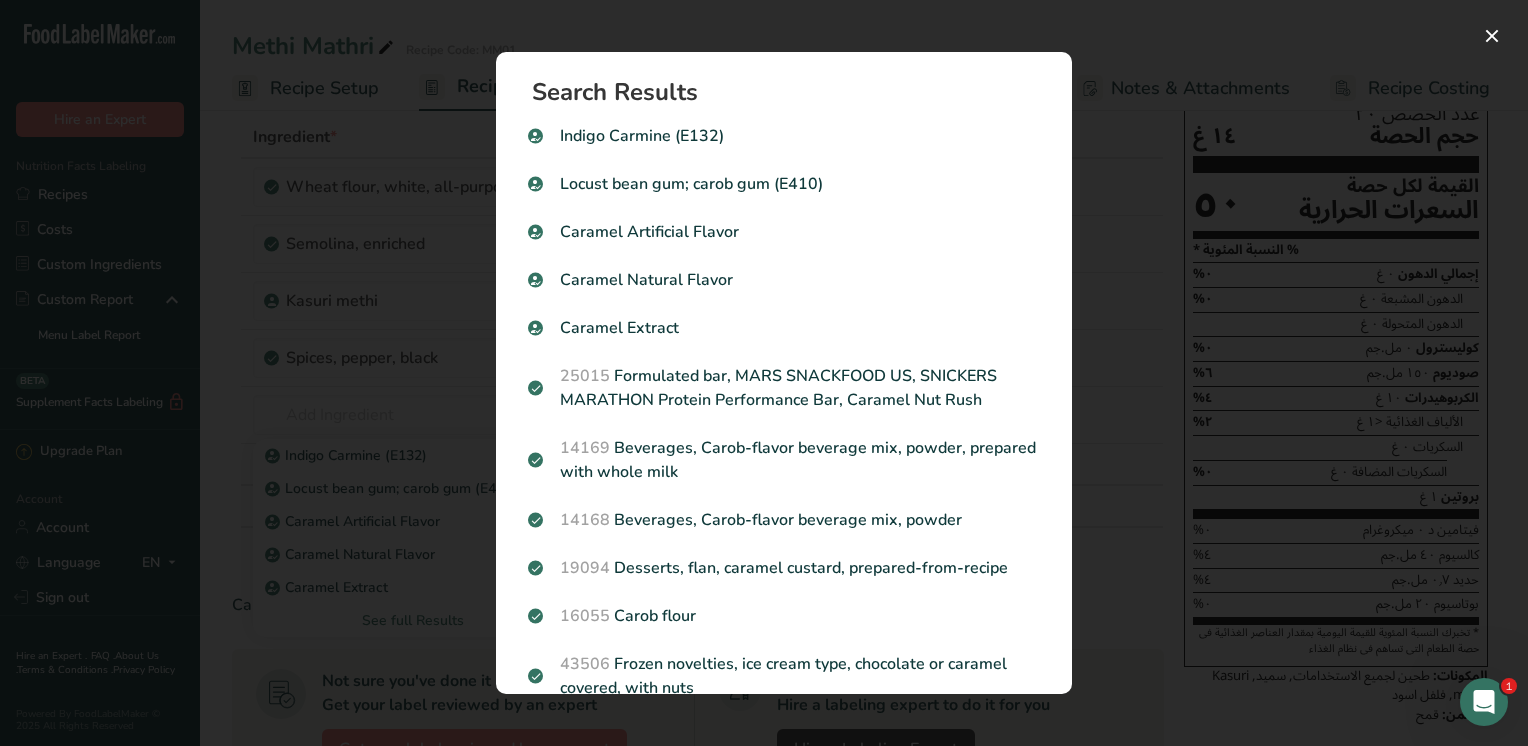 click at bounding box center [764, 373] 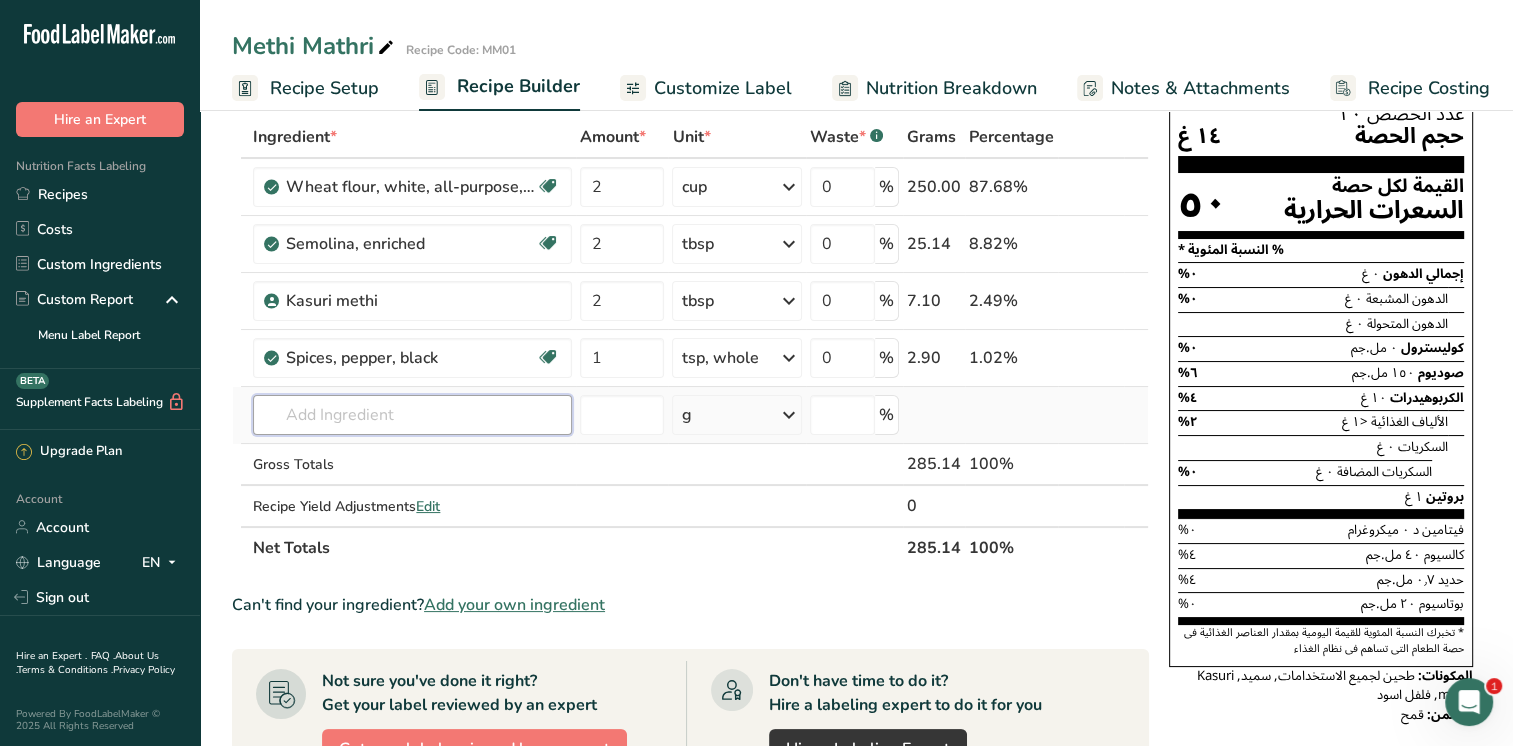 click at bounding box center (412, 415) 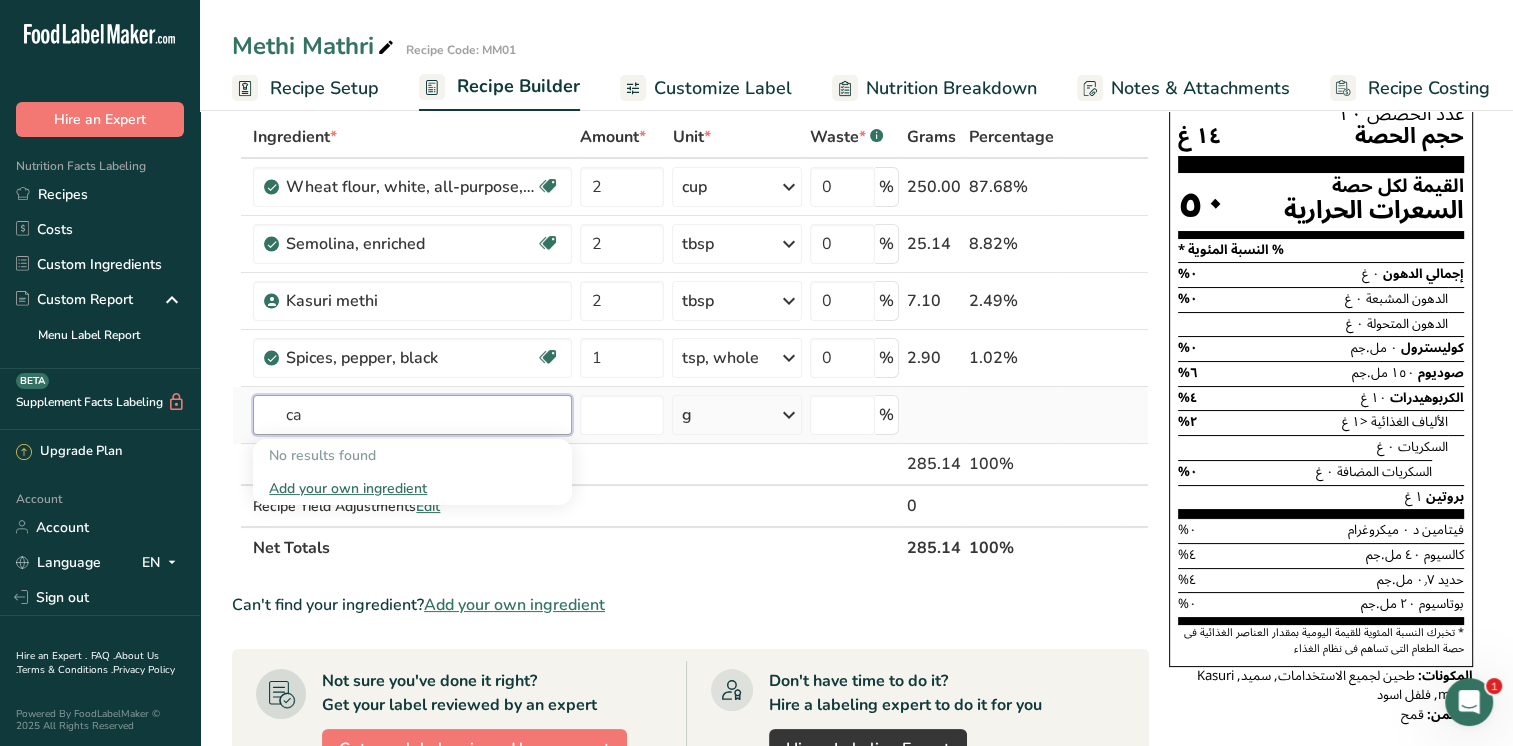 type on "c" 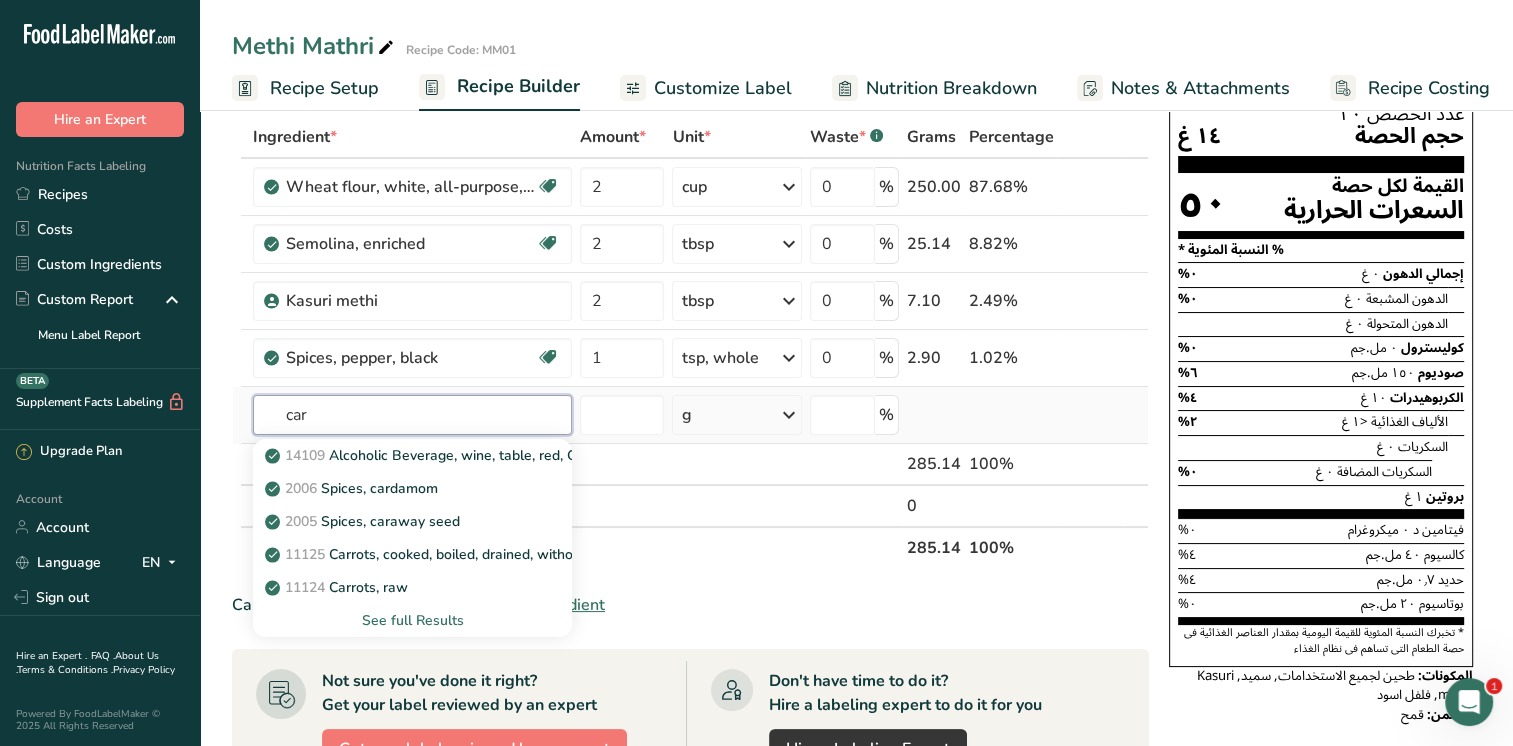 type on "car" 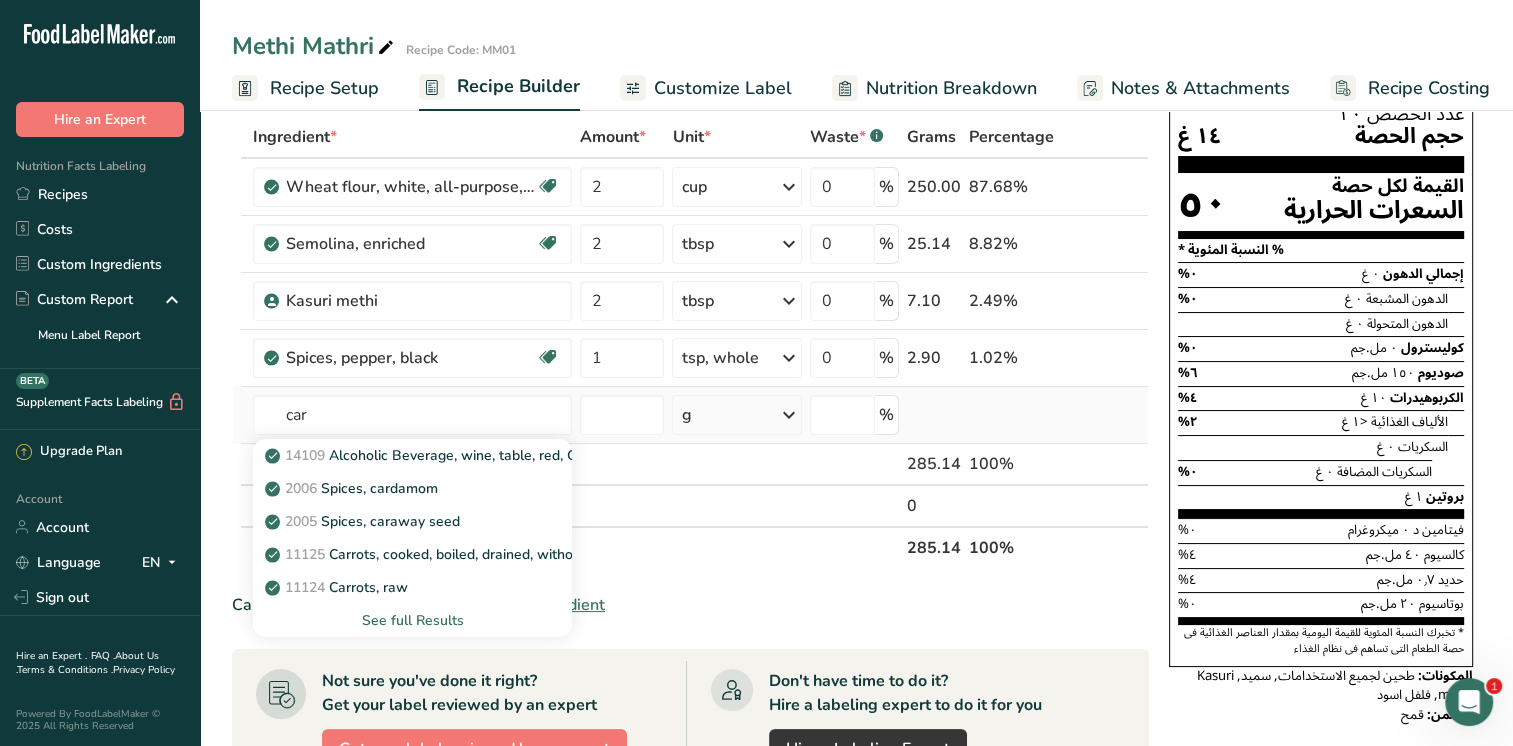 click on "See full Results" at bounding box center [412, 620] 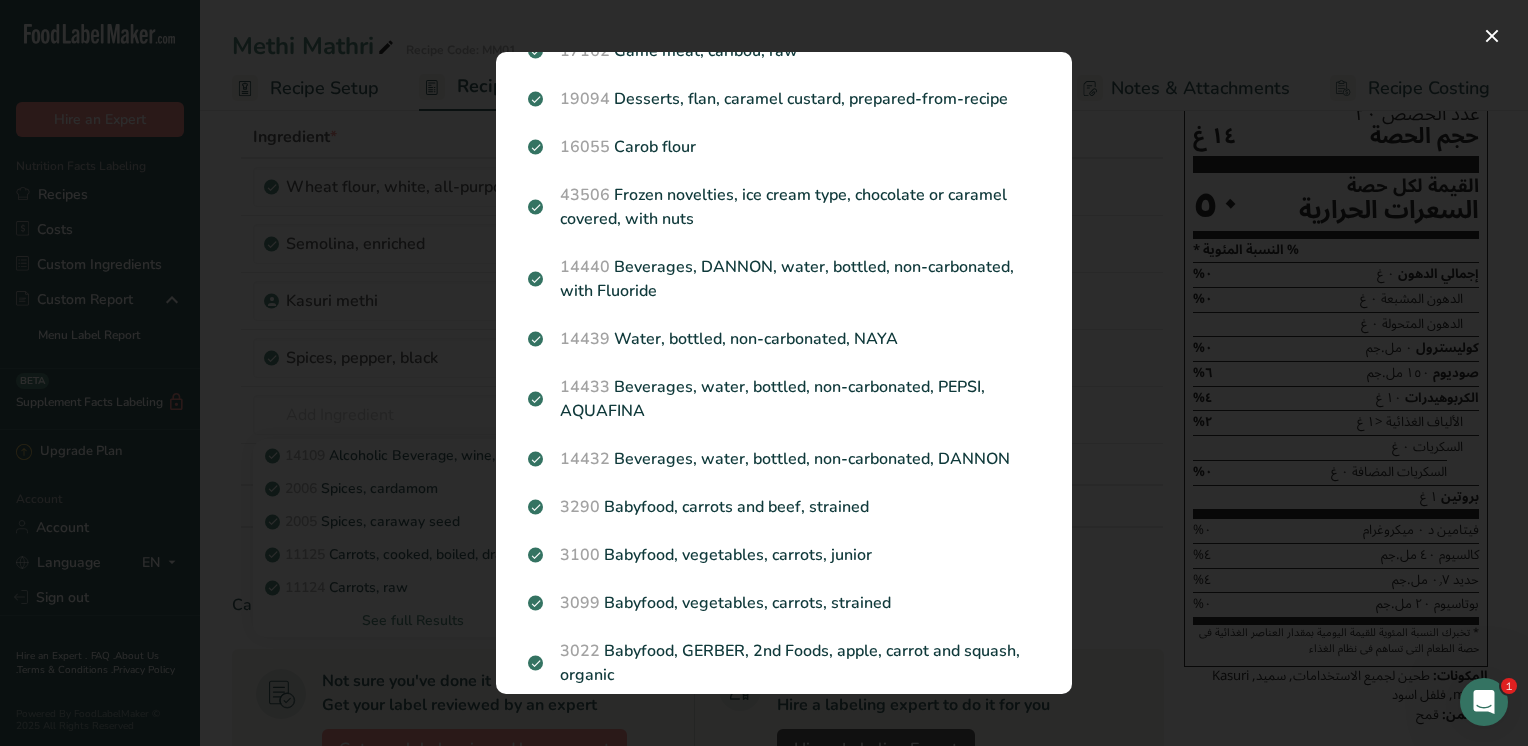 scroll, scrollTop: 2173, scrollLeft: 0, axis: vertical 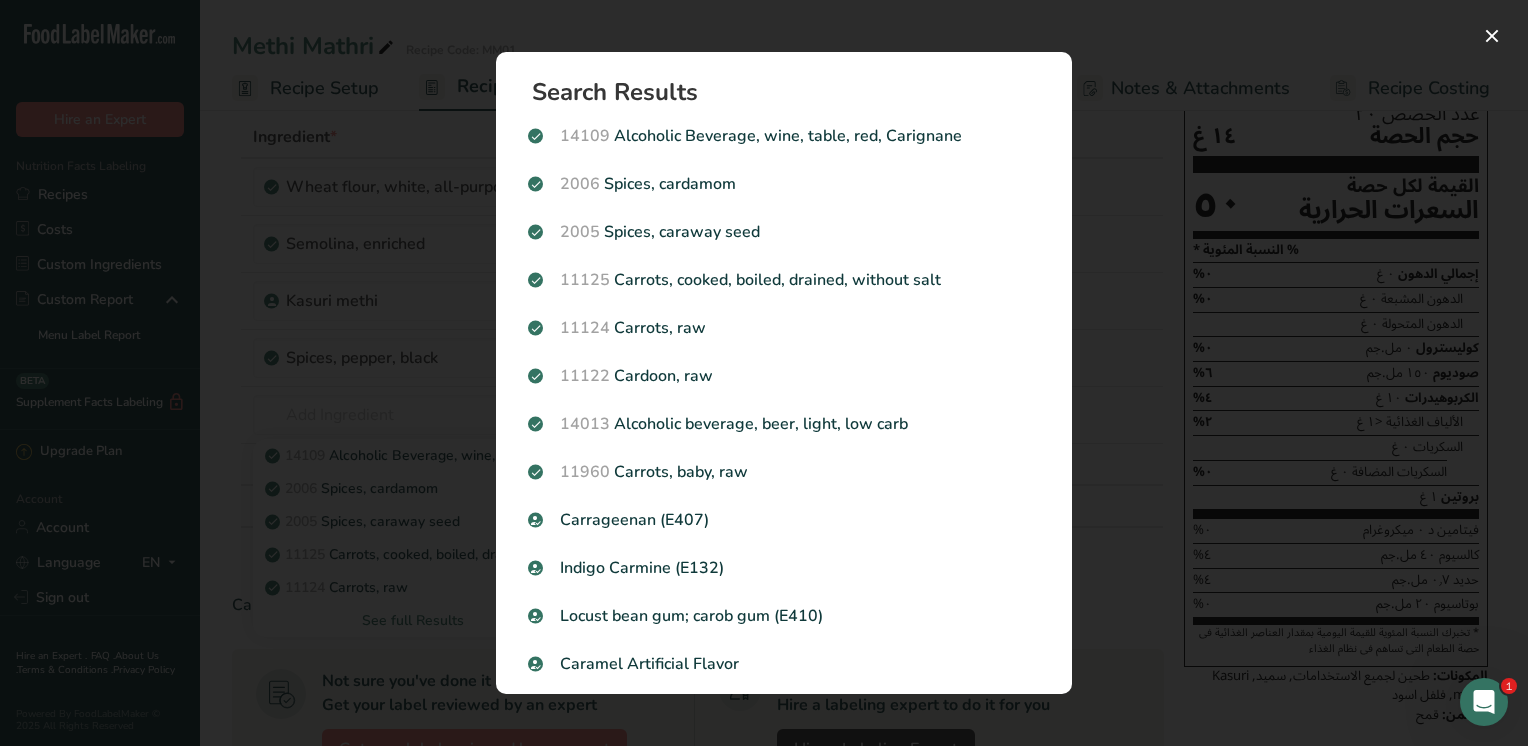 click at bounding box center [764, 373] 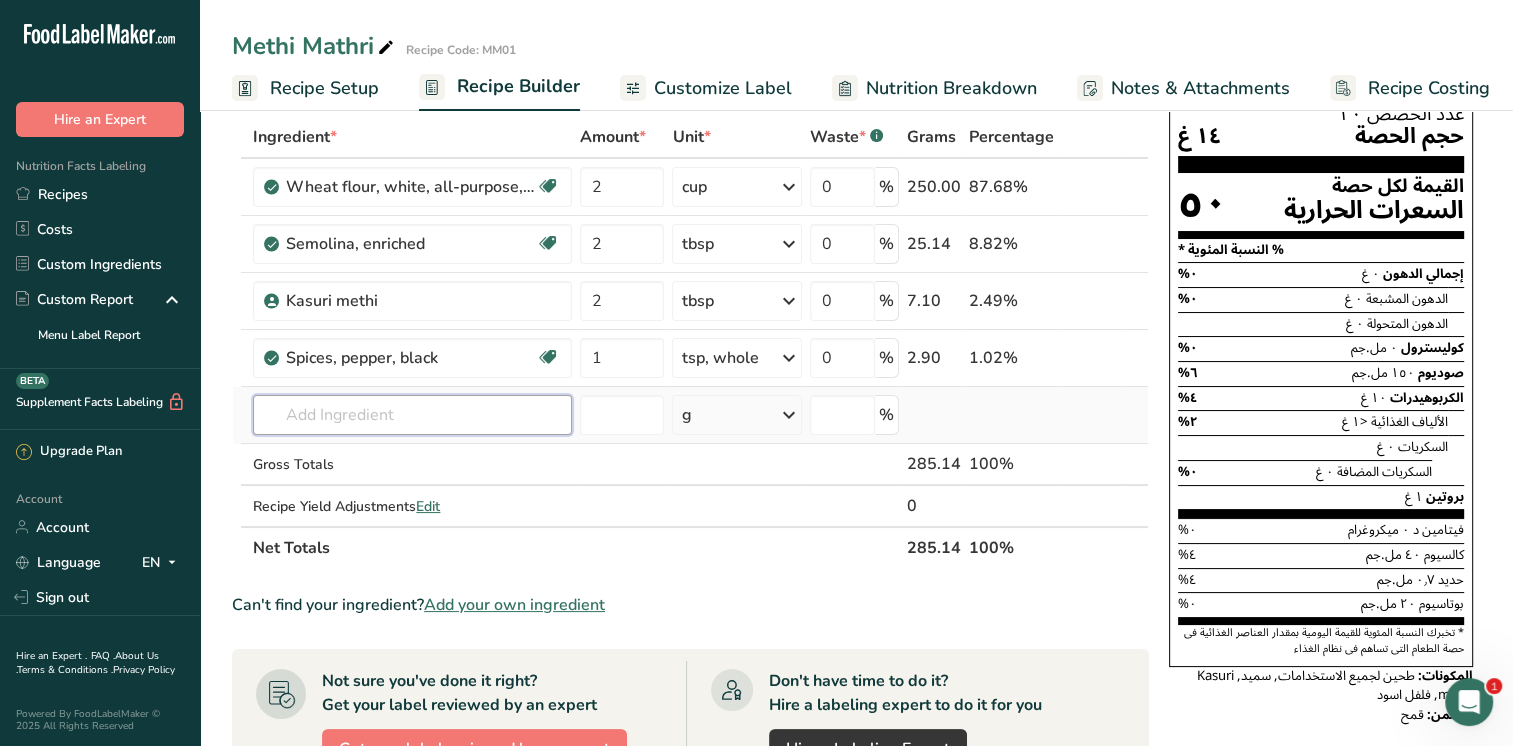 click at bounding box center (412, 415) 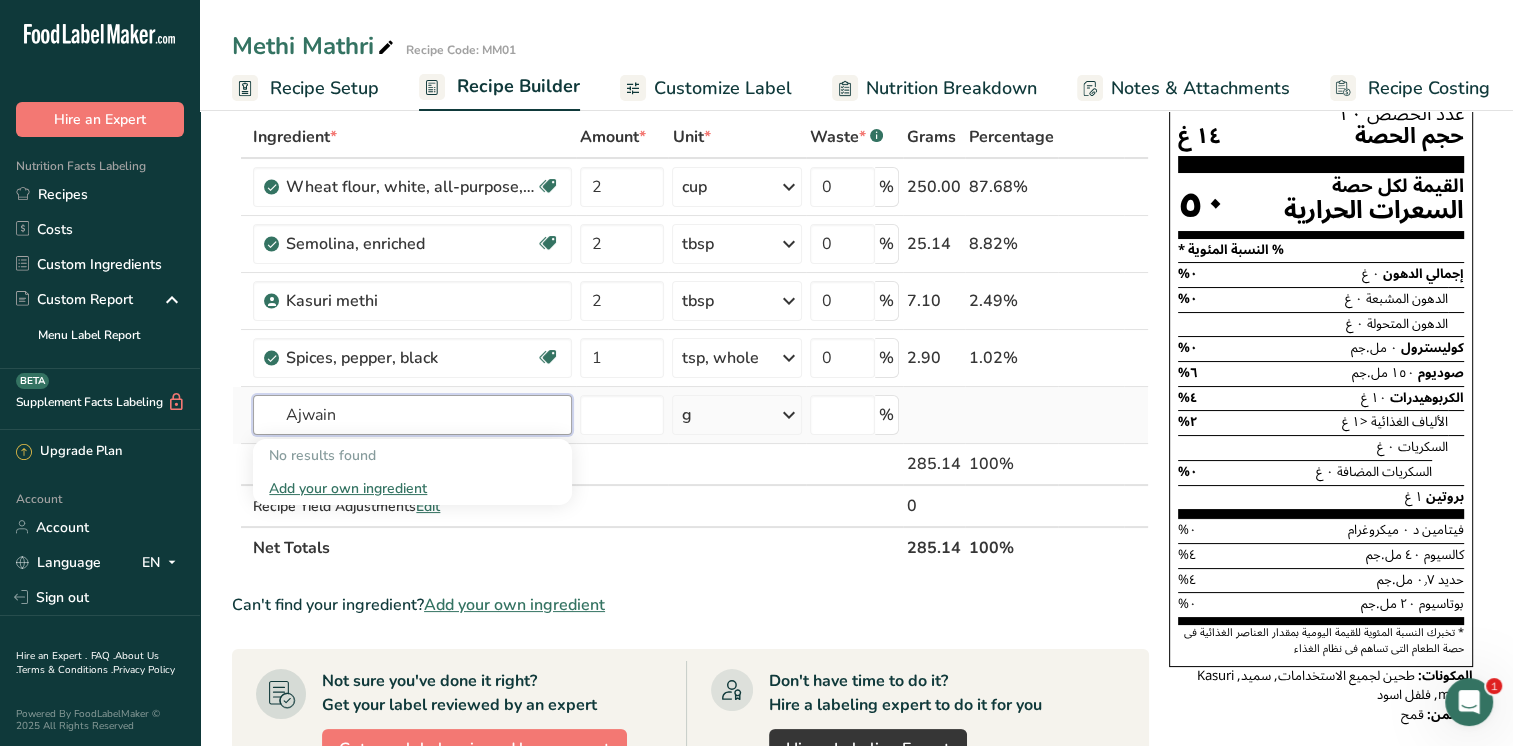 type on "Ajwain" 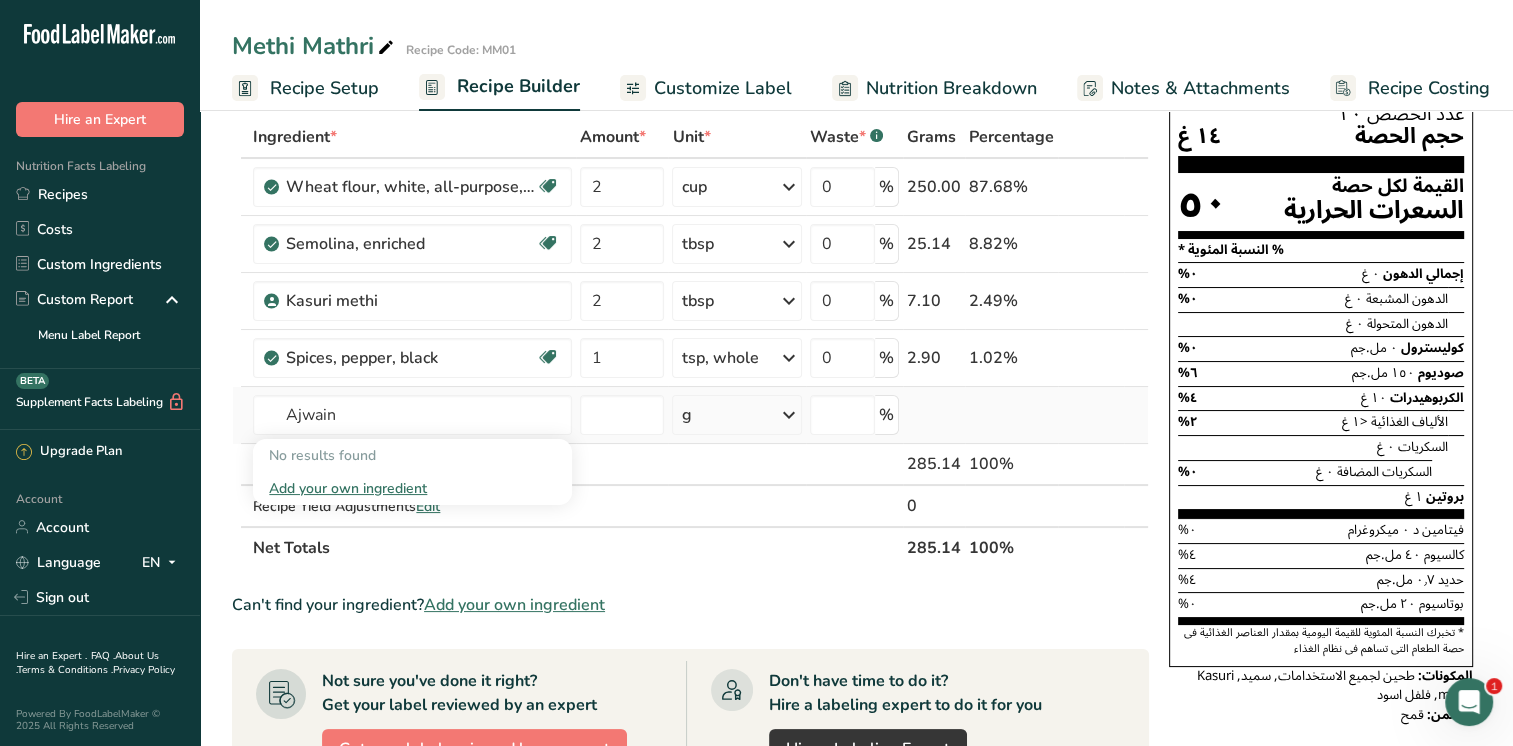 click on "Add your own ingredient" at bounding box center (412, 488) 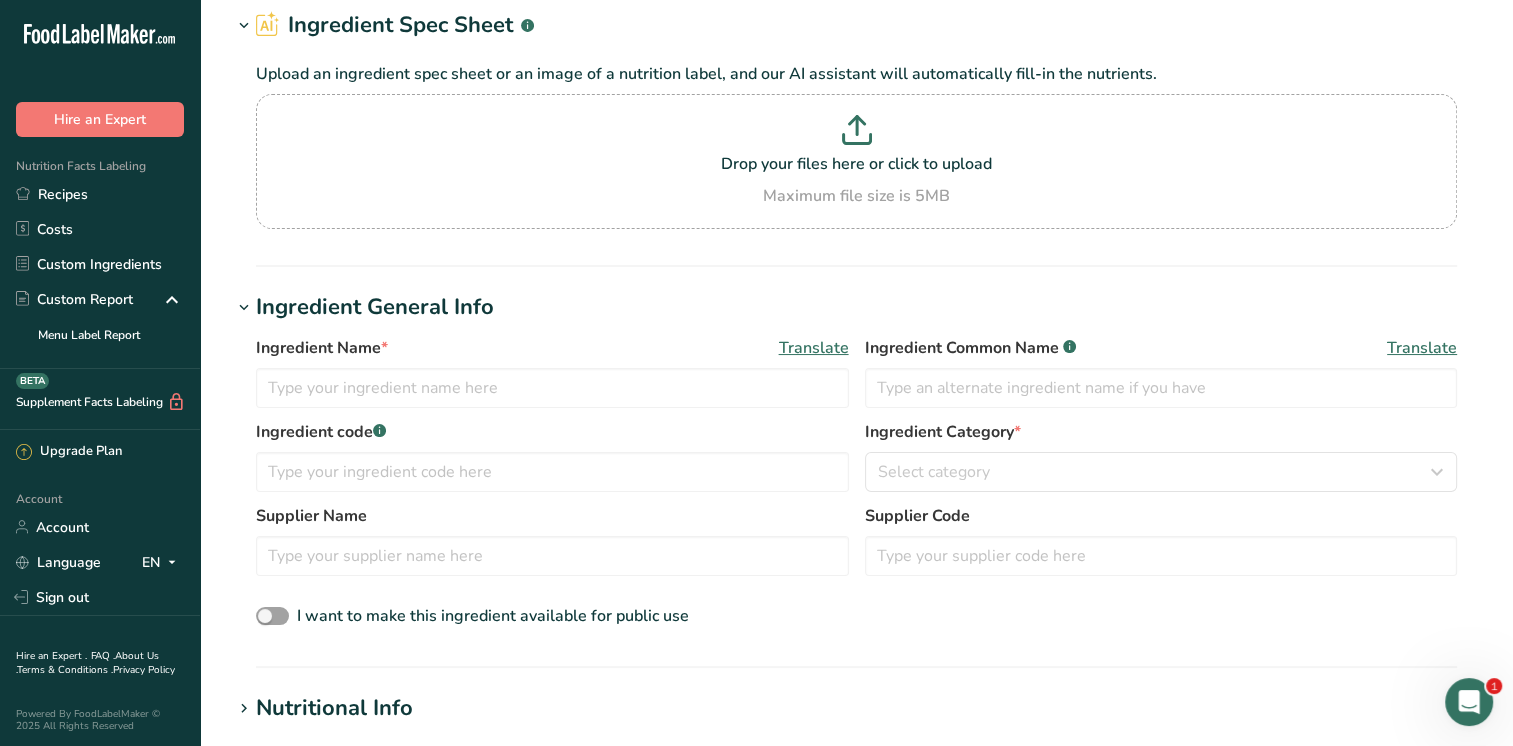 scroll, scrollTop: 0, scrollLeft: 0, axis: both 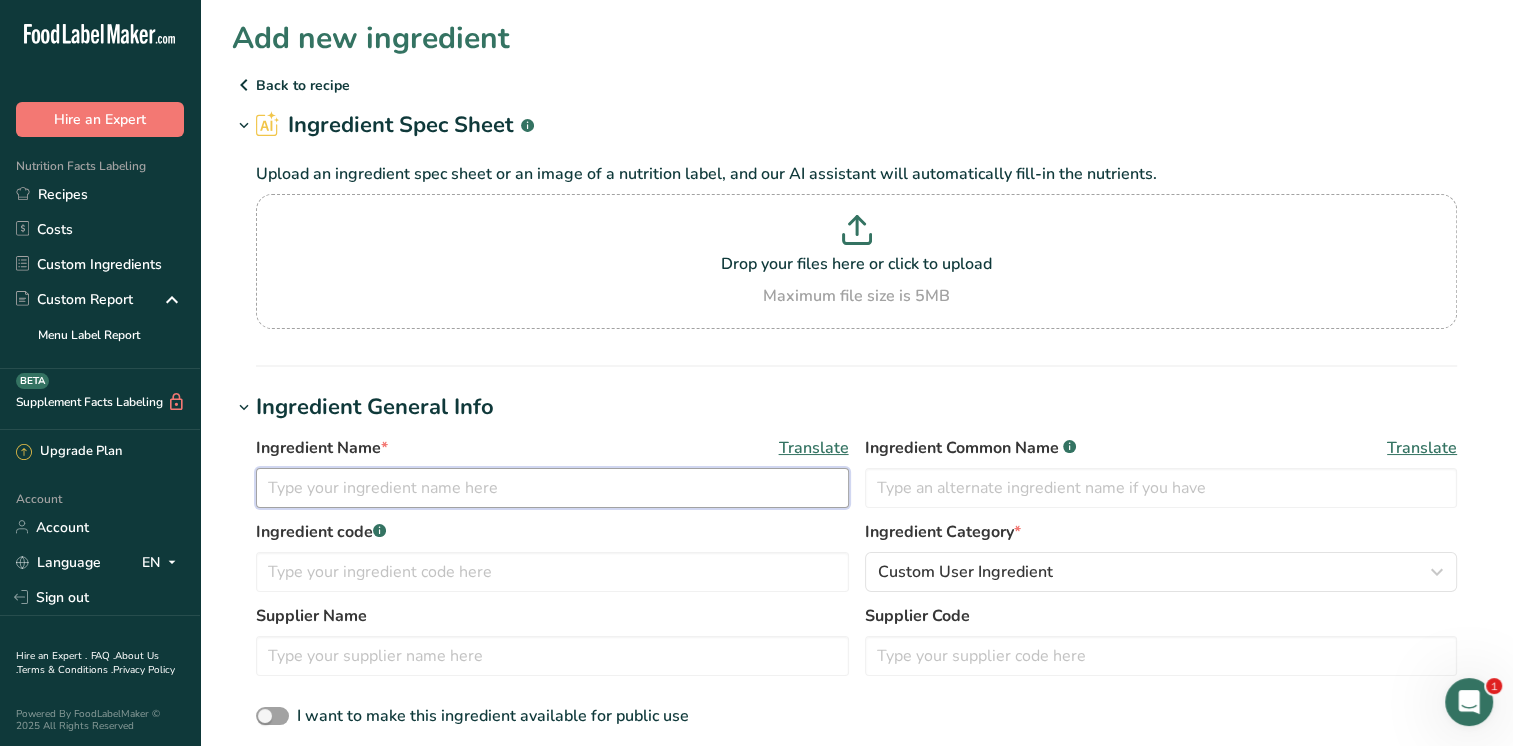click at bounding box center (552, 488) 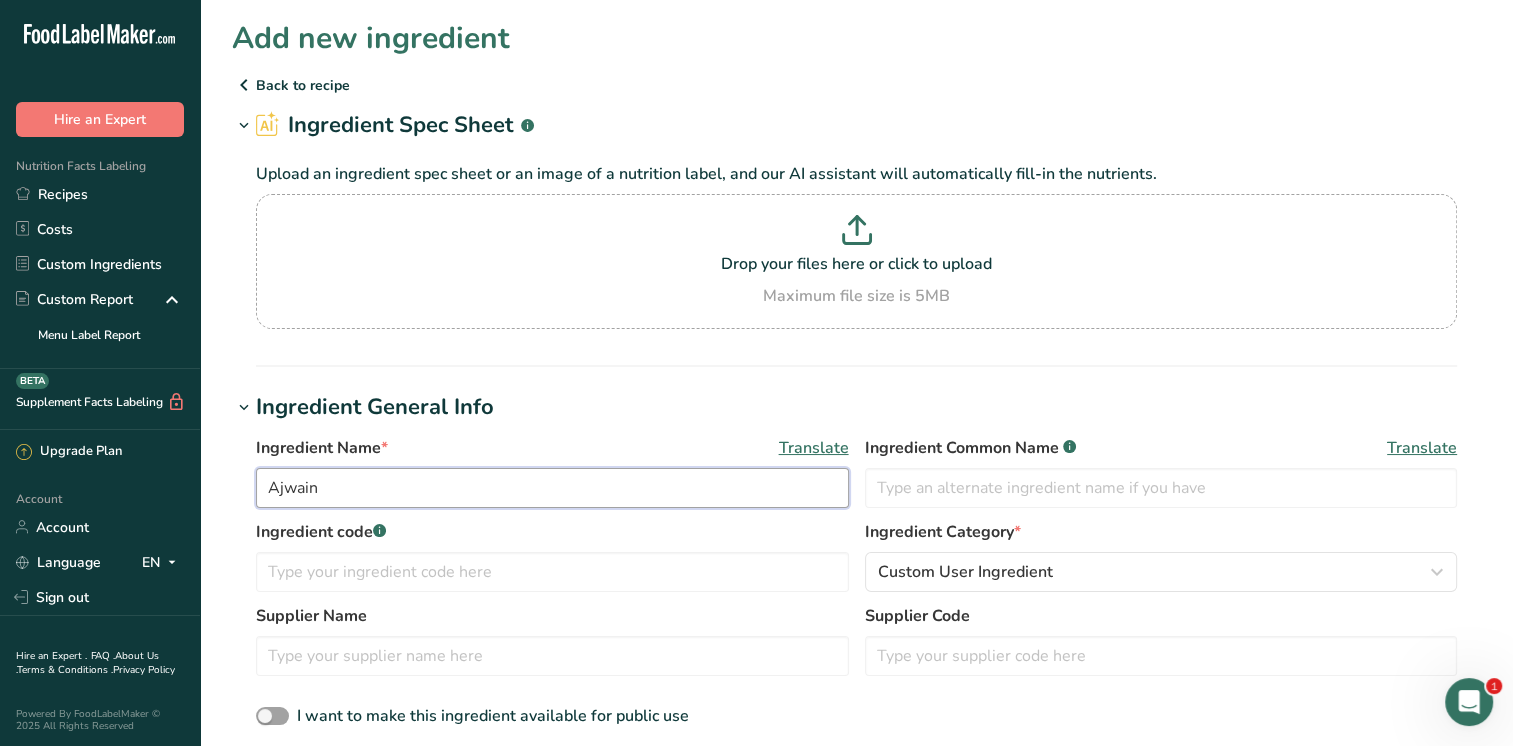 type on "Ajwain" 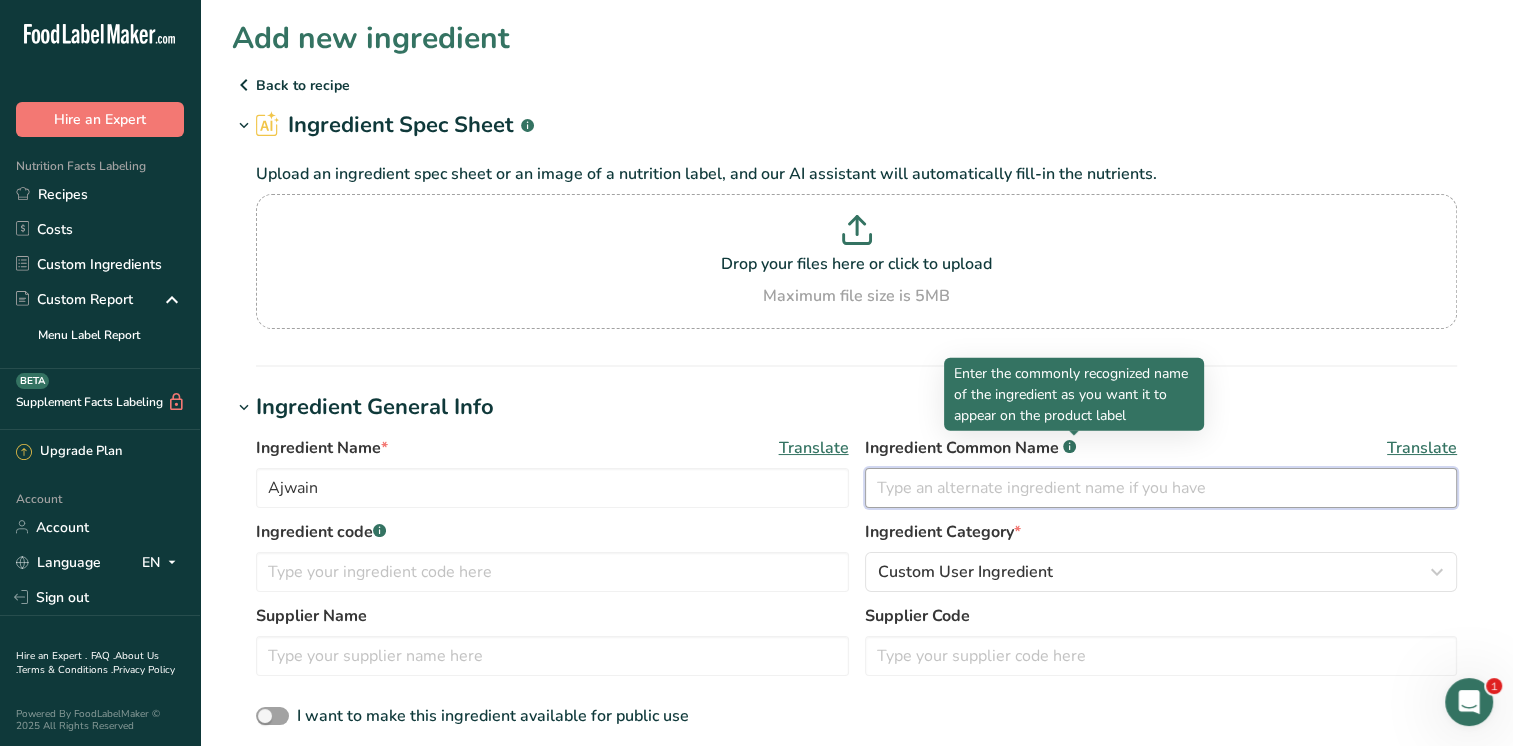 click at bounding box center (1161, 488) 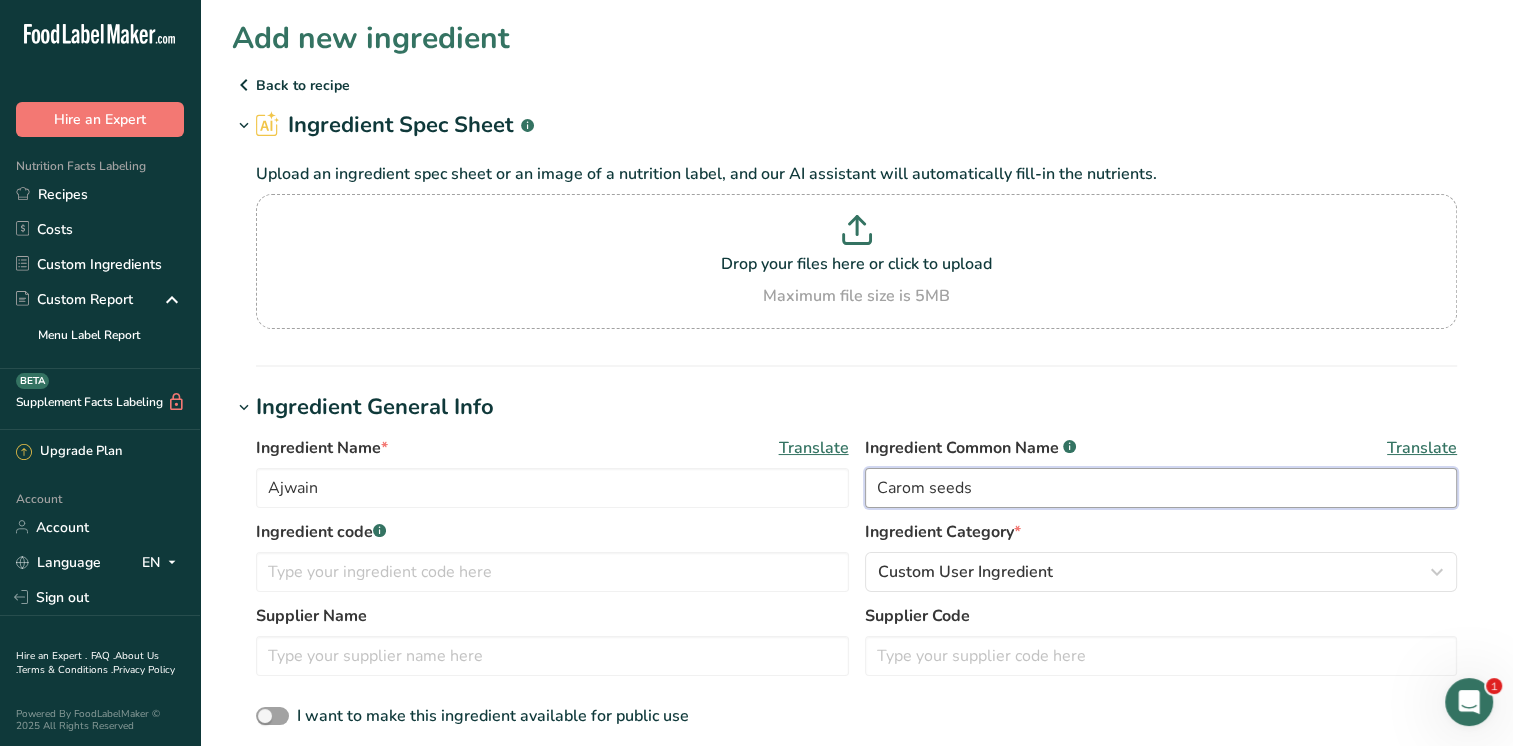 type on "Carom seeds" 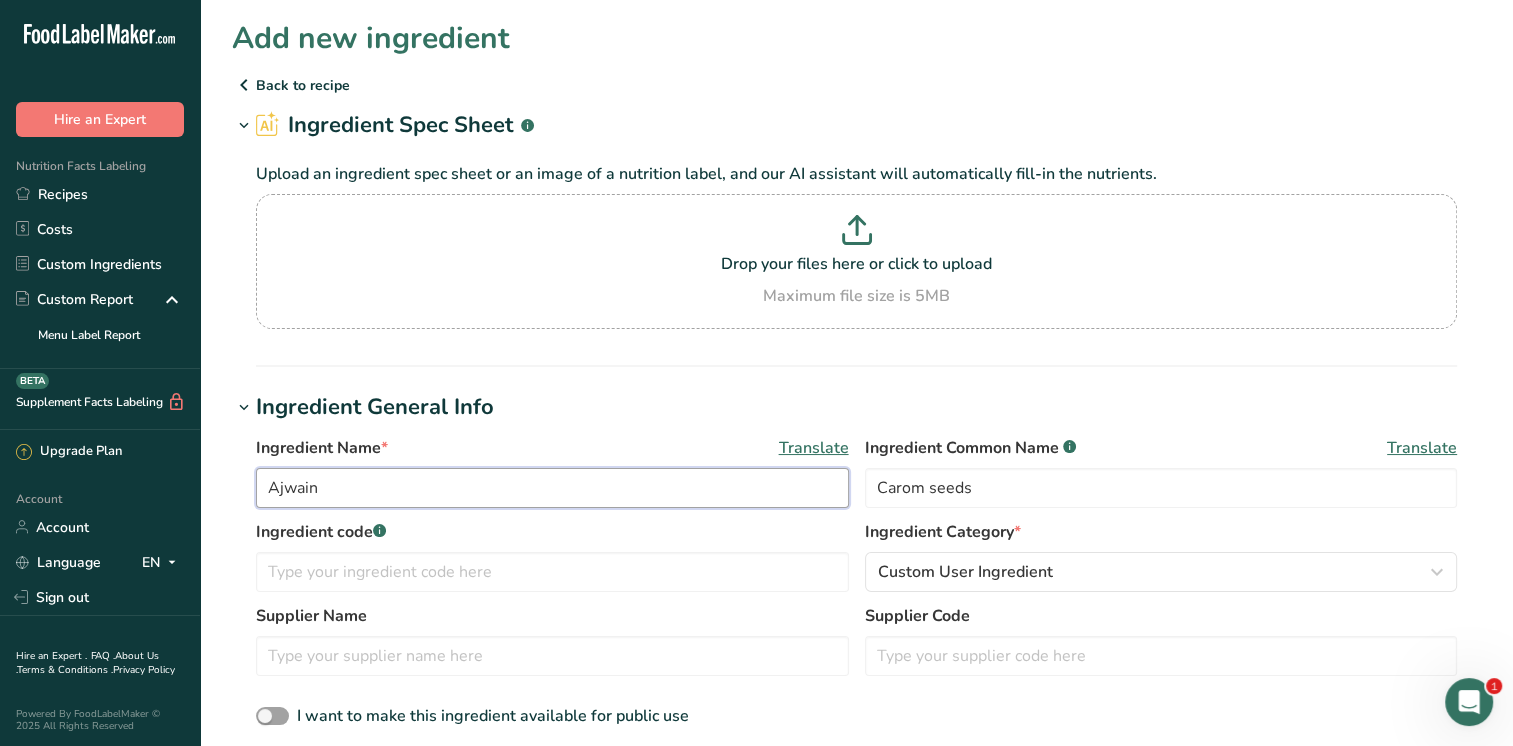 drag, startPoint x: 329, startPoint y: 493, endPoint x: 260, endPoint y: 486, distance: 69.354164 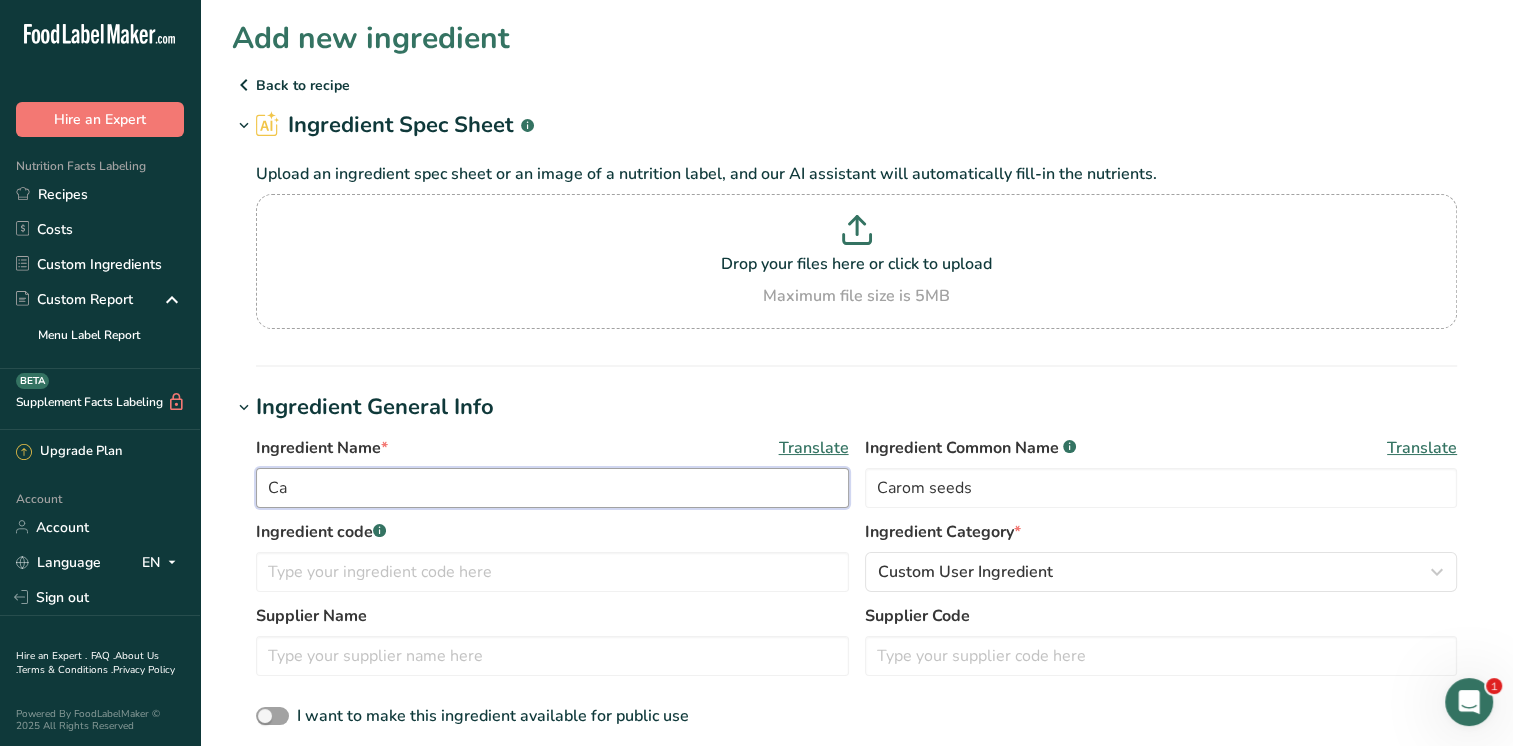 type on "C" 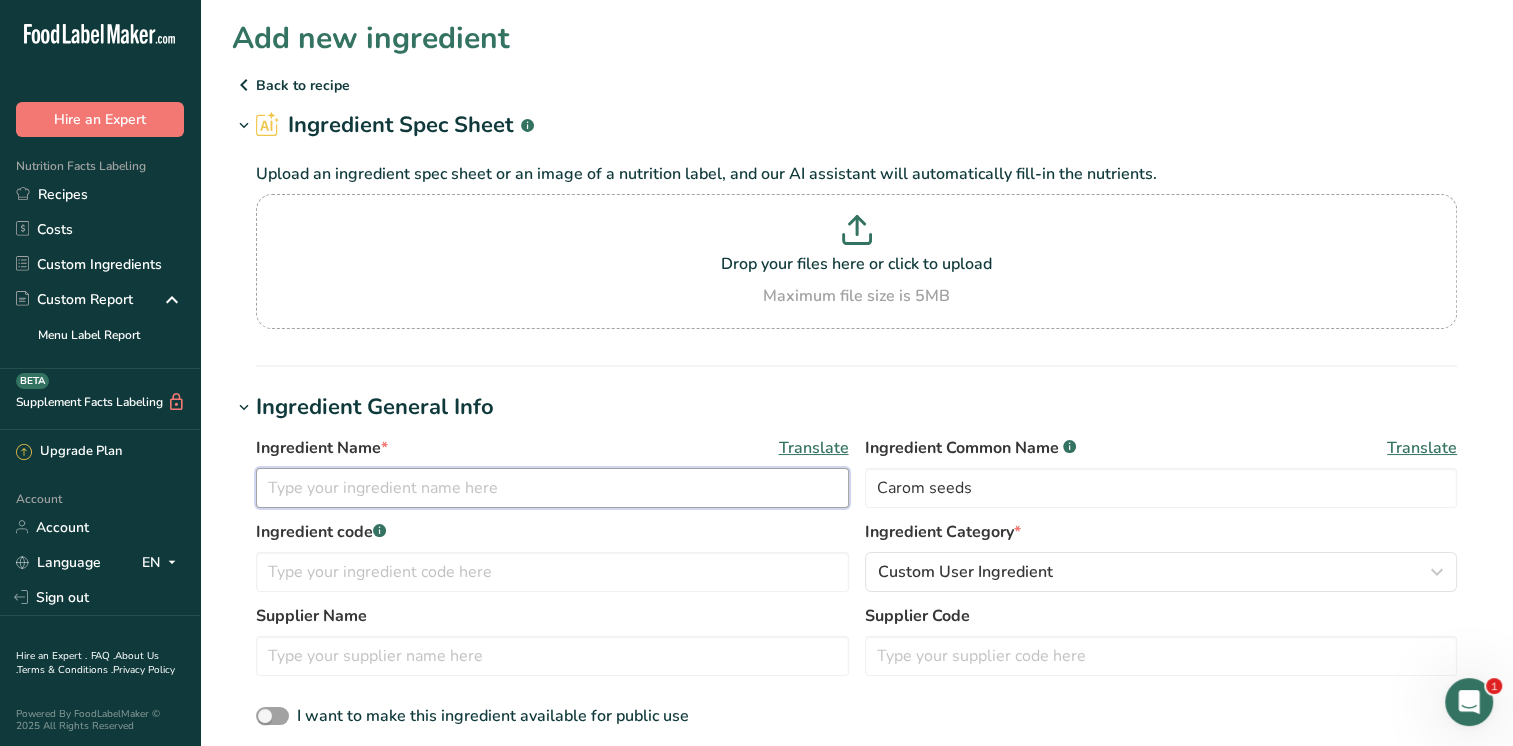 type 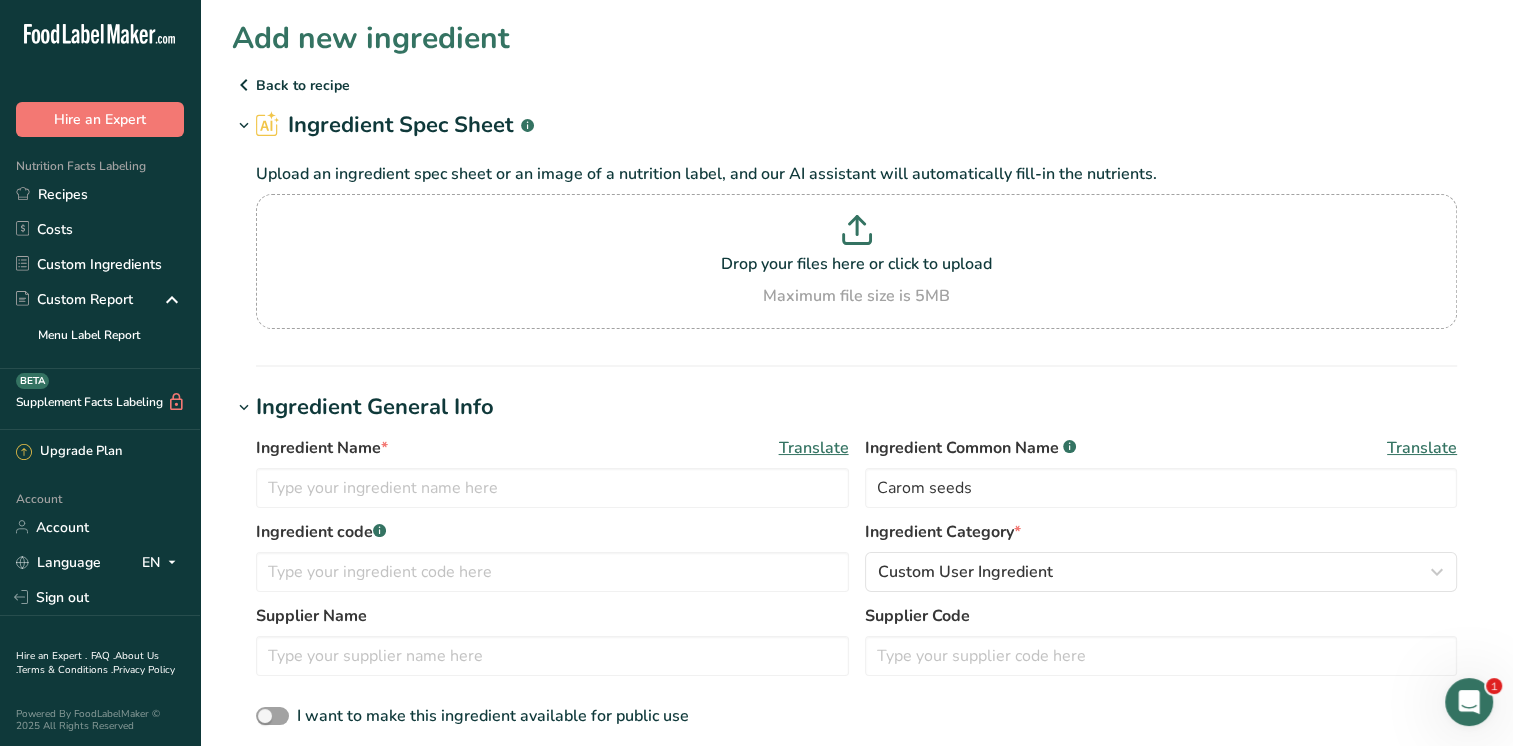 click on "Back to recipe" at bounding box center [856, 85] 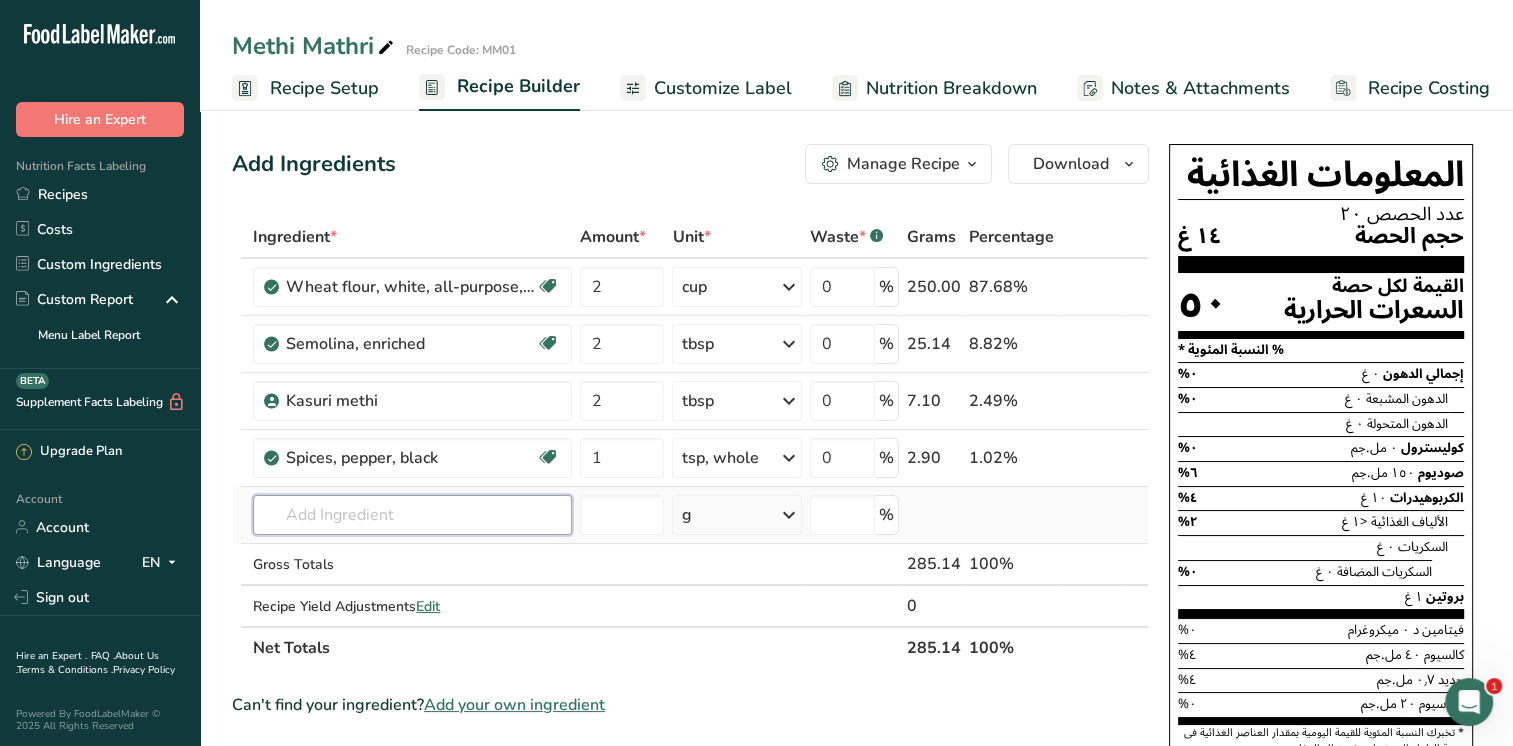 click at bounding box center (412, 515) 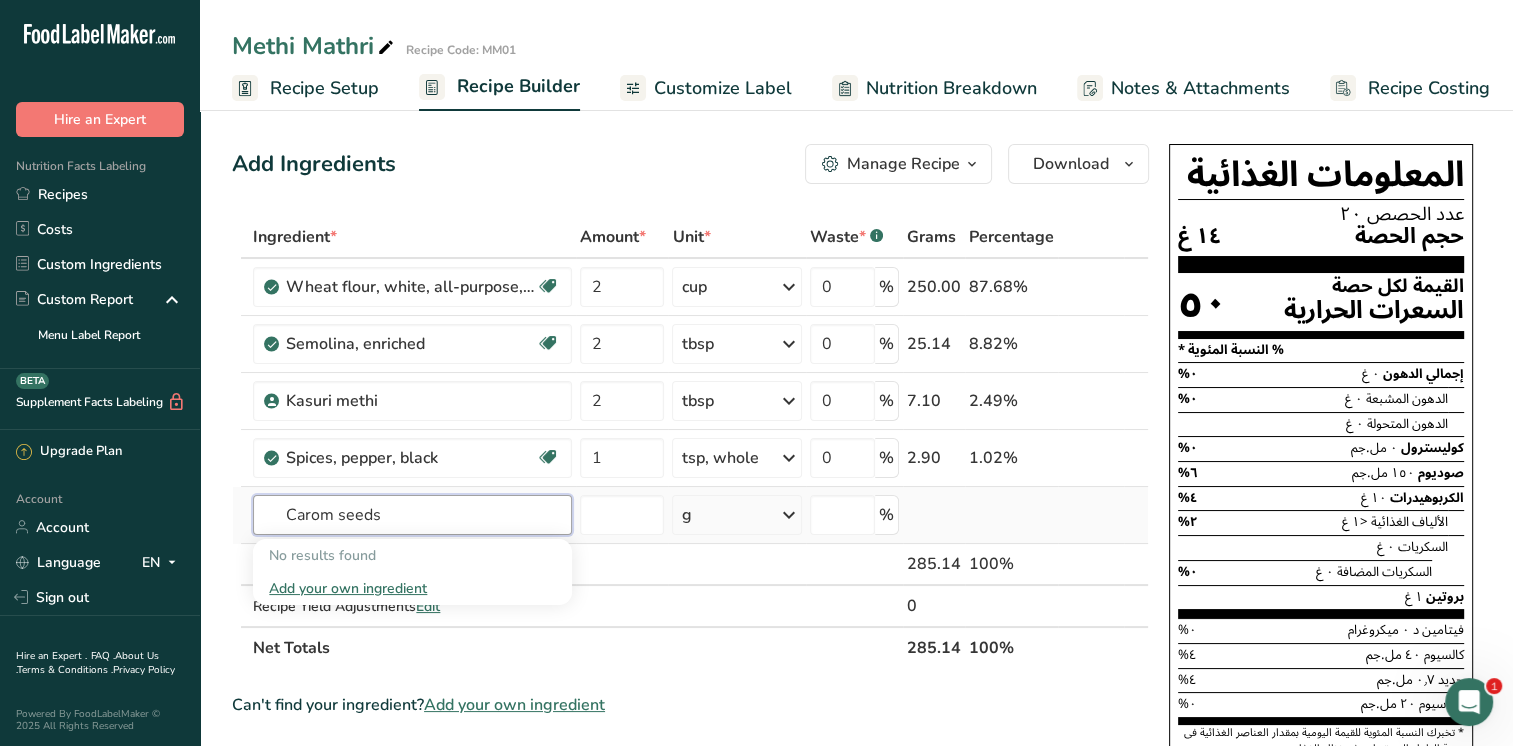 type on "Carom seeds" 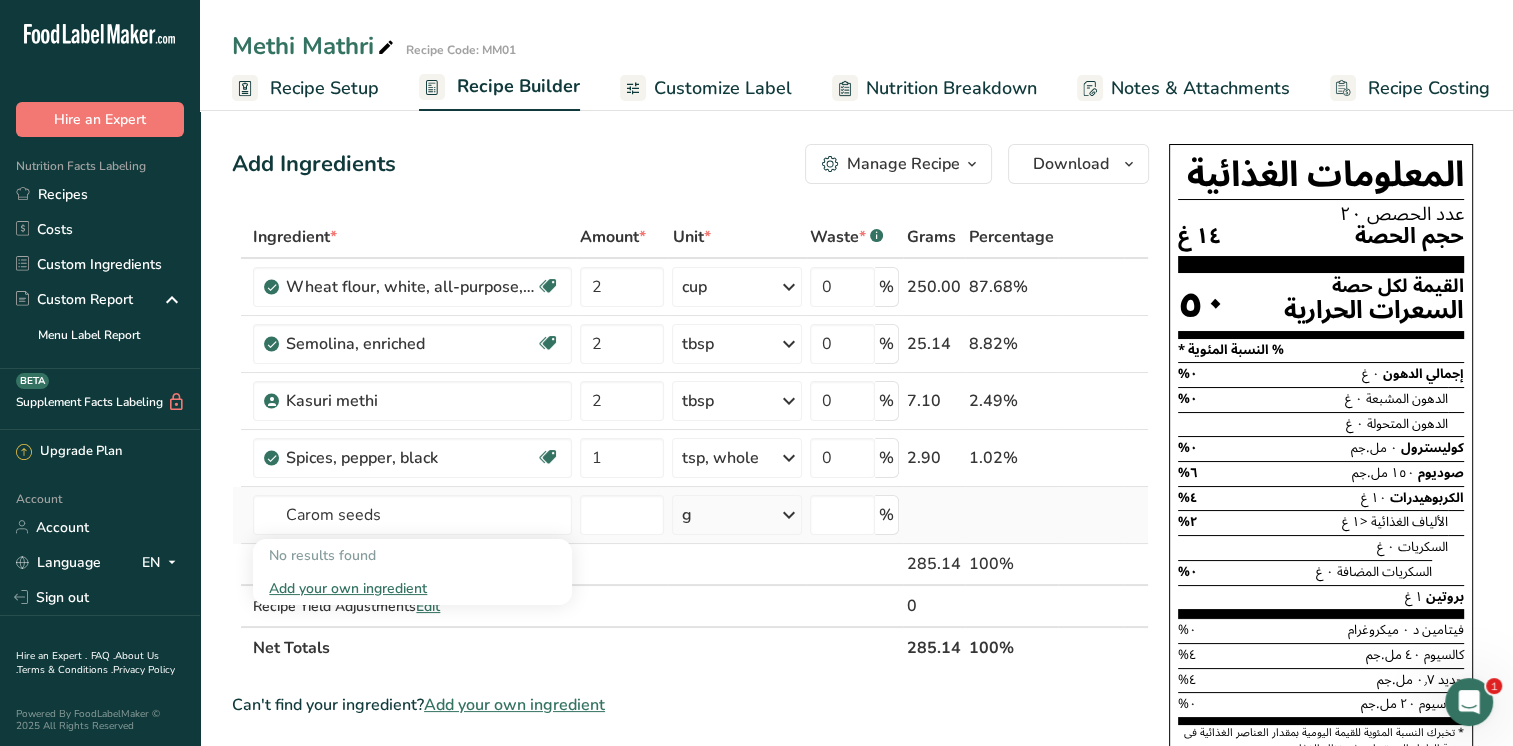click on "Add your own ingredient" at bounding box center (412, 588) 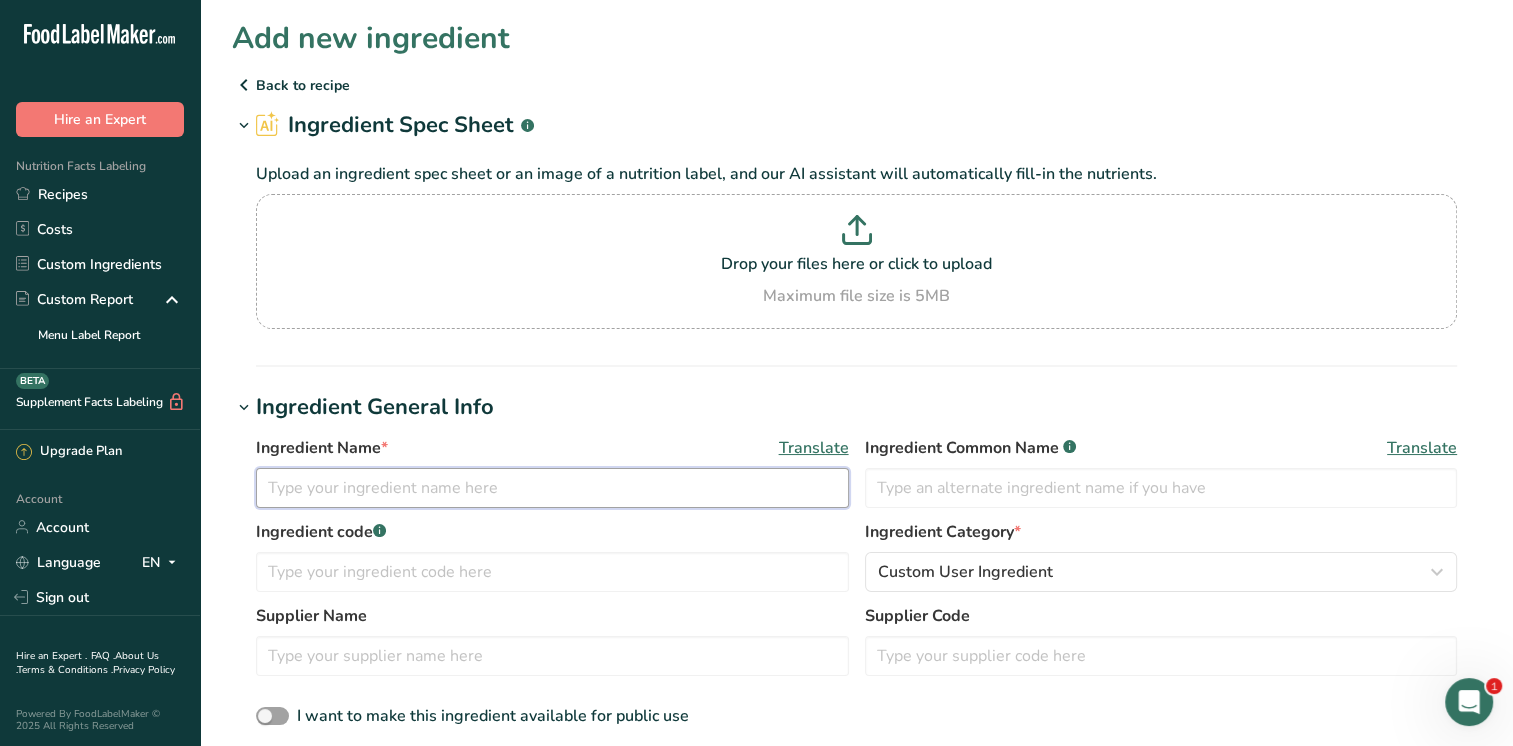 click at bounding box center [552, 488] 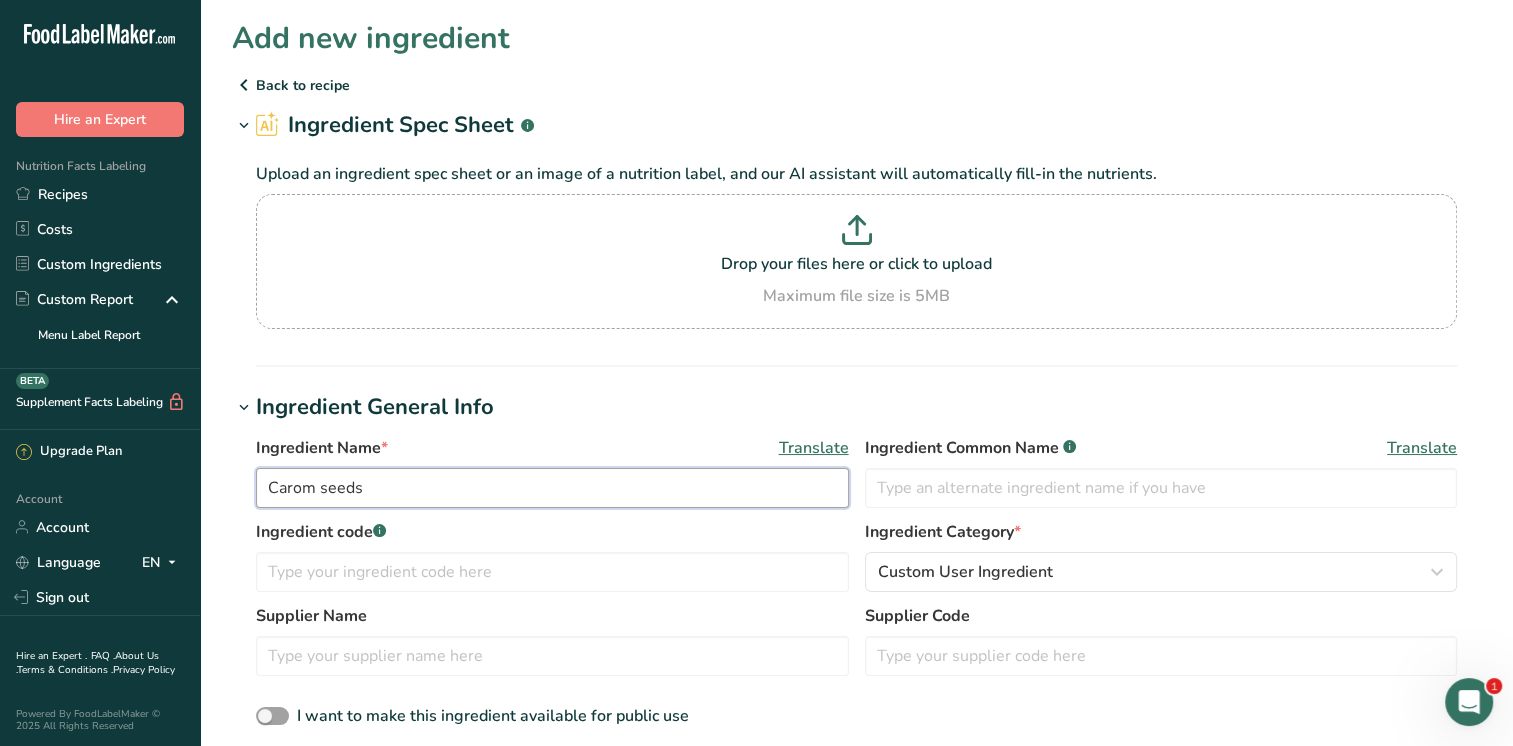 type on "Carom seeds" 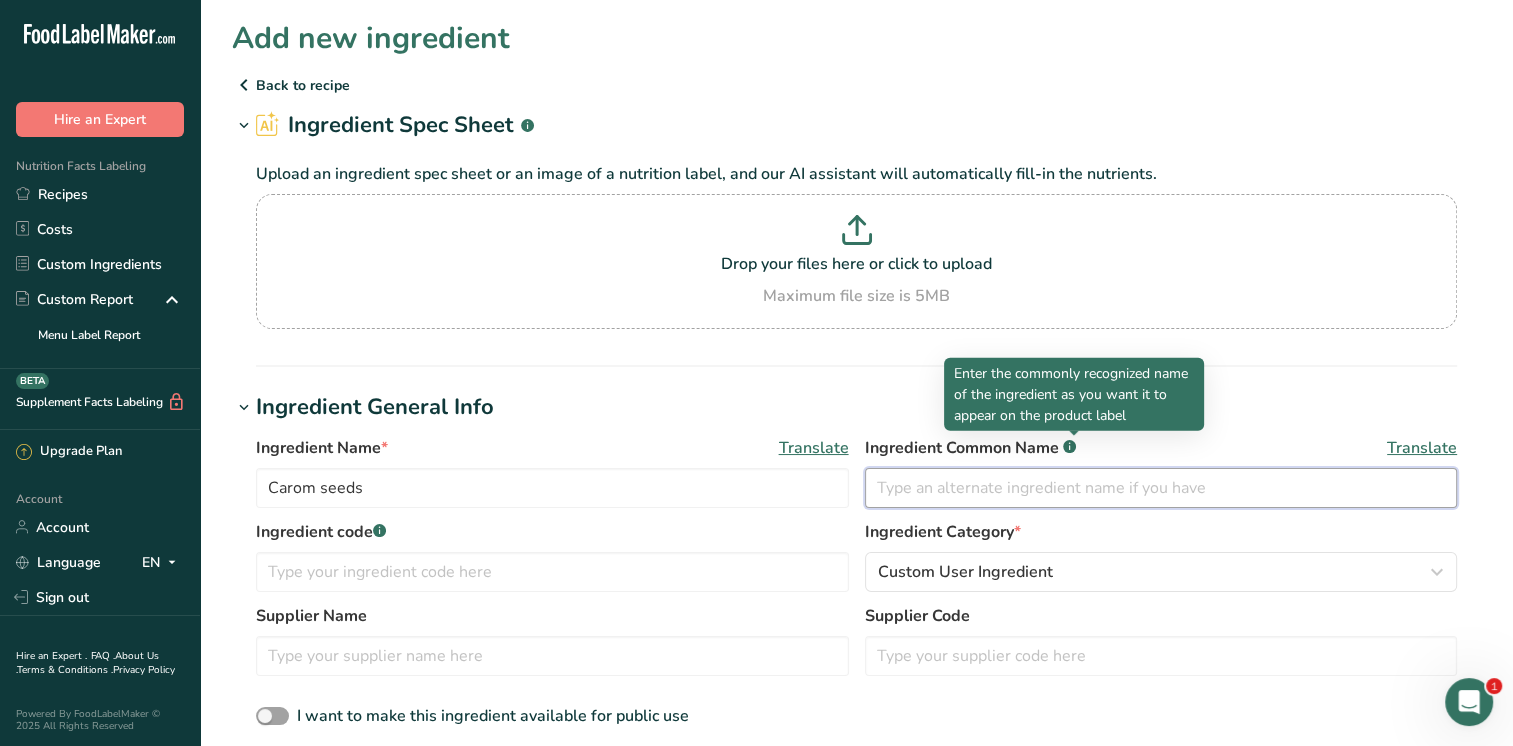 click at bounding box center [1161, 488] 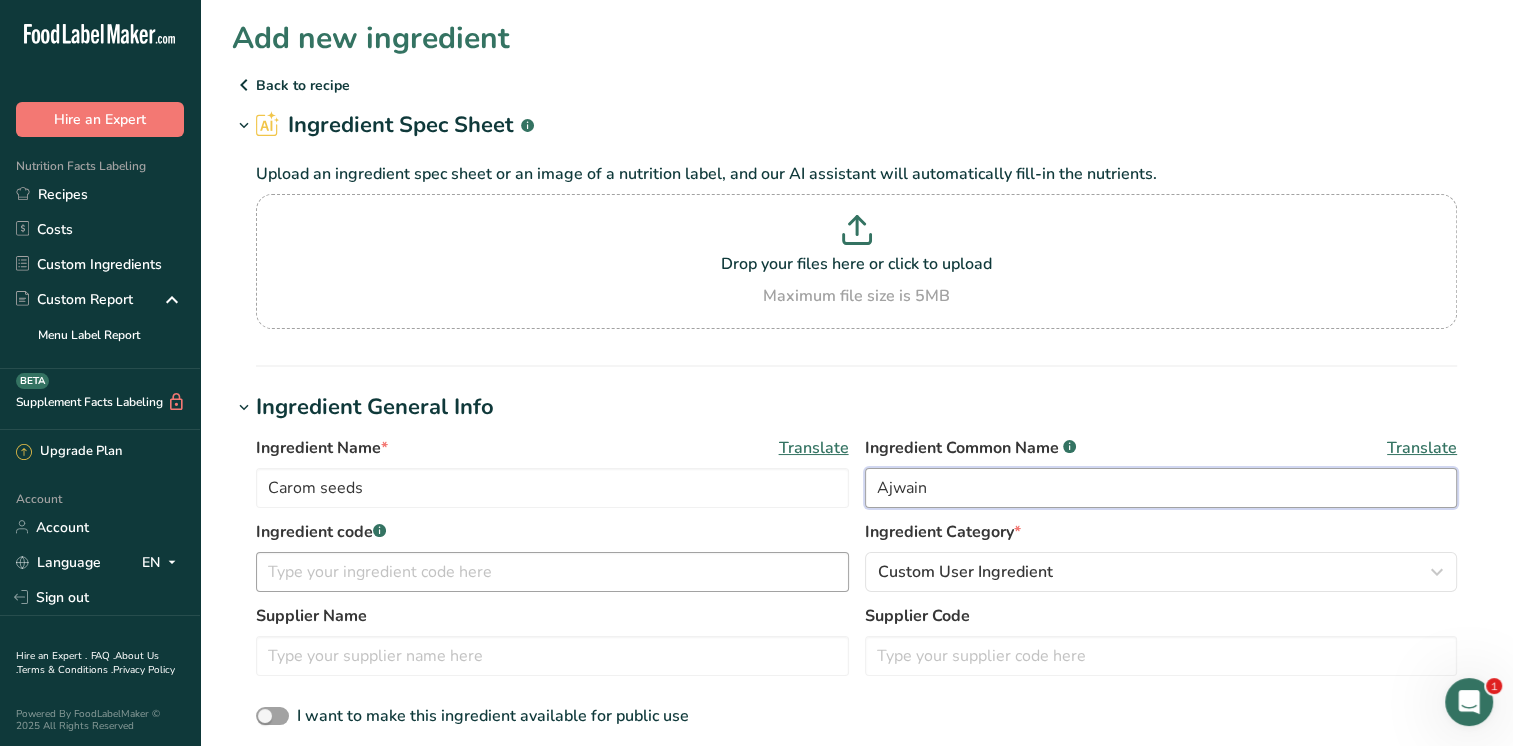 type on "Ajwain" 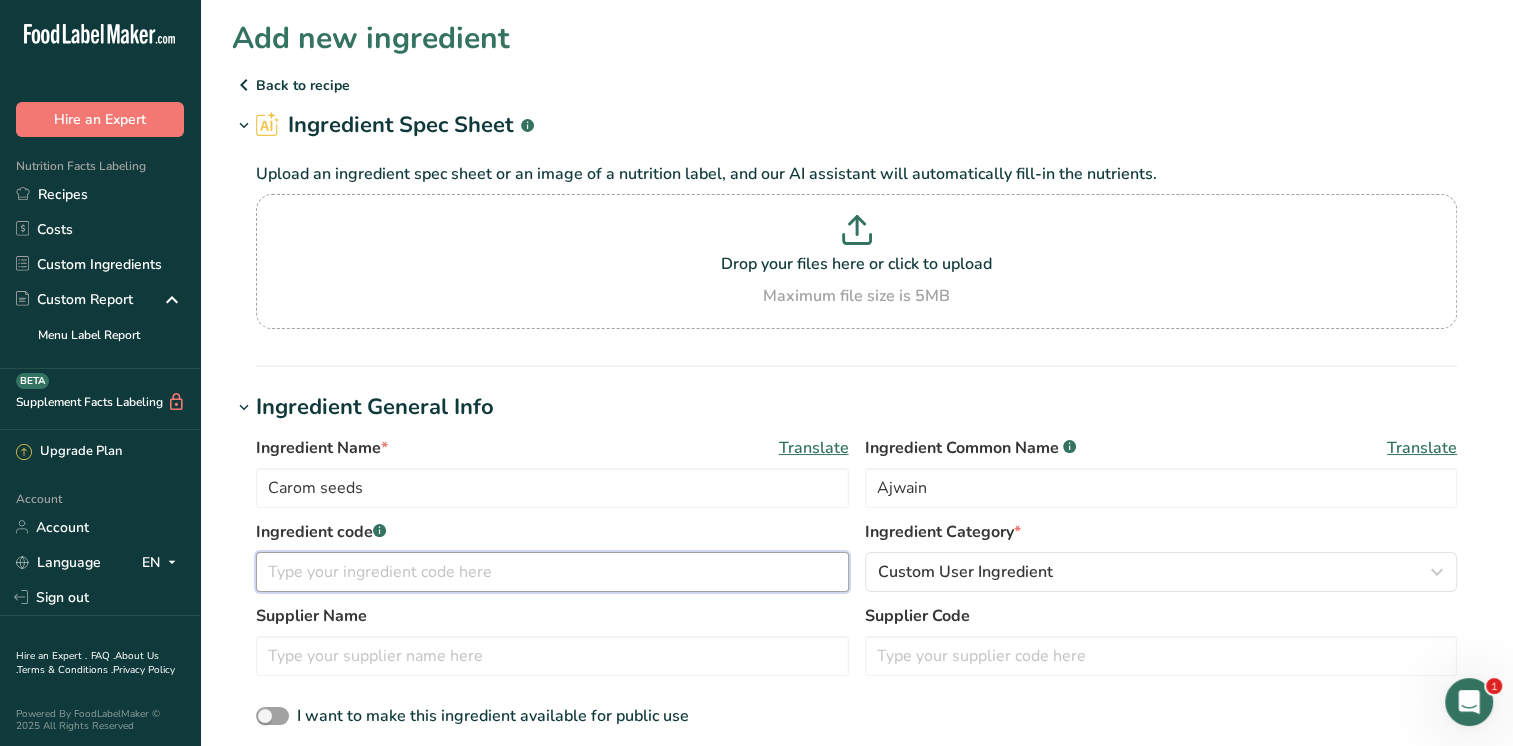 click at bounding box center [552, 572] 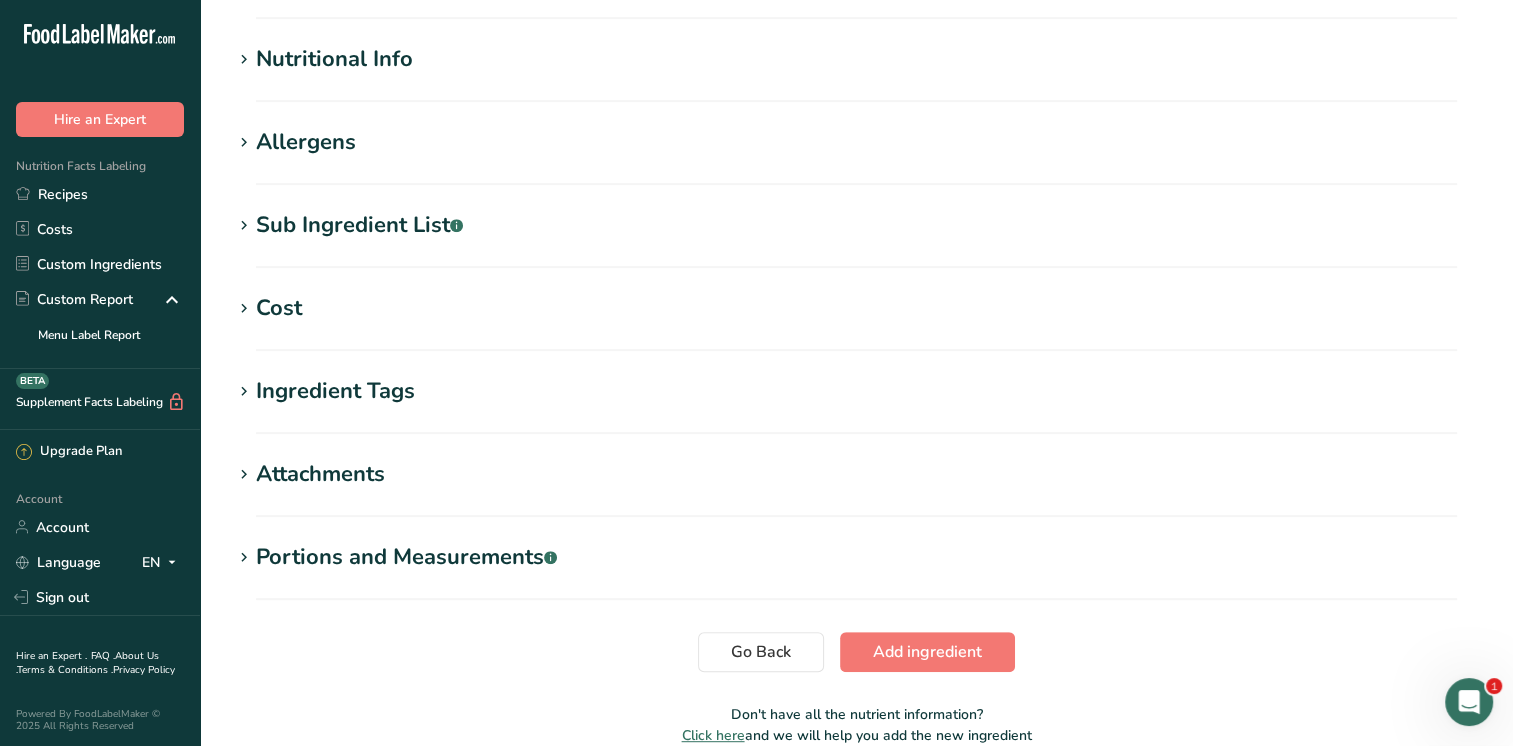 scroll, scrollTop: 844, scrollLeft: 0, axis: vertical 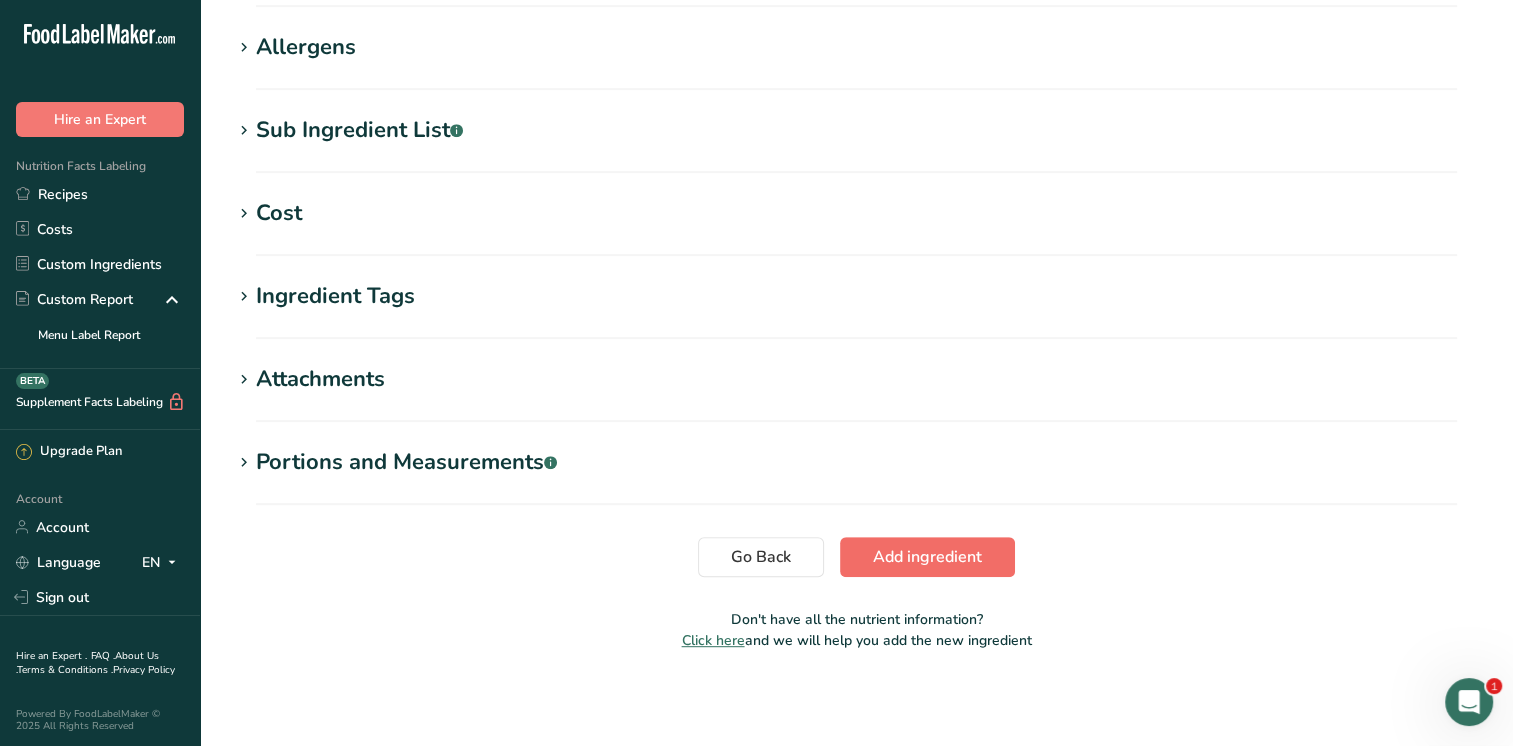type on "CS01" 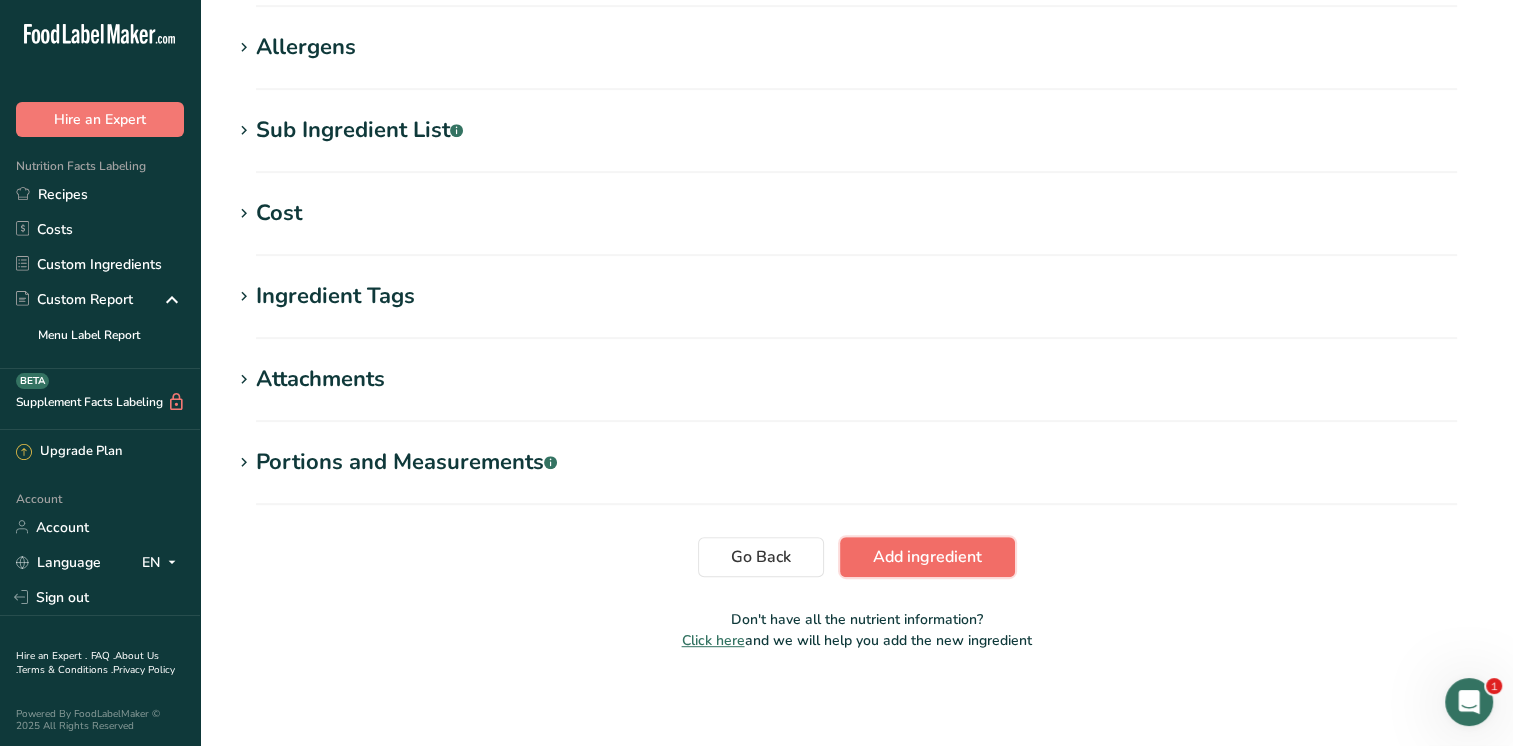 click on "Add ingredient" at bounding box center [927, 557] 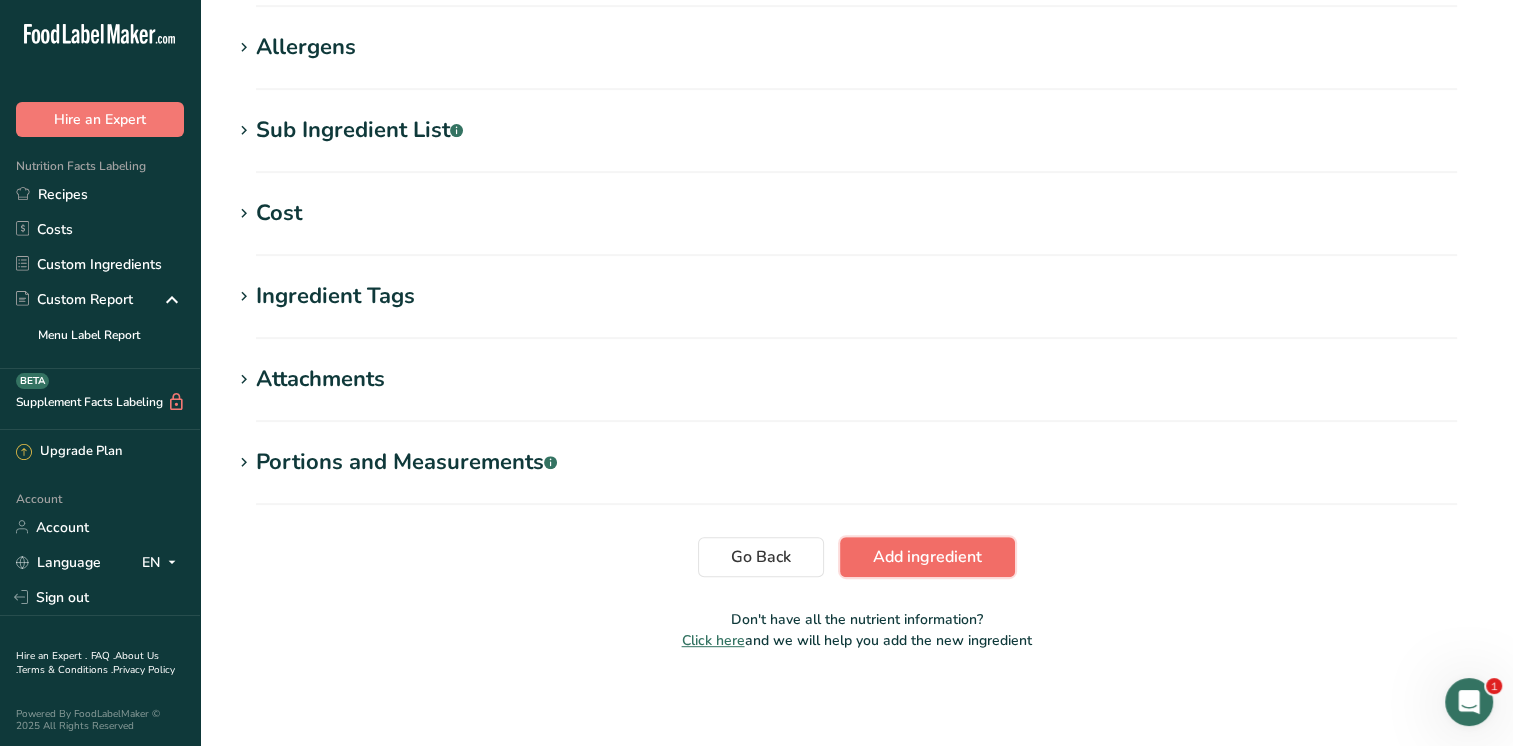 scroll, scrollTop: 792, scrollLeft: 0, axis: vertical 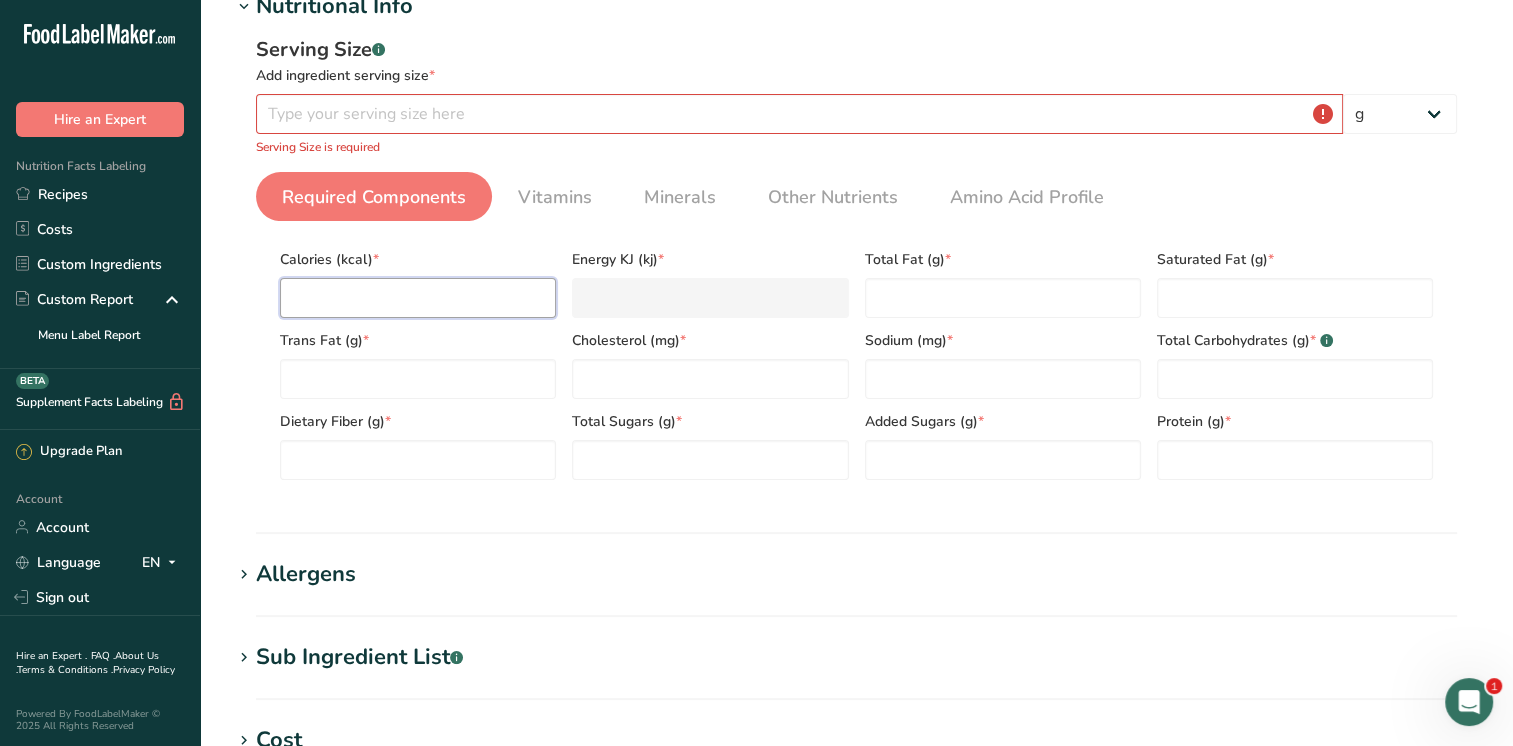 click at bounding box center (418, 298) 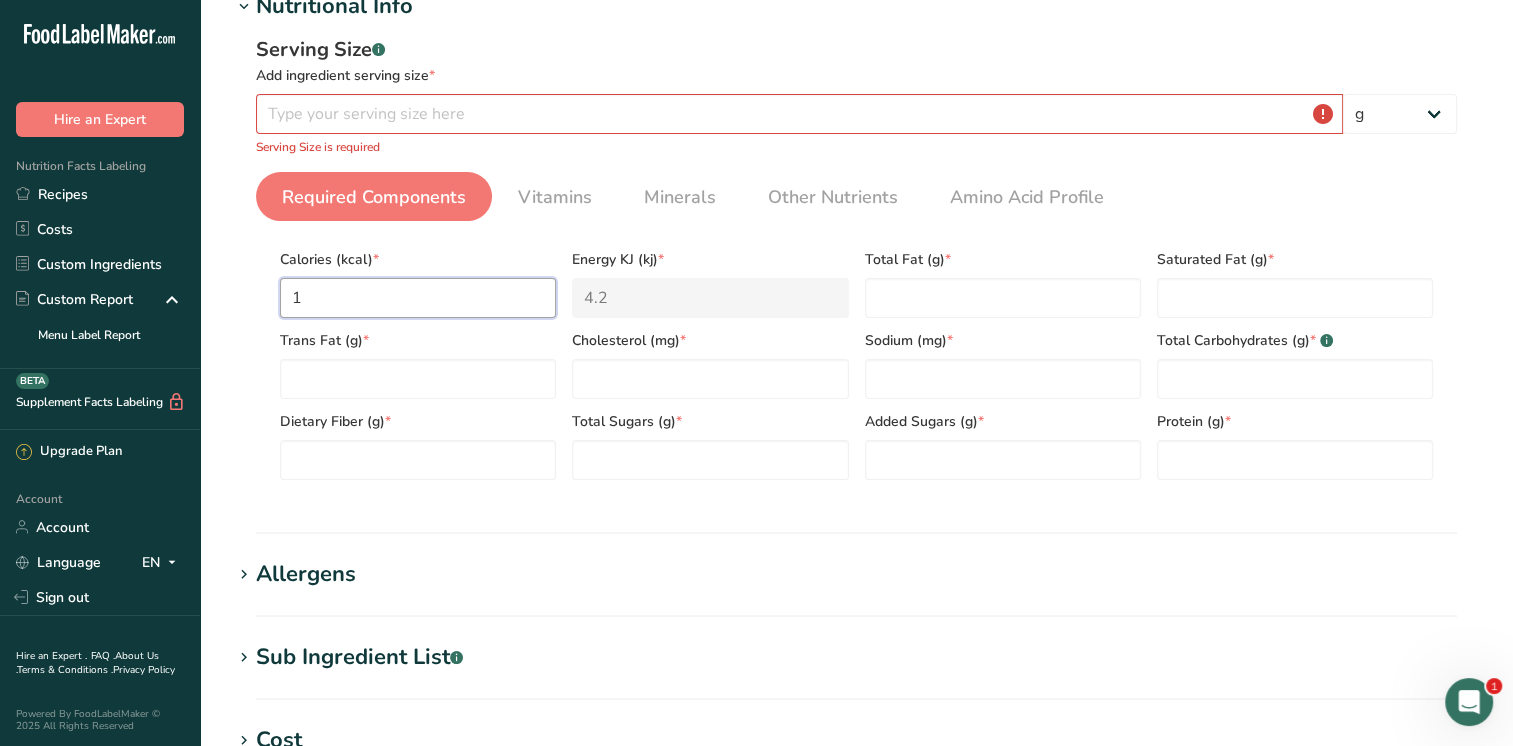 type on "1" 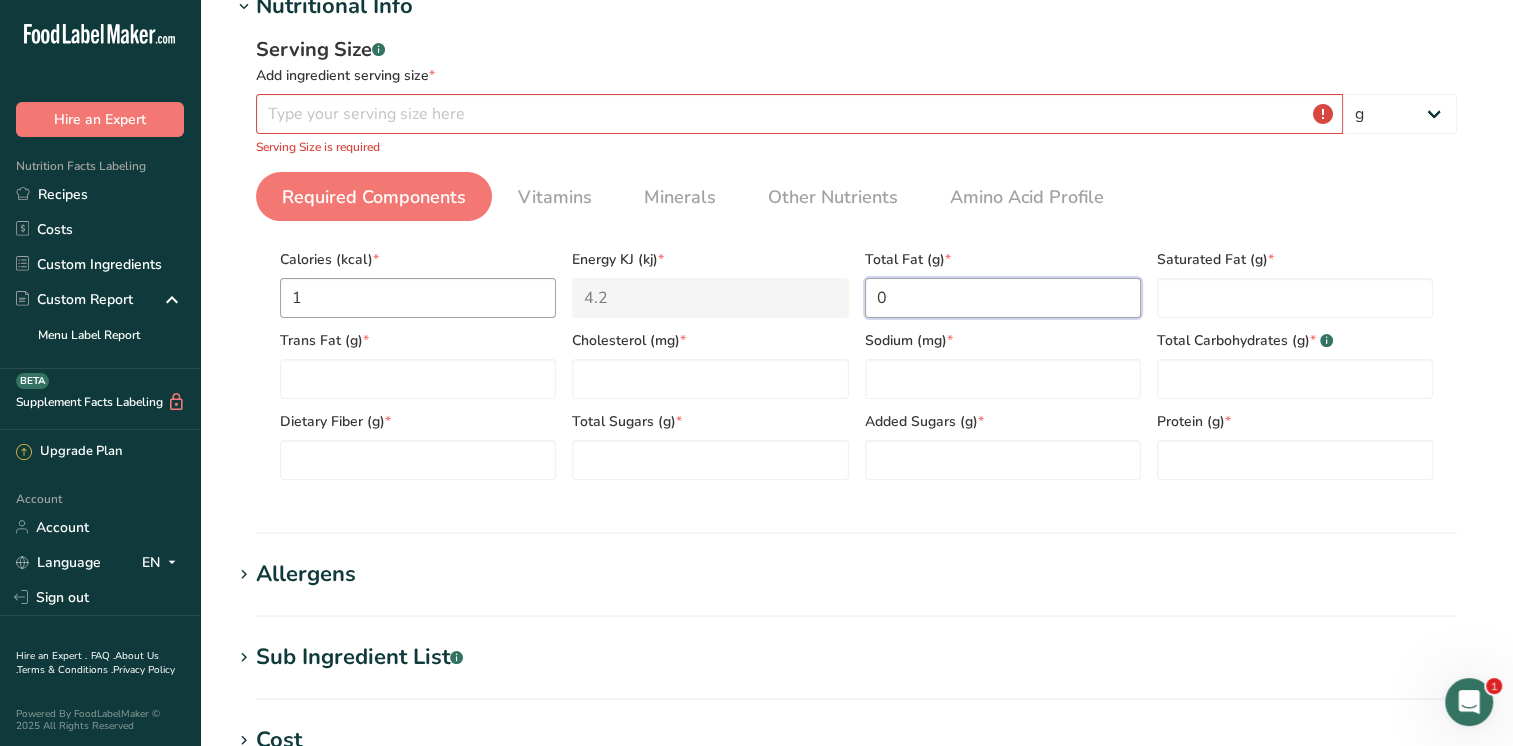 type on "0" 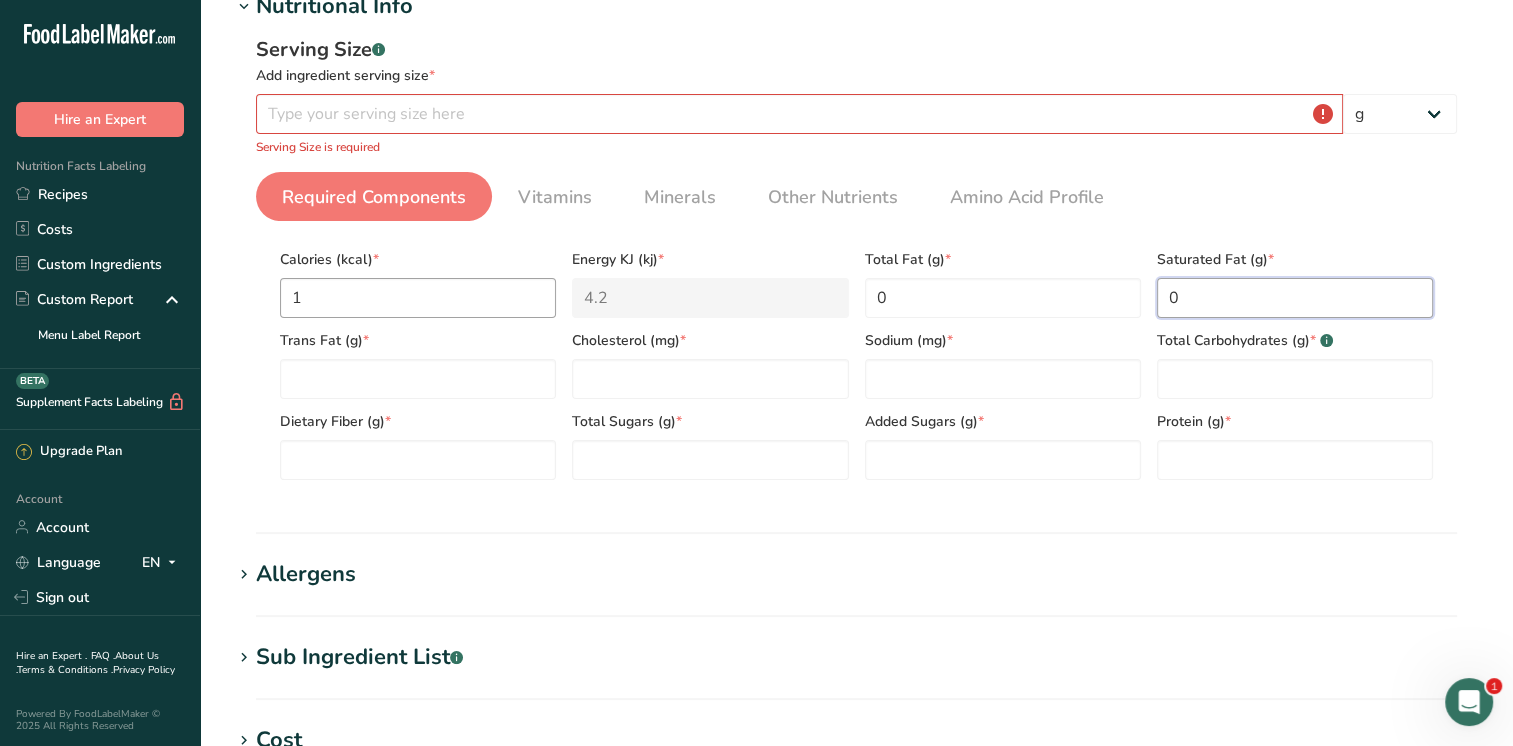 type on "0" 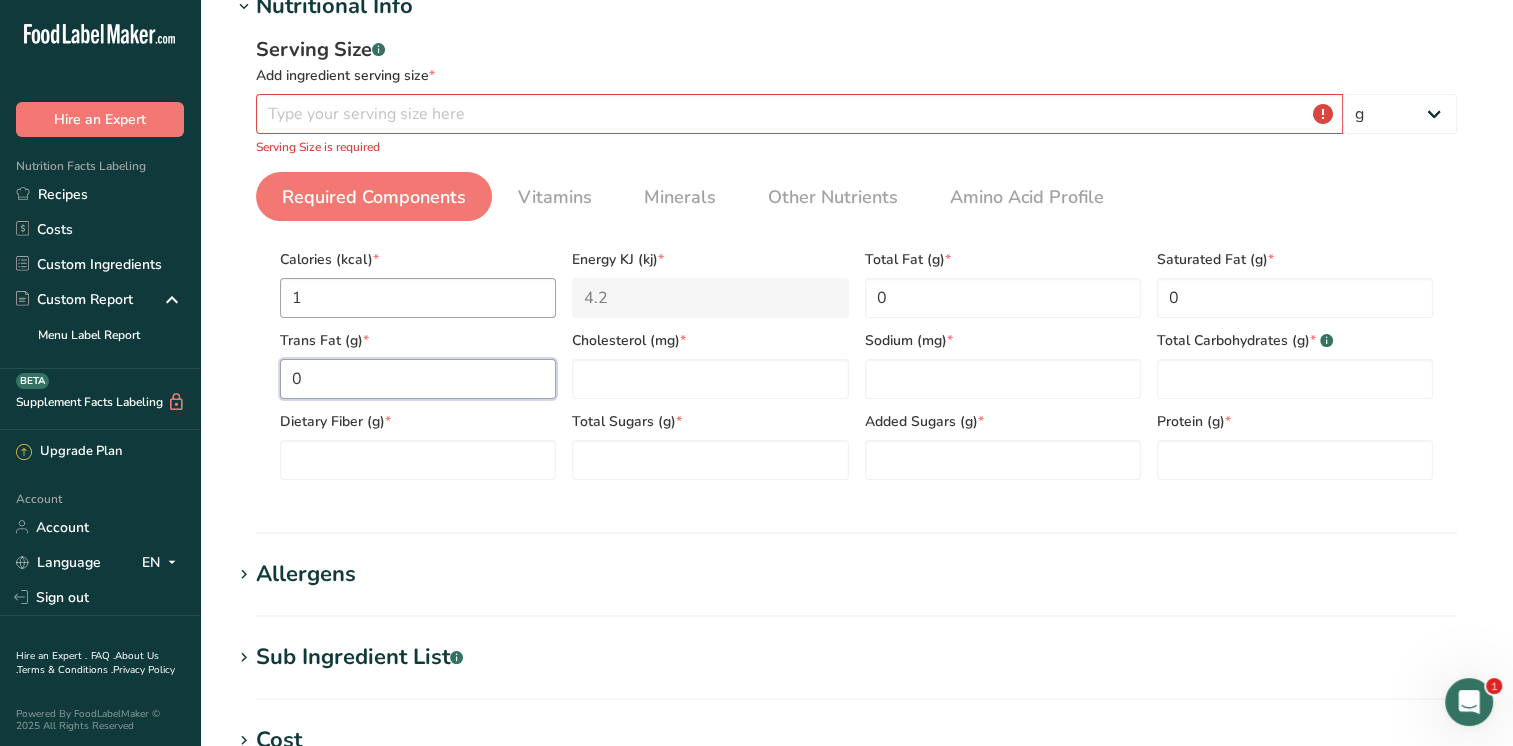 type on "0" 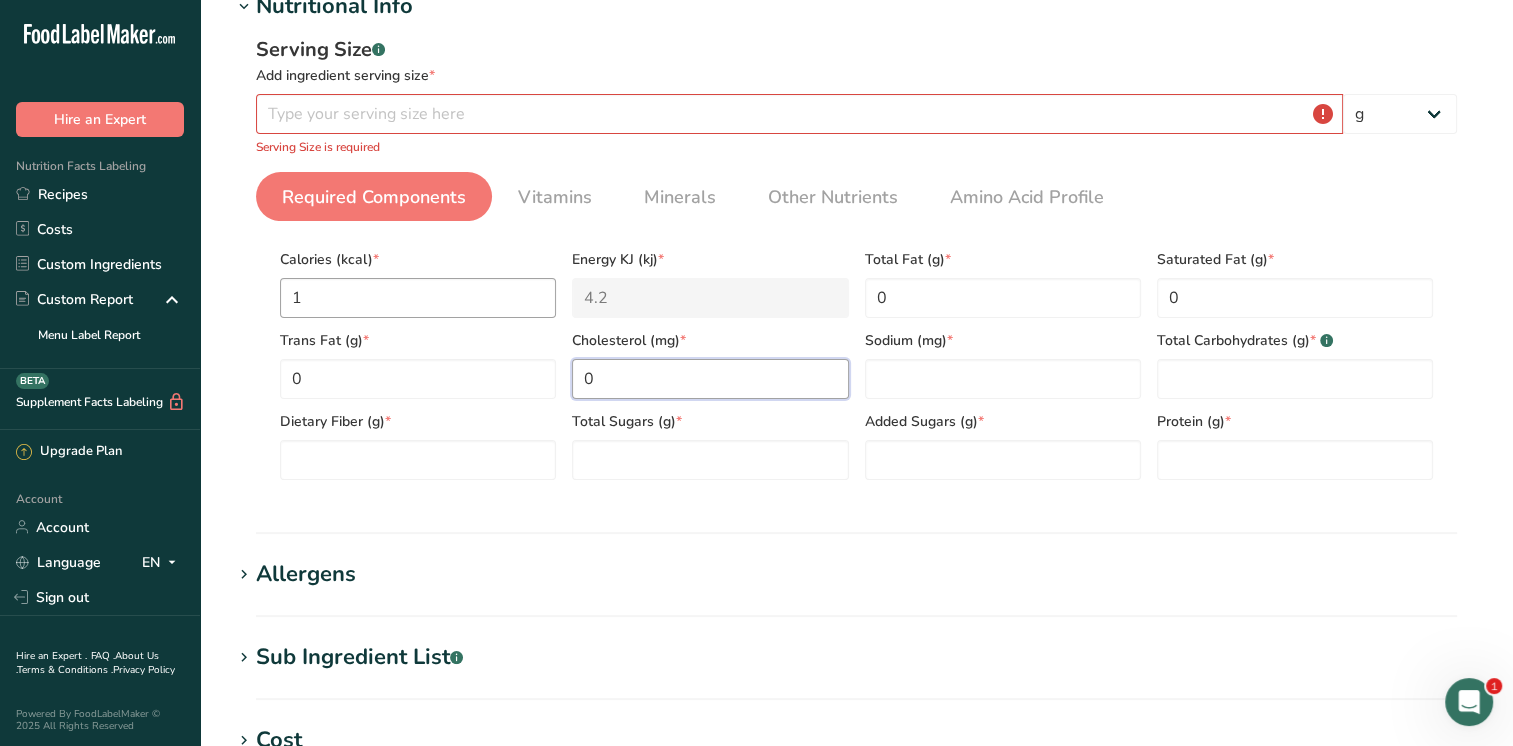 type on "0" 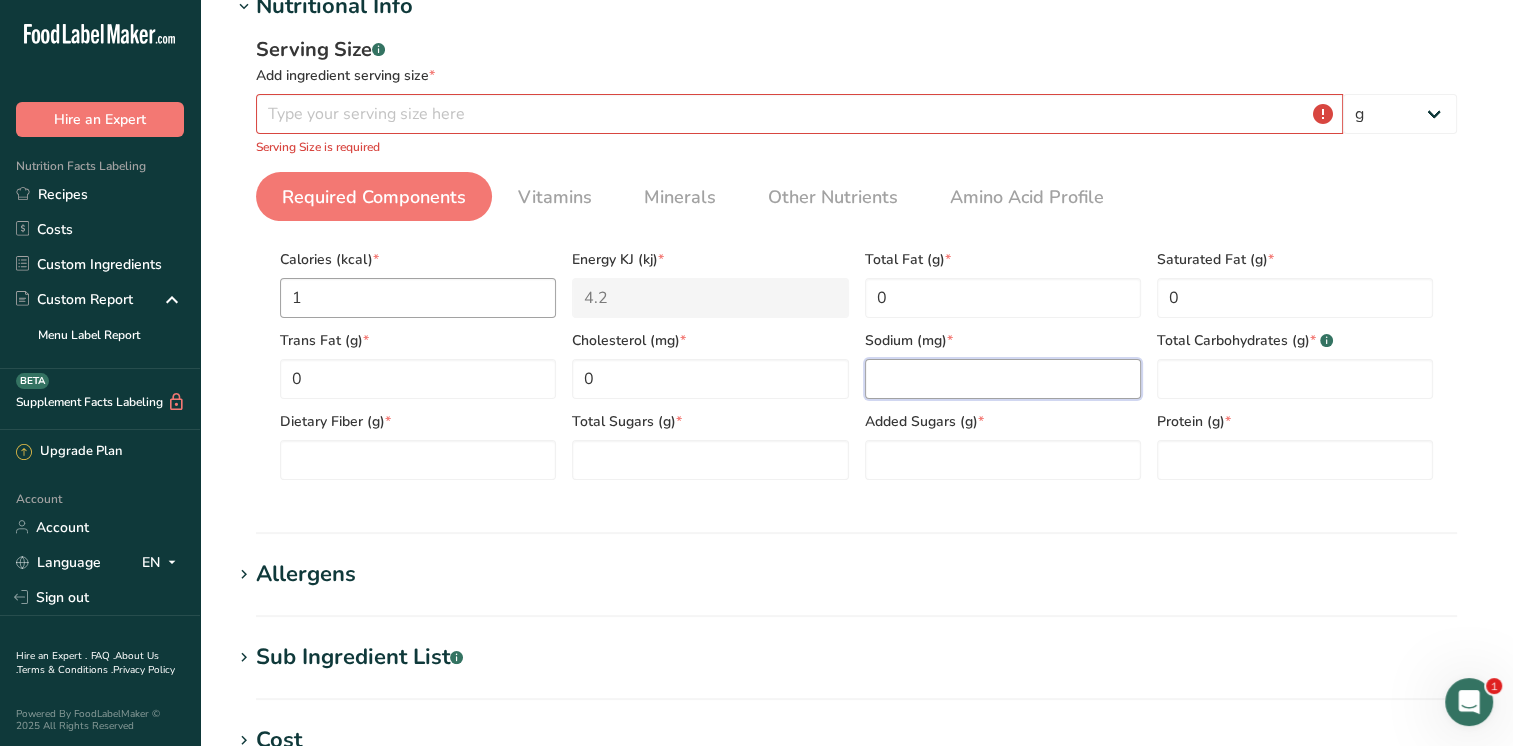 type on "0" 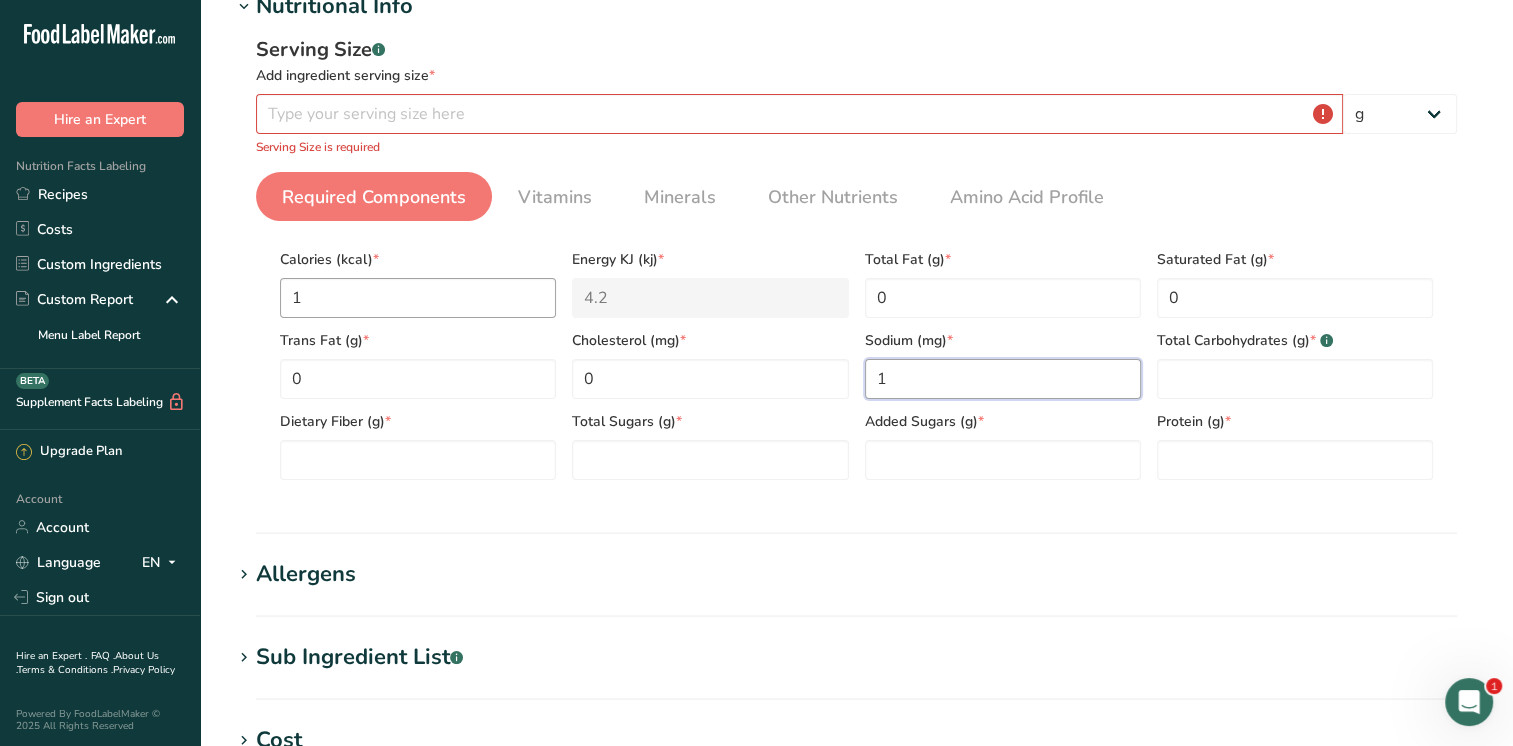 type on "1" 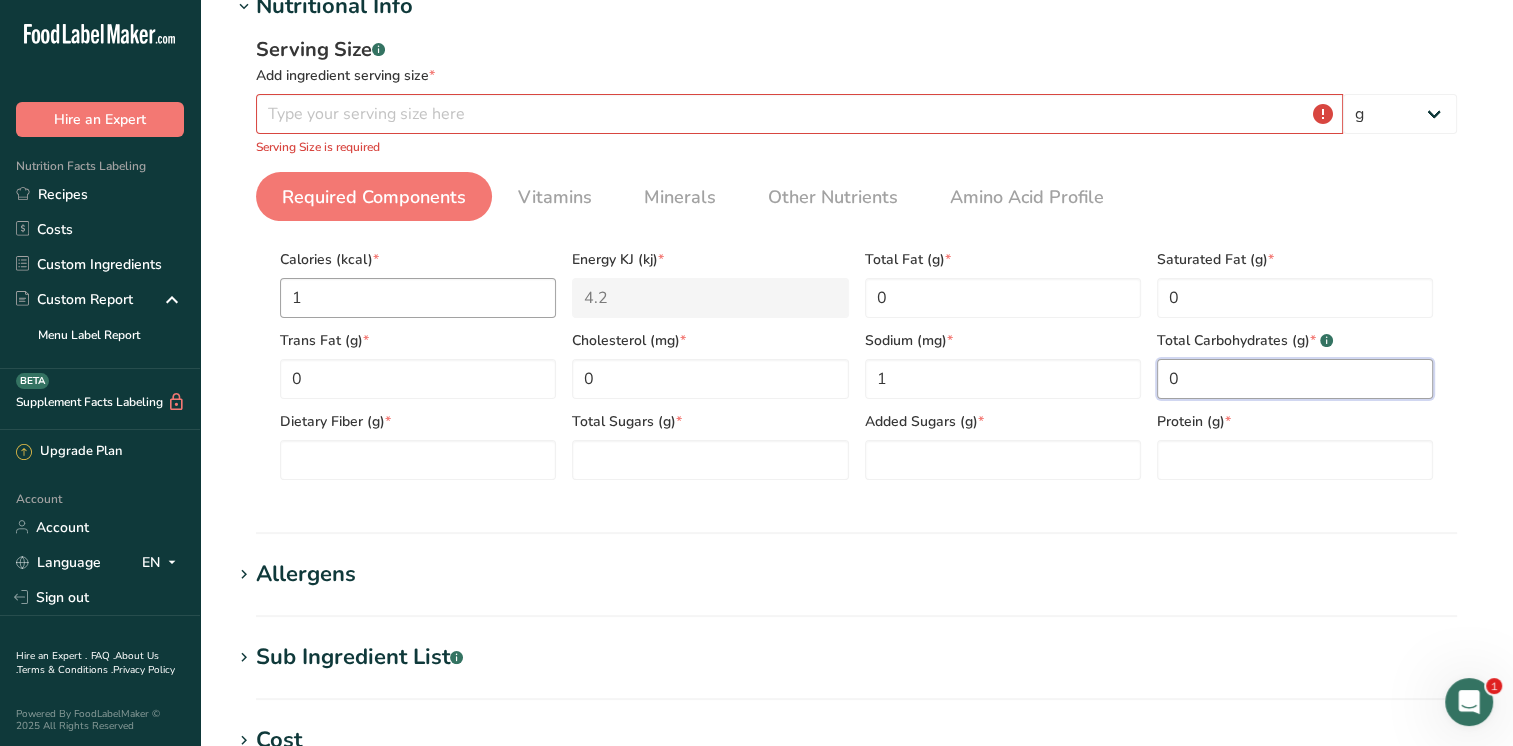 type on "0" 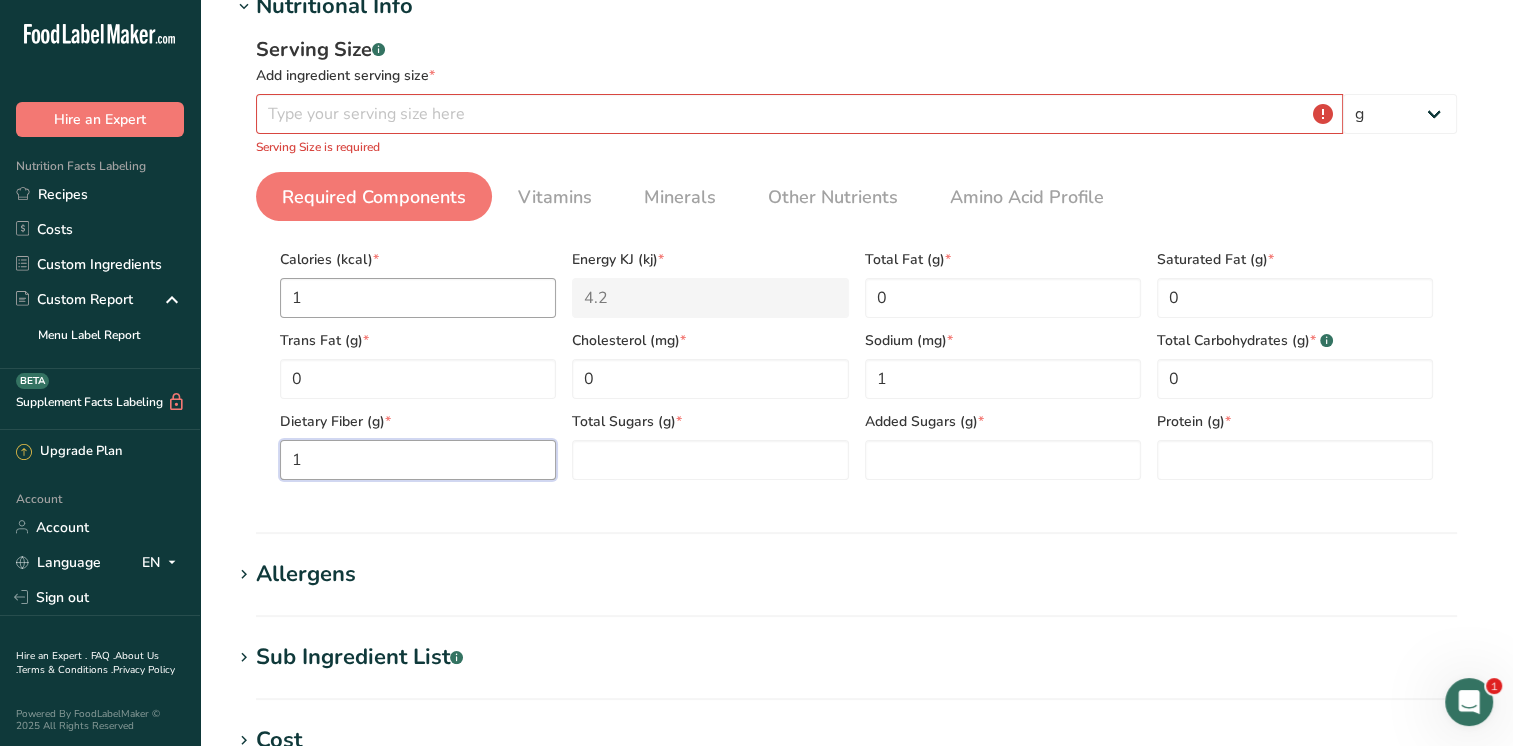 type on "1" 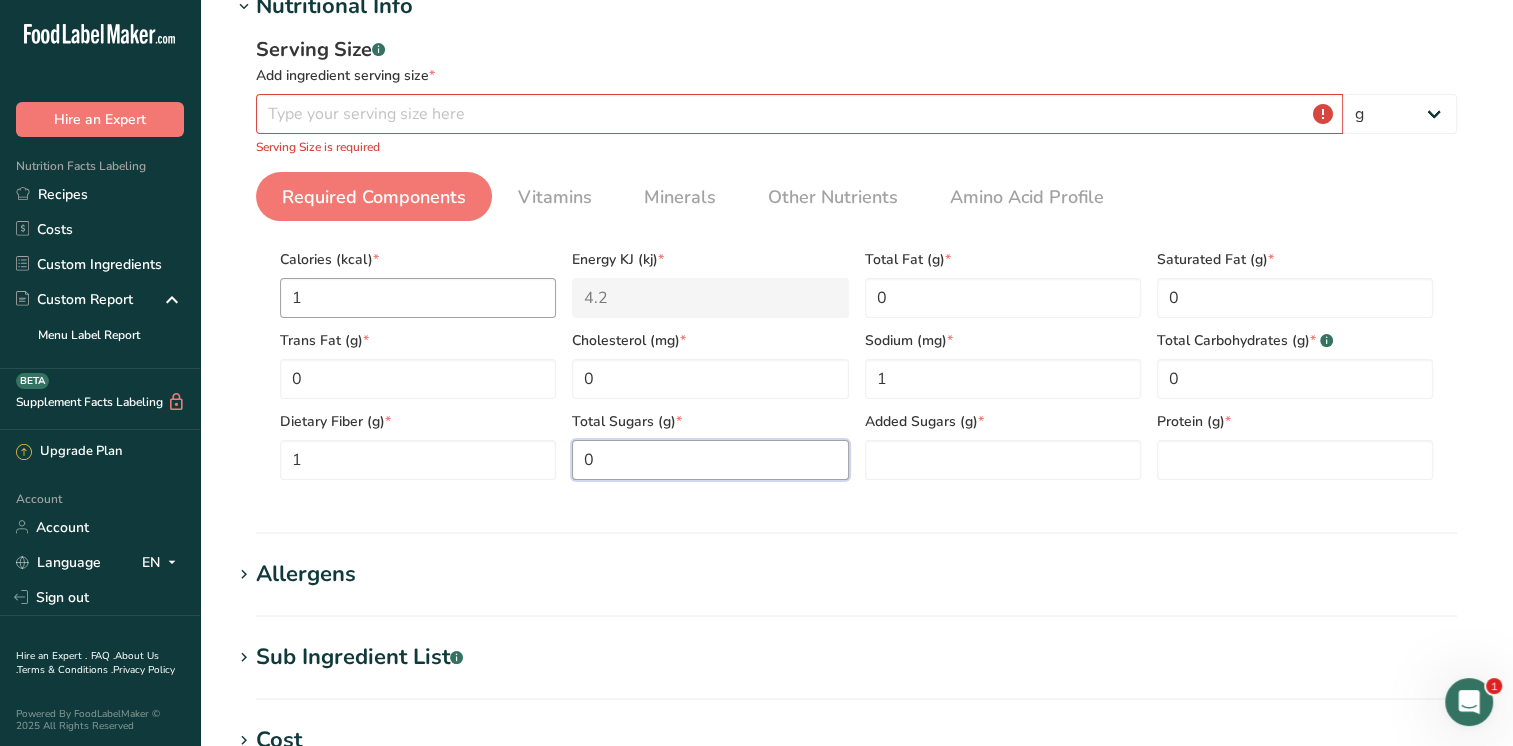 type on "0" 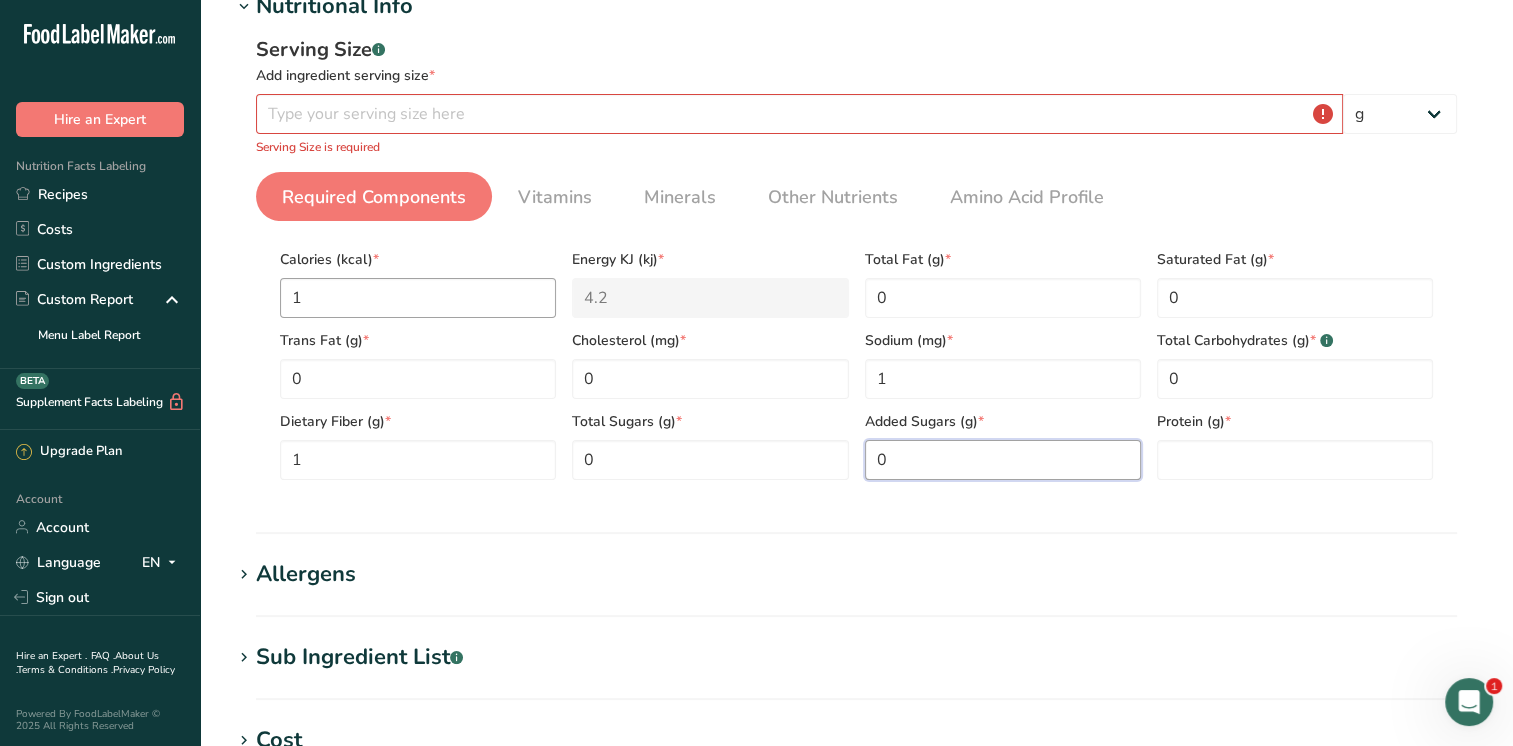 type on "0" 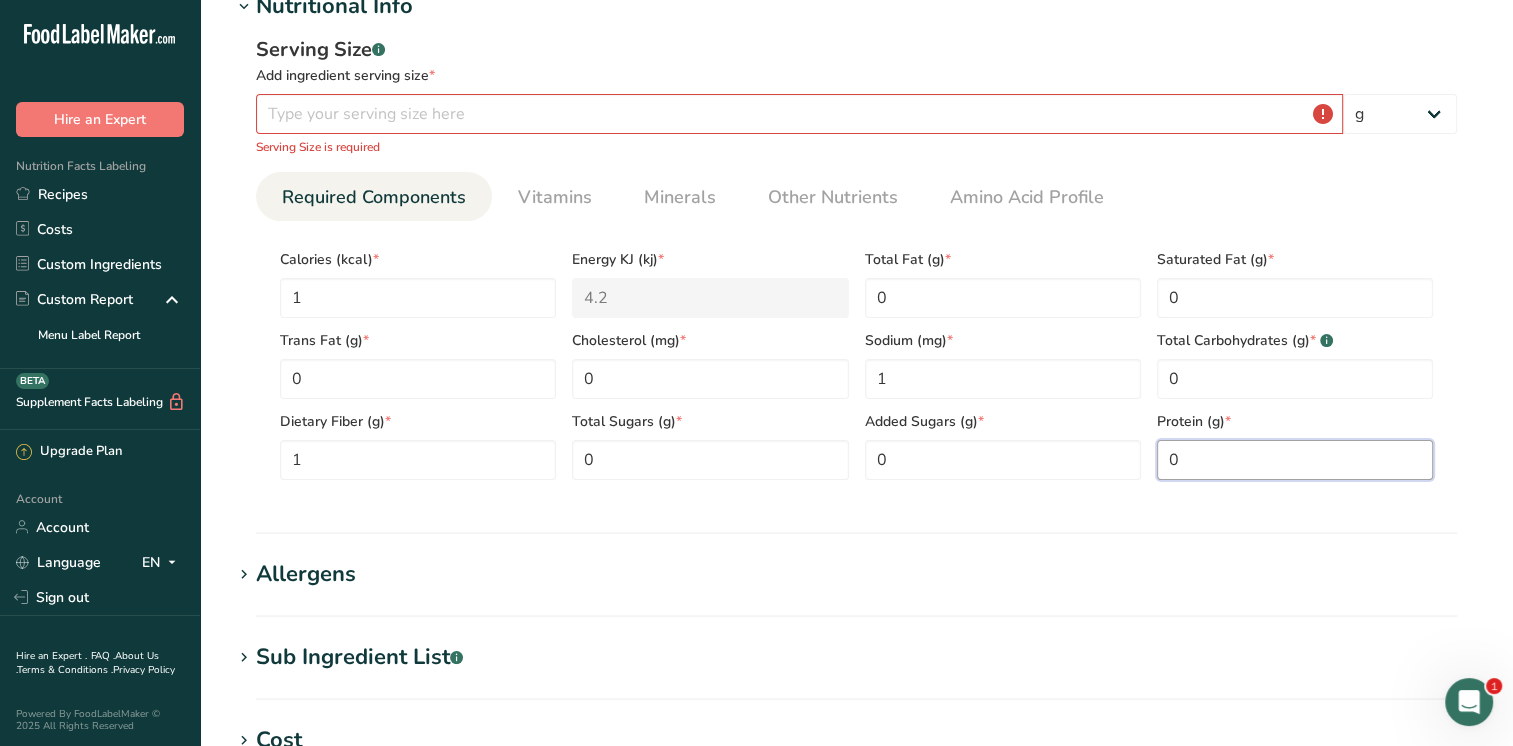 type on "0" 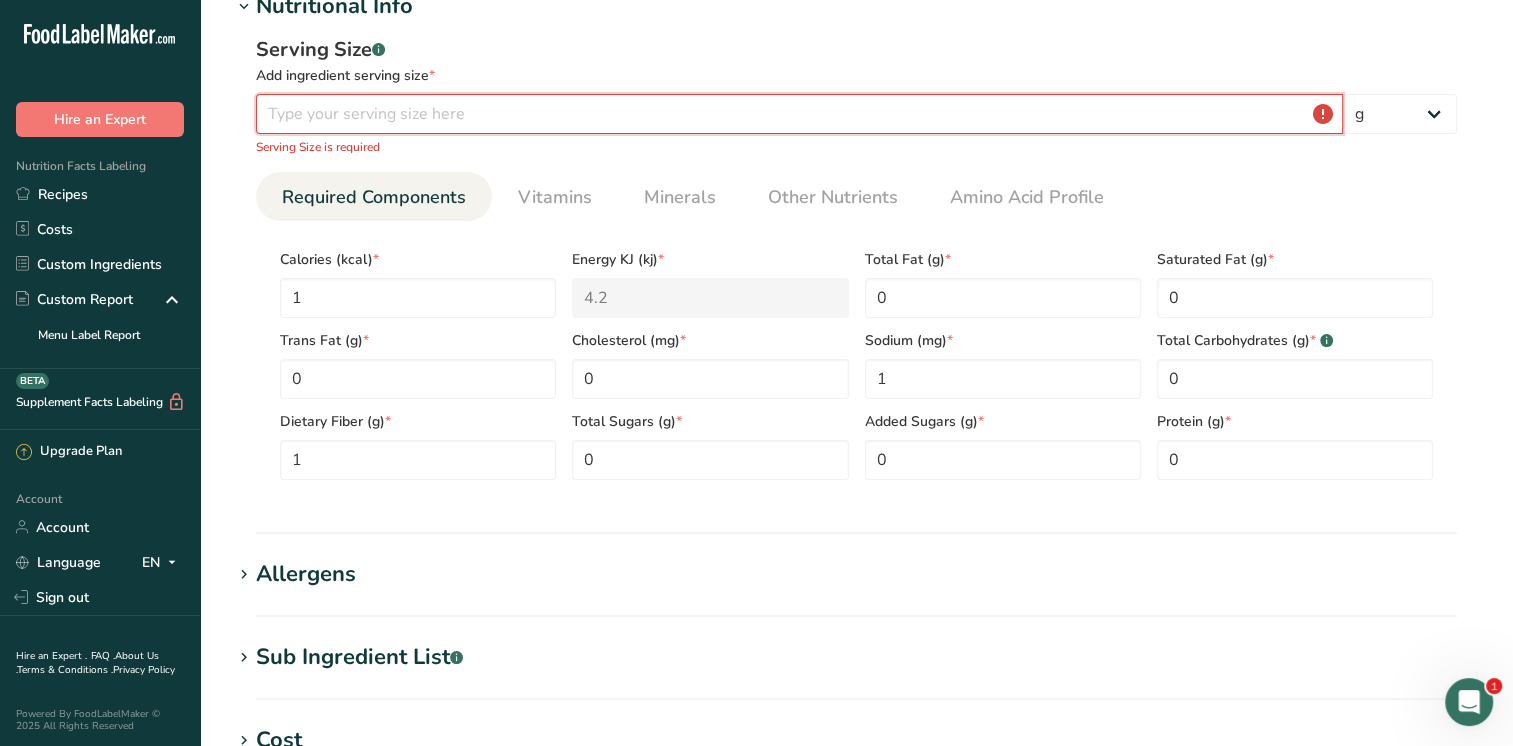 click at bounding box center [799, 114] 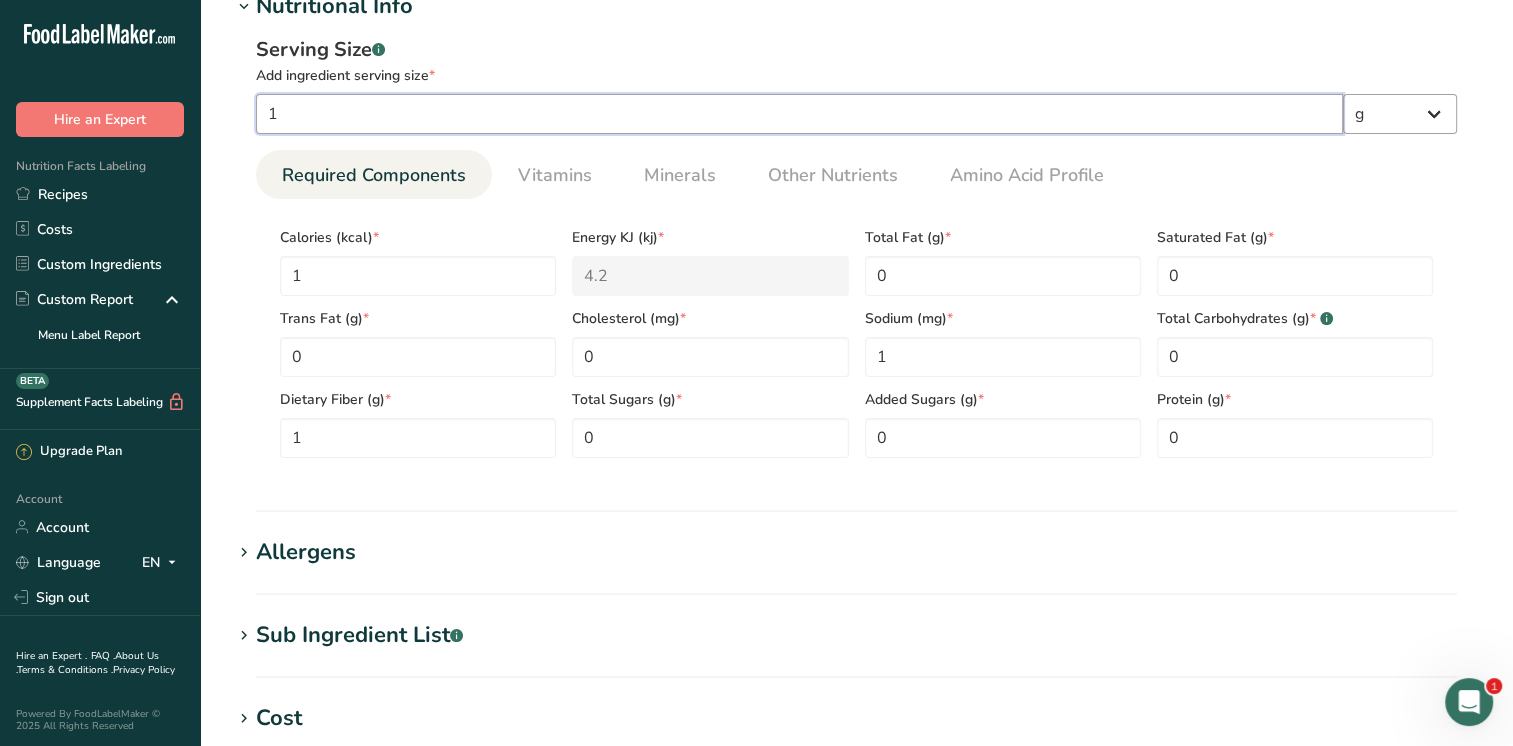 type on "1" 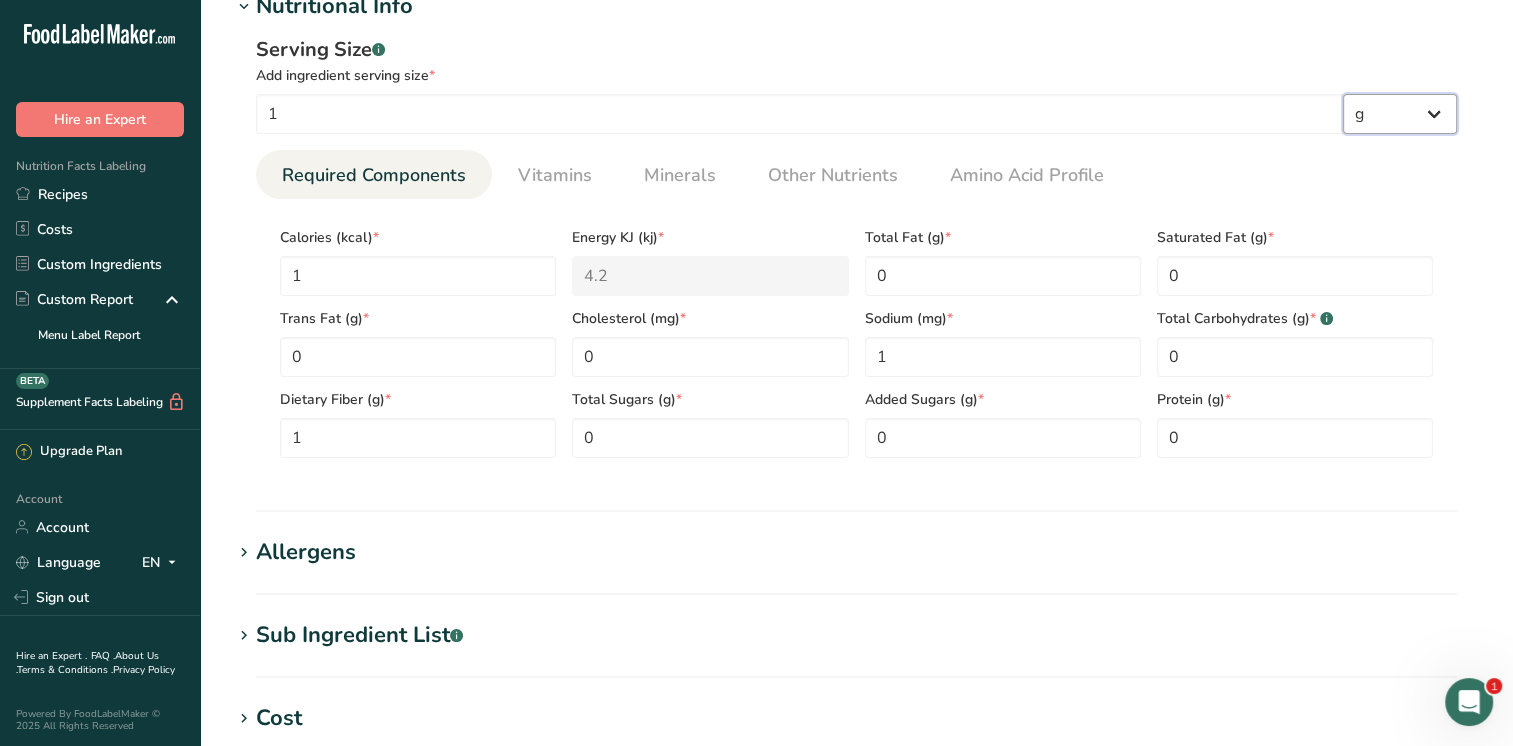 click on "g
kg
mg
mcg
lb
oz
l
mL
fl oz
tbsp
tsp
cup
qt
gallon" at bounding box center [1400, 114] 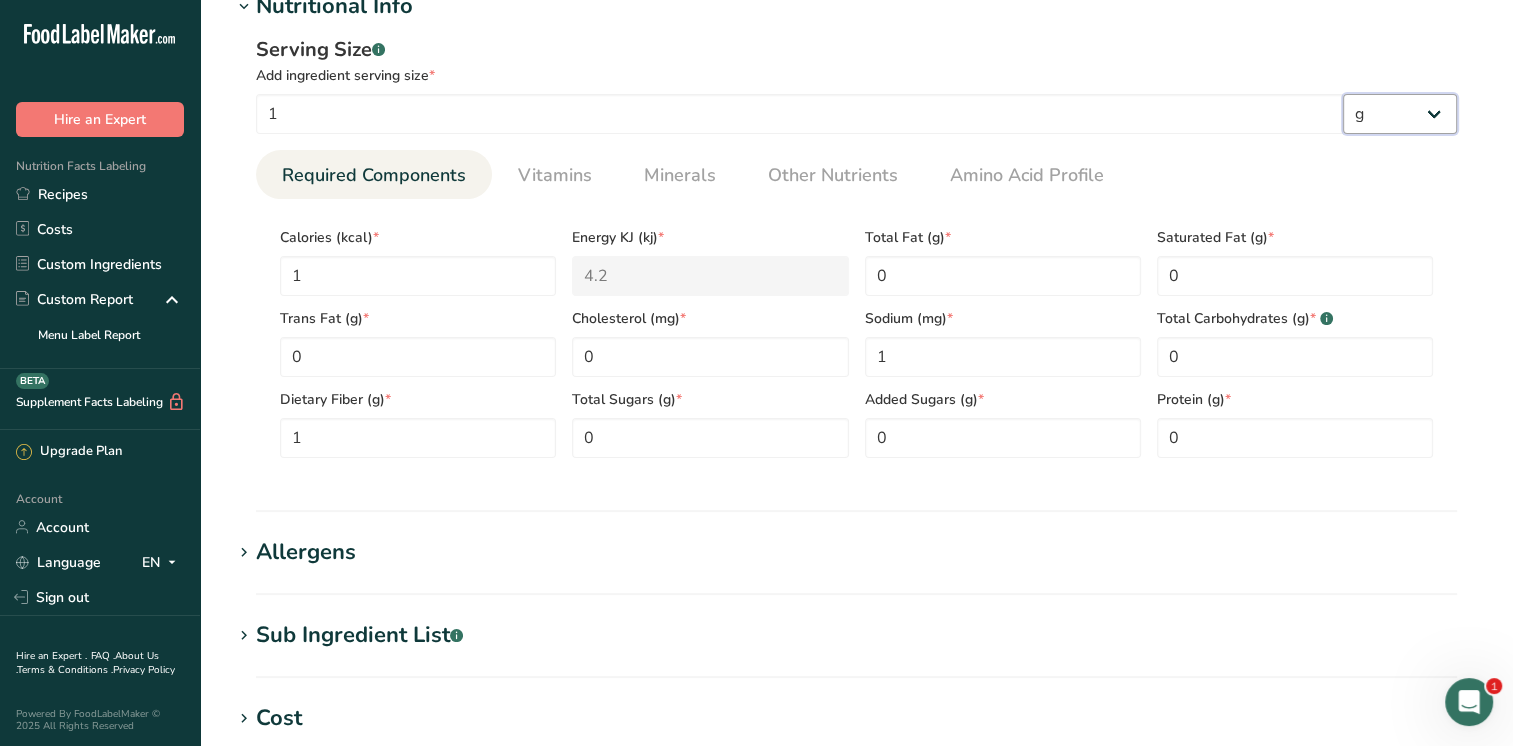 select on "20" 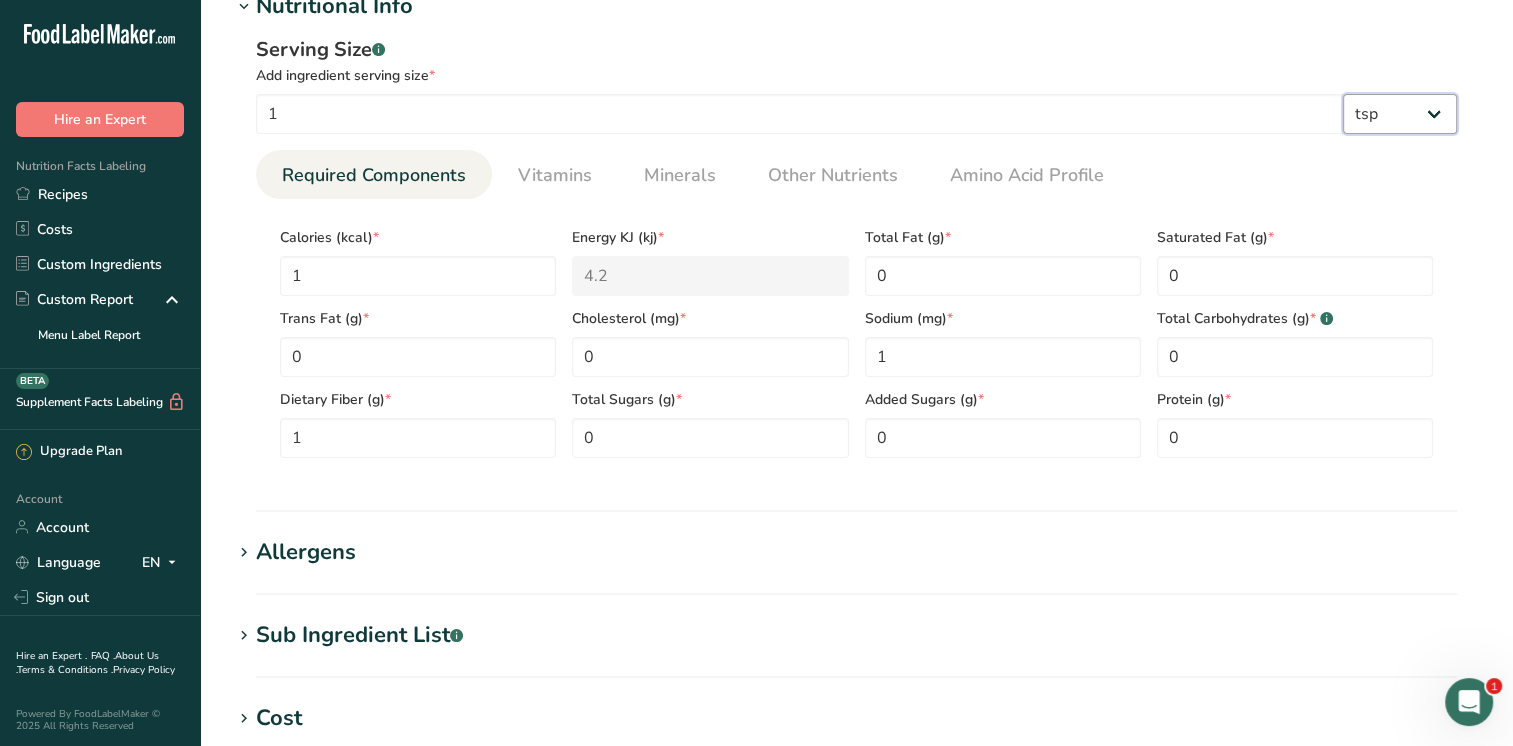 click on "g
kg
mg
mcg
lb
oz
l
mL
fl oz
tbsp
tsp
cup
qt
gallon" at bounding box center (1400, 114) 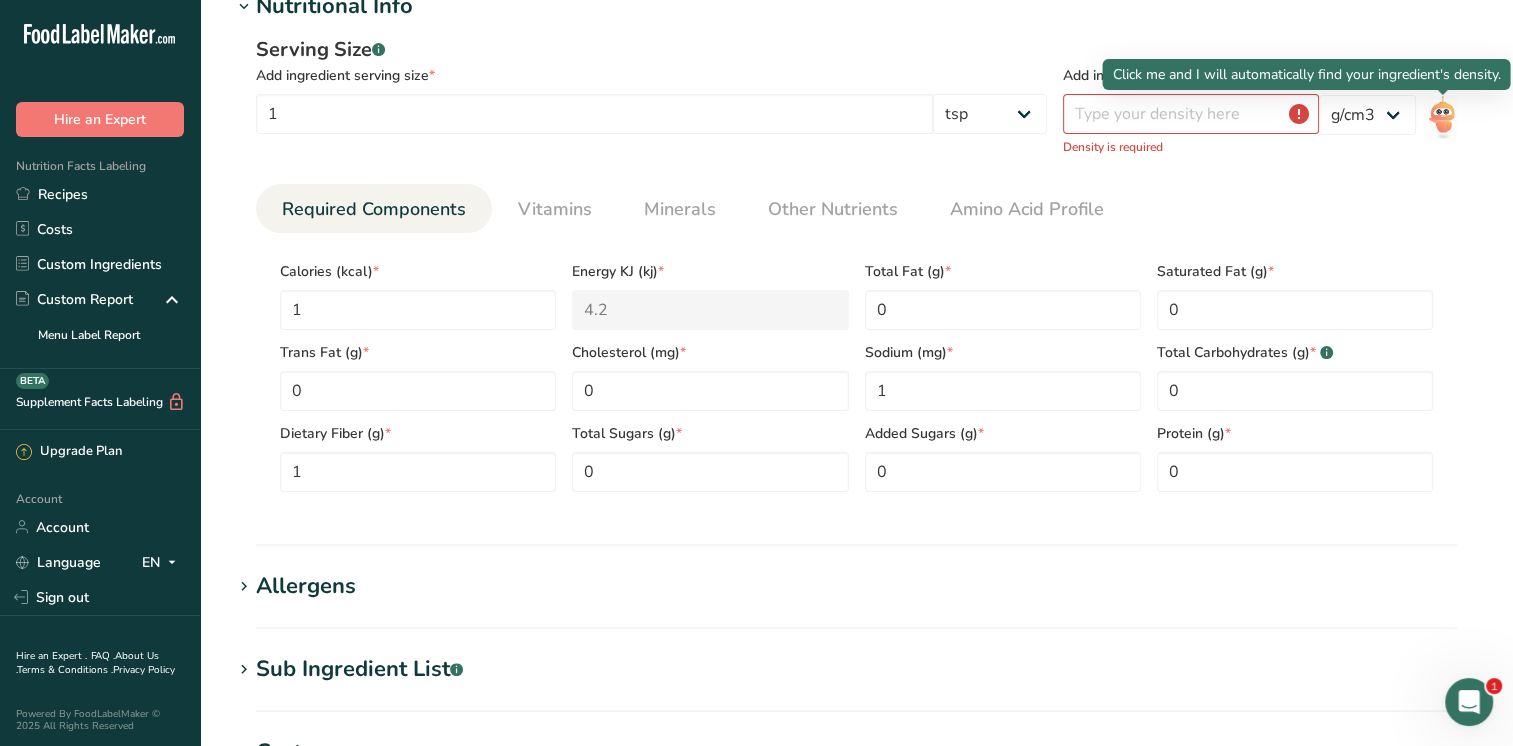 click at bounding box center (1442, 117) 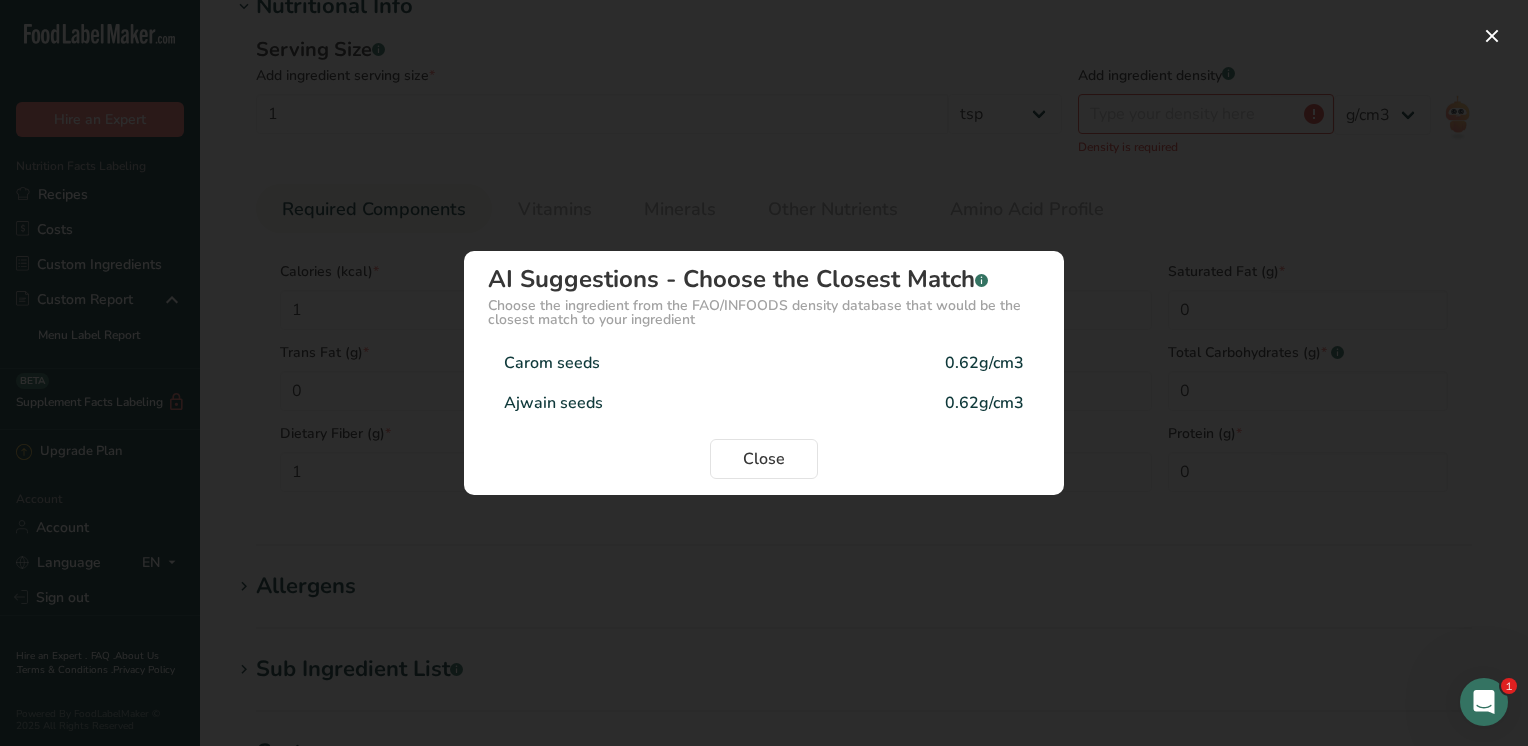 click on "Carom seeds   0.62g/cm3" at bounding box center (764, 363) 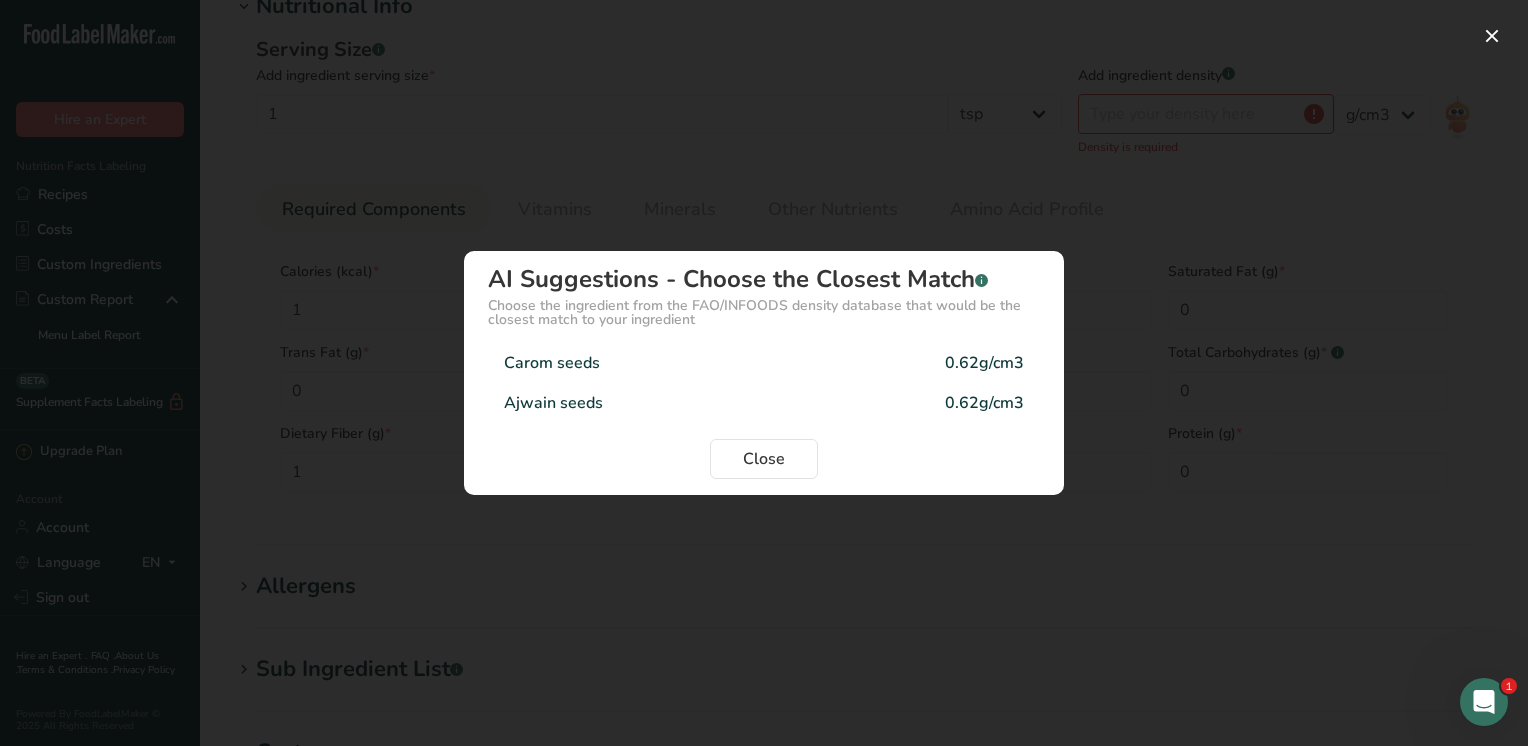 type on "0.62" 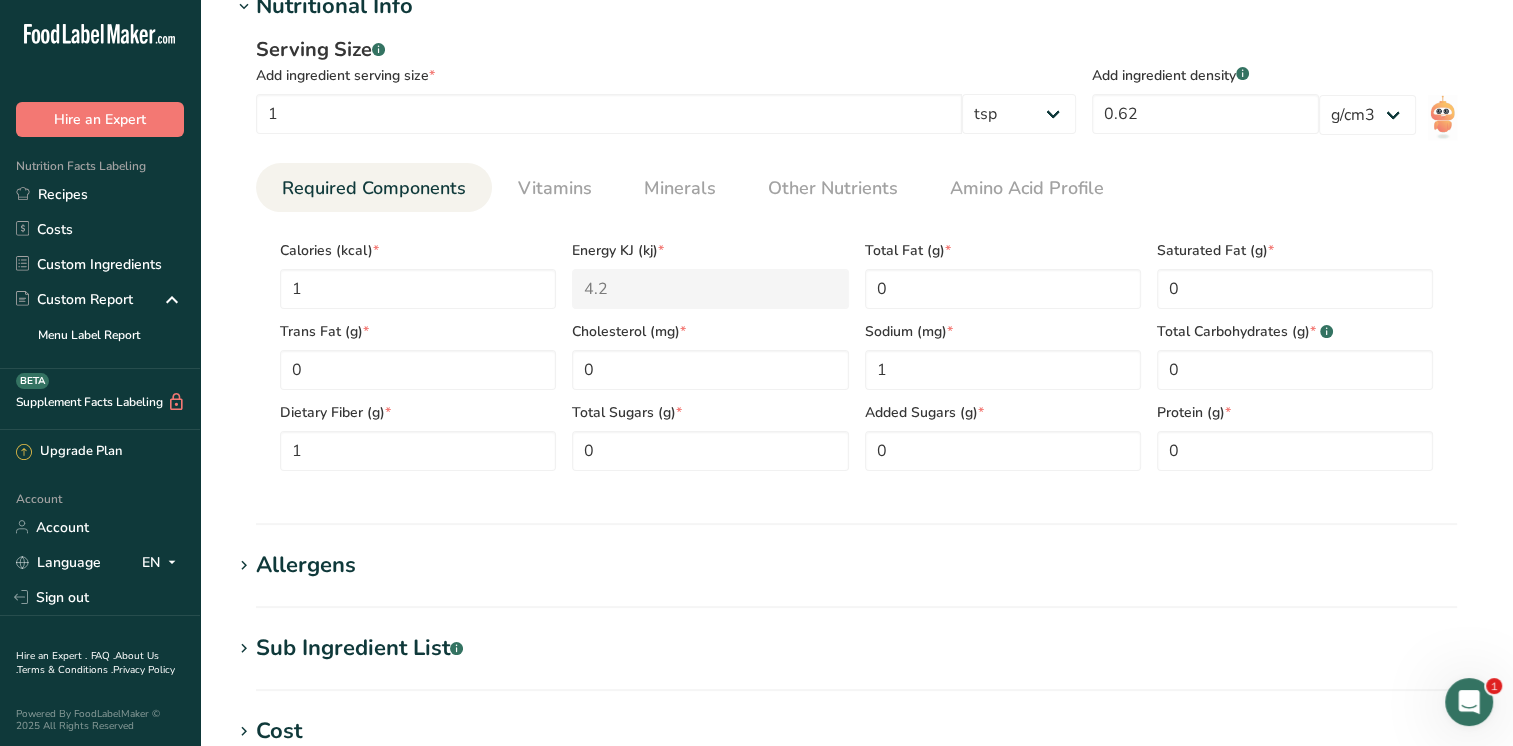 scroll, scrollTop: 804, scrollLeft: 0, axis: vertical 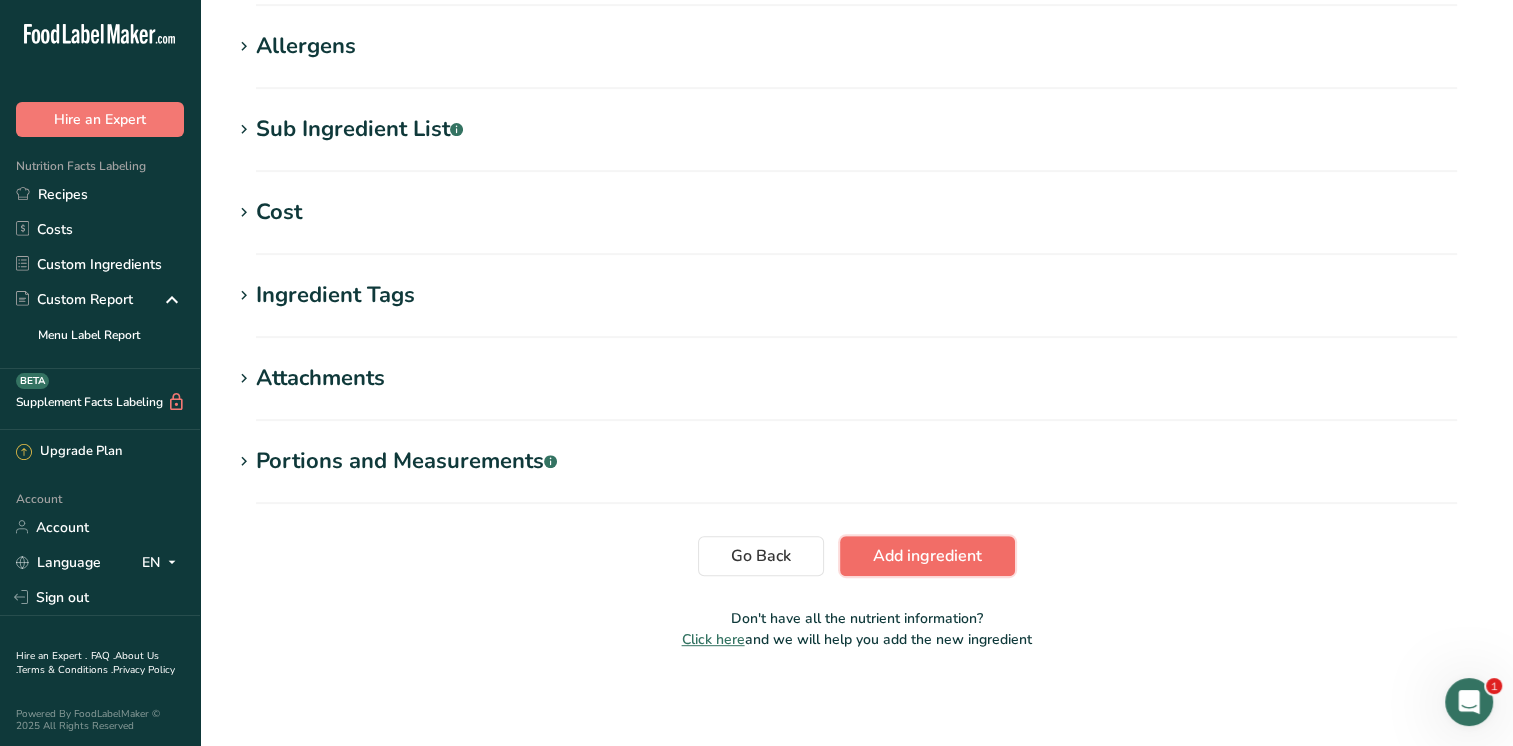 click on "Add ingredient" at bounding box center (927, 556) 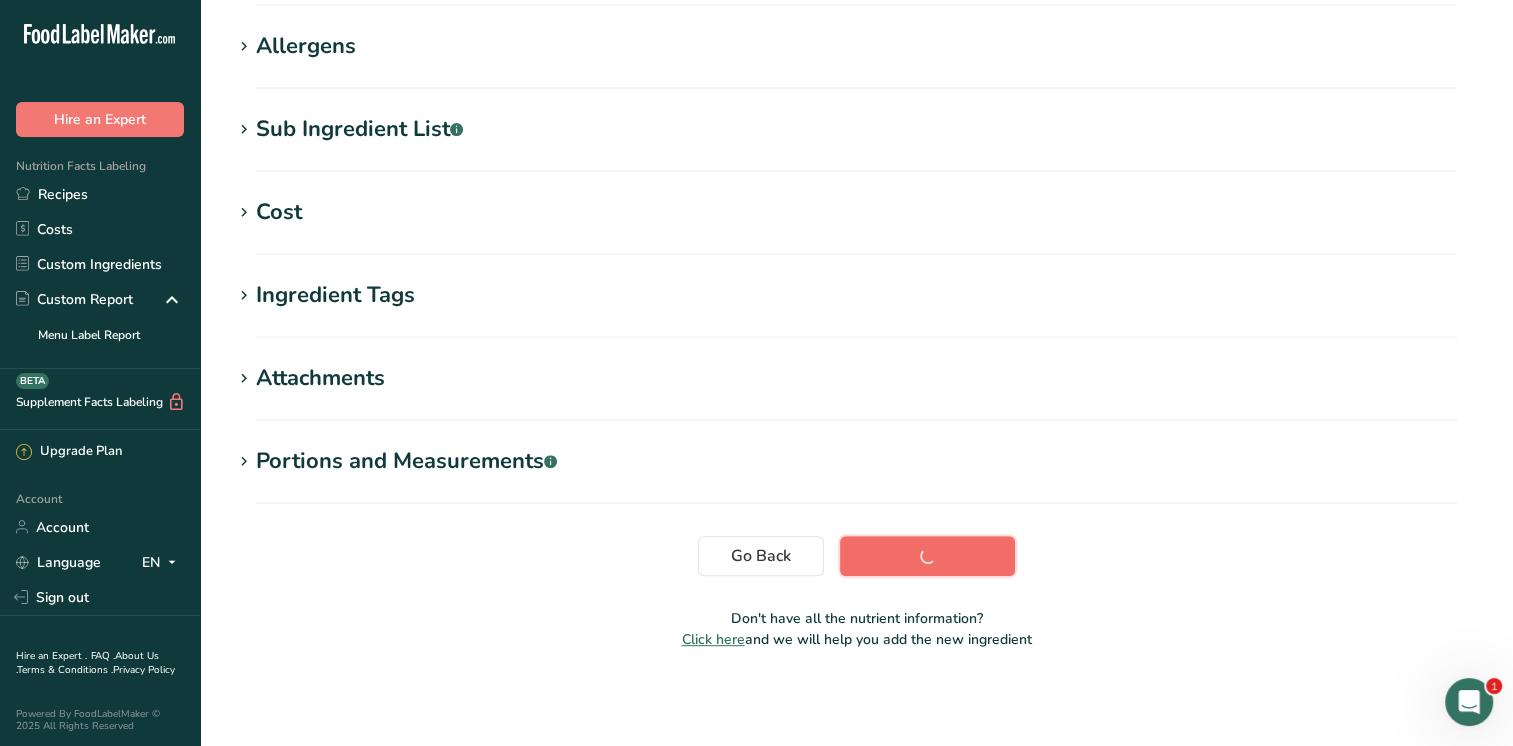 scroll, scrollTop: 328, scrollLeft: 0, axis: vertical 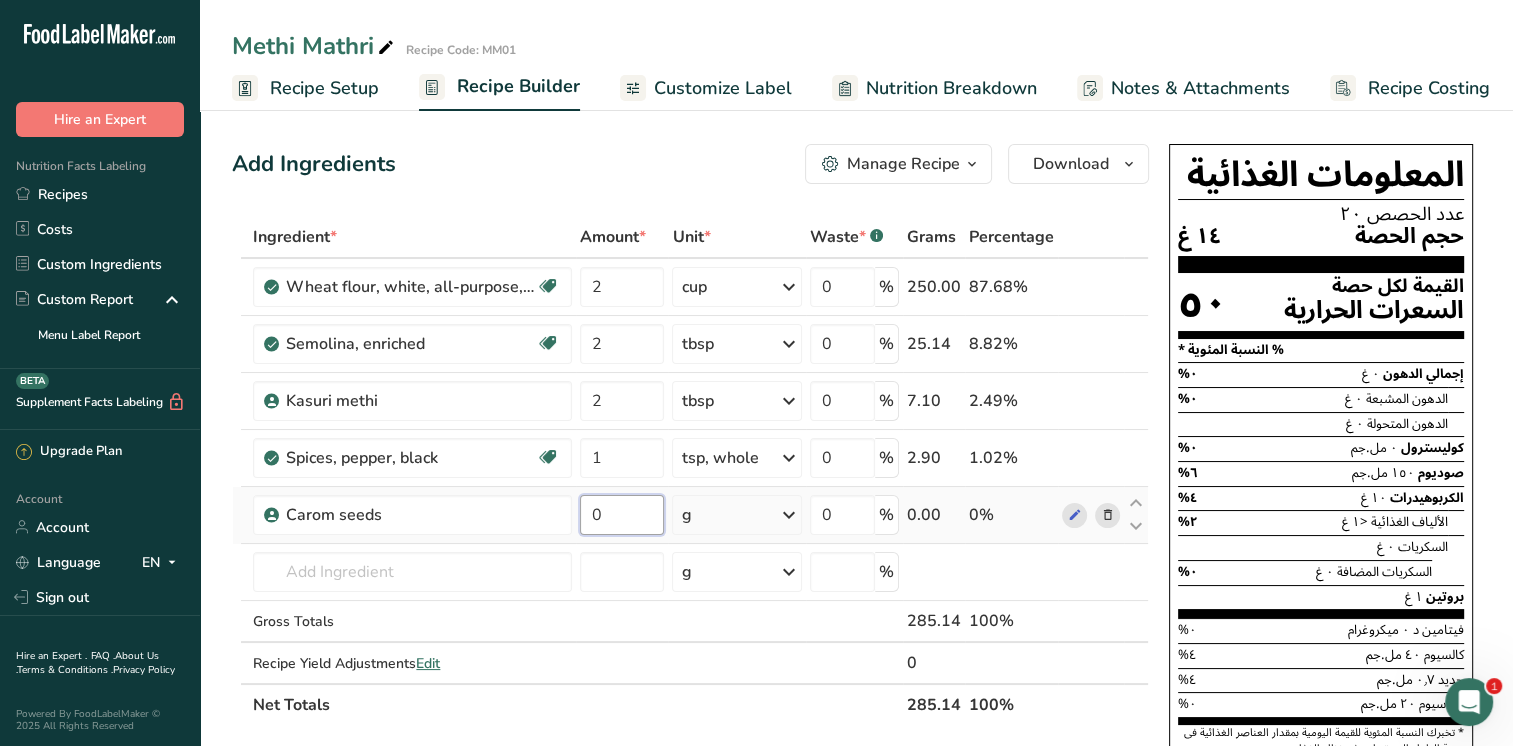 click on "0" at bounding box center (622, 515) 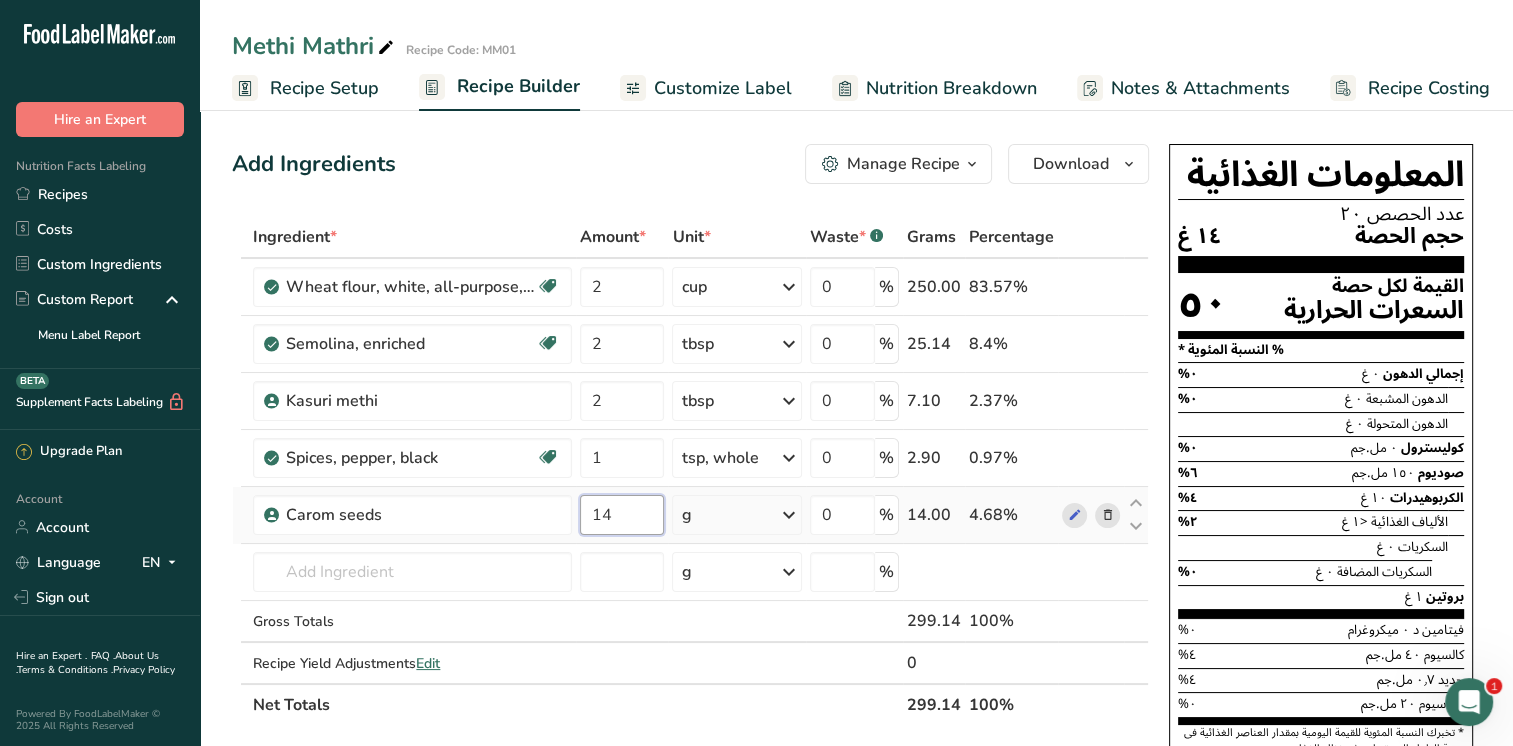 type on "1" 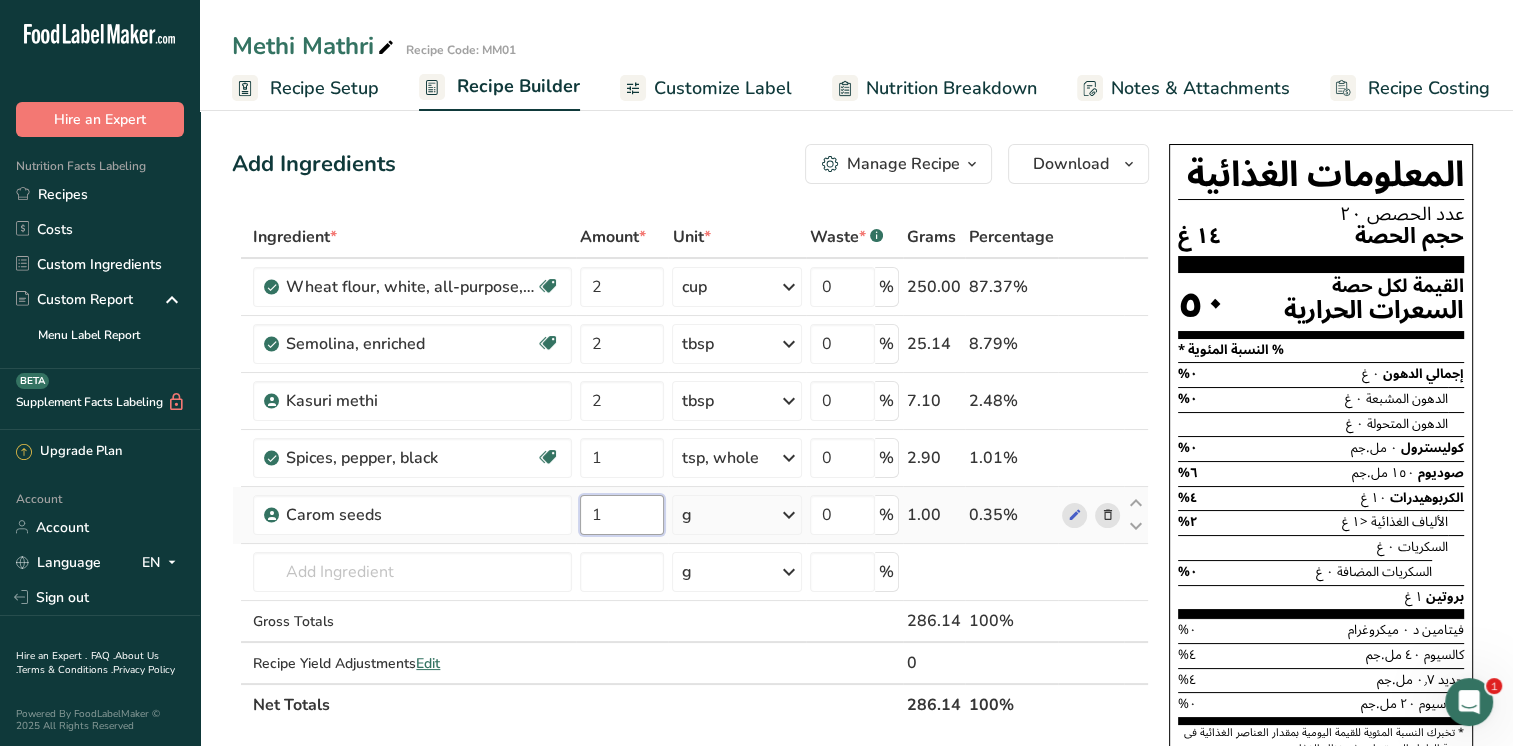 type on "1" 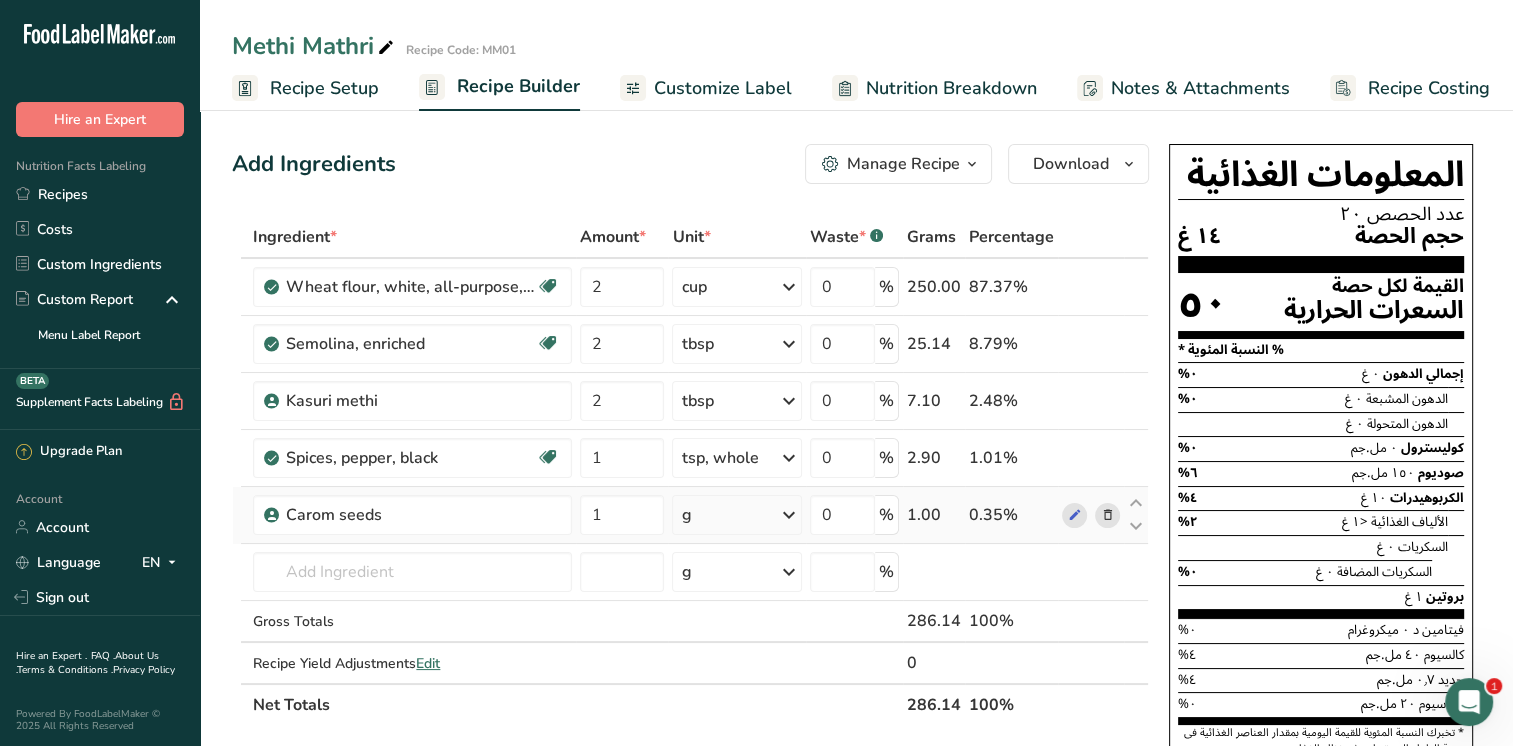 click on "Ingredient *
Amount *
Unit *
Waste *   .a-a{fill:#347362;}.b-a{fill:#fff;}          Grams
Percentage
Wheat flour, white, all-purpose, self-rising, enriched
Dairy free
Vegan
Vegetarian
Soy free
2
cup
Portions
1 cup
Weight Units
g
kg
mg
See more
Volume Units
l
Volume units require a density conversion. If you know your ingredient's density enter it below. Otherwise, click on "RIA" our AI Regulatory bot - she will be able to help you
lb/ft3
g/cm3
Confirm
mL
lb/ft3
0" at bounding box center [690, 471] 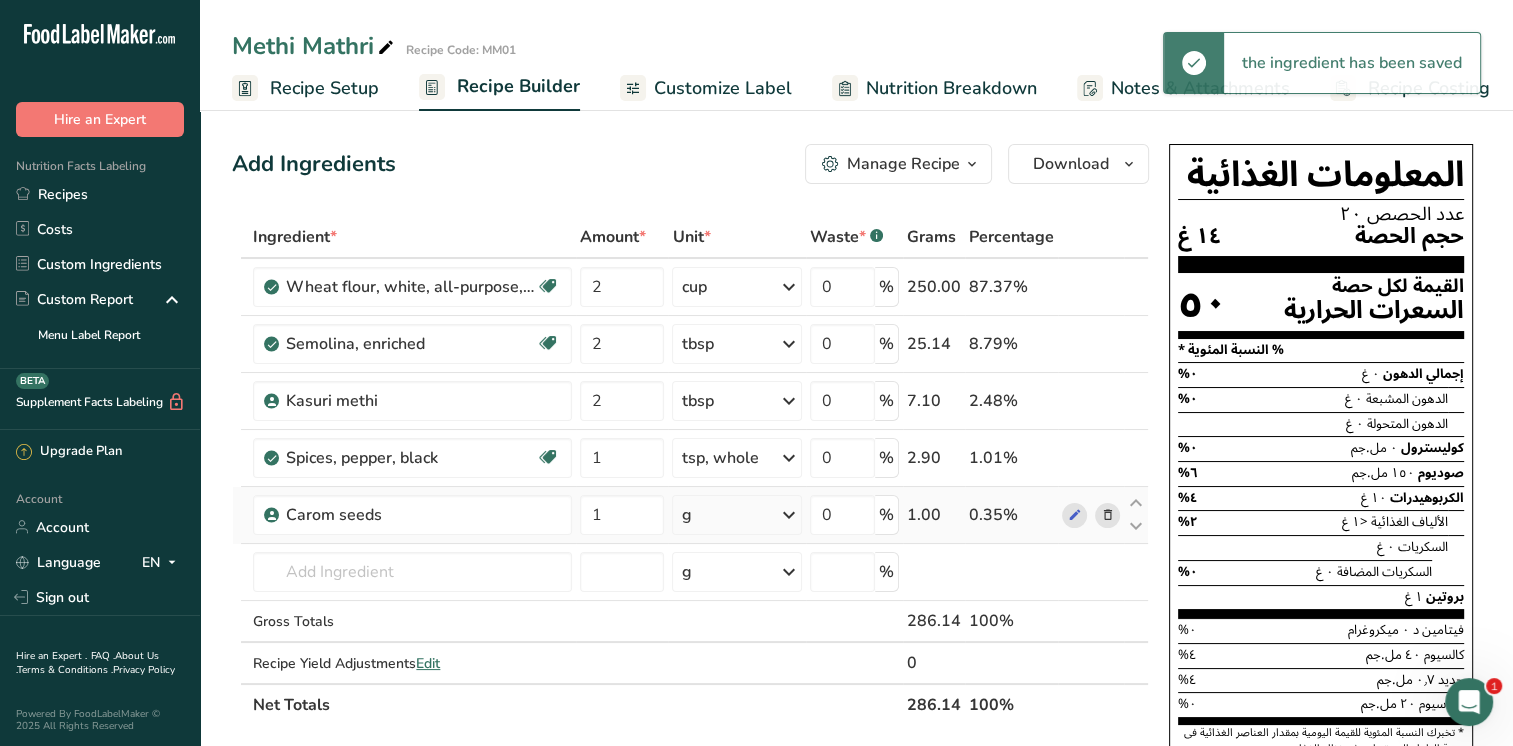 click at bounding box center (789, 515) 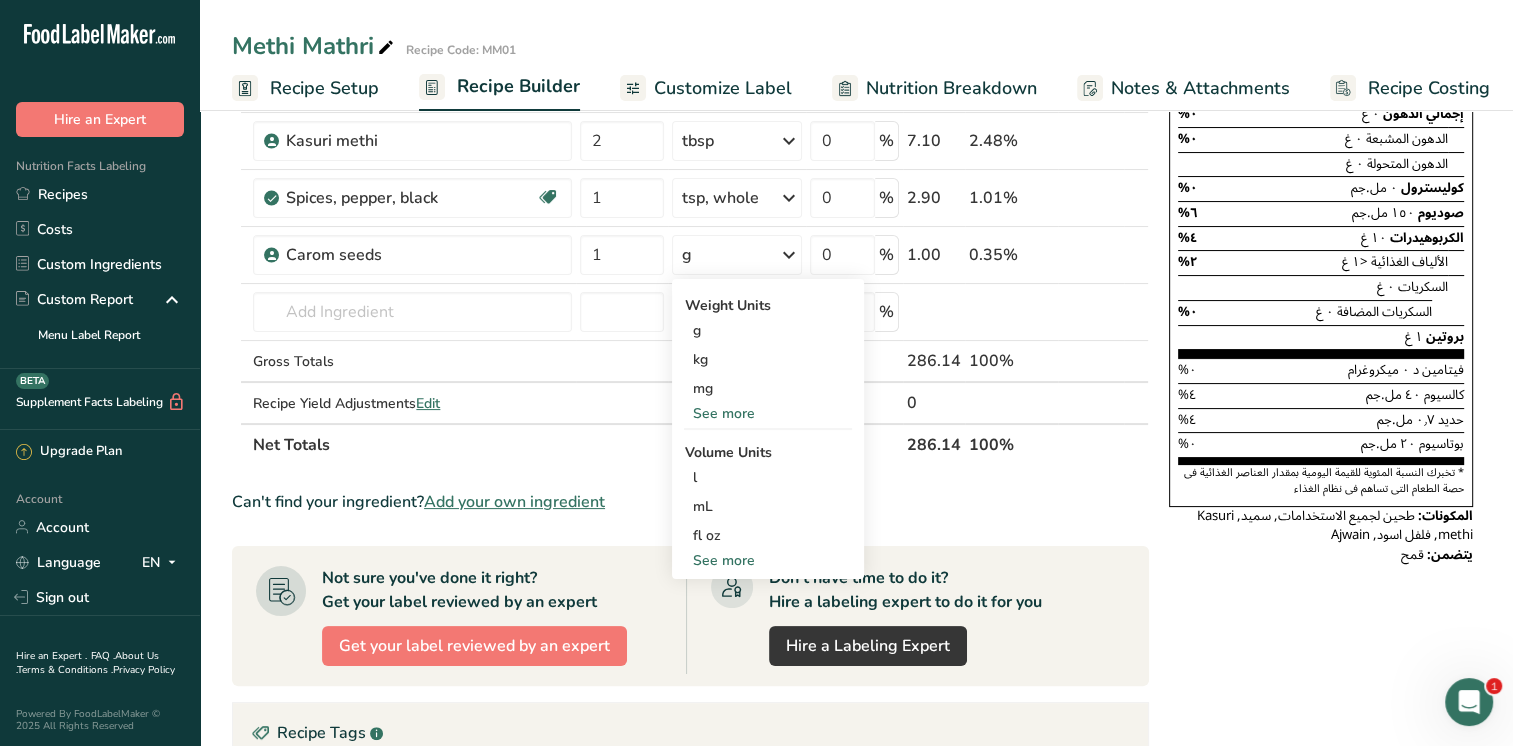 scroll, scrollTop: 291, scrollLeft: 0, axis: vertical 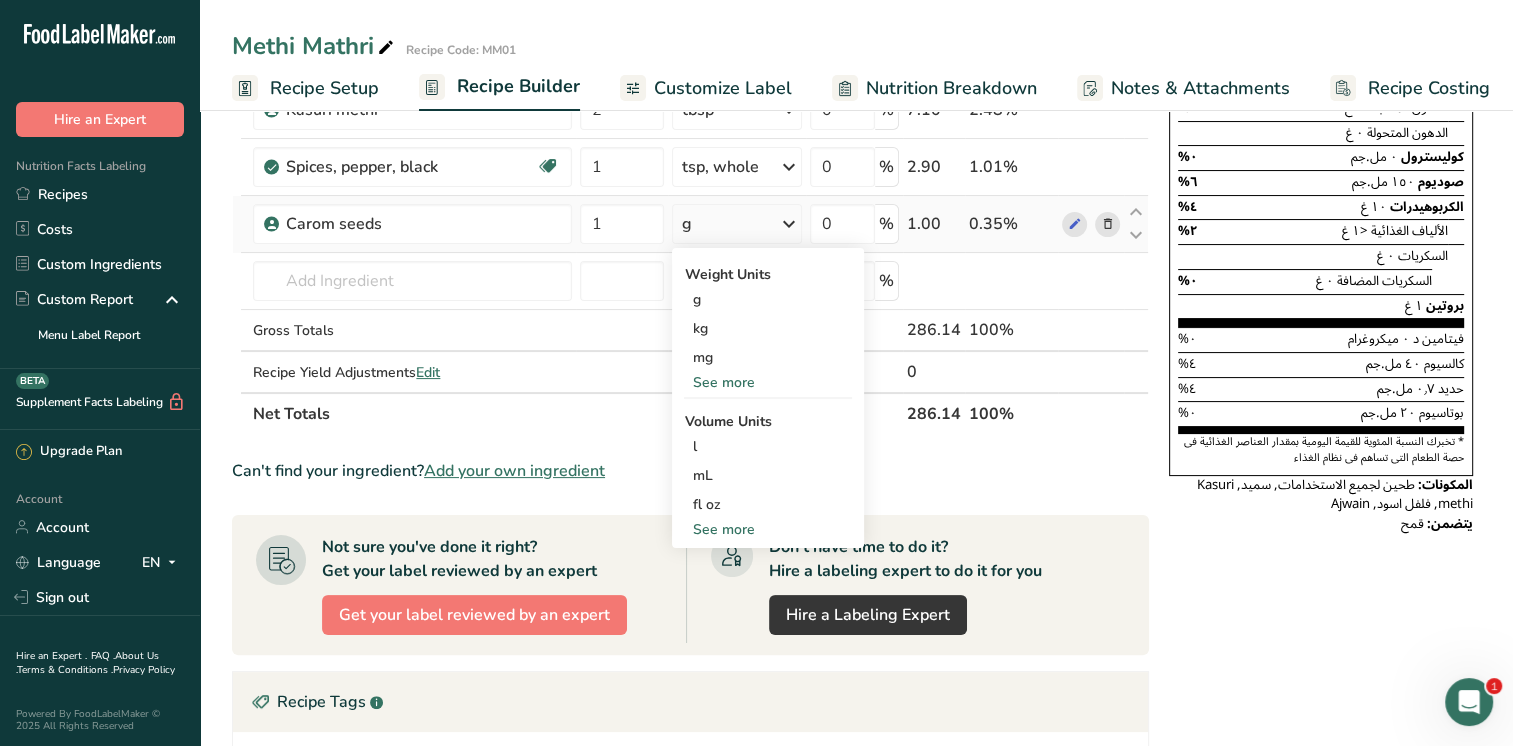 click on "See more" at bounding box center [768, 529] 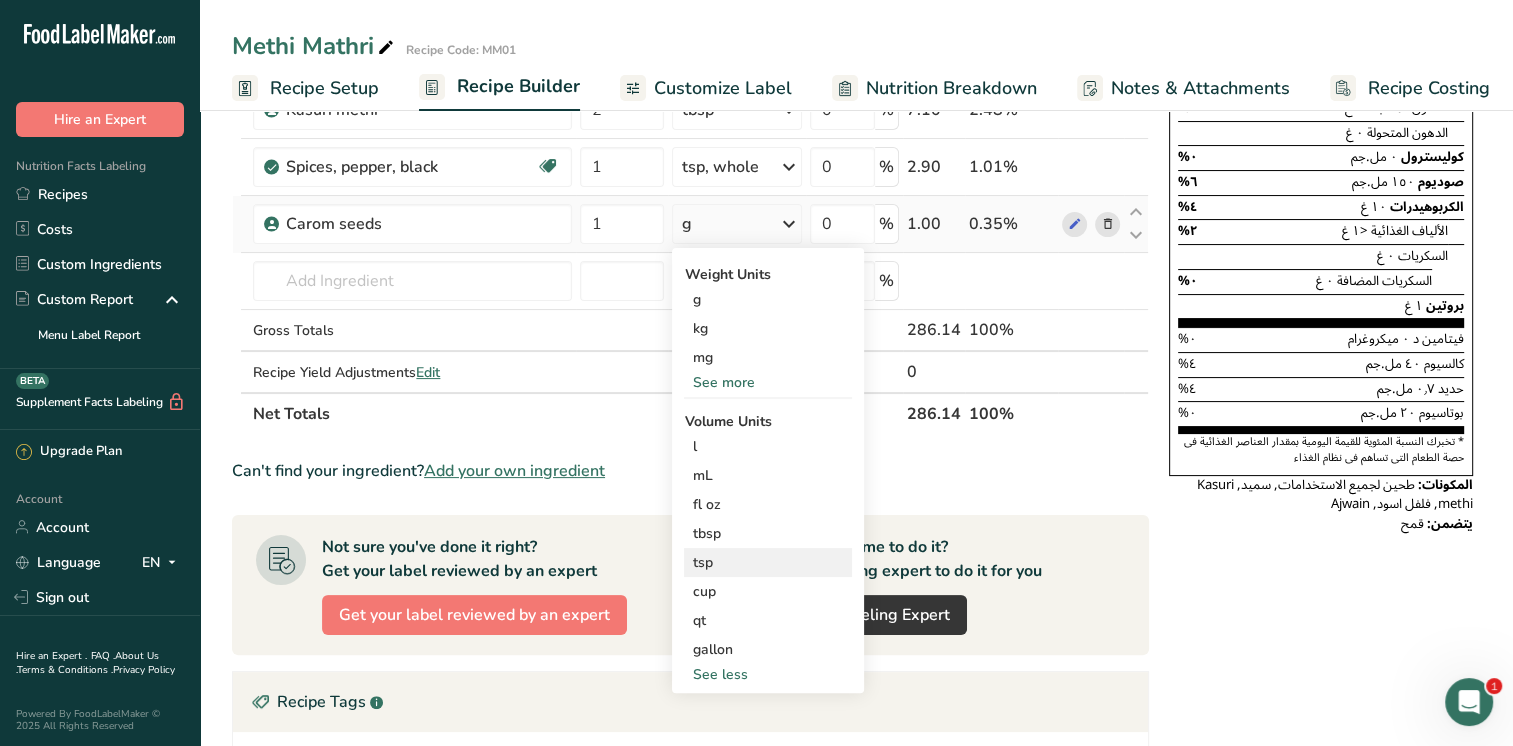click on "tsp" at bounding box center (768, 562) 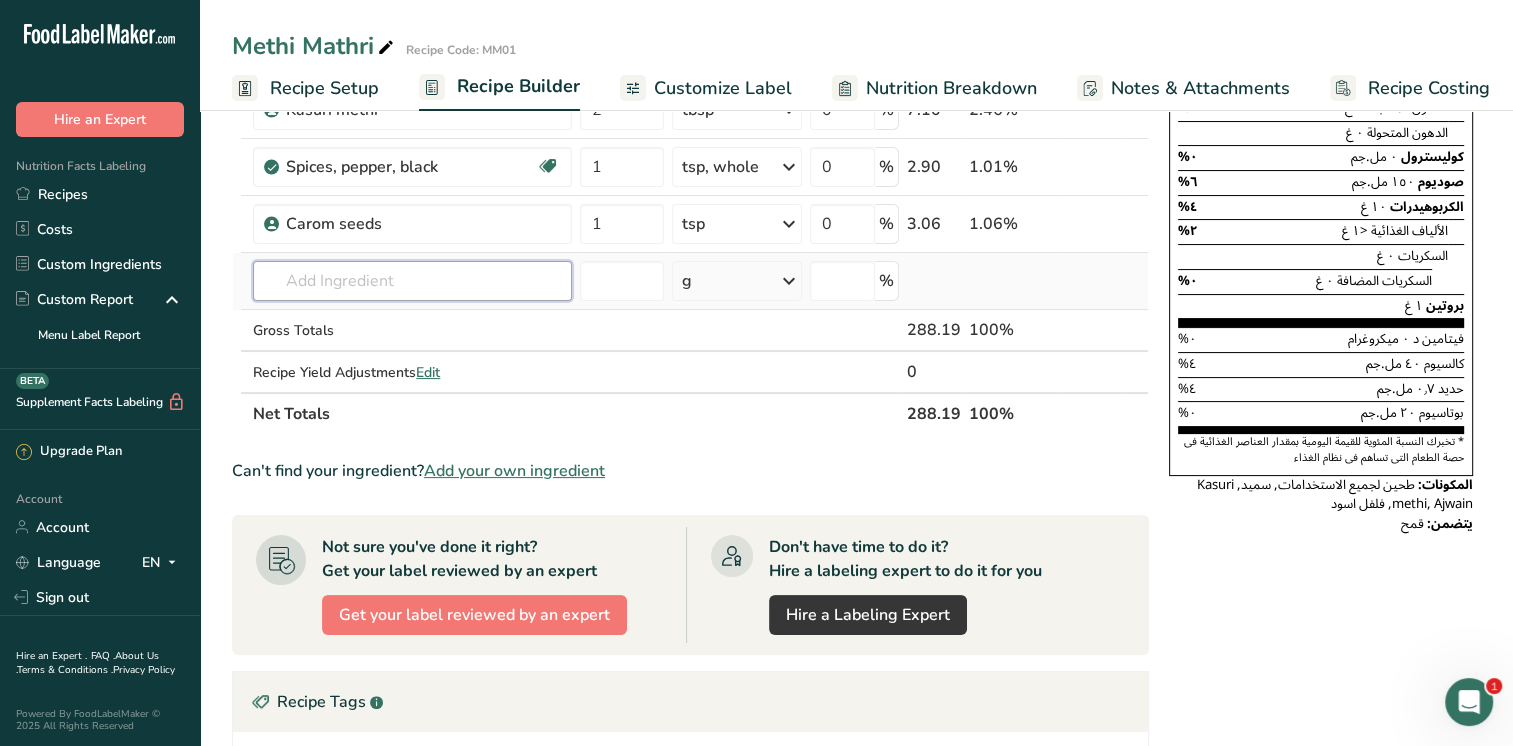 click at bounding box center [412, 281] 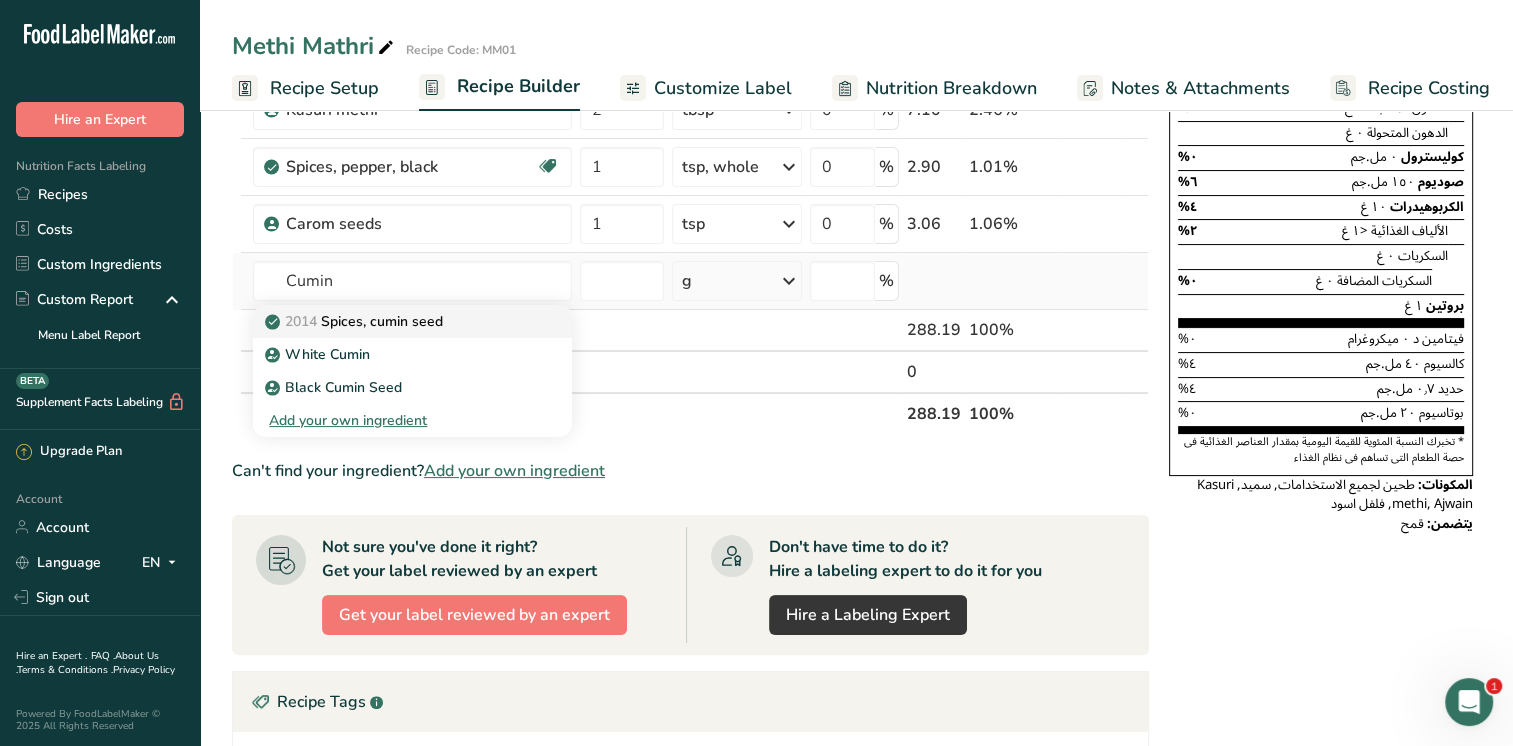 click on "2014
Spices, cumin seed" at bounding box center [356, 321] 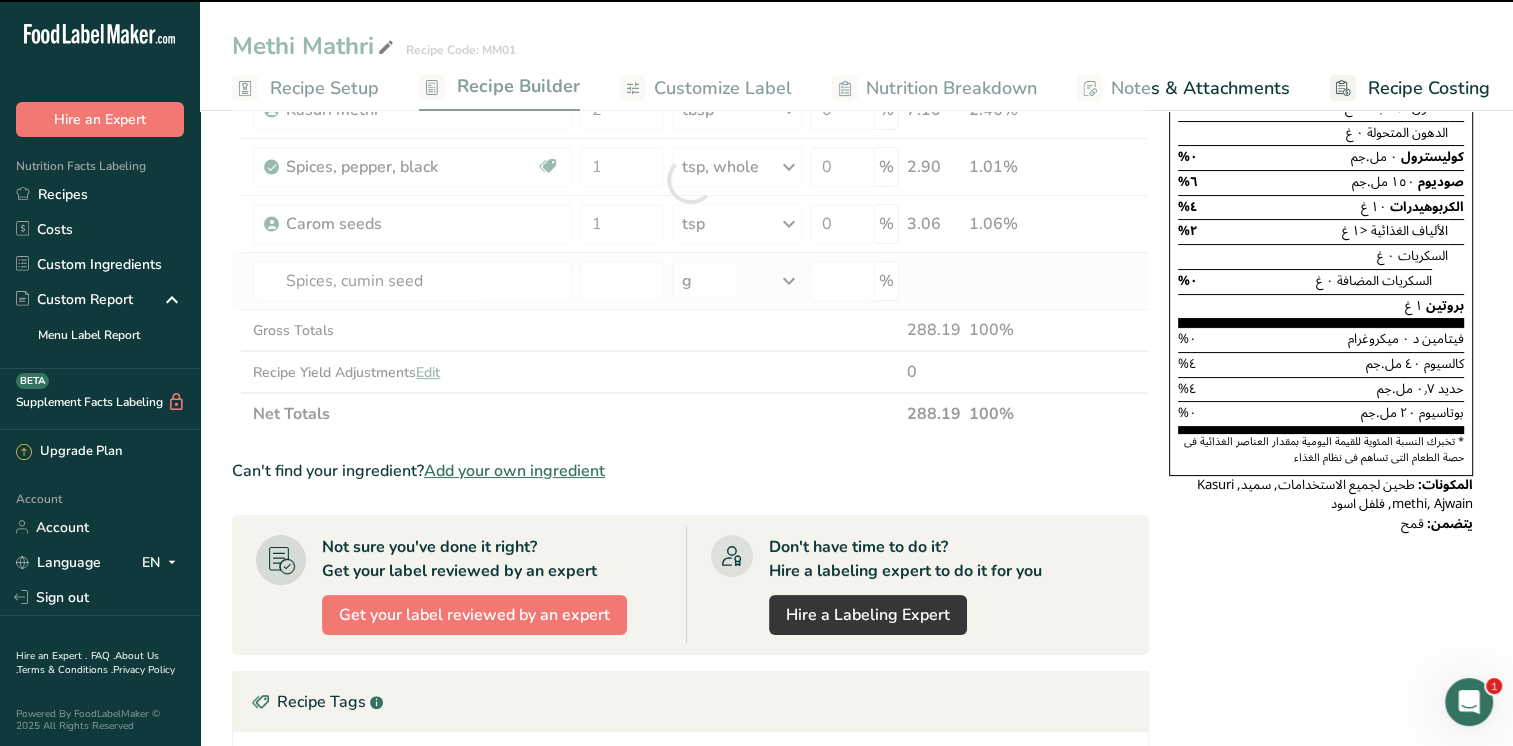 type on "0" 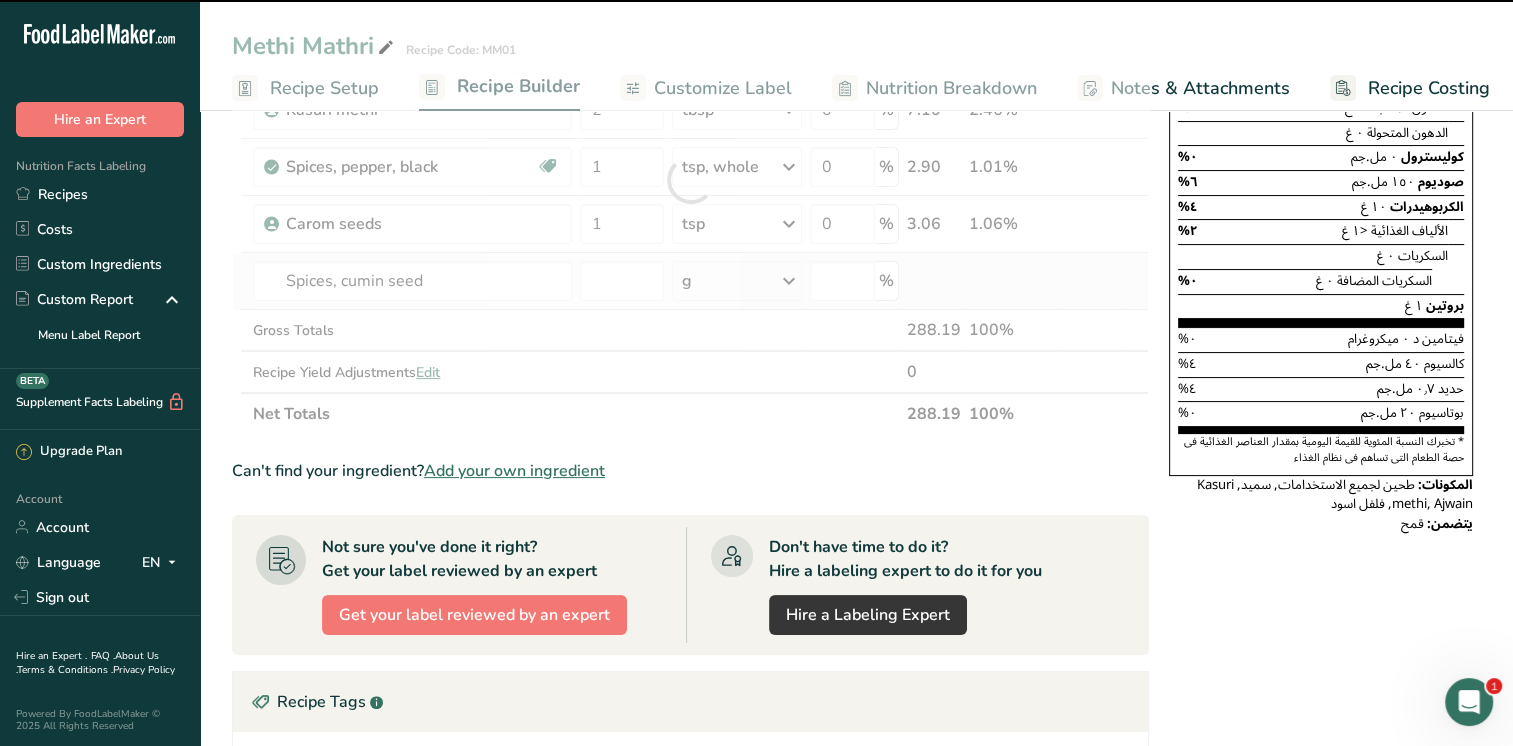 type on "0" 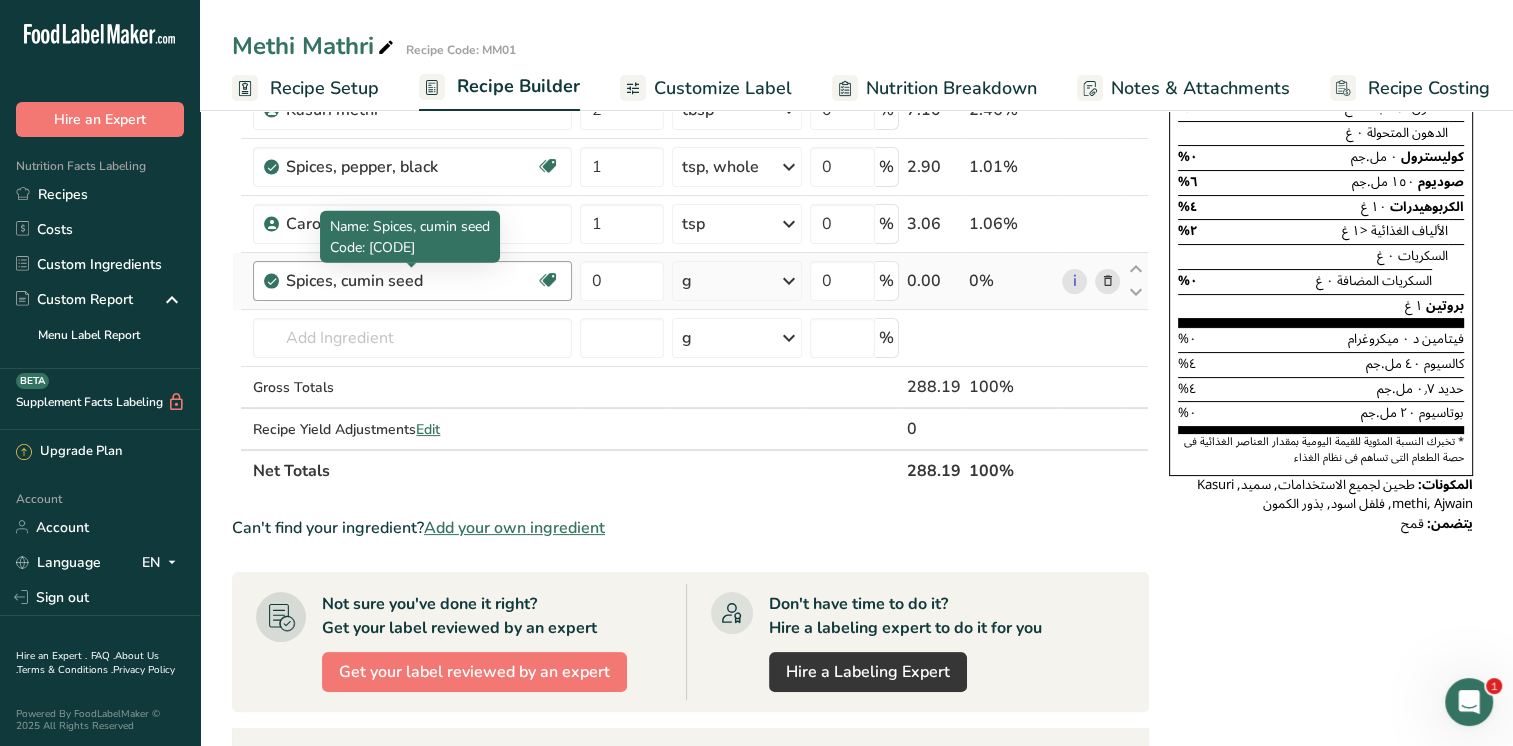 click on "Spices, cumin seed" at bounding box center [411, 281] 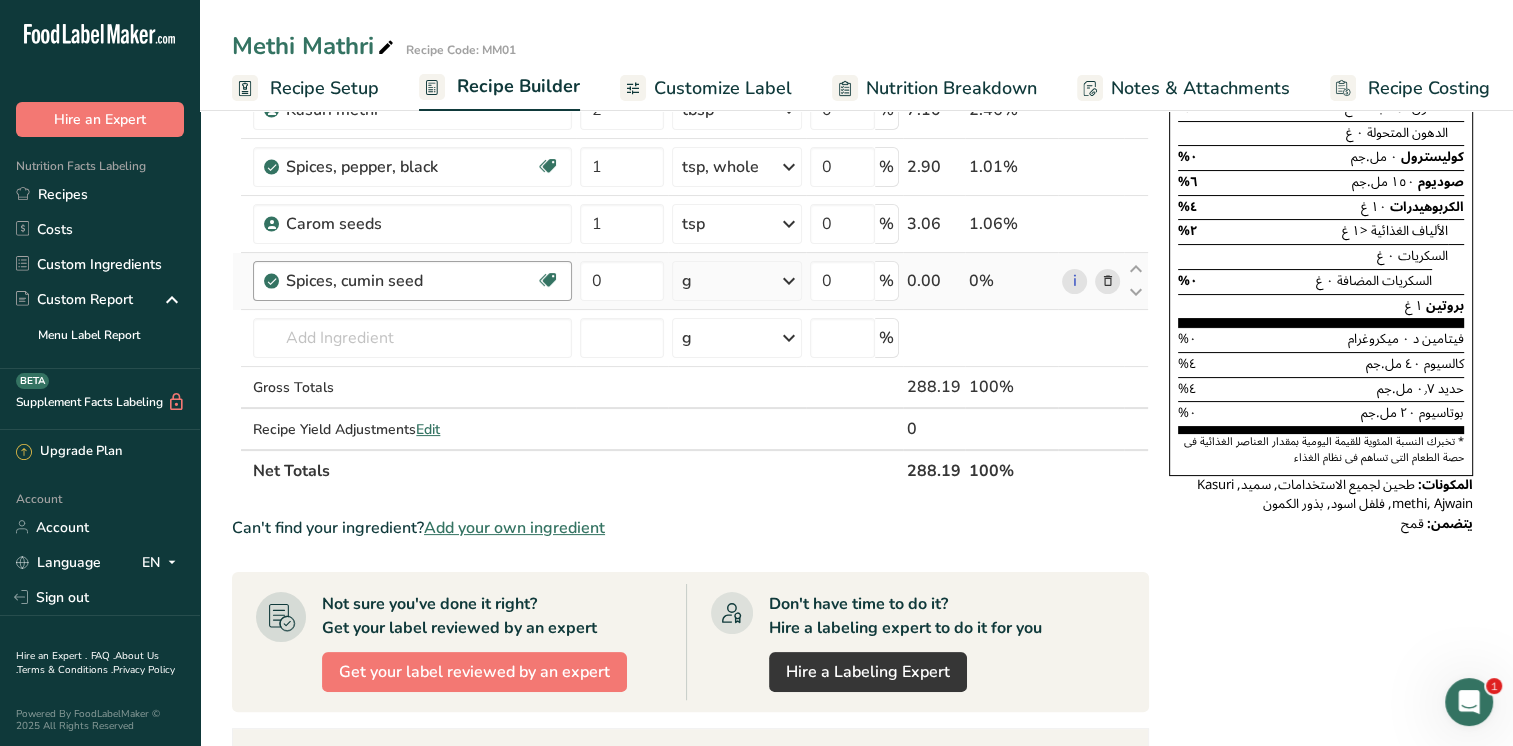 click on "Spices, cumin seed" at bounding box center (411, 281) 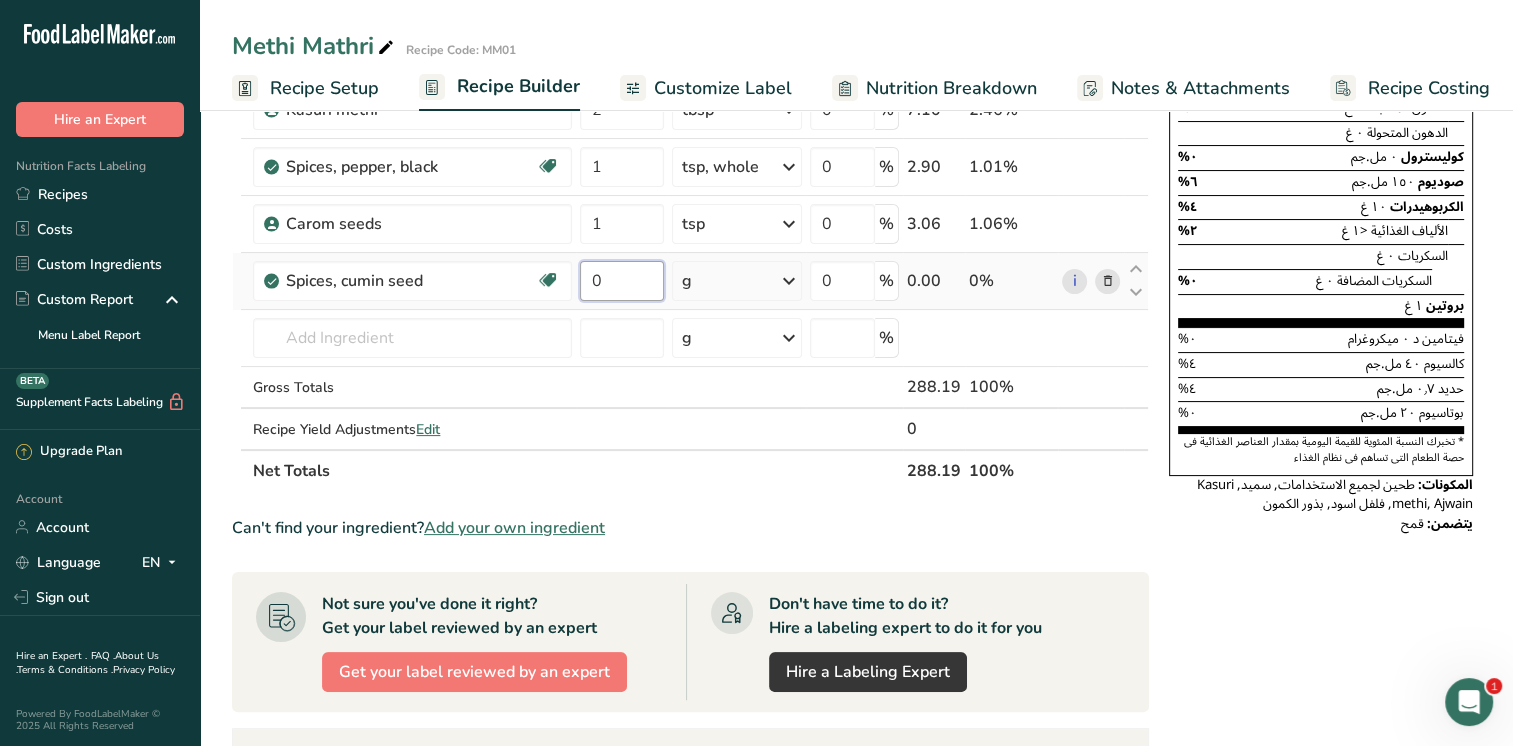 click on "0" at bounding box center [622, 281] 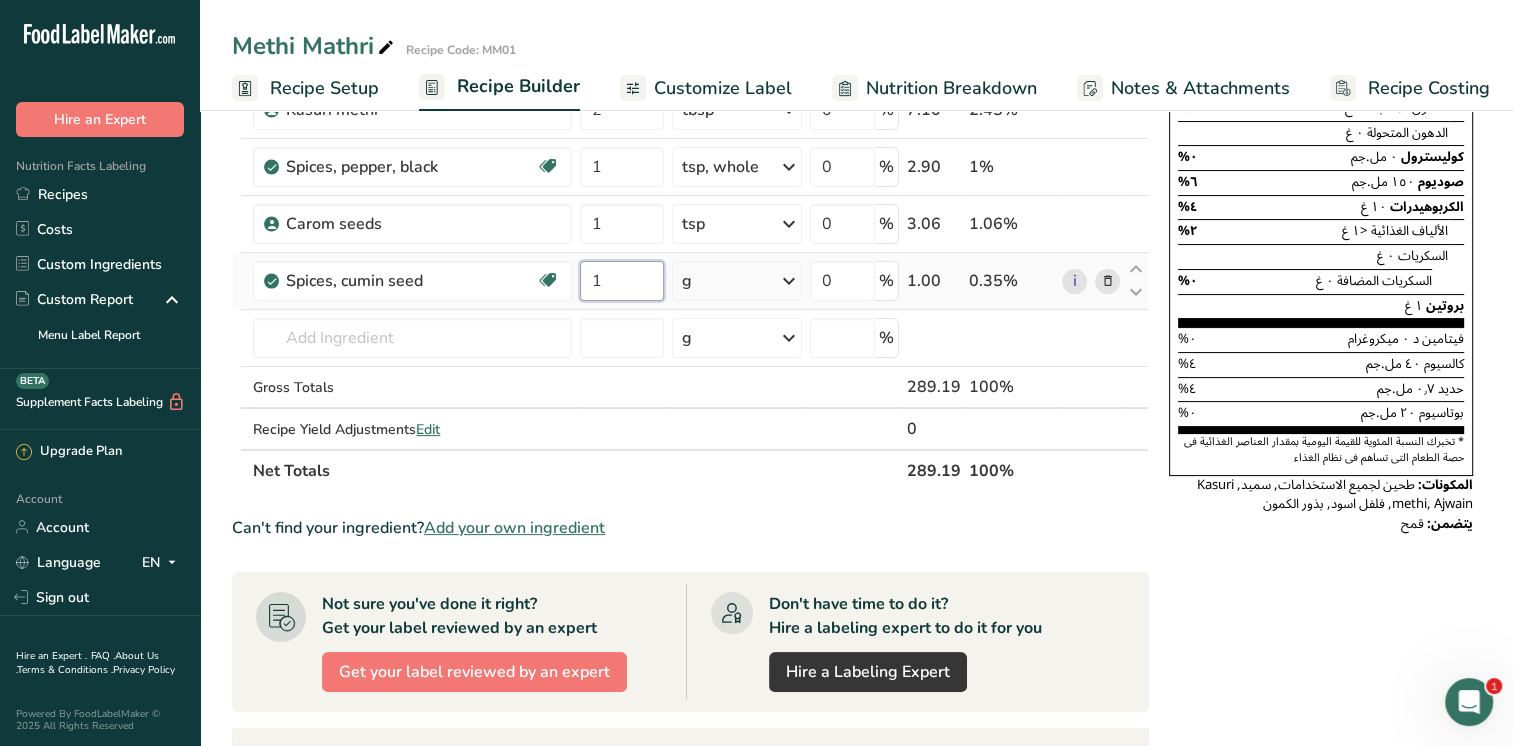 type on "1" 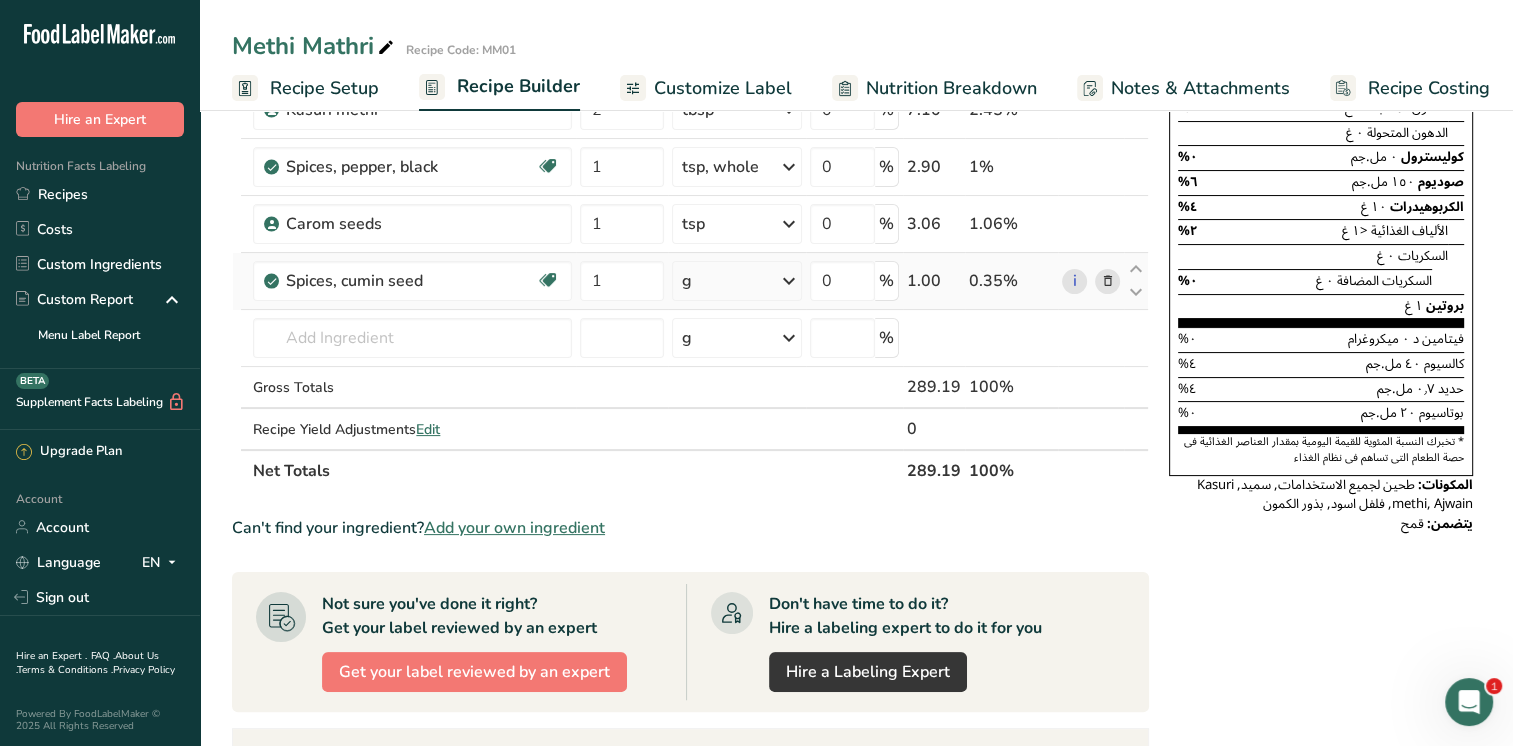 click on "Ingredient *
Amount *
Unit *
Waste *   .a-a{fill:#347362;}.b-a{fill:#fff;}          Grams
Percentage
Wheat flour, white, all-purpose, self-rising, enriched
Dairy free
Vegan
Vegetarian
Soy free
2
cup
Portions
1 cup
Weight Units
g
kg
mg
See more
Volume Units
l
Volume units require a density conversion. If you know your ingredient's density enter it below. Otherwise, click on "RIA" our AI Regulatory bot - she will be able to help you
lb/ft3
g/cm3
Confirm
mL
lb/ft3
0" at bounding box center (690, 208) 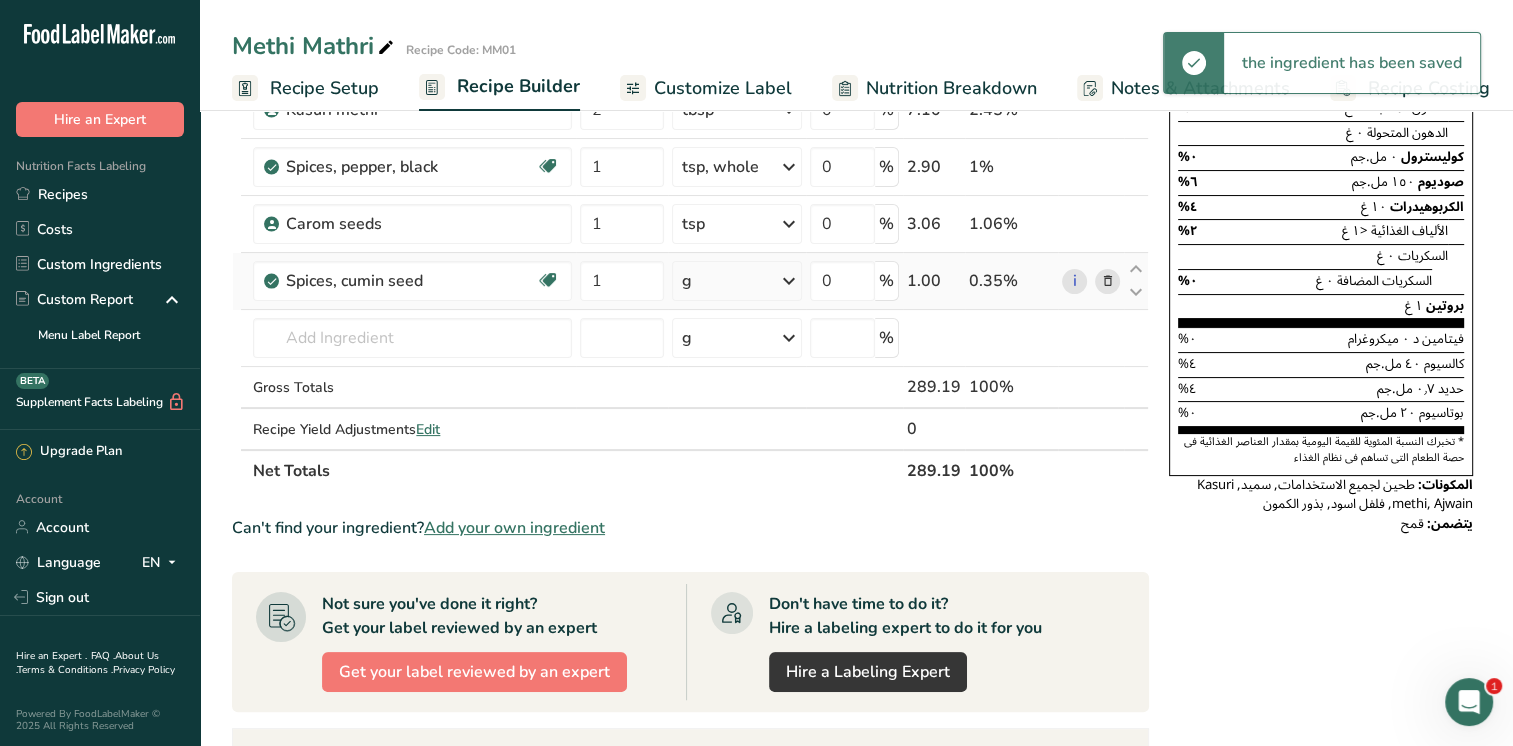 click at bounding box center (789, 281) 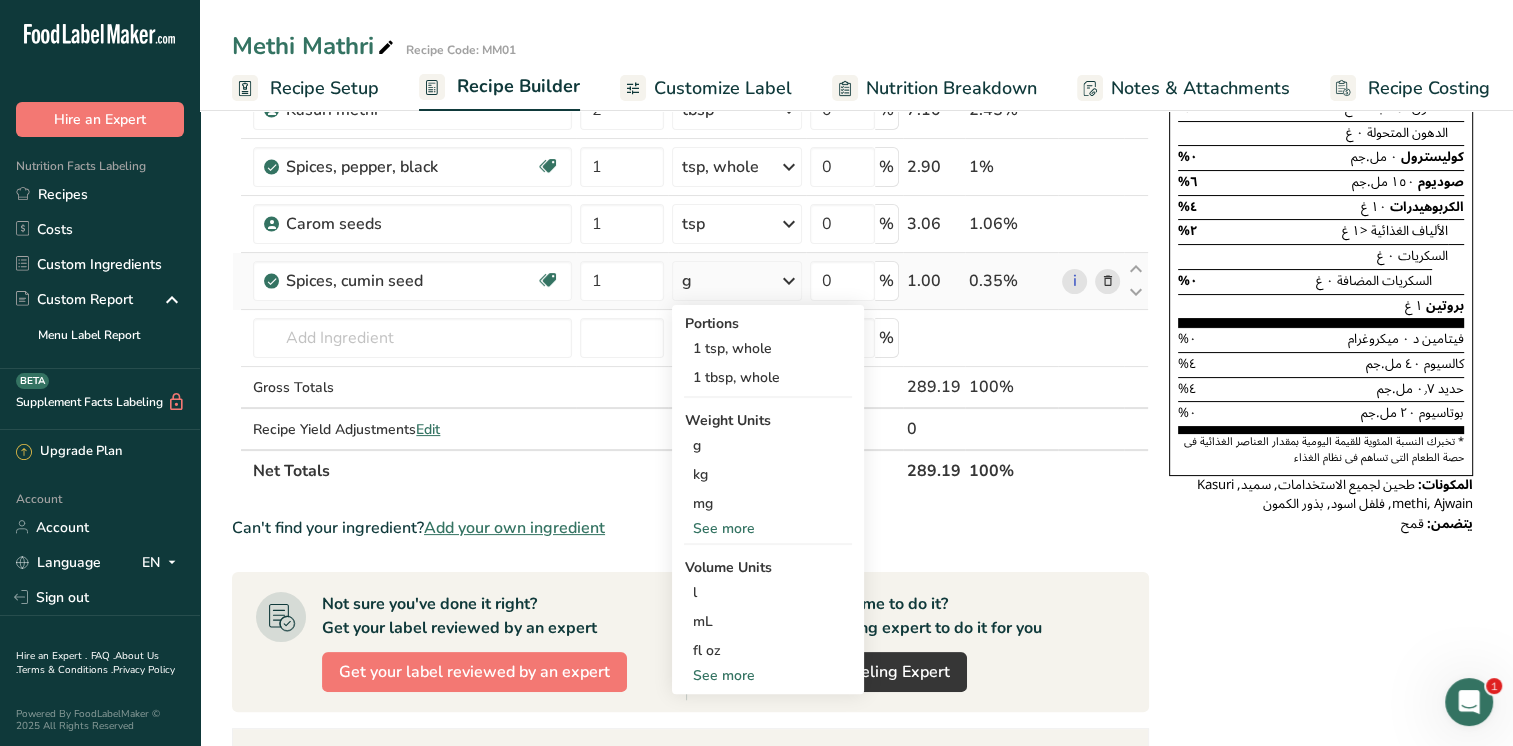 click on "See more" at bounding box center (768, 675) 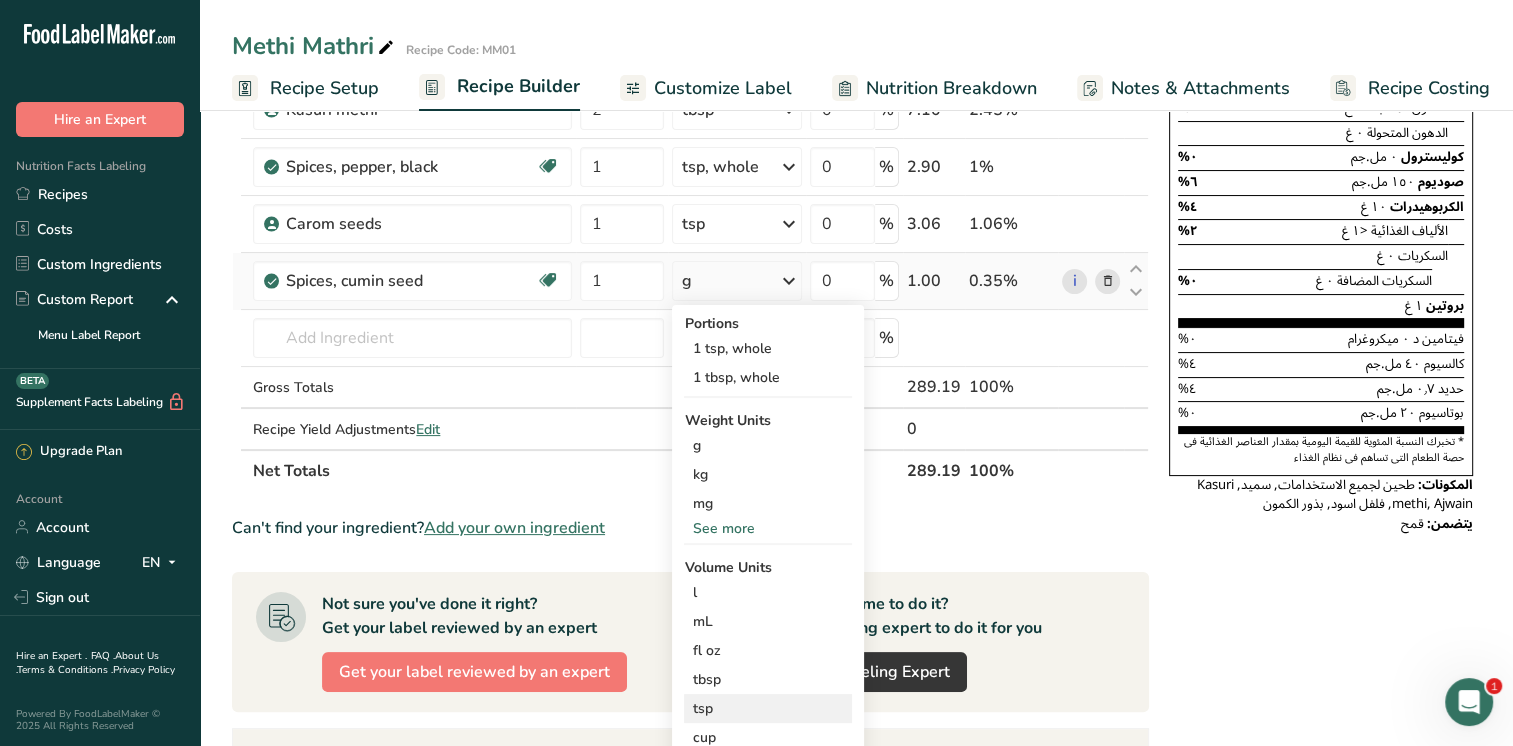 click on "tsp" at bounding box center [768, 708] 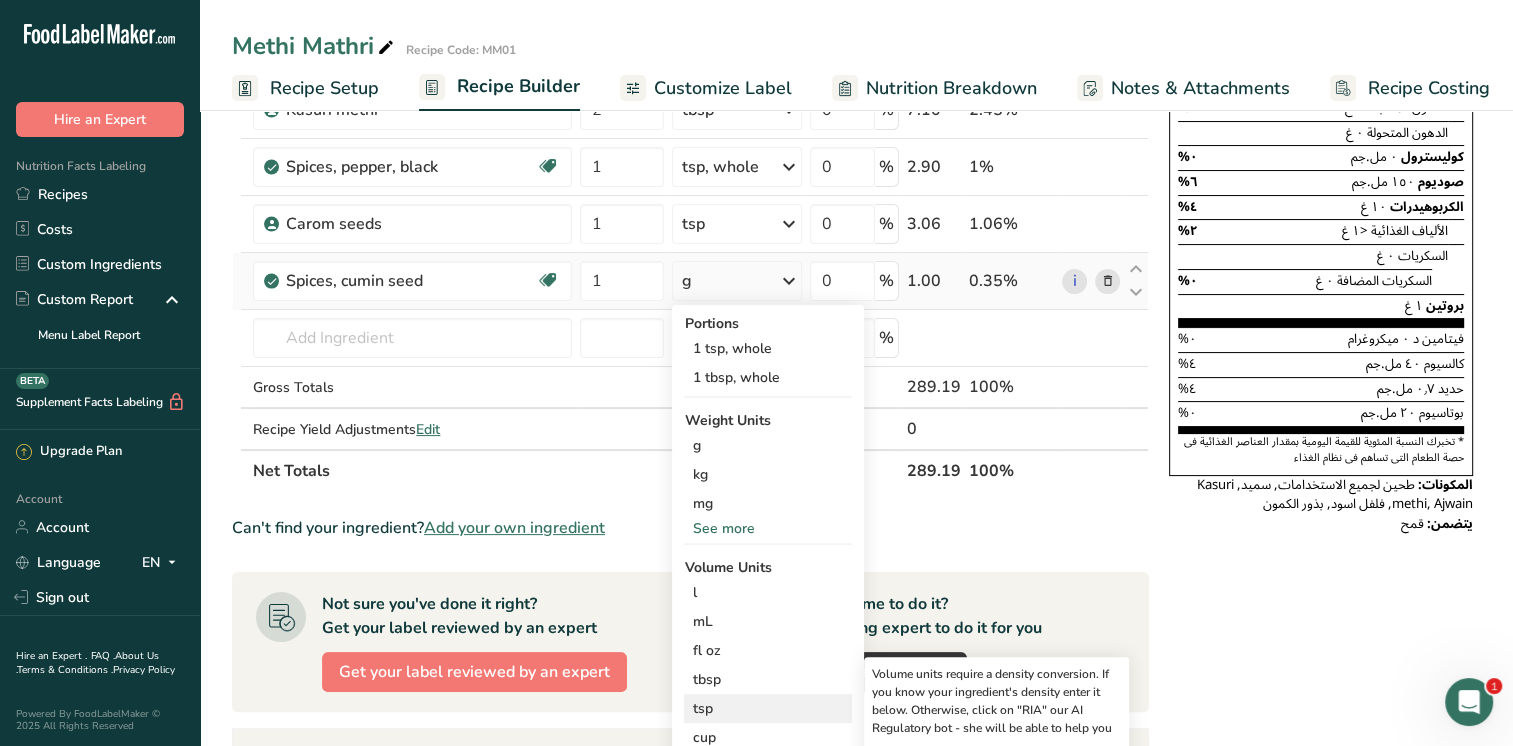 click on "tsp" at bounding box center [768, 708] 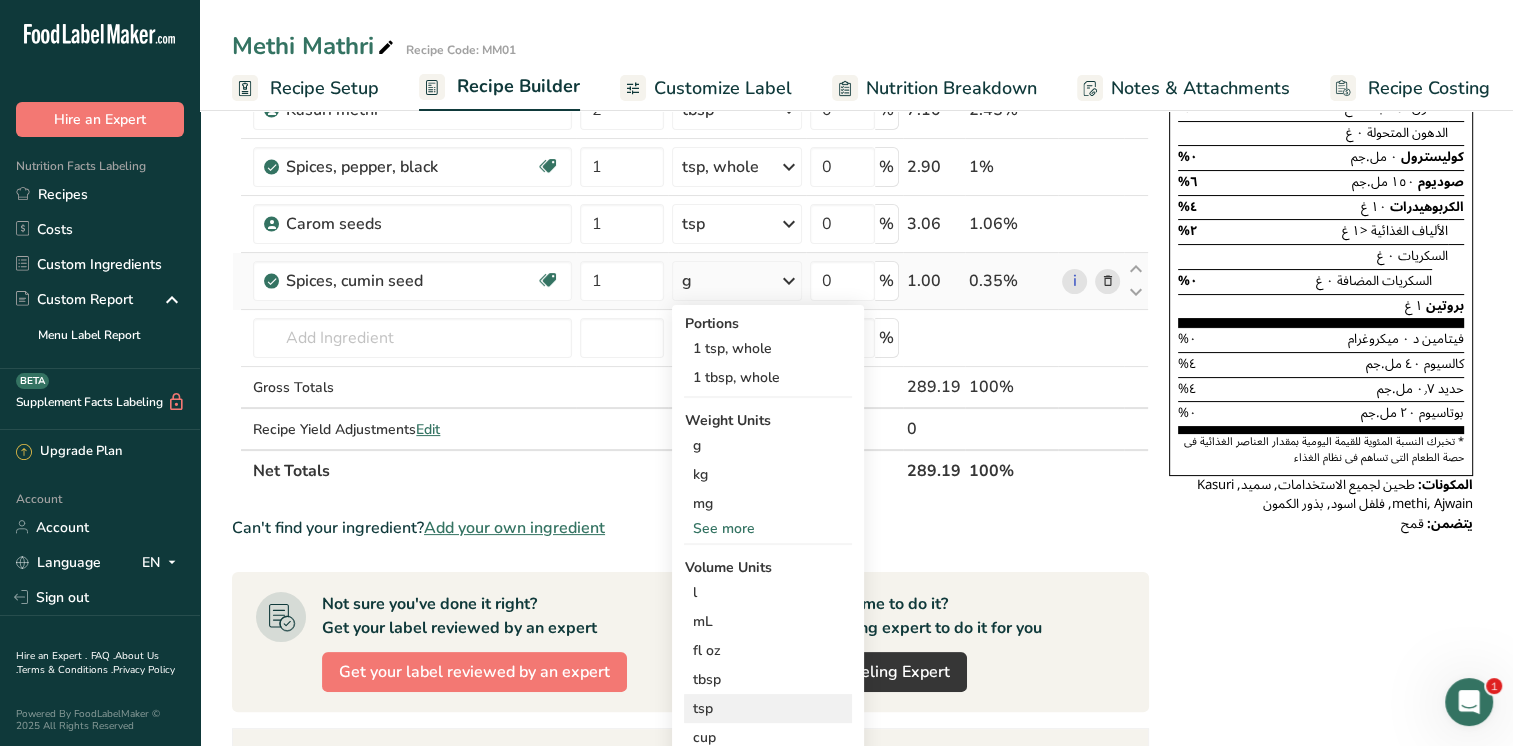 click on "tsp" at bounding box center [768, 708] 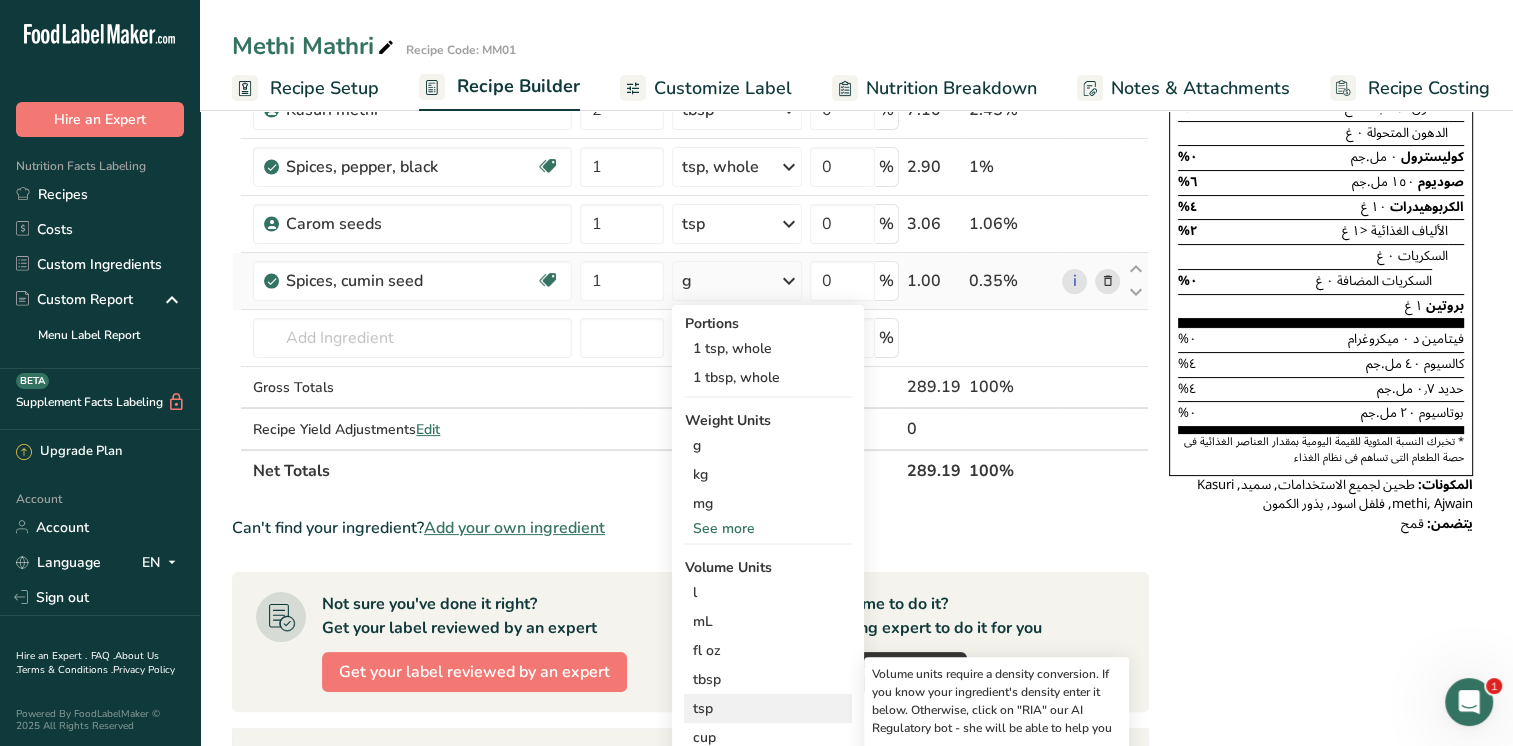 click on "tsp" at bounding box center [768, 708] 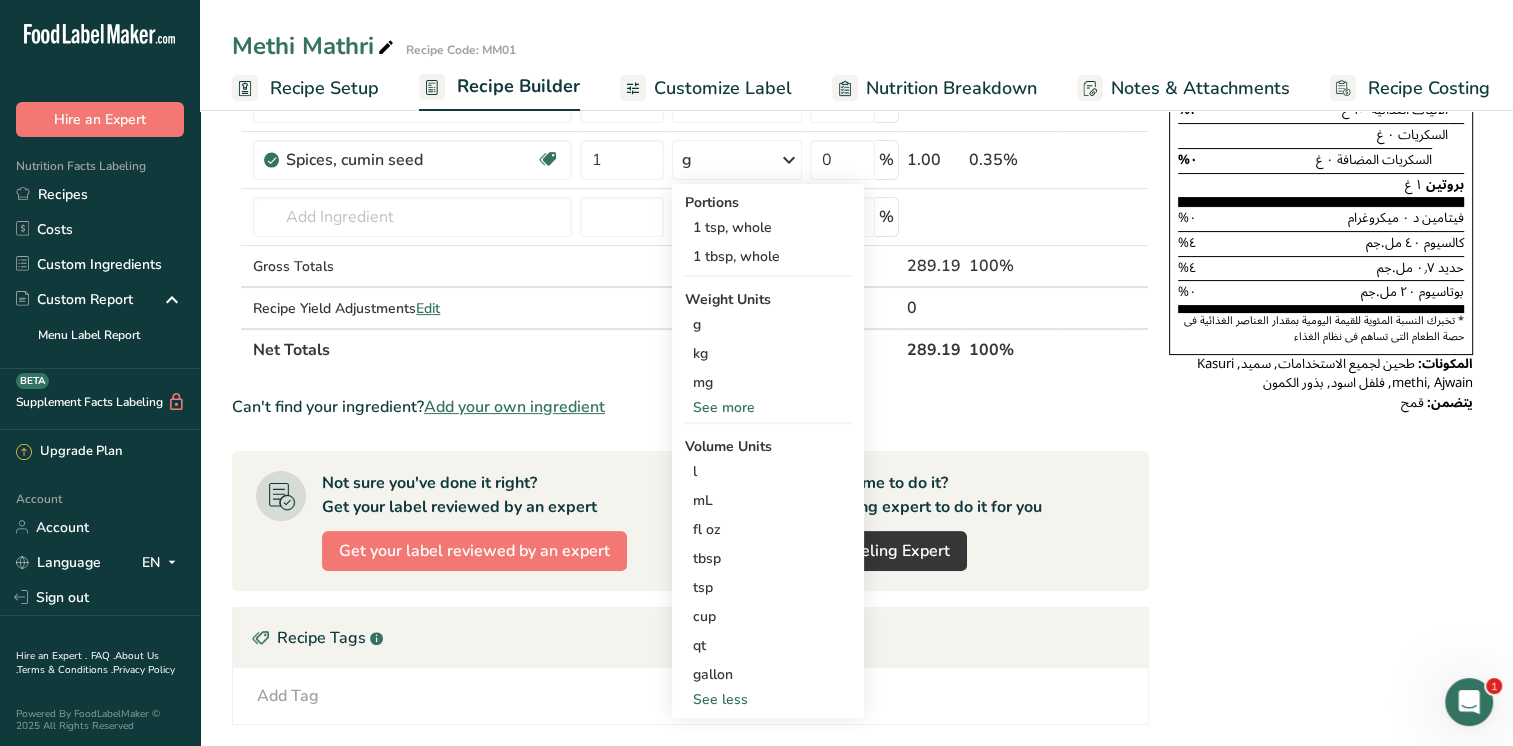 scroll, scrollTop: 429, scrollLeft: 0, axis: vertical 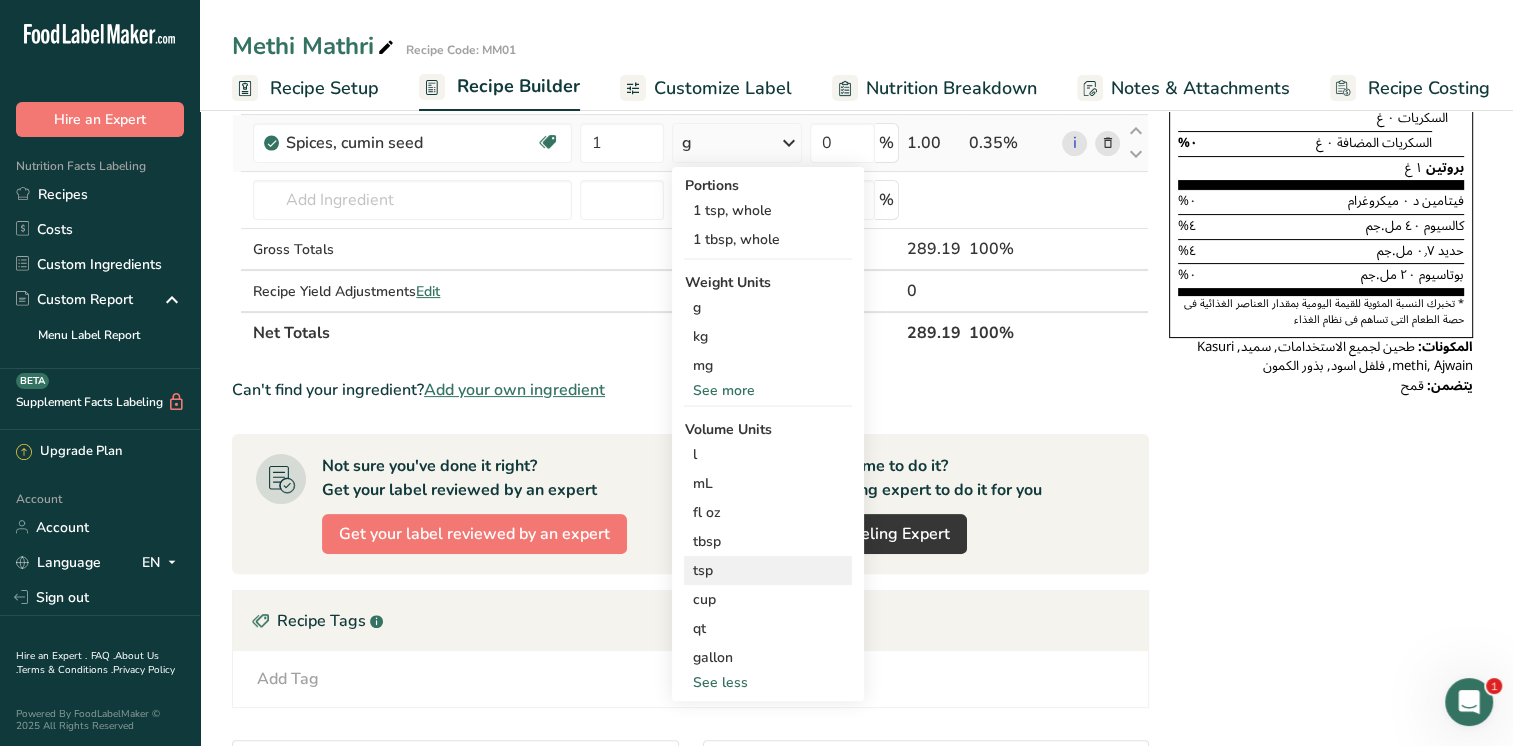 click on "tsp" at bounding box center [768, 570] 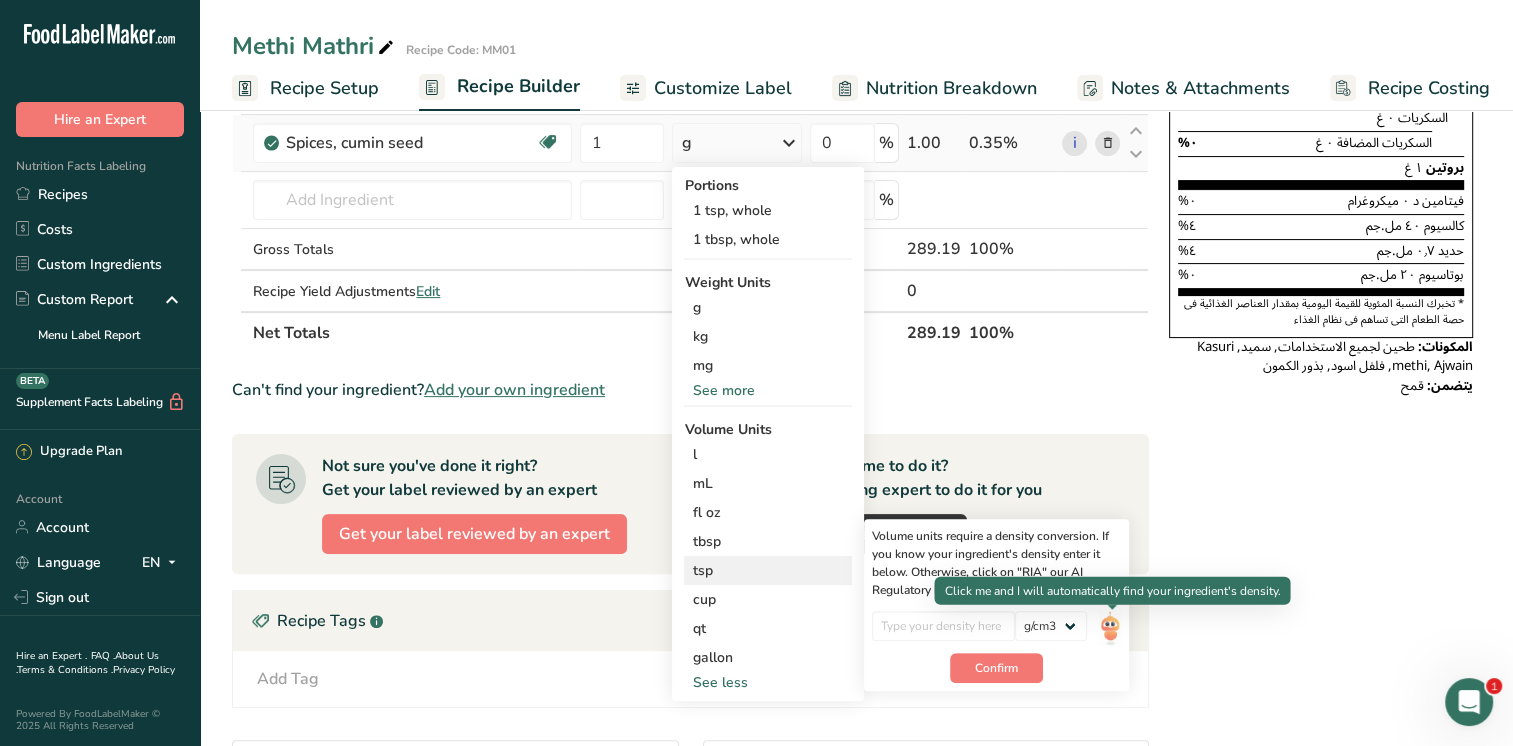 click at bounding box center (1110, 628) 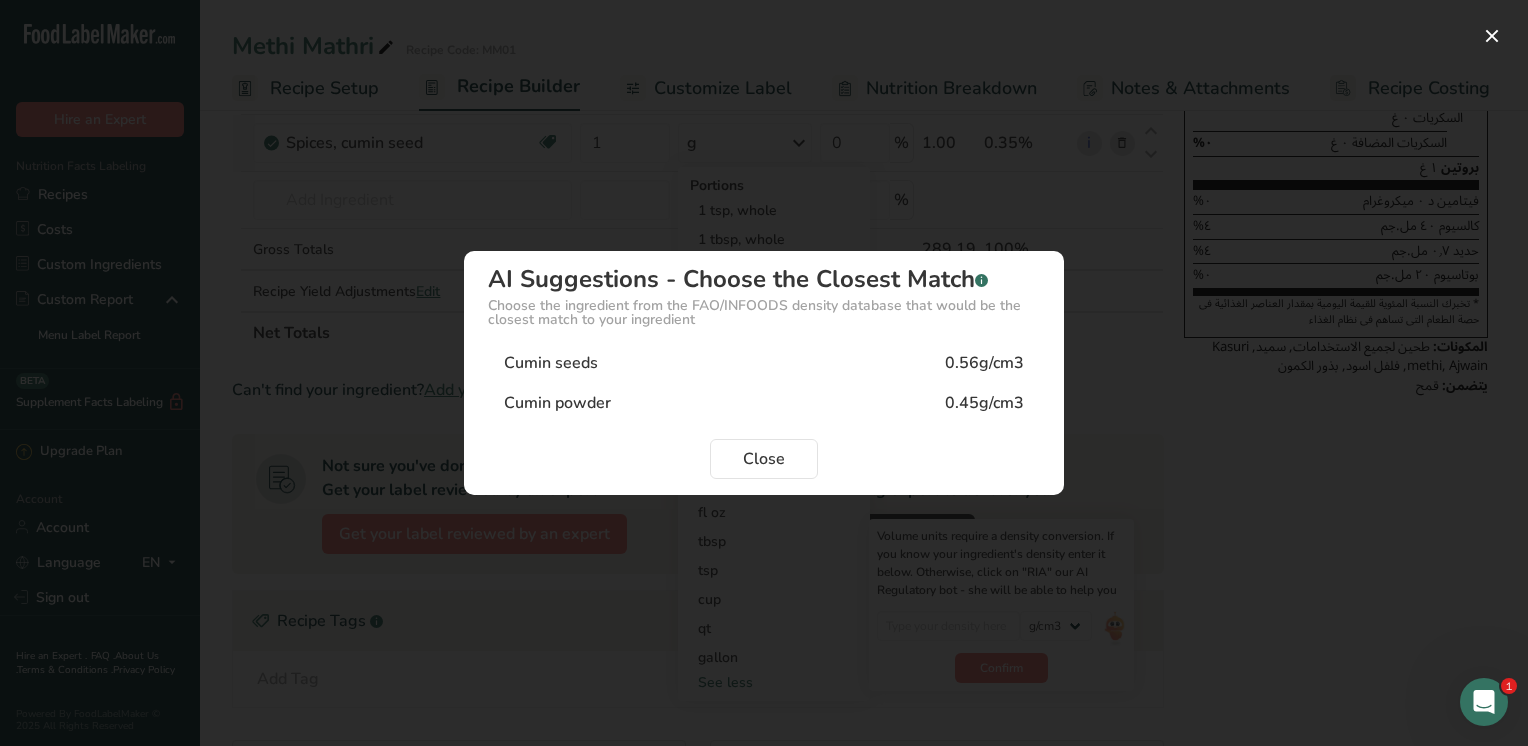 click on "0.56g/cm3" at bounding box center (984, 363) 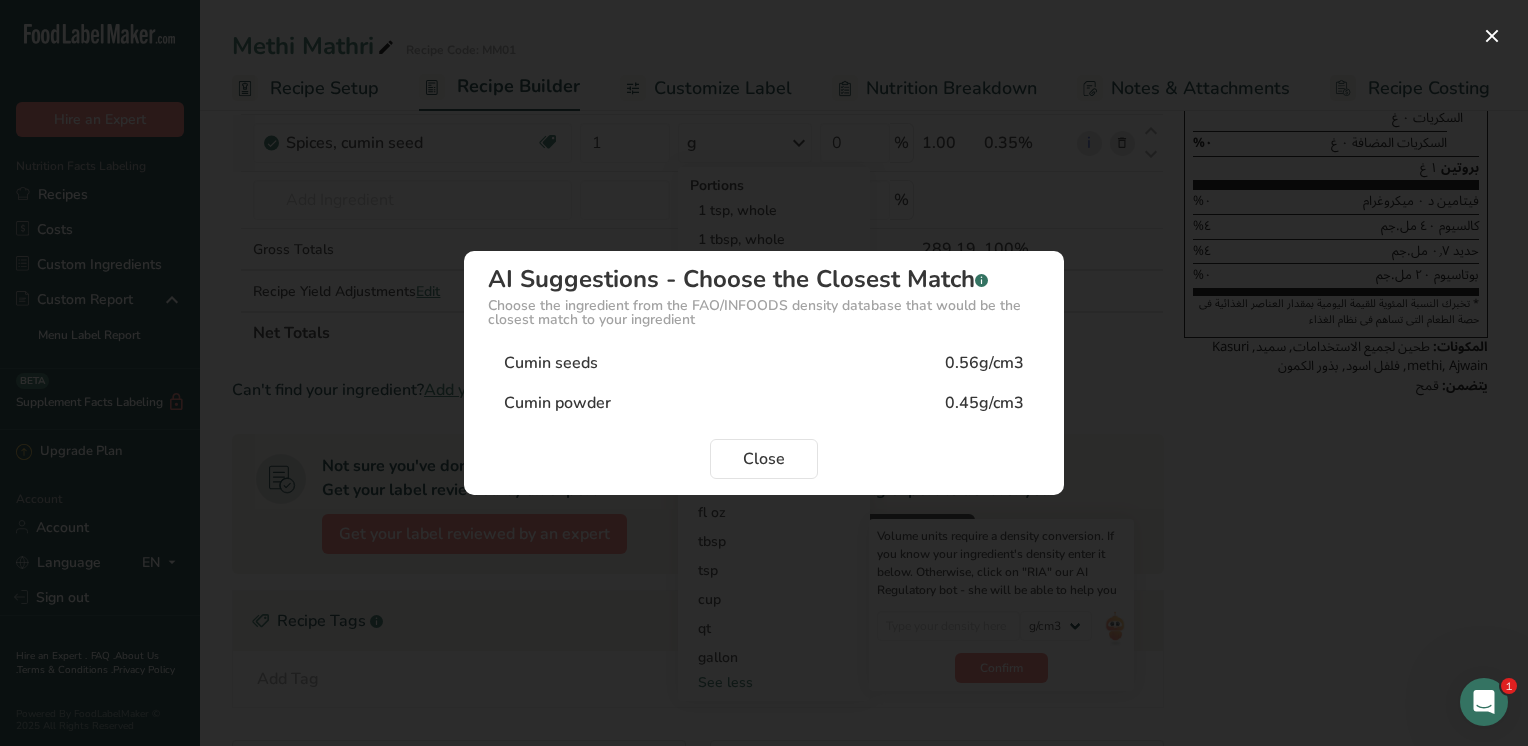 type on "0.56" 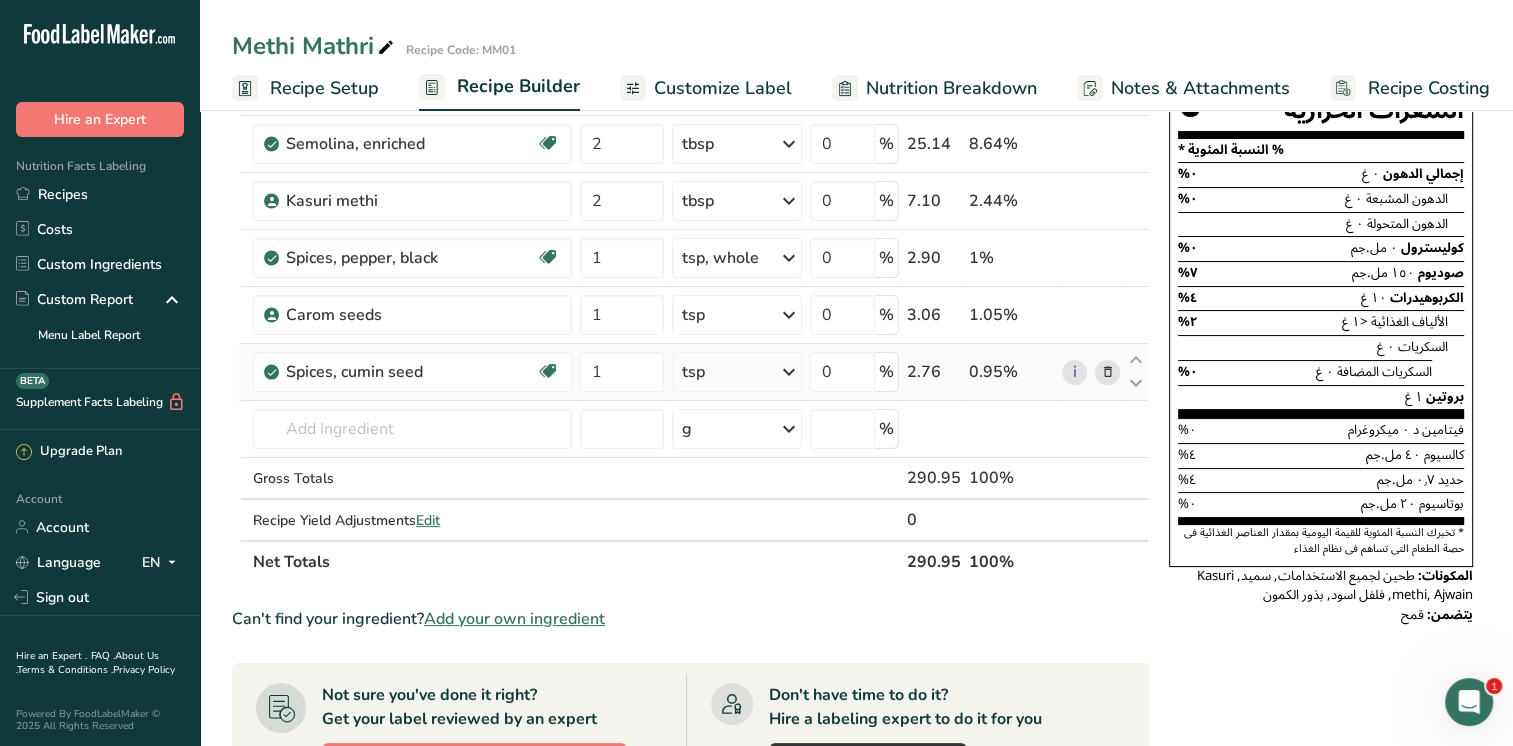 scroll, scrollTop: 186, scrollLeft: 0, axis: vertical 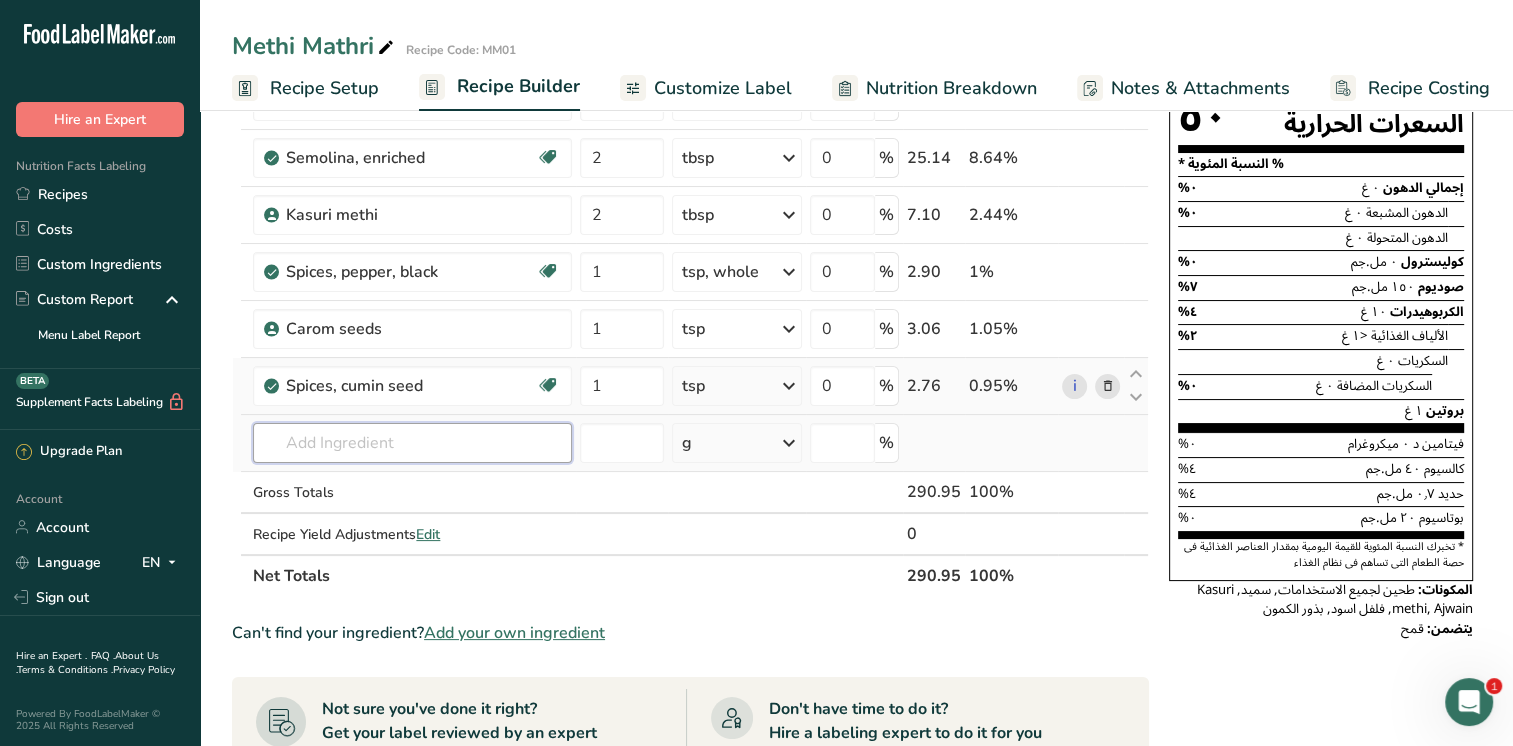 click at bounding box center [412, 443] 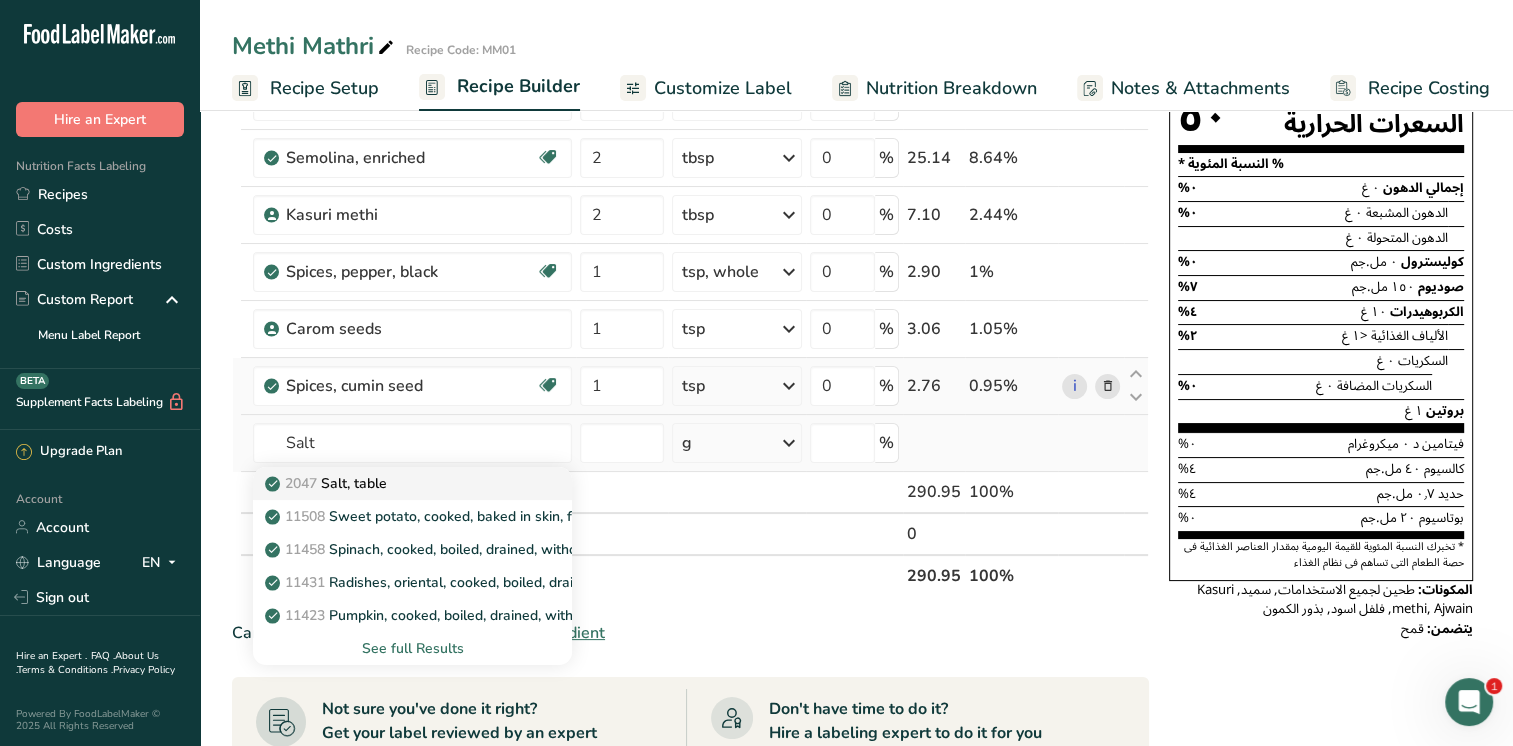 click on "2047
Salt, table" at bounding box center [328, 483] 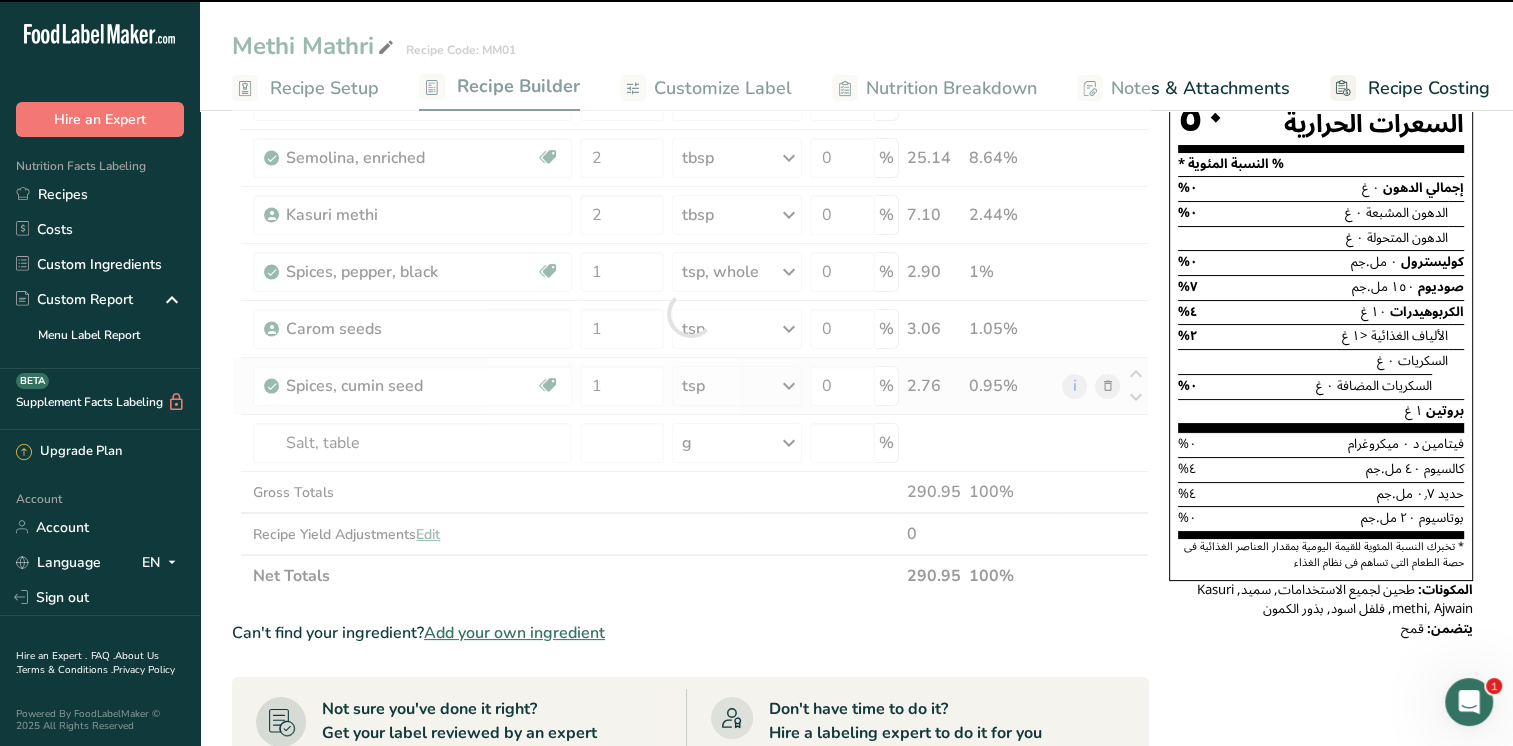 type on "0" 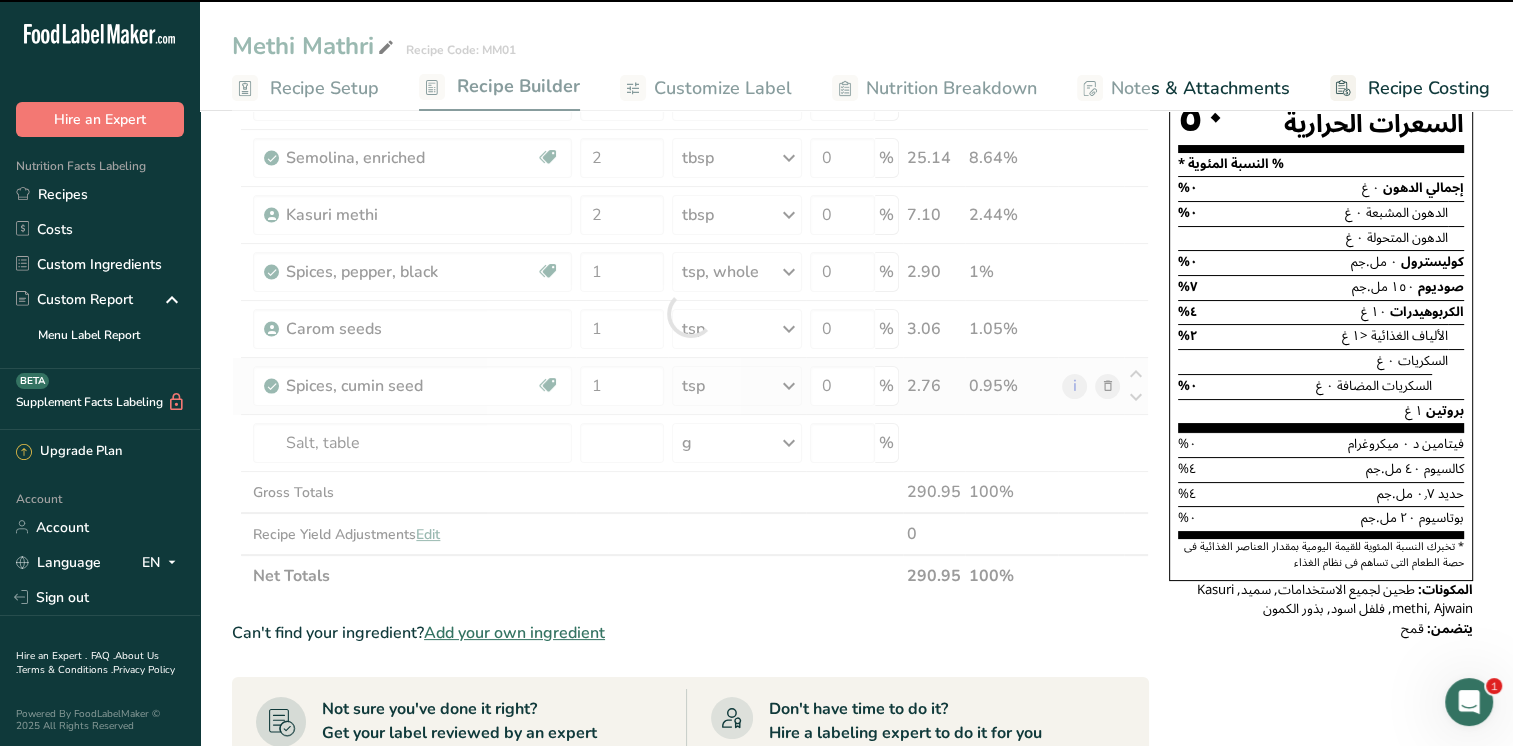 type on "0" 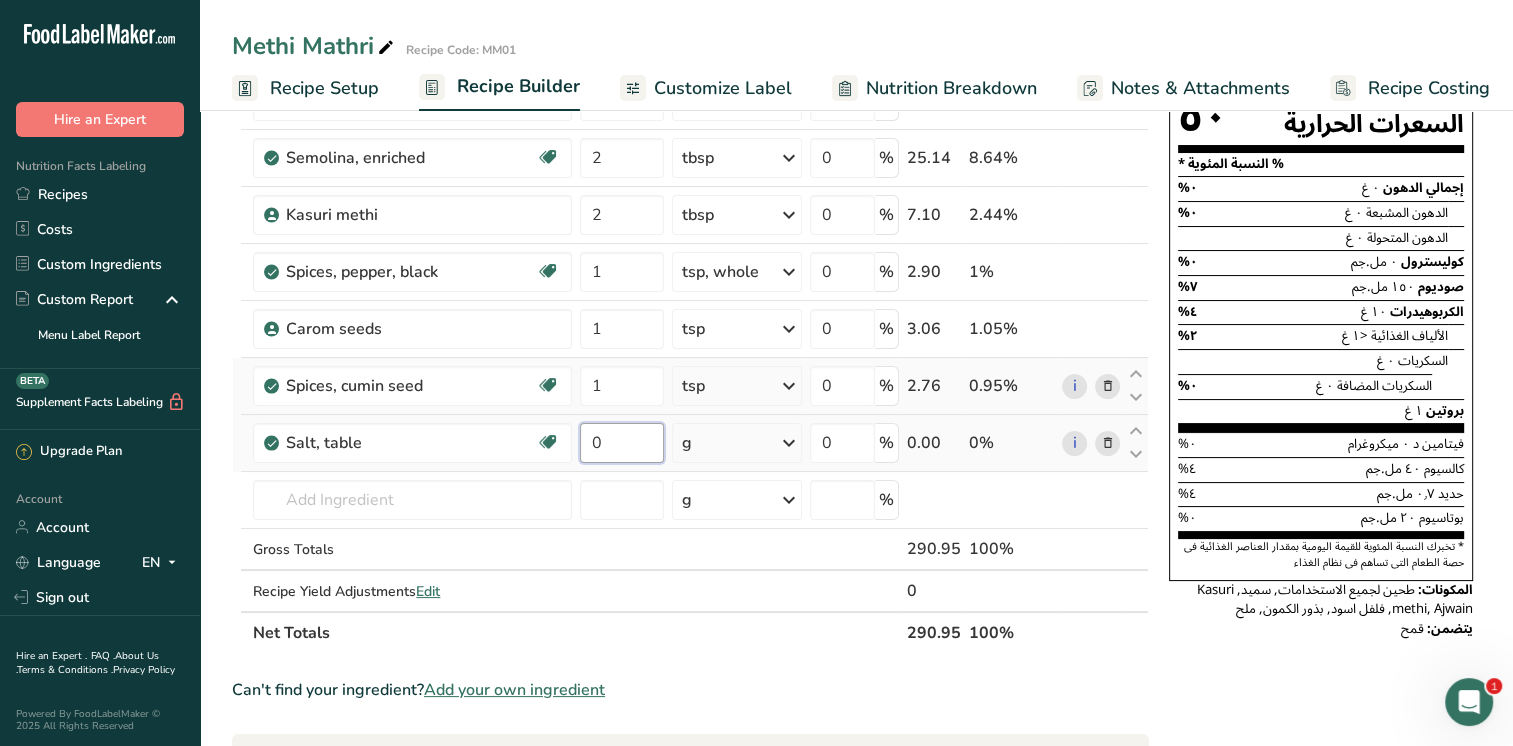 click on "0" at bounding box center (622, 443) 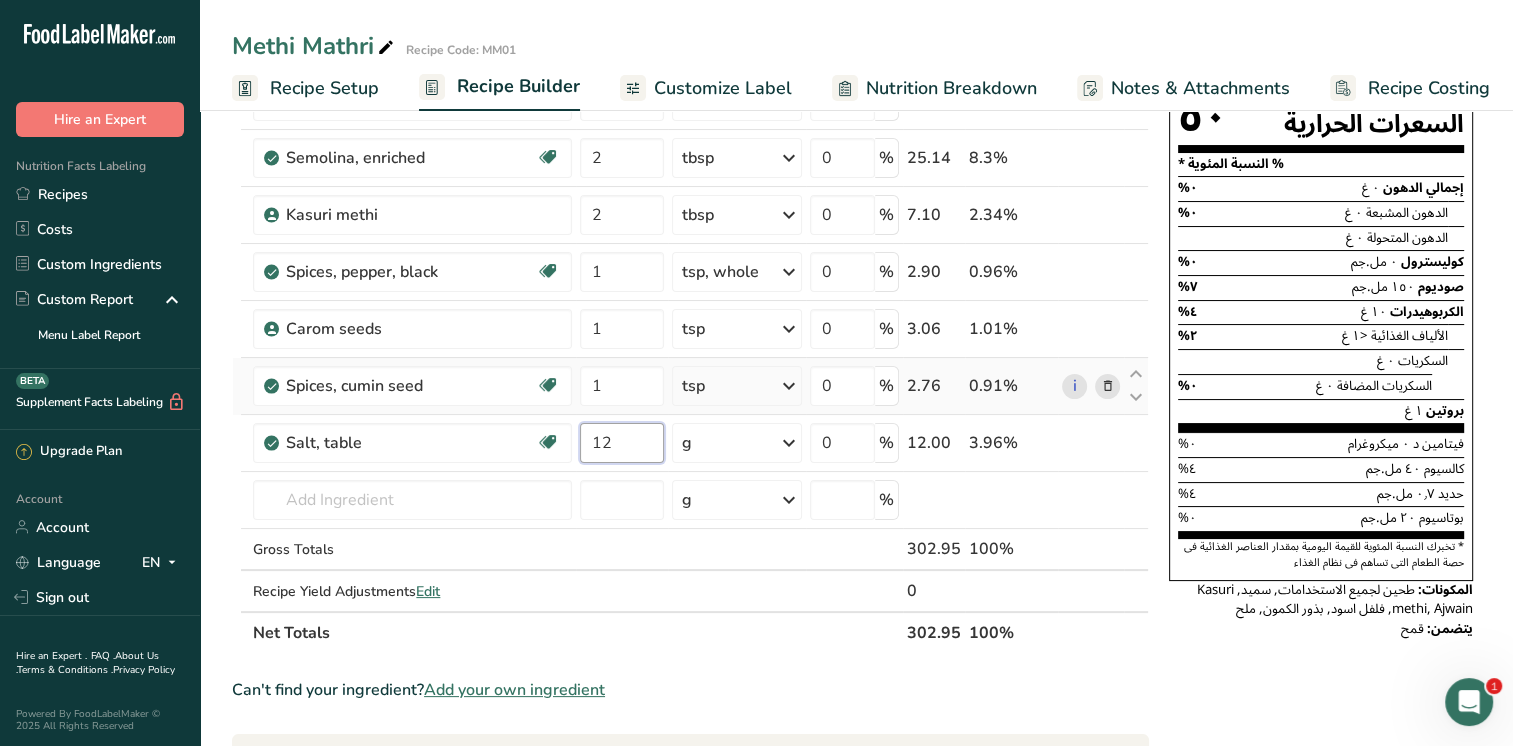 type on "1" 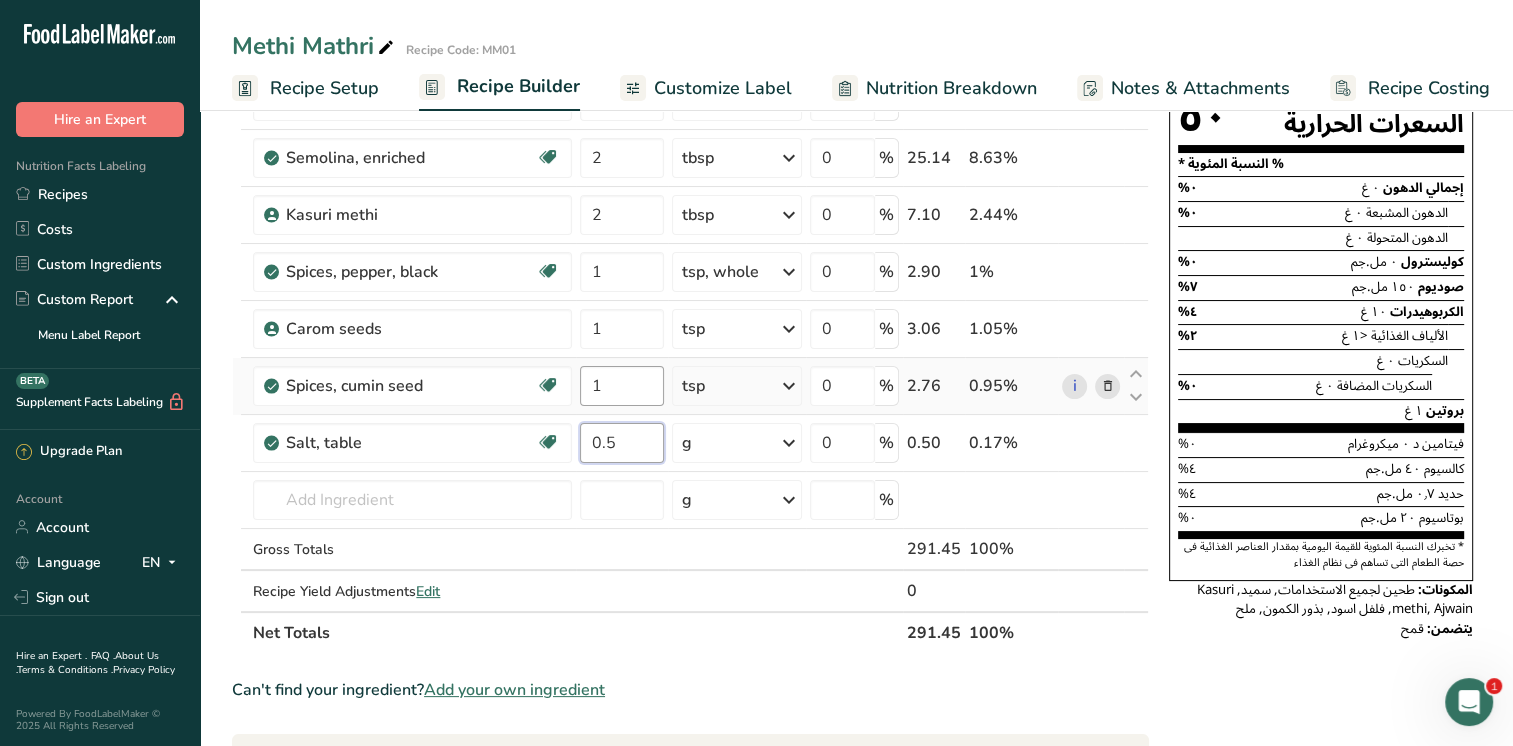 type on "0.5" 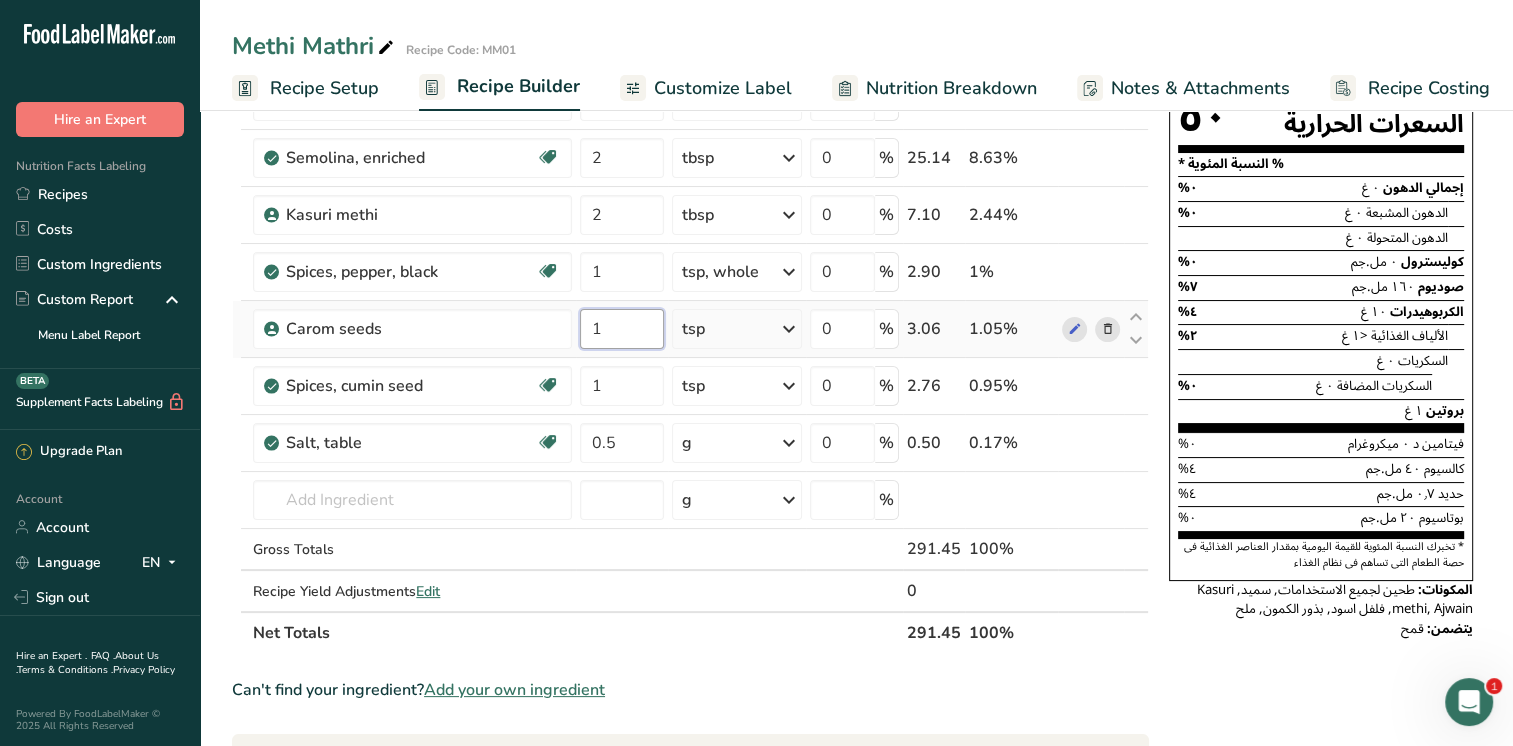 click on "Ingredient *
Amount *
Unit *
Waste *   .a-a{fill:#347362;}.b-a{fill:#fff;}          Grams
Percentage
Wheat flour, white, all-purpose, self-rising, enriched
Dairy free
Vegan
Vegetarian
Soy free
2
cup
Portions
1 cup
Weight Units
g
kg
mg
See more
Volume Units
l
Volume units require a density conversion. If you know your ingredient's density enter it below. Otherwise, click on "RIA" our AI Regulatory bot - she will be able to help you
lb/ft3
g/cm3
Confirm
mL
lb/ft3
0" at bounding box center [690, 342] 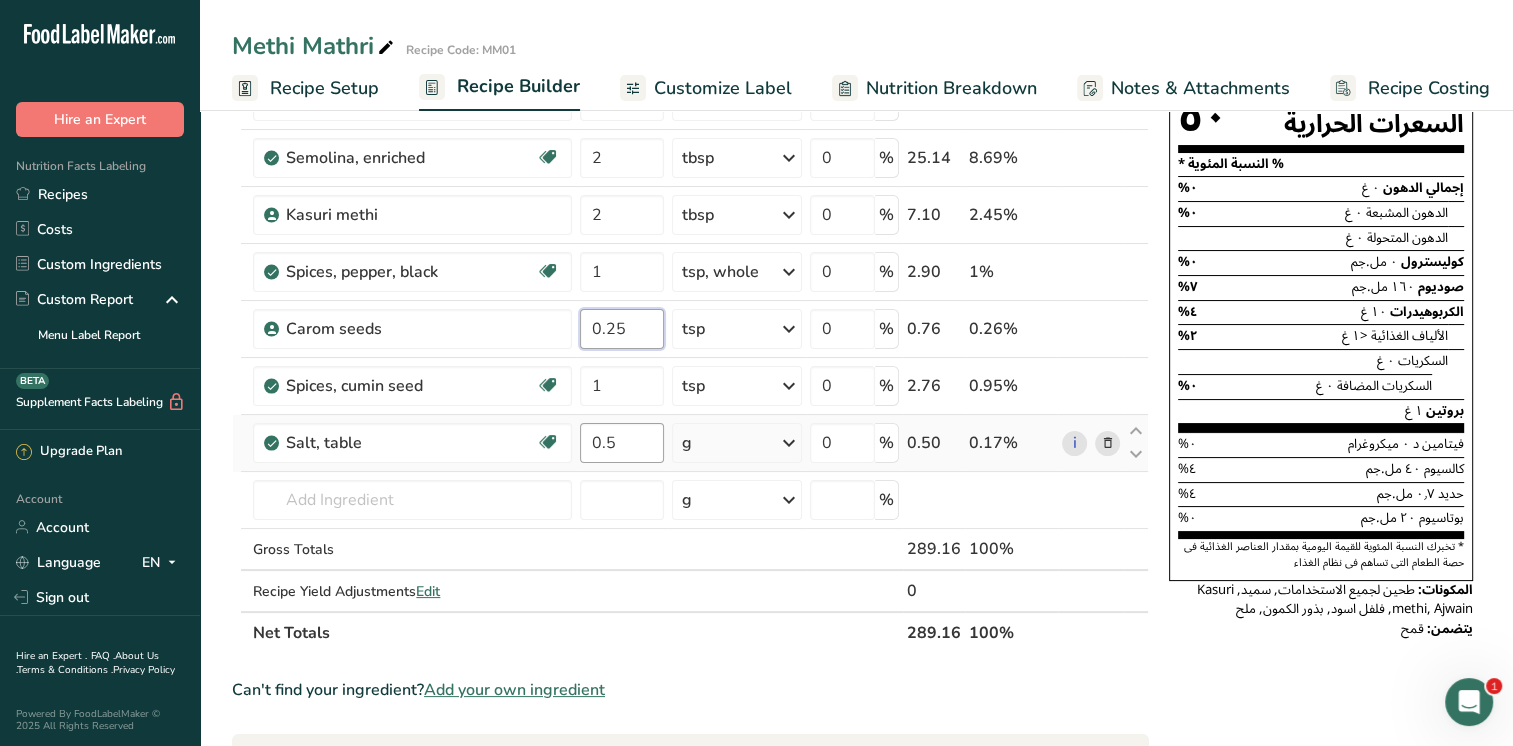type on "0.25" 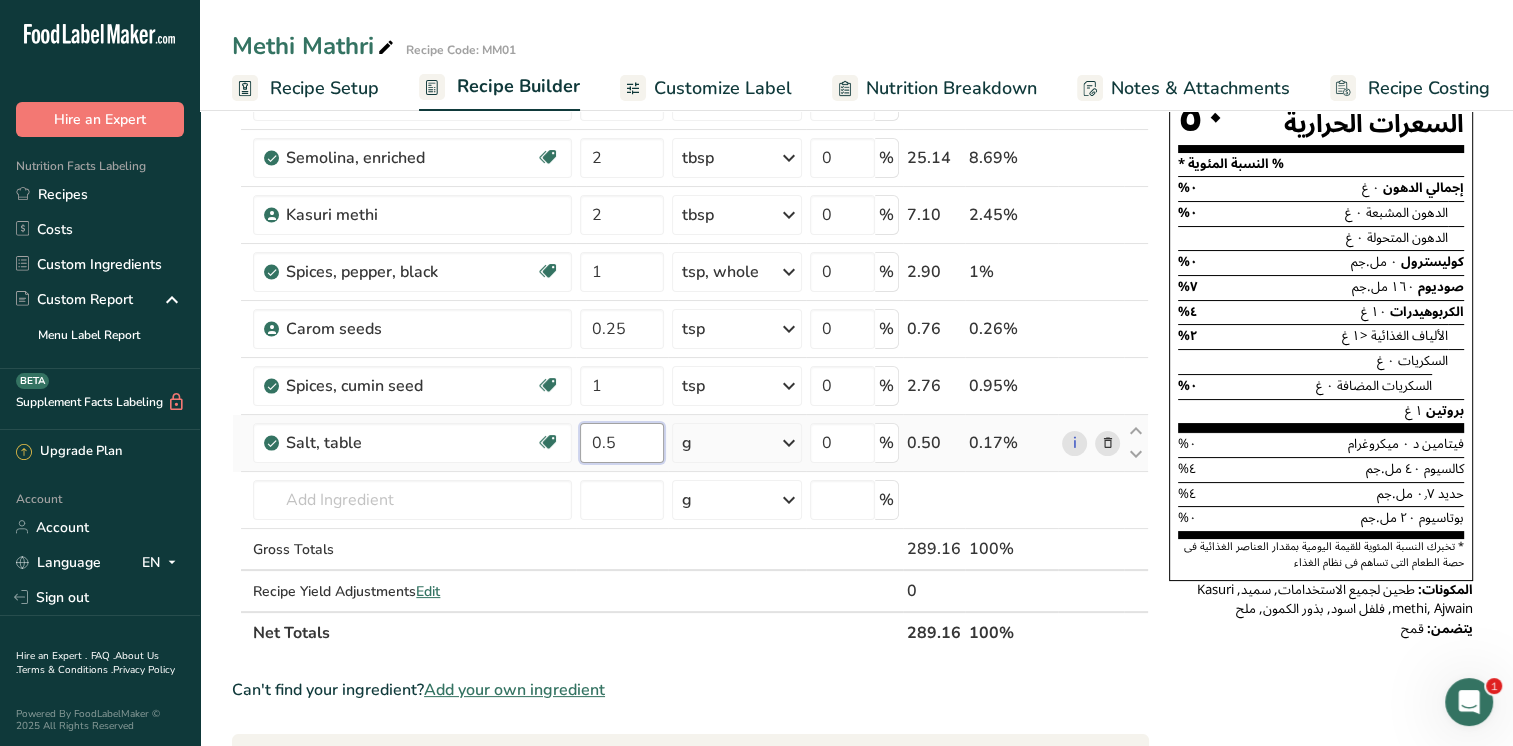 click on "Ingredient *
Amount *
Unit *
Waste *   .a-a{fill:#347362;}.b-a{fill:#fff;}          Grams
Percentage
Wheat flour, white, all-purpose, self-rising, enriched
Dairy free
Vegan
Vegetarian
Soy free
2
cup
Portions
1 cup
Weight Units
g
kg
mg
See more
Volume Units
l
Volume units require a density conversion. If you know your ingredient's density enter it below. Otherwise, click on "RIA" our AI Regulatory bot - she will be able to help you
lb/ft3
g/cm3
Confirm
mL
lb/ft3
0" at bounding box center [690, 342] 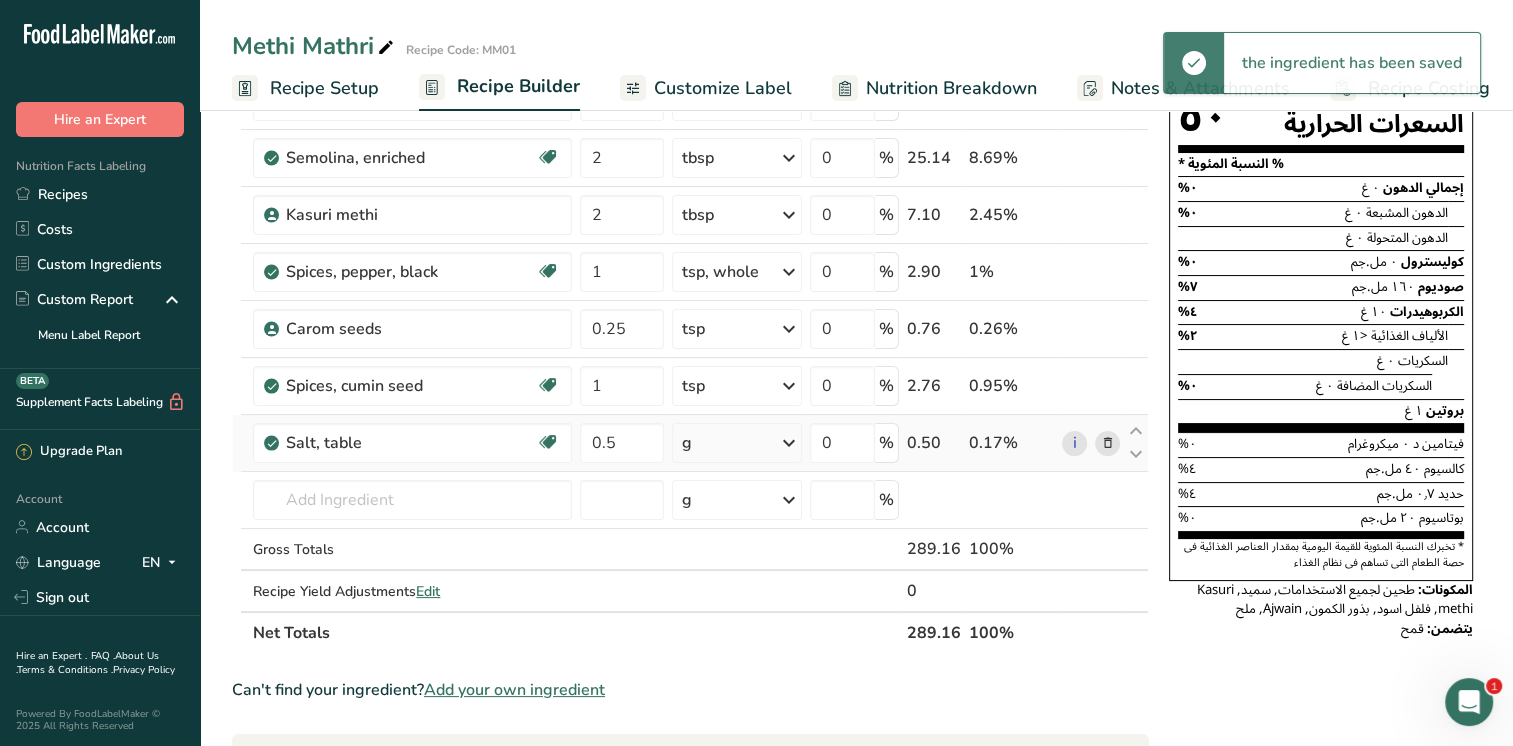 click on "Ingredient *
Amount *
Unit *
Waste *   .a-a{fill:#347362;}.b-a{fill:#fff;}          Grams
Percentage
Wheat flour, white, all-purpose, self-rising, enriched
Dairy free
Vegan
Vegetarian
Soy free
2
cup
Portions
1 cup
Weight Units
g
kg
mg
See more
Volume Units
l
Volume units require a density conversion. If you know your ingredient's density enter it below. Otherwise, click on "RIA" our AI Regulatory bot - she will be able to help you
lb/ft3
g/cm3
Confirm
mL
lb/ft3
0" at bounding box center (690, 342) 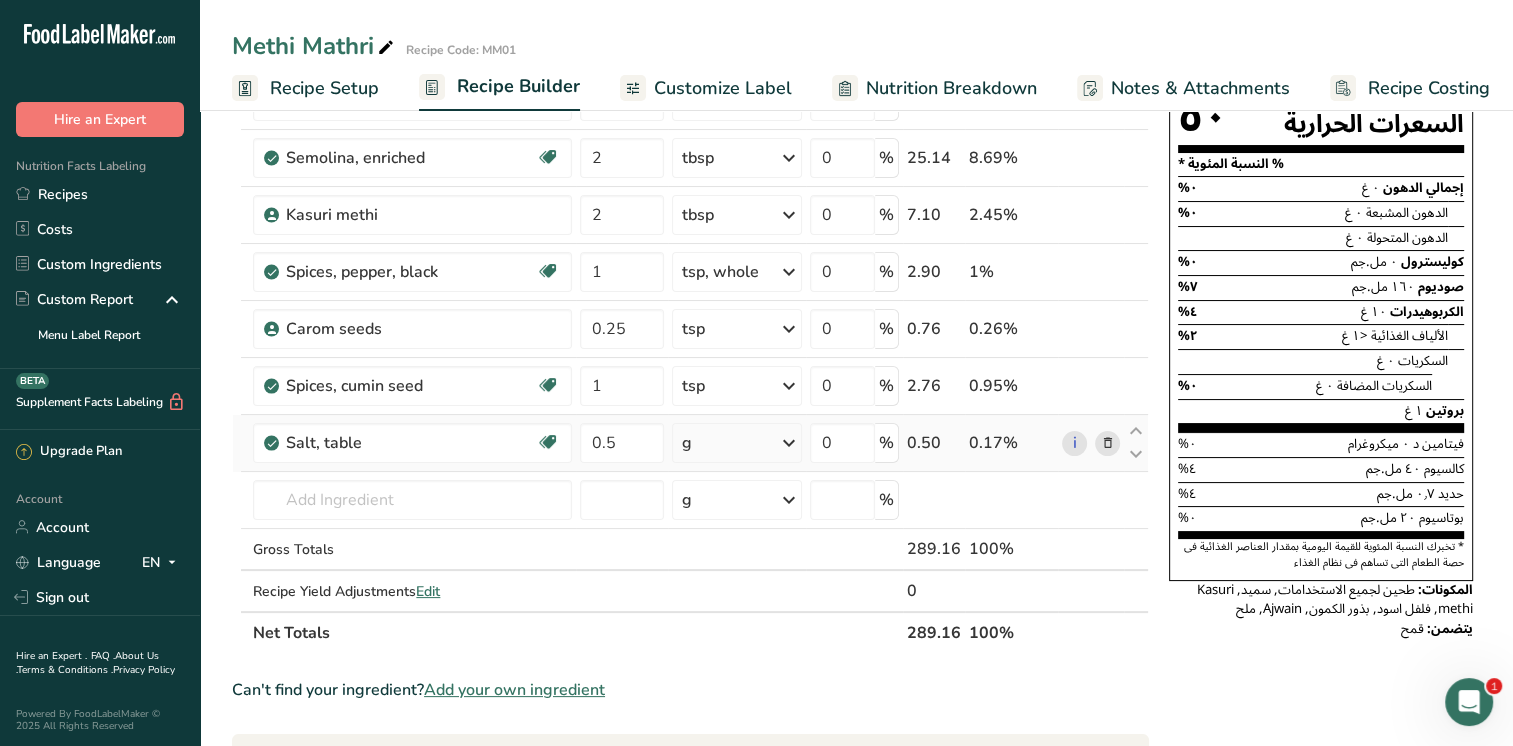 click at bounding box center [789, 443] 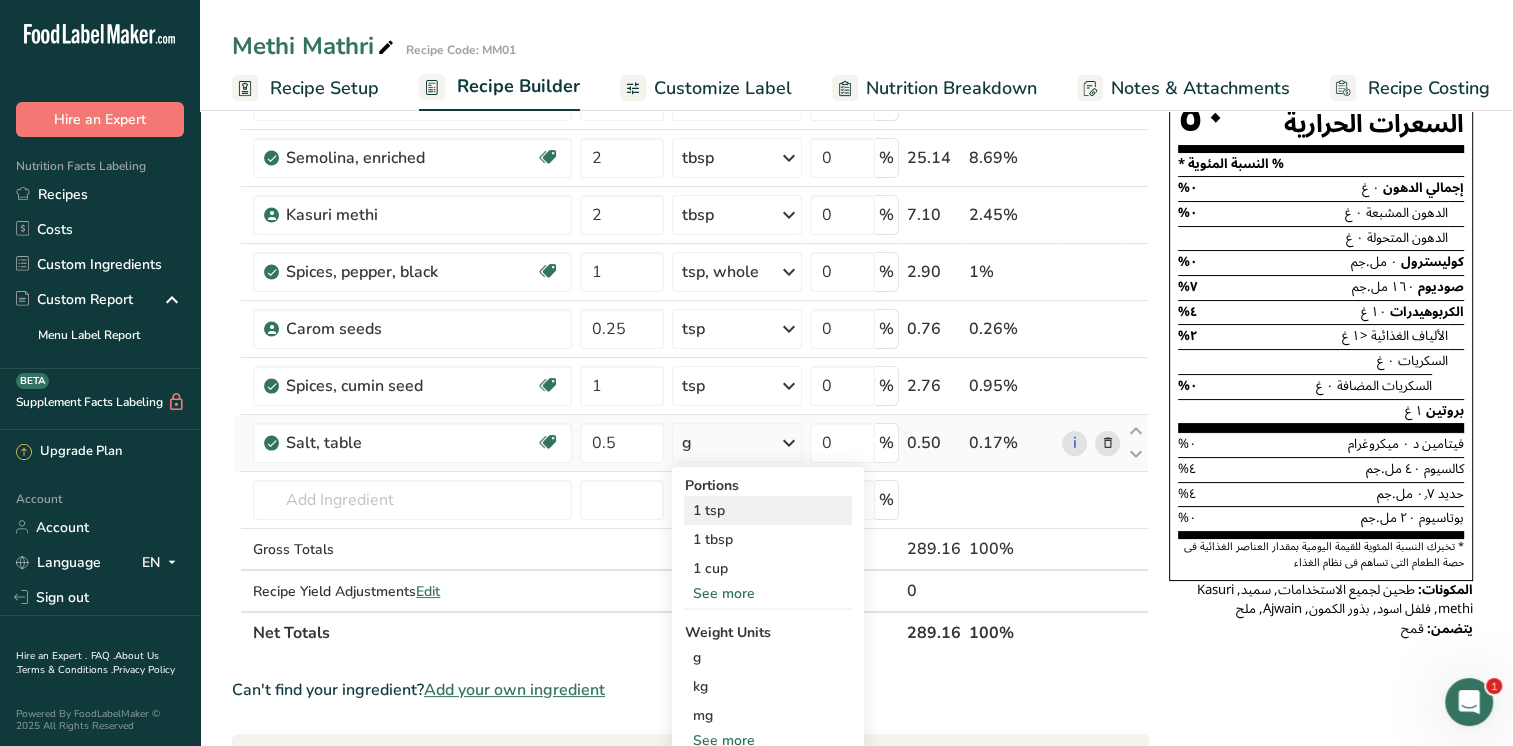 click on "1 tsp" at bounding box center (768, 510) 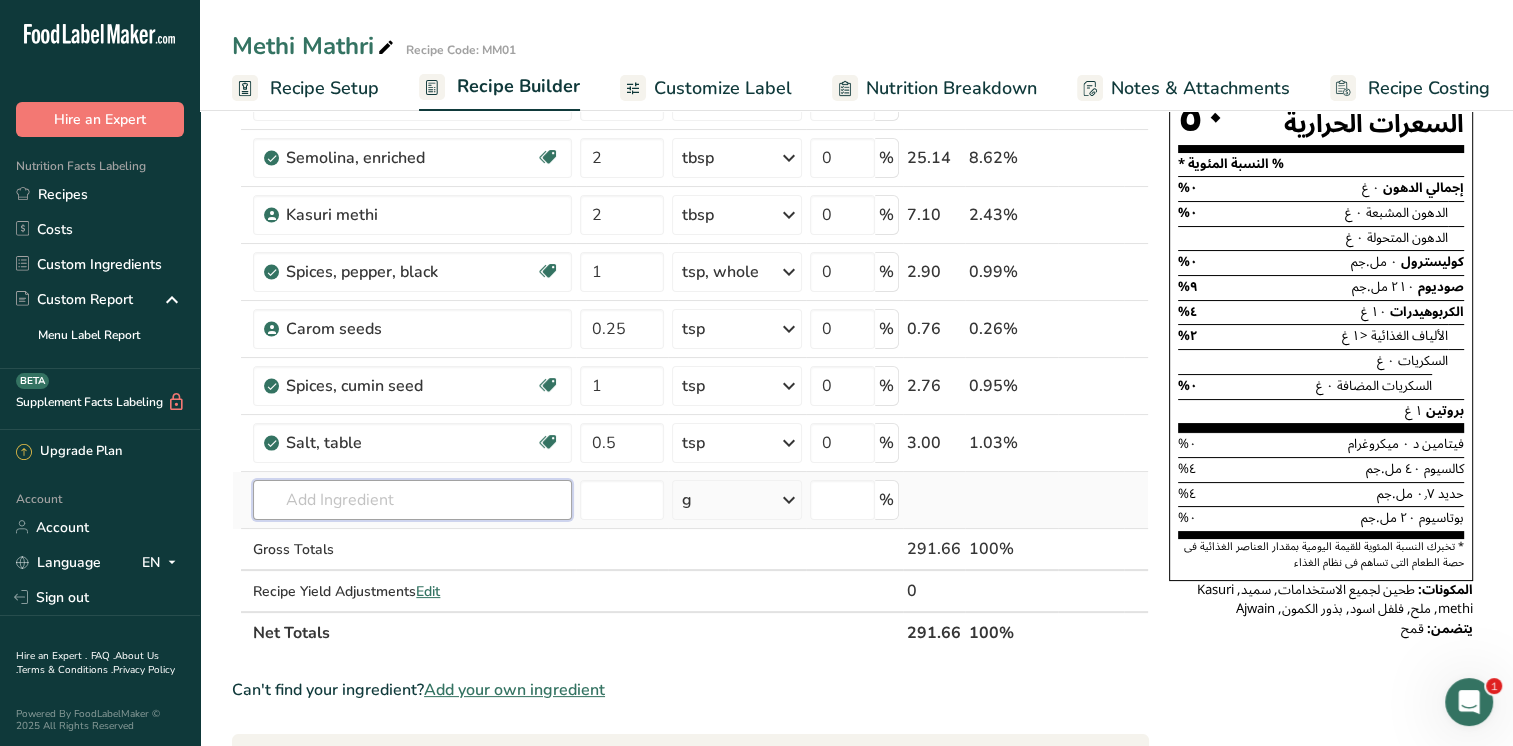 click at bounding box center (412, 500) 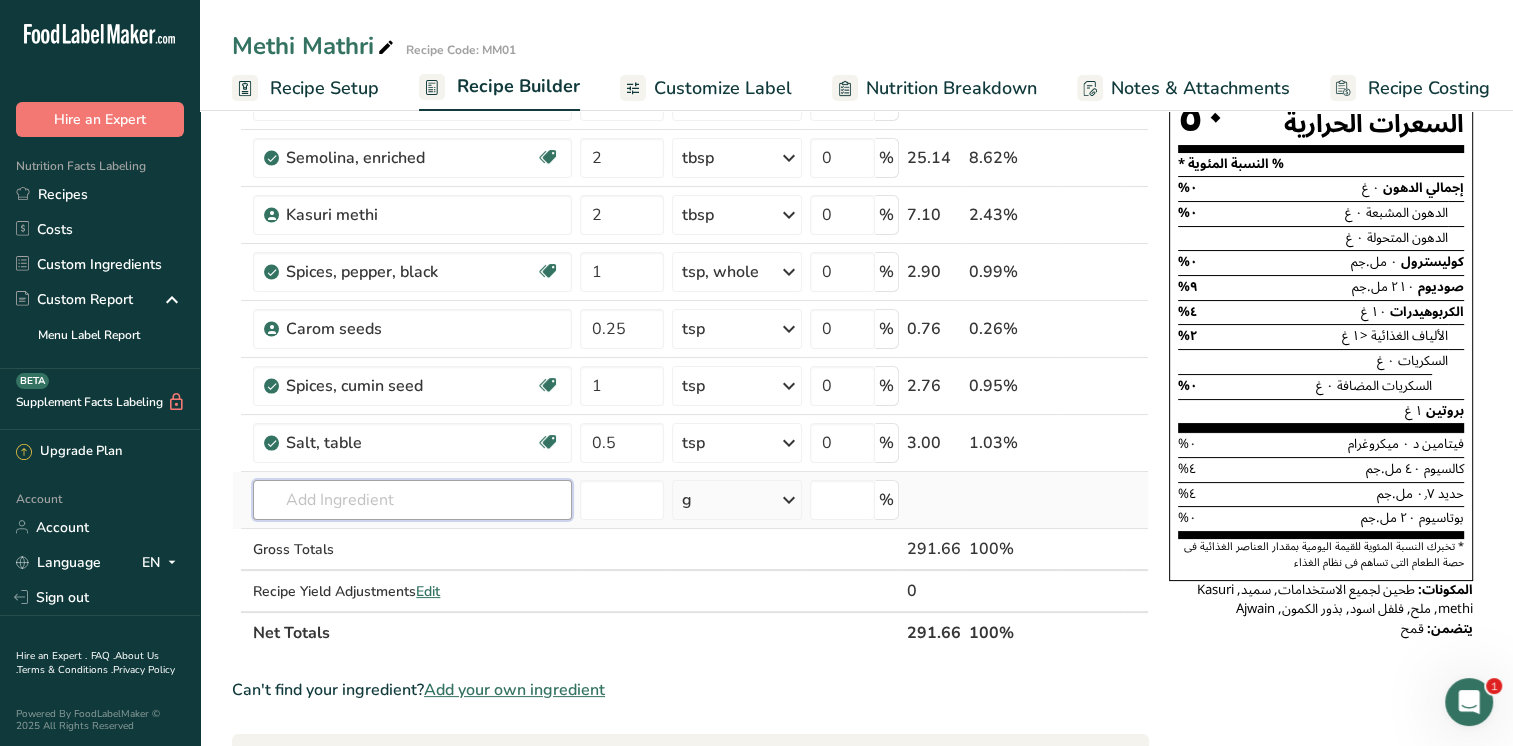 type on "2" 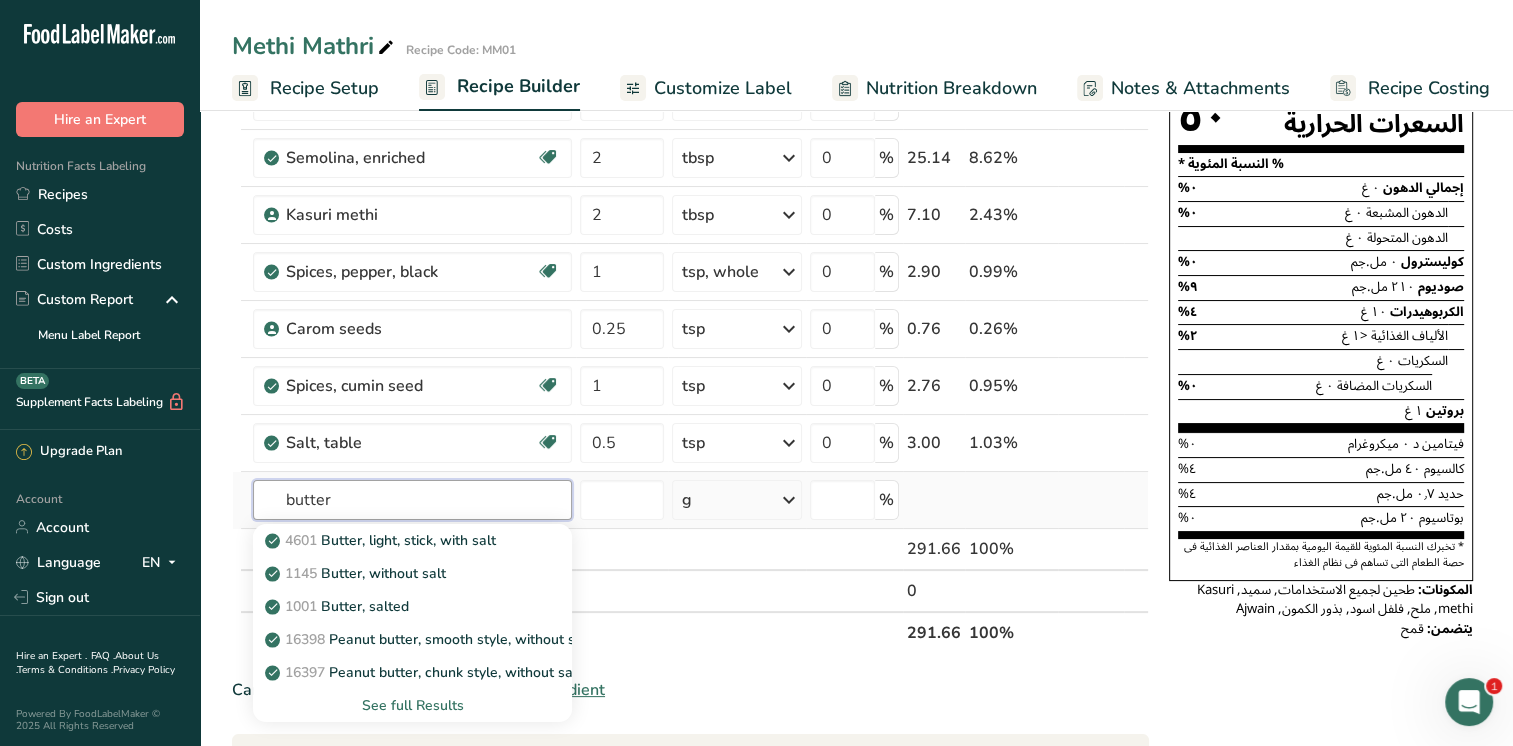type on "butter" 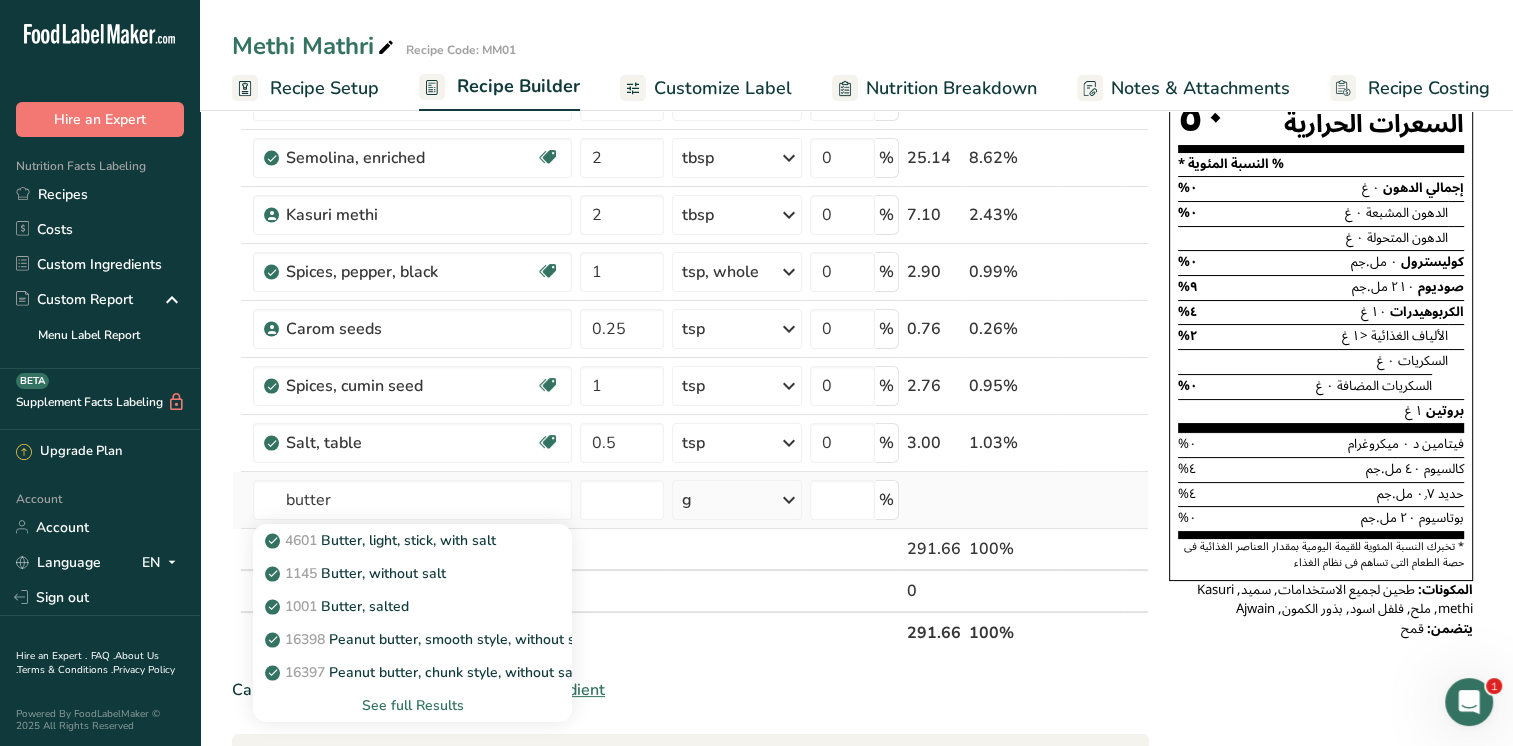 click on "See full Results" at bounding box center [412, 705] 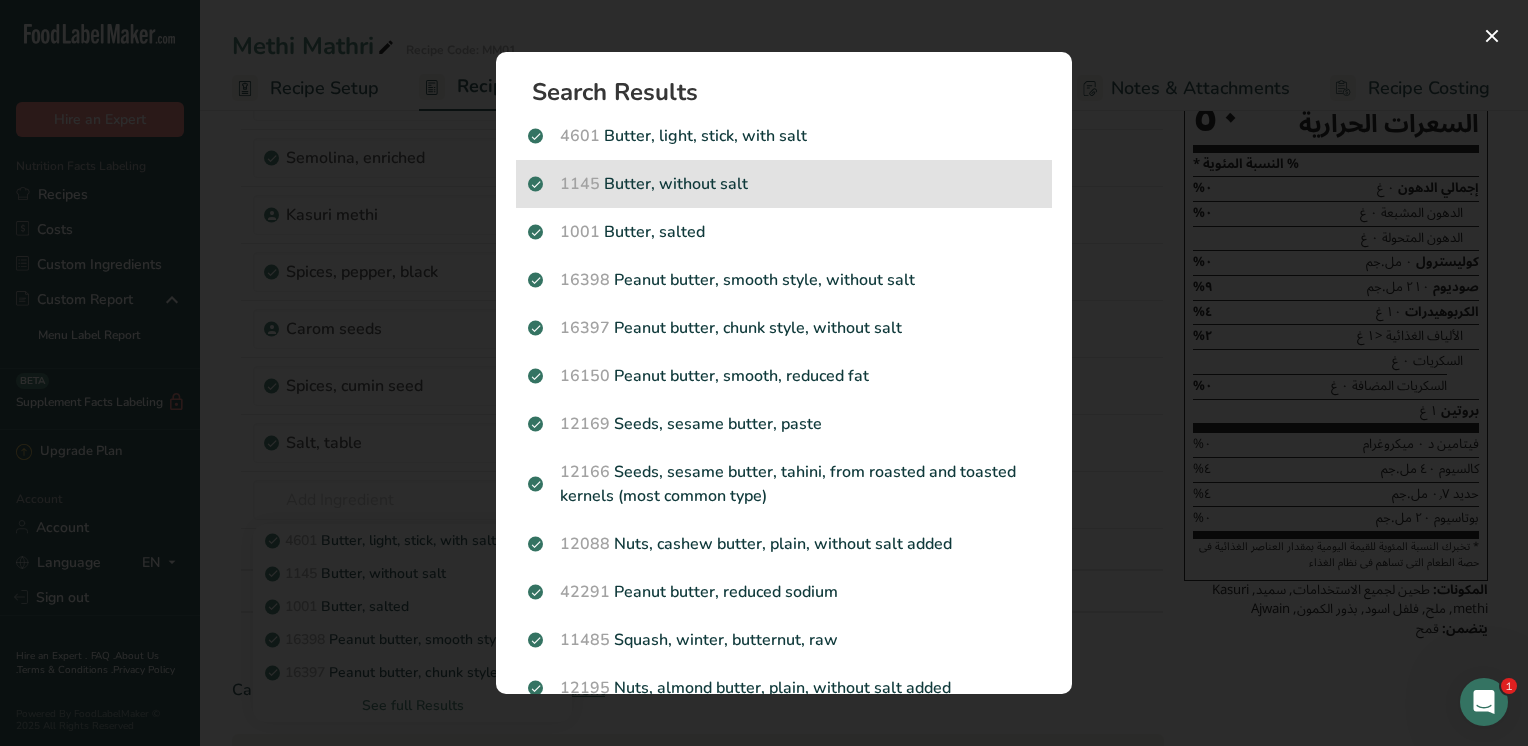 click on "1145
Butter, without salt" at bounding box center (784, 184) 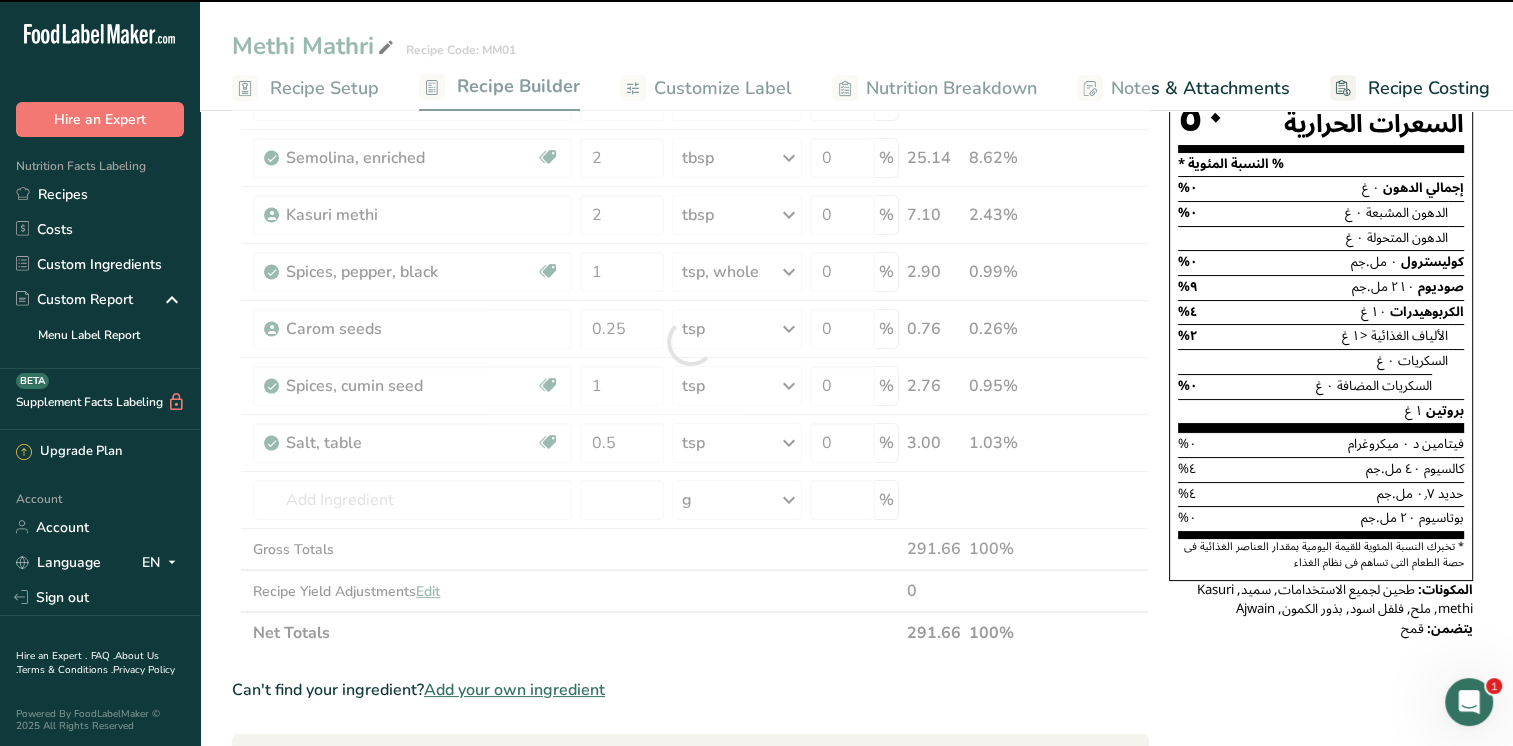 type on "0" 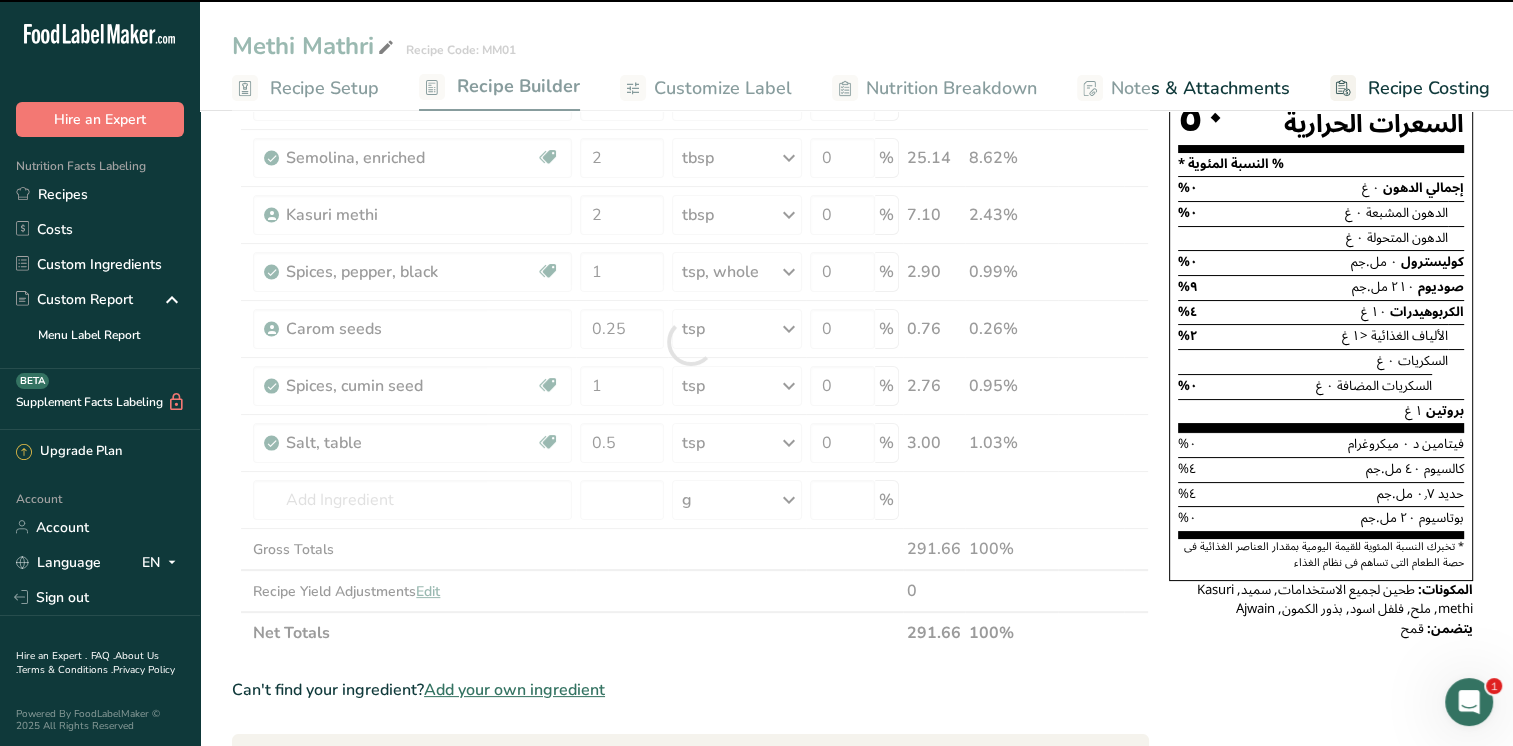 type on "0" 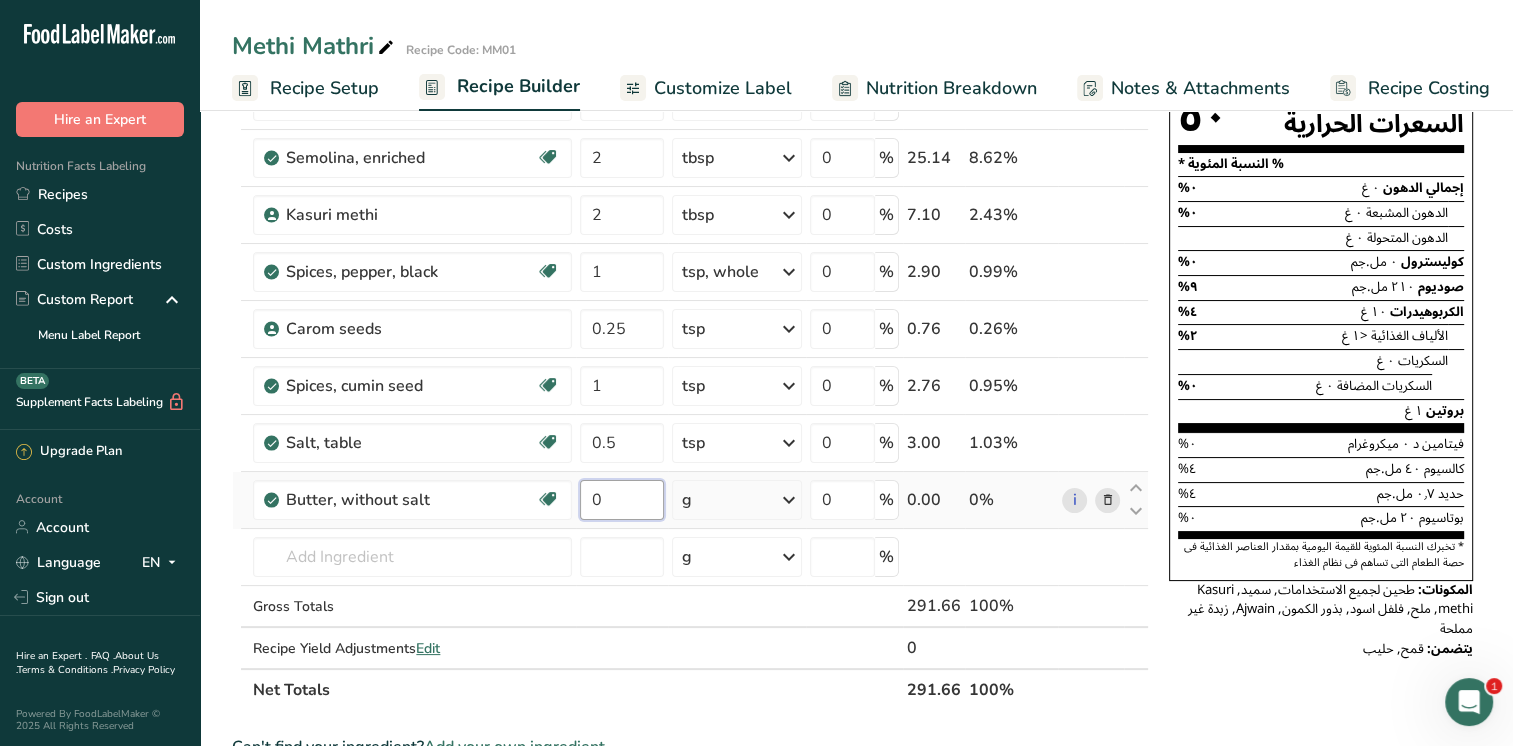 click on "0" at bounding box center [622, 500] 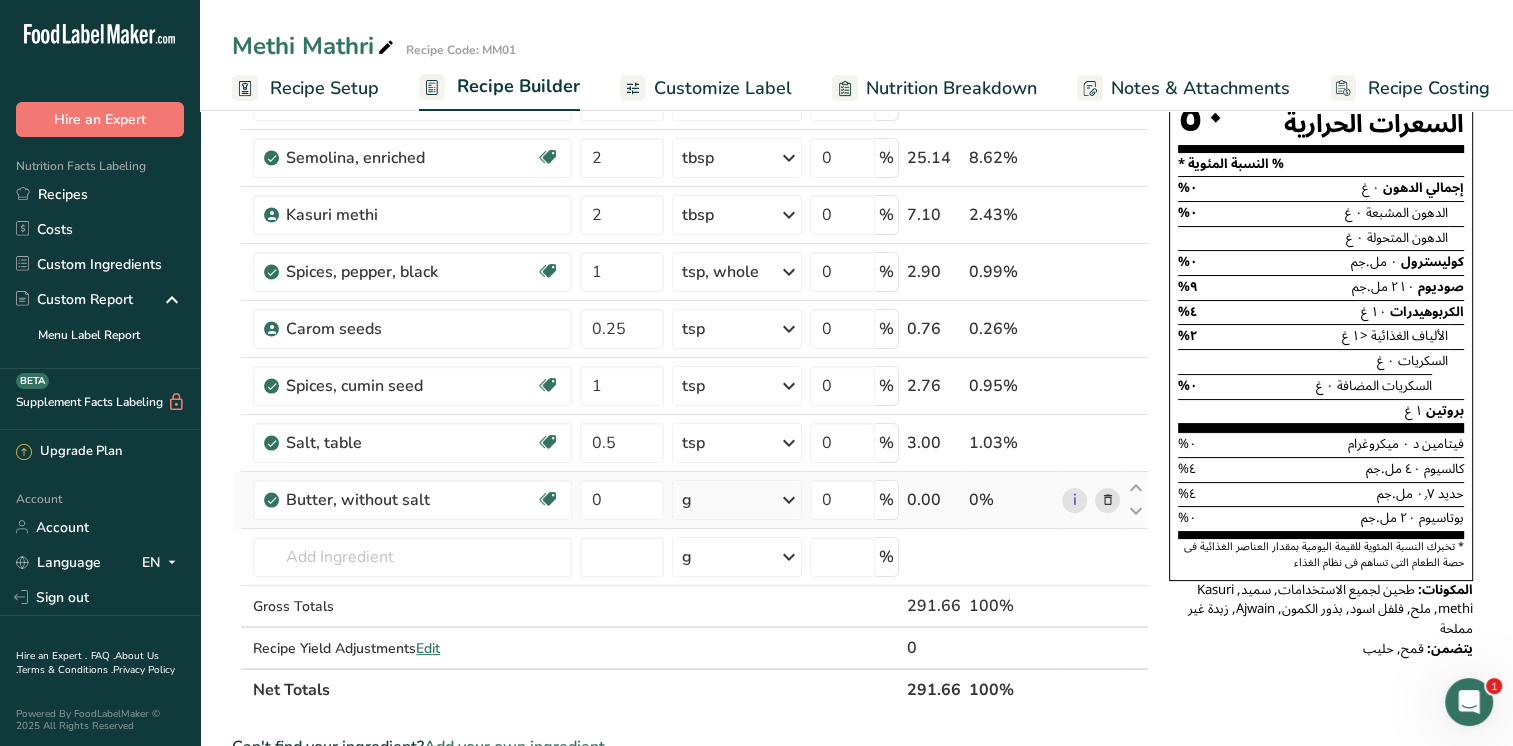 click on "Ingredient *
Amount *
Unit *
Waste *   .a-a{fill:#347362;}.b-a{fill:#fff;}          Grams
Percentage
Wheat flour, white, all-purpose, self-rising, enriched
Dairy free
Vegan
Vegetarian
Soy free
2
cup
Portions
1 cup
Weight Units
g
kg
mg
See more
Volume Units
l
Volume units require a density conversion. If you know your ingredient's density enter it below. Otherwise, click on "RIA" our AI Regulatory bot - she will be able to help you
lb/ft3
g/cm3
Confirm
mL
lb/ft3
0" at bounding box center [690, 370] 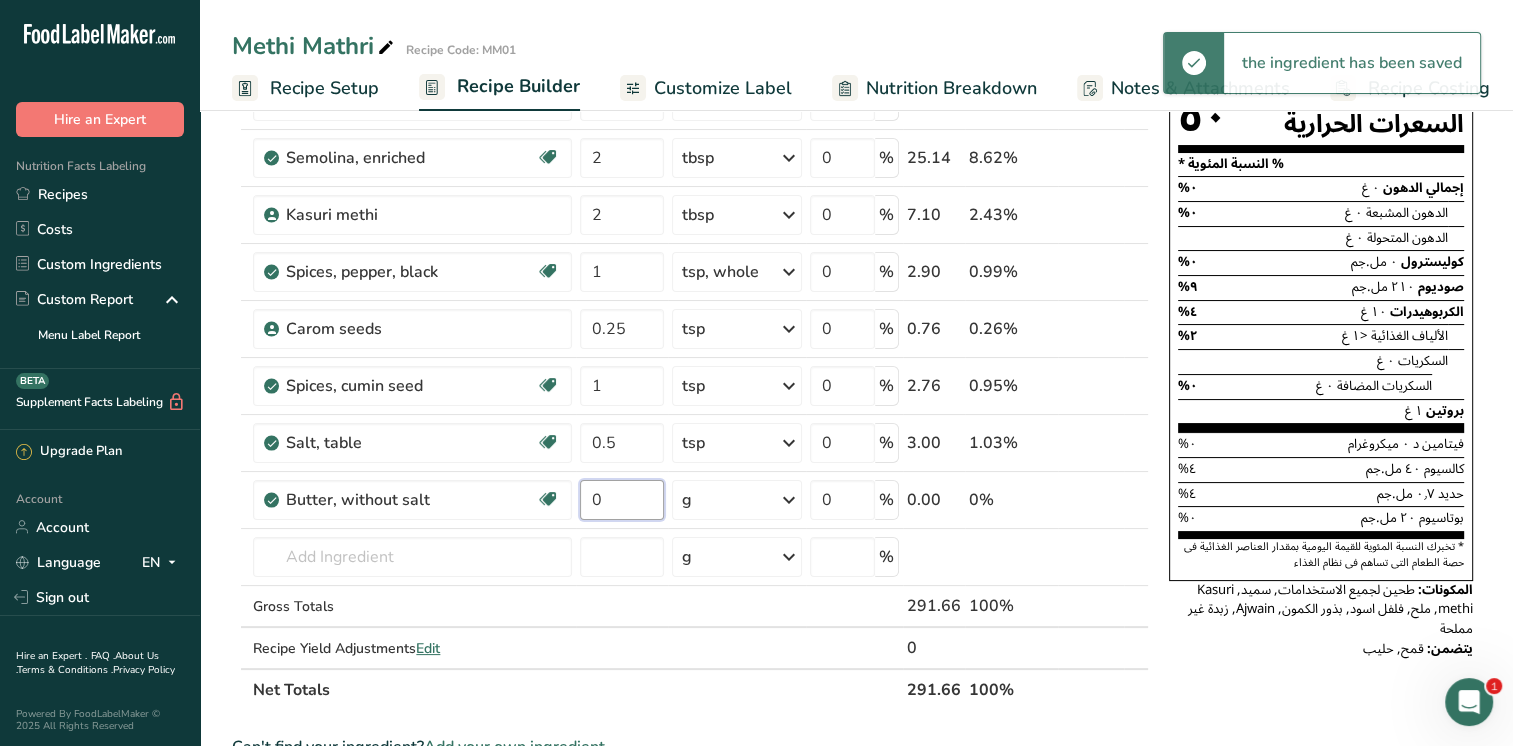click on "0" at bounding box center [622, 500] 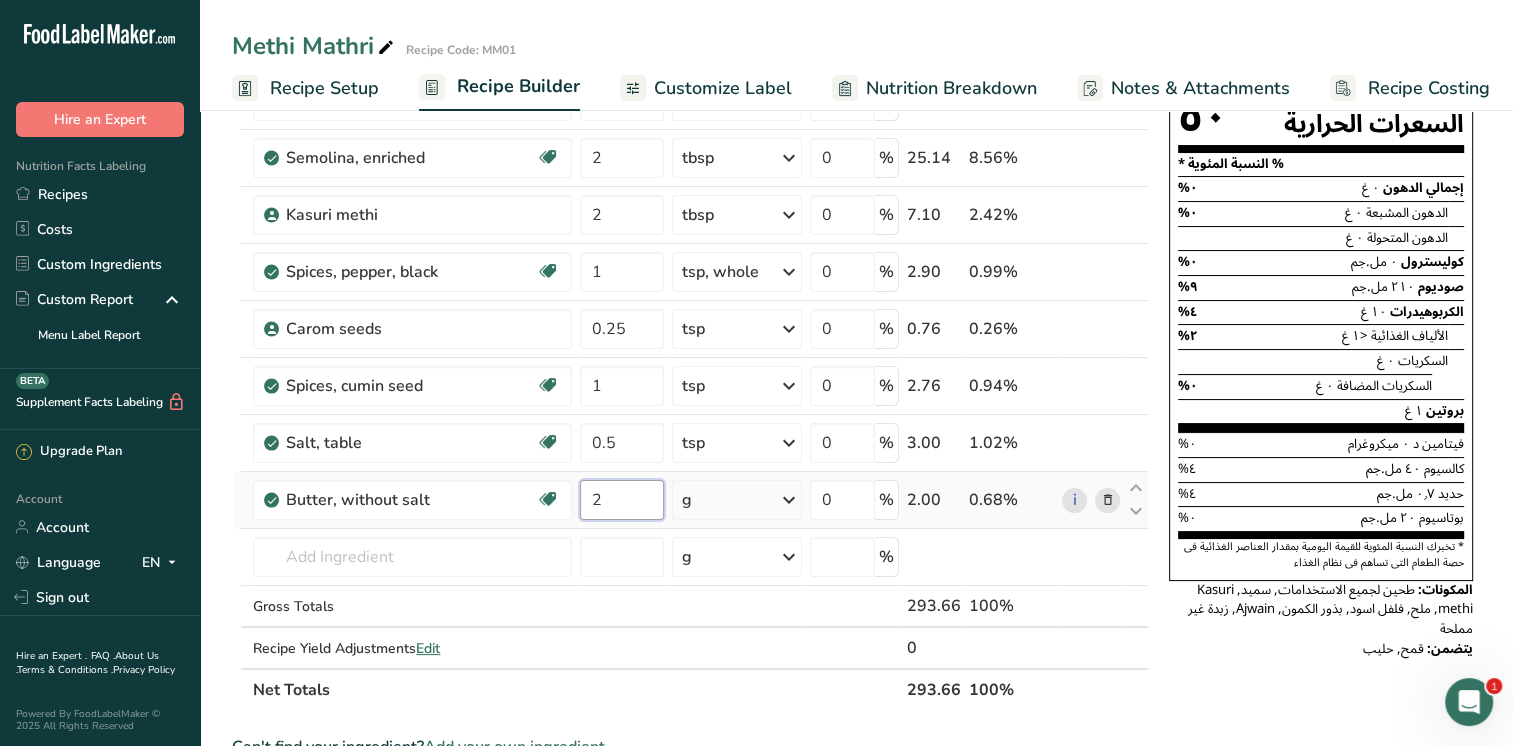 type on "2" 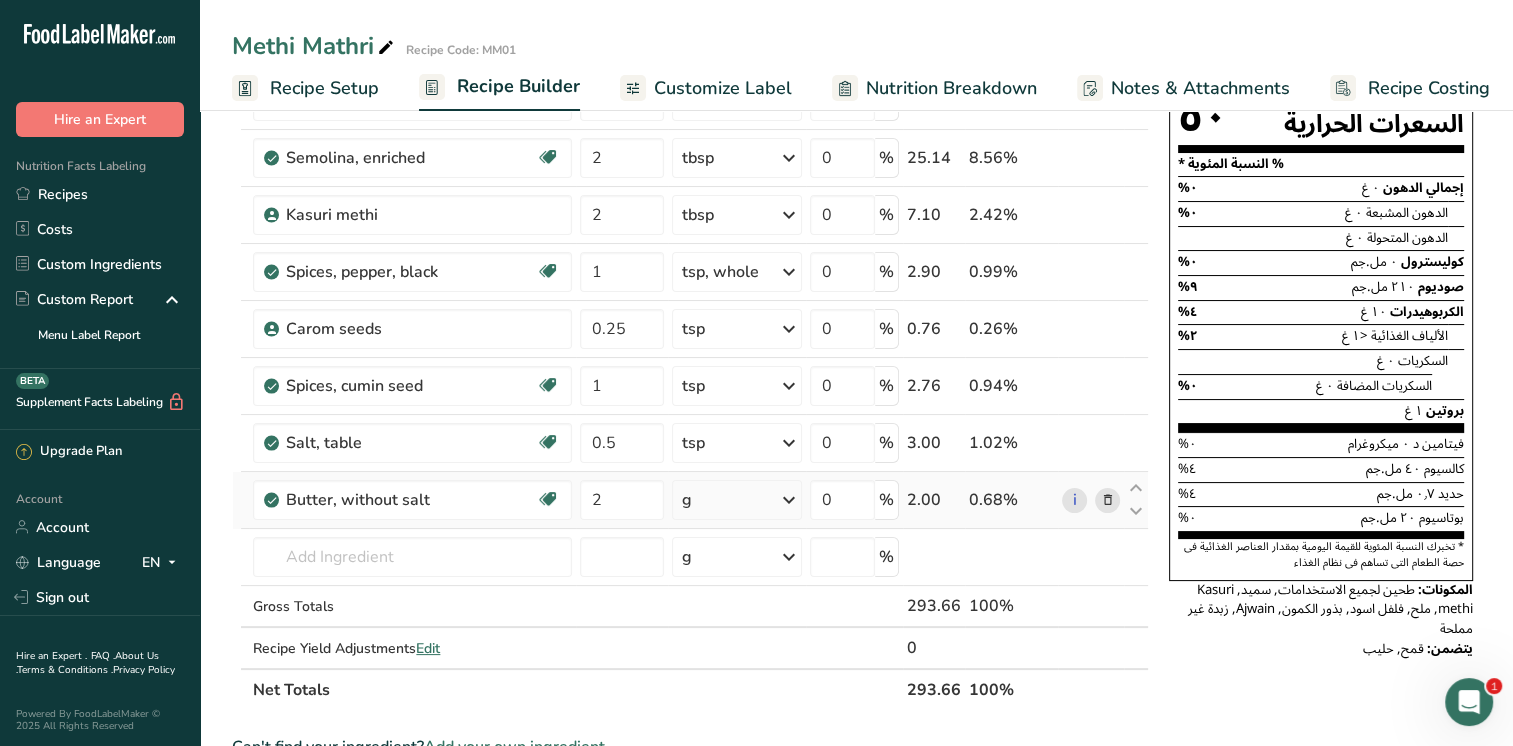 click on "Ingredient *
Amount *
Unit *
Waste *   .a-a{fill:#347362;}.b-a{fill:#fff;}          Grams
Percentage
Wheat flour, white, all-purpose, self-rising, enriched
Dairy free
Vegan
Vegetarian
Soy free
2
cup
Portions
1 cup
Weight Units
g
kg
mg
See more
Volume Units
l
Volume units require a density conversion. If you know your ingredient's density enter it below. Otherwise, click on "RIA" our AI Regulatory bot - she will be able to help you
lb/ft3
g/cm3
Confirm
mL
lb/ft3
0" at bounding box center (690, 370) 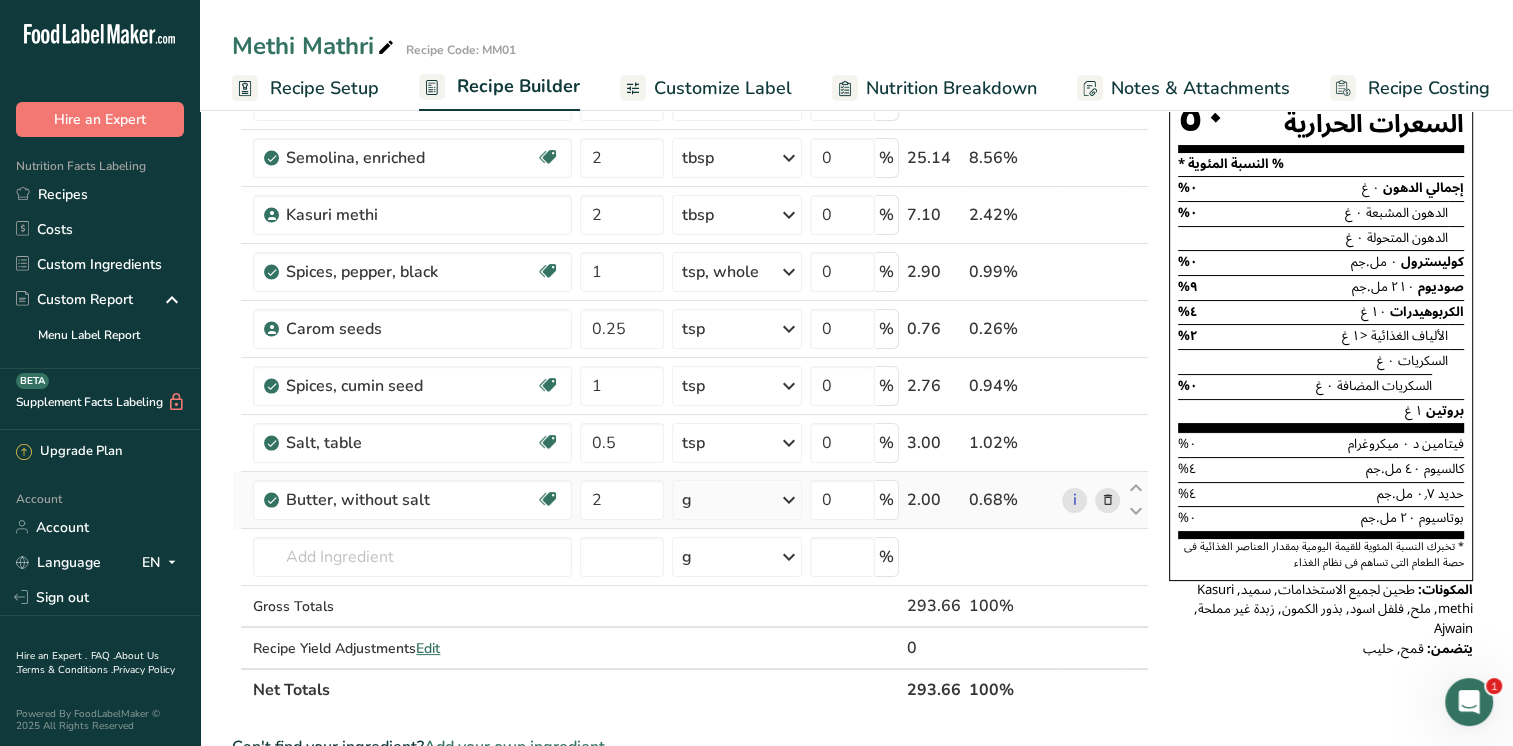 click at bounding box center [789, 500] 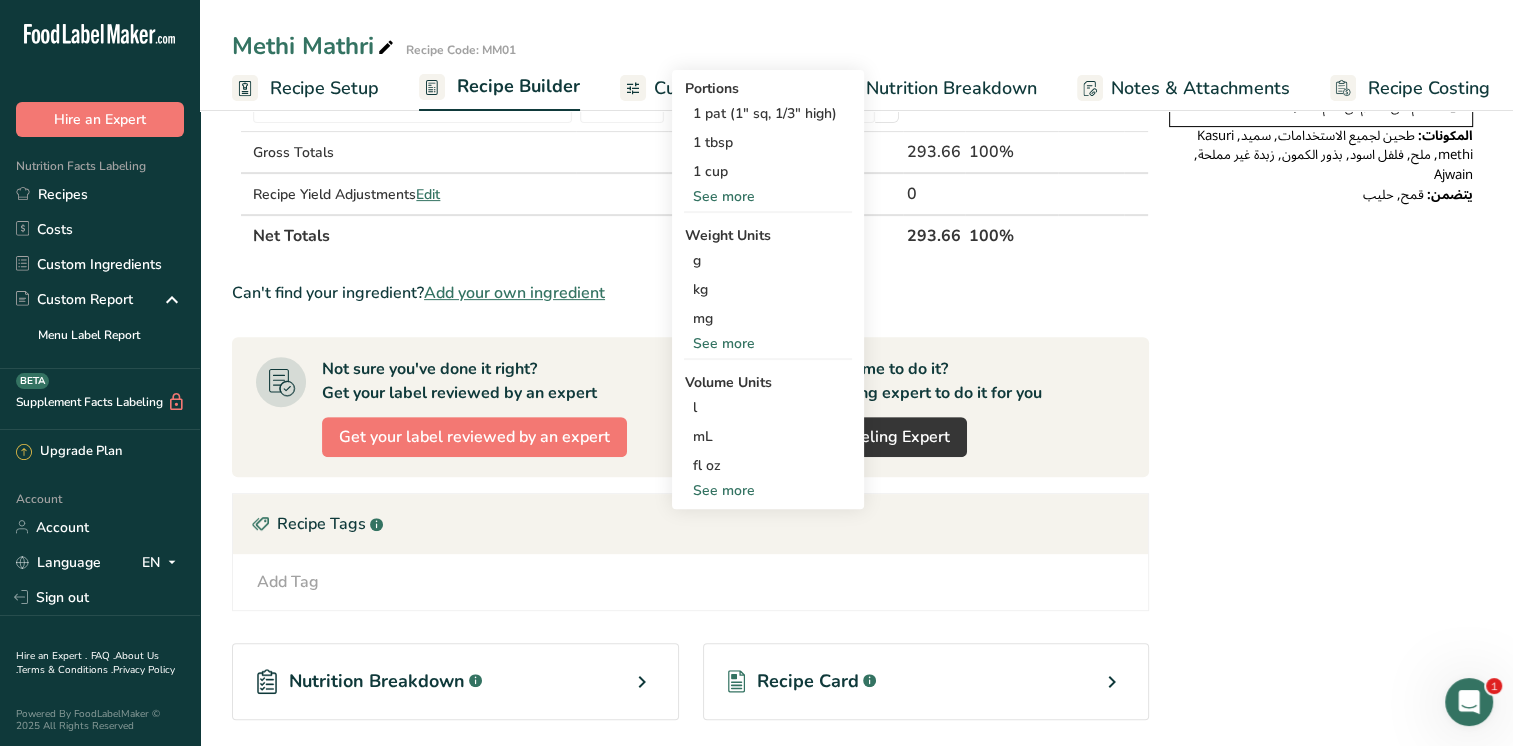 scroll, scrollTop: 692, scrollLeft: 0, axis: vertical 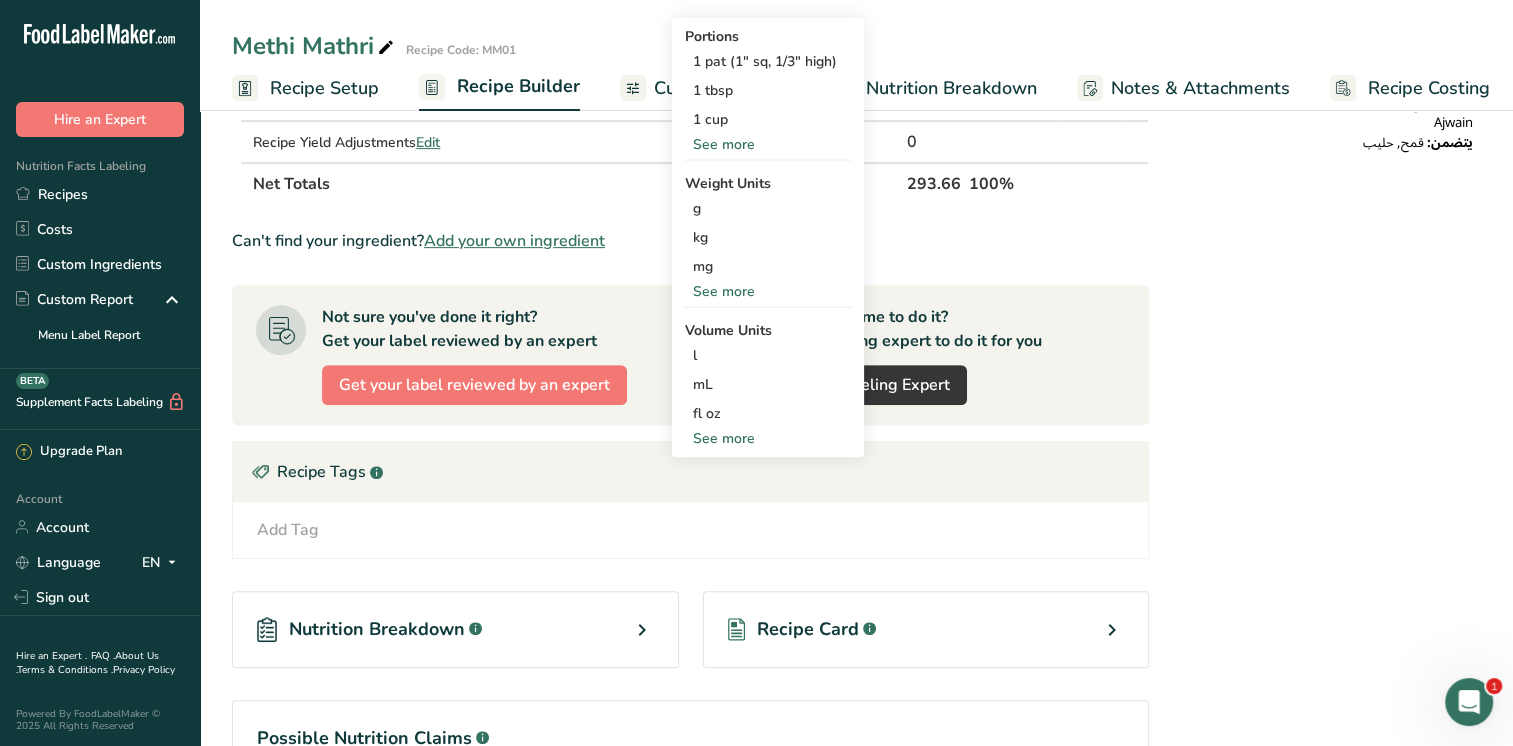 click on "See more" at bounding box center (768, 438) 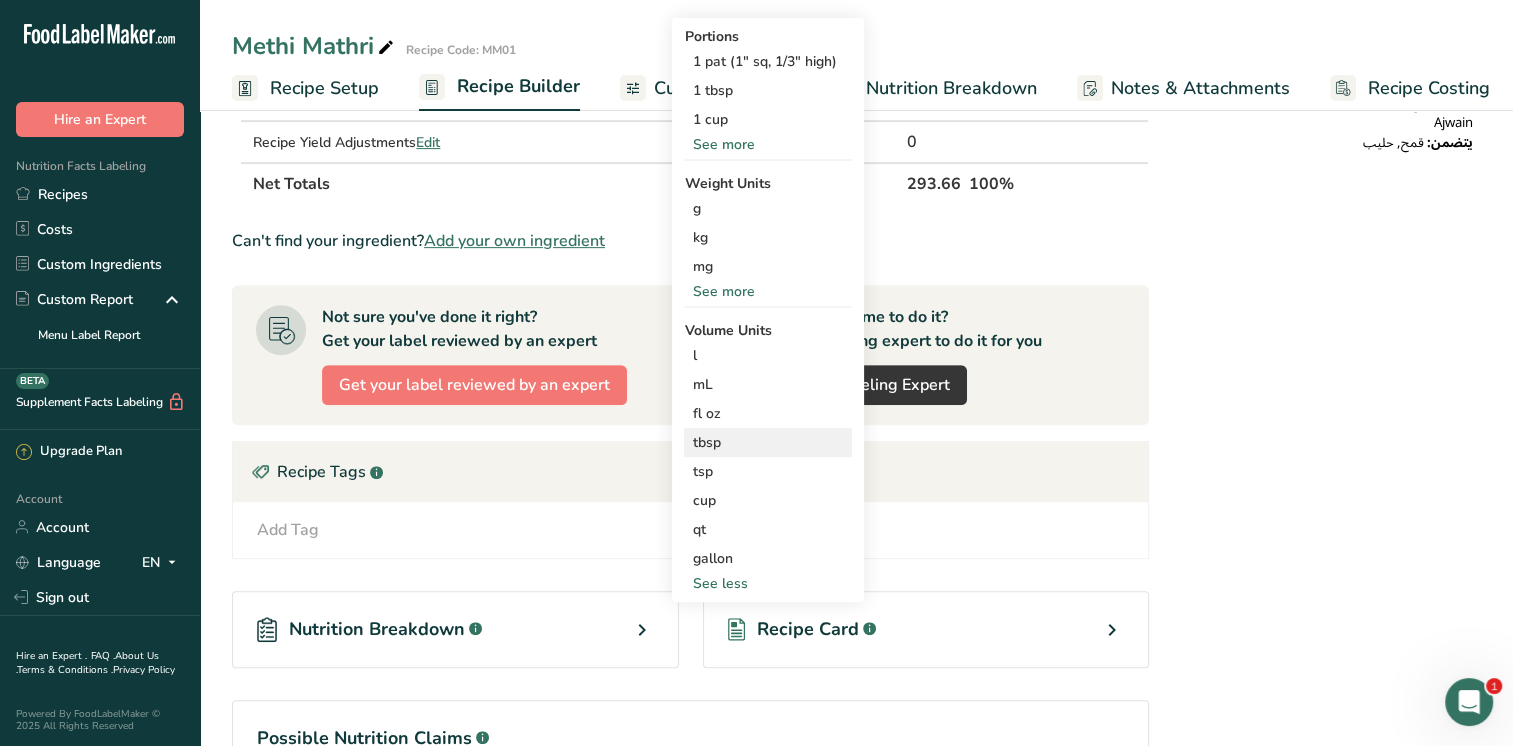 click on "tbsp" at bounding box center [768, 442] 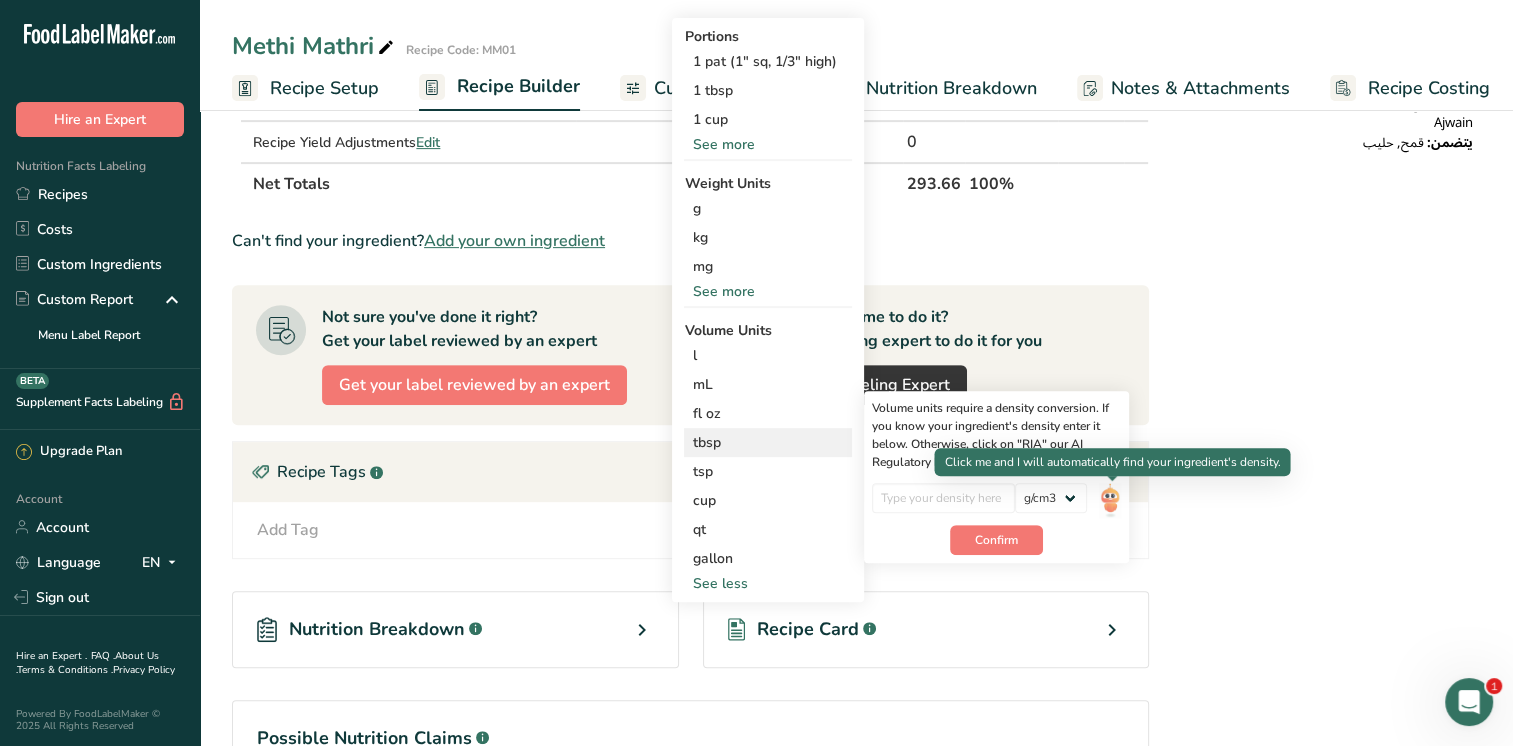 click at bounding box center [1110, 500] 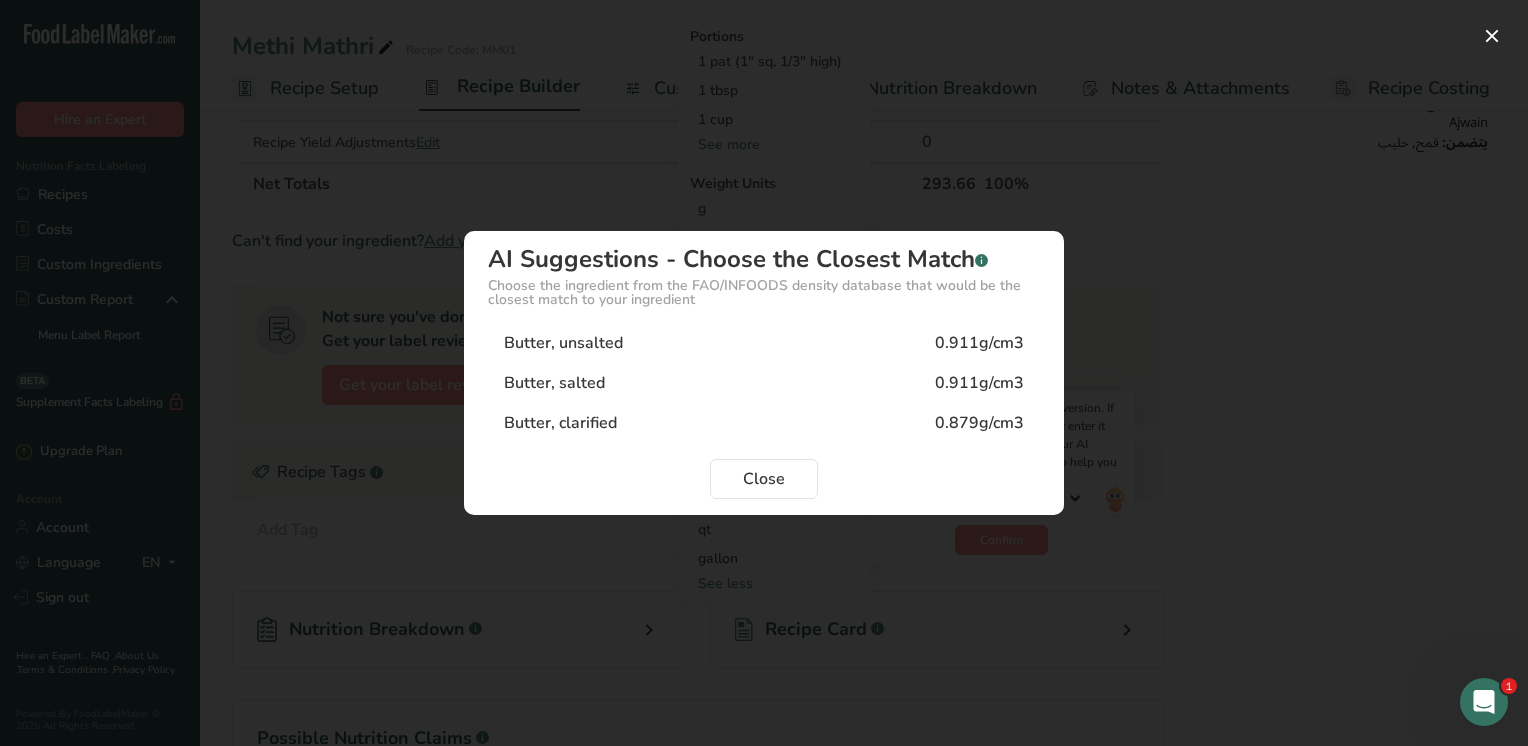 click on "0.879g/cm3" at bounding box center (979, 423) 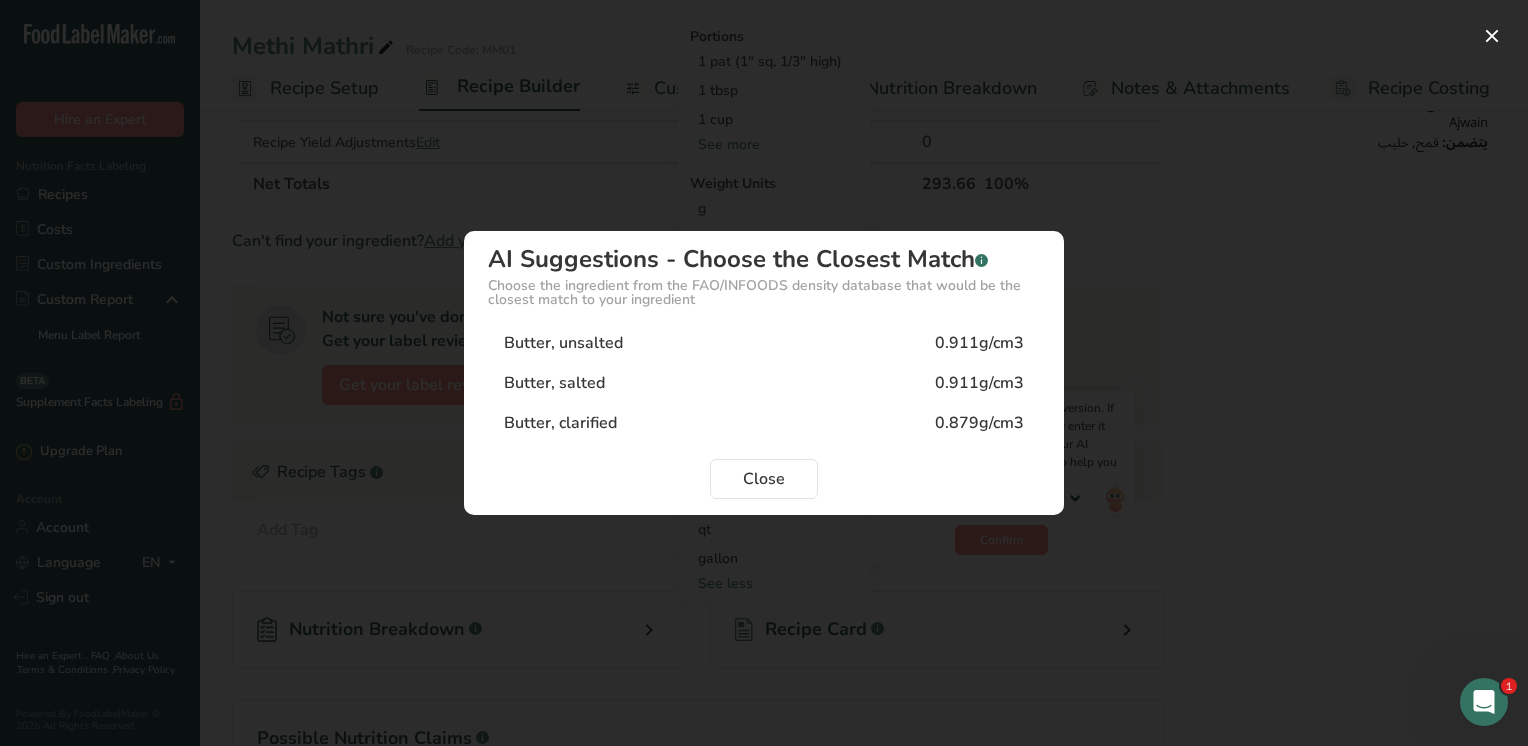 type on "0.879" 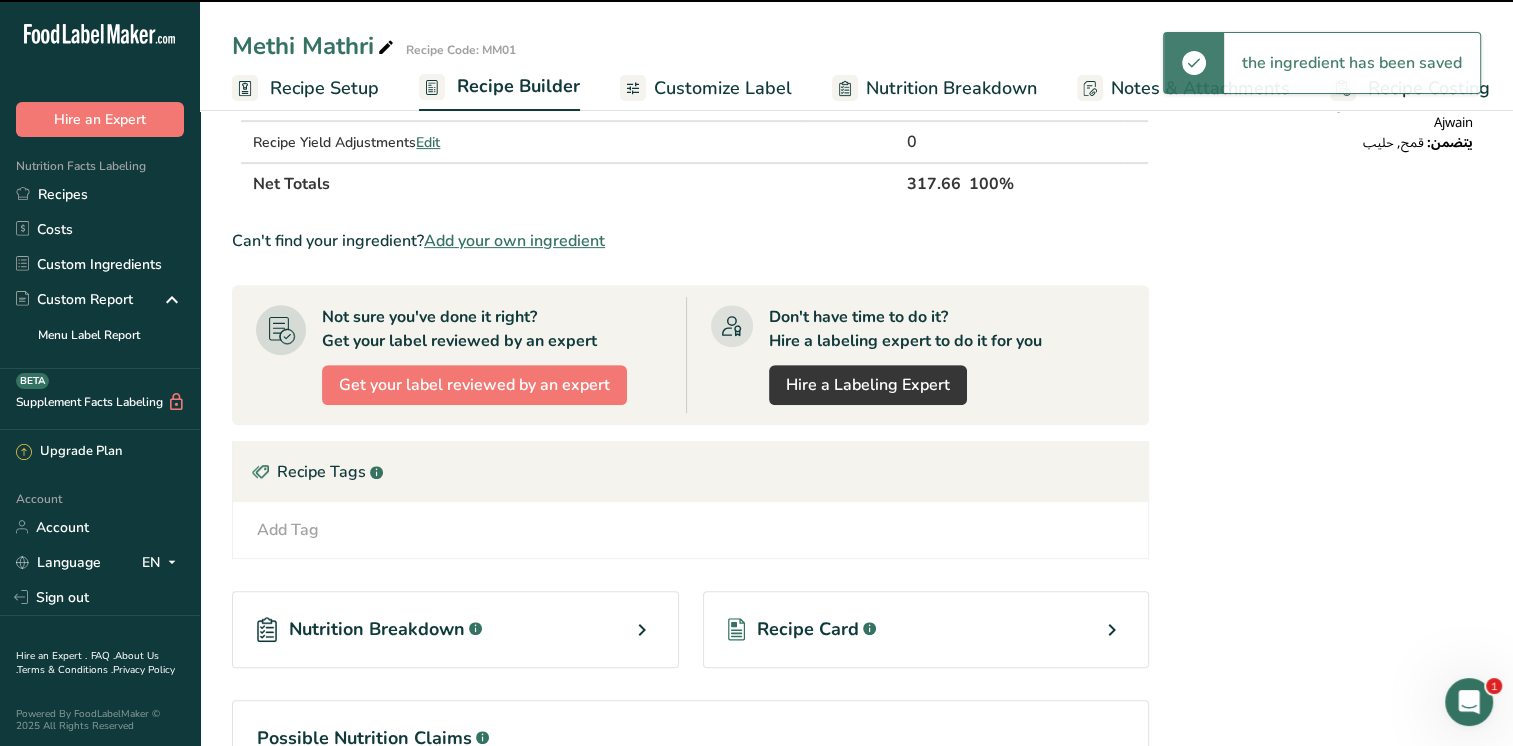 scroll, scrollTop: 204, scrollLeft: 0, axis: vertical 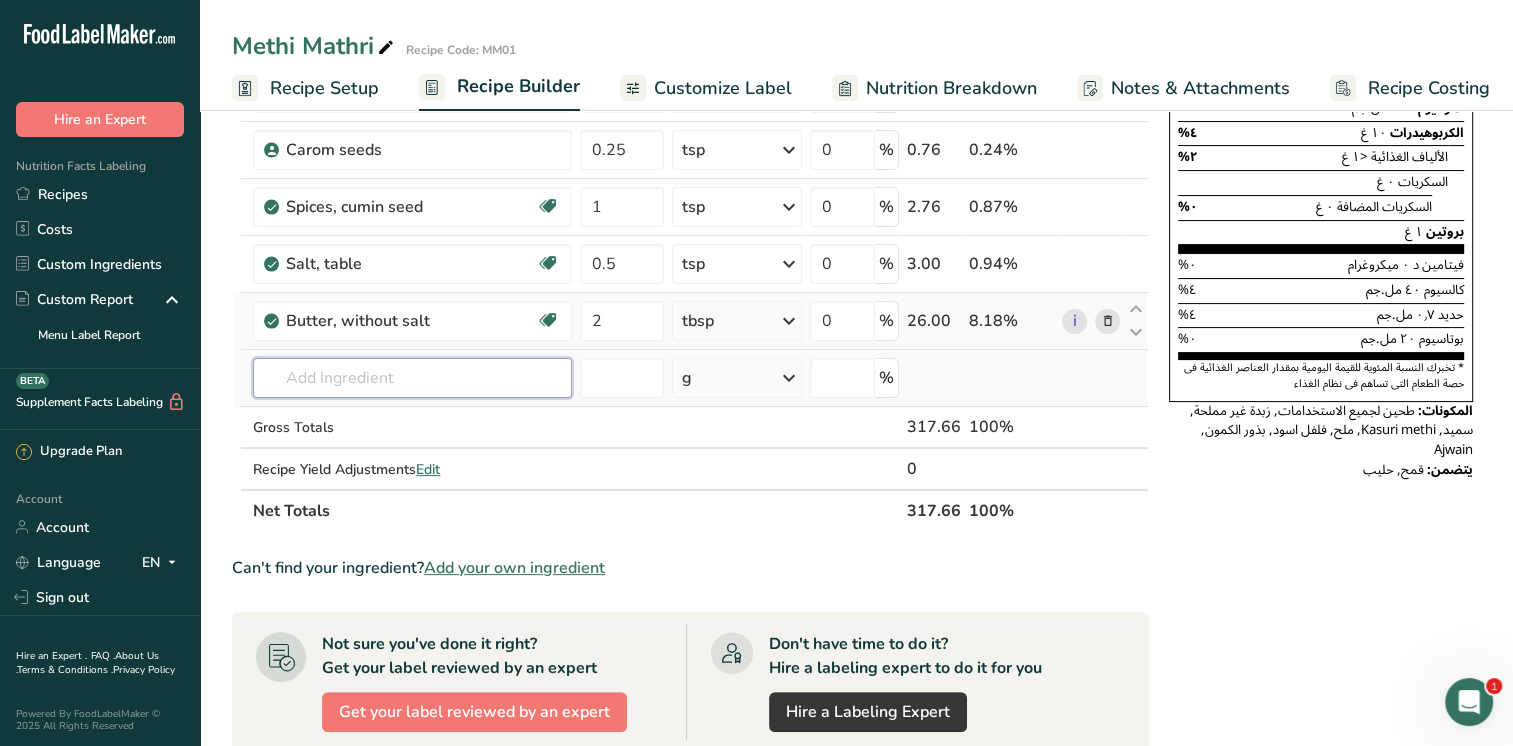 click at bounding box center [412, 378] 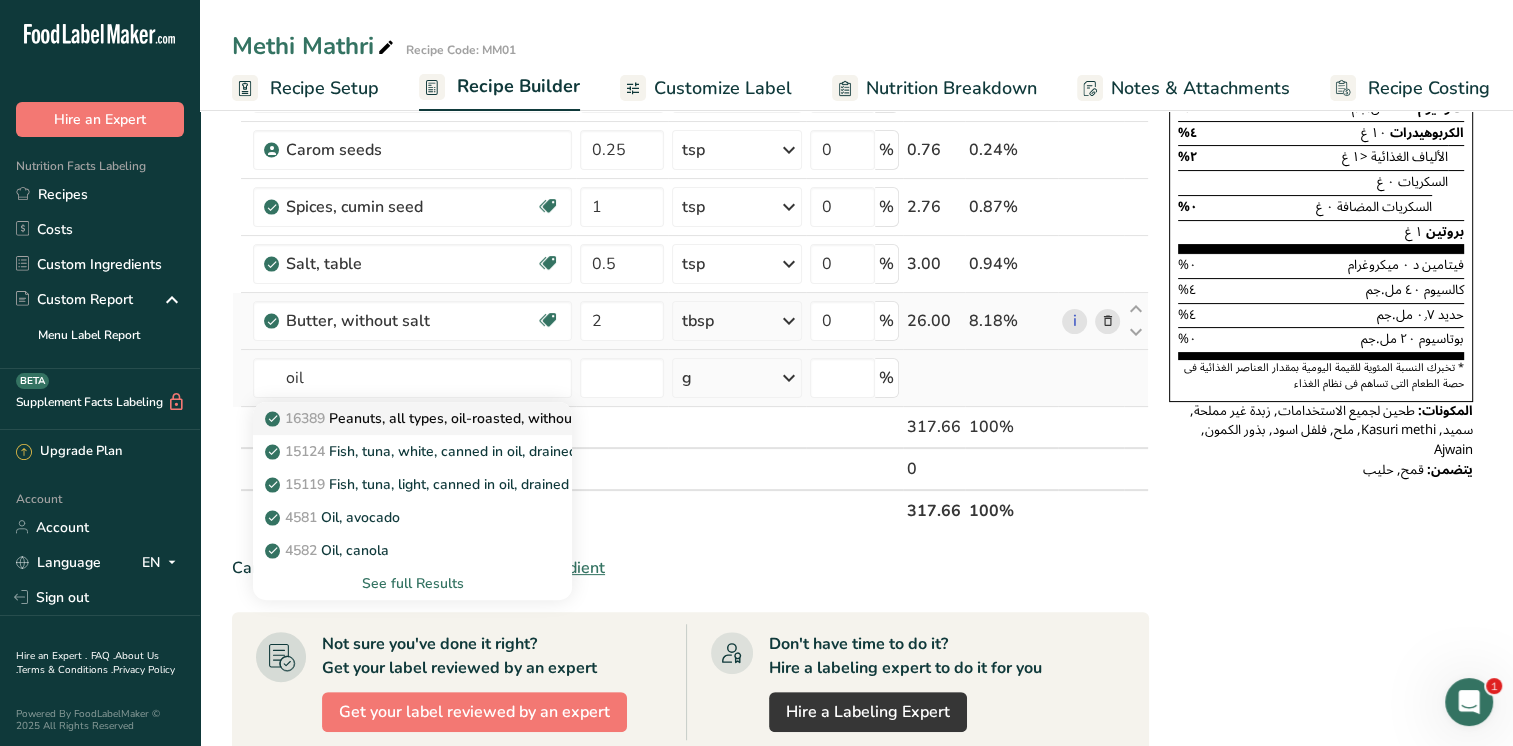 click on "16389
Peanuts, all types, oil-roasted, without salt" at bounding box center (437, 418) 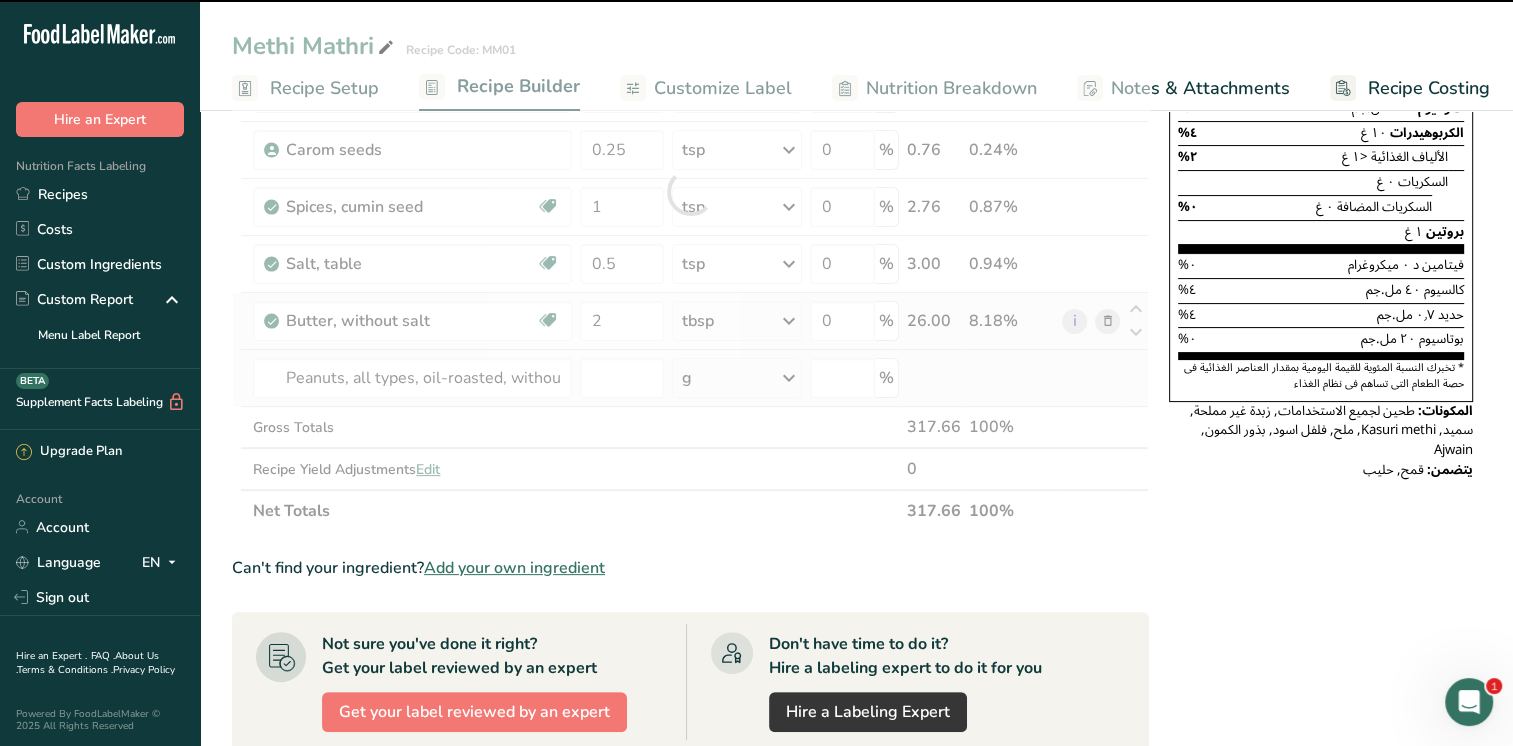 type on "0" 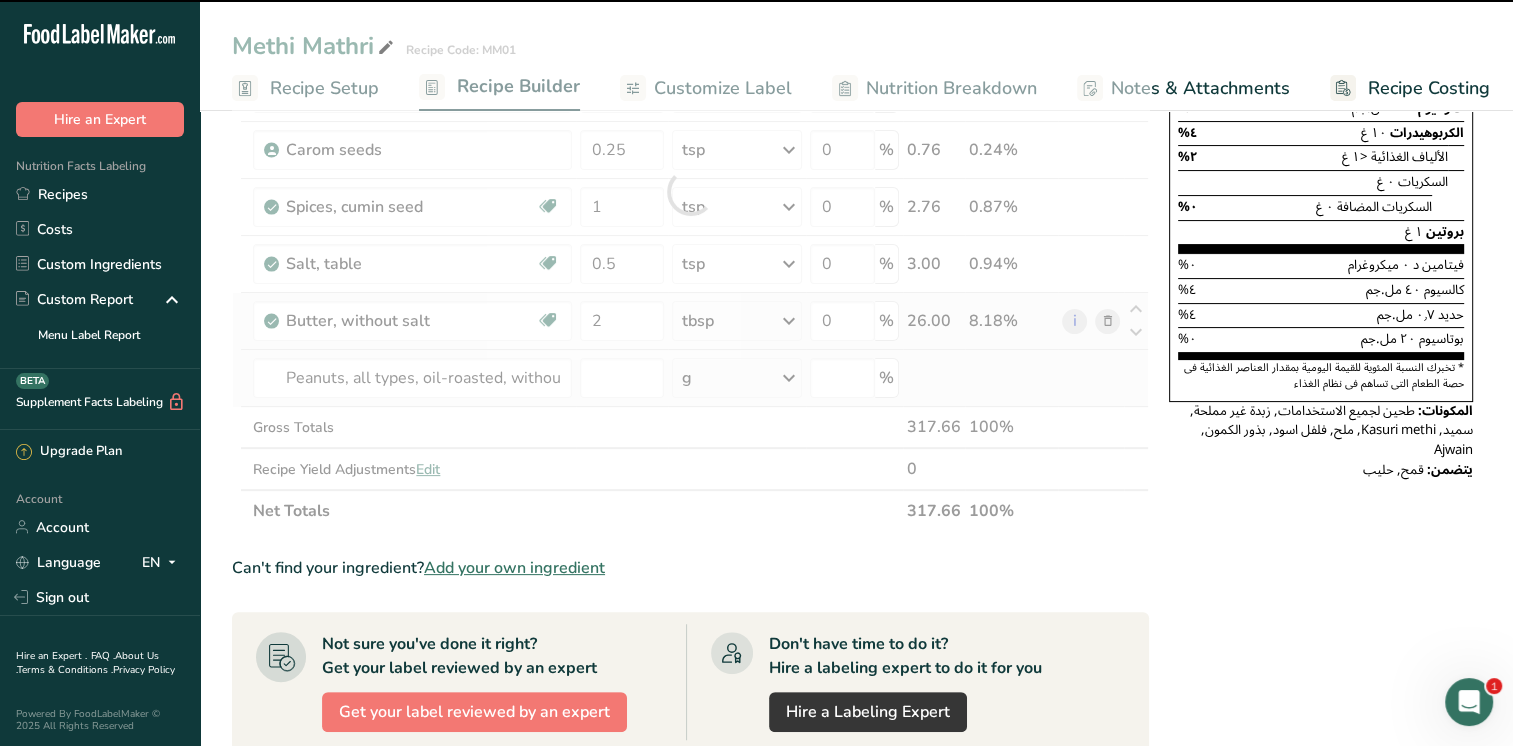 type on "0" 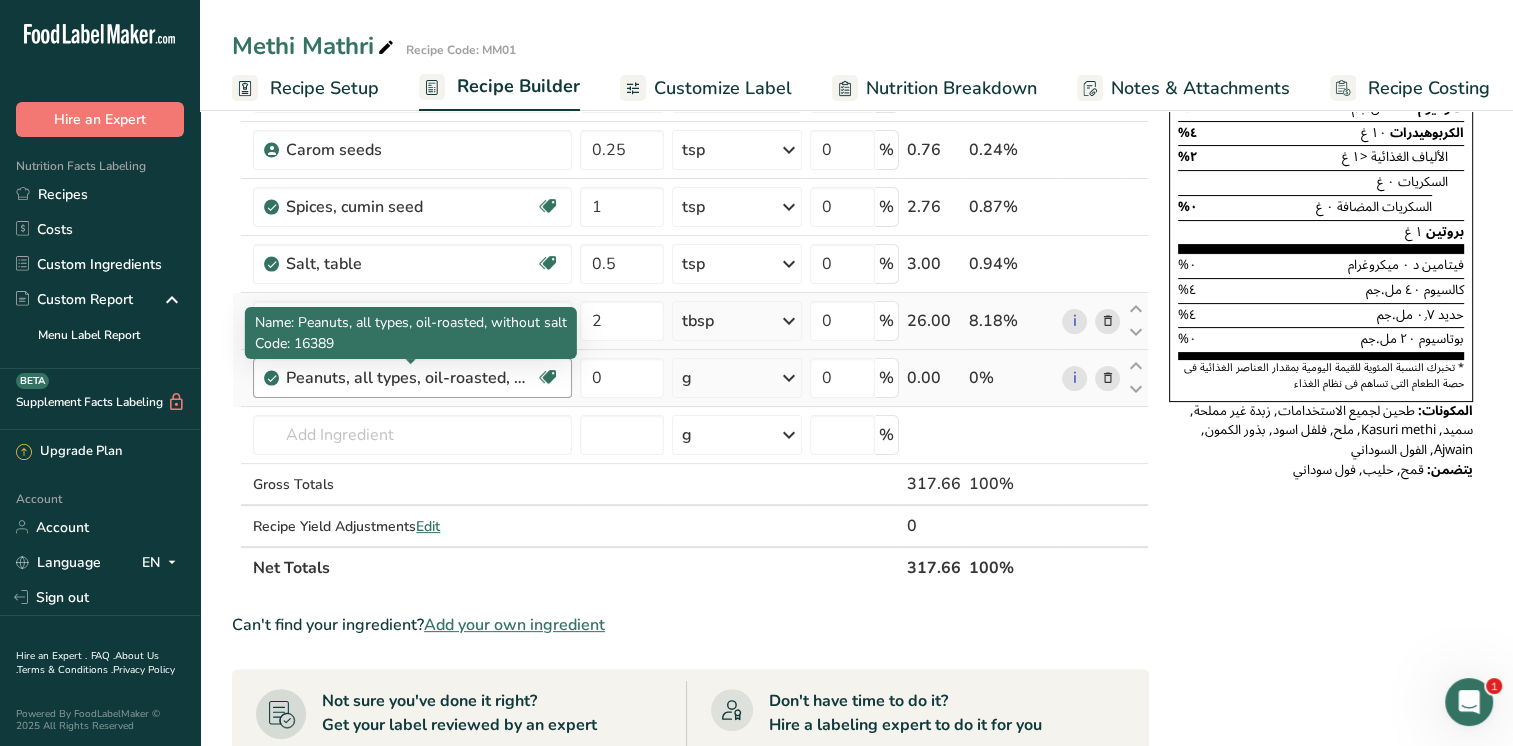 click on "Peanuts, all types, oil-roasted, without salt" at bounding box center (411, 378) 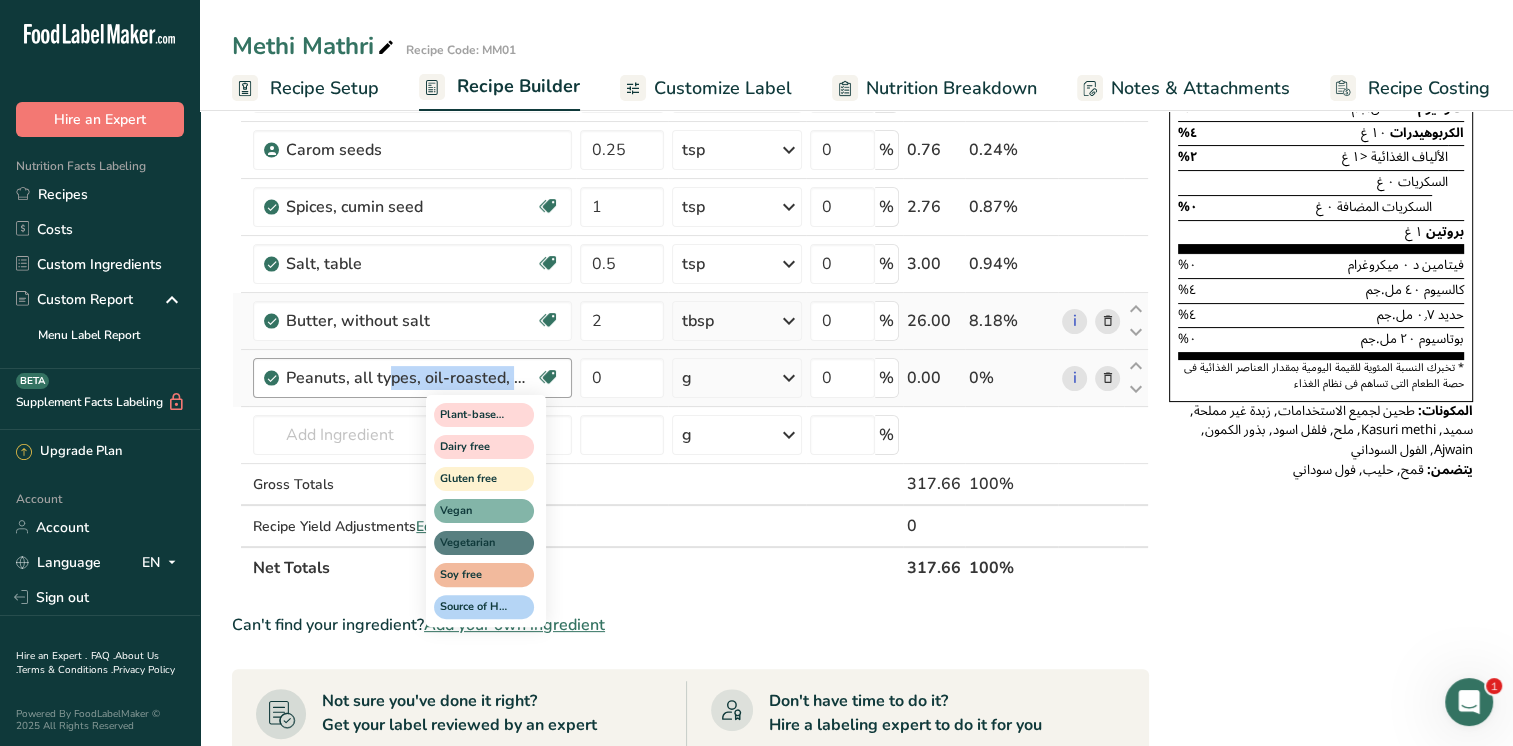 drag, startPoint x: 288, startPoint y: 374, endPoint x: 537, endPoint y: 371, distance: 249.01807 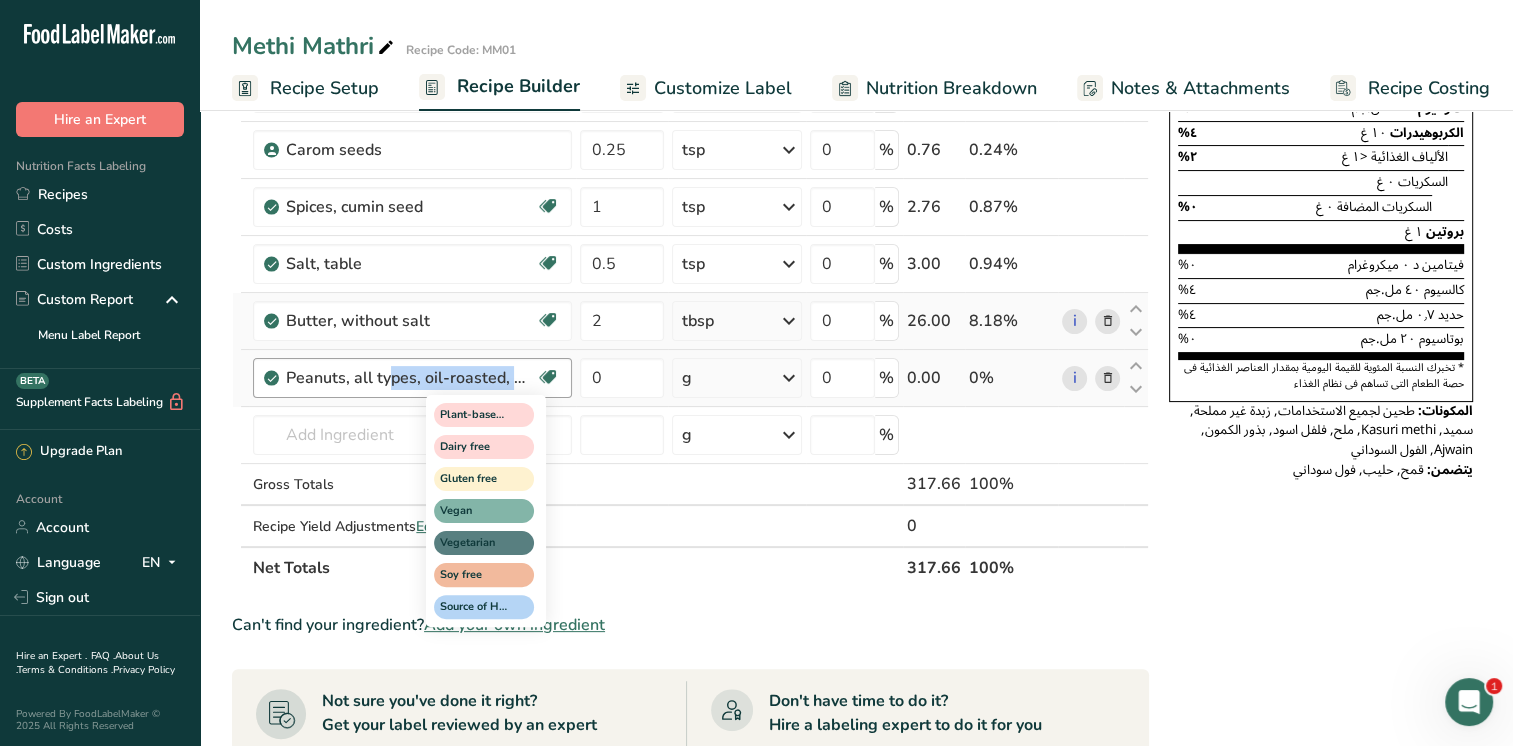 click on "Peanuts, all types, oil-roasted, without salt
Plant-based Protein
Dairy free
Gluten free
Vegan
Vegetarian
Soy free
Source of Healthy Fats" at bounding box center [412, 378] 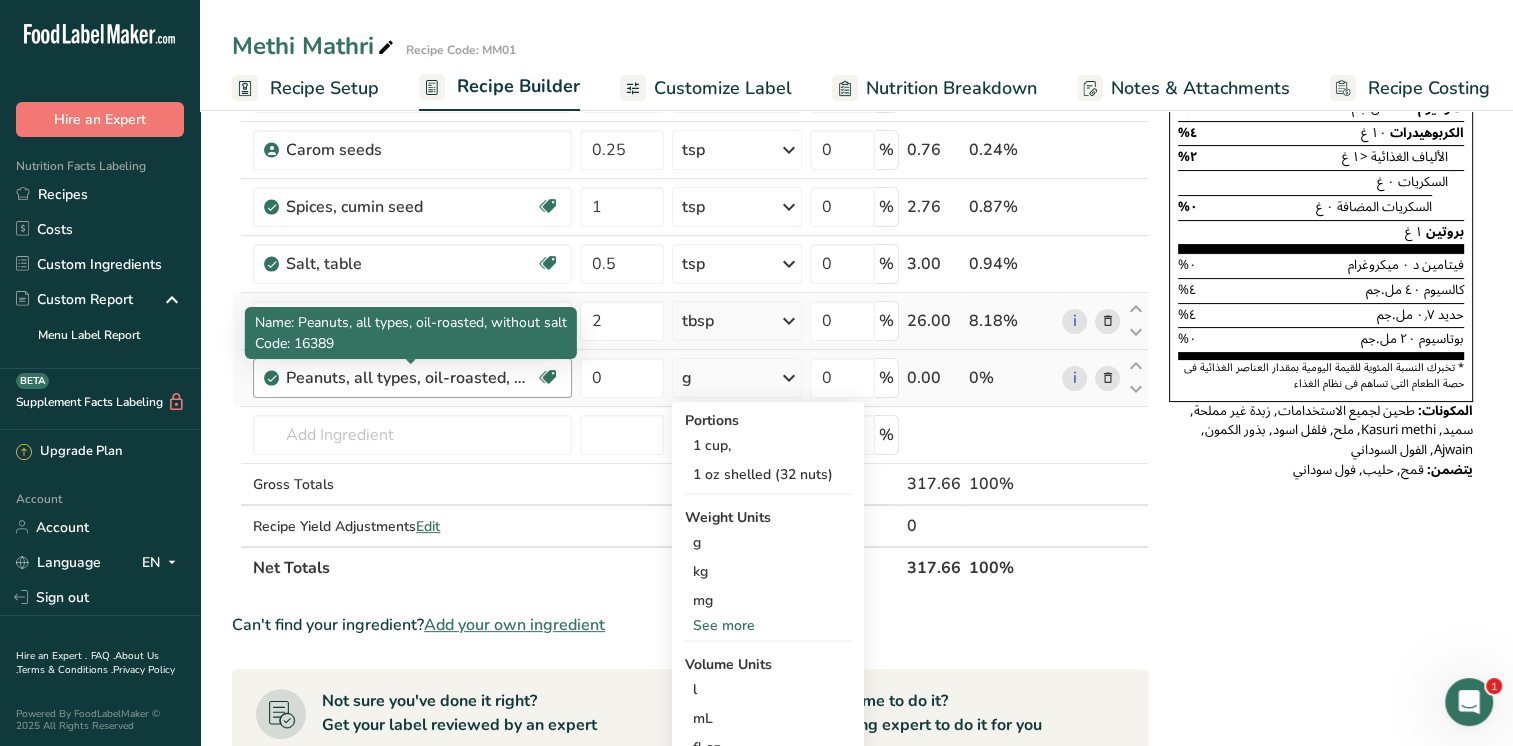 click on "Peanuts, all types, oil-roasted, without salt" at bounding box center [411, 378] 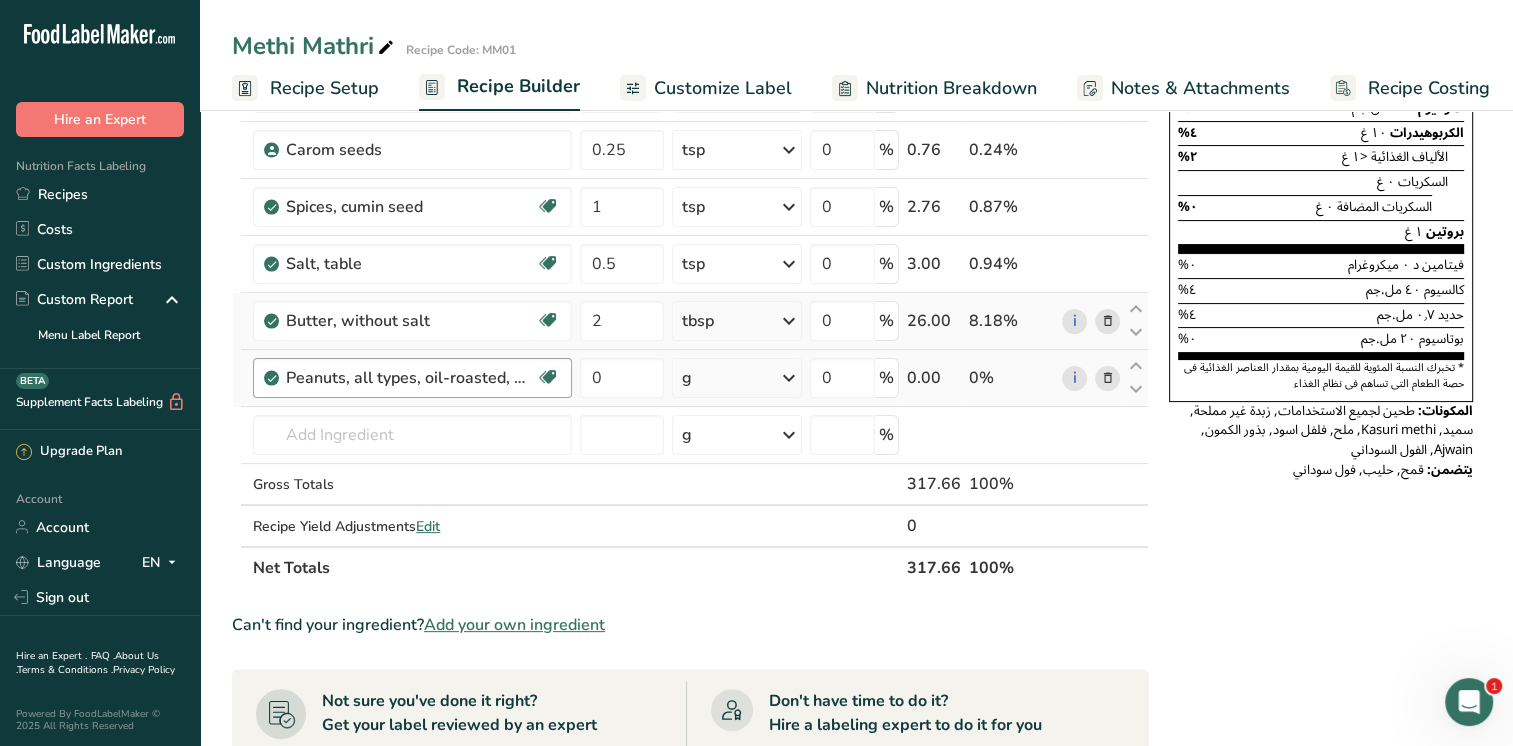 click on "Peanuts, all types, oil-roasted, without salt" at bounding box center [411, 378] 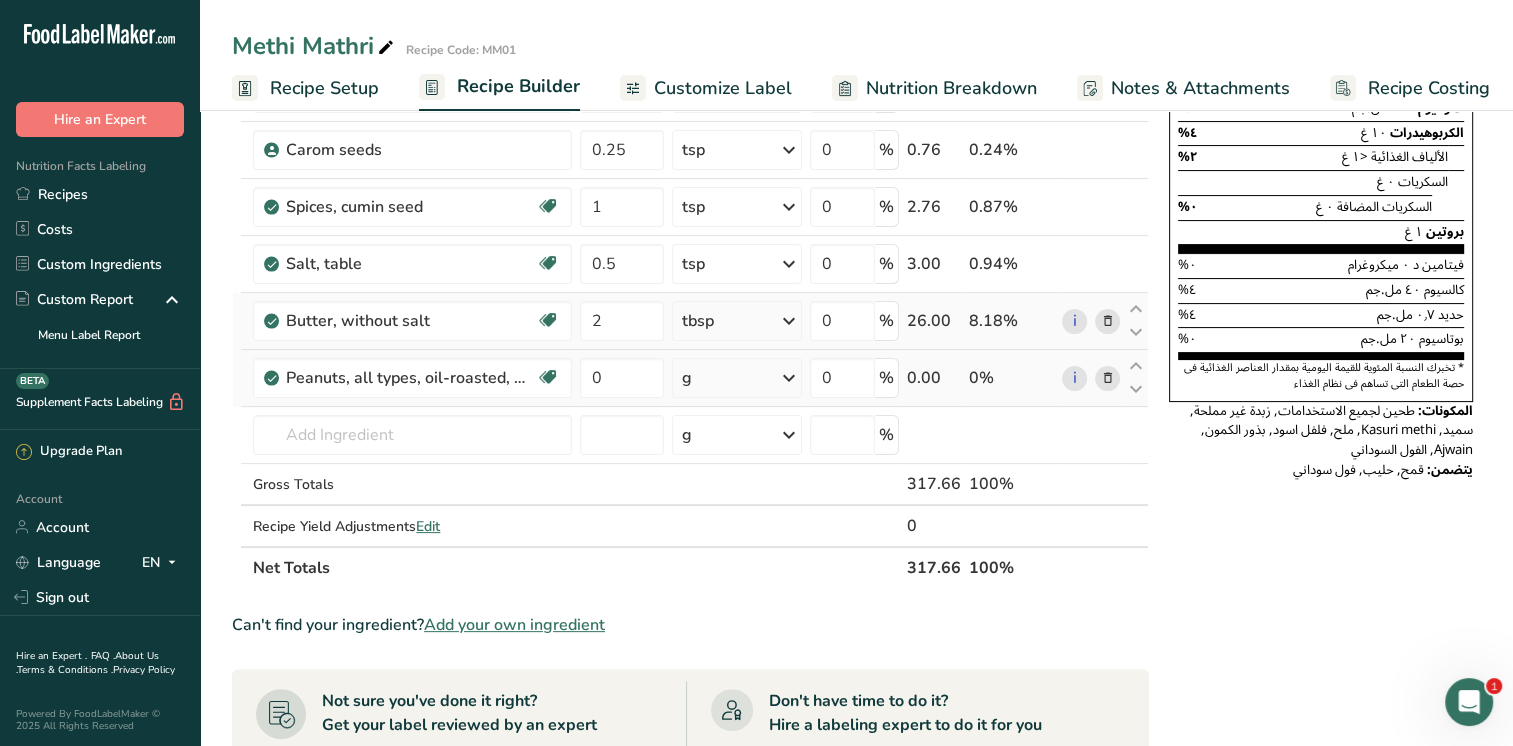 click at bounding box center (1107, 378) 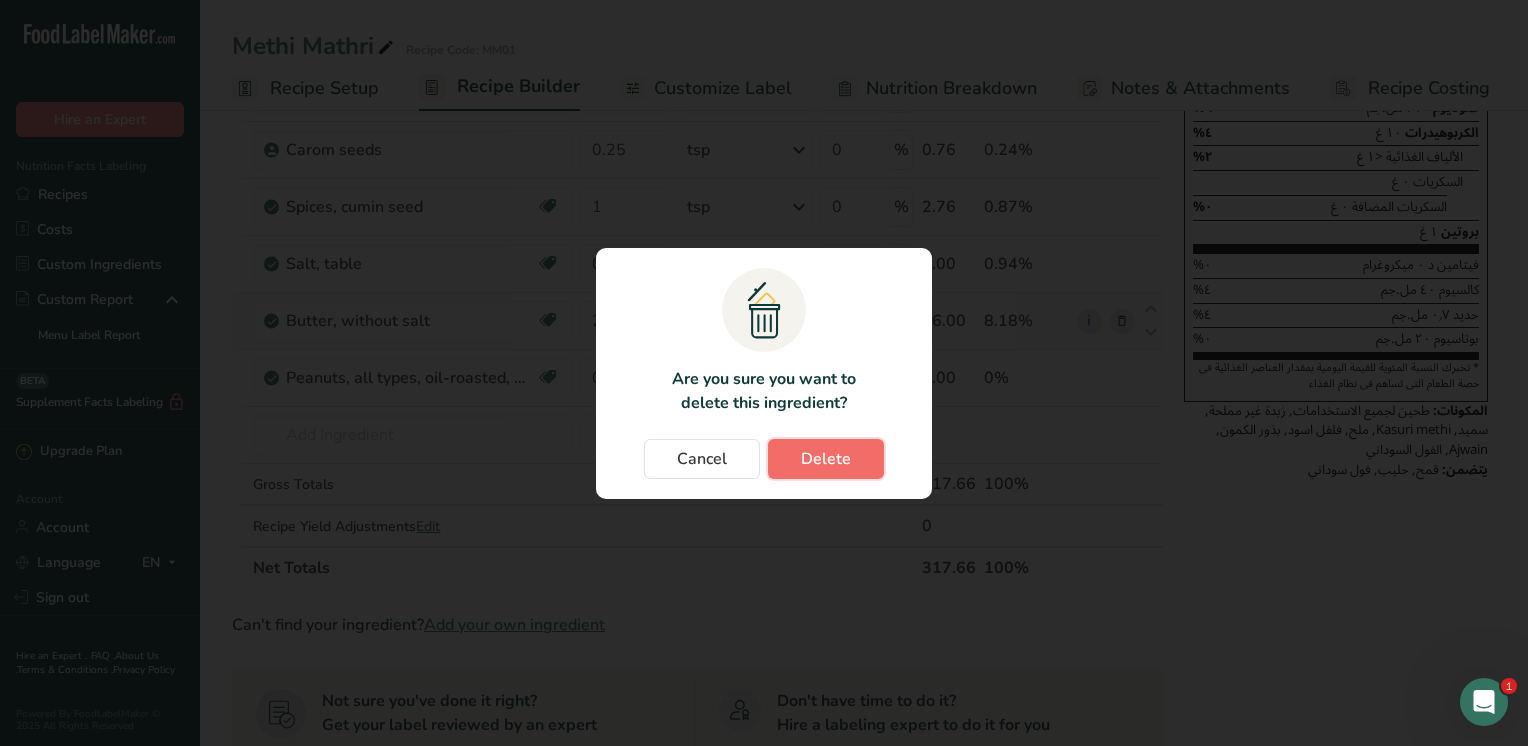 click on "Delete" at bounding box center [826, 459] 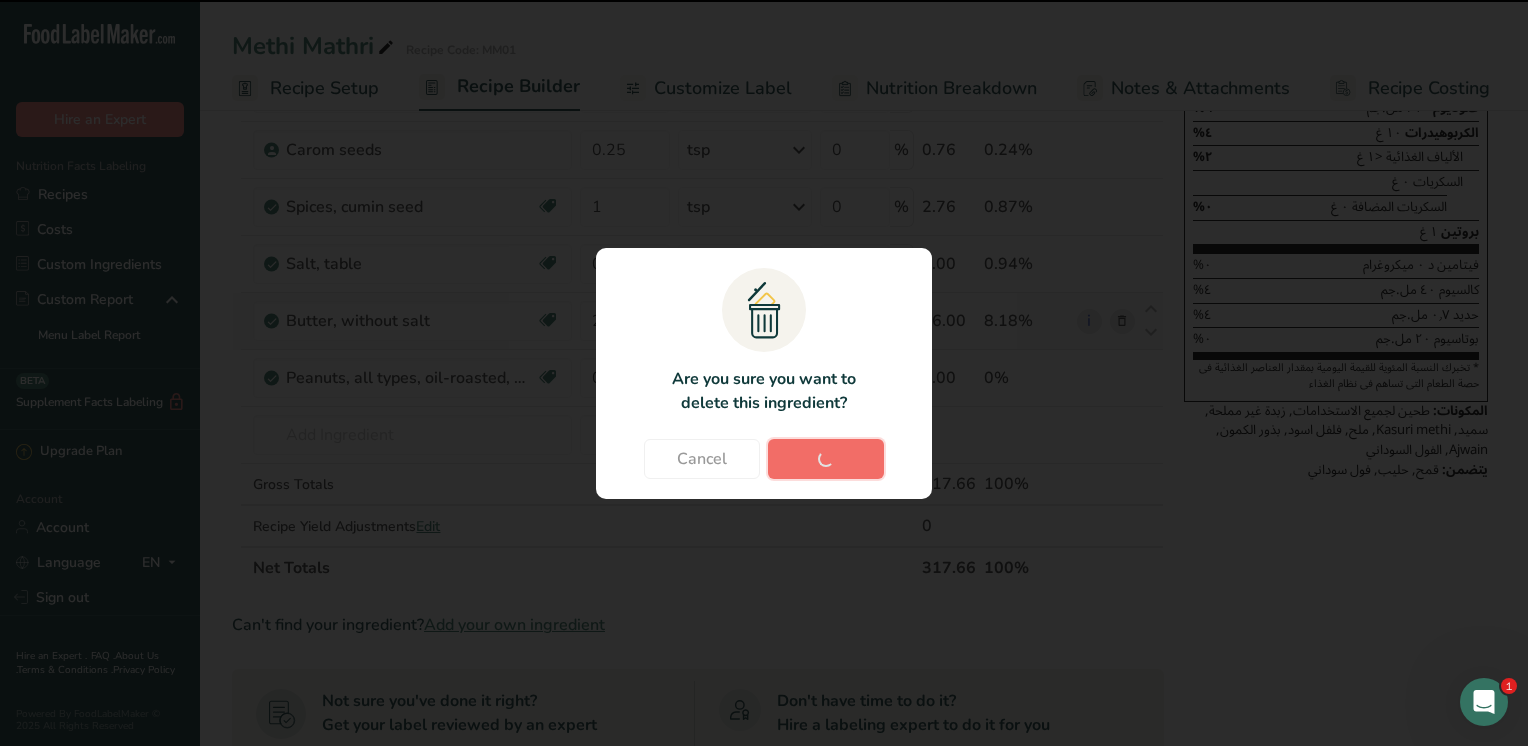 type 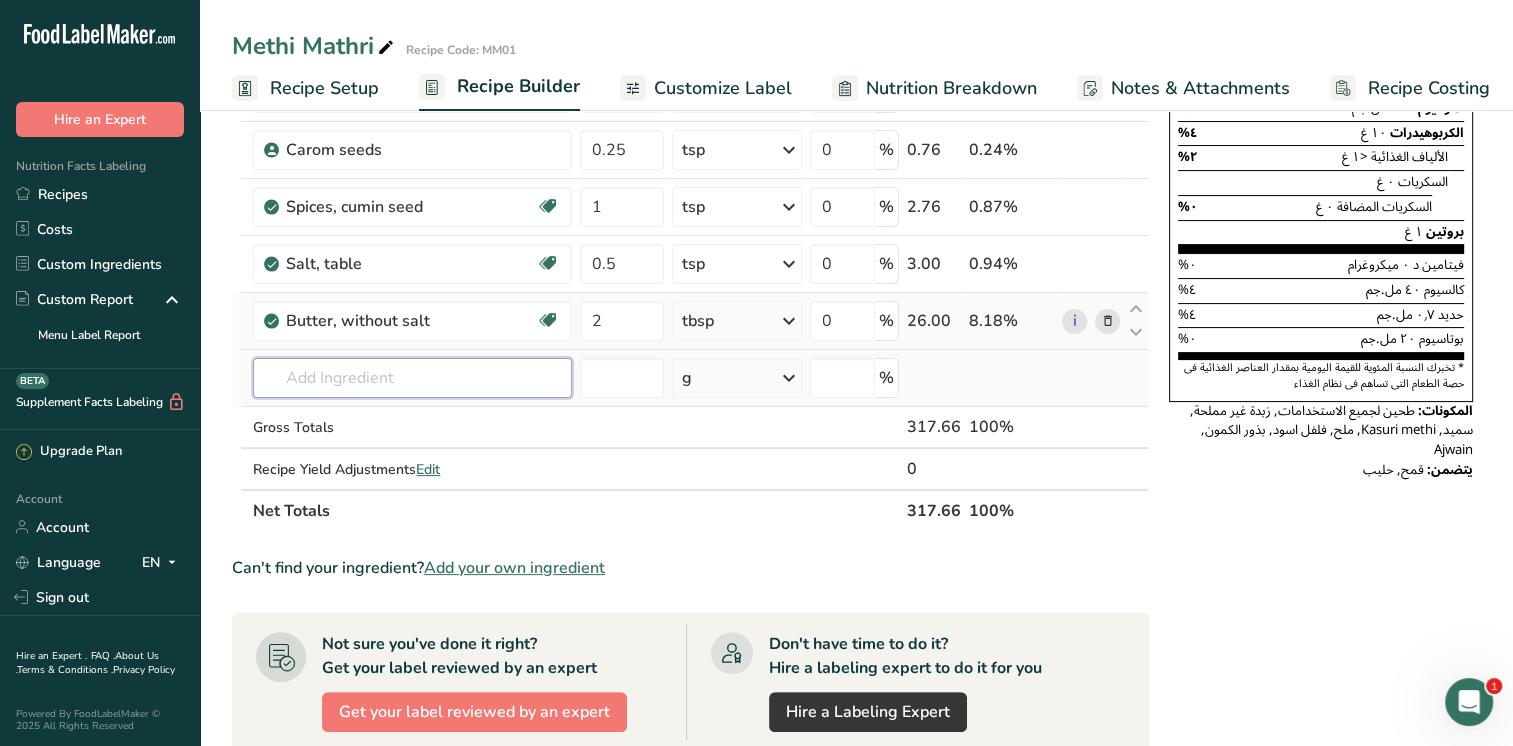 click at bounding box center (412, 378) 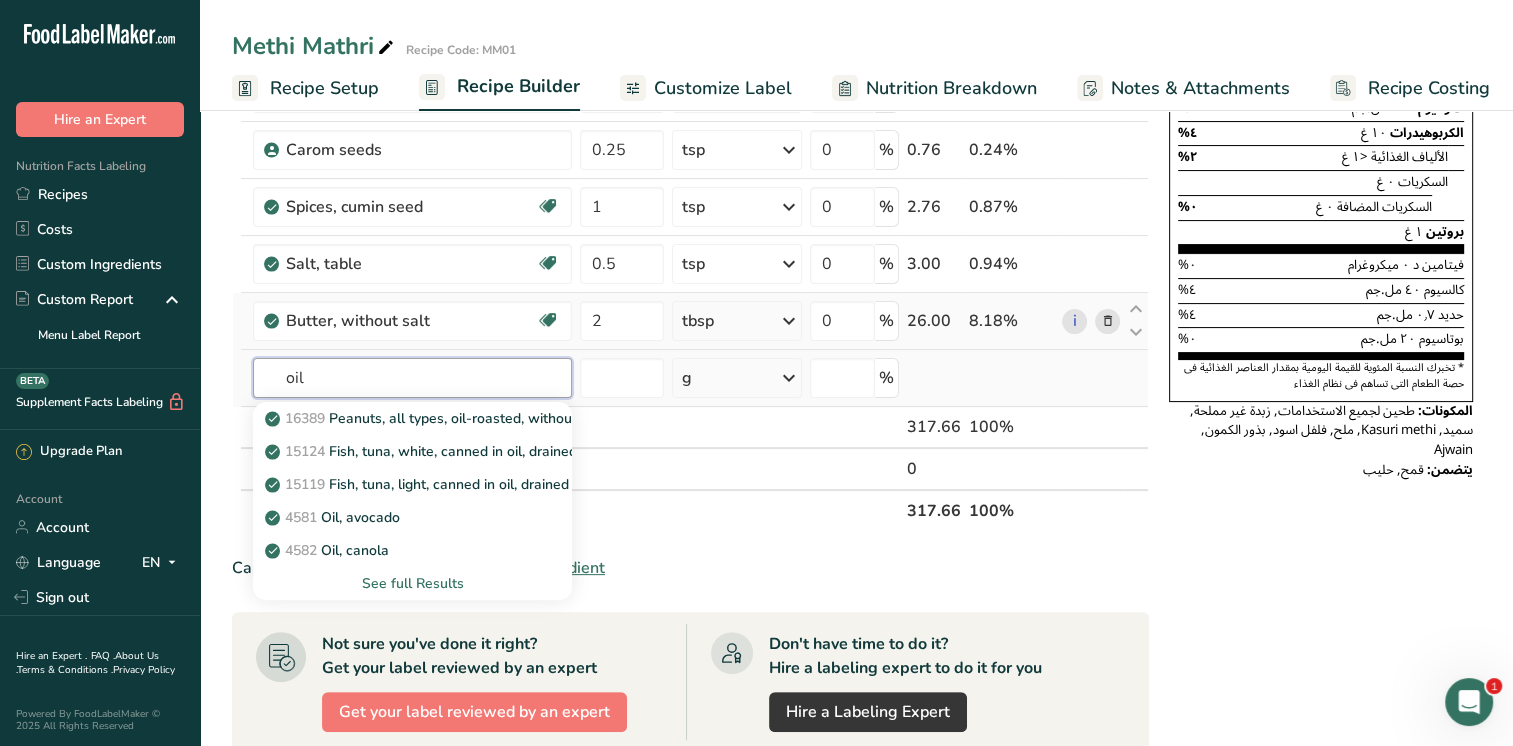 type on "oil" 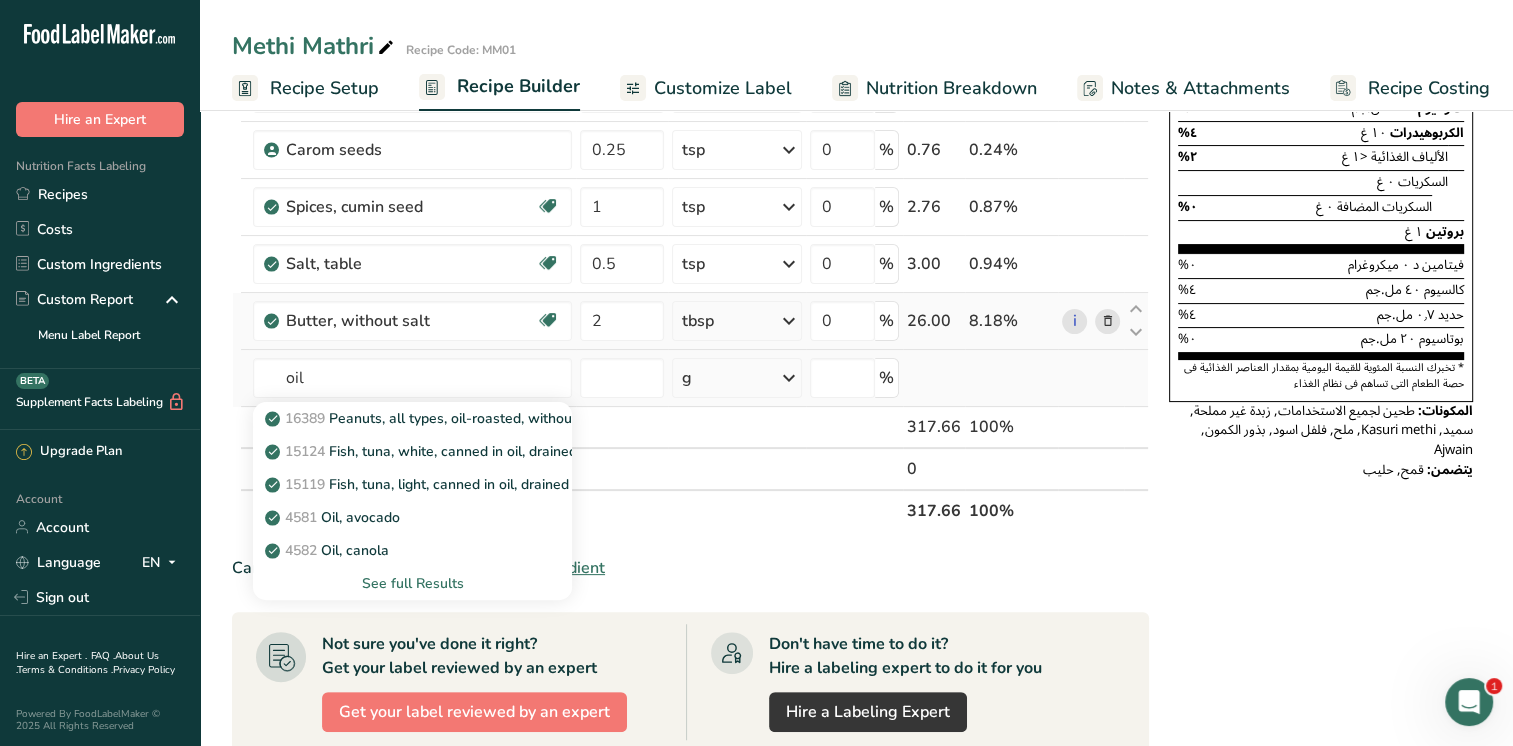 click on "See full Results" at bounding box center (412, 583) 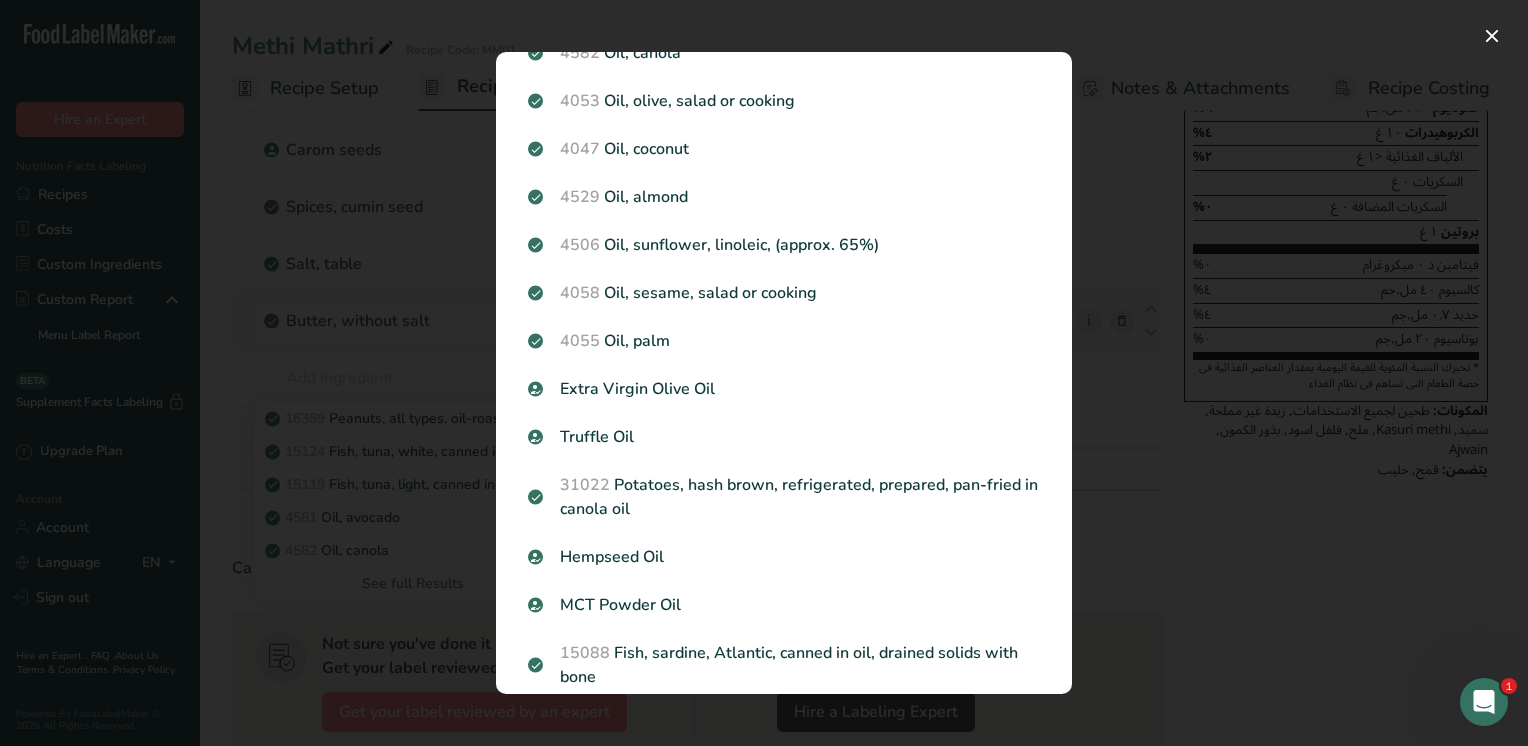 scroll, scrollTop: 271, scrollLeft: 0, axis: vertical 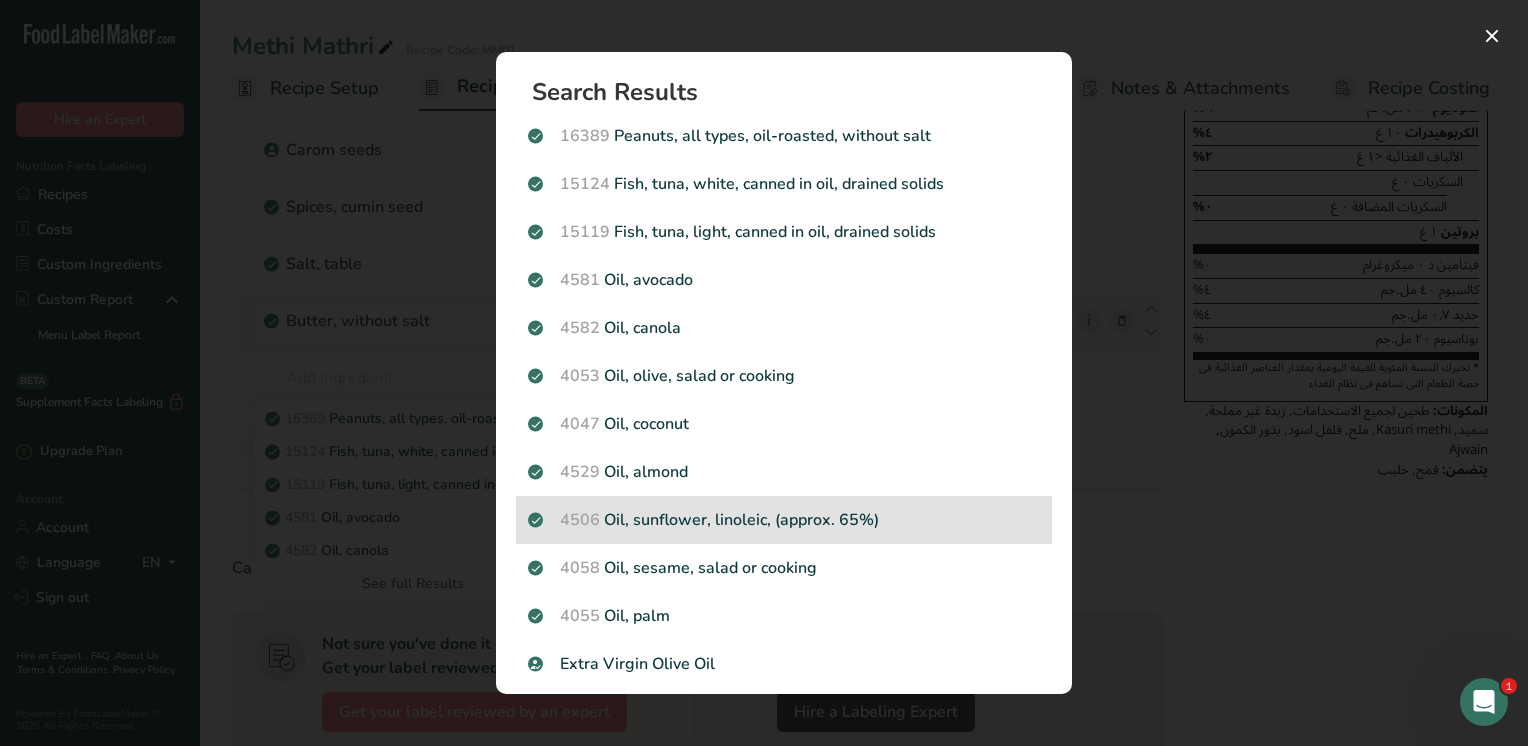click on "4506
Oil, sunflower, linoleic, (approx. 65%)" at bounding box center [784, 520] 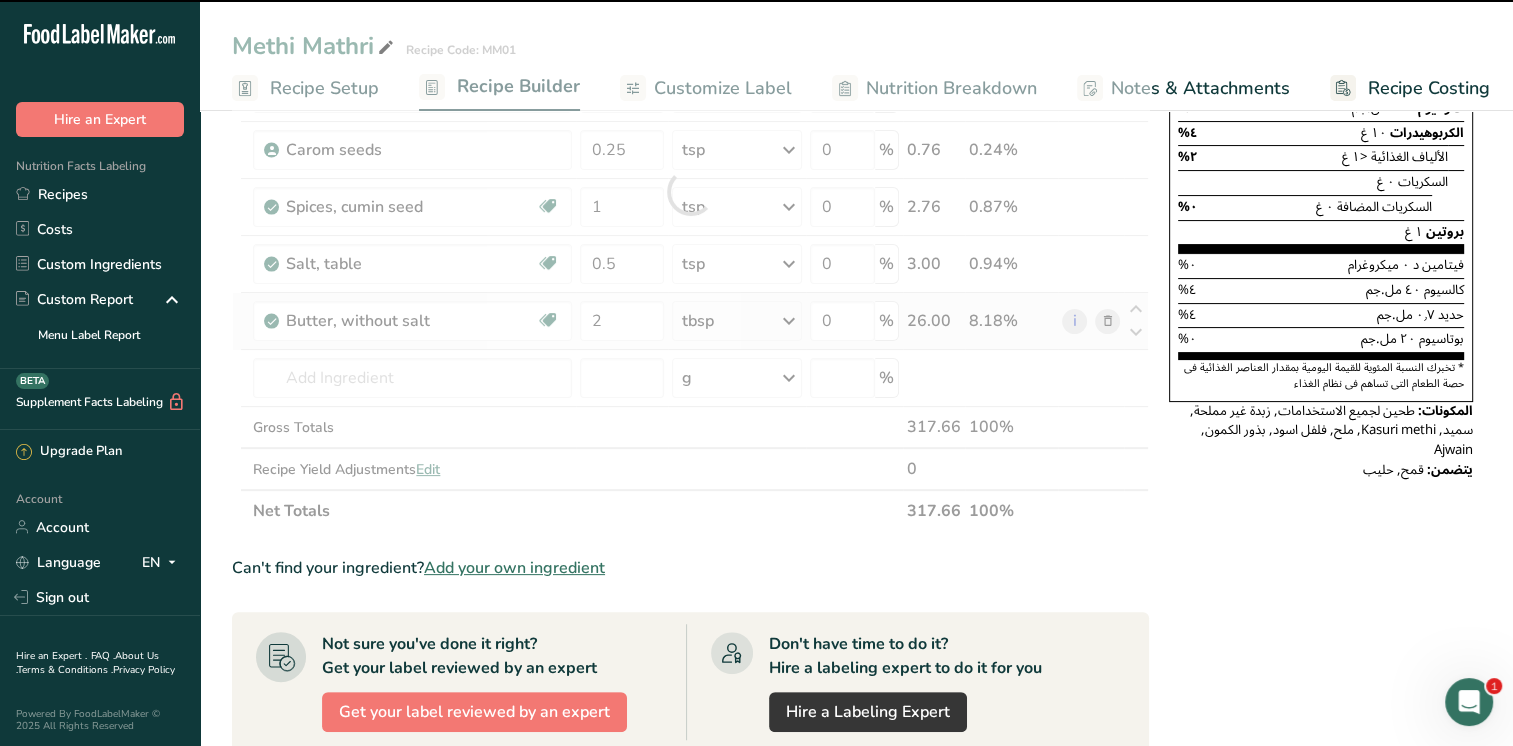 type on "0" 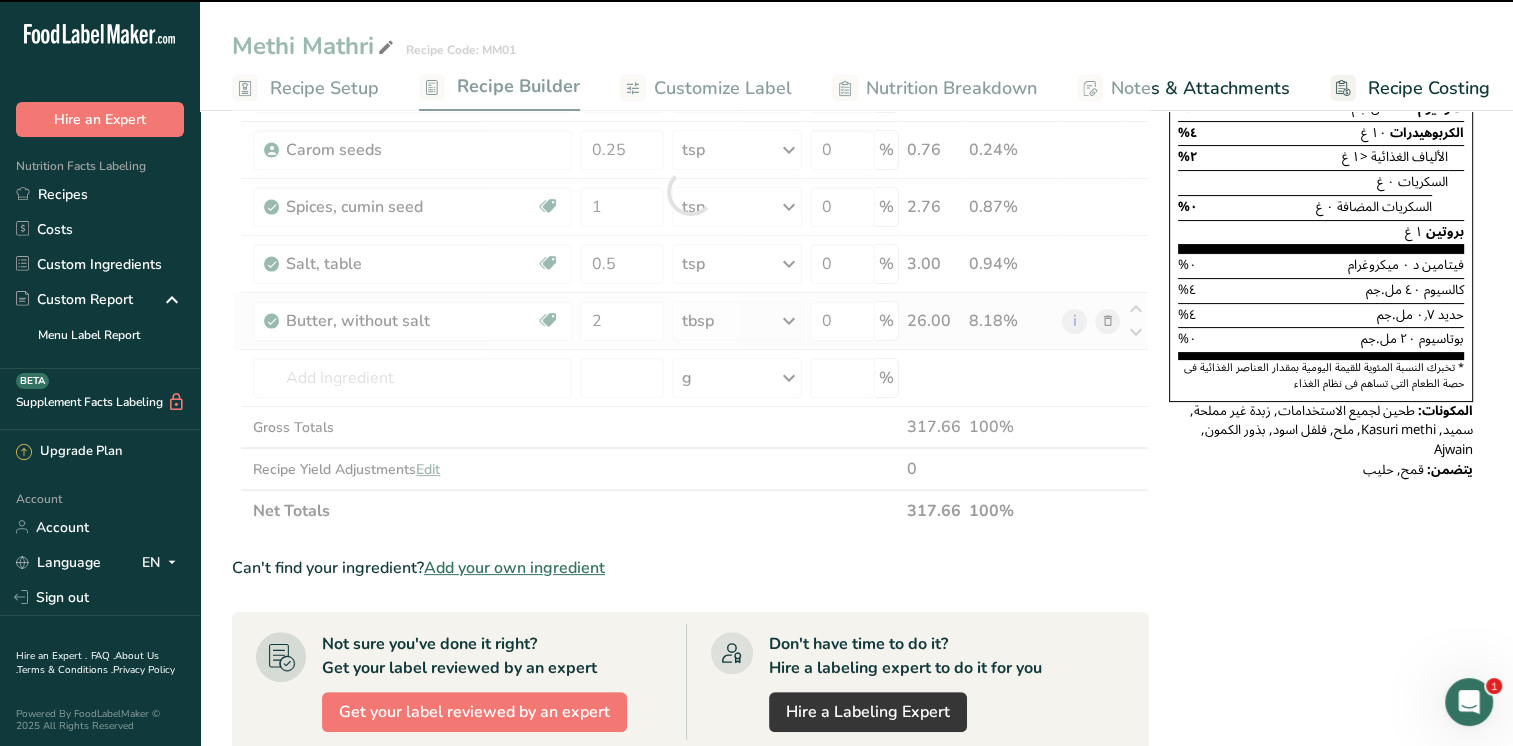 type on "0" 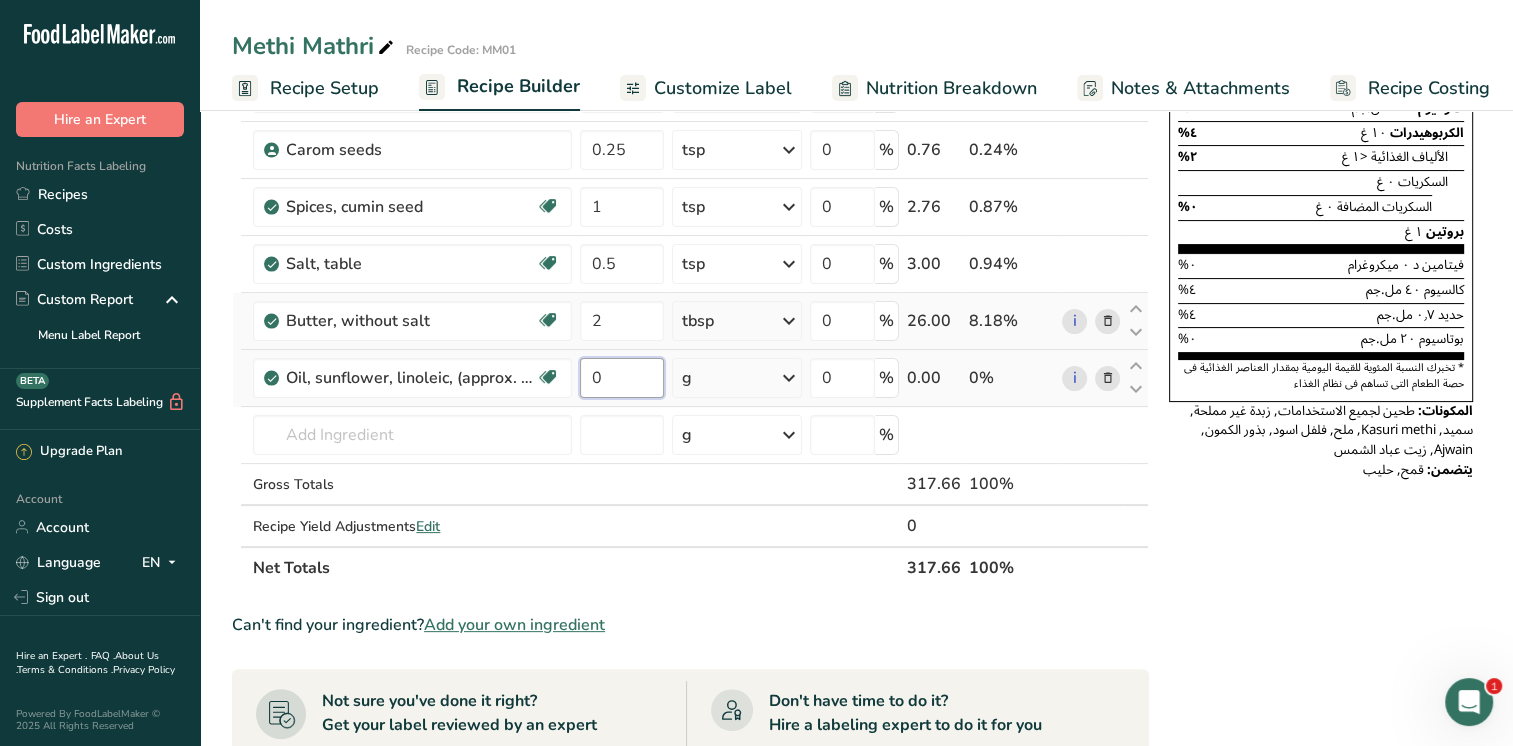 drag, startPoint x: 609, startPoint y: 373, endPoint x: 580, endPoint y: 375, distance: 29.068884 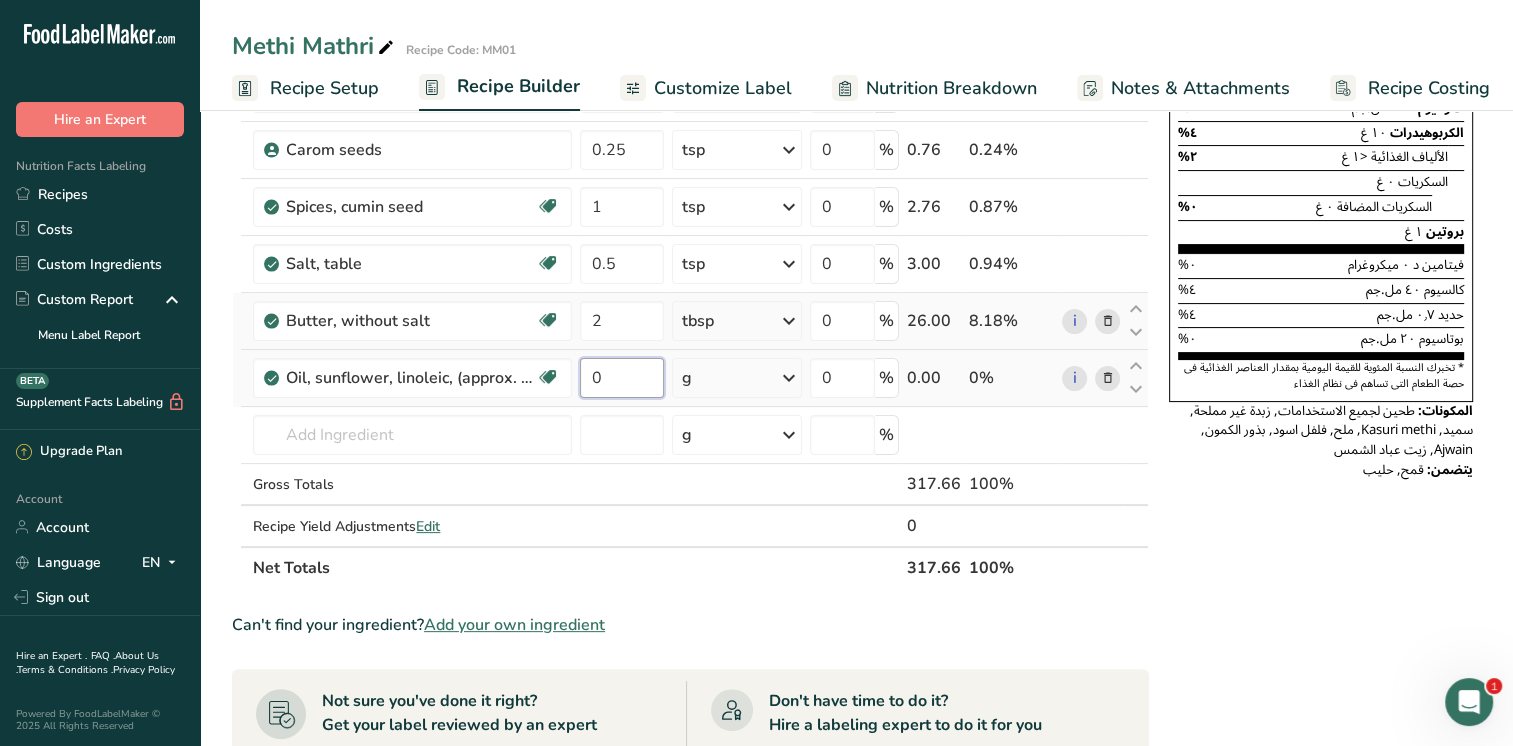 click on "0" at bounding box center (622, 378) 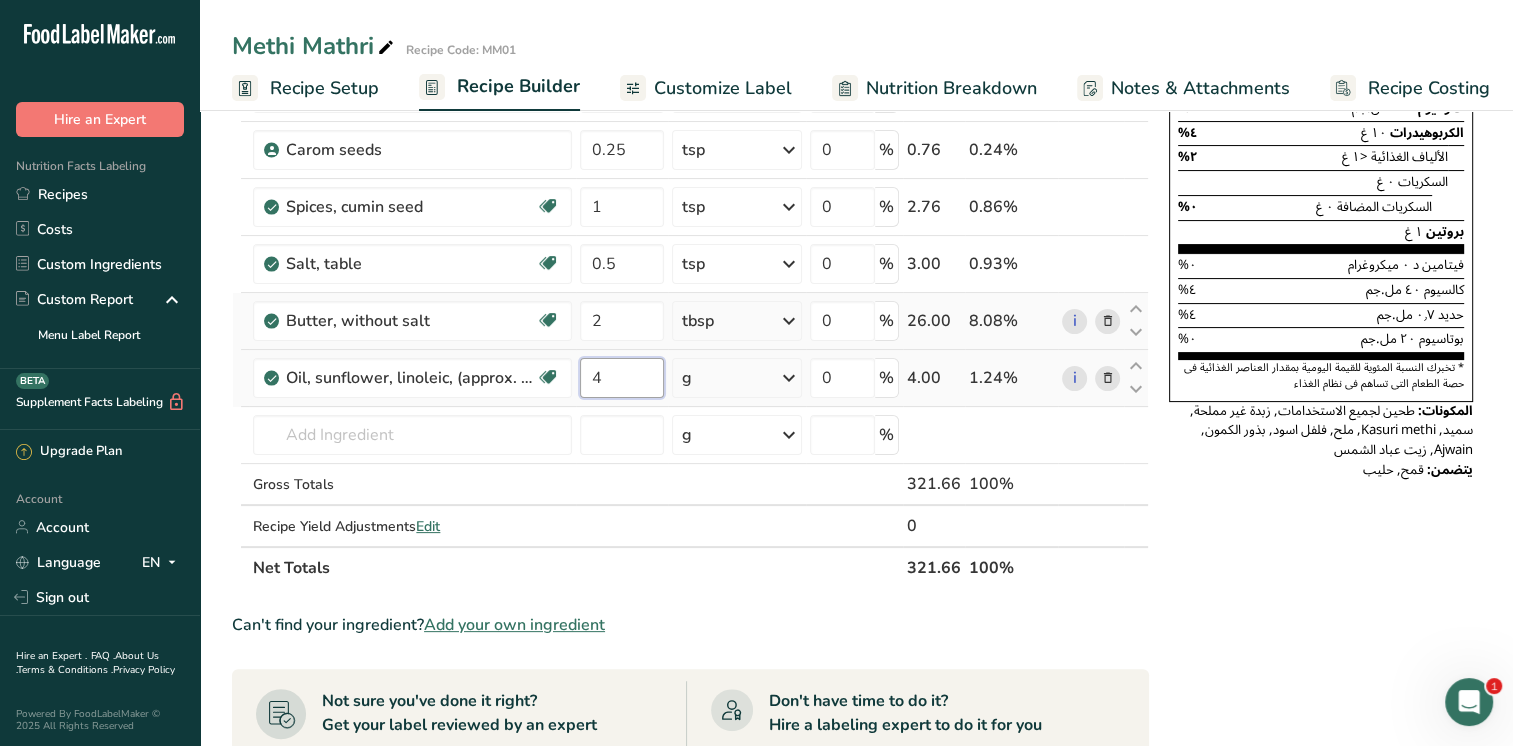 type on "4" 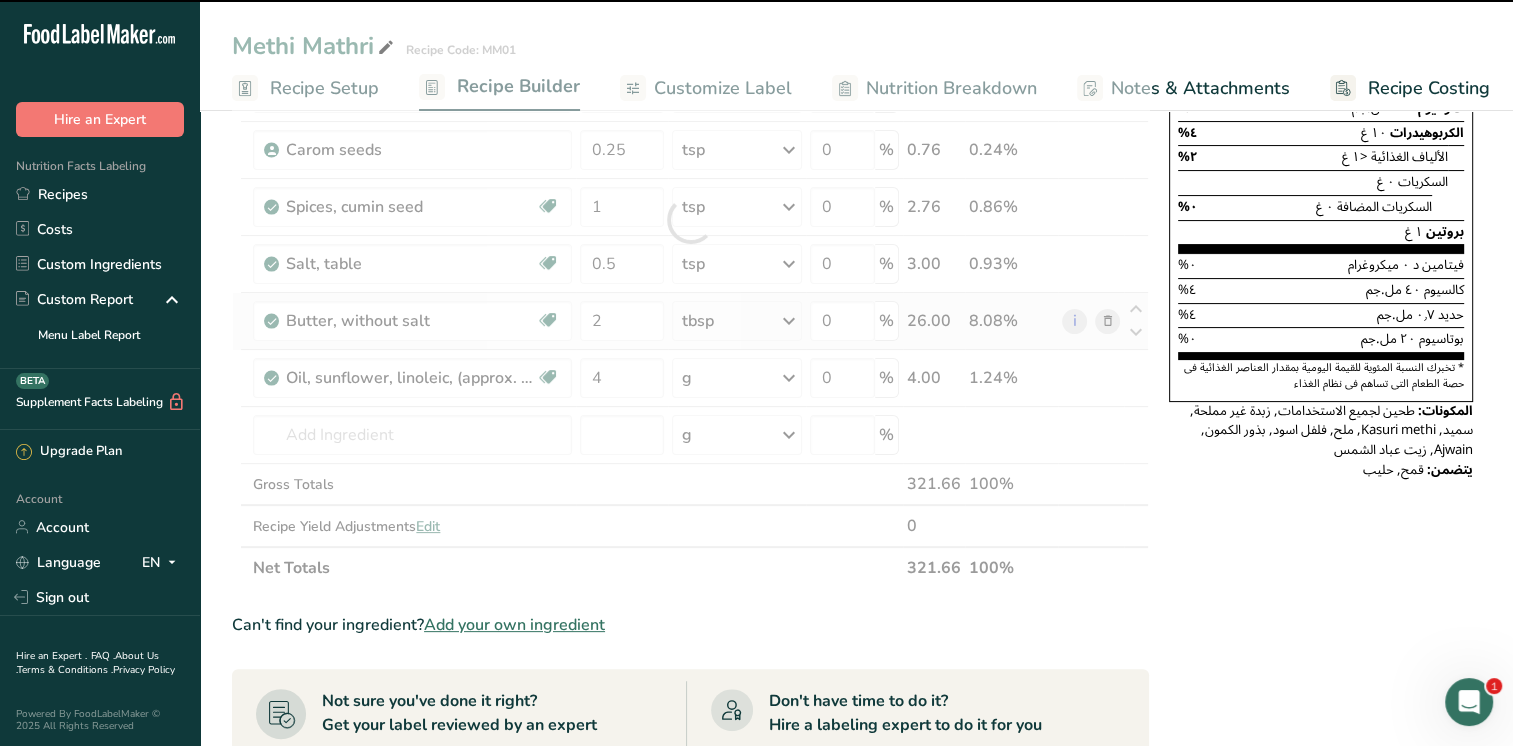 click at bounding box center [690, 220] 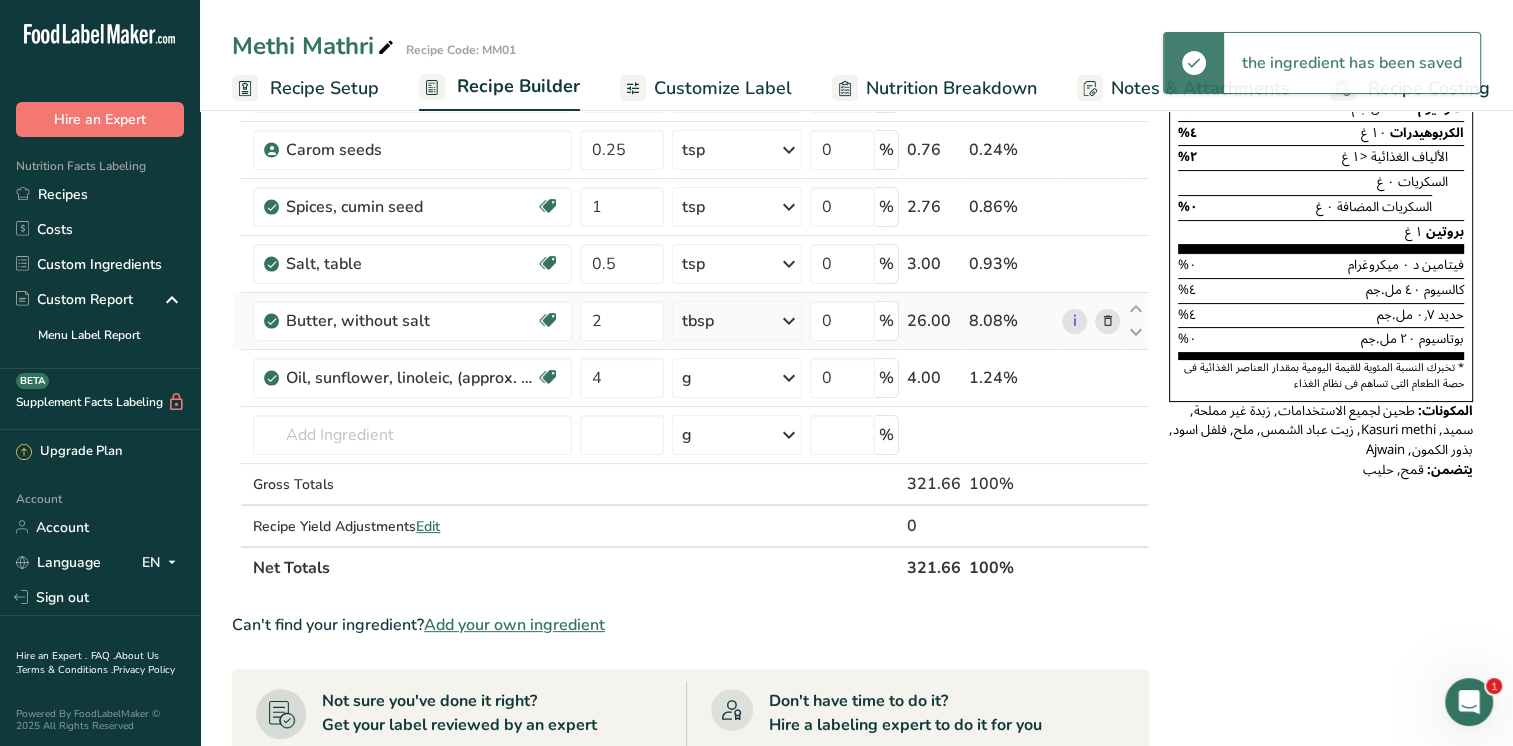 click at bounding box center (789, 378) 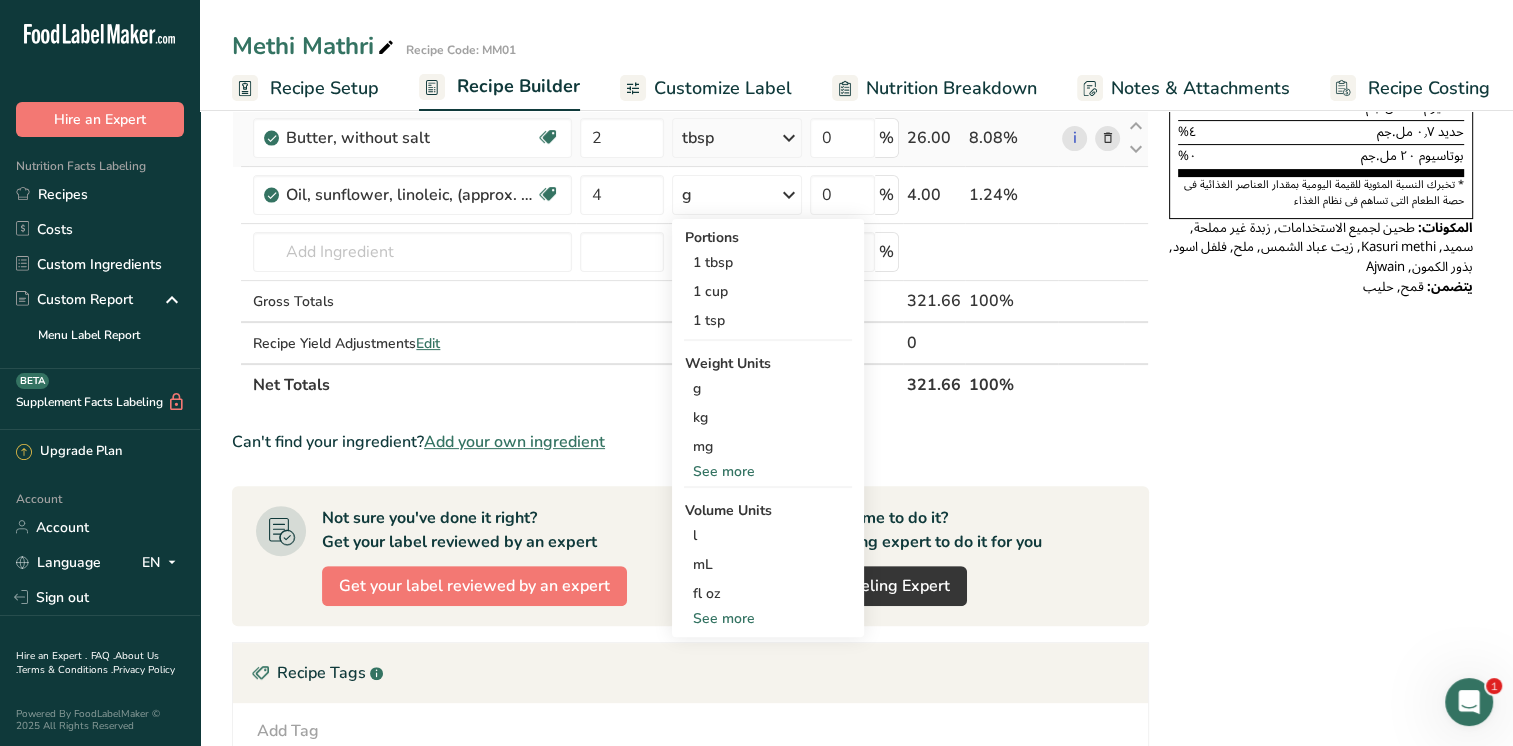 scroll, scrollTop: 586, scrollLeft: 0, axis: vertical 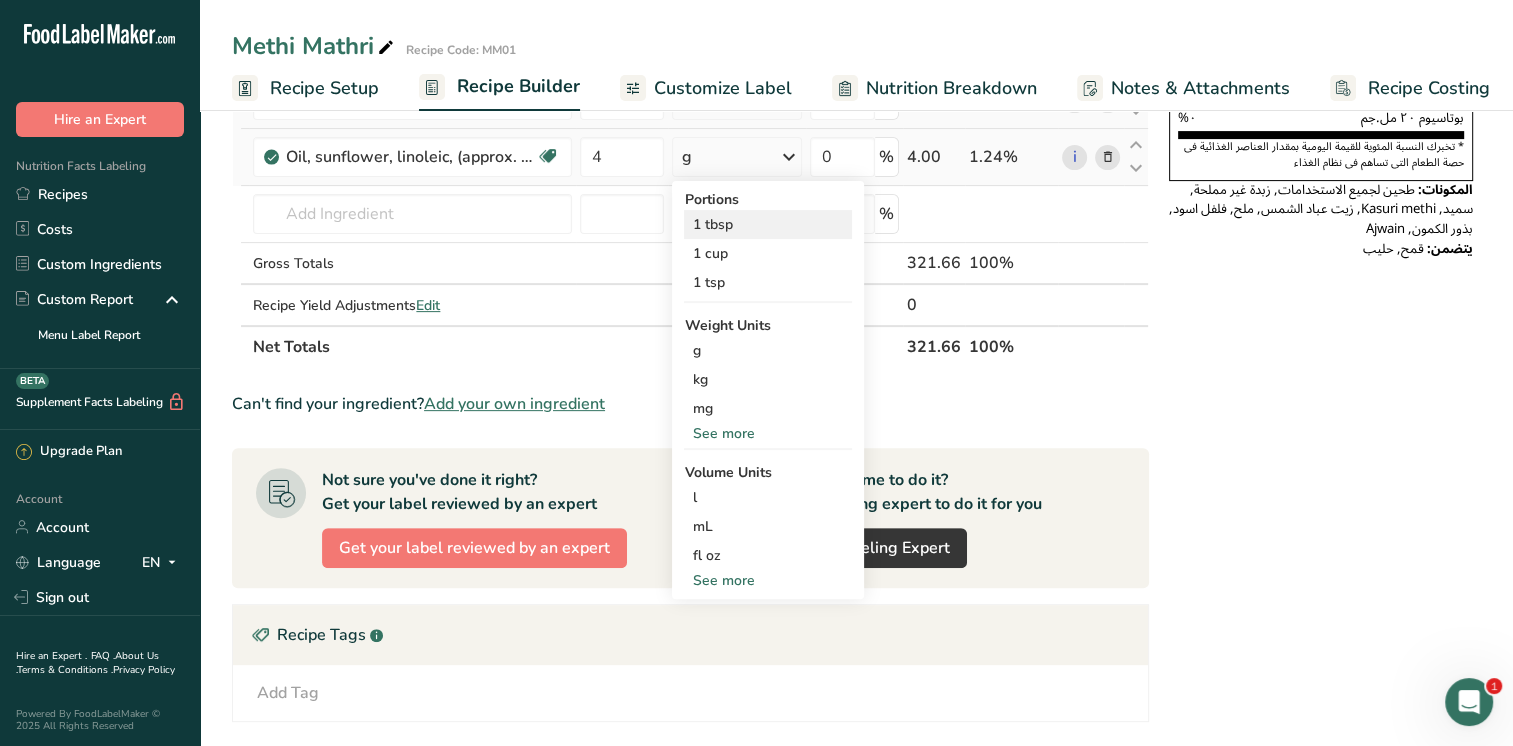 click on "1 tbsp" at bounding box center [768, 224] 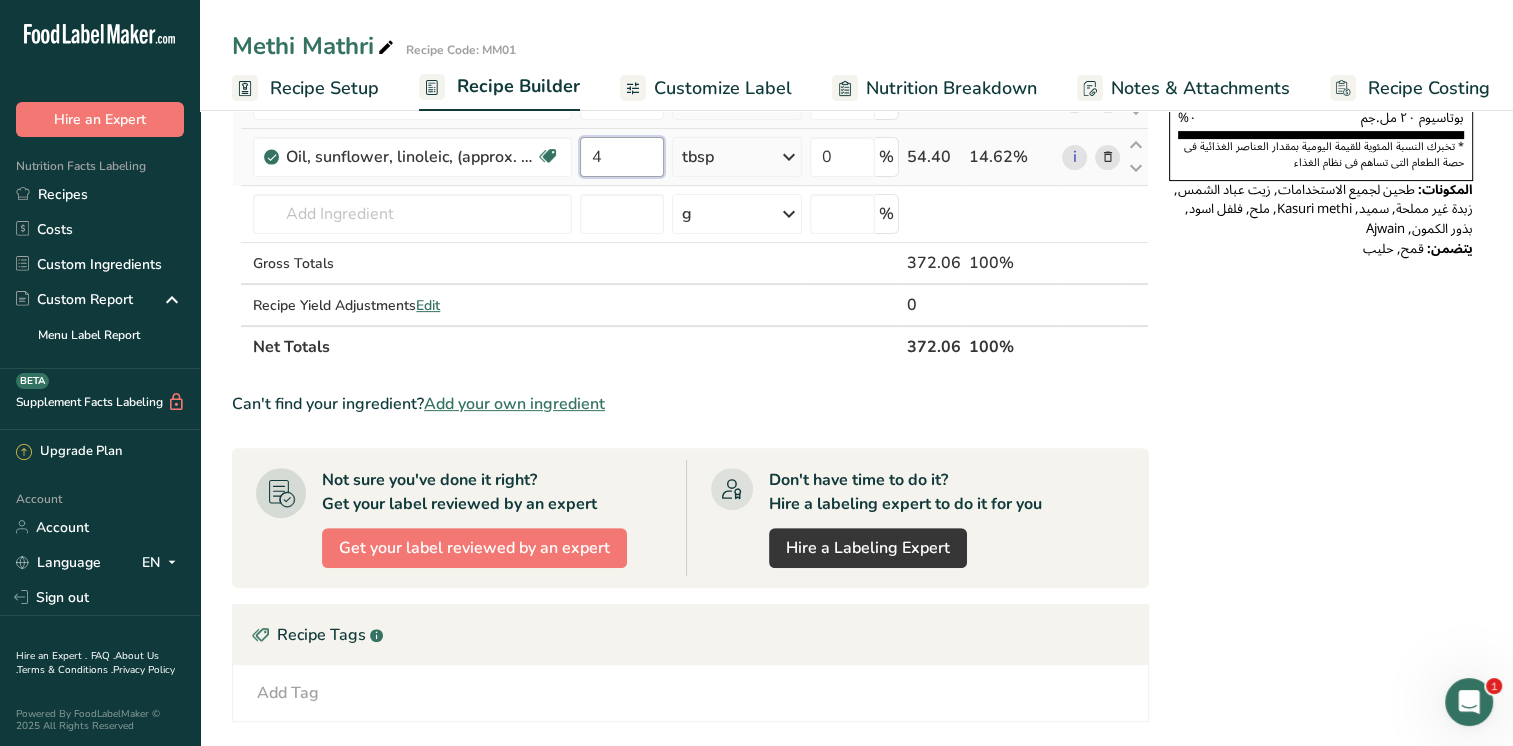 click on "4" at bounding box center [622, 157] 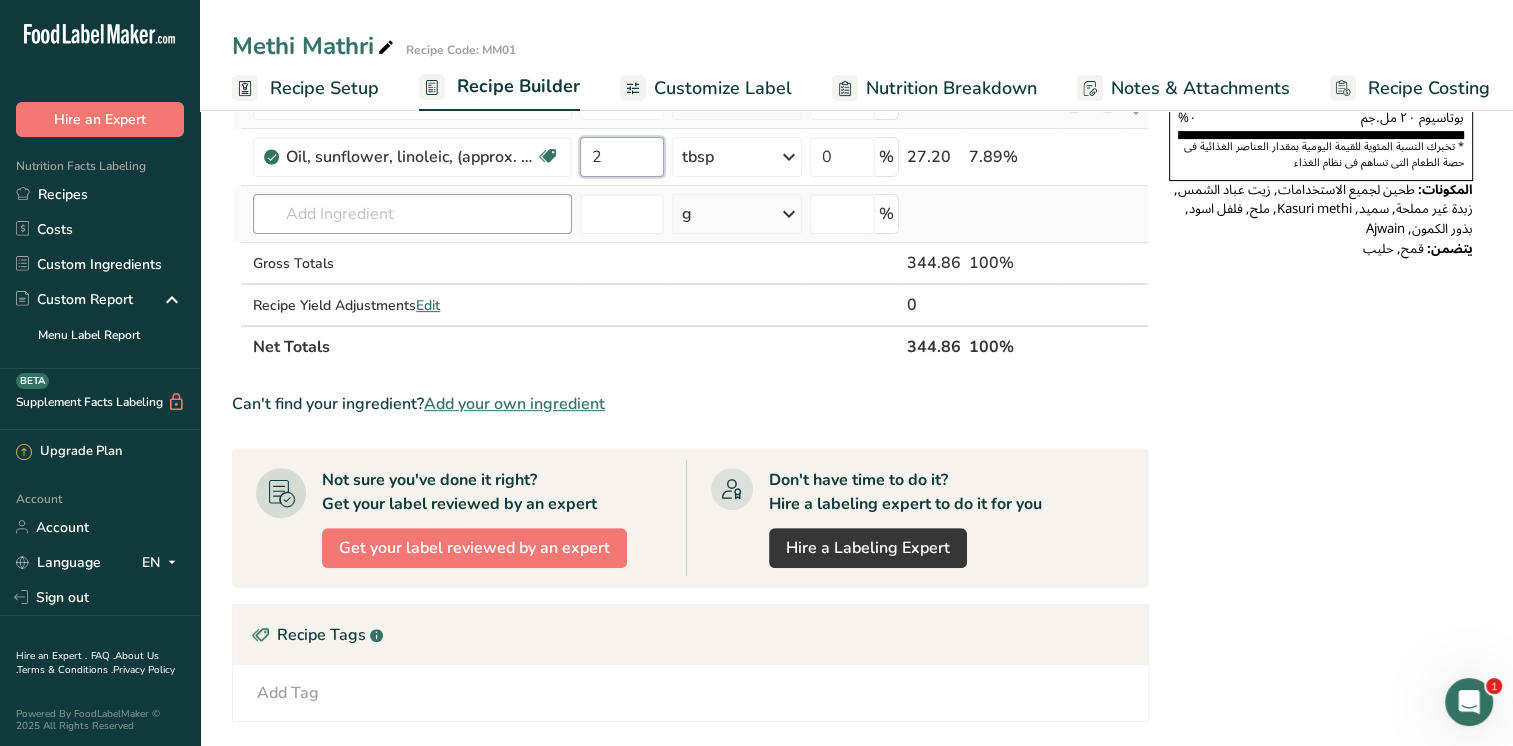 type on "2" 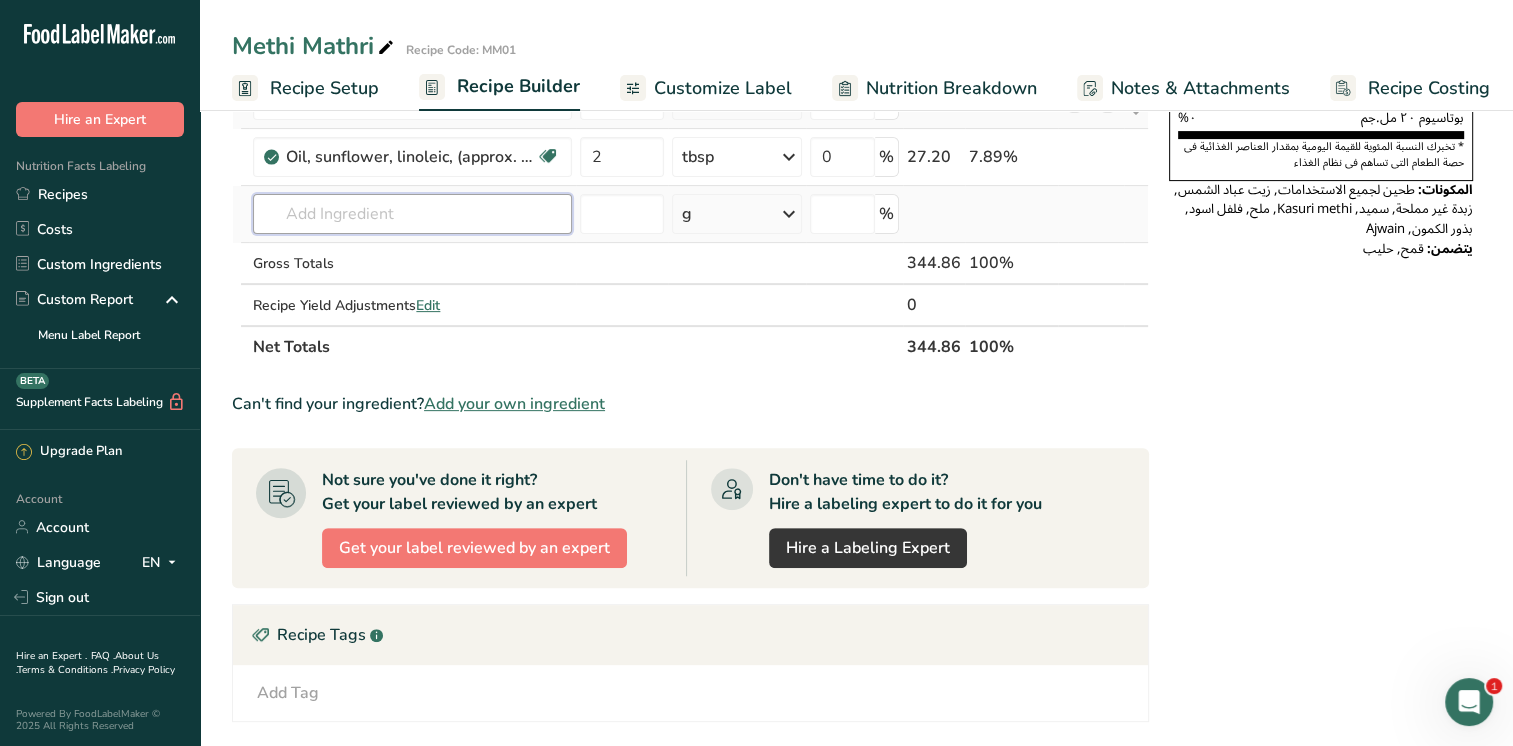 click on "Ingredient *
Amount *
Unit *
Waste *   .a-a{fill:#347362;}.b-a{fill:#fff;}          Grams
Percentage
Wheat flour, white, all-purpose, self-rising, enriched
Dairy free
Vegan
Vegetarian
Soy free
2
cup
Portions
1 cup
Weight Units
g
kg
mg
See more
Volume Units
l
Volume units require a density conversion. If you know your ingredient's density enter it below. Otherwise, click on "RIA" our AI Regulatory bot - she will be able to help you
lb/ft3
g/cm3
Confirm
mL
lb/ft3
0" at bounding box center [690, -1] 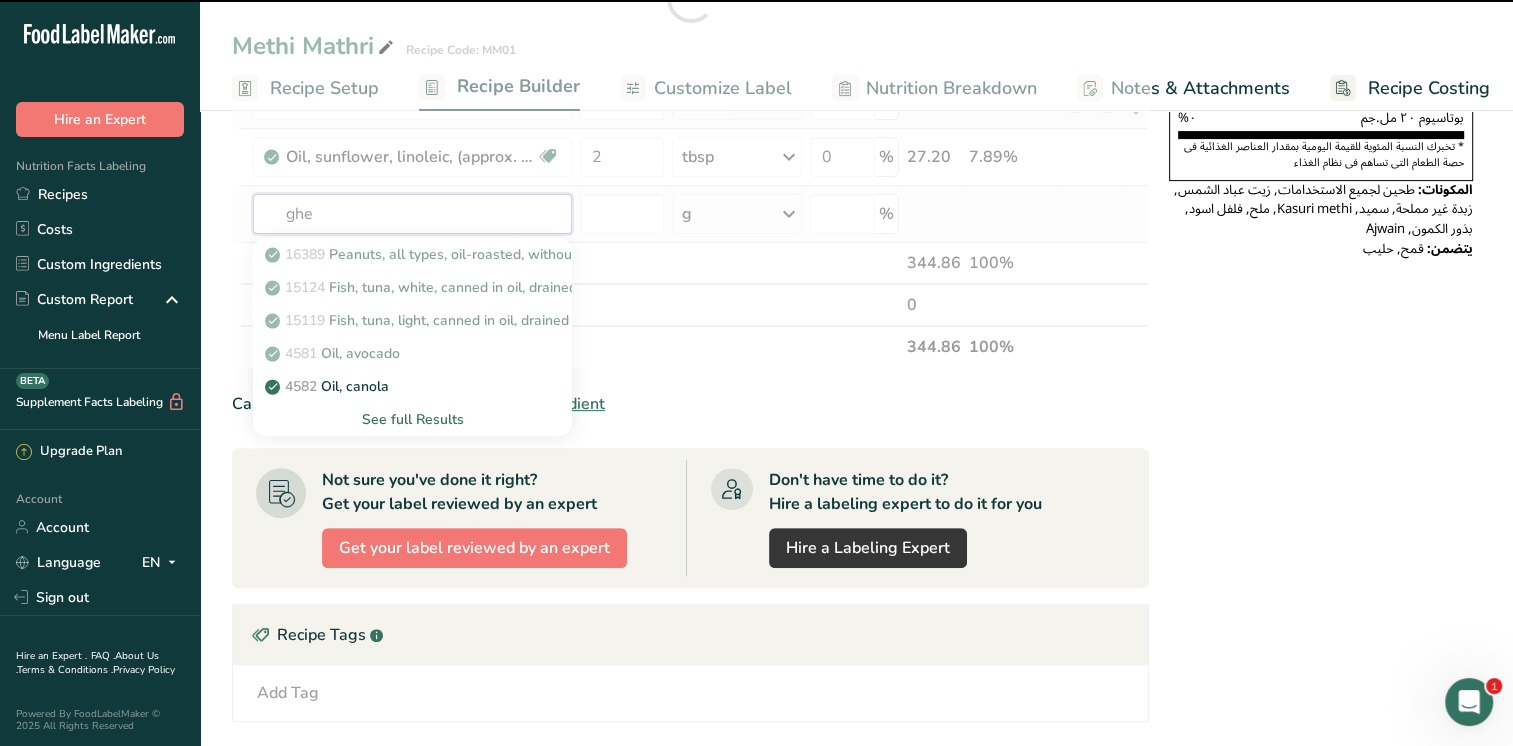 type on "ghee" 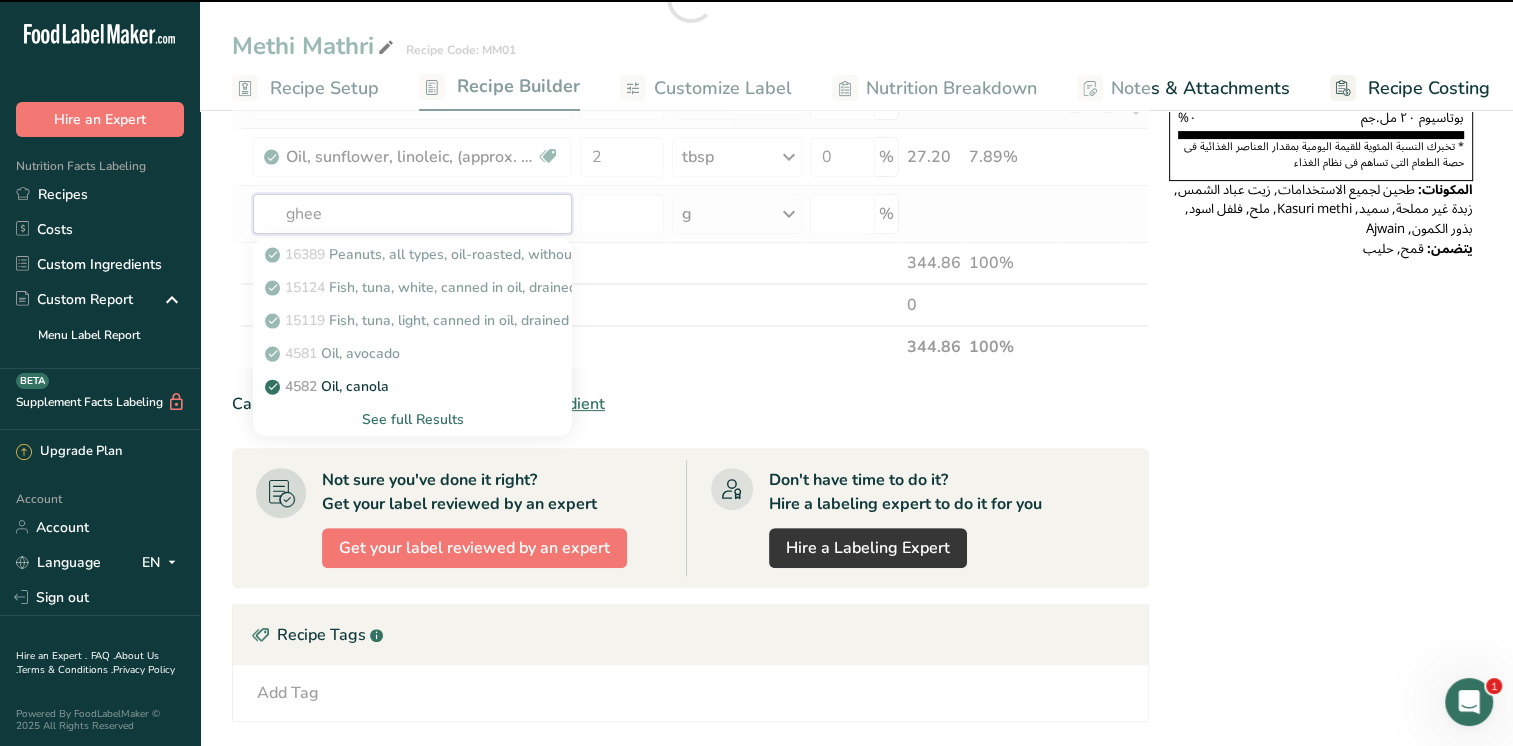 type 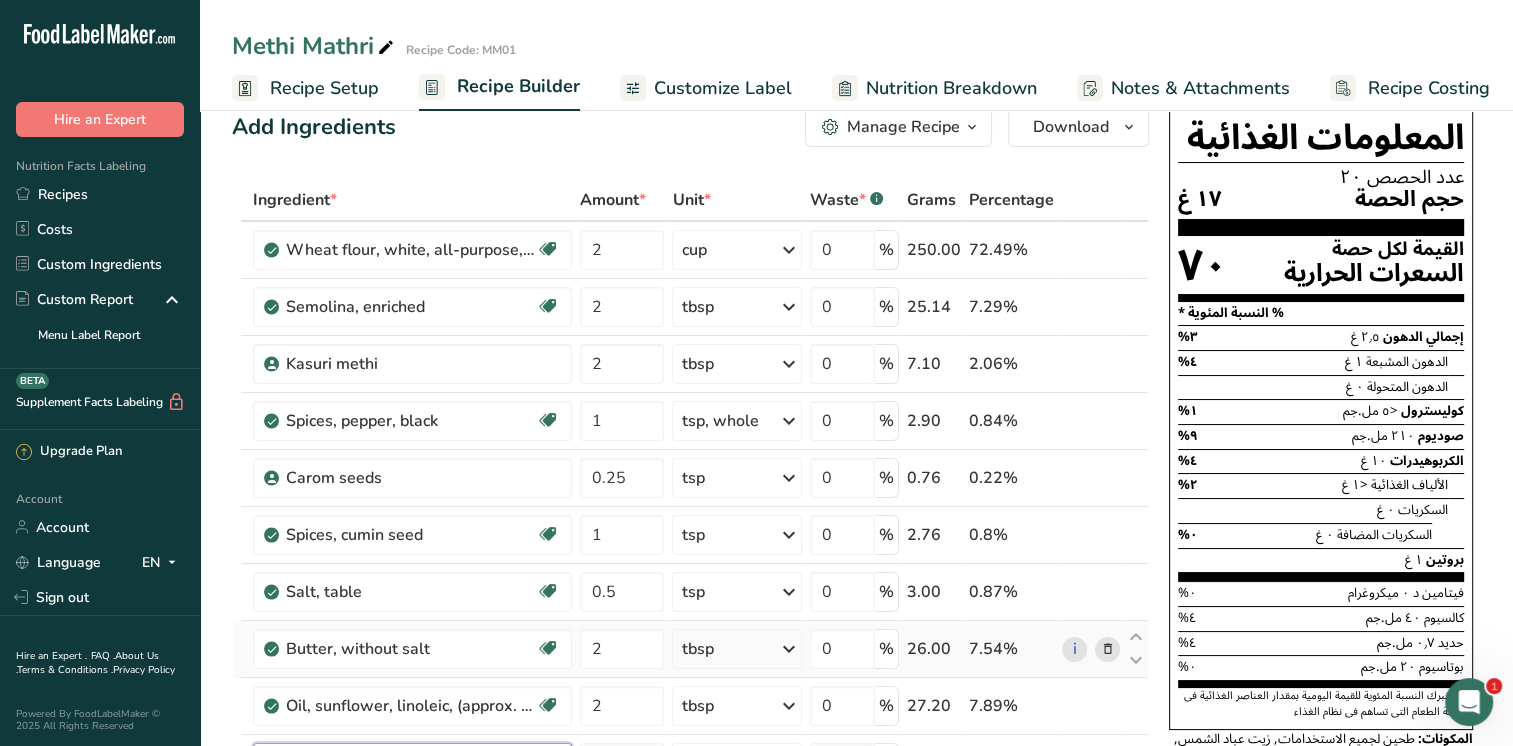 scroll, scrollTop: 0, scrollLeft: 0, axis: both 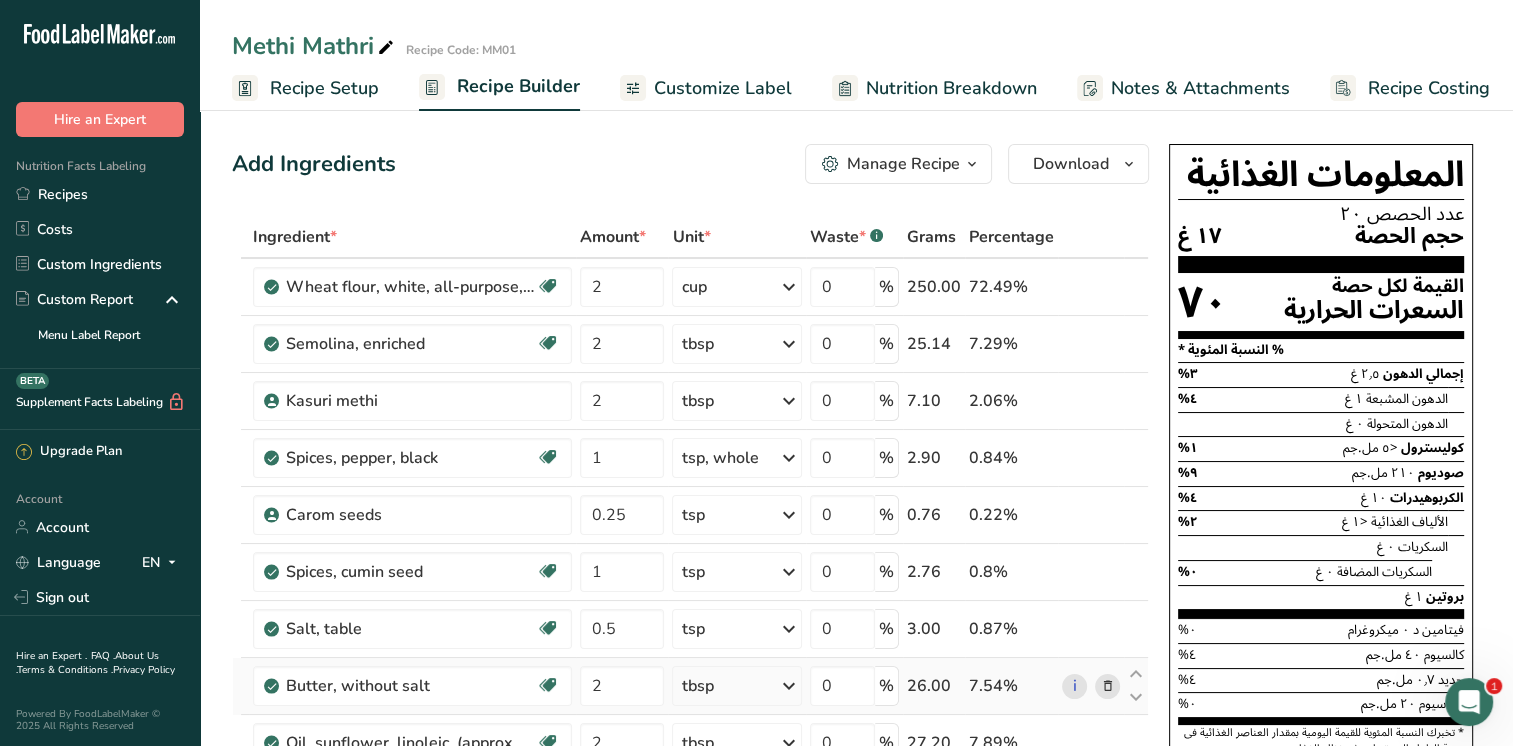 click on "Customize Label" at bounding box center (723, 88) 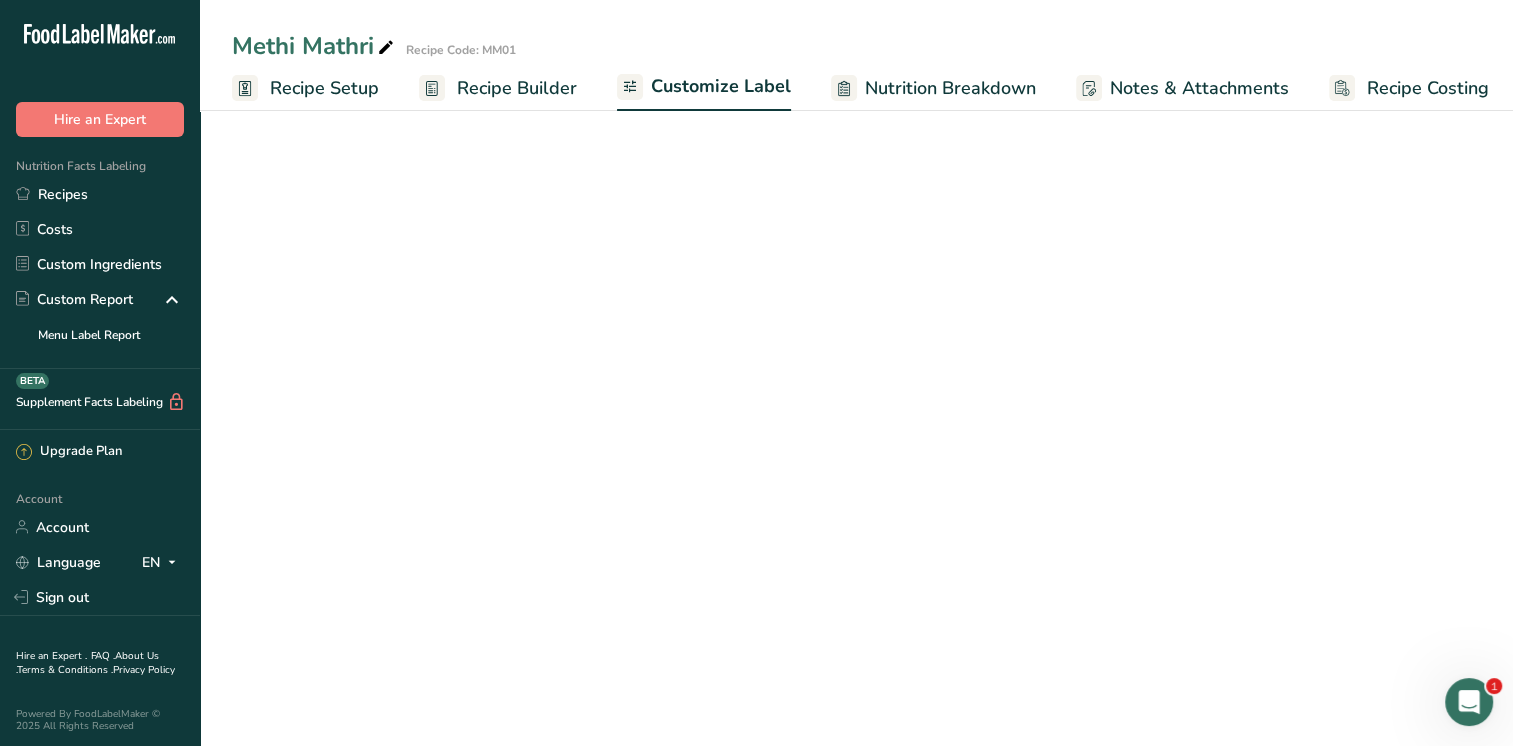 scroll, scrollTop: 0, scrollLeft: 8, axis: horizontal 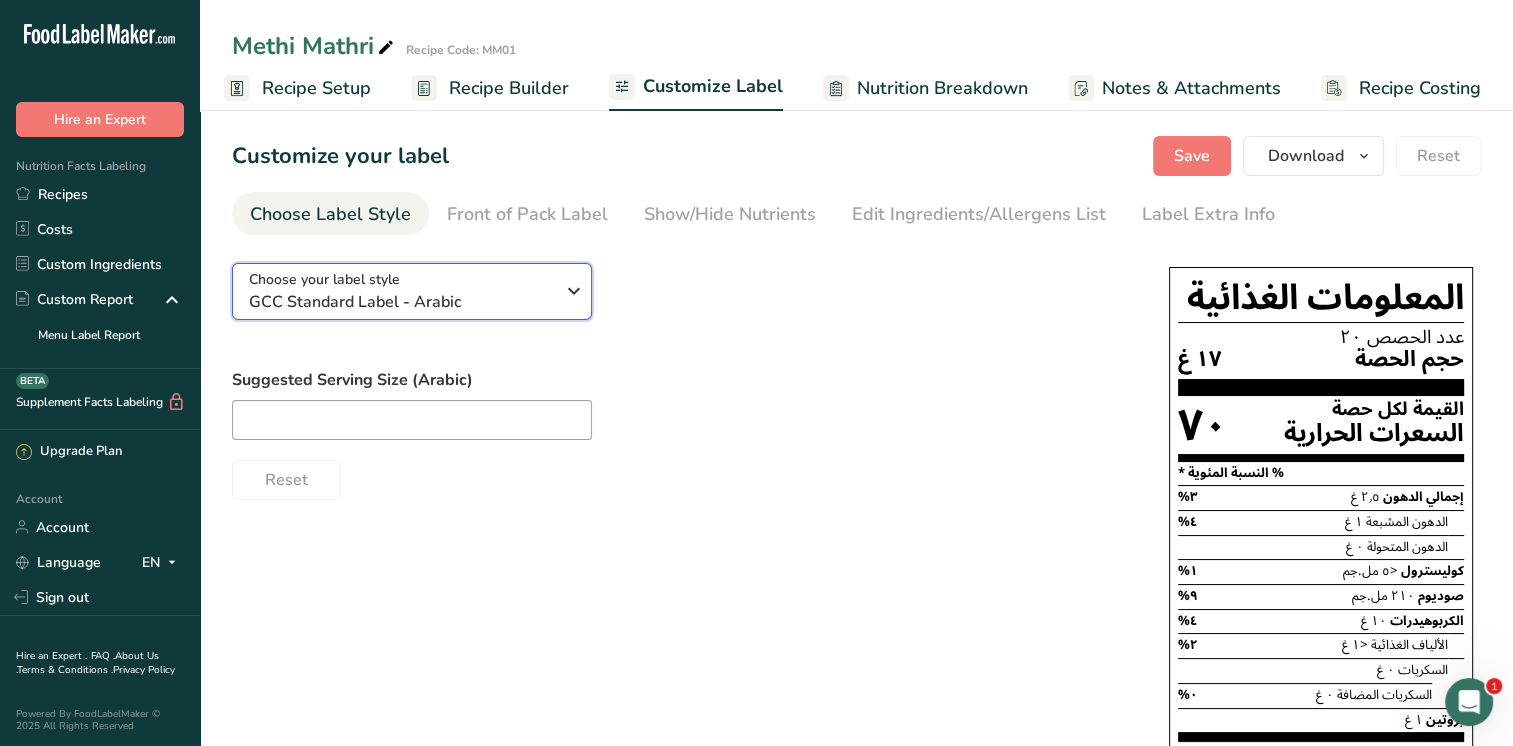 click at bounding box center (574, 291) 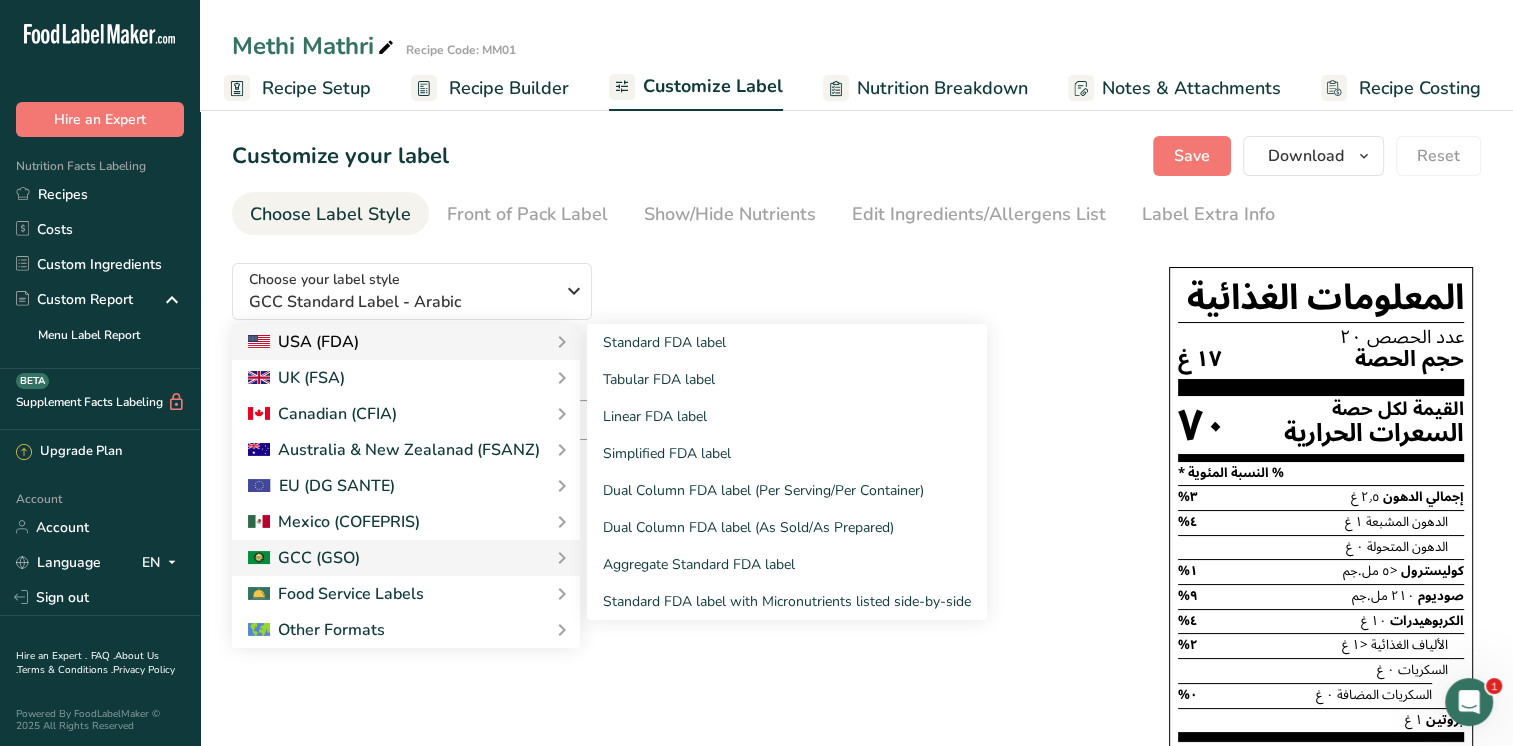 click on "USA (FDA)" at bounding box center (406, 342) 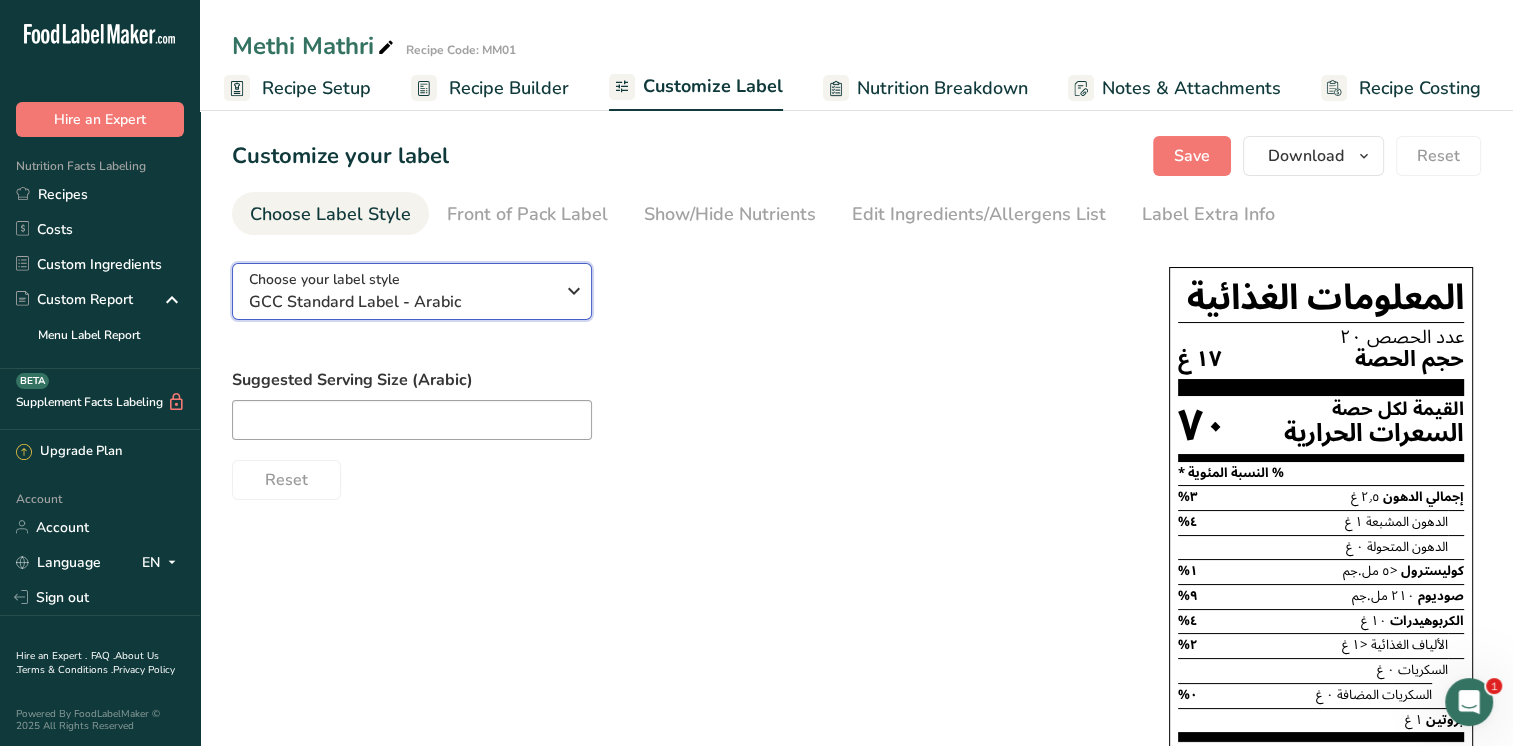click at bounding box center (574, 291) 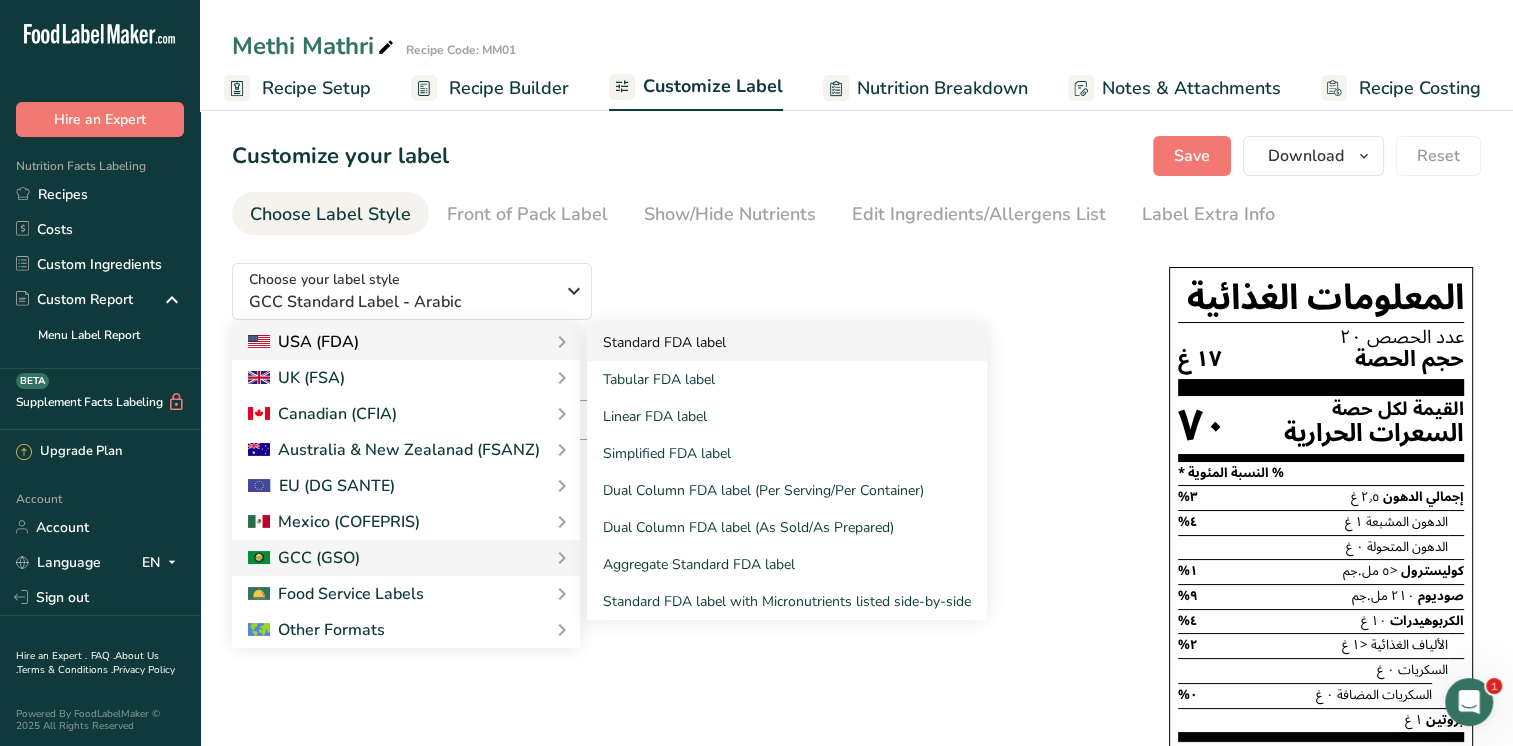 click on "Standard FDA label" at bounding box center [787, 342] 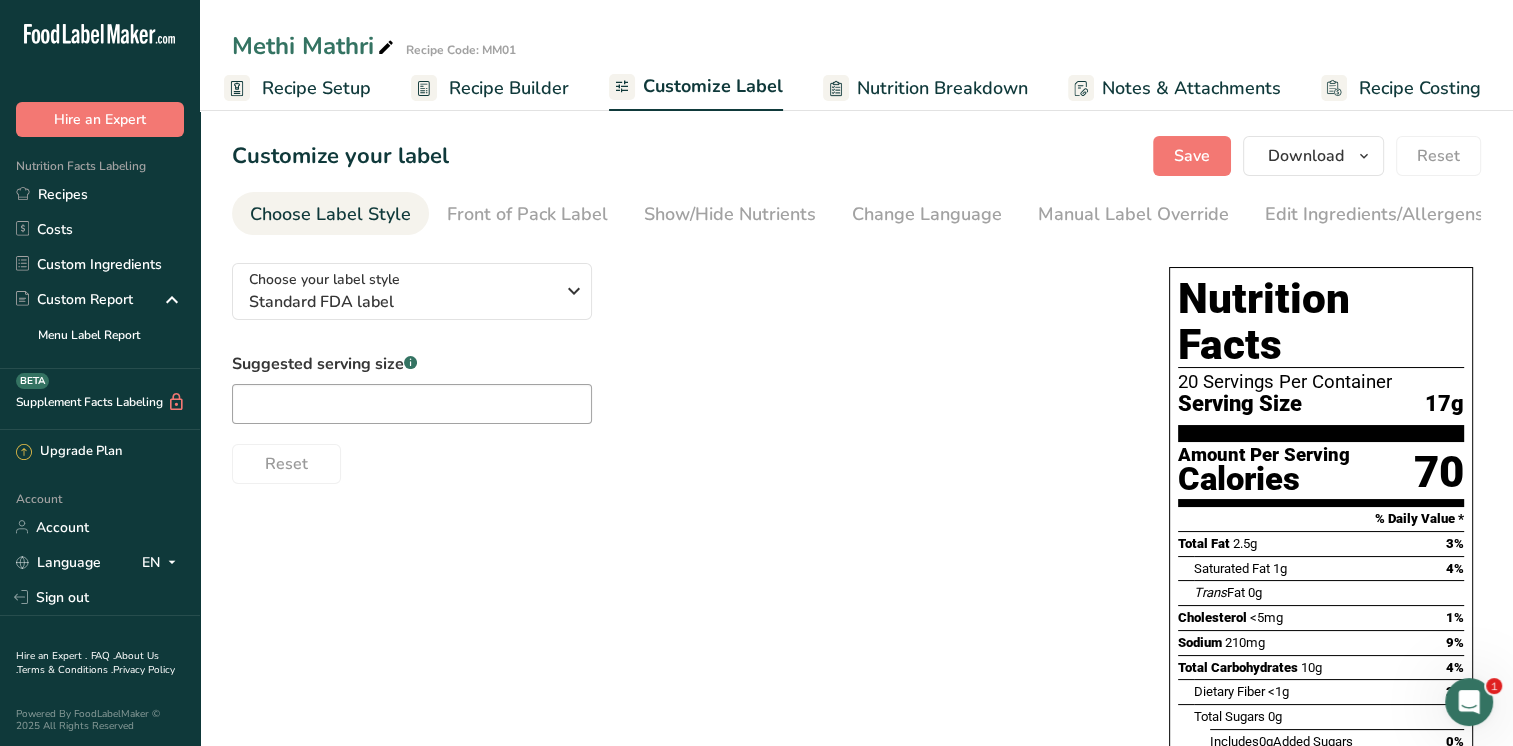 scroll, scrollTop: 0, scrollLeft: 0, axis: both 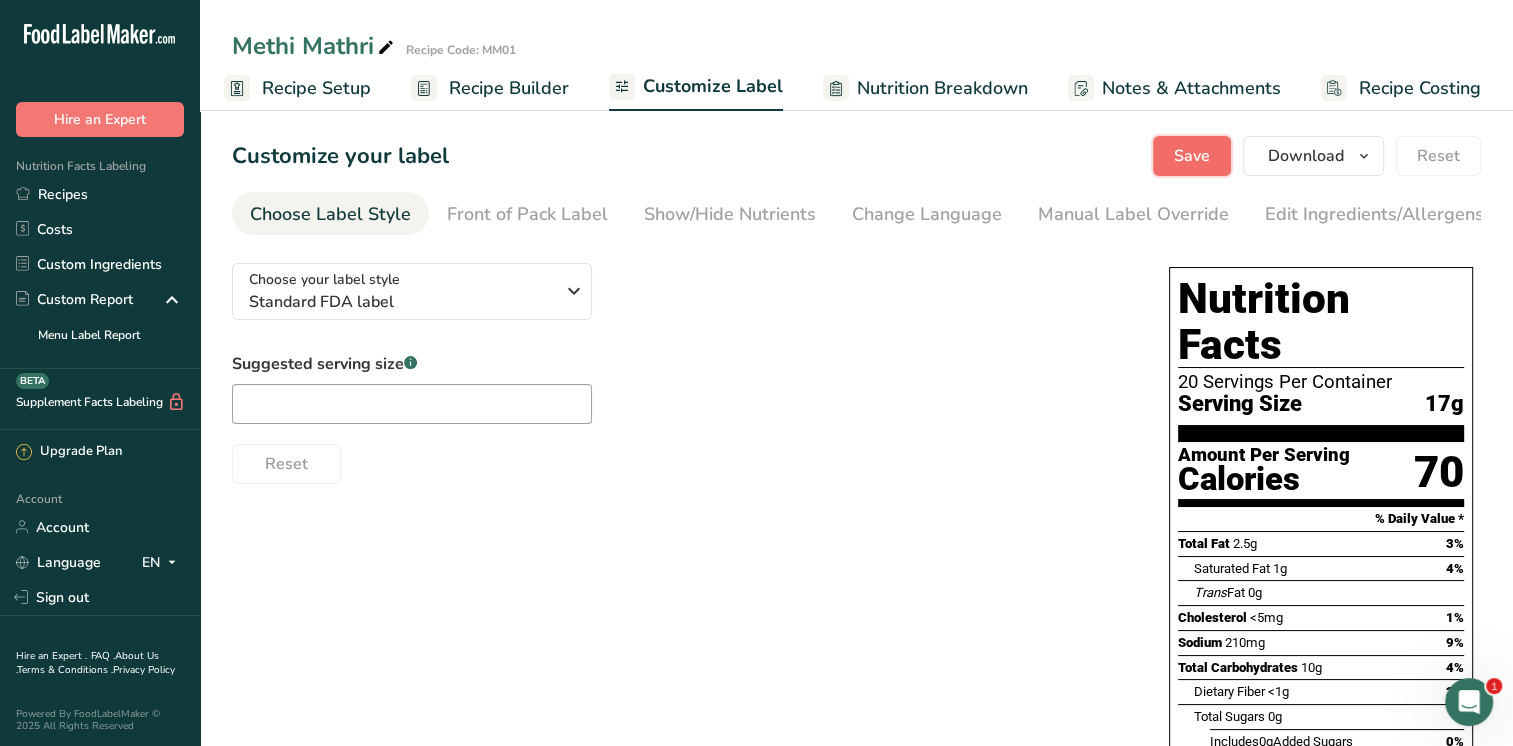 click on "Save" at bounding box center [1192, 156] 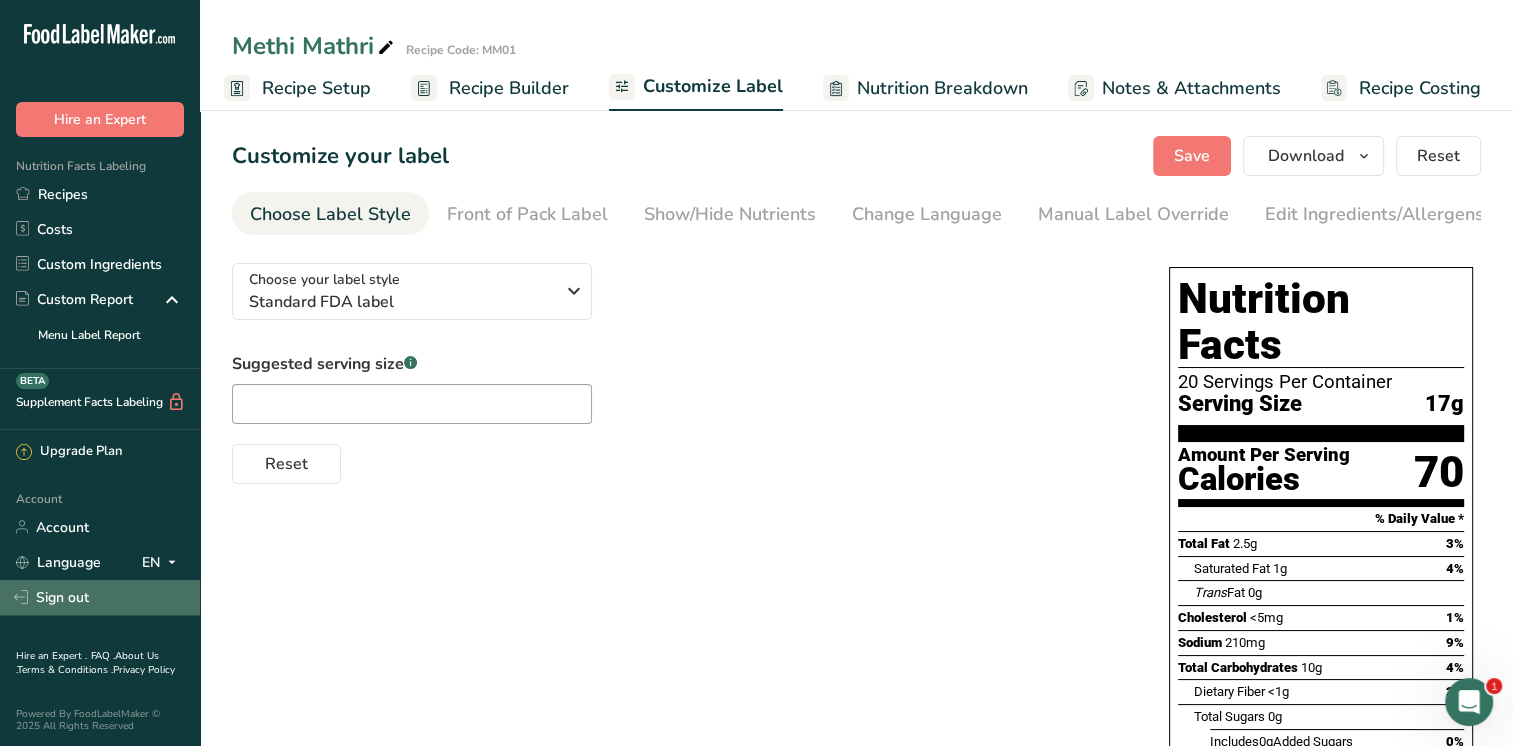 click on "Sign out" at bounding box center [100, 597] 